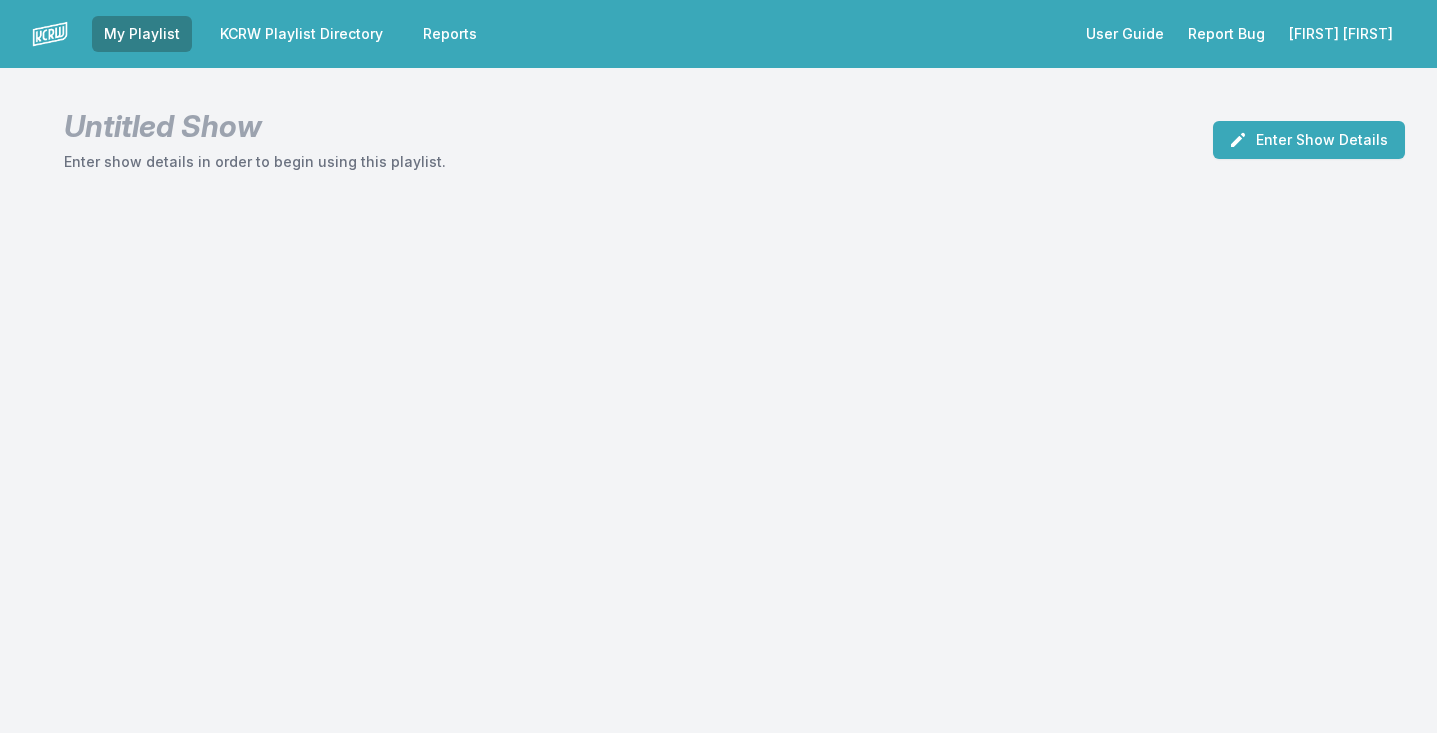 scroll, scrollTop: 0, scrollLeft: 0, axis: both 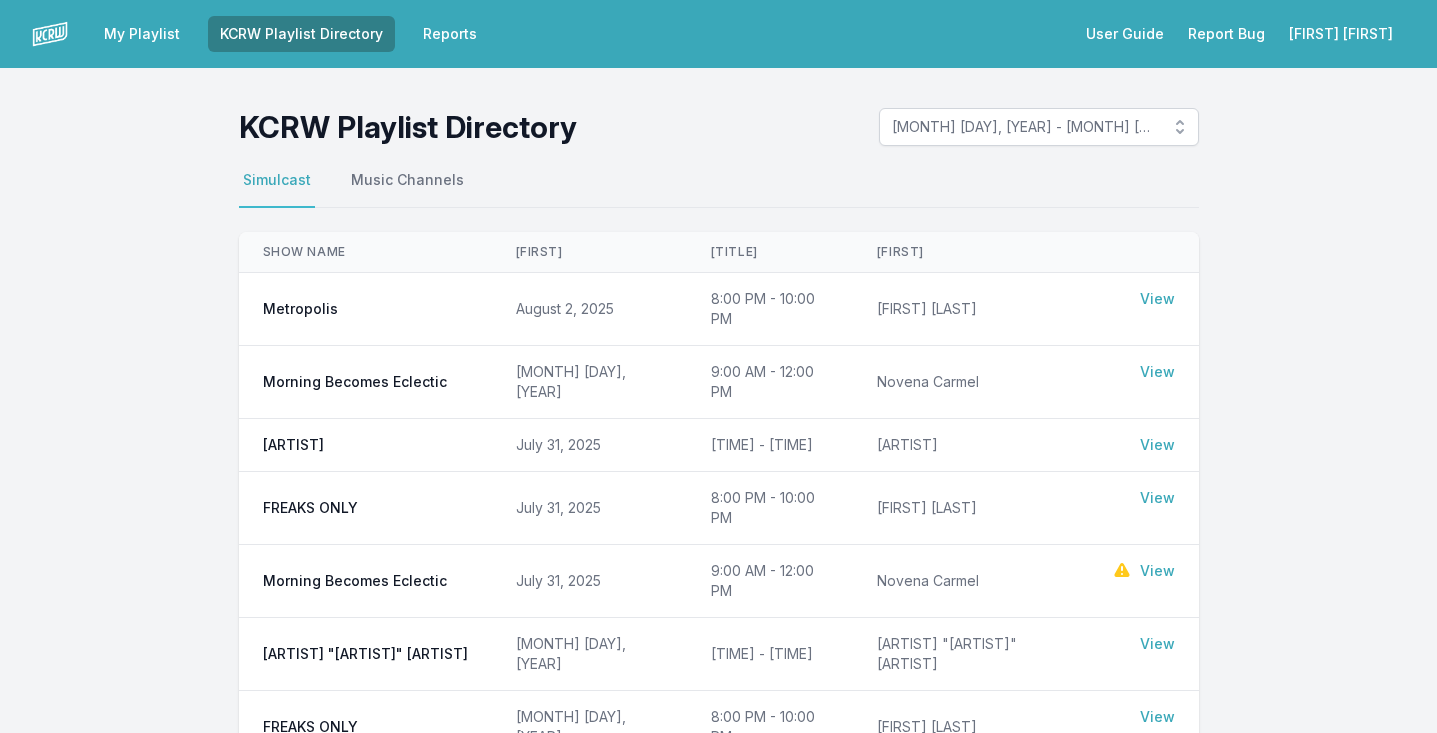click on "View" at bounding box center (1157, 372) 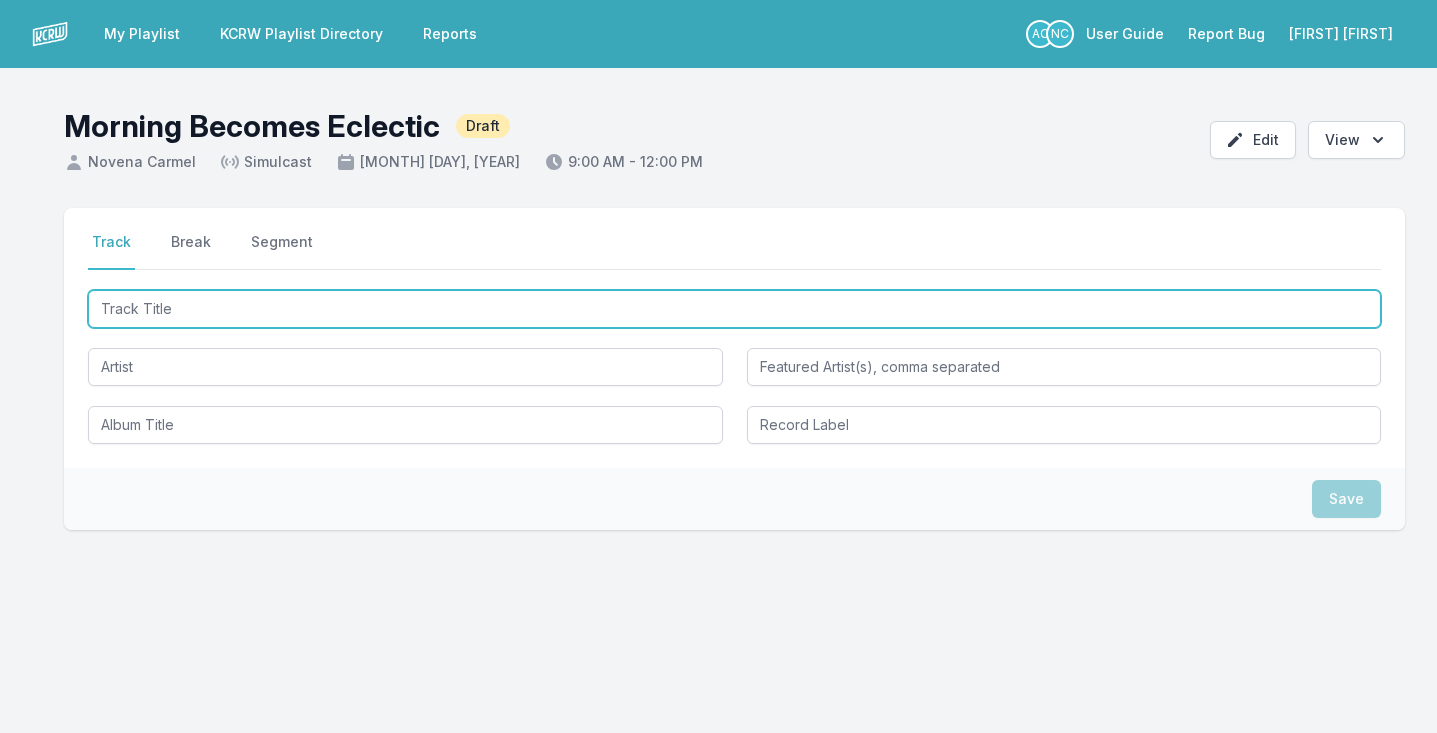 click at bounding box center (734, 309) 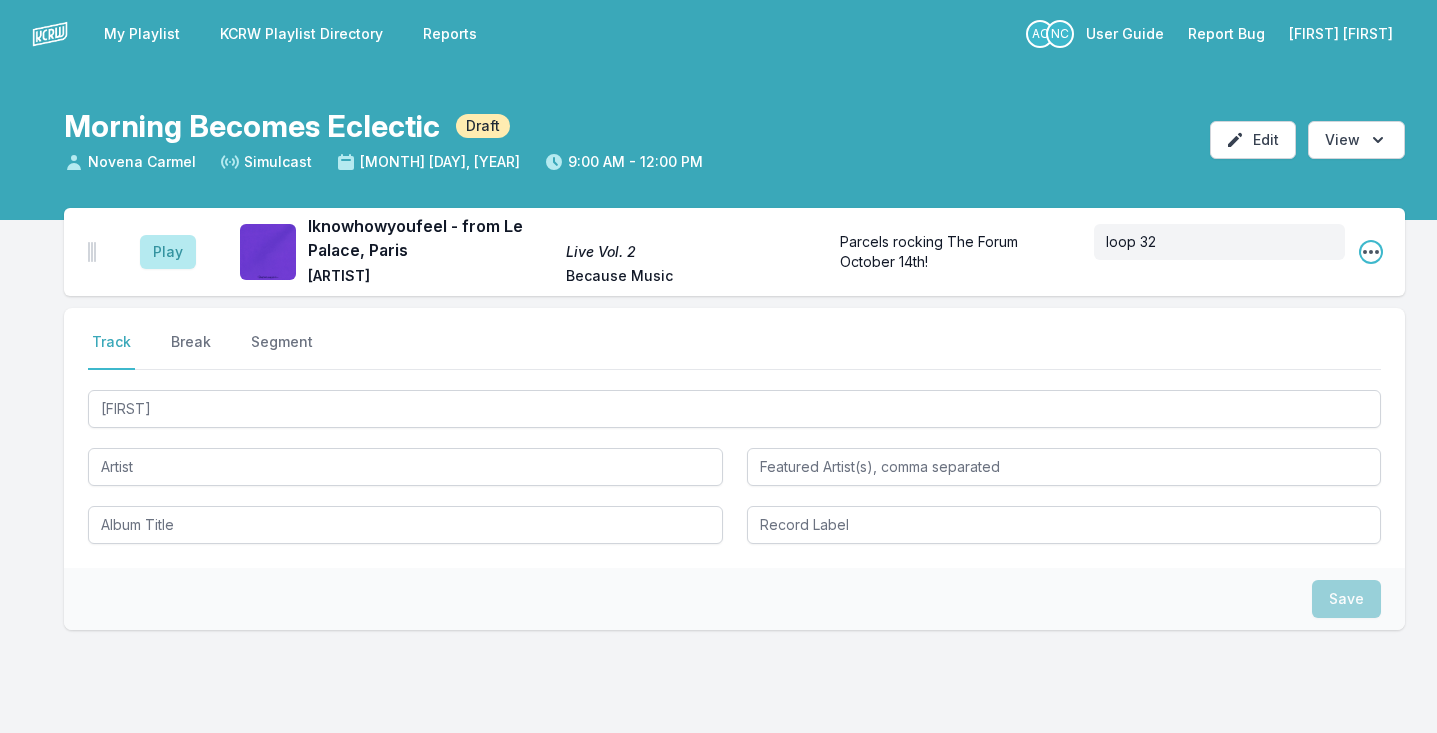 click 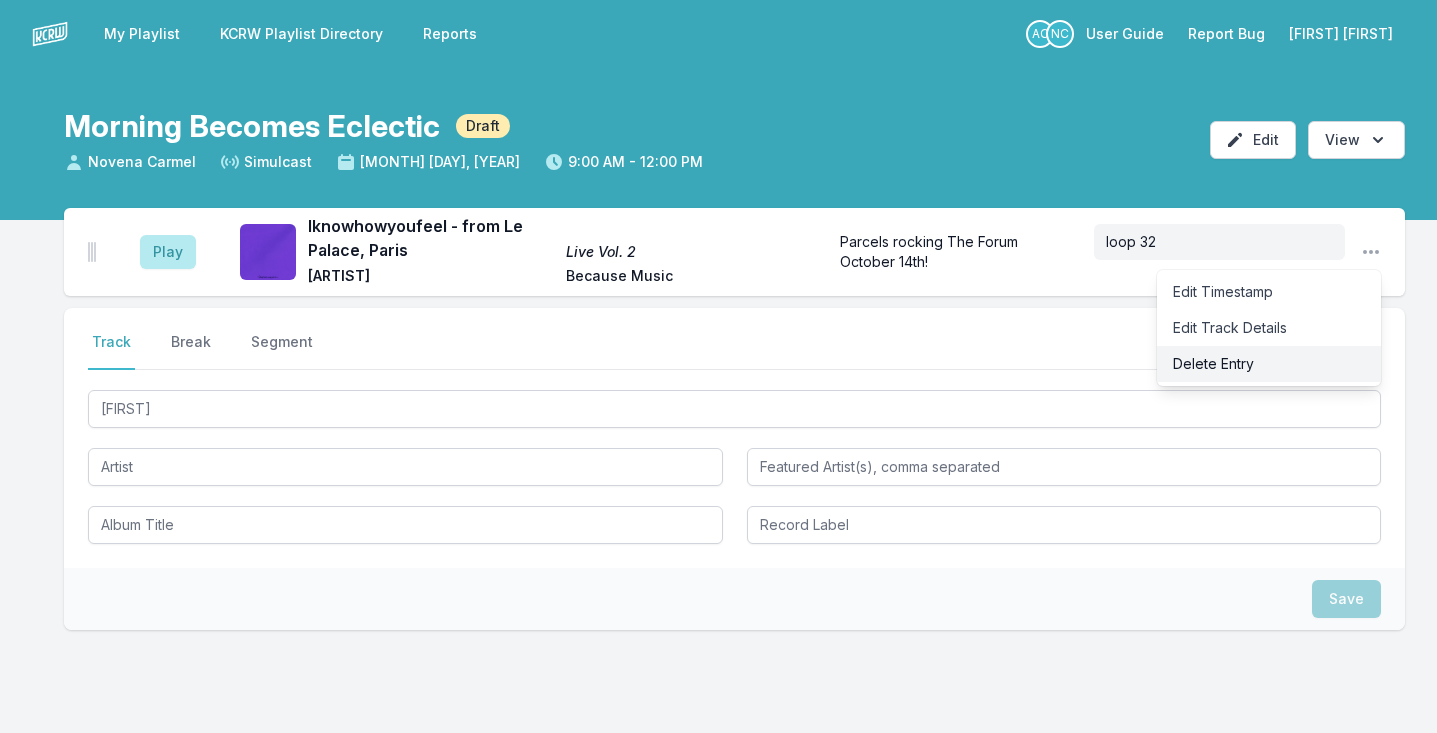 click on "Delete Entry" at bounding box center (1269, 364) 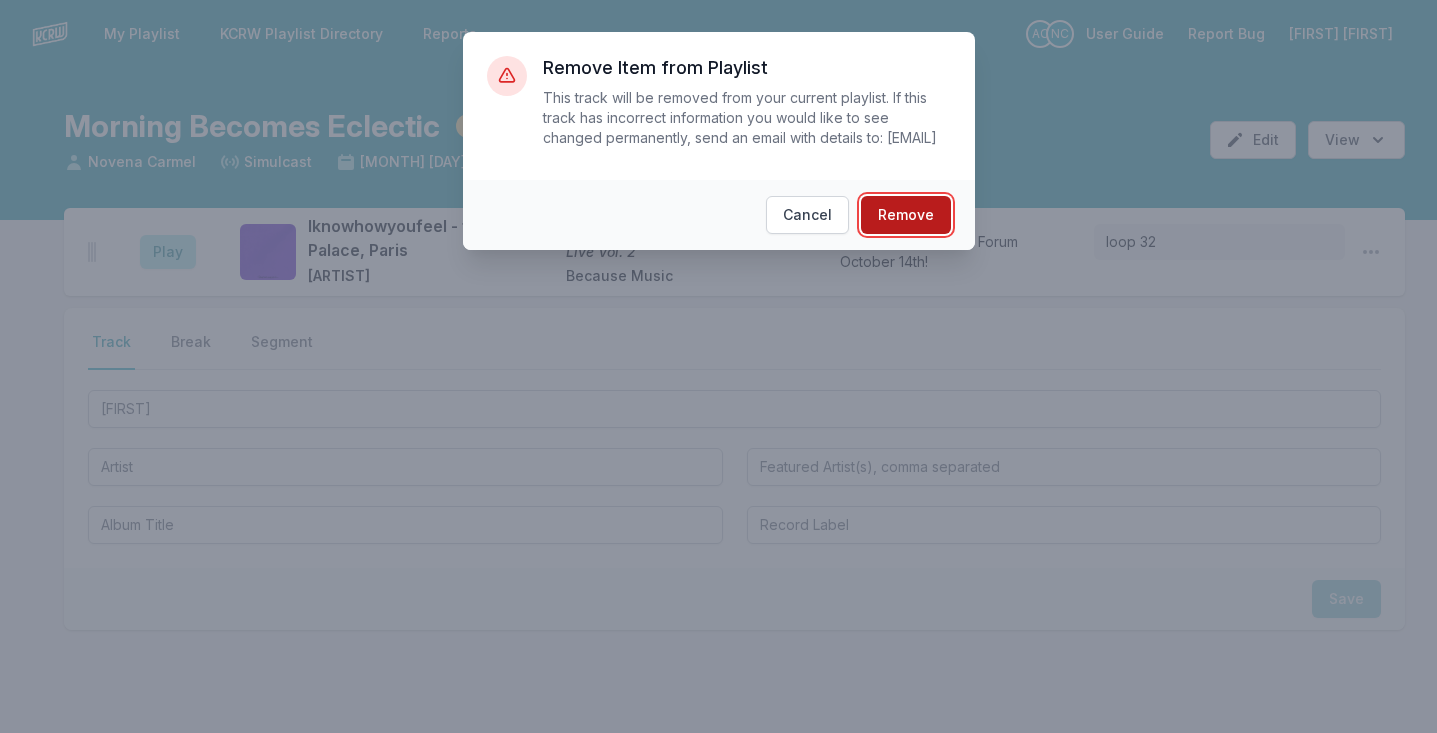 click on "Remove" at bounding box center [906, 215] 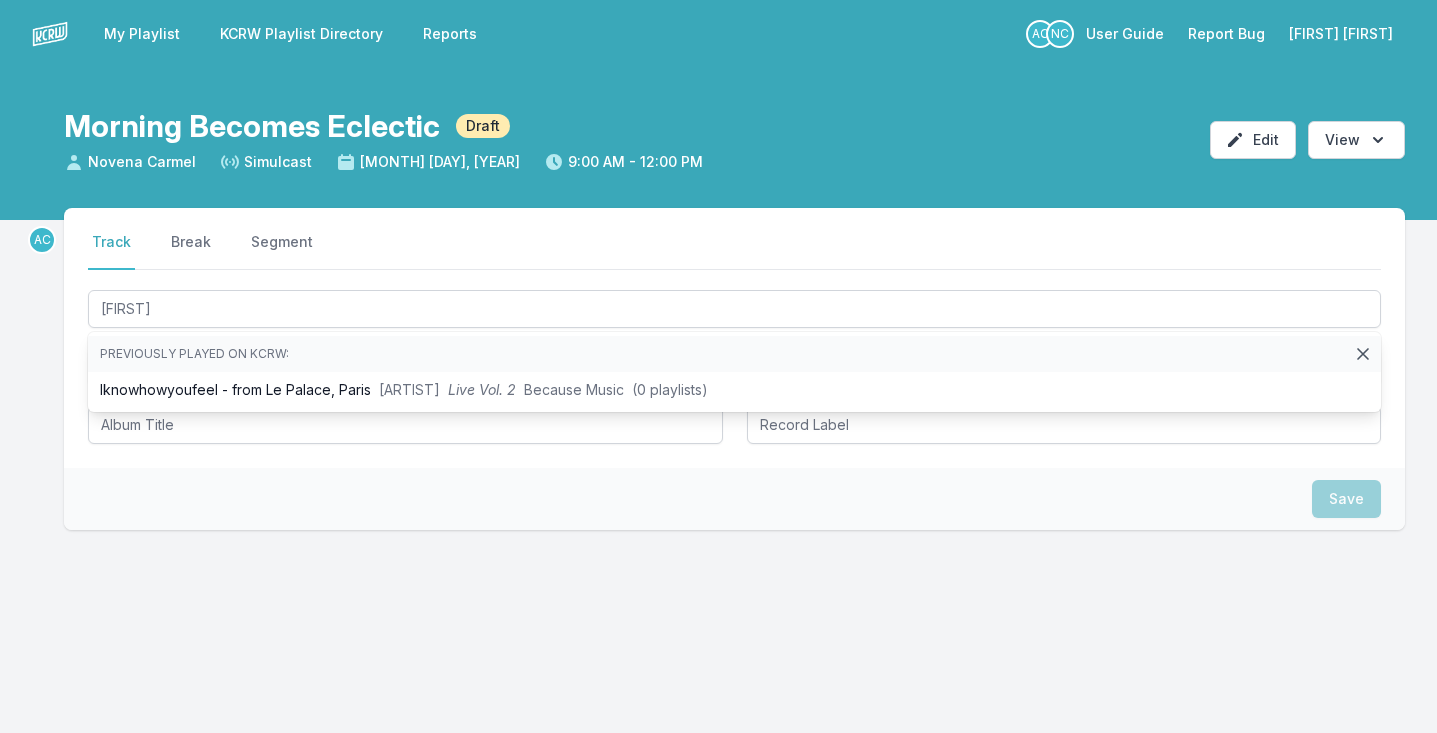 click on "[FIRST] [LAST] select a tab Track Break Segment Track Break Segment [TEXT] Previously played on KCRW: [TEXT] - from Le Palace, [LOCATION] Parcels Live Vol. 2 Because Music (0 playlists) Save" at bounding box center [718, 465] 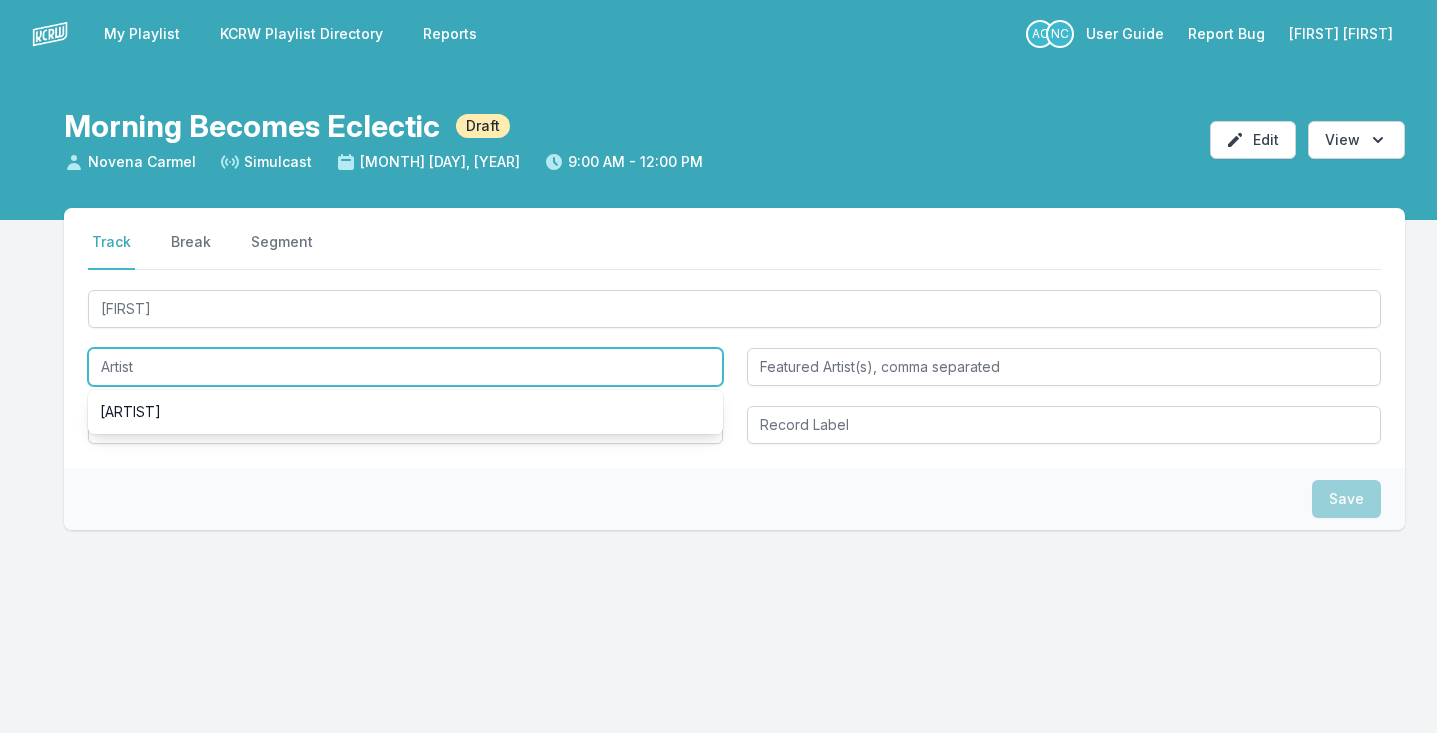 click at bounding box center (405, 367) 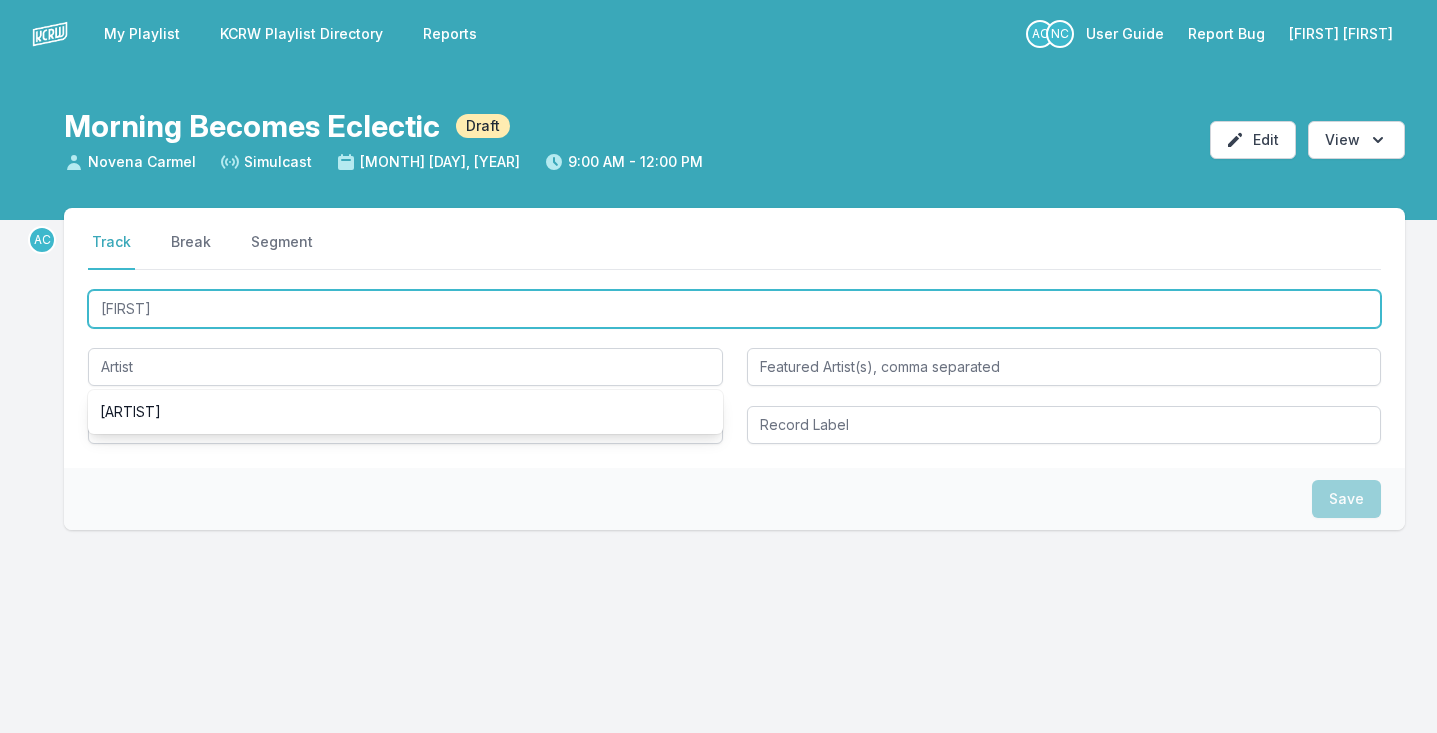 click on "[FIRST]" at bounding box center (734, 309) 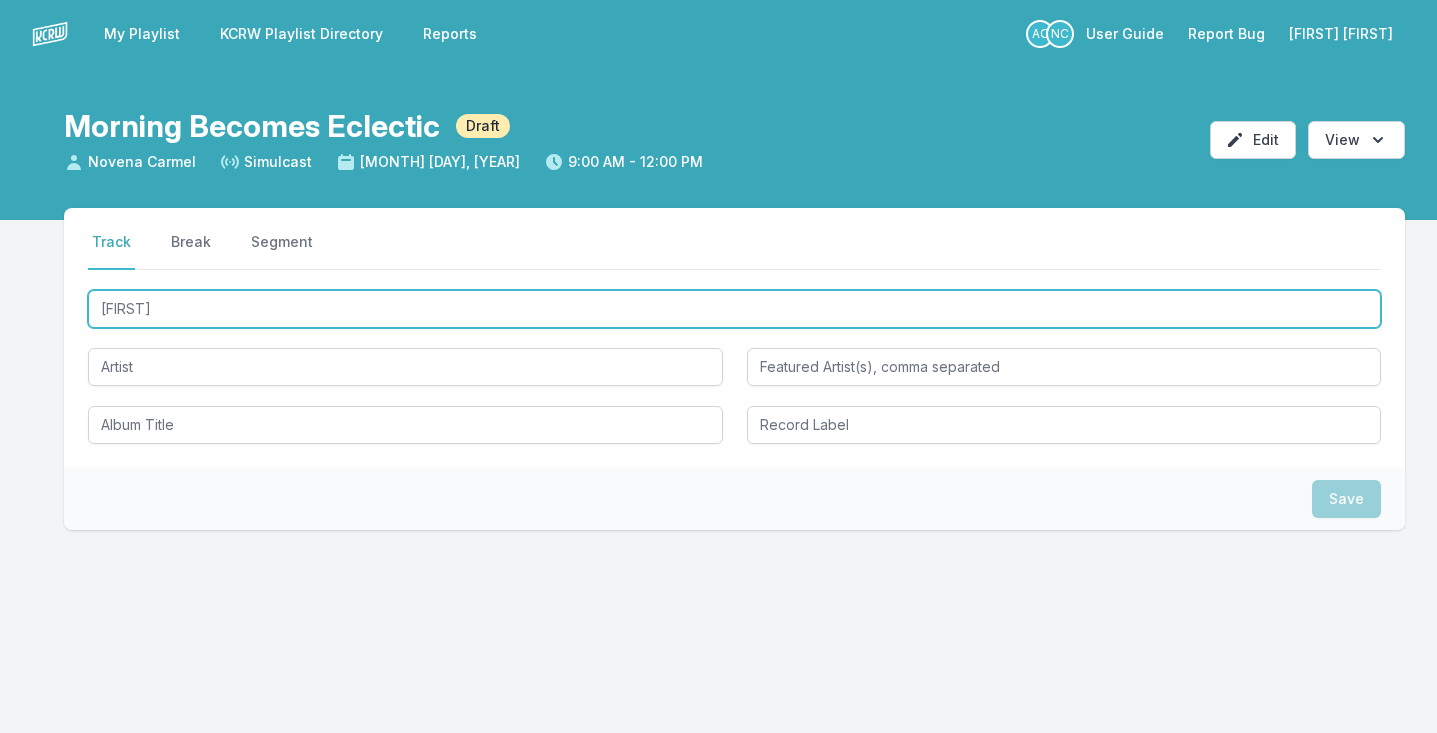 click on "[FIRST]" at bounding box center (734, 309) 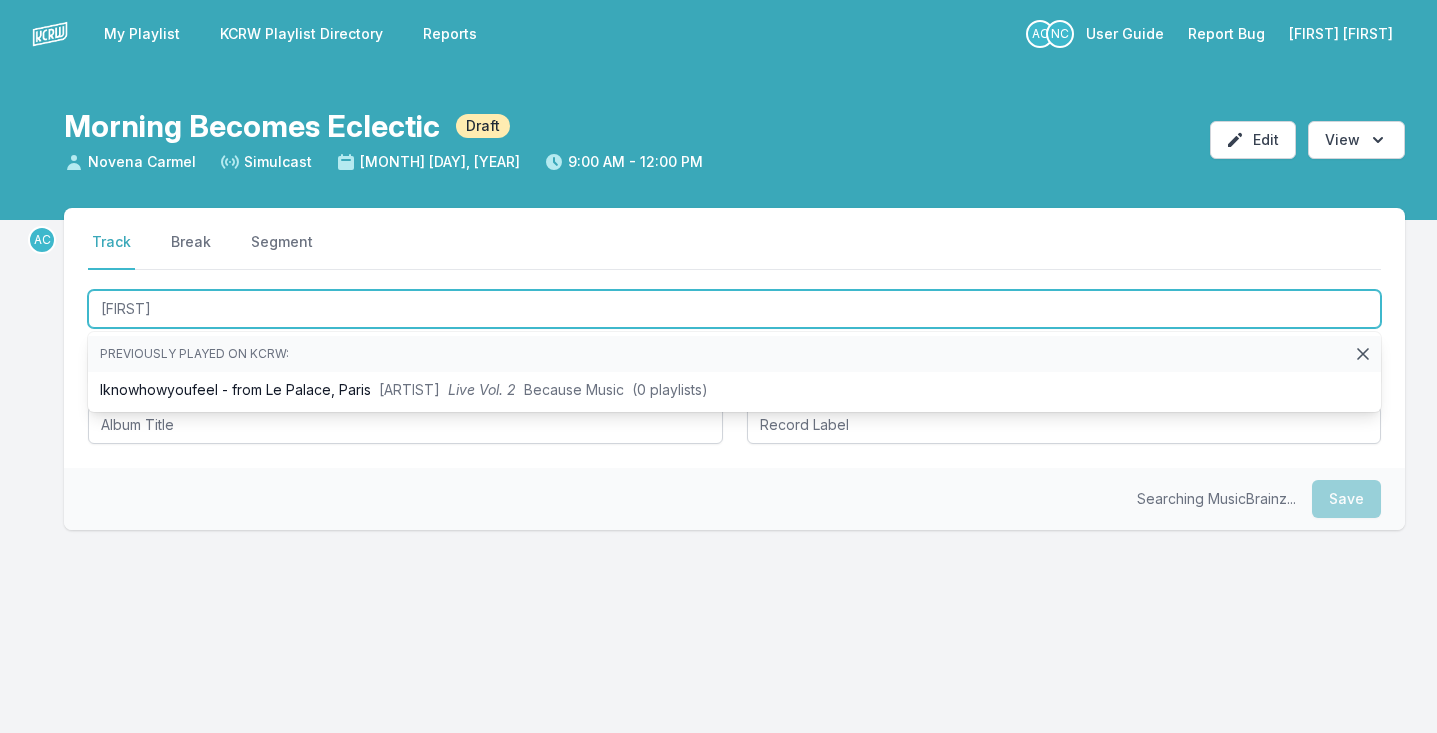 type on "[FIRST]" 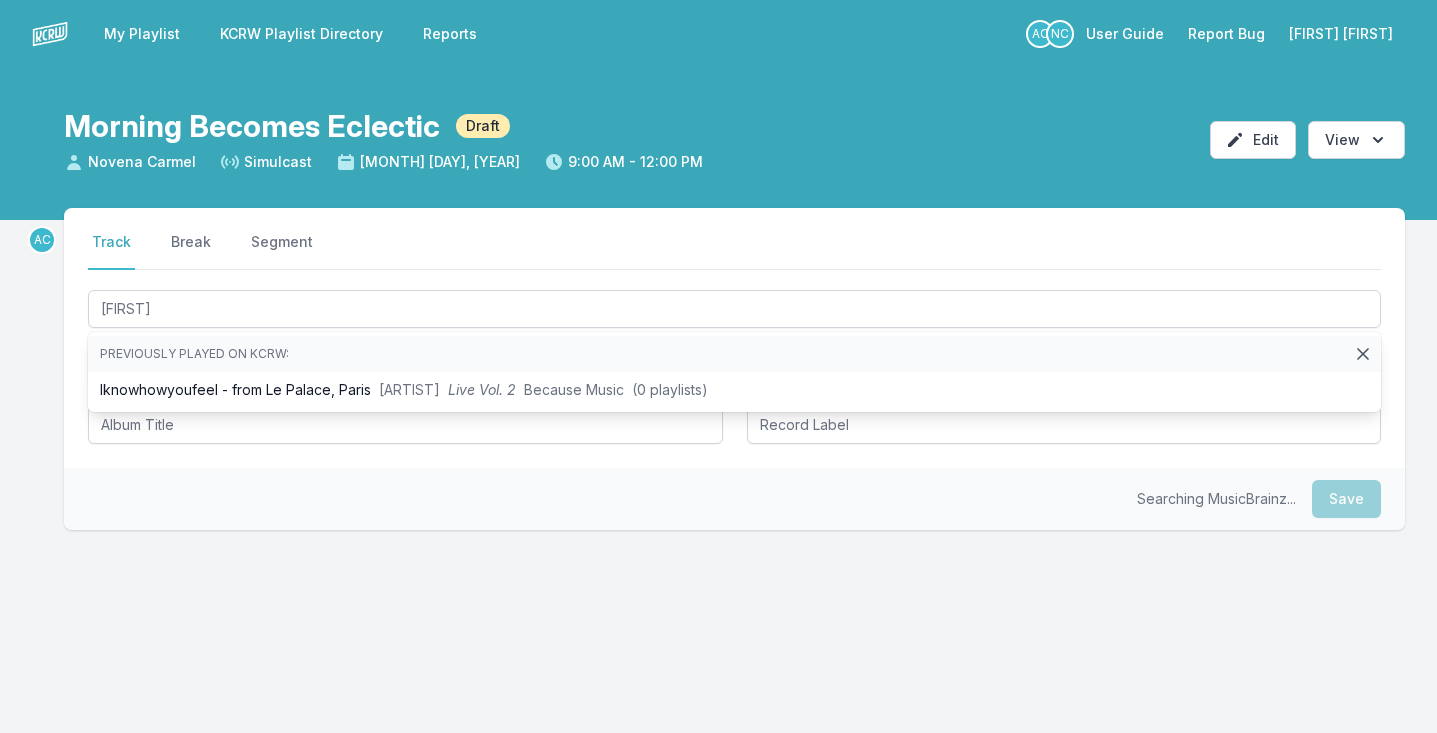 click on "Select a tab Track Break Segment Track Break Segment [FIRST] Previously played on KCRW: [FIRST] - from Le Palace, [LOCATION] [FIRST] Live Vol. [NUMBER] [COMPANY] ([NUMBER] playlists)" at bounding box center [734, 338] 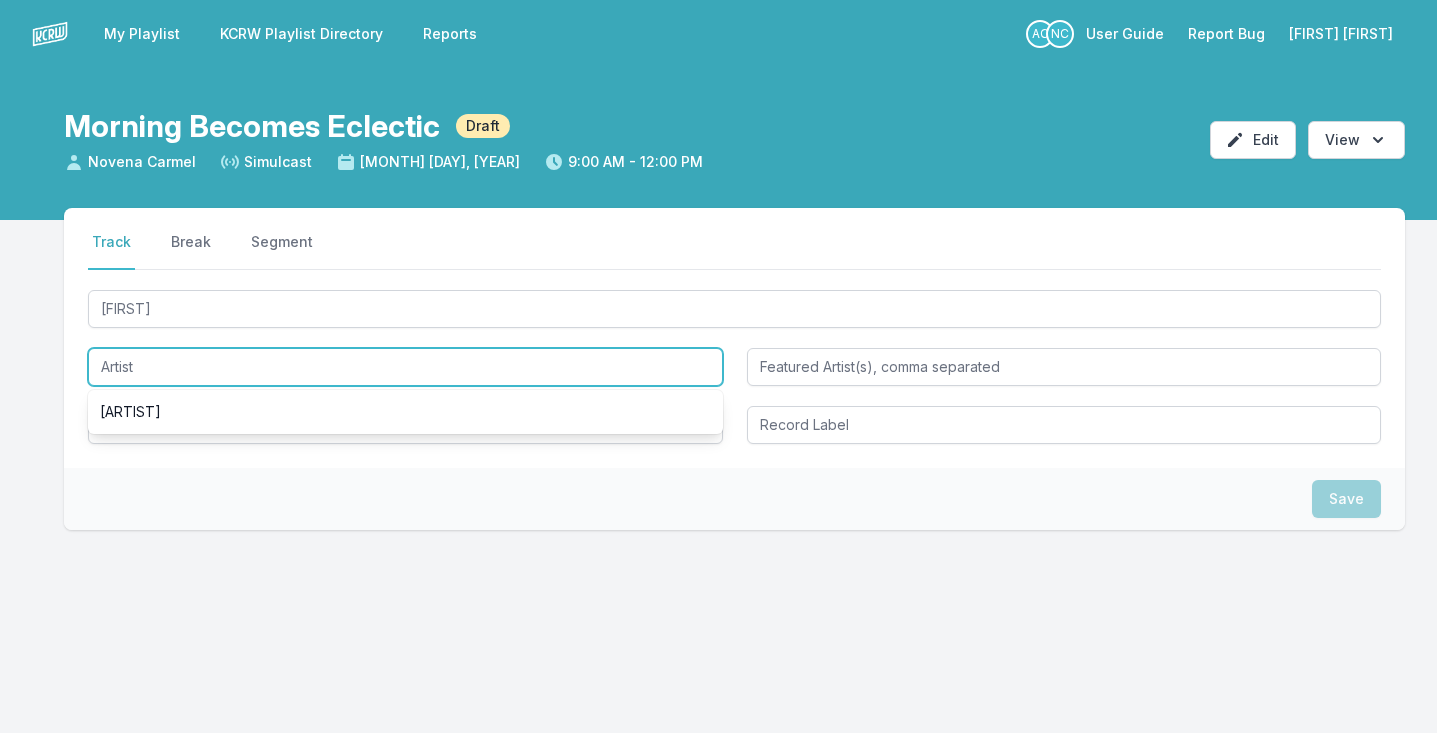 click at bounding box center (405, 367) 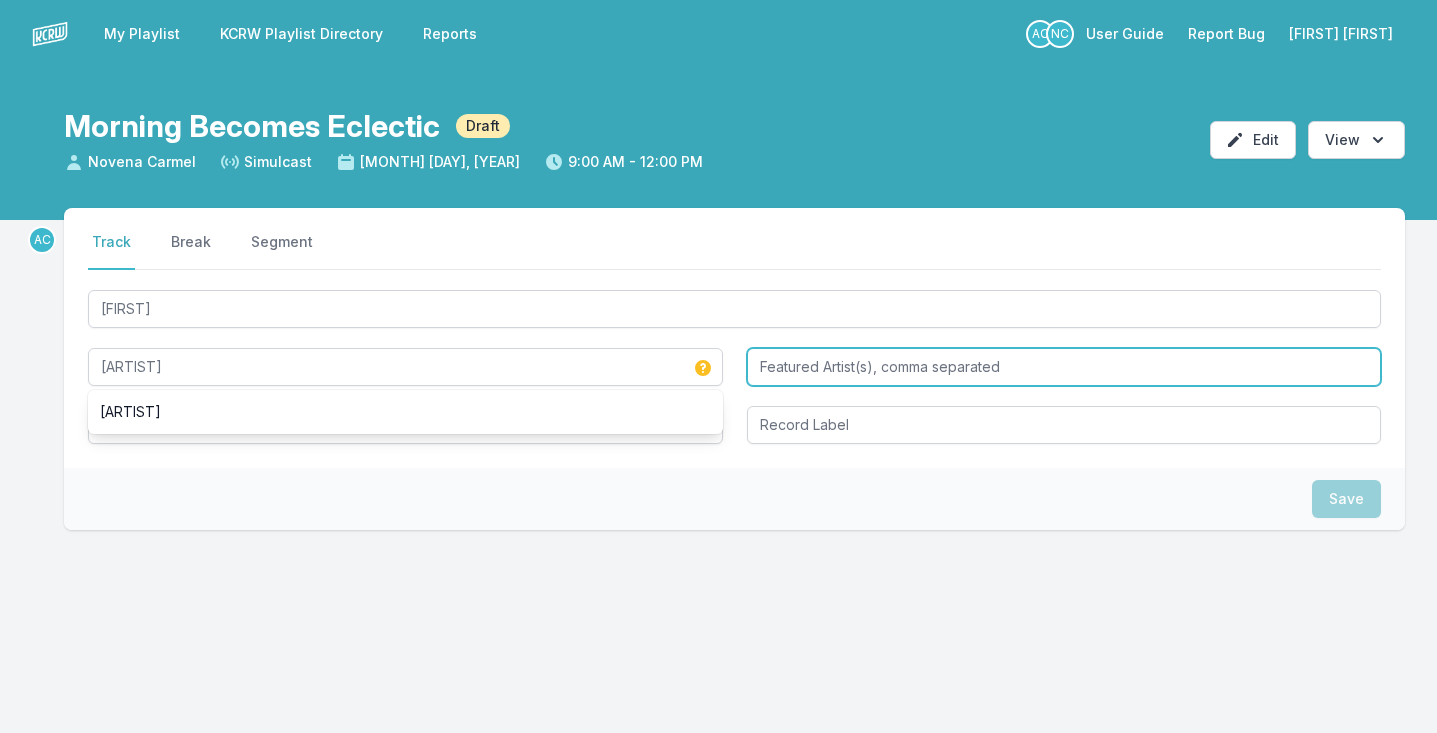 type on "[ARTIST]" 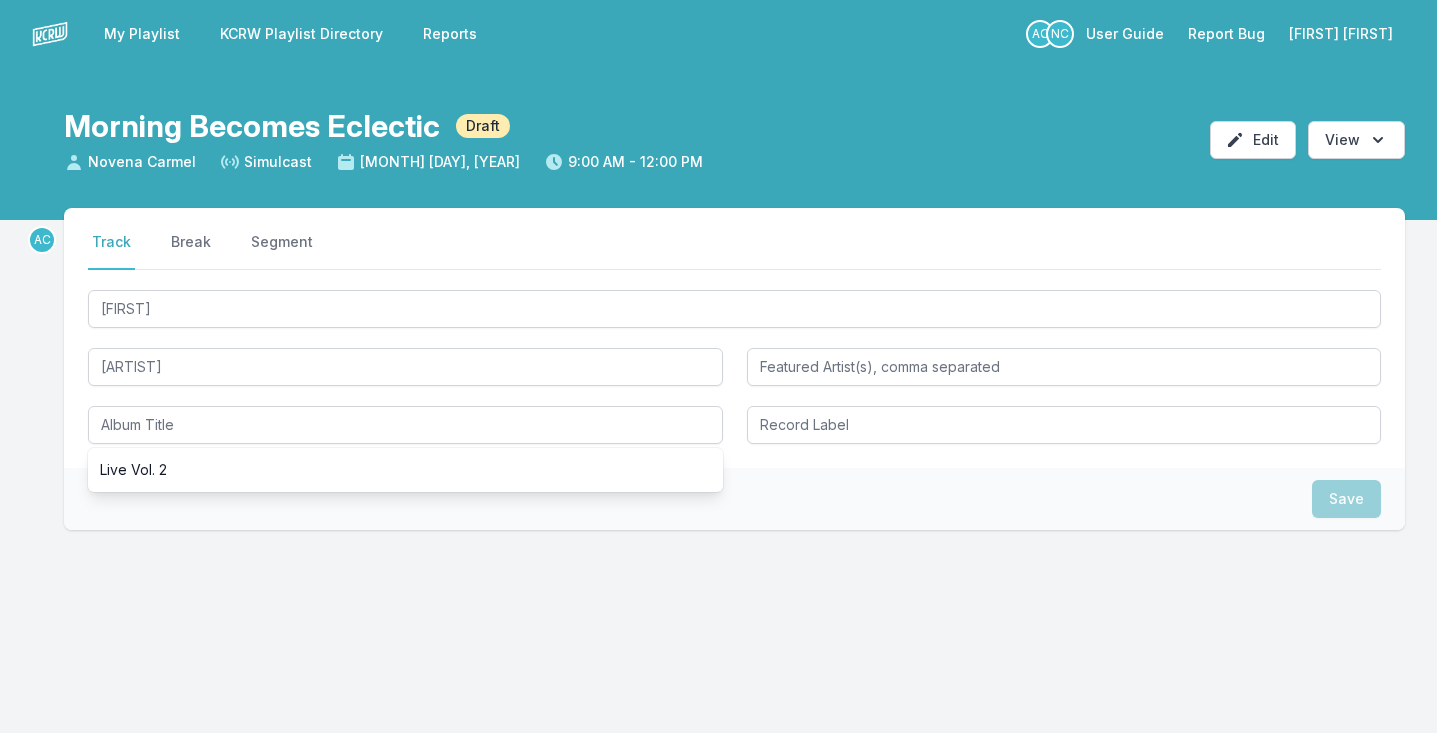 click on "AC Select a tab Track Break Segment Track Break Segment Iknowhowyoufeel Parcels Live Vol. 2 Save" at bounding box center [734, 433] 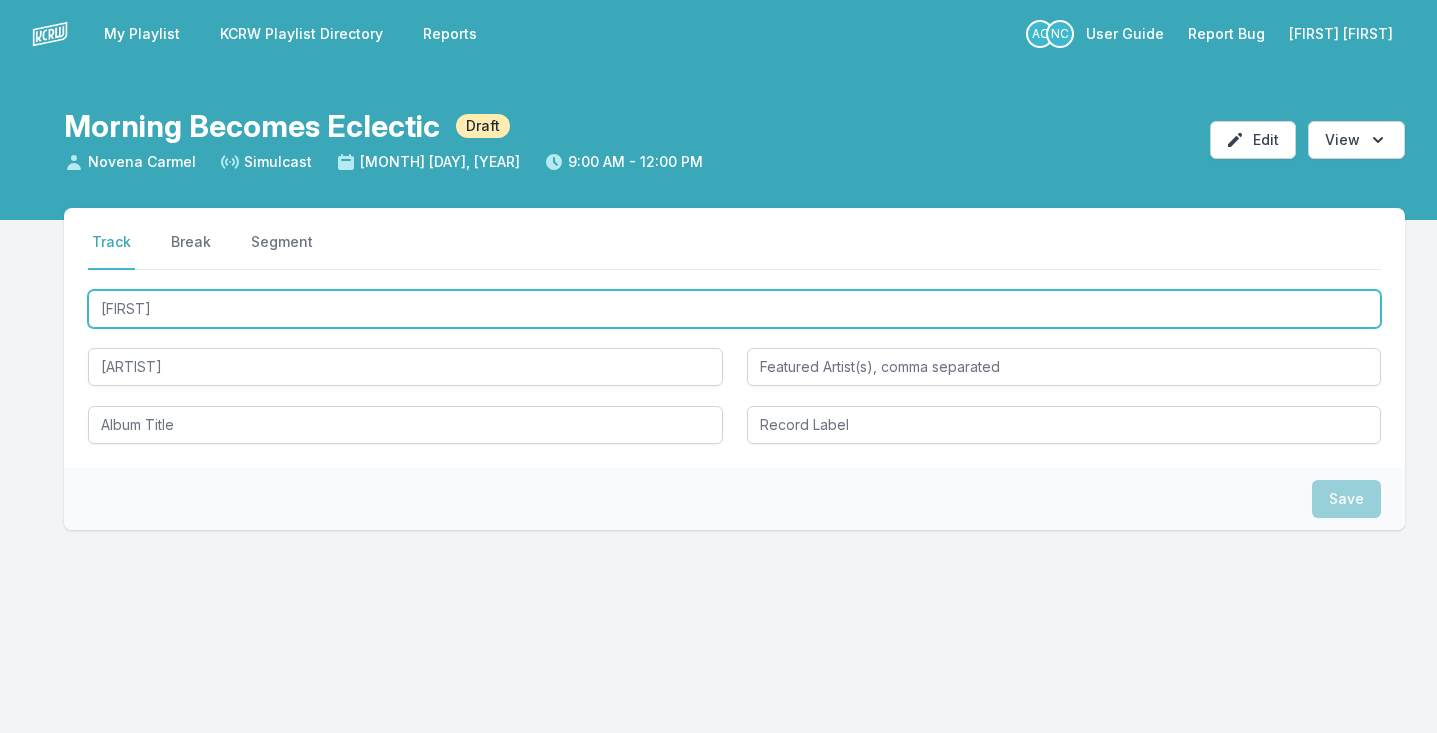 click on "[FIRST]" at bounding box center (734, 309) 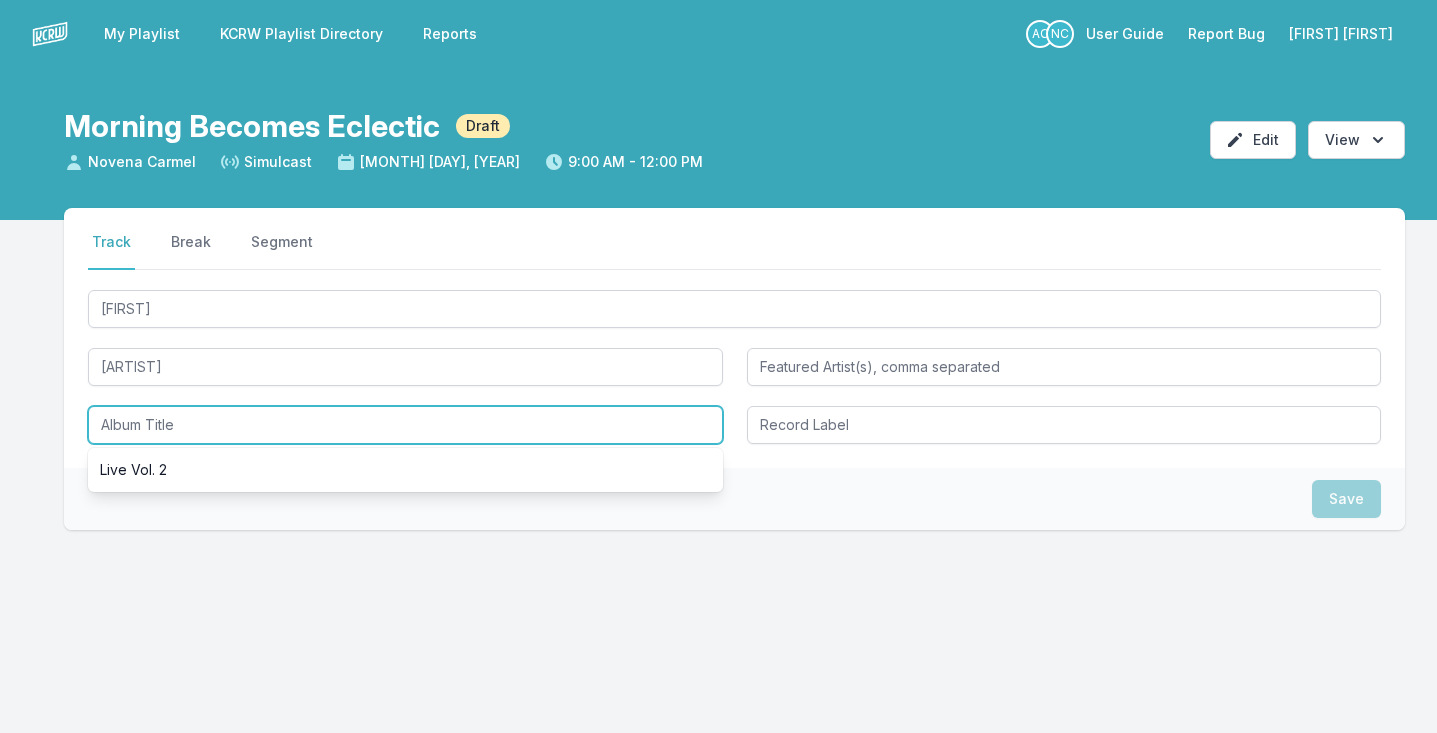 click at bounding box center [405, 425] 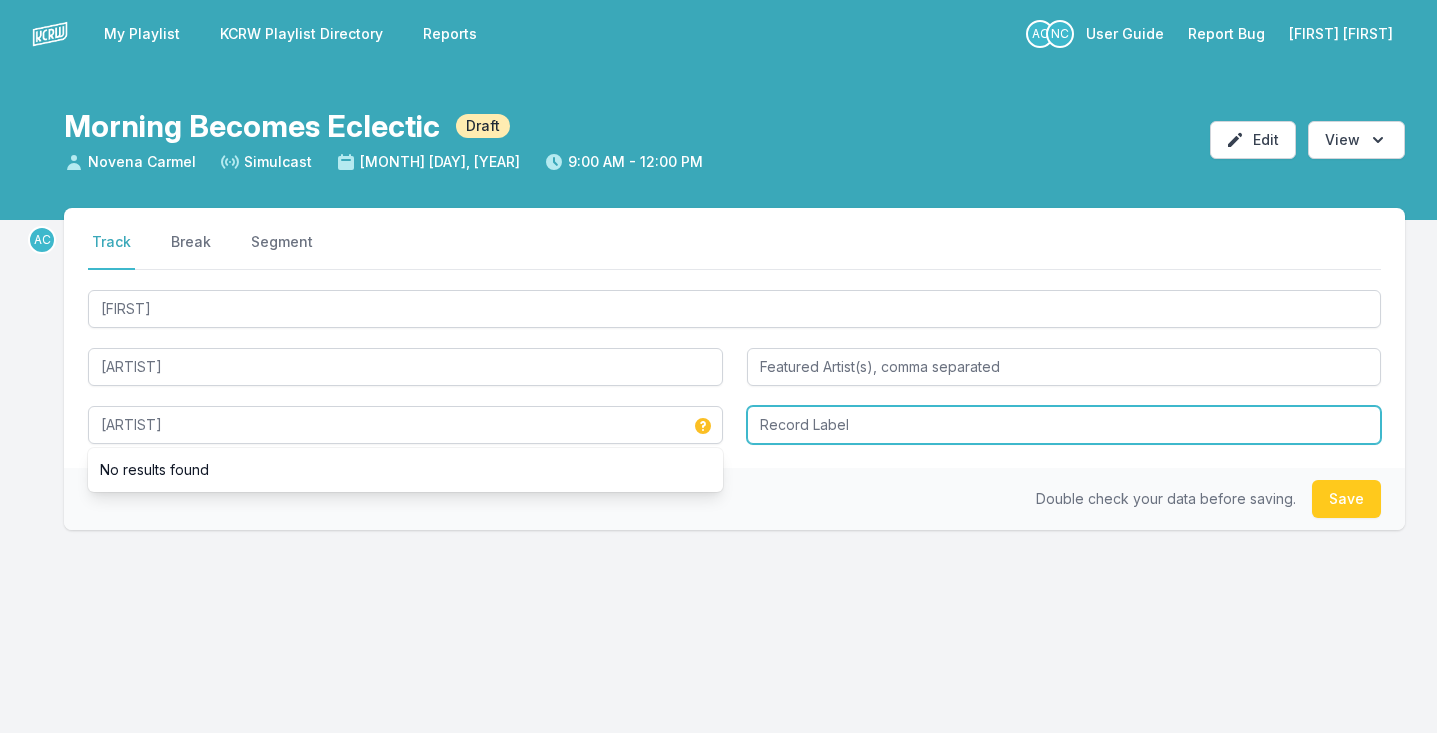 type on "[ARTIST]" 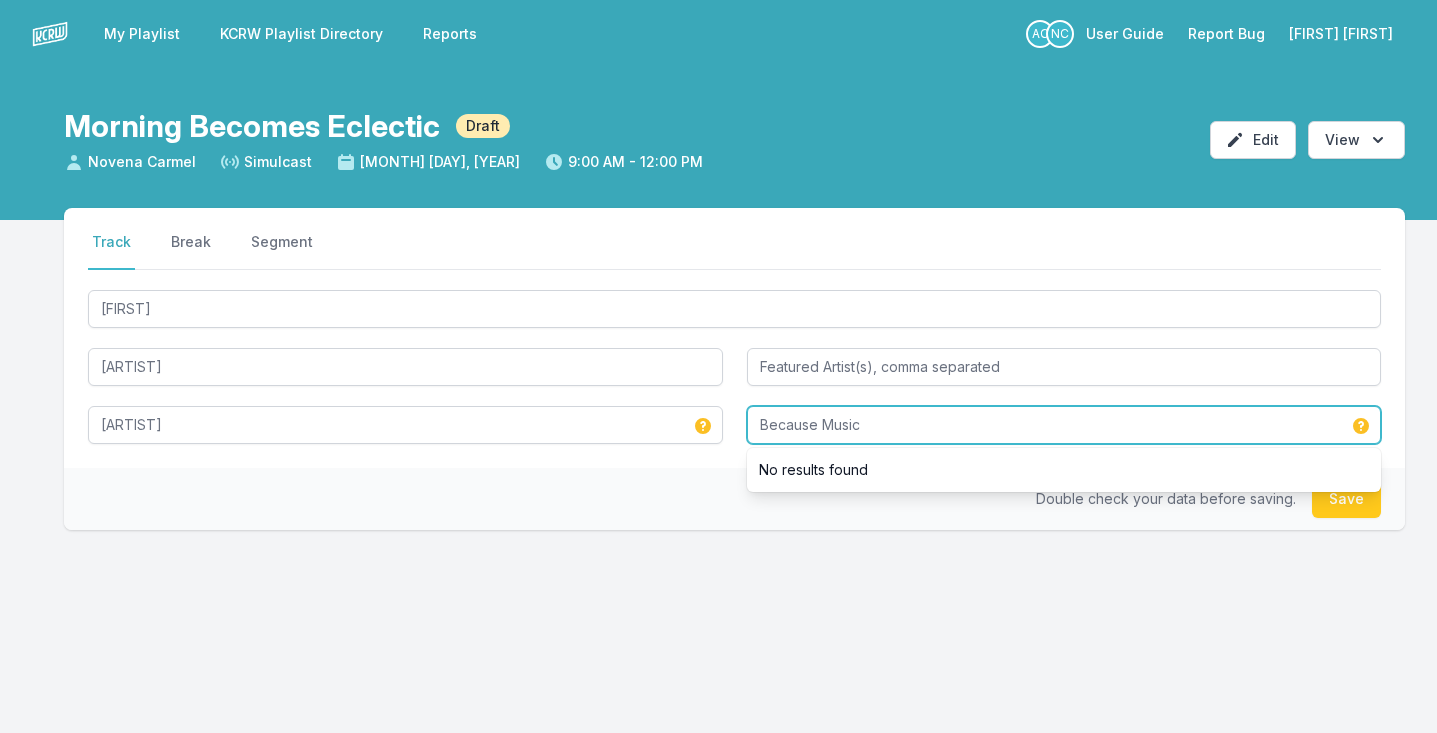 type on "Because Music" 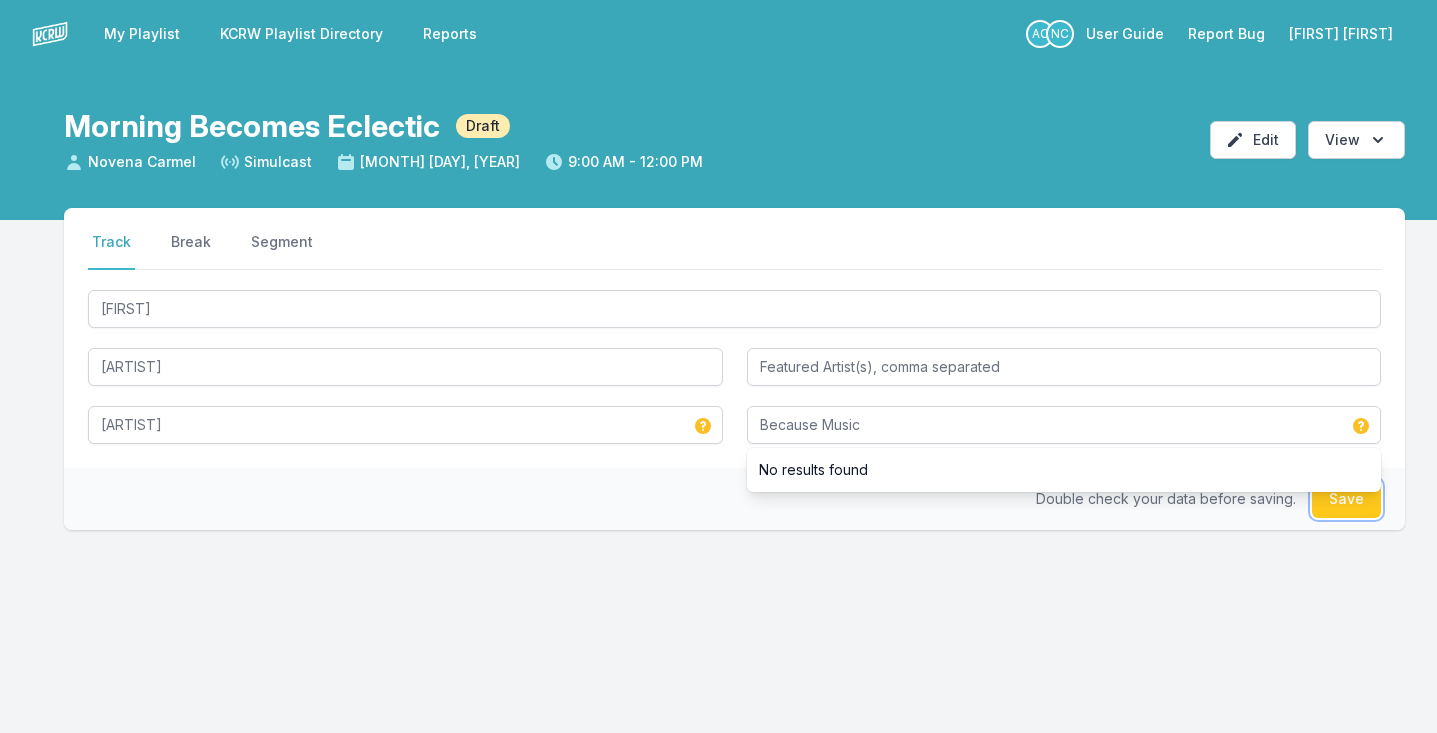click on "Save" at bounding box center (1346, 499) 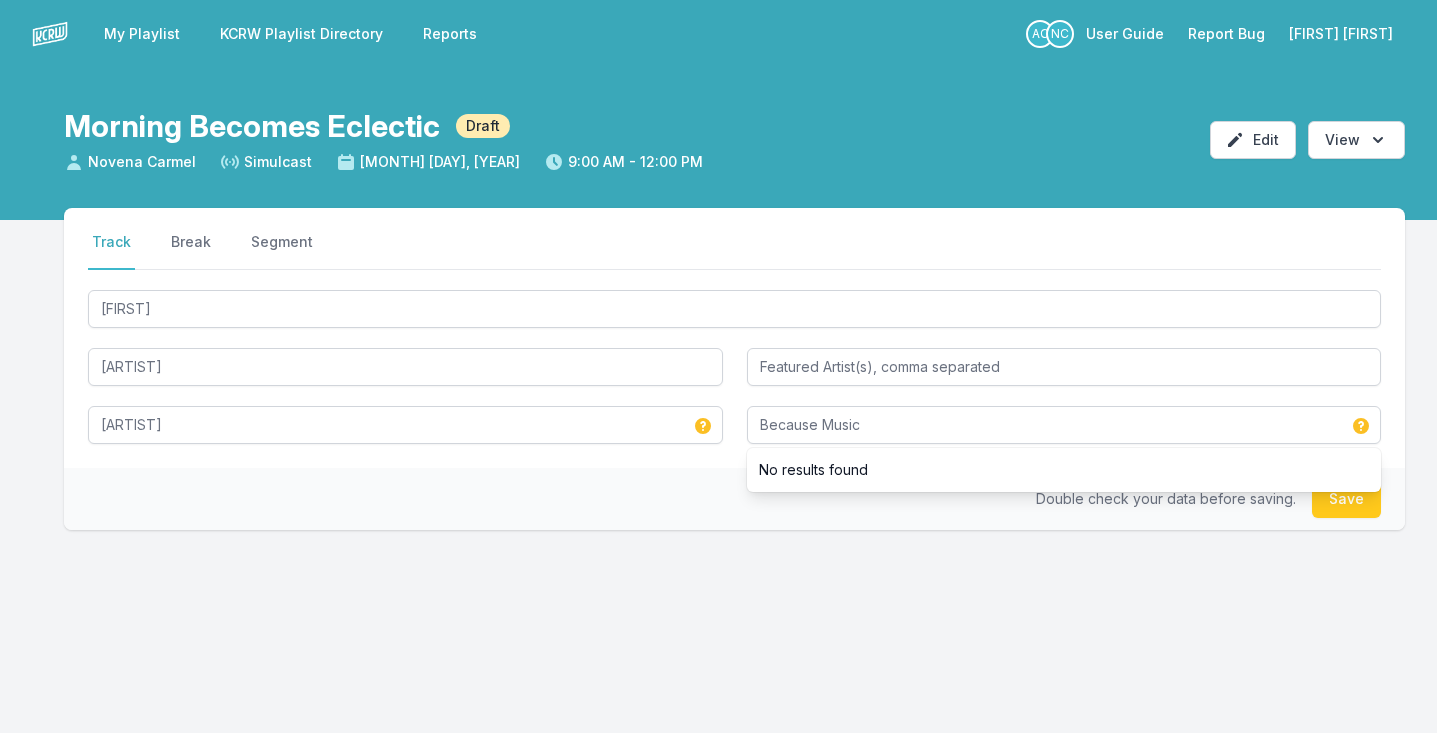 type 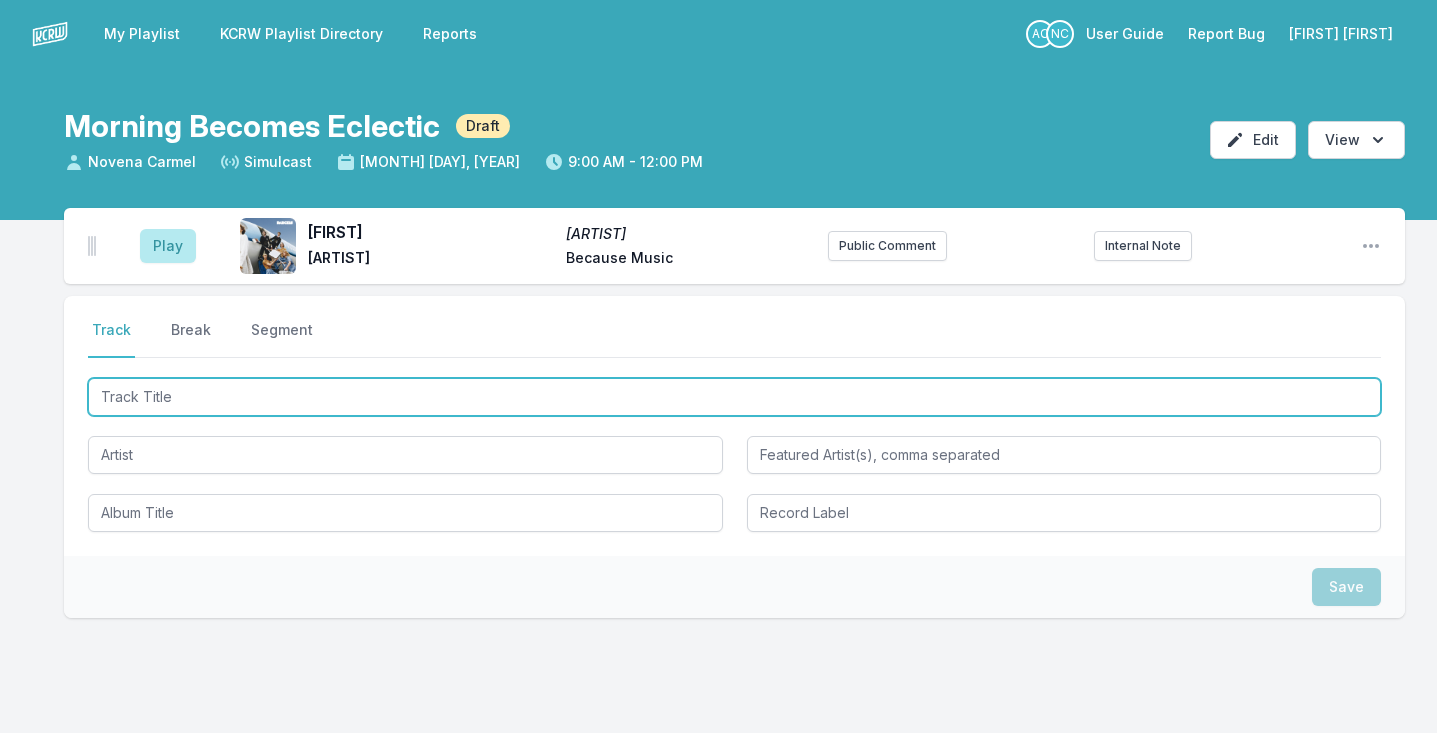 click at bounding box center [734, 397] 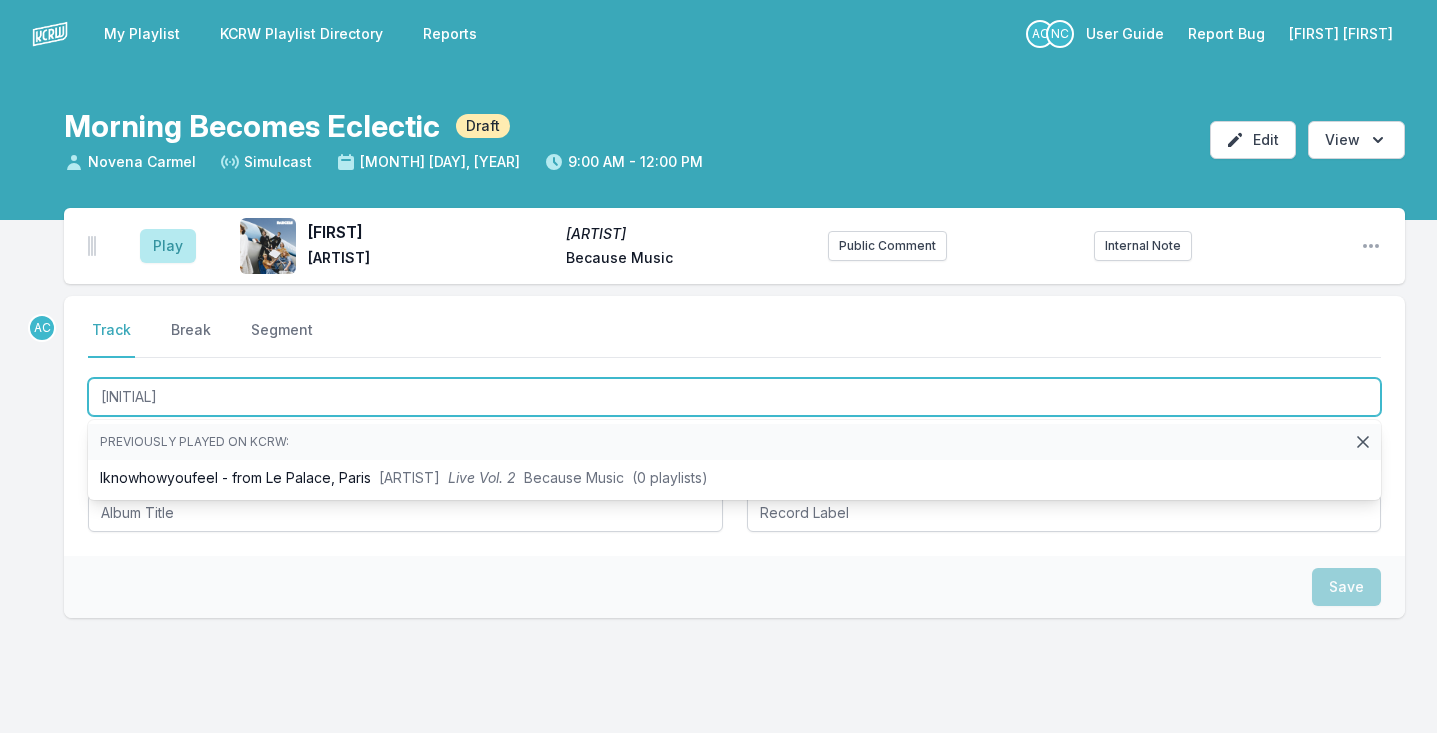 type on "S.N" 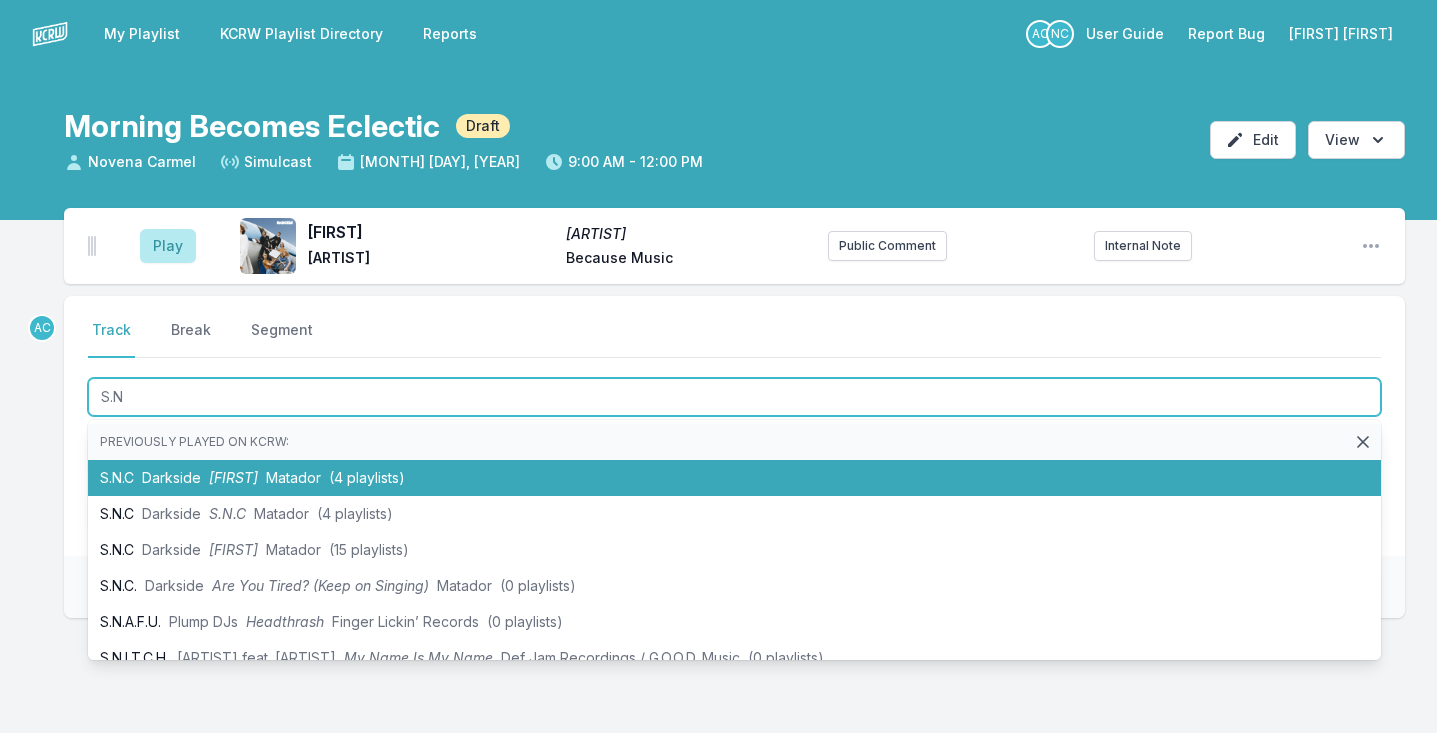 click on "S.N.C Darkside Nothing Matador (4 playlists)" at bounding box center [734, 478] 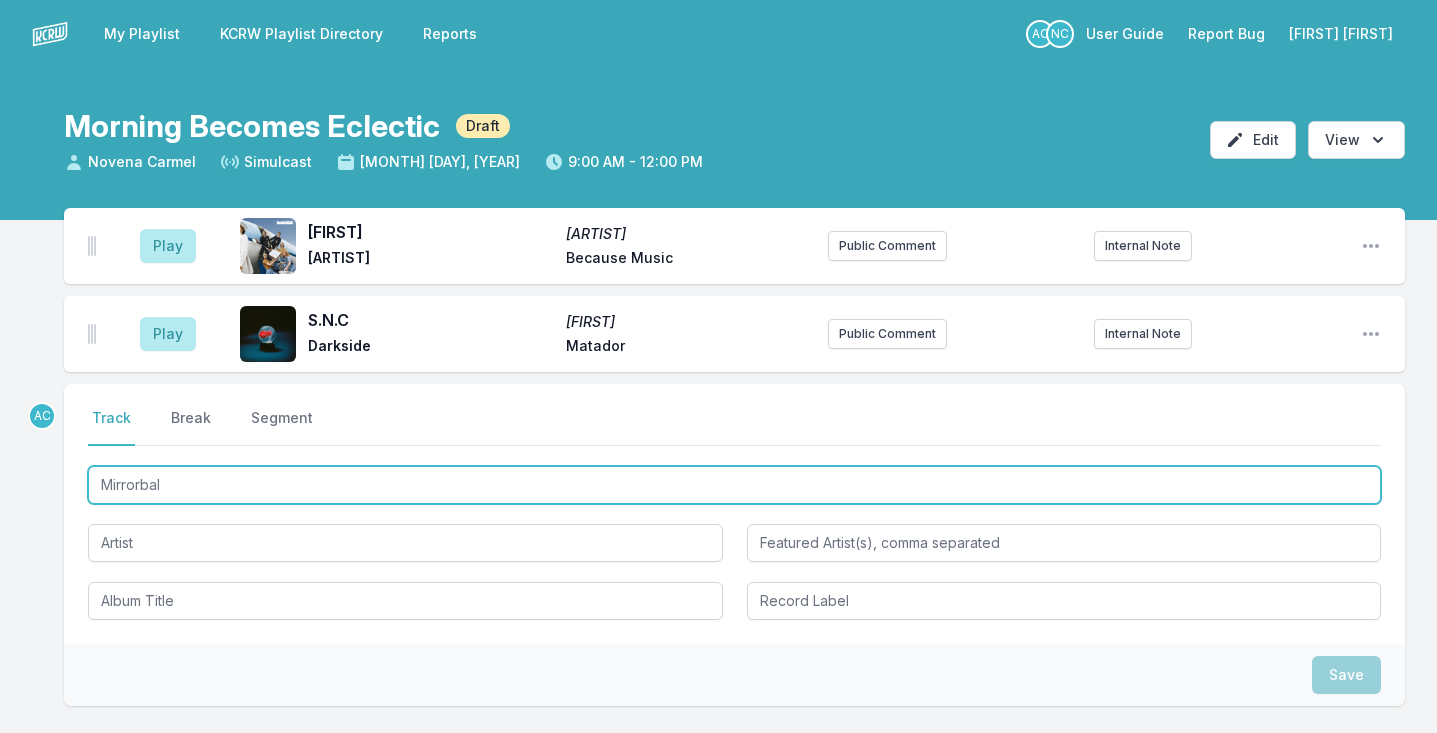 type on "[FIRST]" 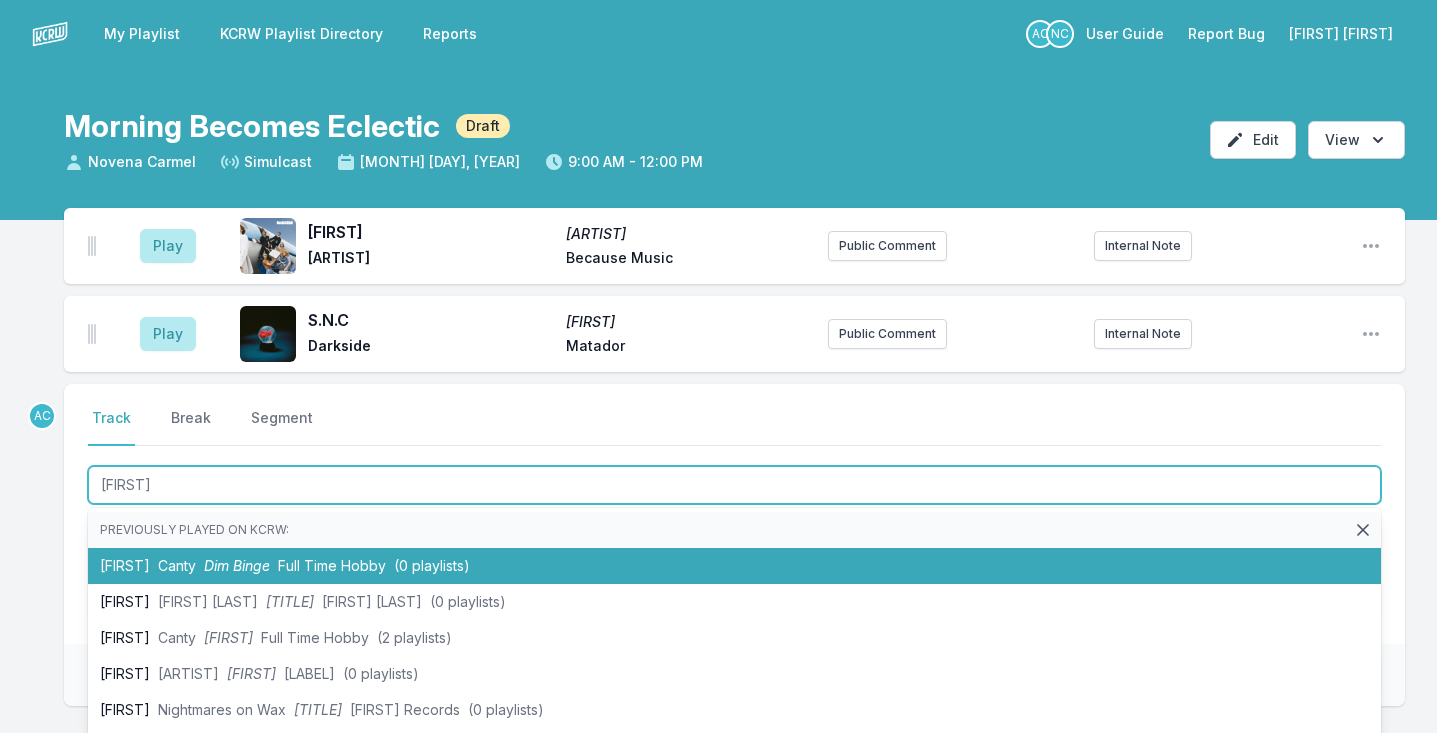 click on "Dim Binge" at bounding box center [237, 565] 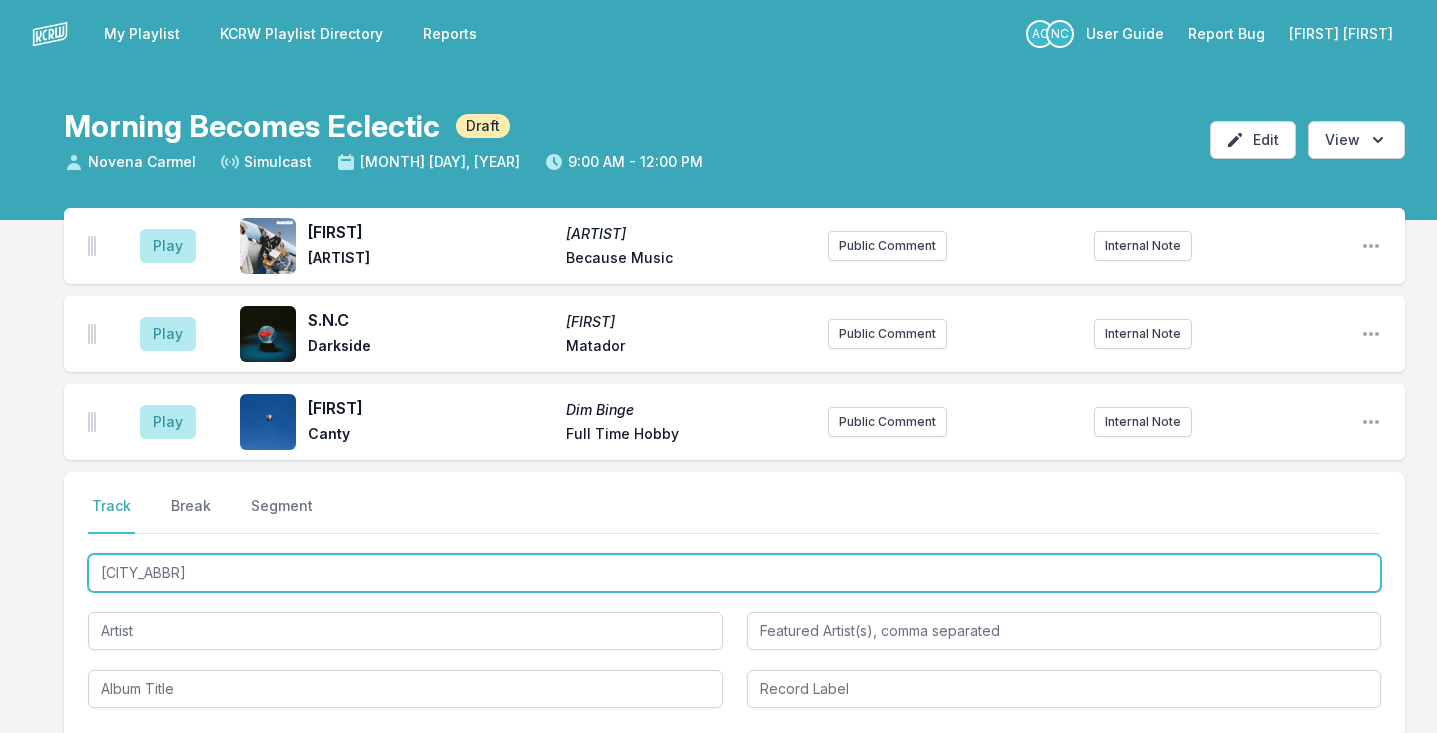 type on "[ARTIST]" 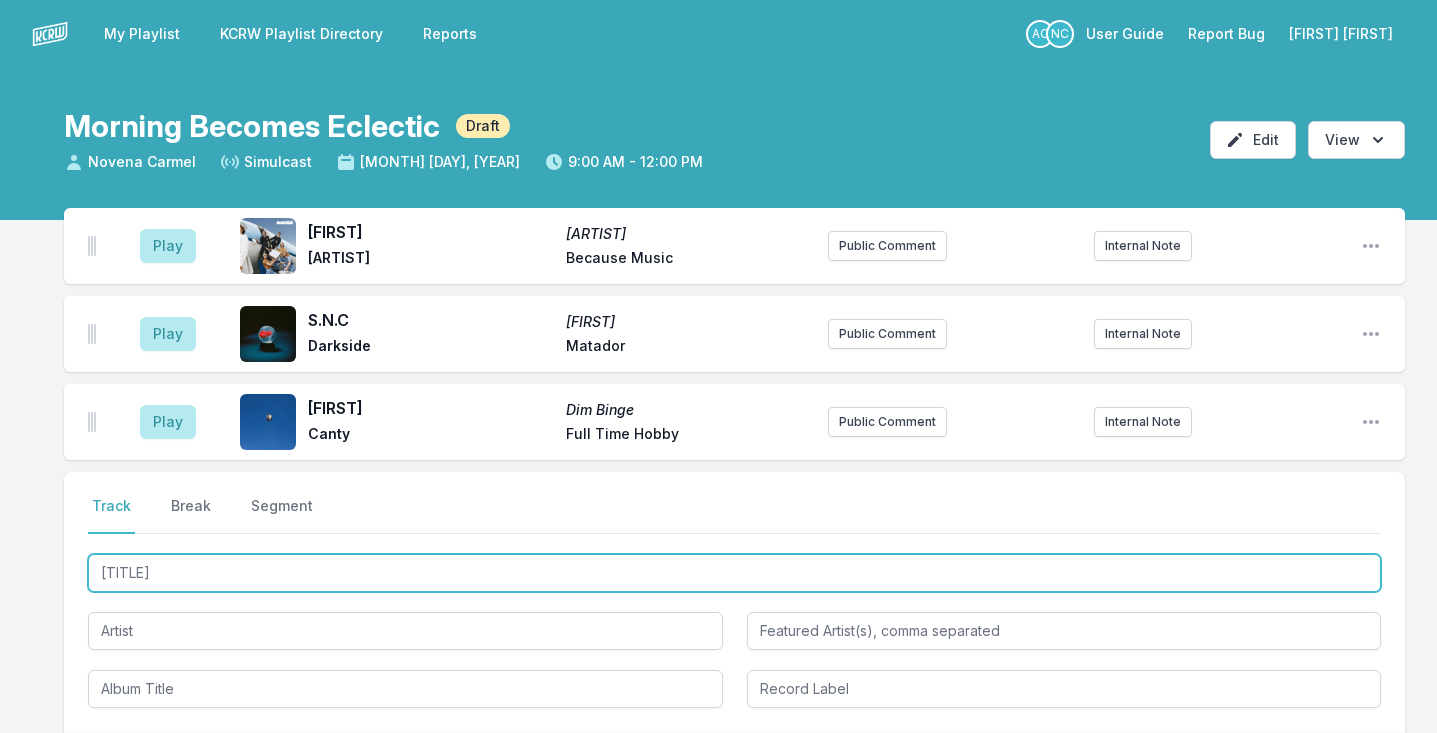 type on "[TITLE]" 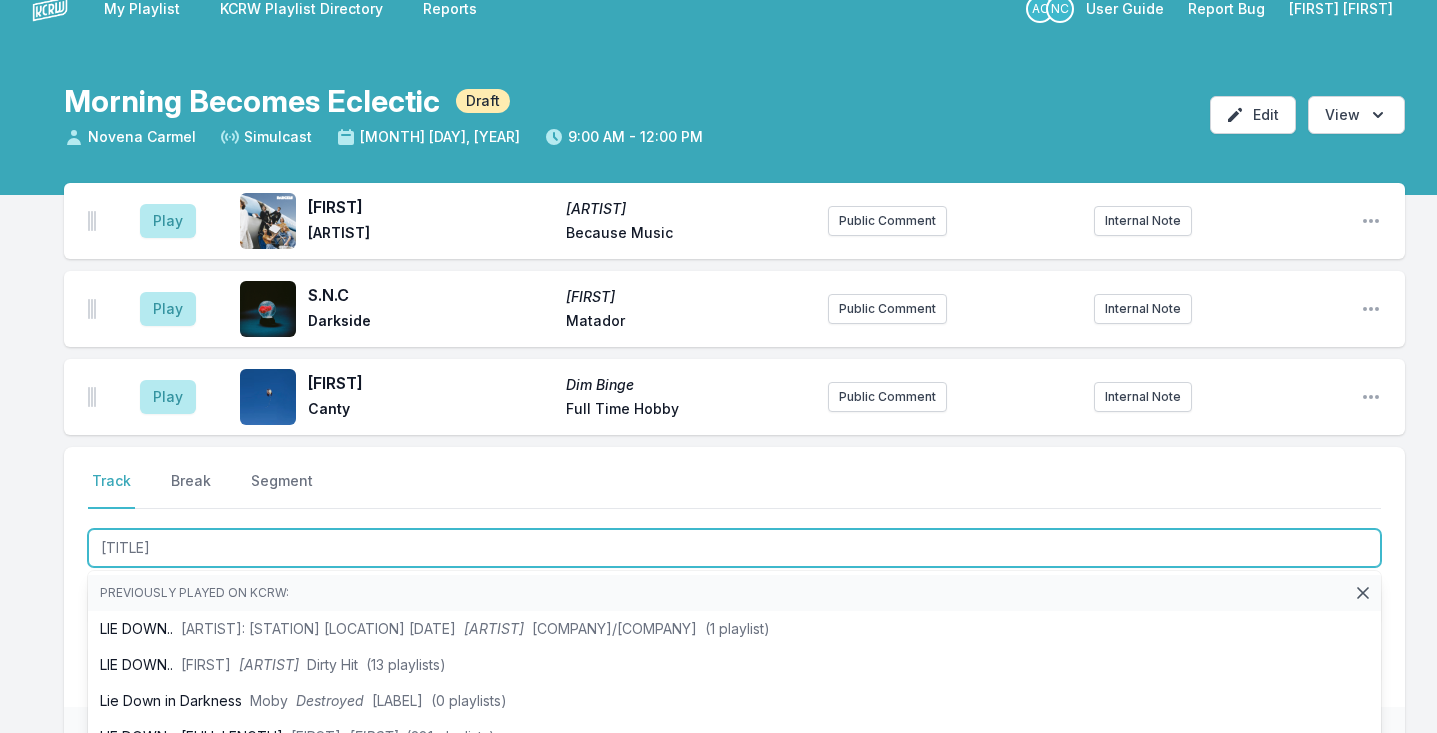 scroll, scrollTop: 28, scrollLeft: 0, axis: vertical 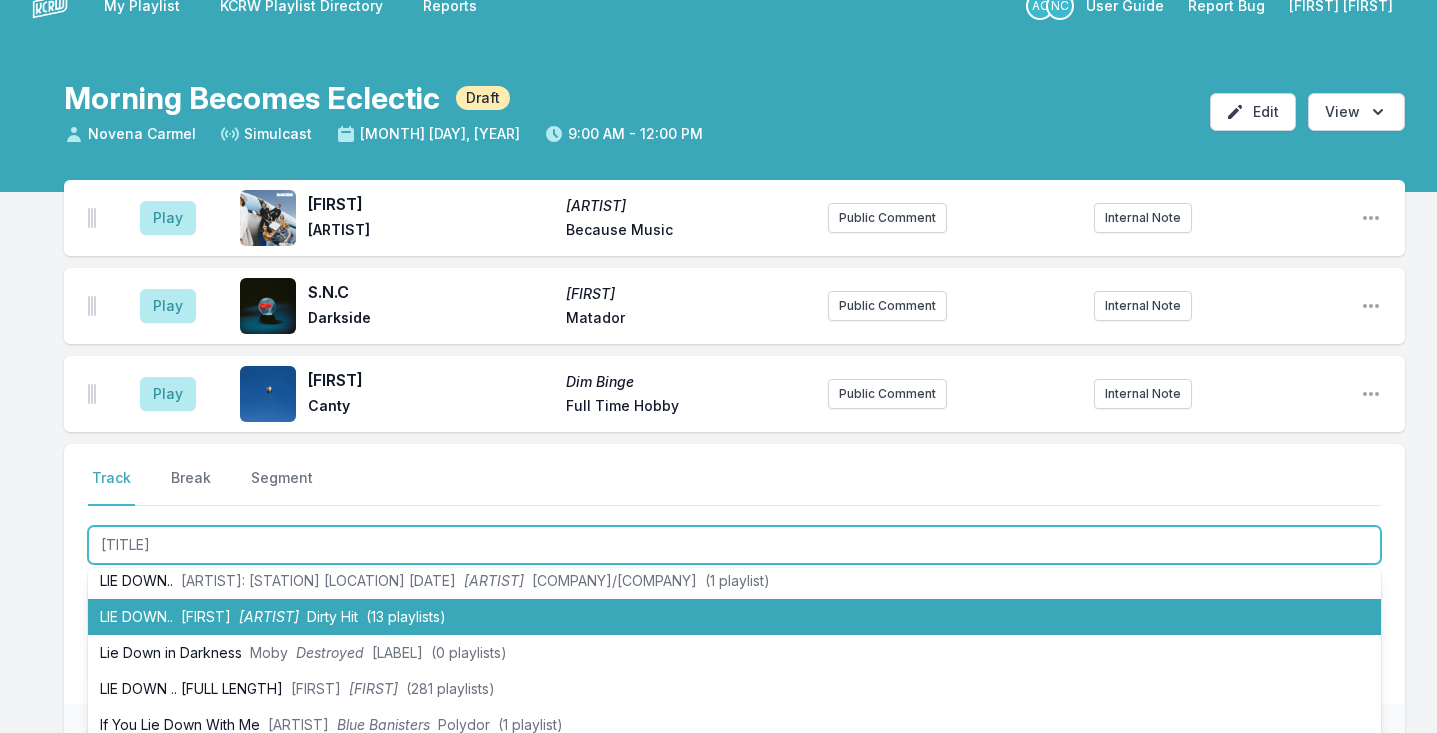 click on "Dirty Hit" at bounding box center [332, 616] 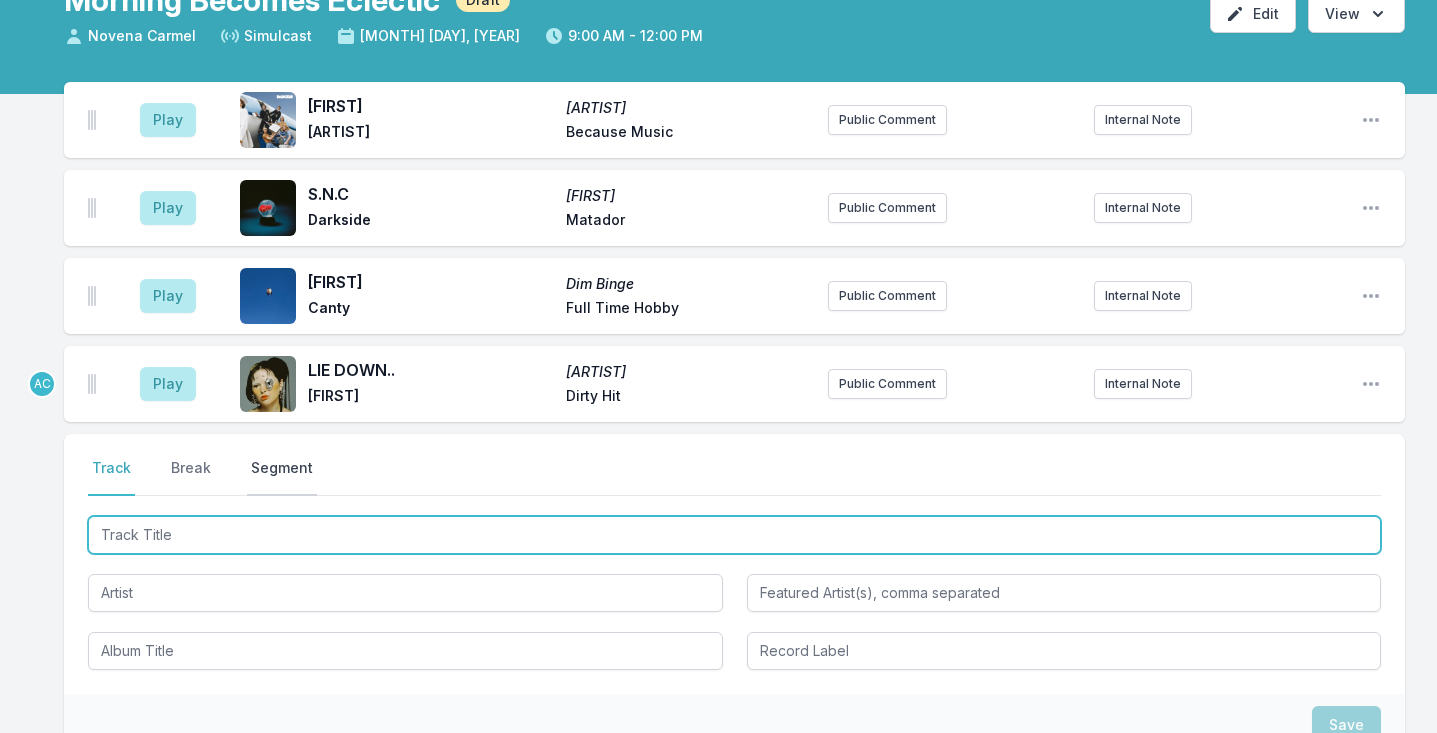 scroll, scrollTop: 127, scrollLeft: 0, axis: vertical 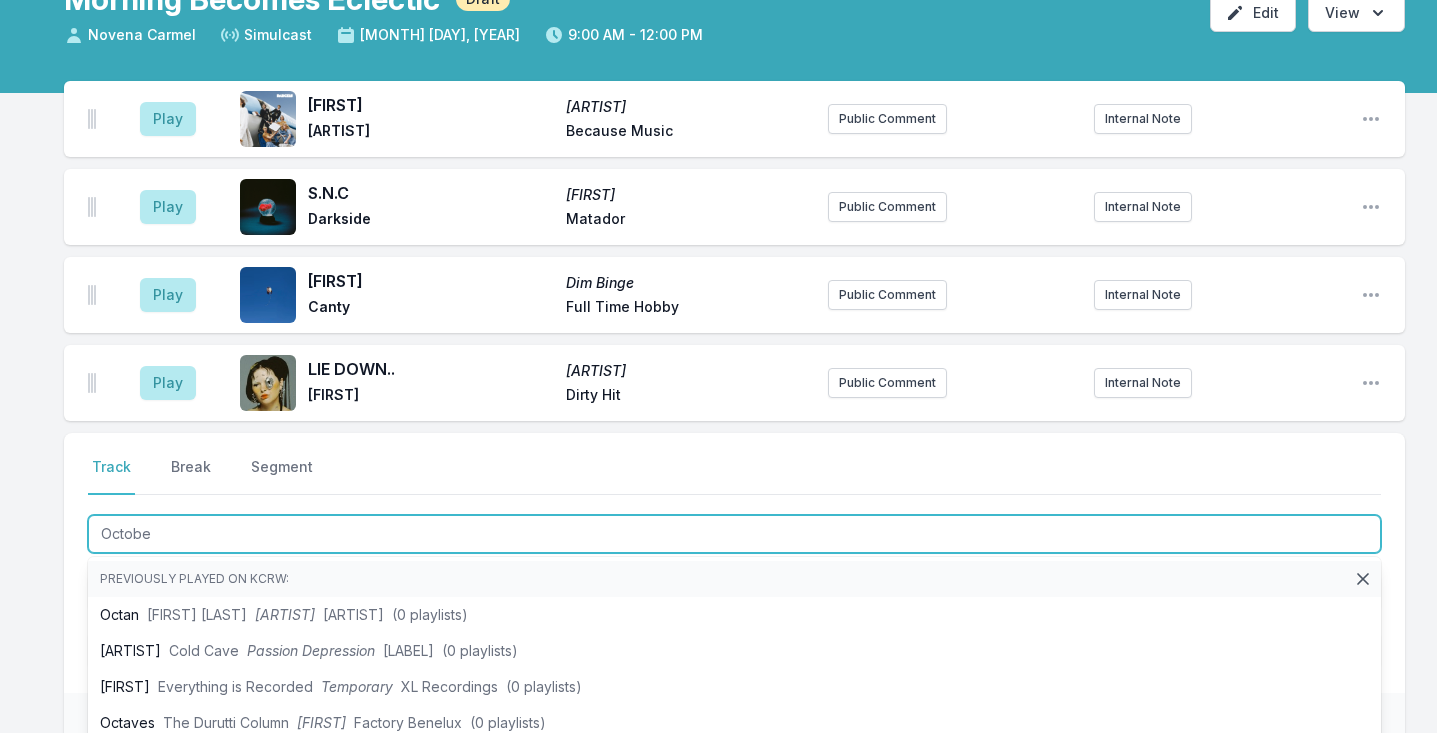 type on "[FIRST]" 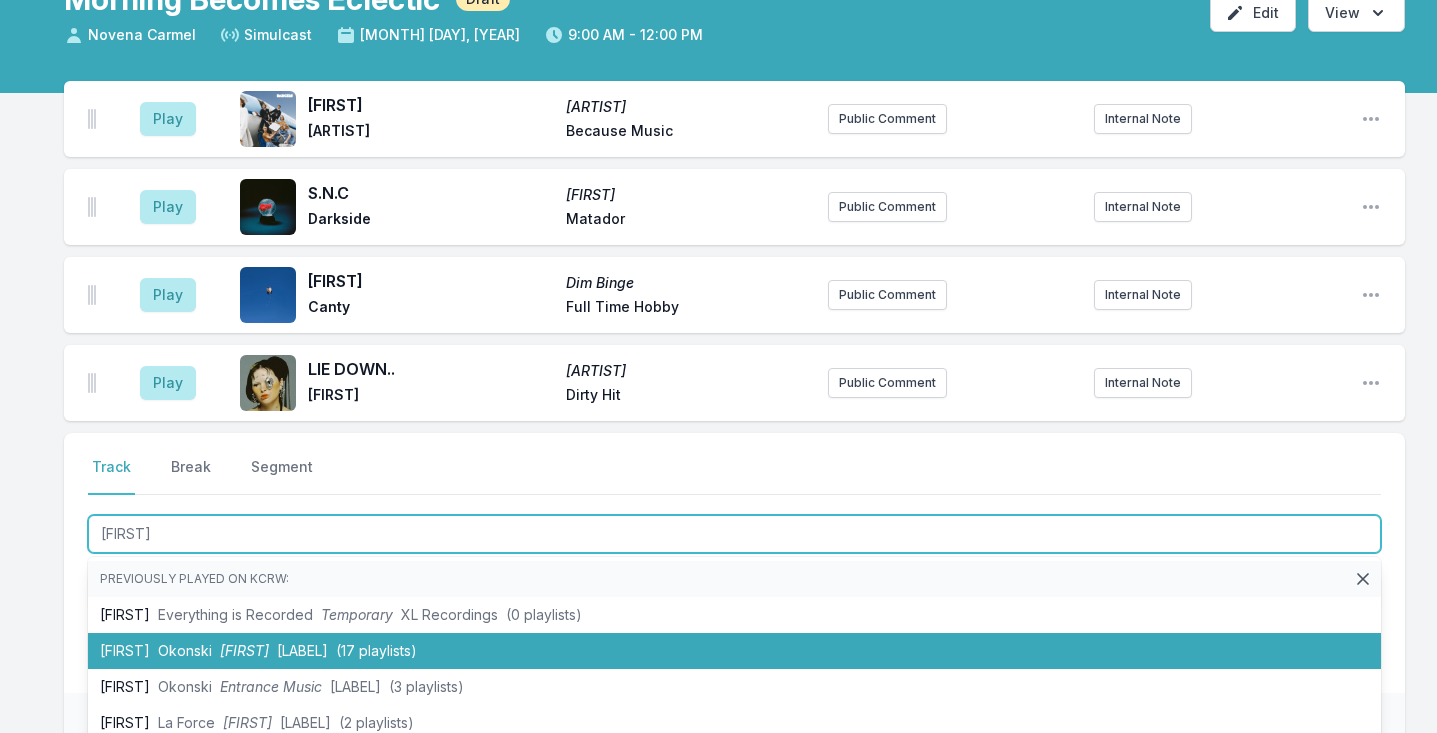 click on "[ARTIST] [ARTIST] Colemine Records (17 playlists)" at bounding box center (734, 651) 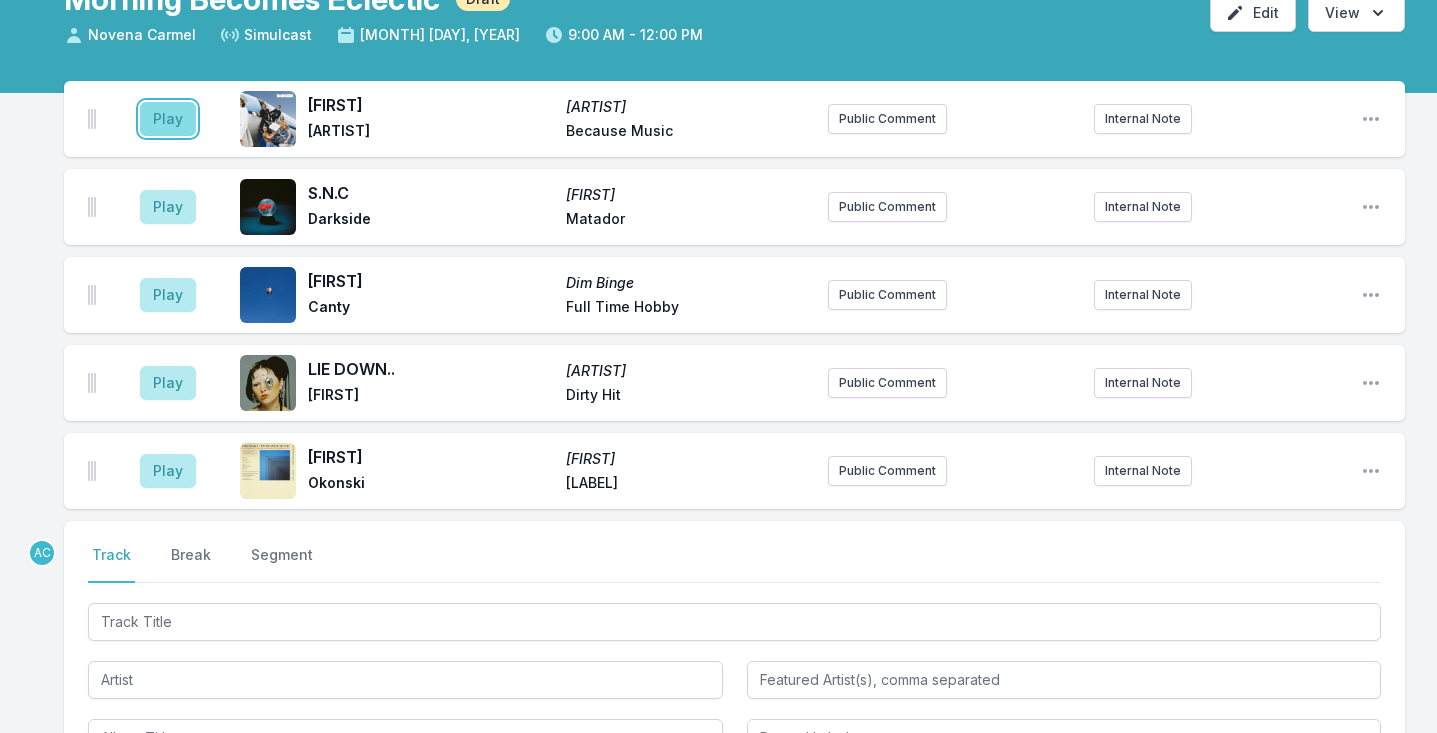 click on "Play" at bounding box center [168, 119] 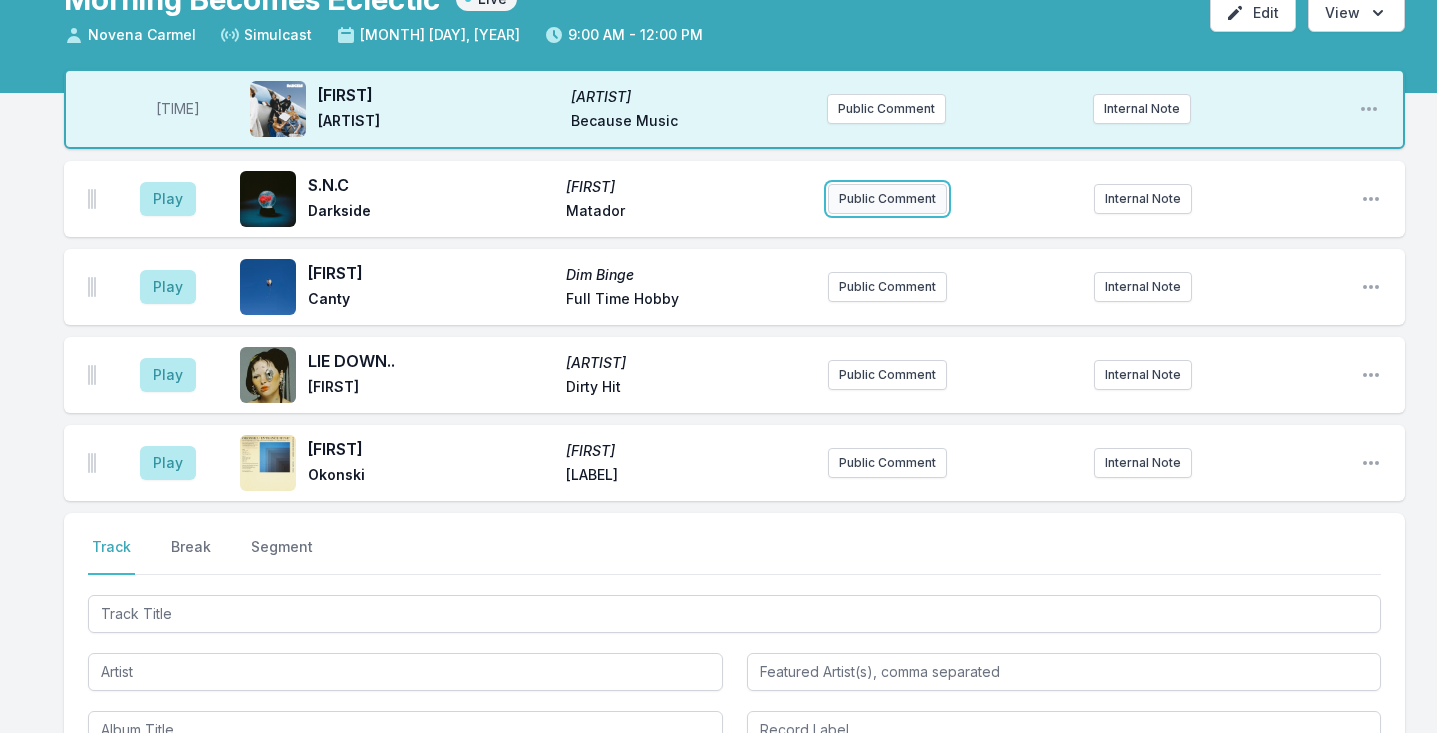 click on "Public Comment" at bounding box center (887, 199) 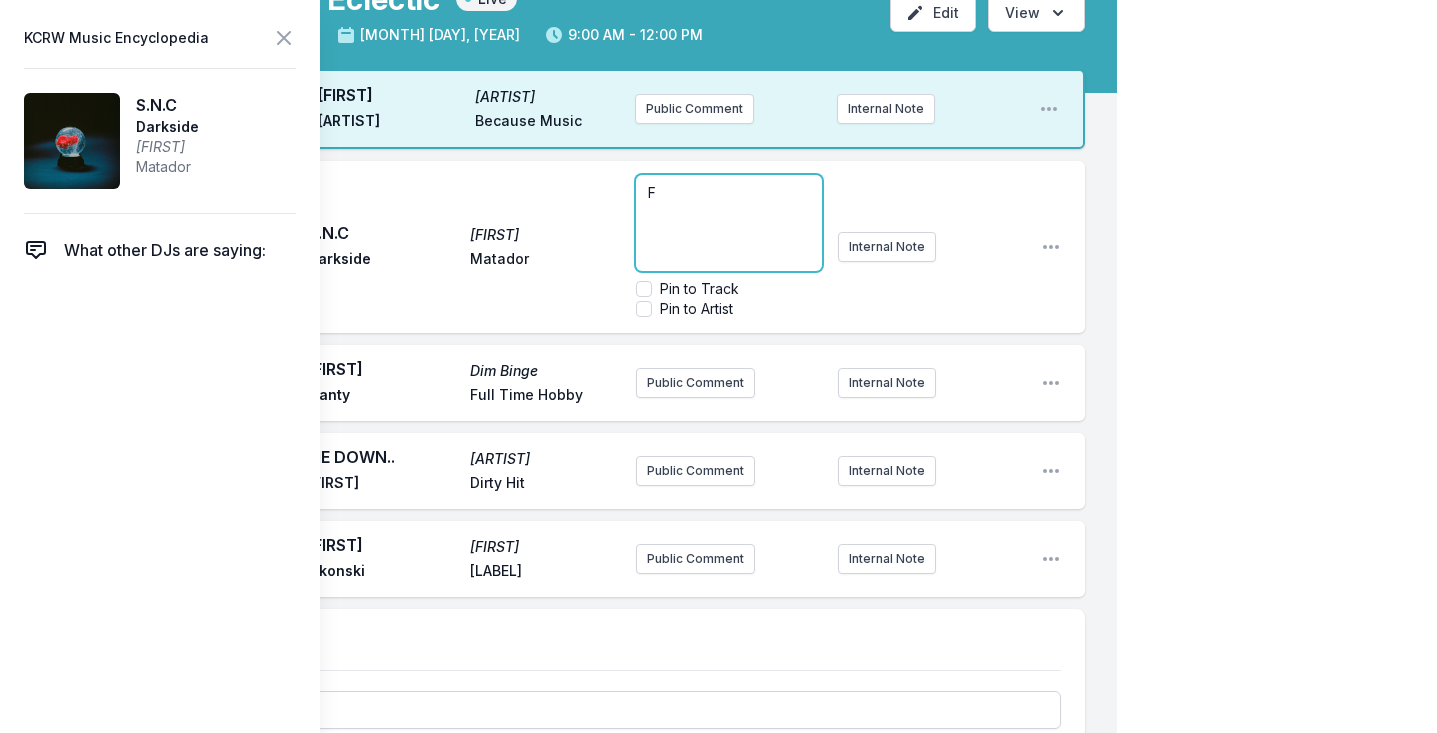 type 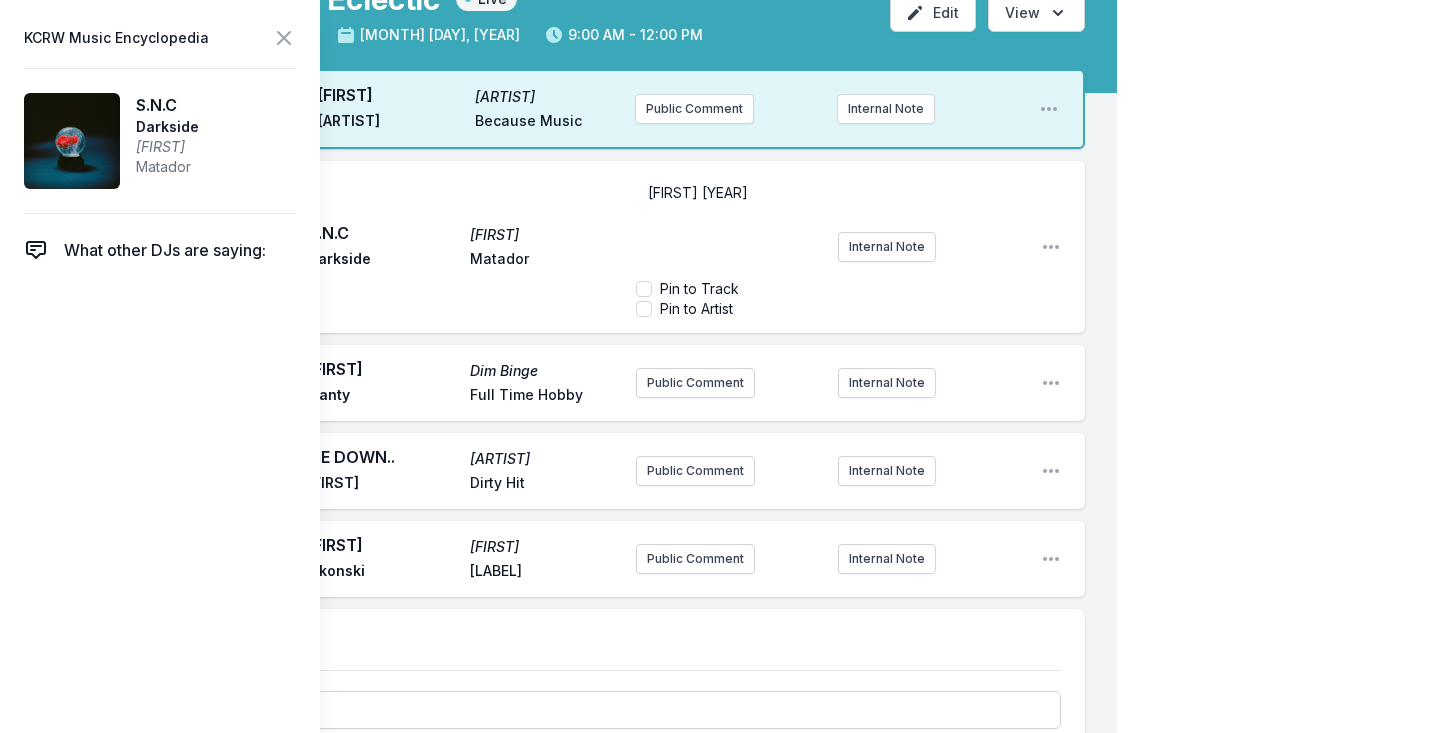 click on "AC Play S.N.C Nothing Darkside Matador [MONTH] [YEAR] Pin to Track Pin to Artist Internal Note Open playlist item options Play Mirrorball Dim Binge Canty Full Time Hobby Public Comment Internal Note Open playlist item options Play LIE DOWN.. SAYA Saya Gray Dirty Hit Public Comment Internal Note Open playlist item options Play October October Okonski Colemine Records Public Comment Internal Note Open playlist item options" at bounding box center (574, 379) 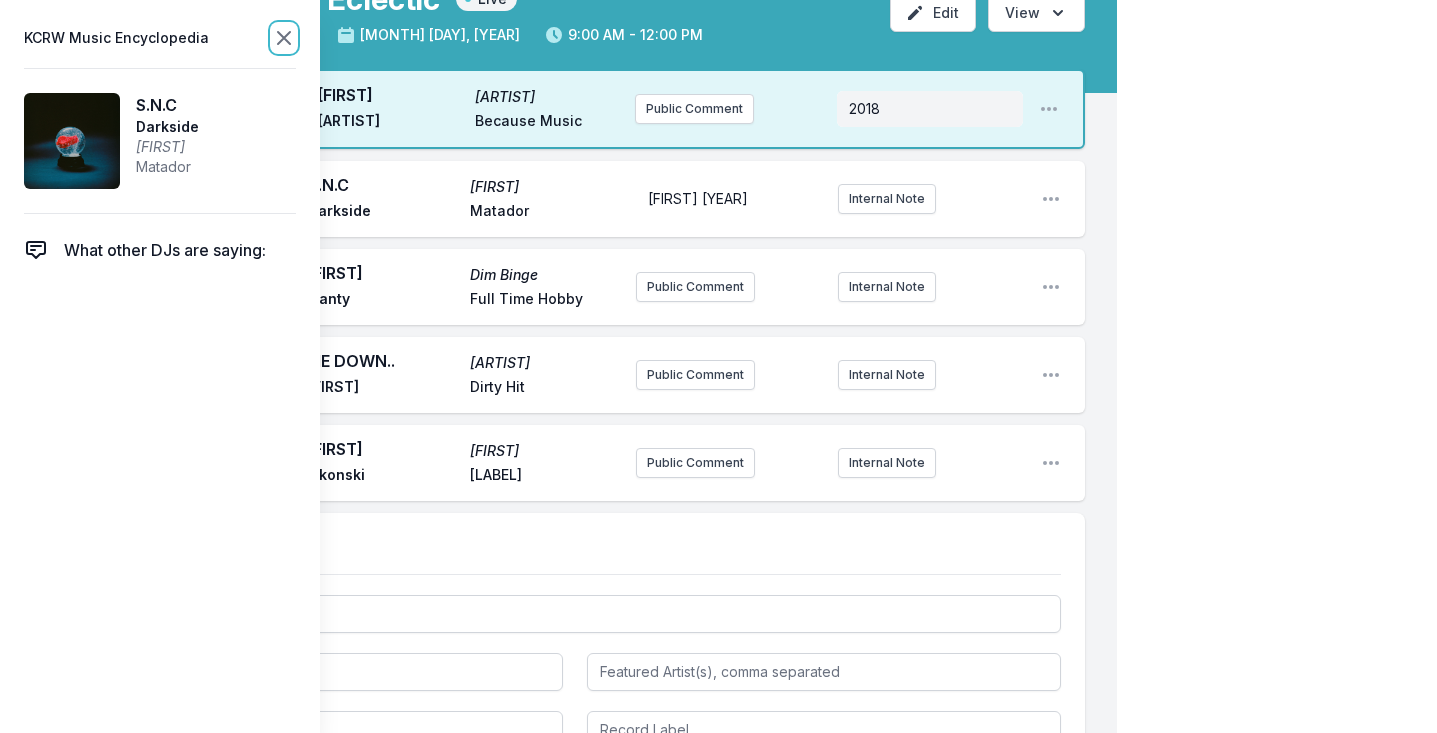 click 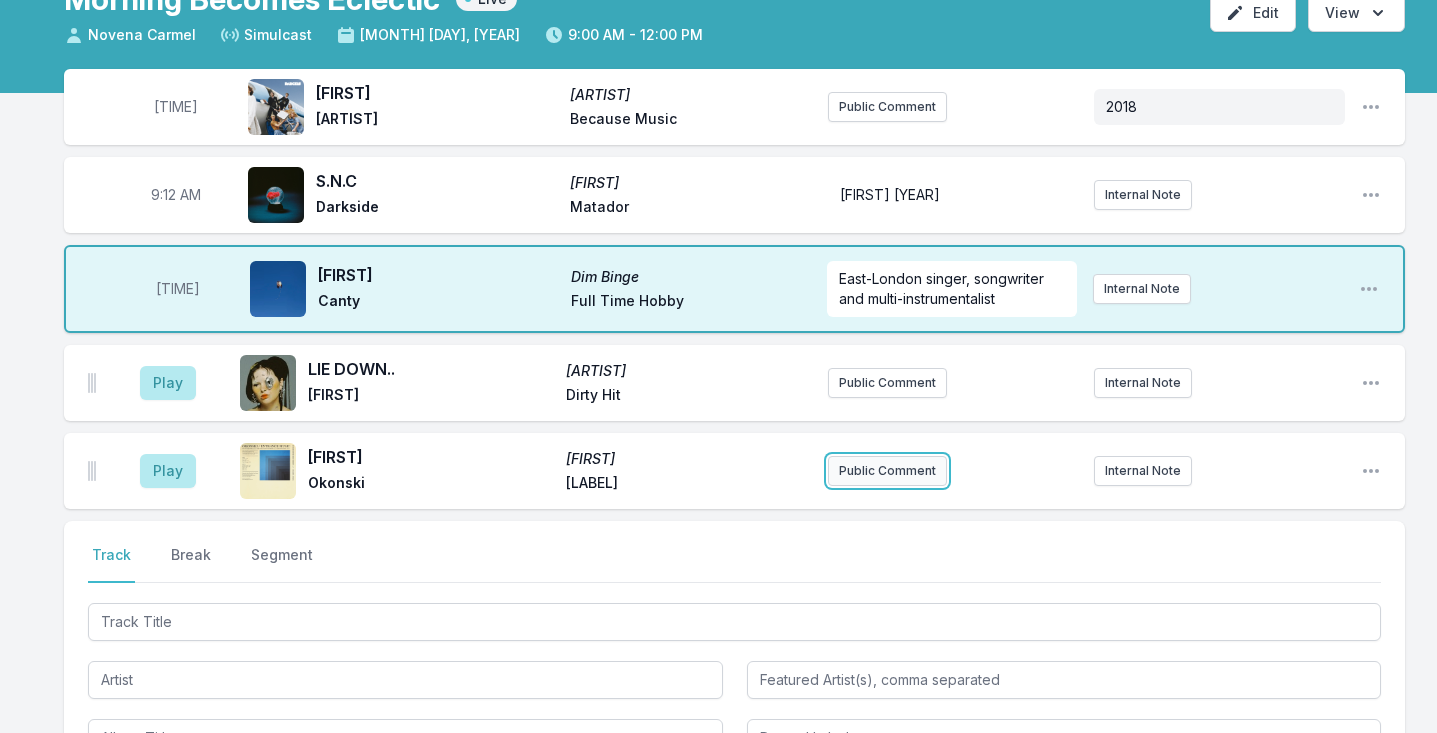 click on "Public Comment" at bounding box center [887, 471] 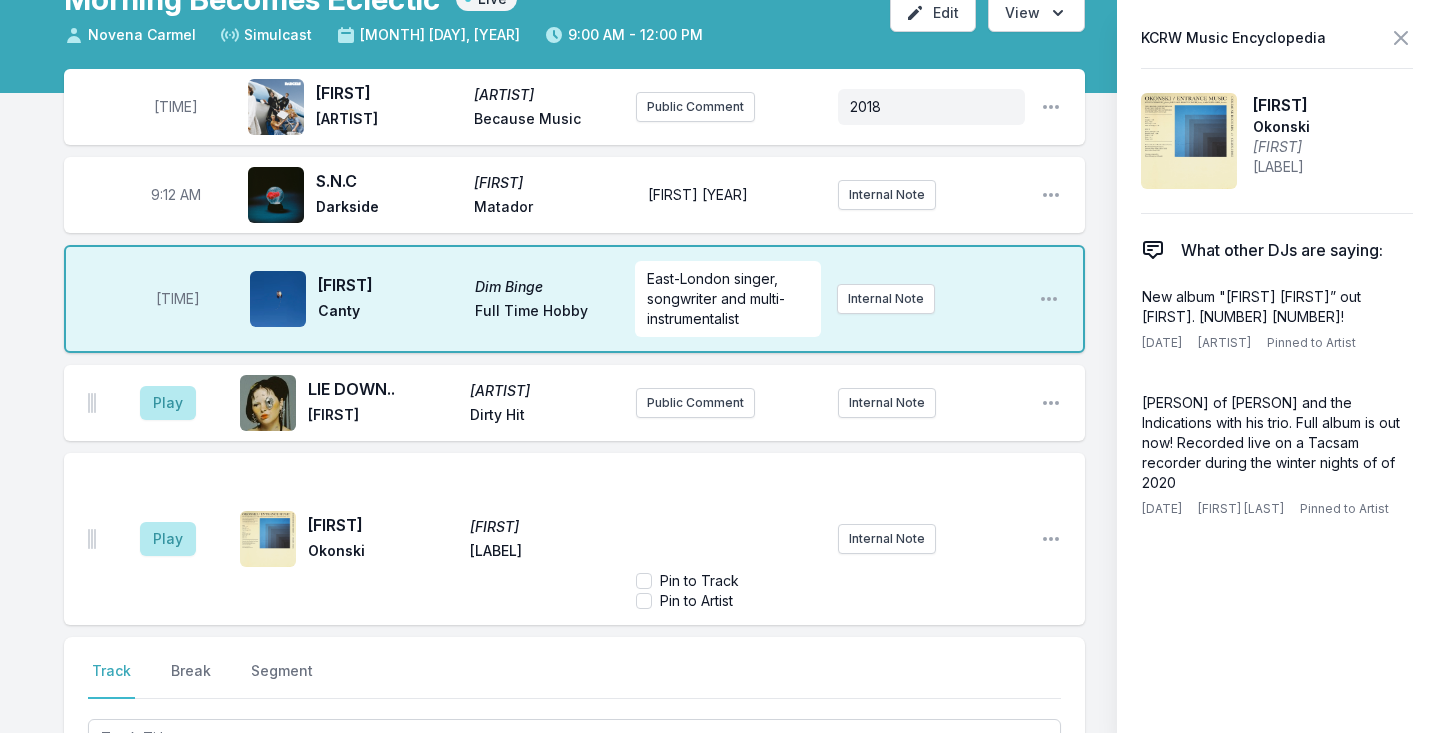 type 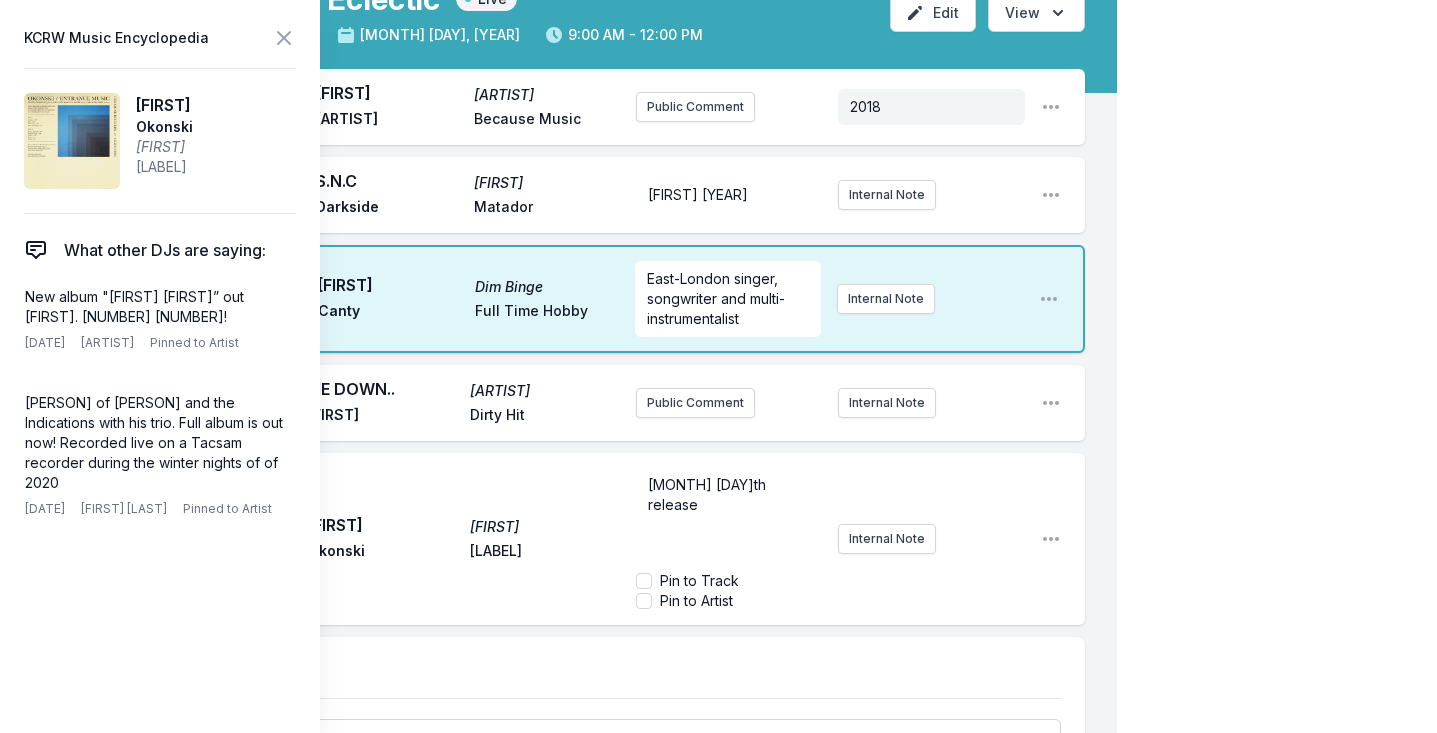 click on "[MONTH] [DAY]th release" at bounding box center [729, 515] 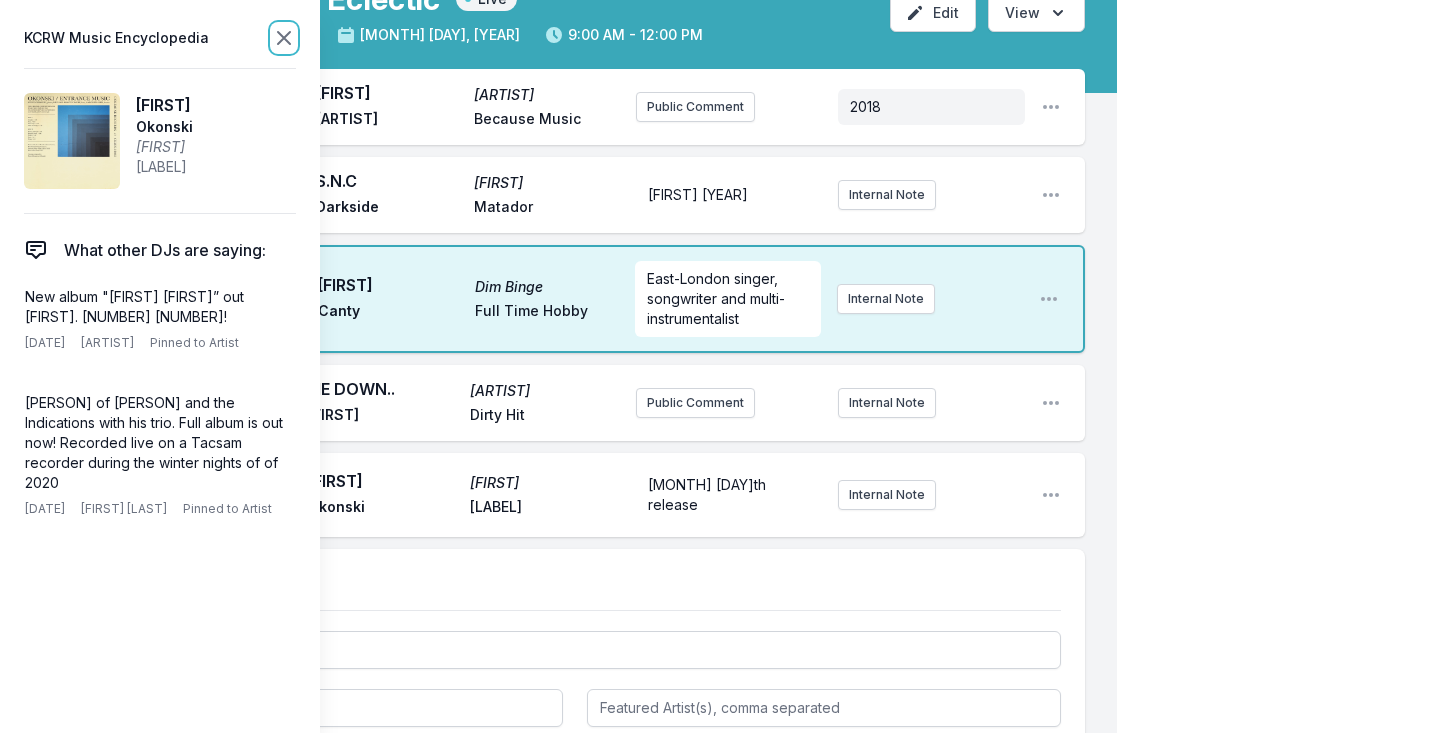 click 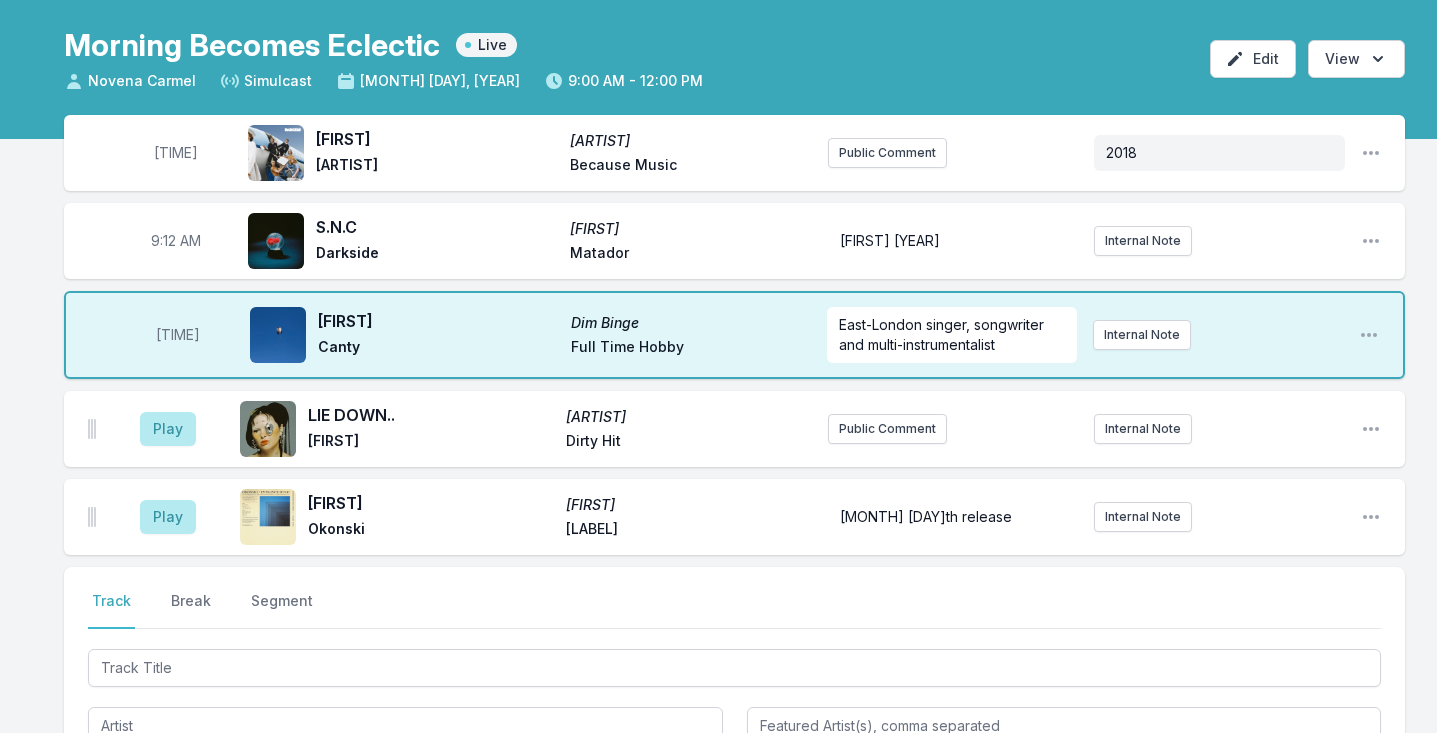 scroll, scrollTop: 82, scrollLeft: 0, axis: vertical 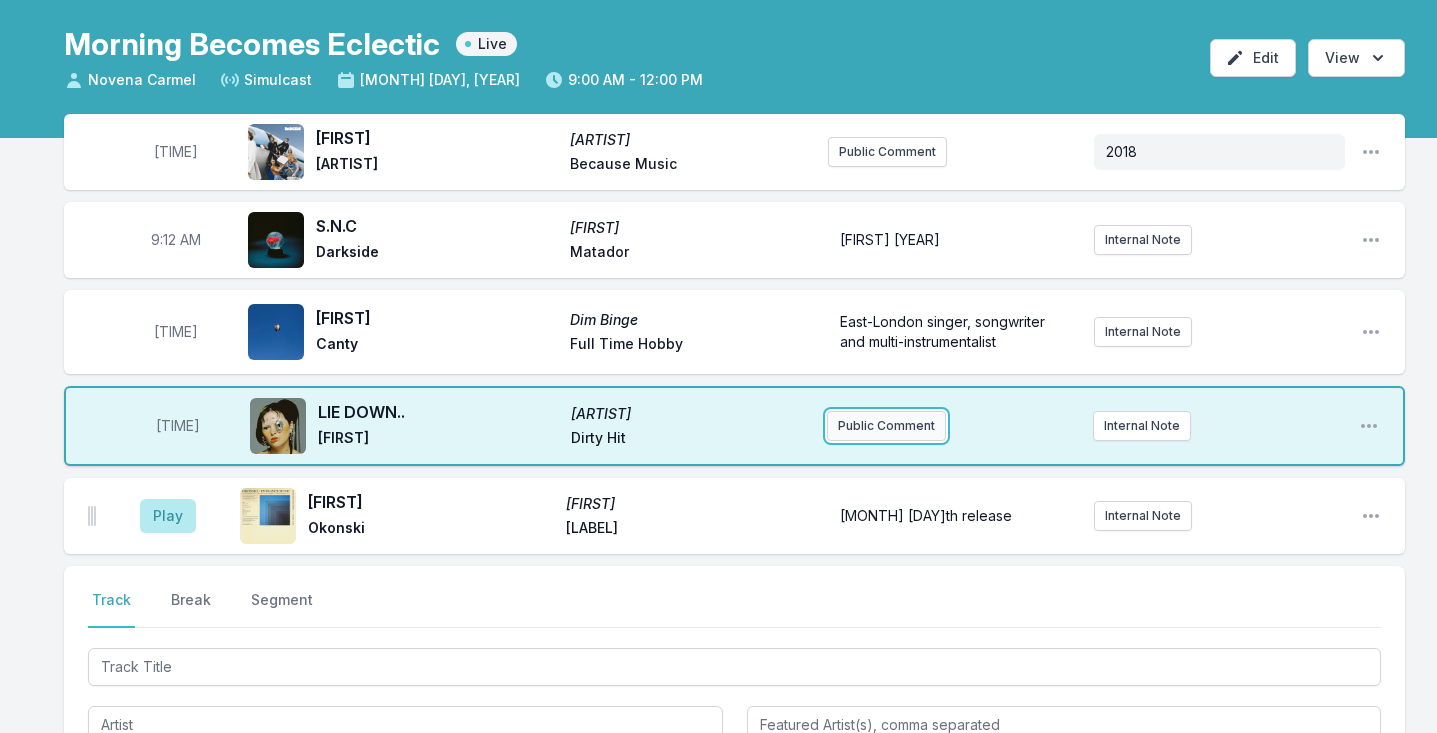 click on "Public Comment" at bounding box center [886, 426] 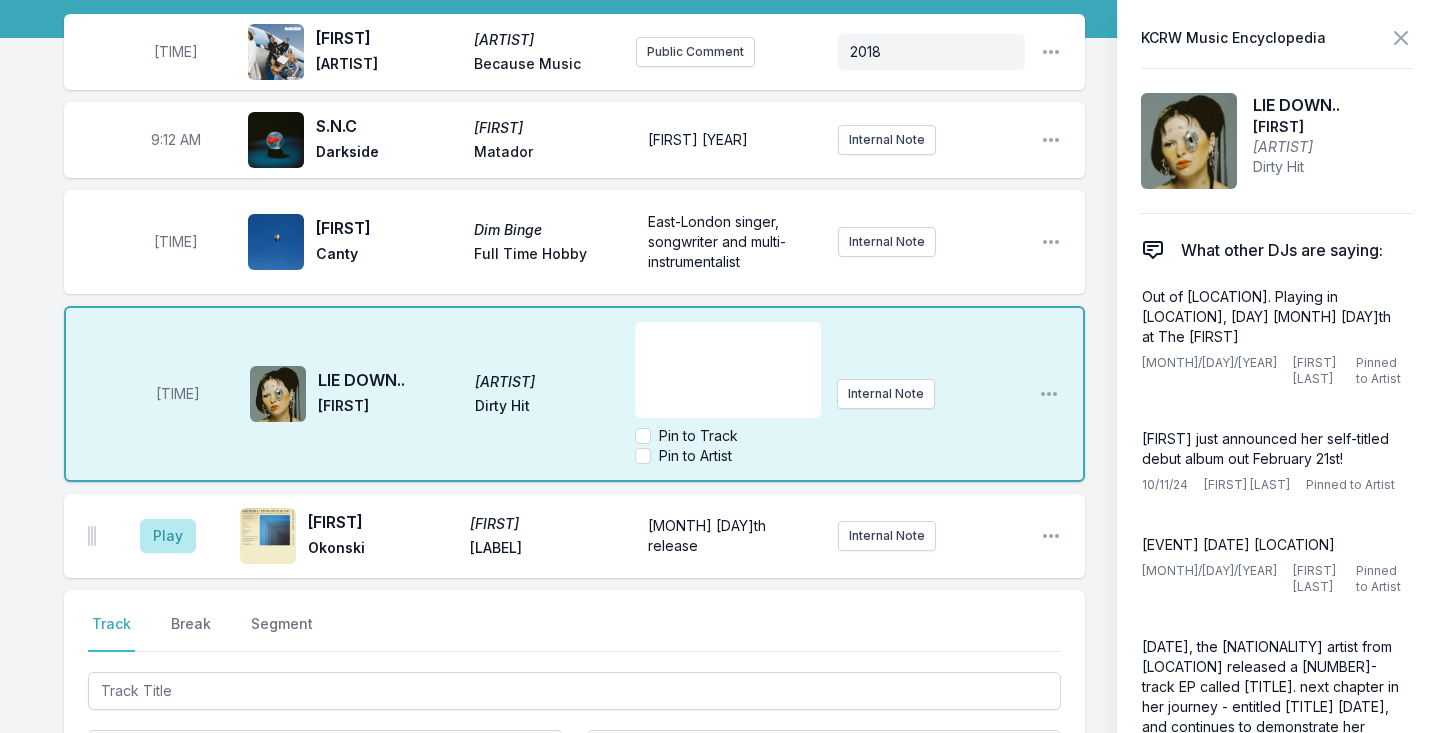 scroll, scrollTop: 232, scrollLeft: 0, axis: vertical 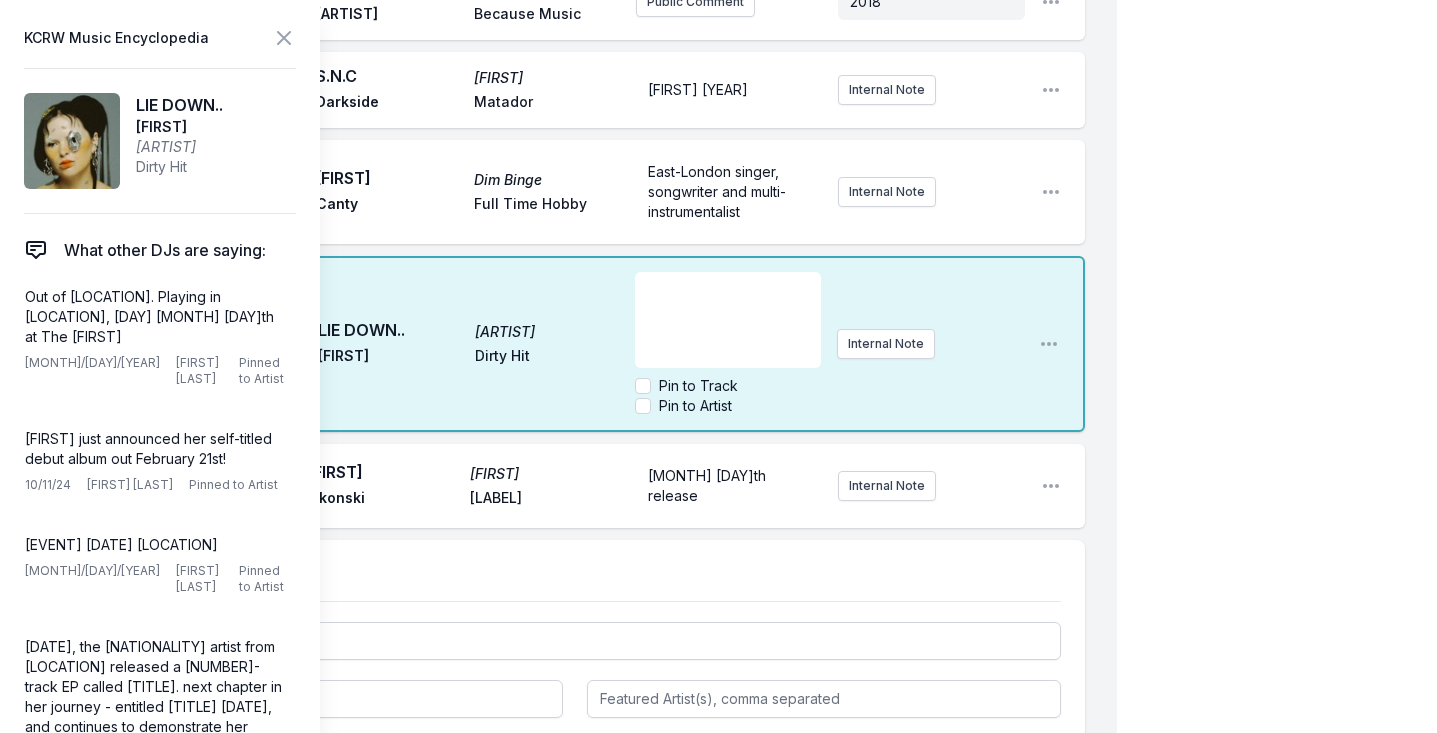 click on "[TIME] Iknowhowyoufeel Parcels Parcels Because Music Public Comment [YEAR] Open playlist item options [TIME] S.N.C Nothing Darkside Matador [MONTH] [YEAR] Internal Note Open playlist item options [MONTH] [YEAR] [TIME] Mirrorball Dim Binge Canty Full Time Hobby Public Comment Internal Note Open playlist item options Play LIE DOWN.. SAYA Saya Gray Dirty Hit Public Comment Internal Note Open playlist item options Play October October Okonski Colemine Records Public Comment Internal Note Open playlist item options" at bounding box center (558, 509) 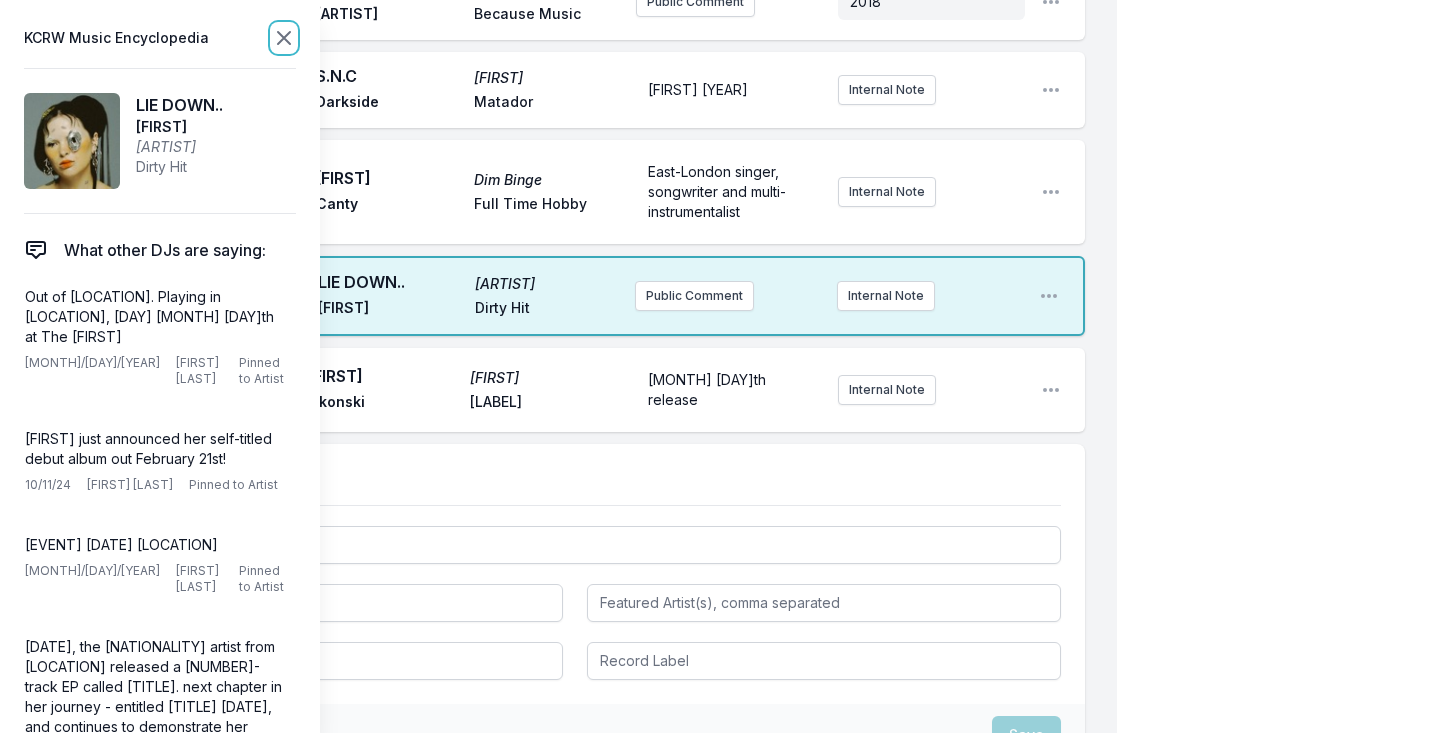 click 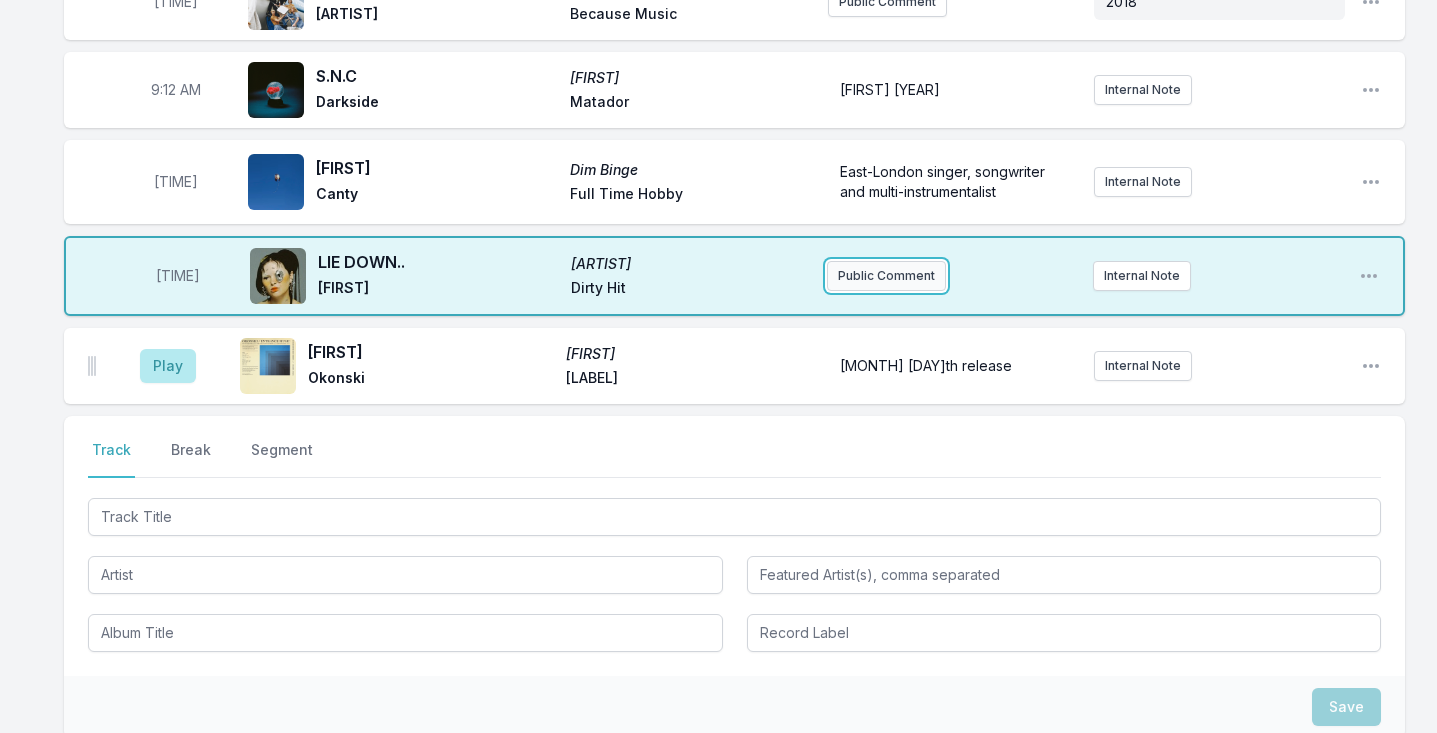 click on "Public Comment" at bounding box center (886, 276) 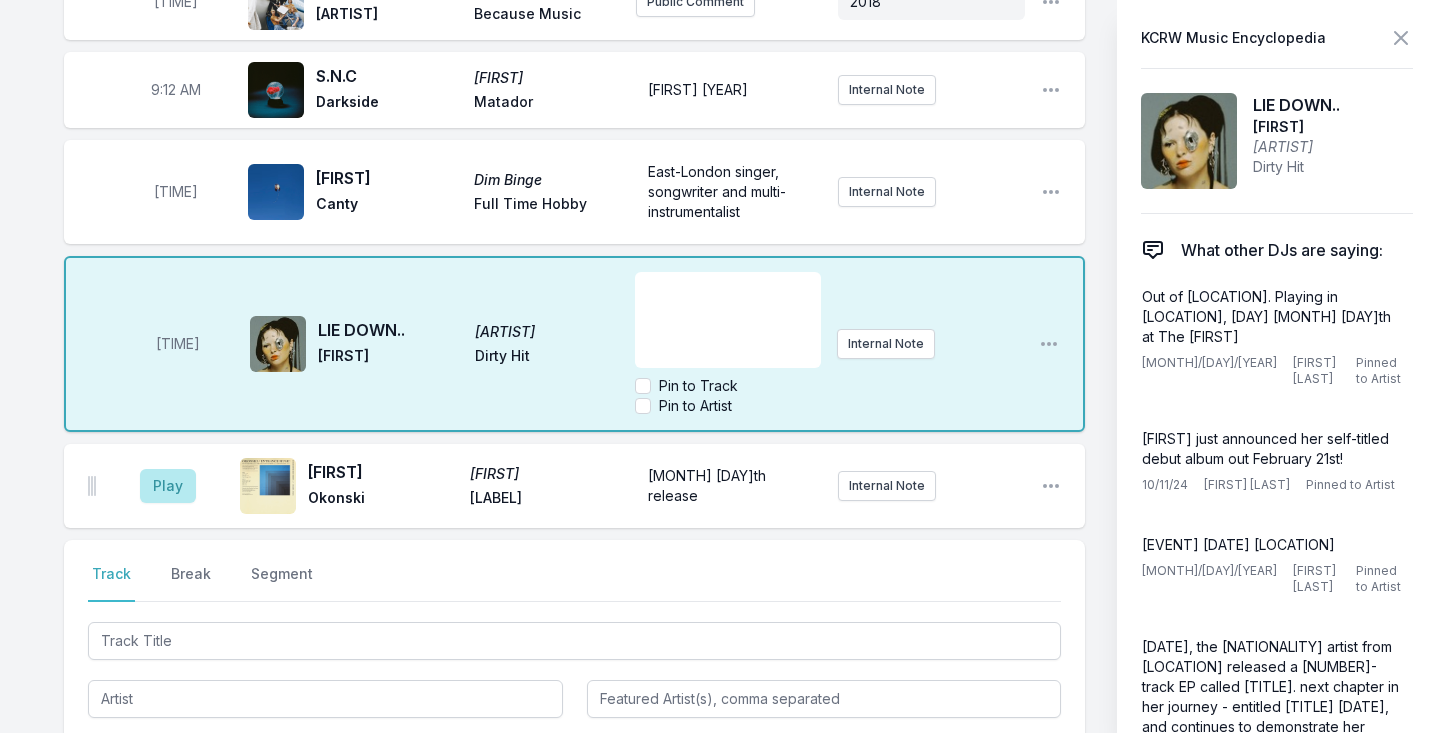 type 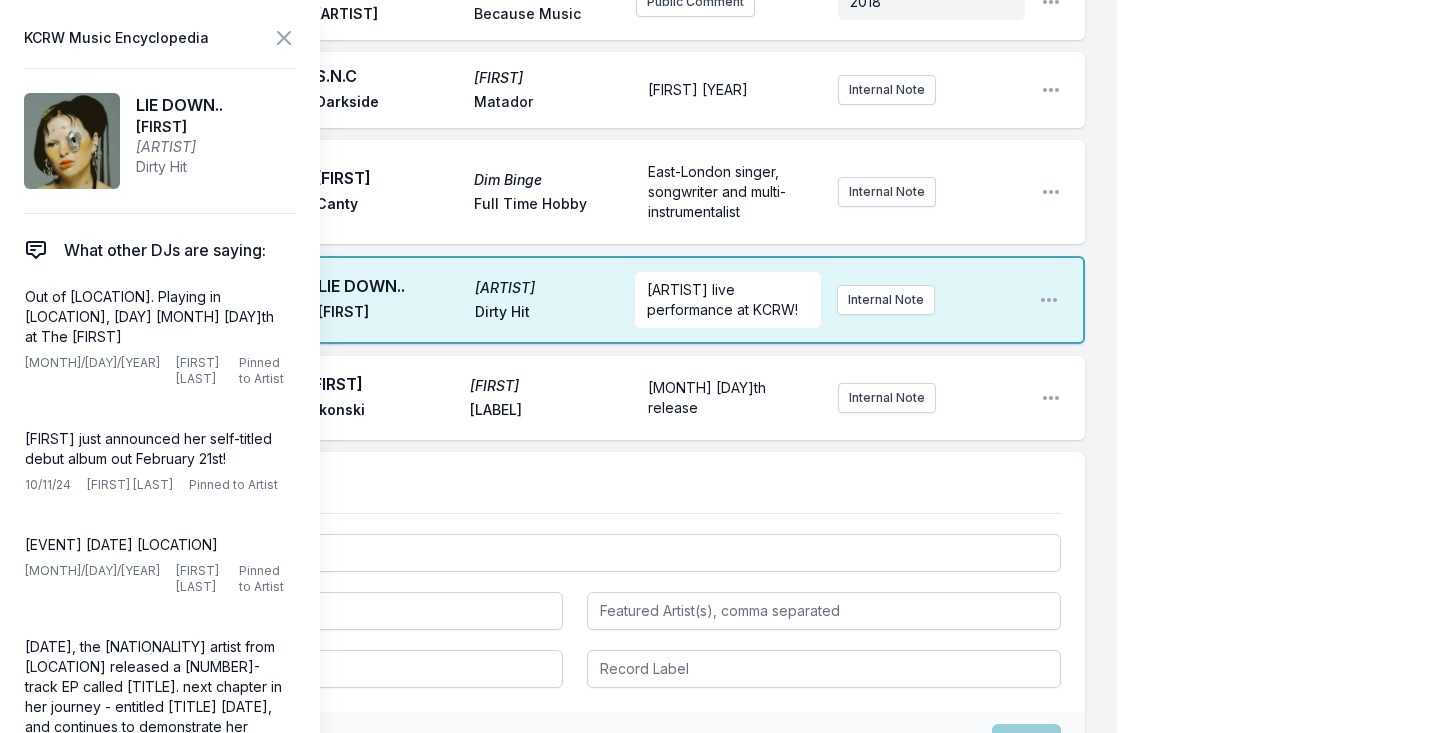 click on "[TIME] LIE DOWN.. SAYA Saya Gray Dirty Hit Saya Gray live performance at KCRW! Internal Note Open playlist item options" at bounding box center [574, 300] 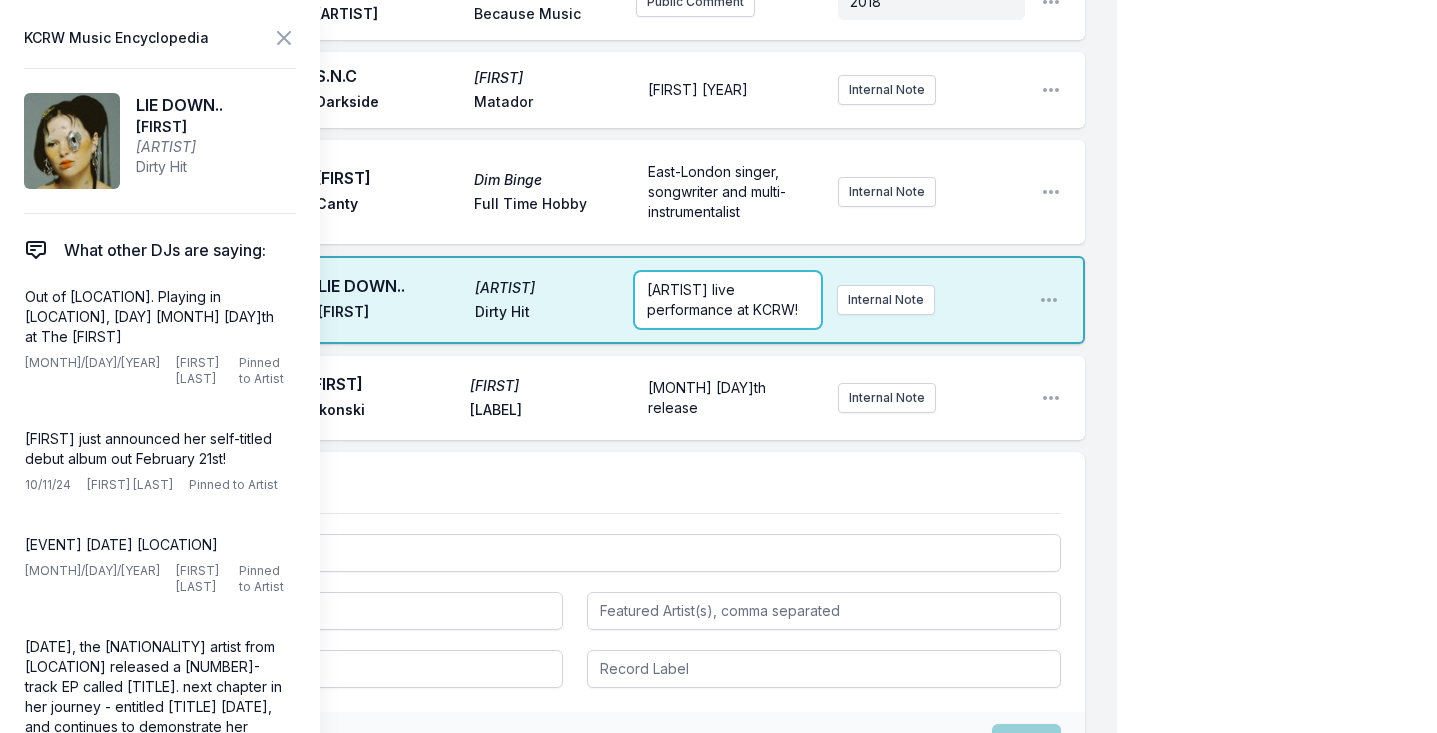 click on "[ARTIST] live performance at KCRW!" at bounding box center [722, 299] 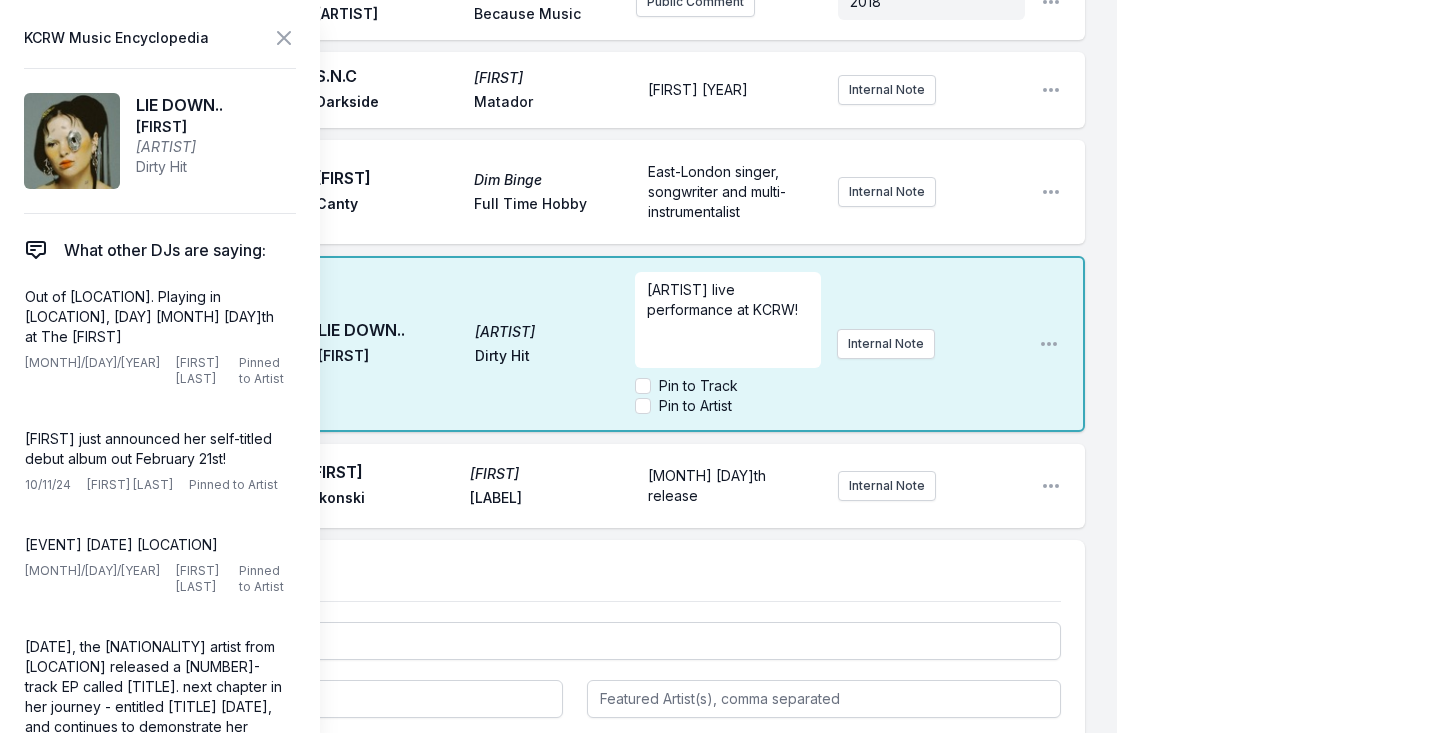 click on "LIE DOWN .. [FIRST] [FIRST] [COMPANY]" at bounding box center [434, 344] 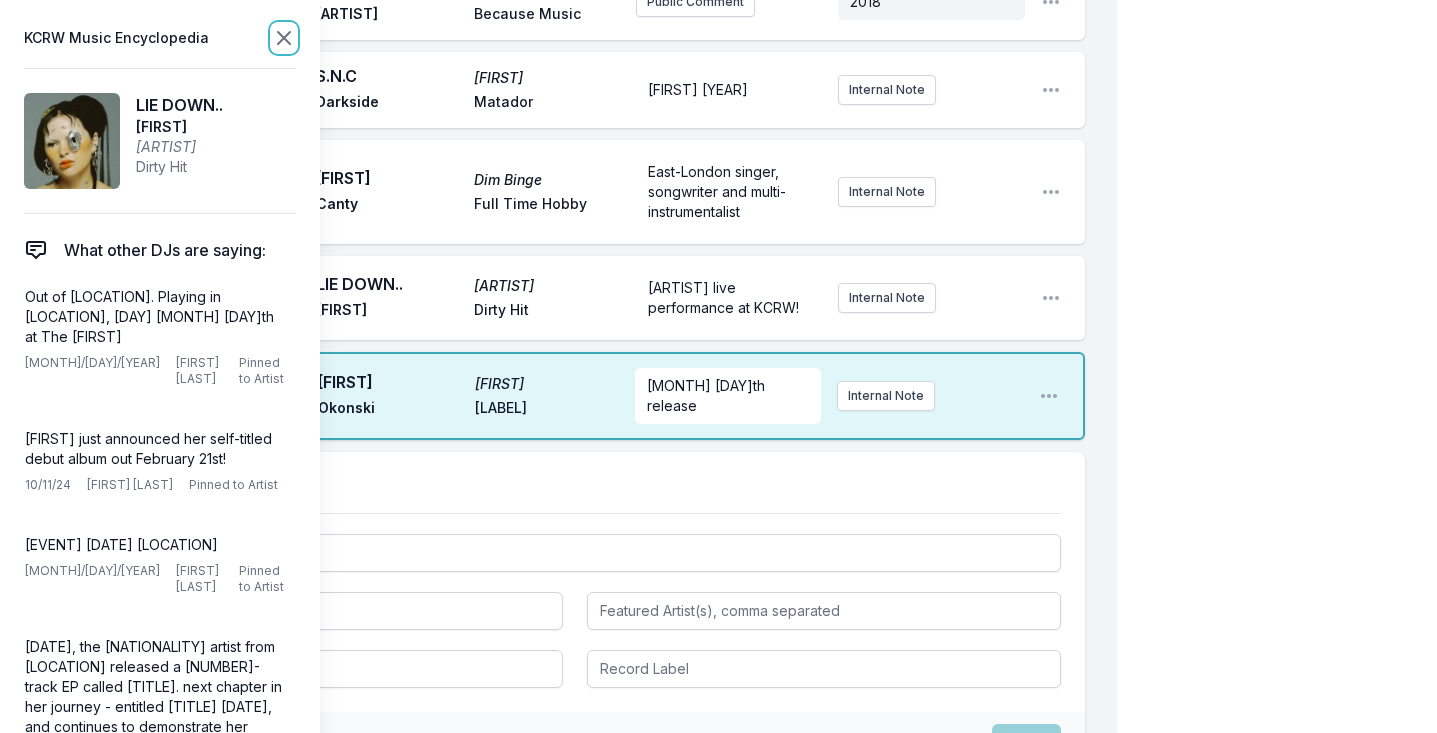 click 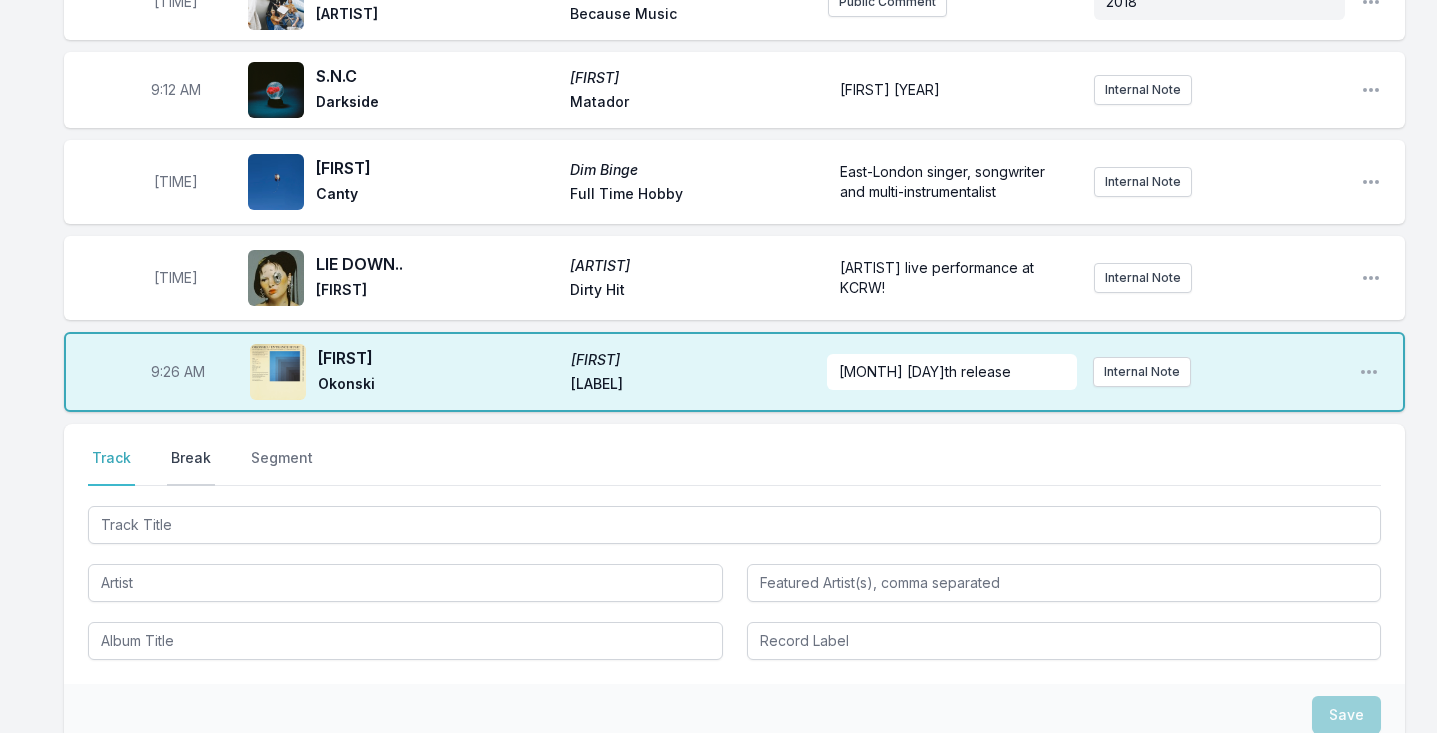 click on "Break" at bounding box center (191, 467) 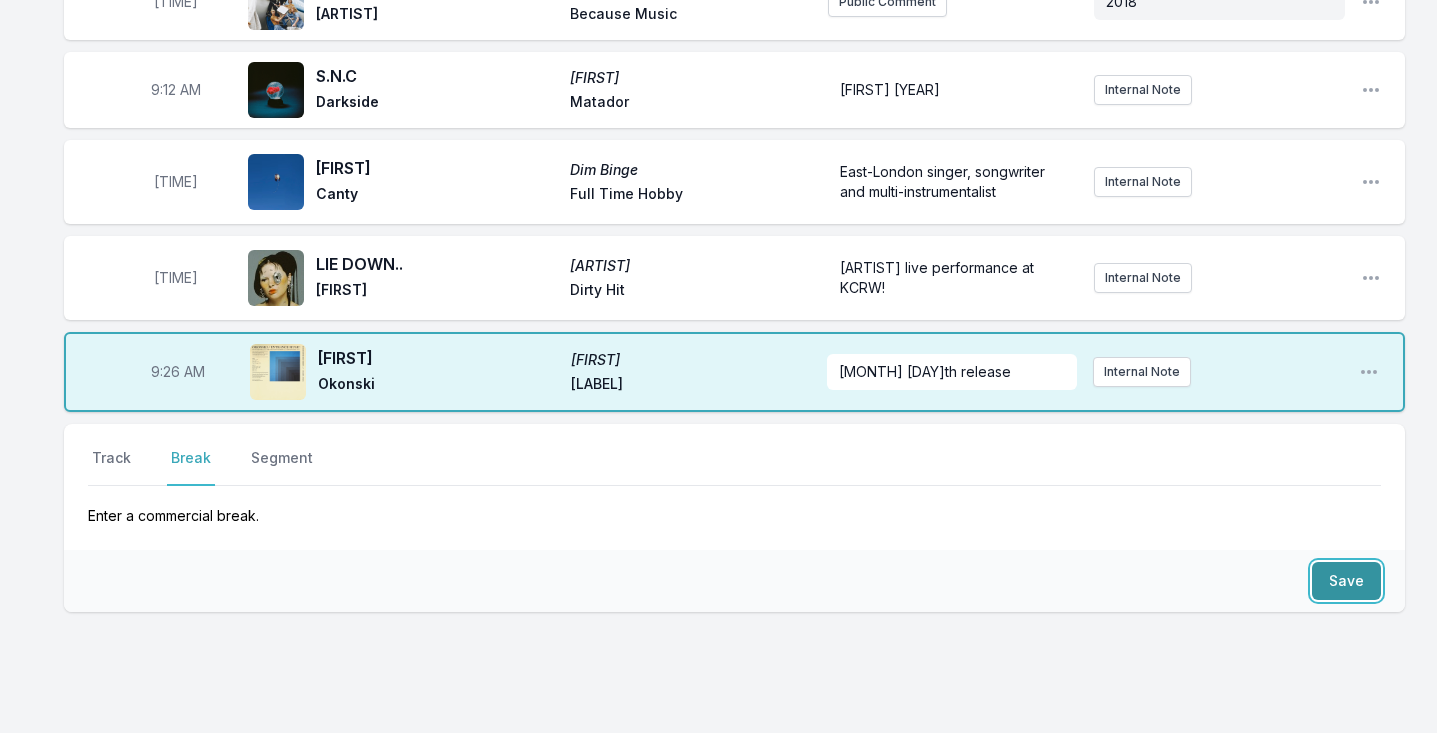 click on "Save" at bounding box center (1346, 581) 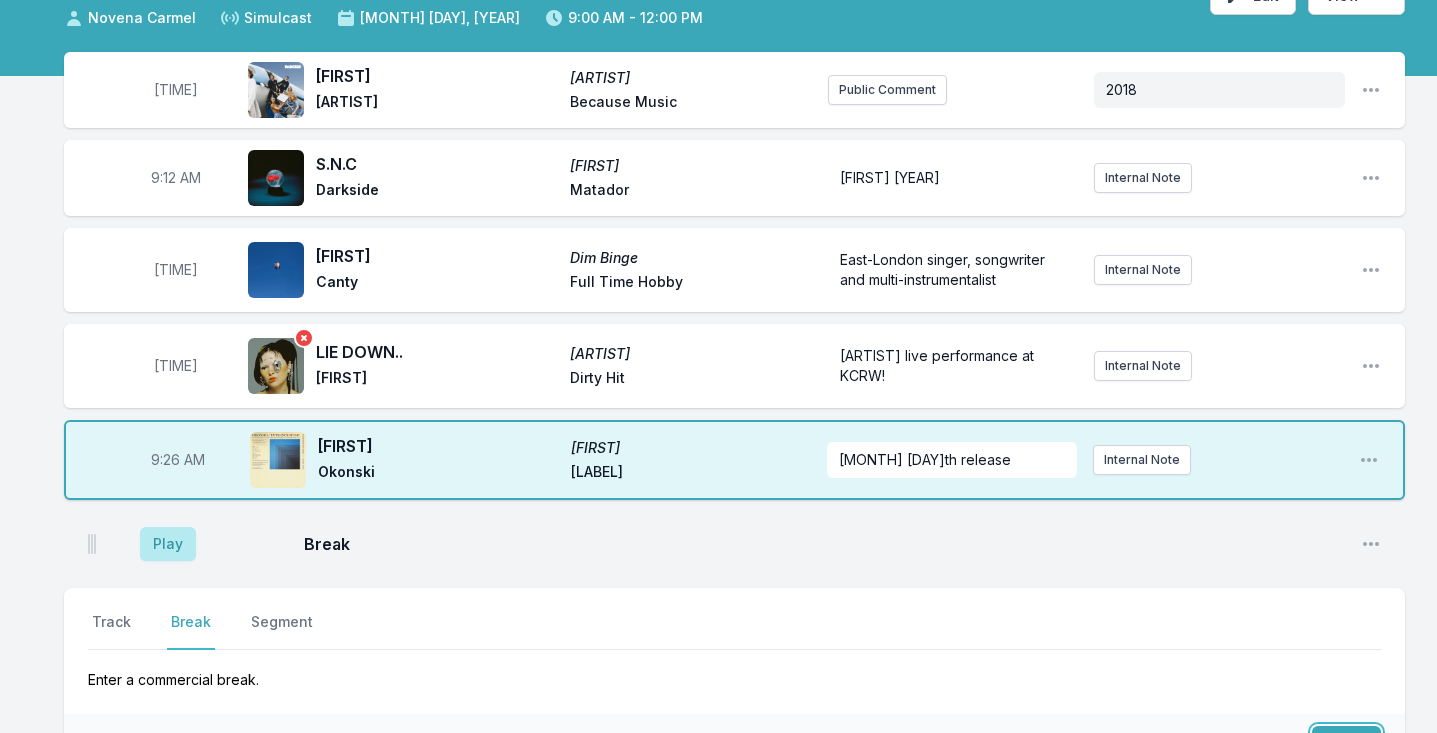 scroll, scrollTop: 129, scrollLeft: 0, axis: vertical 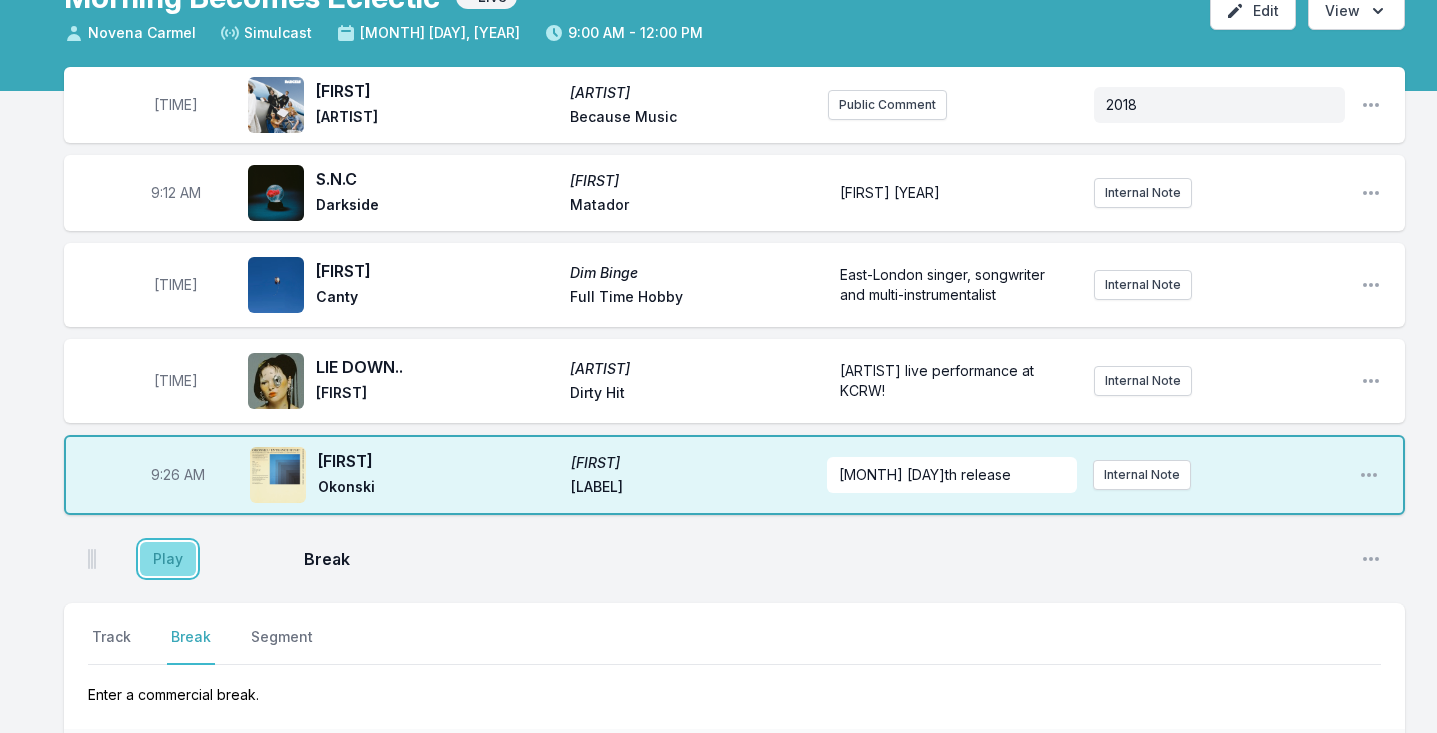 click on "Play" at bounding box center [168, 559] 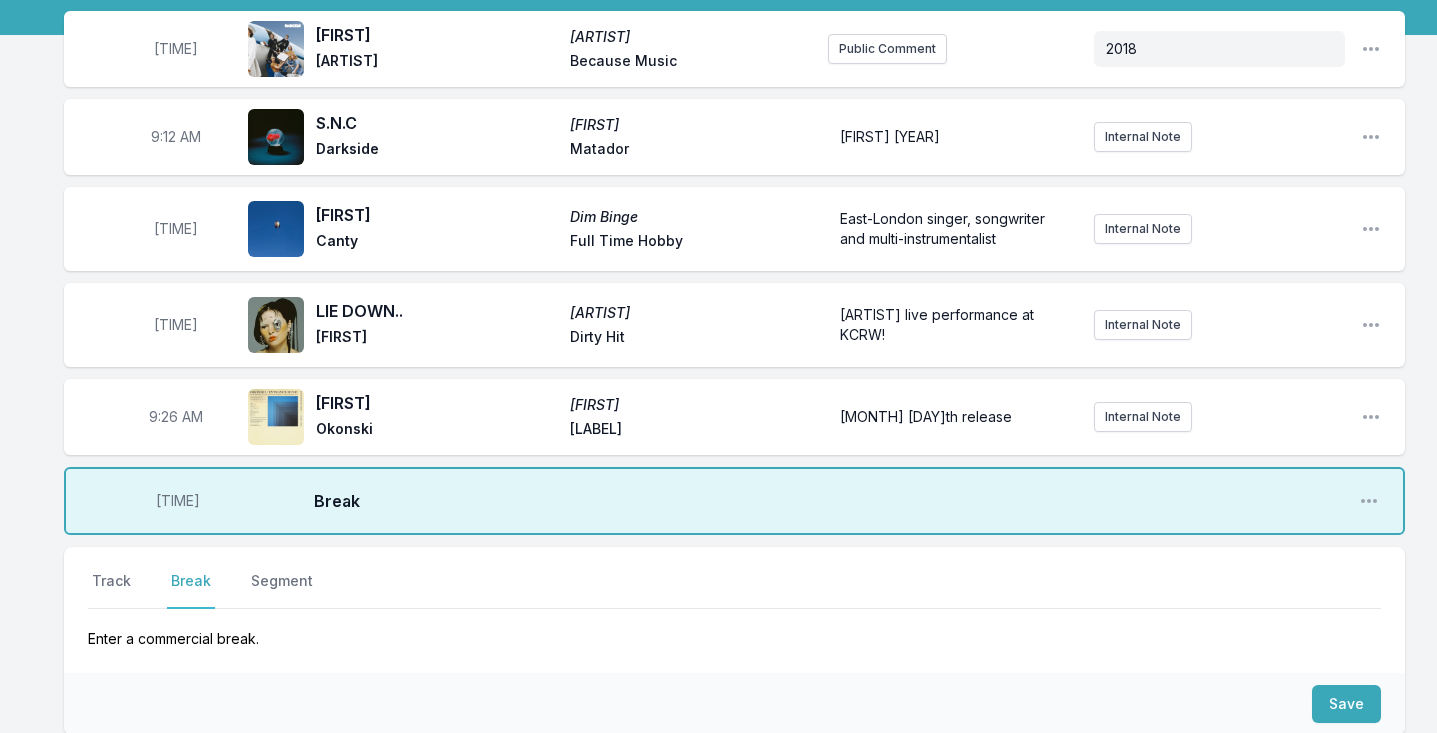 scroll, scrollTop: 194, scrollLeft: 0, axis: vertical 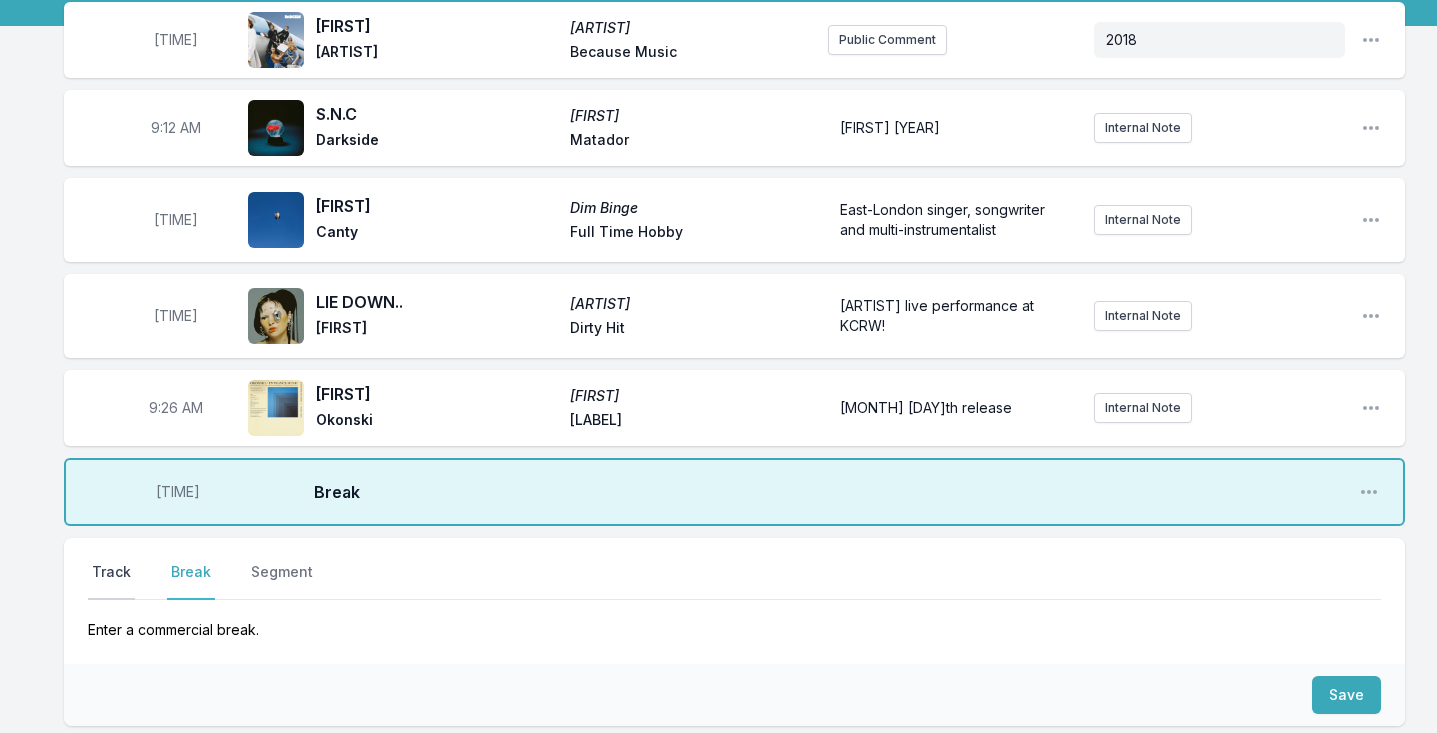 click on "Track" at bounding box center (111, 581) 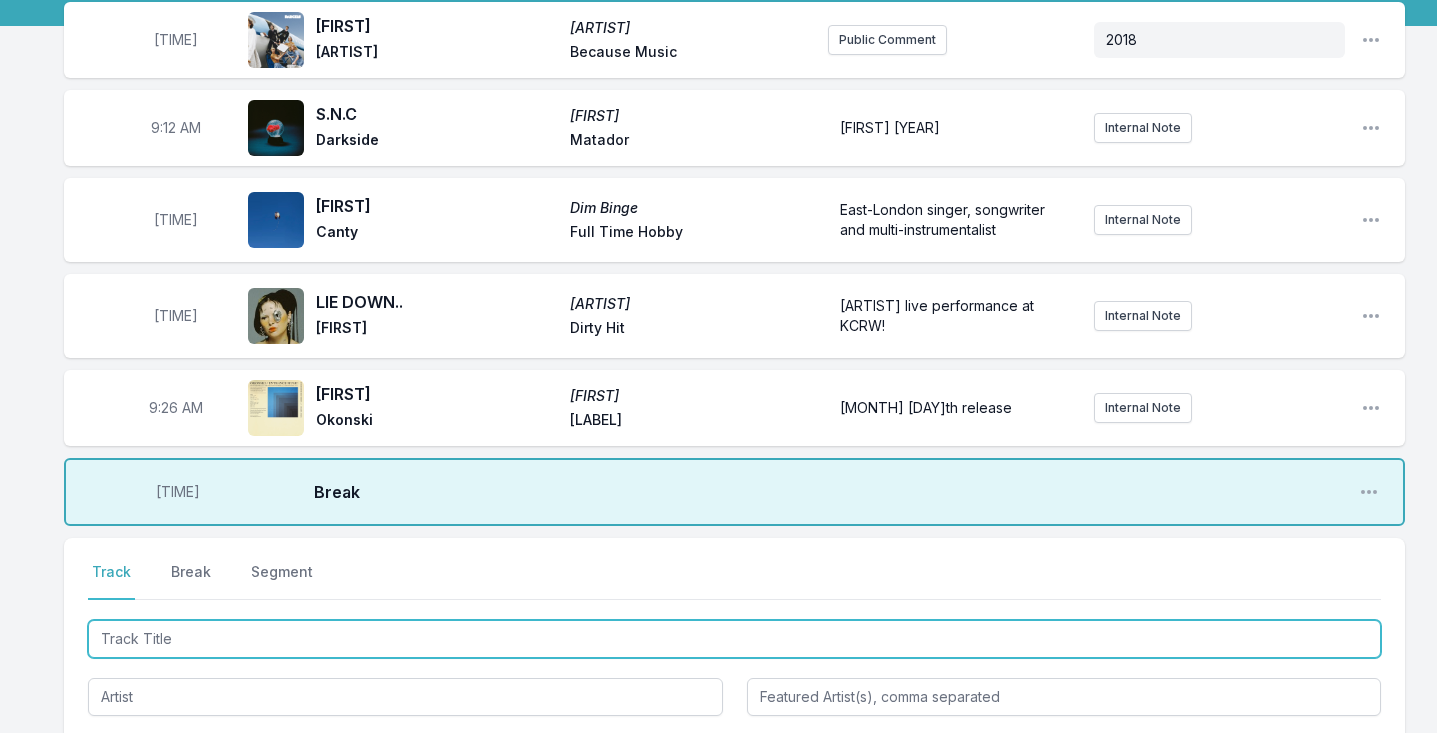 click at bounding box center (734, 639) 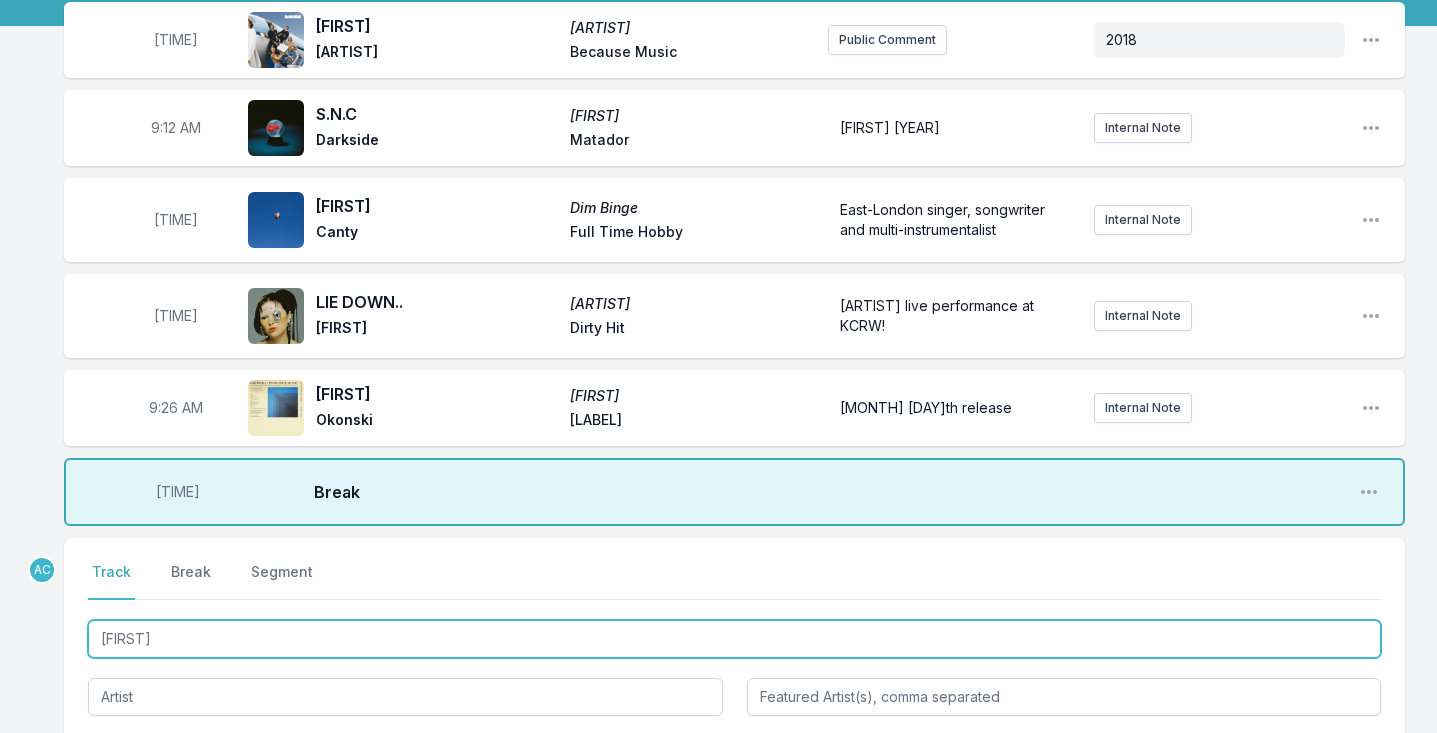 type on "[FIRST]" 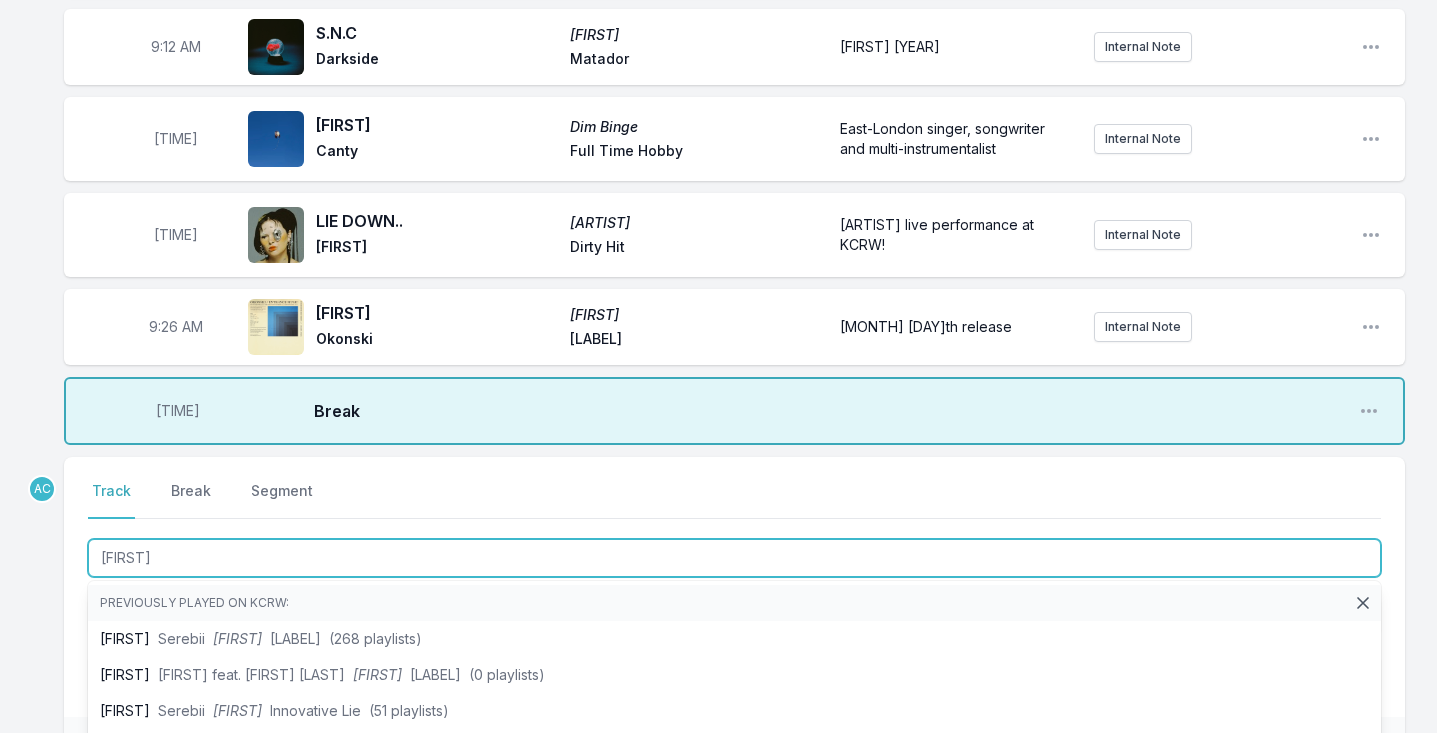 scroll, scrollTop: 281, scrollLeft: 0, axis: vertical 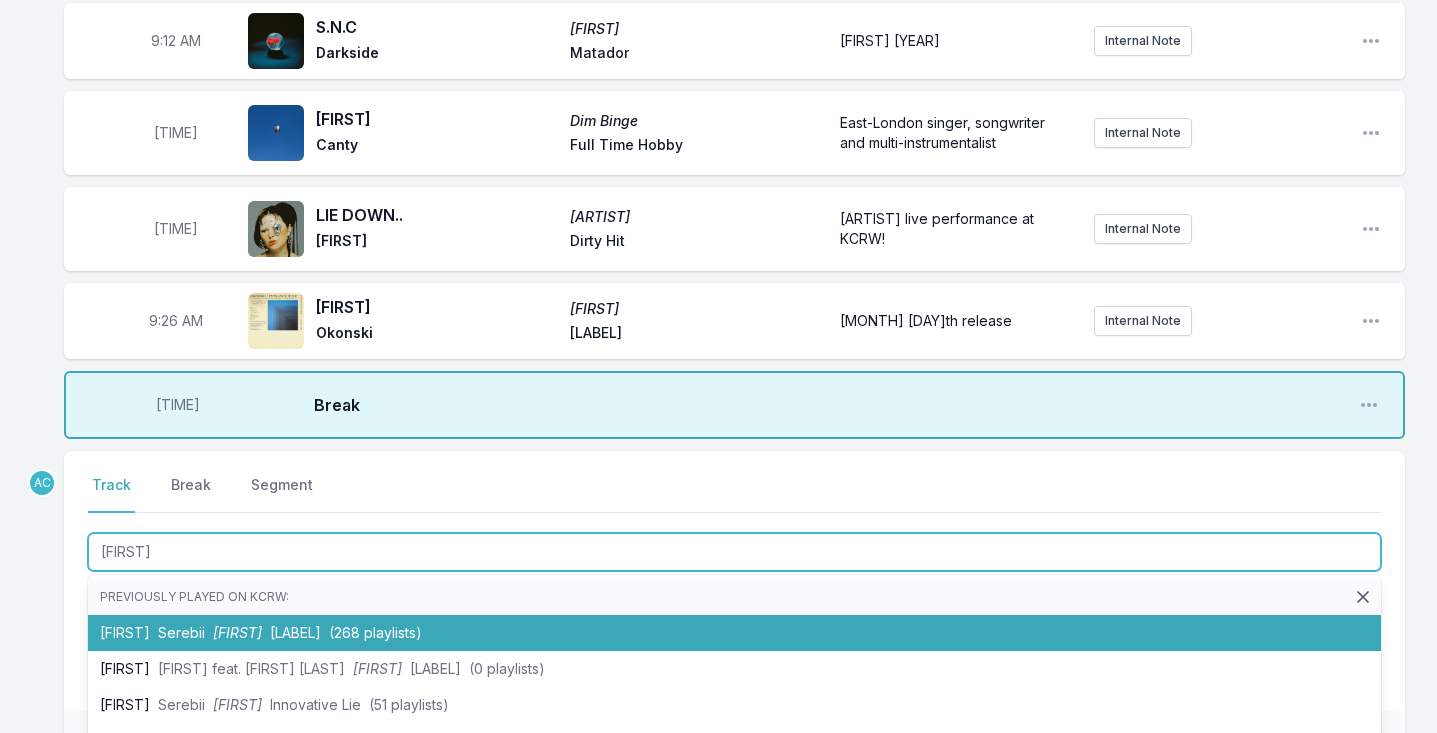 click on "[ARTIST] Corner Serebii Dime Innovative Leisure (268 playlists)" at bounding box center [734, 633] 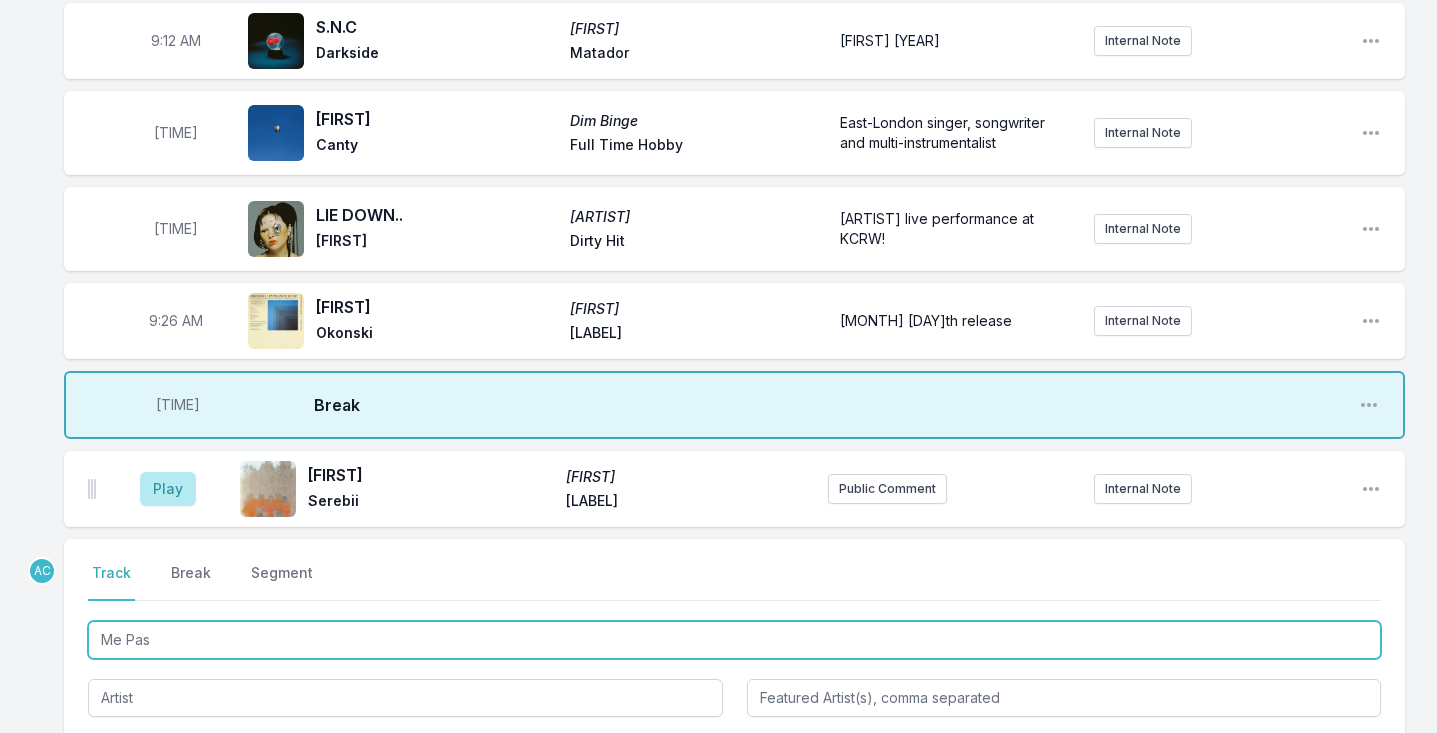 type on "Me Pasa" 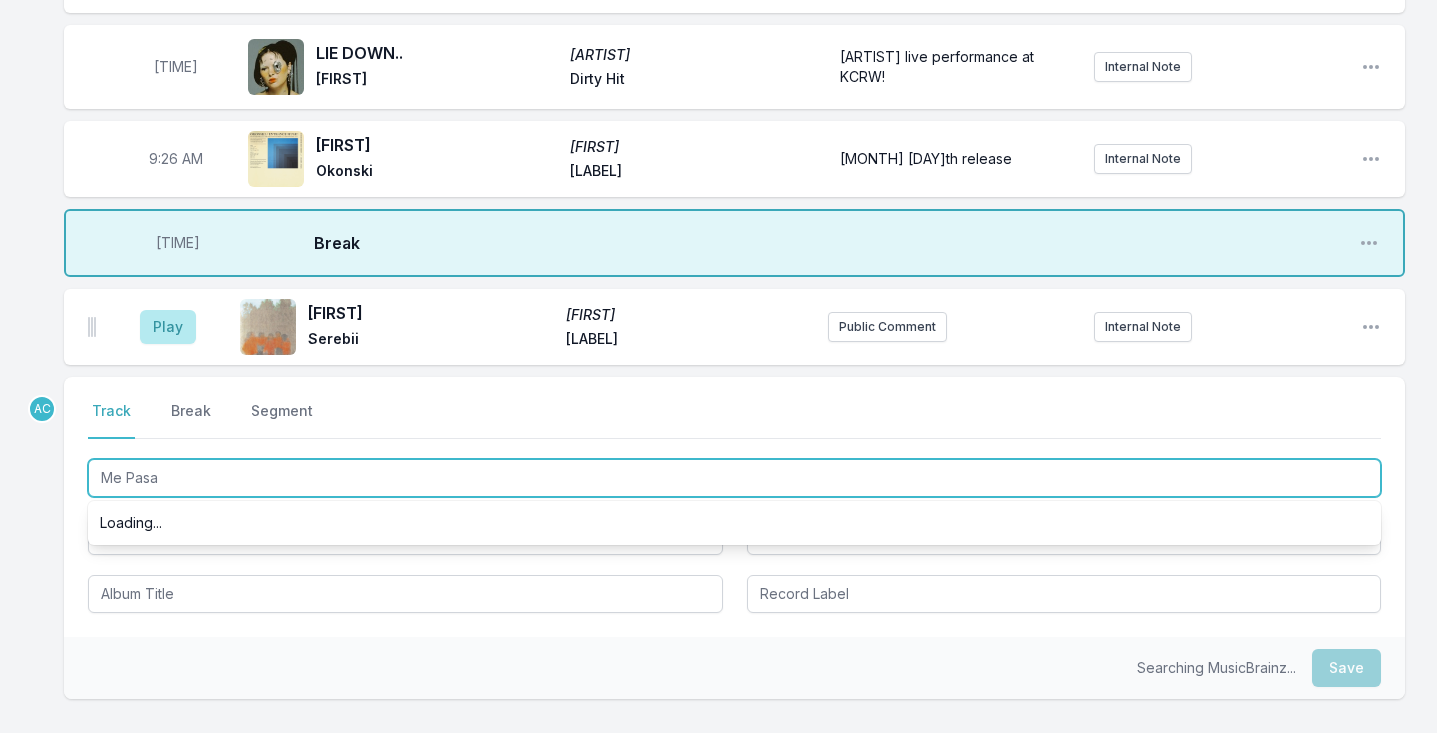 scroll, scrollTop: 460, scrollLeft: 0, axis: vertical 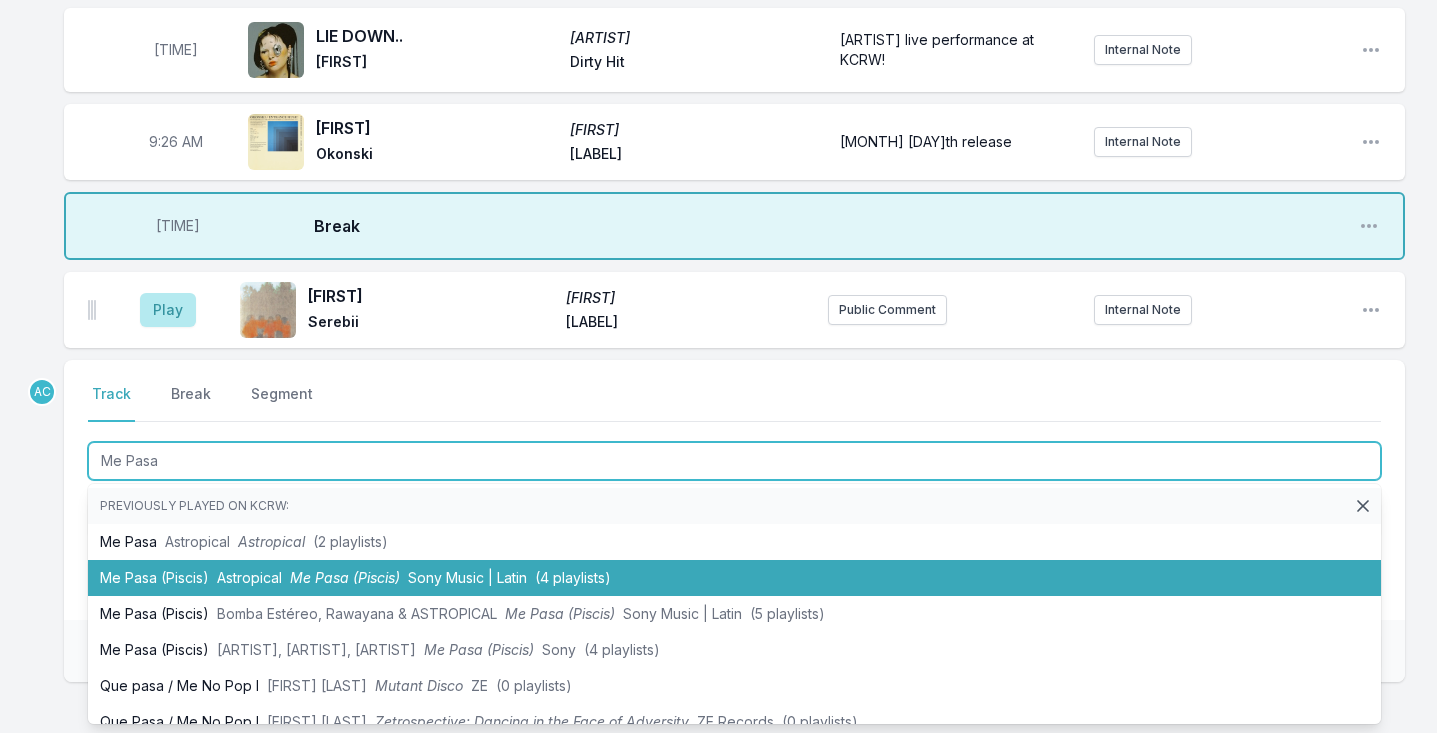 click on "[TITLE] [ARTIST] [TITLE] [ARTIST] ([NUMBER] playlists)" at bounding box center [734, 578] 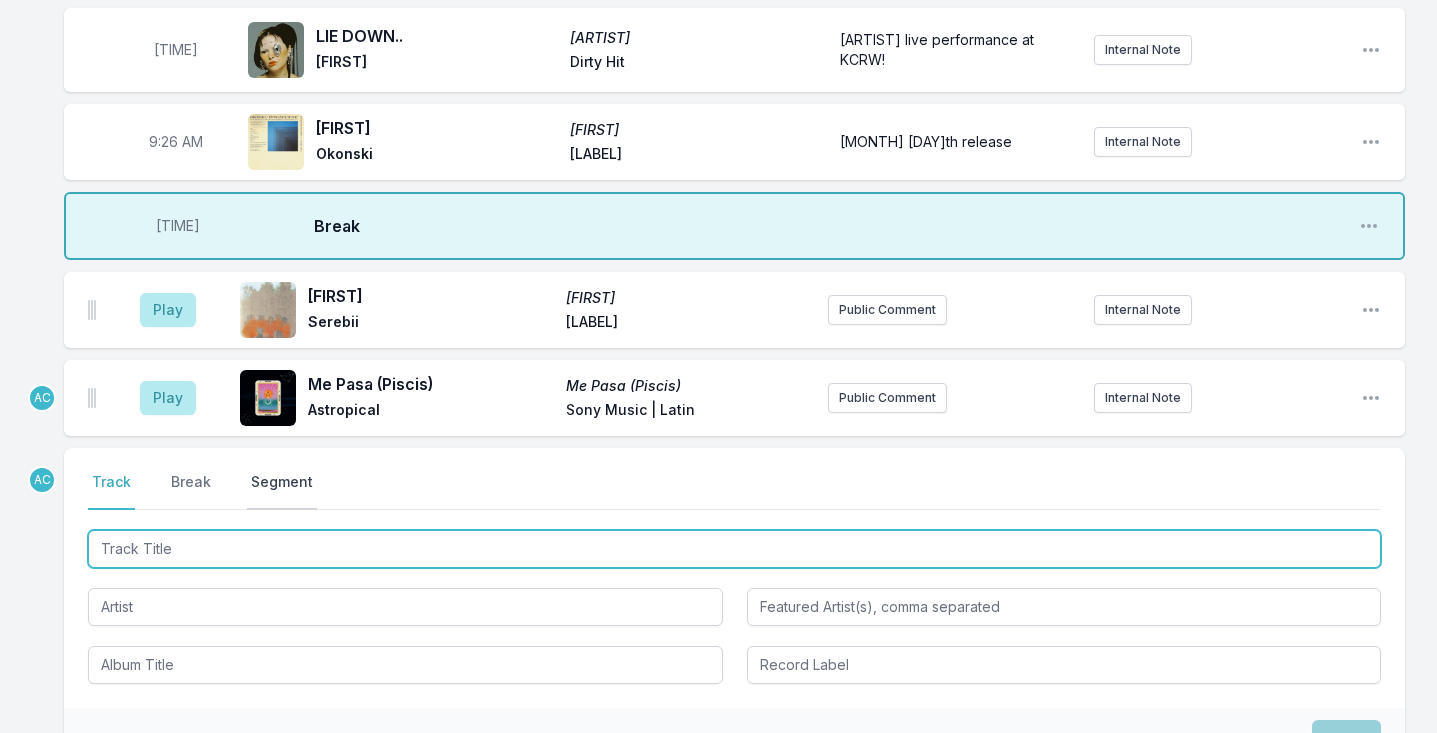 scroll, scrollTop: 500, scrollLeft: 0, axis: vertical 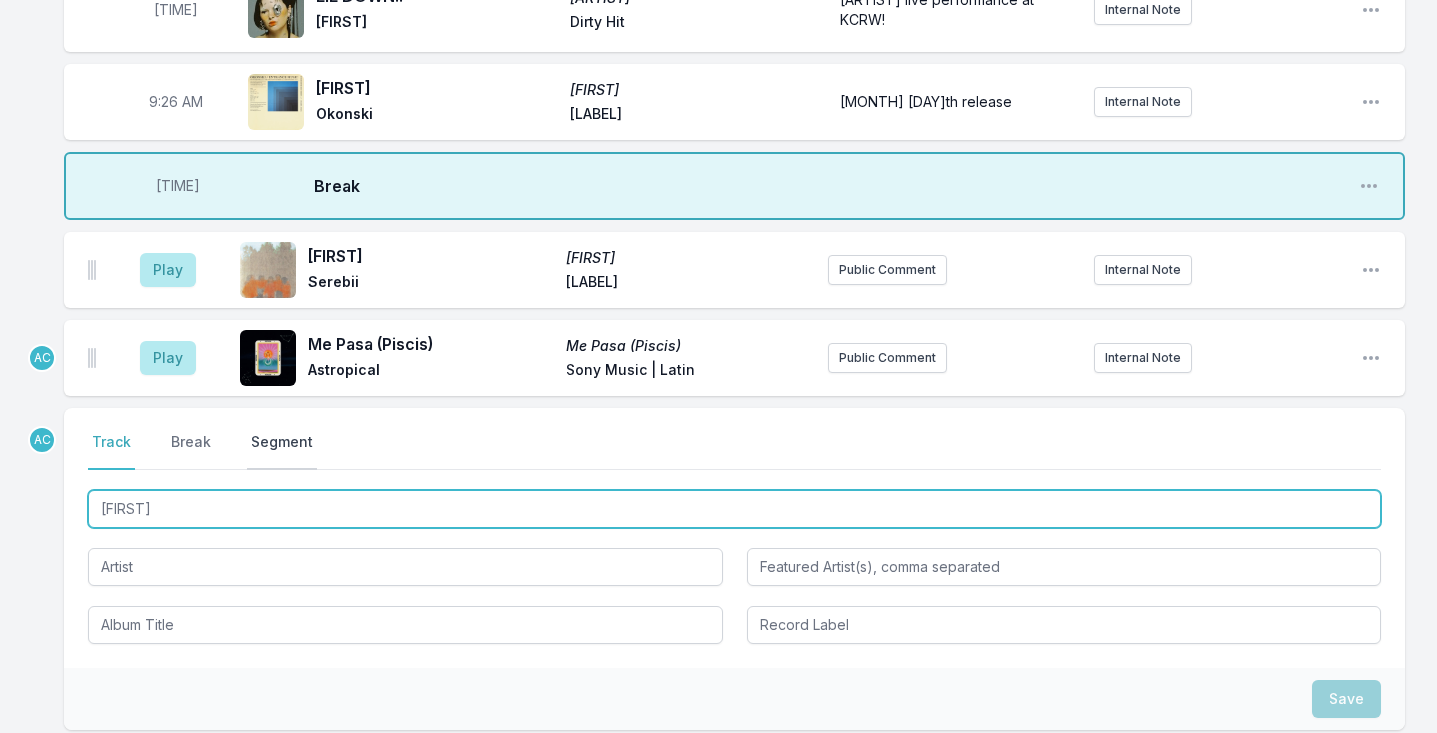type on "Muevelo" 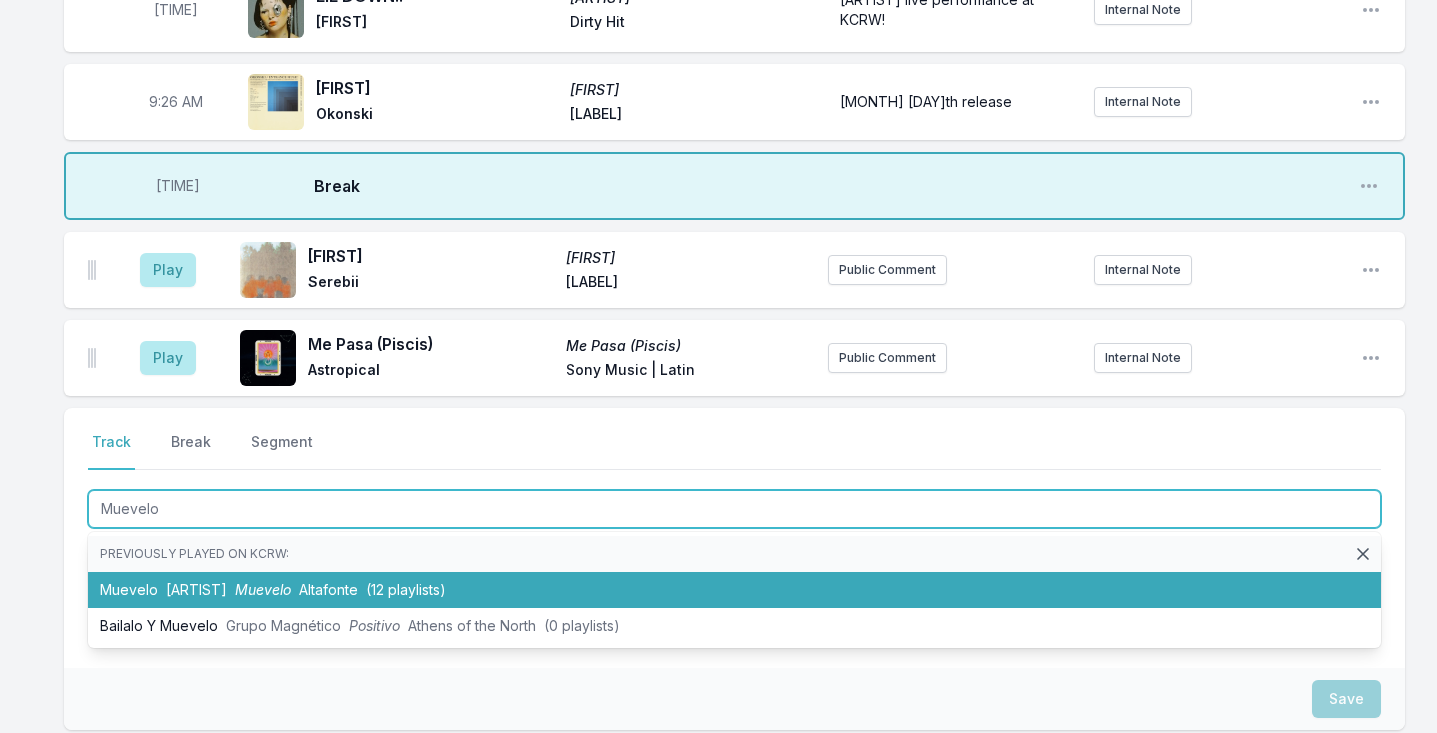click on "[FIRST] [FIRST] [FIRST] [COMPANY] ([NUMBER] playlists)" at bounding box center (734, 590) 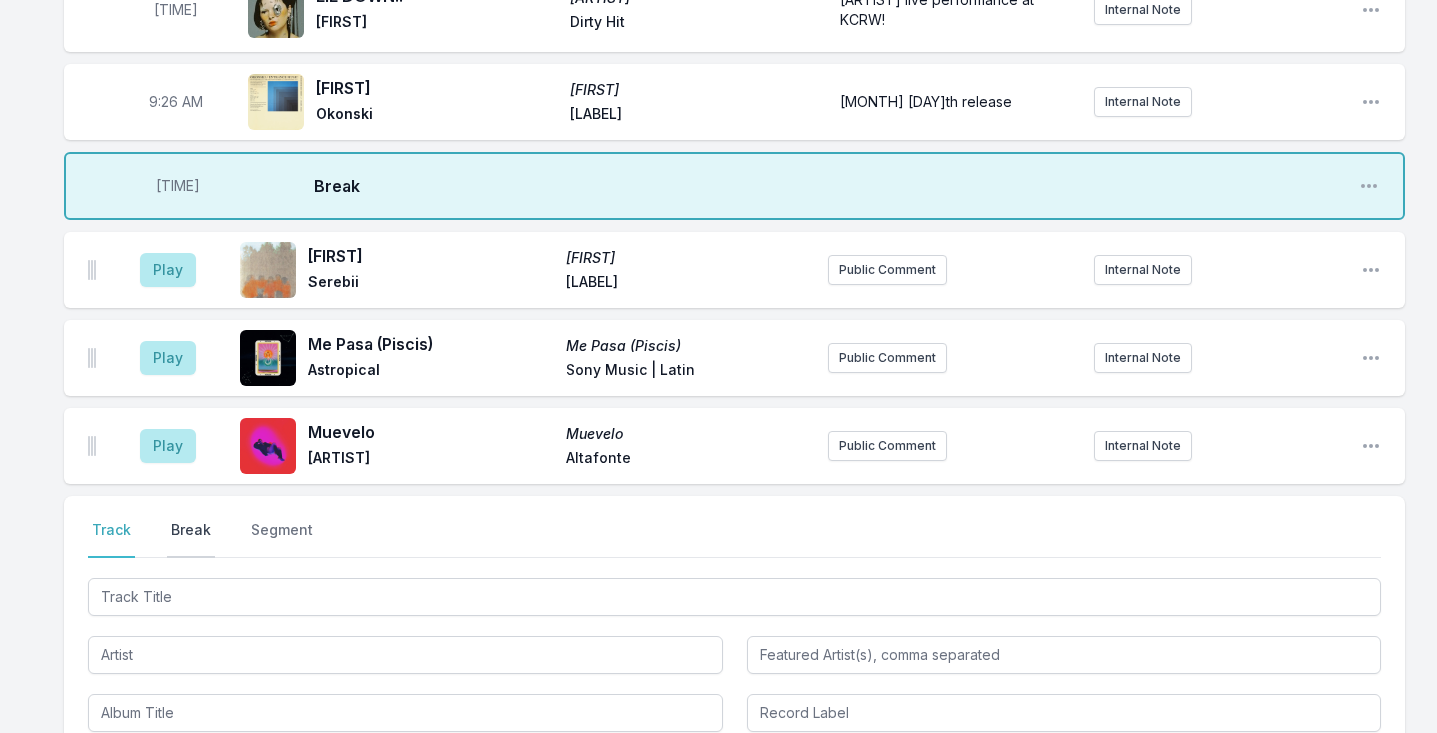 click on "Break" at bounding box center (191, 539) 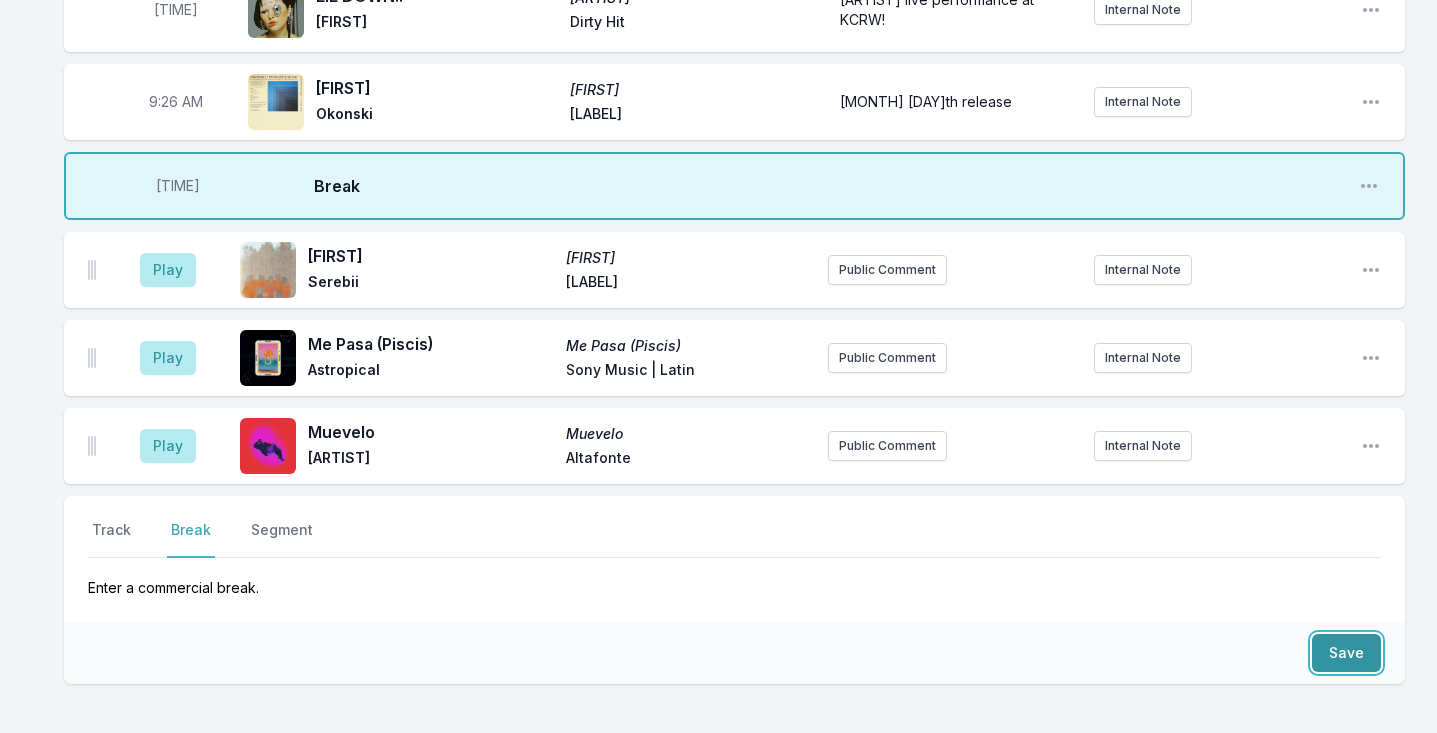 click on "Save" at bounding box center [1346, 653] 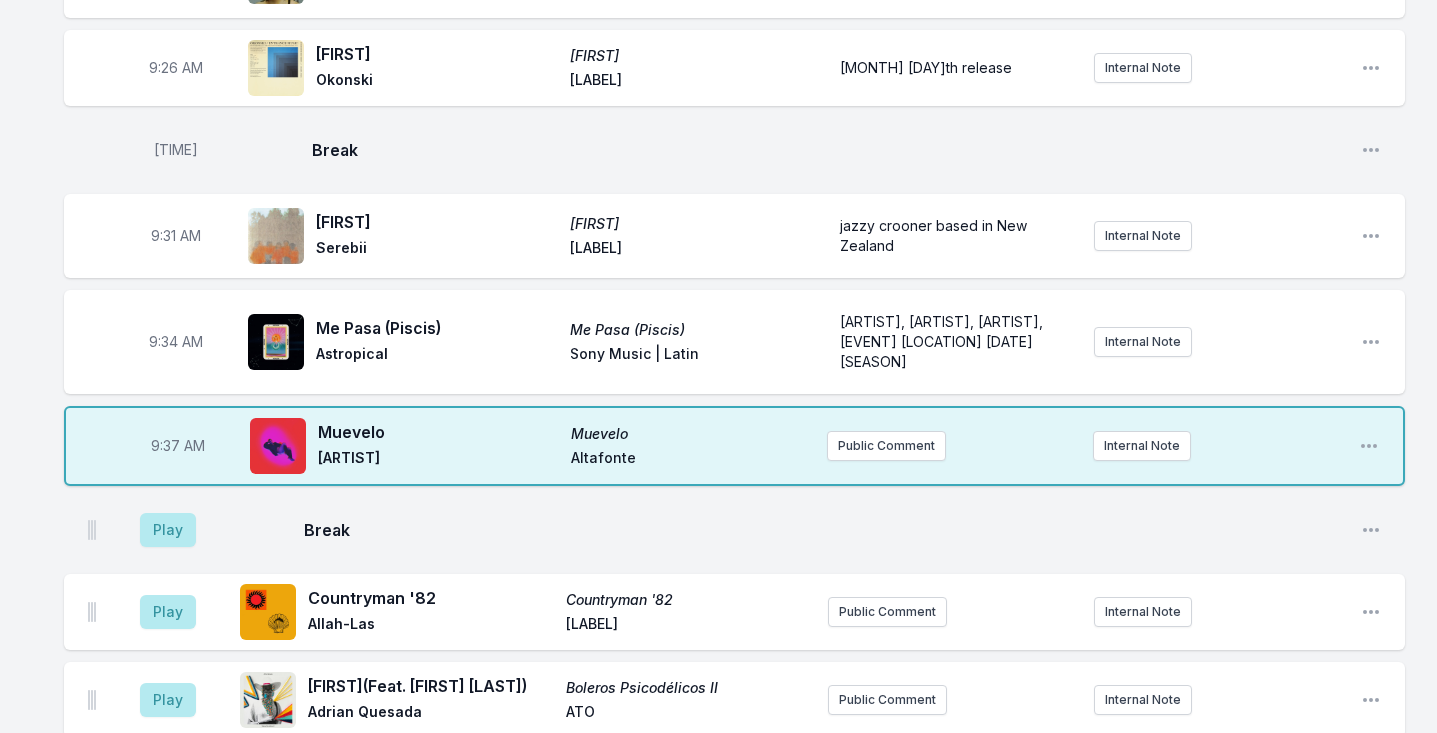 scroll, scrollTop: 535, scrollLeft: 0, axis: vertical 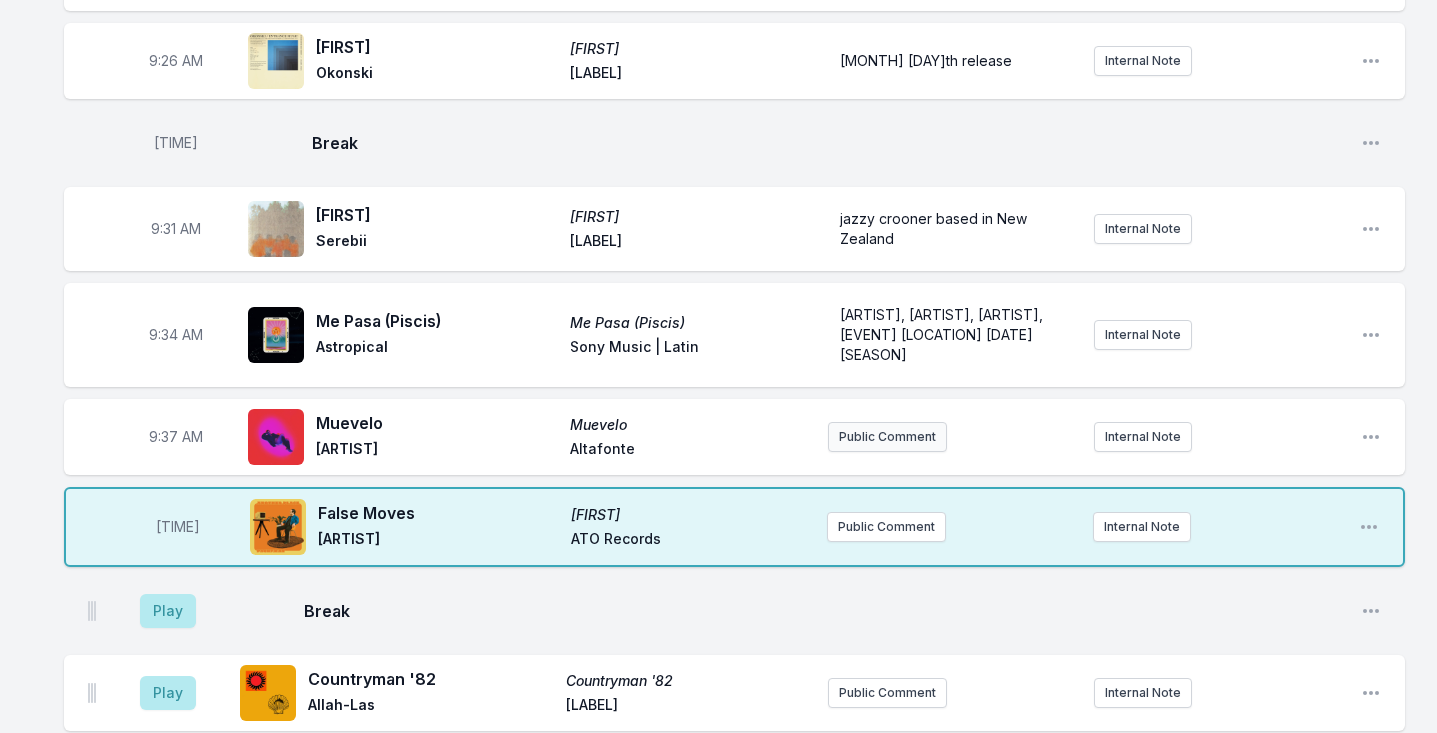 type 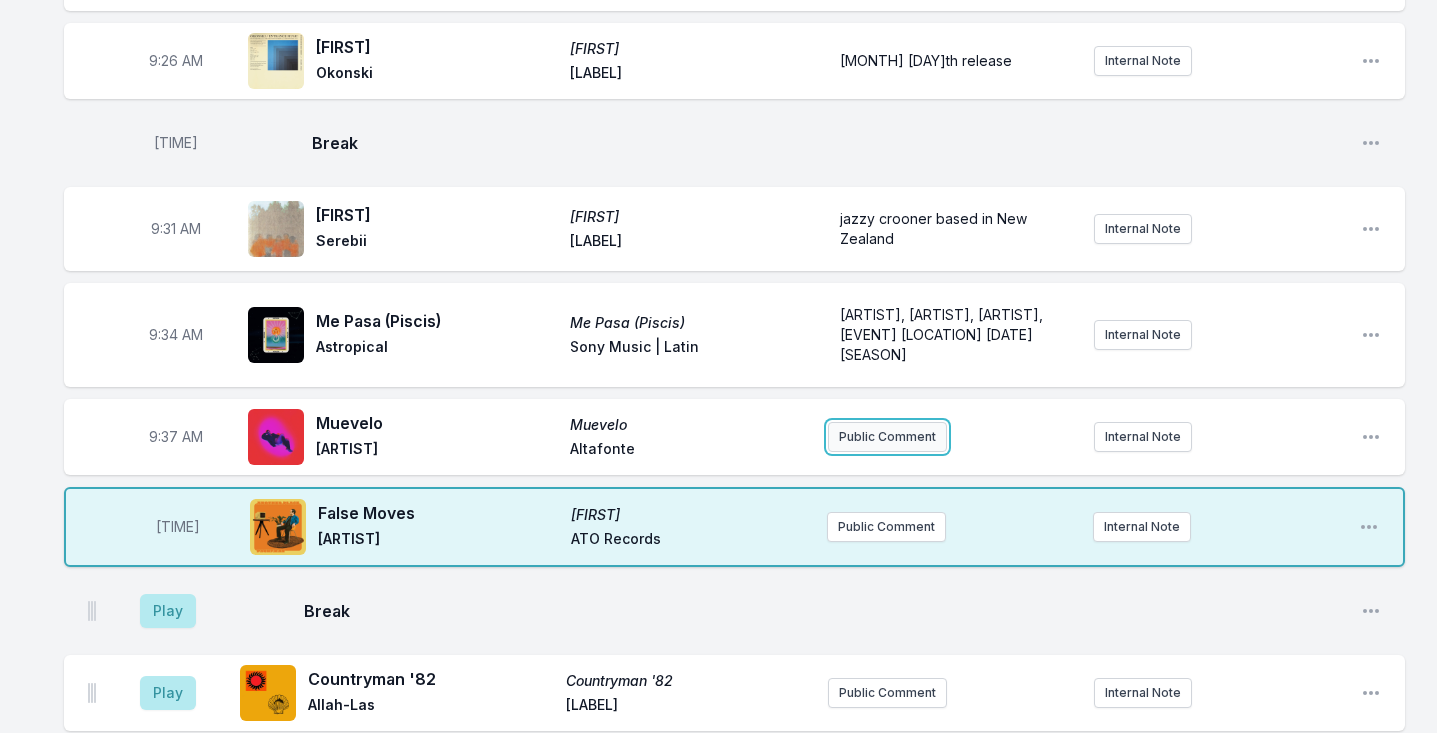 click on "Public Comment" at bounding box center [887, 437] 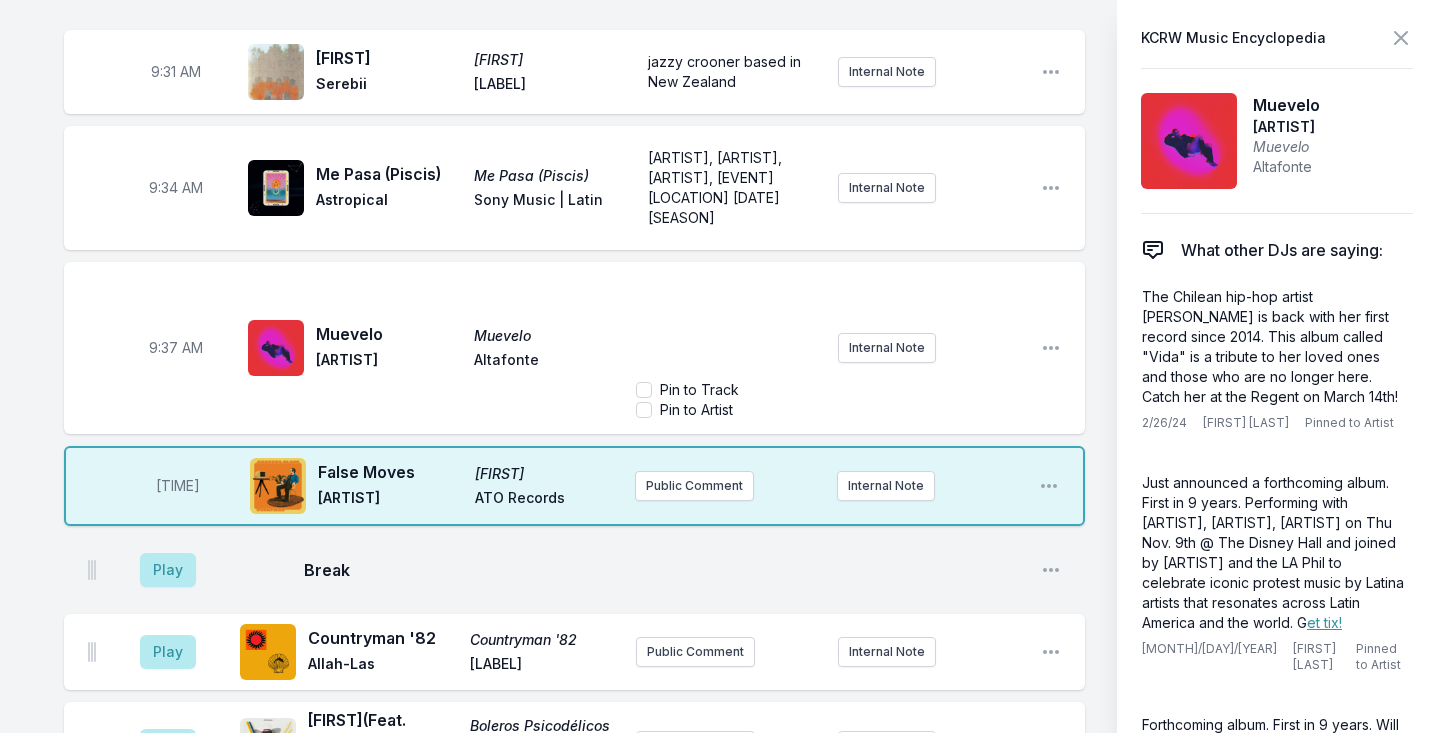 scroll, scrollTop: 734, scrollLeft: 0, axis: vertical 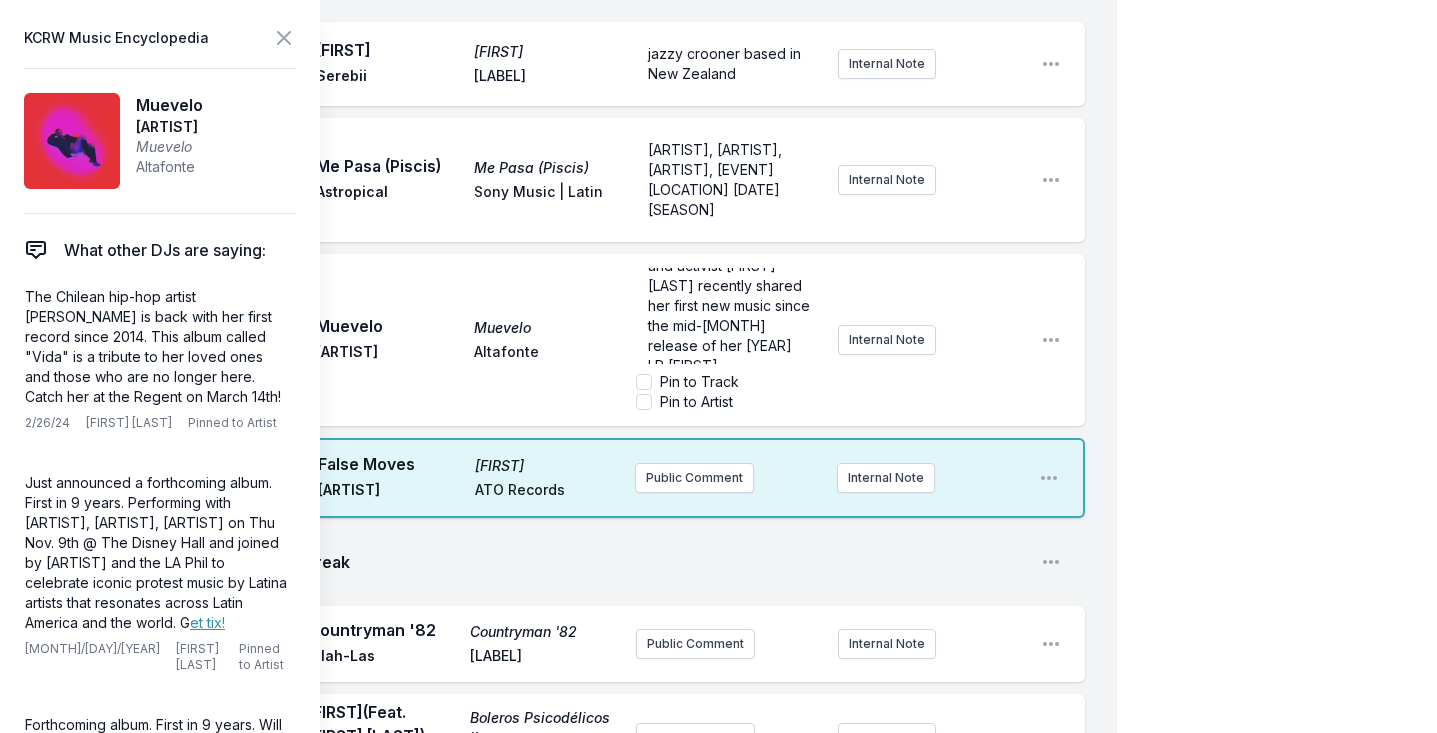 click on "[TIME] [TITLE] [TITLE] [ARTIST] [LABEL] [ARTIST] [DESCRIPTION] [NOTE]" at bounding box center [574, 340] 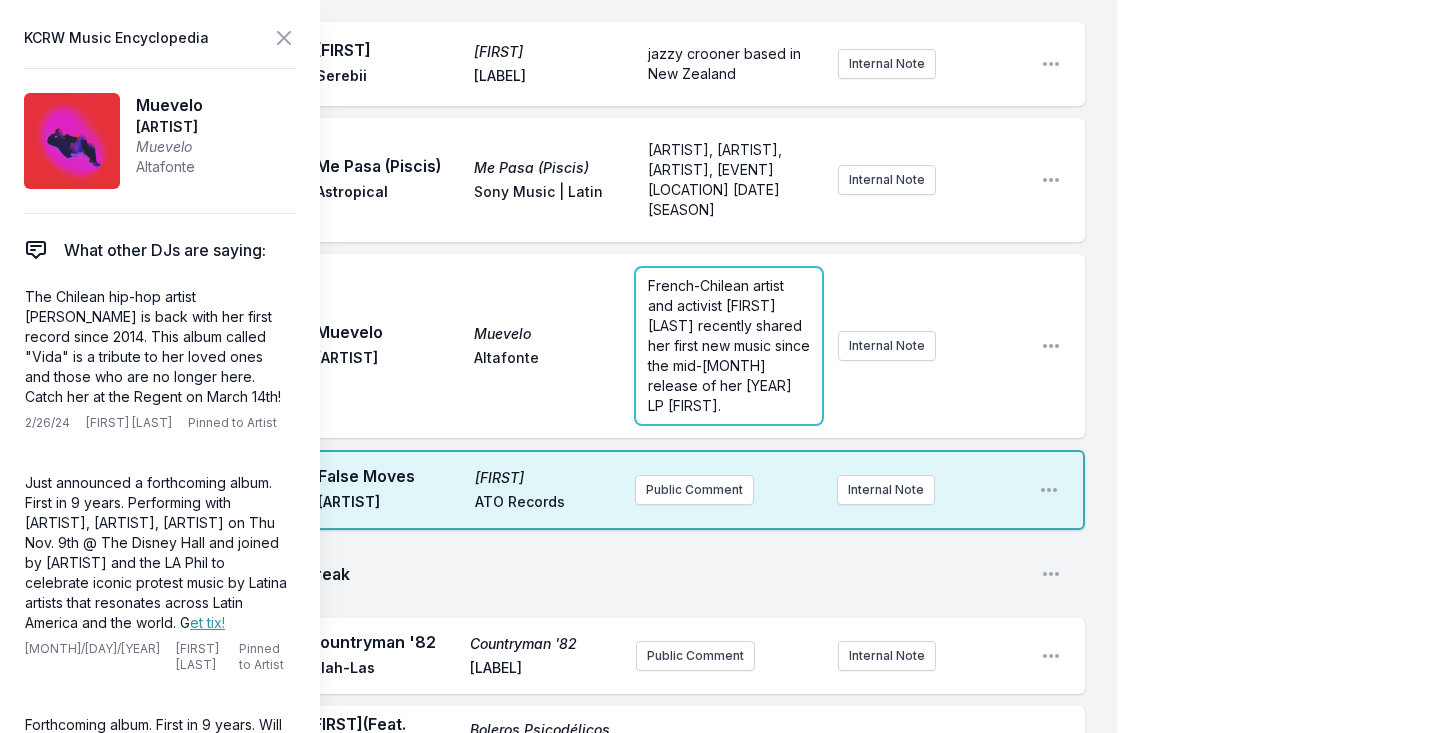 click on "French-Chilean artist and activist [FIRST] [LAST] recently shared her first new music since the mid-[MONTH] release of her [YEAR] LP [FIRST]." at bounding box center [729, 346] 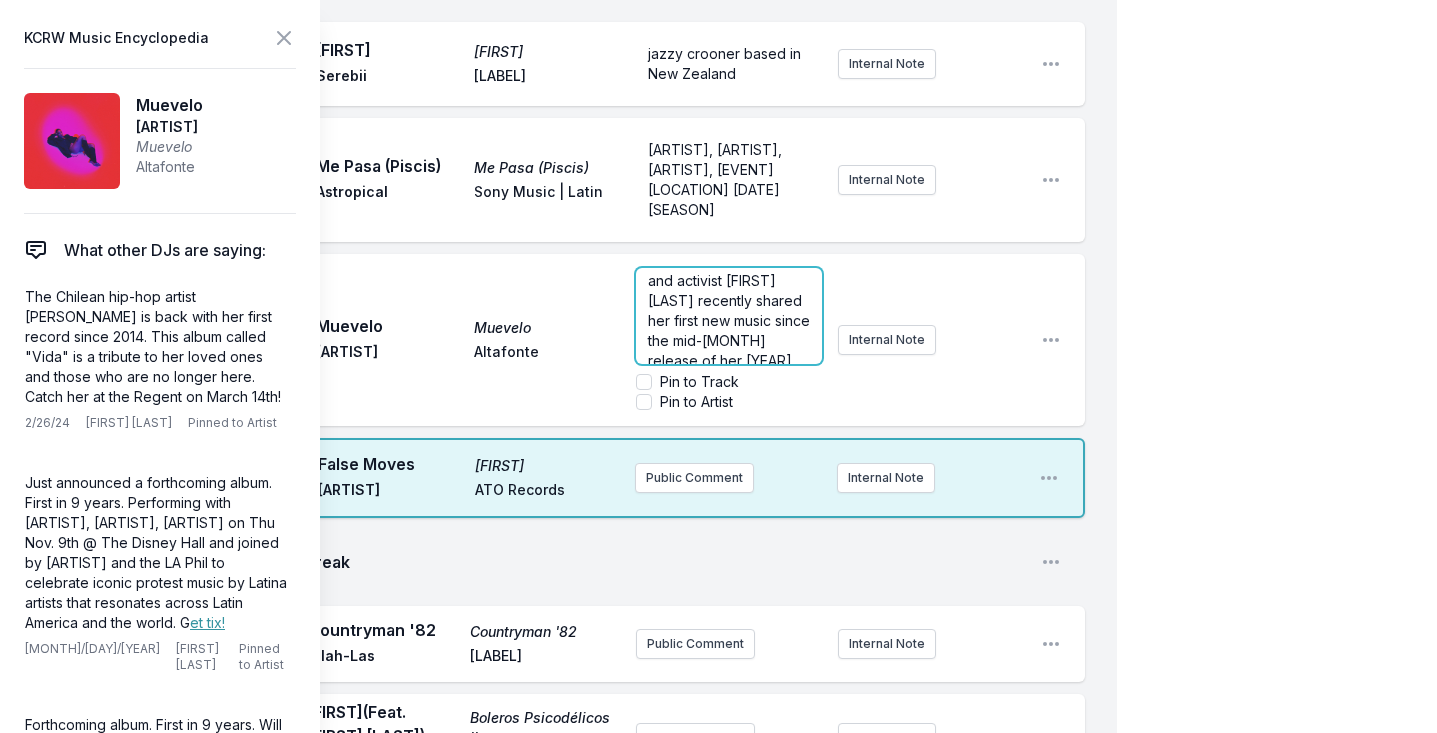 scroll, scrollTop: 28, scrollLeft: 0, axis: vertical 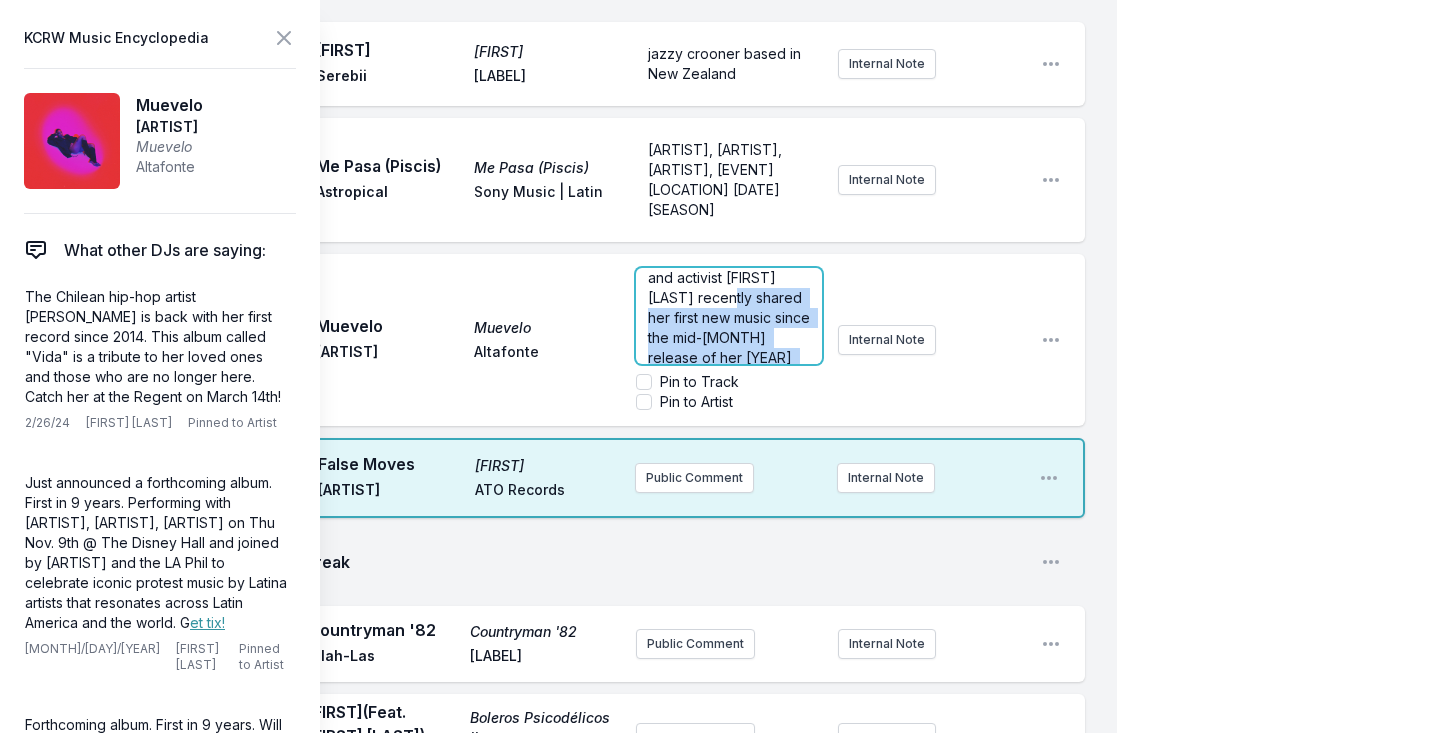 drag, startPoint x: 707, startPoint y: 414, endPoint x: 808, endPoint y: 468, distance: 114.52947 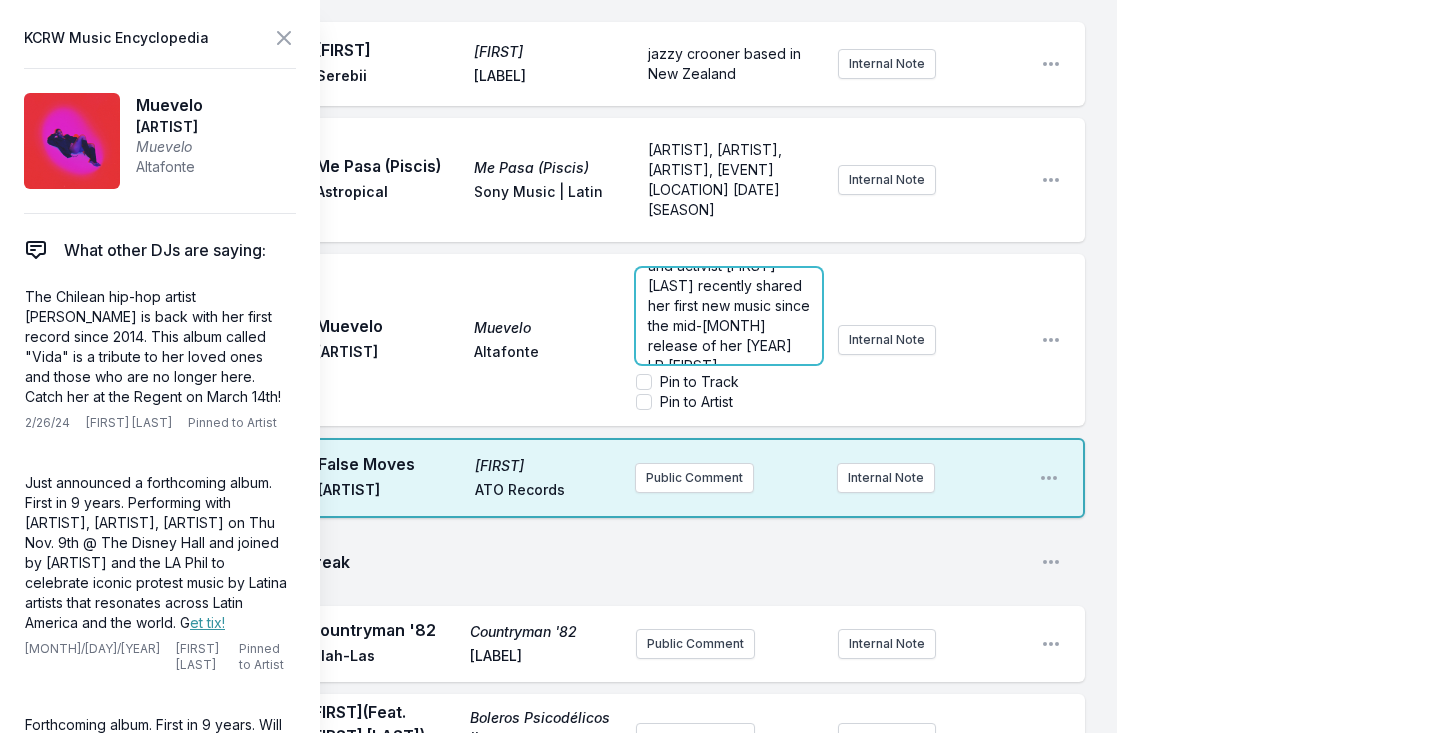 scroll, scrollTop: 0, scrollLeft: 0, axis: both 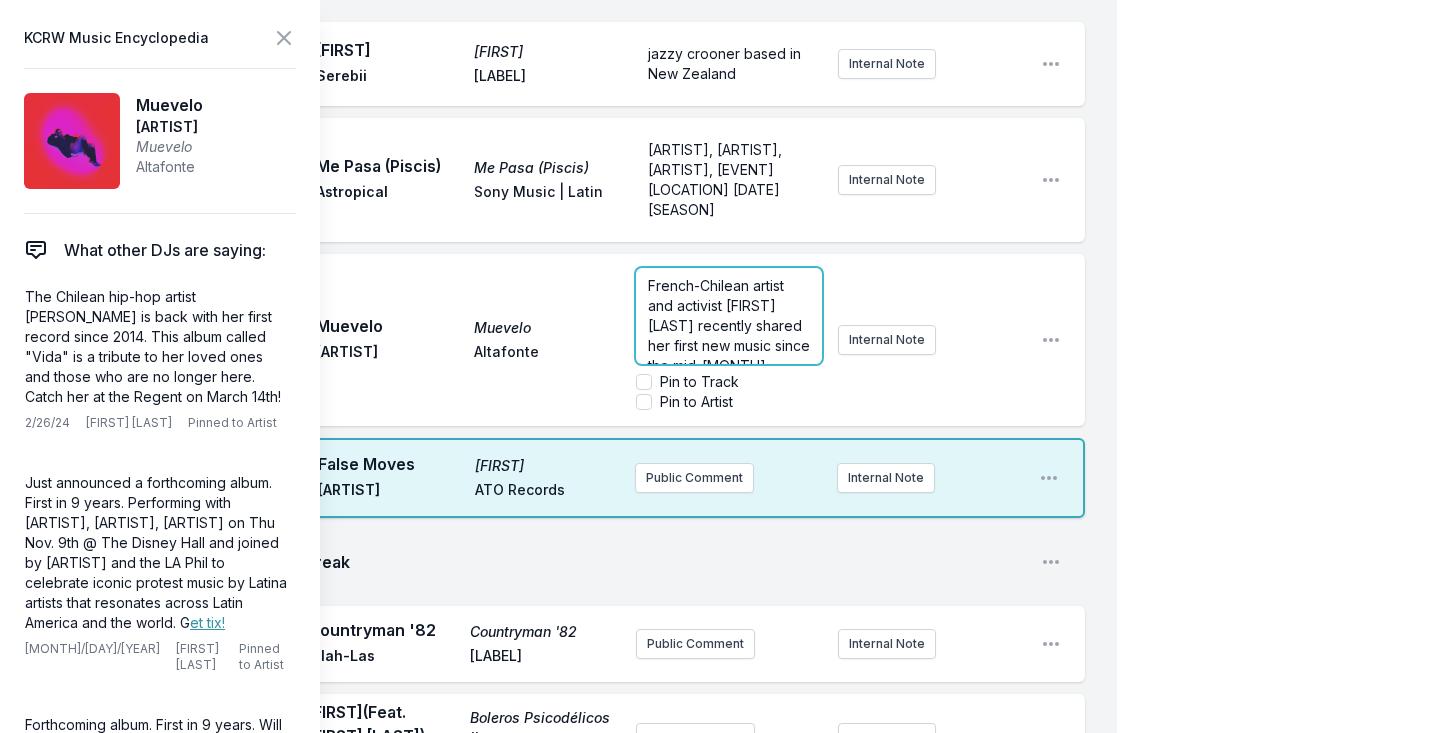 type 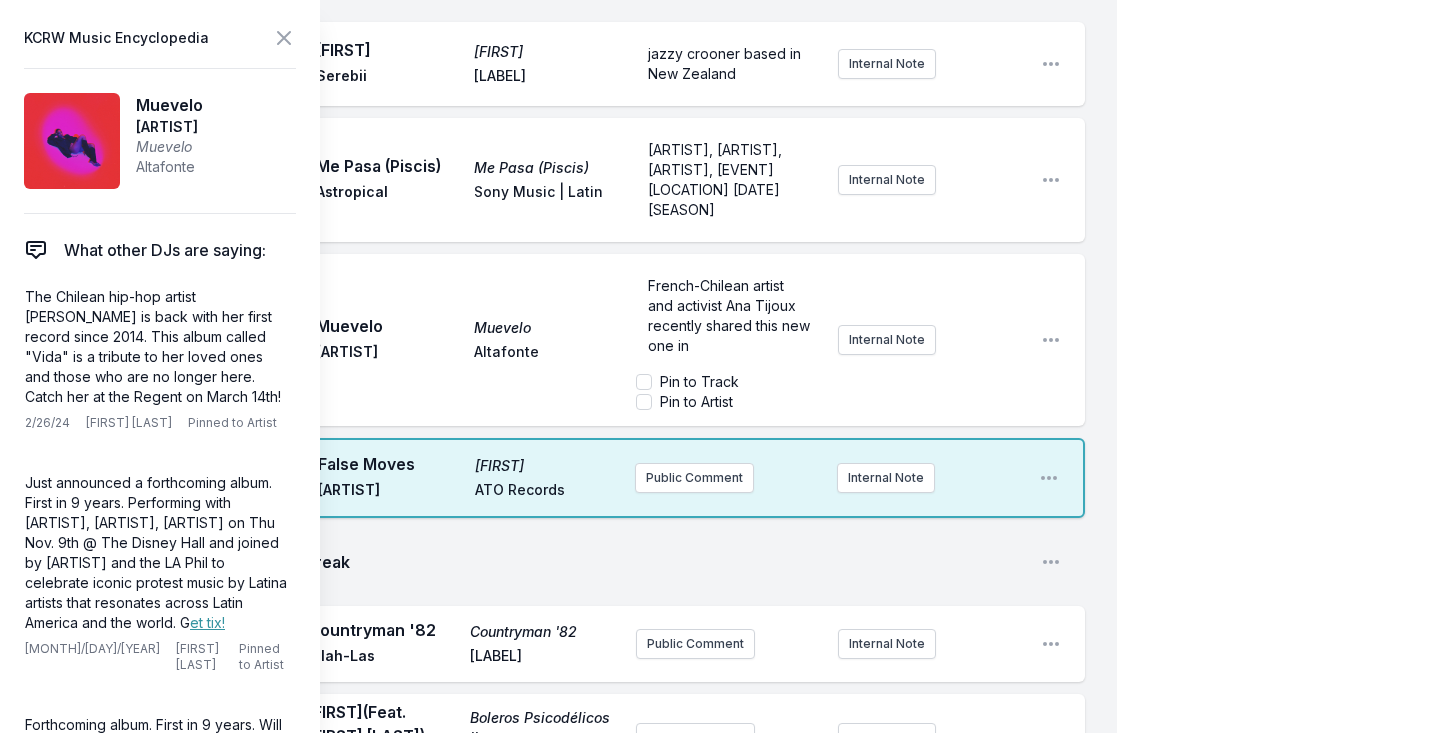 click on "My Playlist KCRW Playlist Directory Reports AC NC User Guide Report Bug Sign out Morning Becomes Eclectic Live Novena Carmel Simulcast August 1, 2025 [TIME] - [TIME] Edit Open options View [TIME] Iknowhowyoufeel Parcels Parcels Because Music Public Comment 2018 Open playlist item options [TIME] S.N.C Nothing Darkside Matador [MONTH] [YEAR] Internal Note Open playlist item options [MONTH] [YEAR] [TIME] Mirrorball Dim Binge Canty Full Time Hobby East-London singer, songwriter and multi-instrumentalist Internal Note Open playlist item options East-London singer, songwriter and multi-instrumentalist [TIME] LIE DOWN.. SAYA Saya Gray Dirty Hit Saya Gray live performance at KCRW! Internal Note Open playlist item options Saya Gray live performance at KCRW! [TIME] October October Okonski Colemine Records [MONTH] [DAY] release Internal Note Open playlist item options [MONTH] [DAY] release [TIME] Break Open playlist item options [TIME] Verrans Corner Dime Serebii Innovative Leisure jazzy crooner based in New Zealand 9:34 AM" at bounding box center (718, 220) 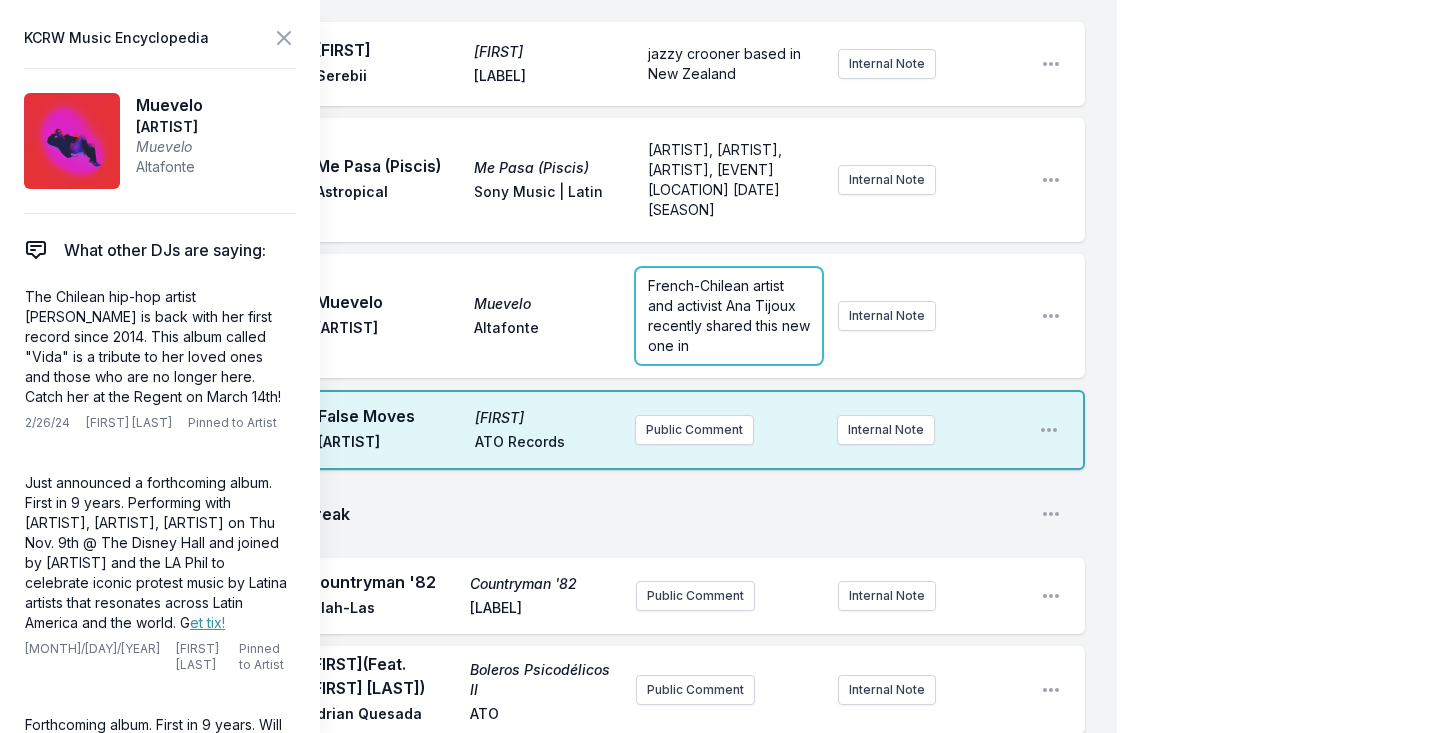 click on "French-Chilean artist and activist Ana Tijoux recently shared this new one in" at bounding box center [729, 316] 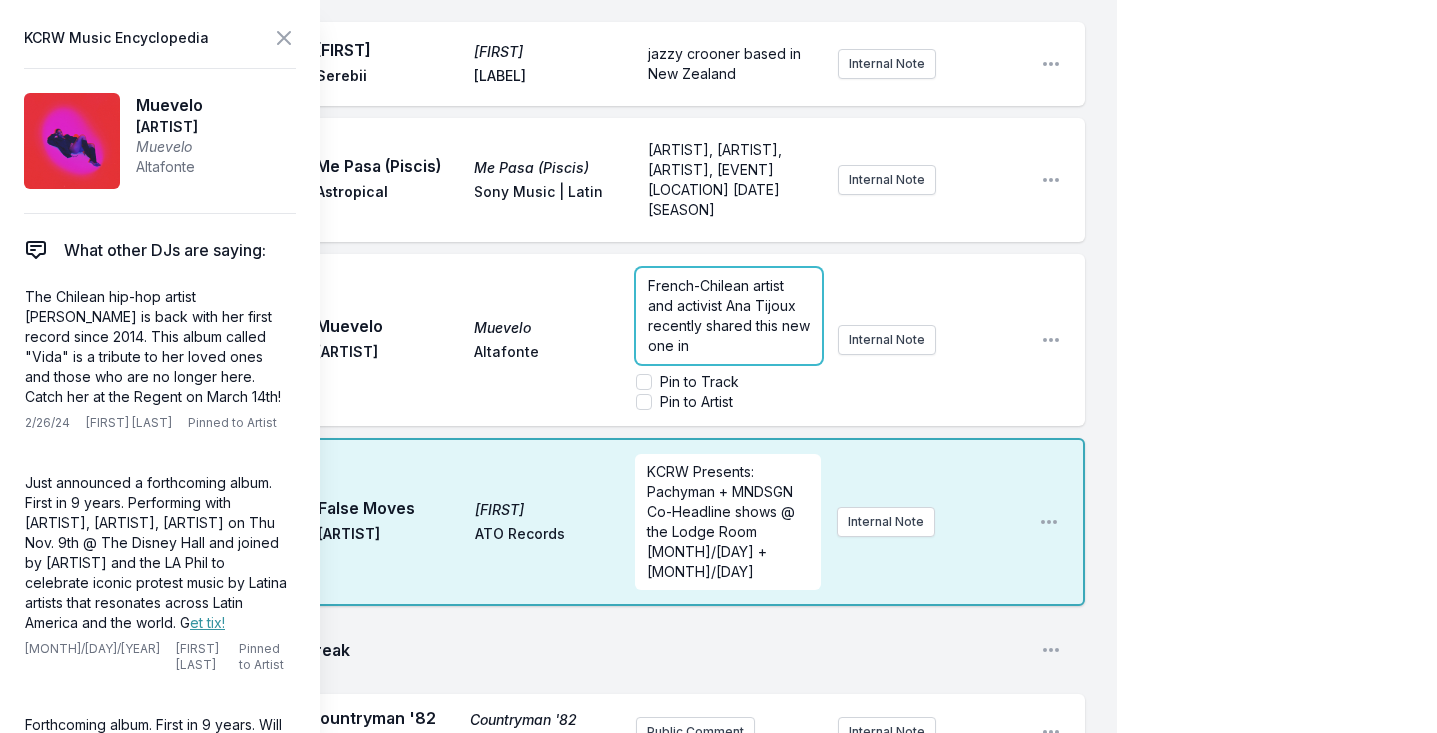 click on "French-Chilean artist and activist Ana Tijoux recently shared this new one in" at bounding box center [729, 316] 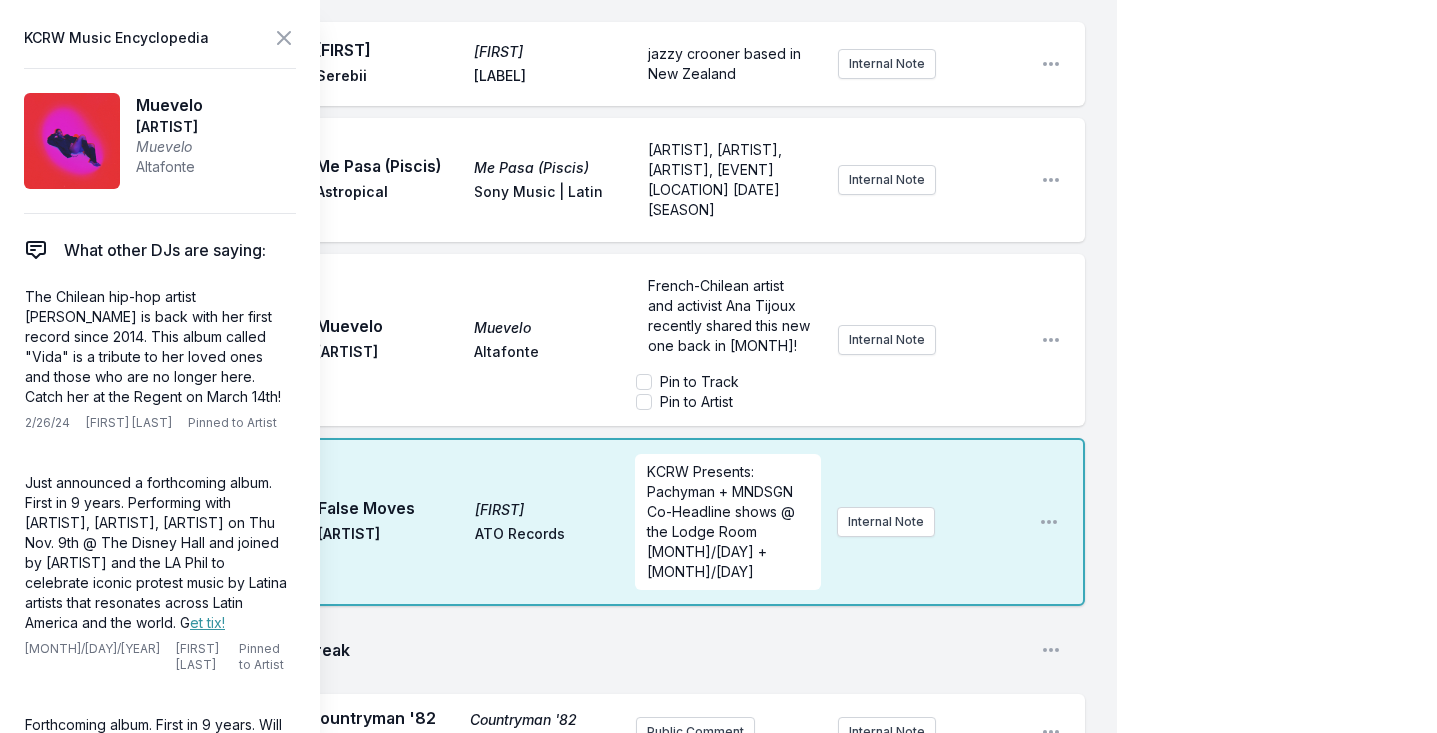 click on "My Playlist KCRW Playlist Directory Reports AC NC User Guide Report Bug Sign out Morning Becomes Eclectic Live Novena Carmel Simulcast August 1, 2025 [TIME] - [TIME] Edit Open options View [TIME] Iknowhowyoufeel Parcels Parcels Because Music Public Comment 2018 Open playlist item options [TIME] S.N.C Nothing Darkside Matador [MONTH] [YEAR] Internal Note Open playlist item options [MONTH] [YEAR] [TIME] Mirrorball Dim Binge Canty Full Time Hobby East-London singer, songwriter and multi-instrumentalist Internal Note Open playlist item options East-London singer, songwriter and multi-instrumentalist [TIME] LIE DOWN.. SAYA Saya Gray Dirty Hit Saya Gray live performance at KCRW! Internal Note Open playlist item options Saya Gray live performance at KCRW! [TIME] October October Okonski Colemine Records [MONTH] [DAY] release Internal Note Open playlist item options [MONTH] [DAY] release [TIME] Break Open playlist item options [TIME] Verrans Corner Dime Serebii Innovative Leisure jazzy crooner based in New Zealand 9:34 AM" at bounding box center [718, 264] 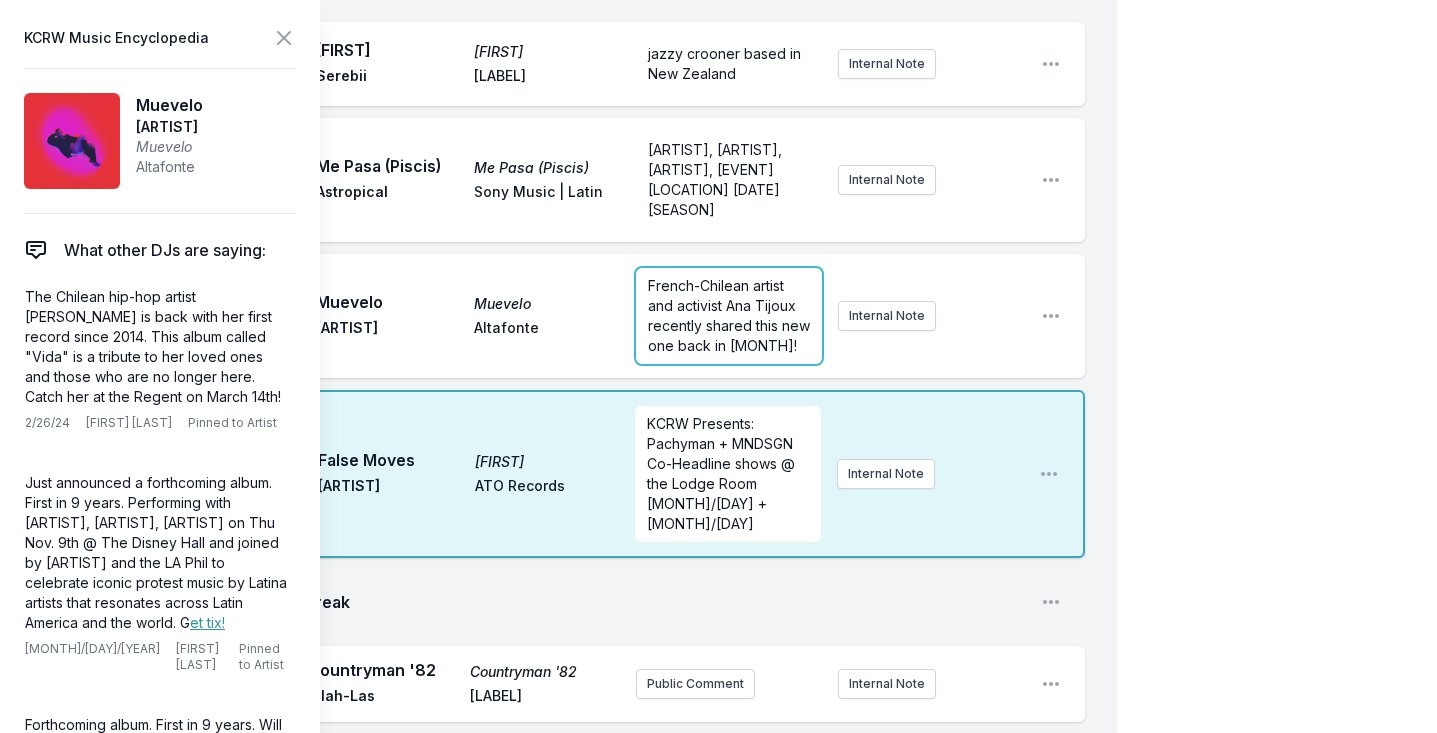 click on "French-Chilean artist and activist Ana Tijoux recently shared this new one back in [MONTH]!" at bounding box center [729, 316] 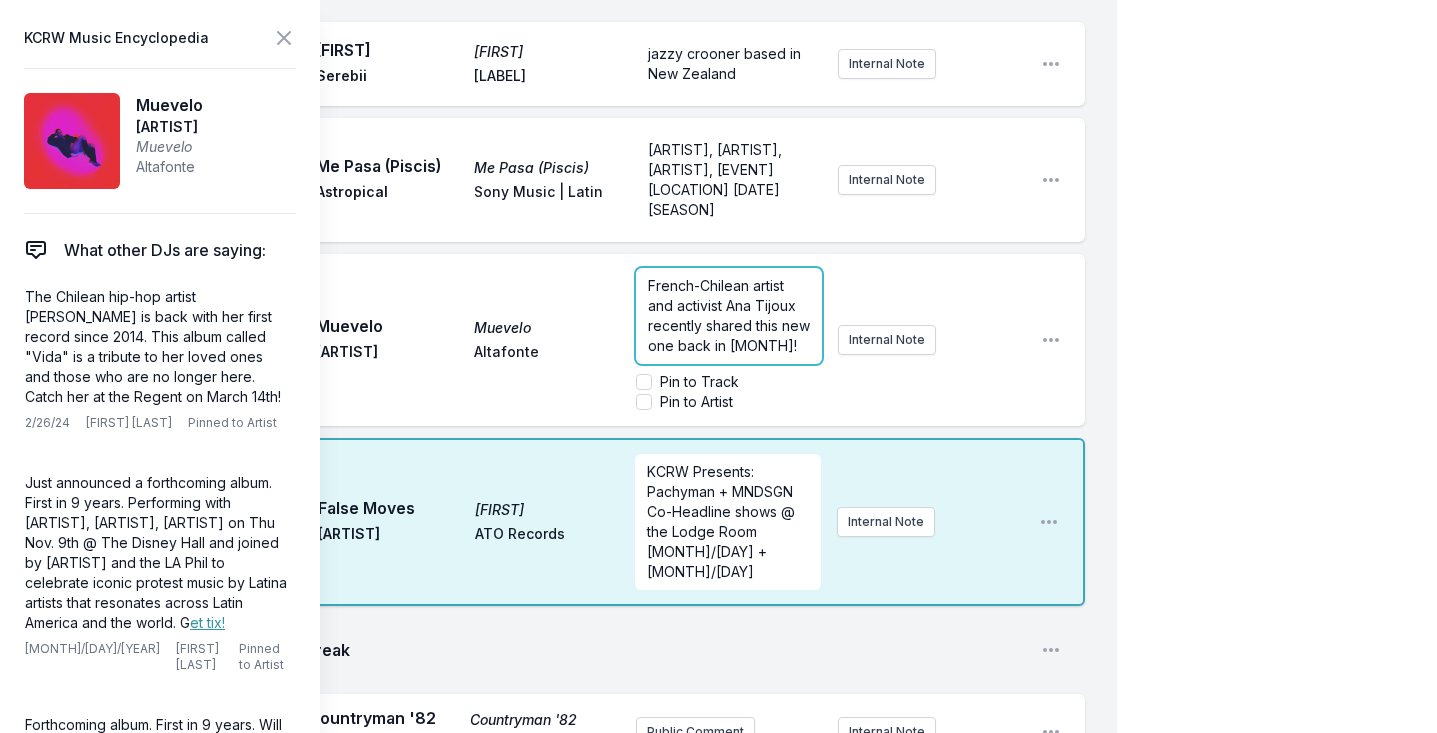 click on "French-Chilean artist and activist Ana Tijoux recently shared this new one back in [MONTH]!" at bounding box center [731, 315] 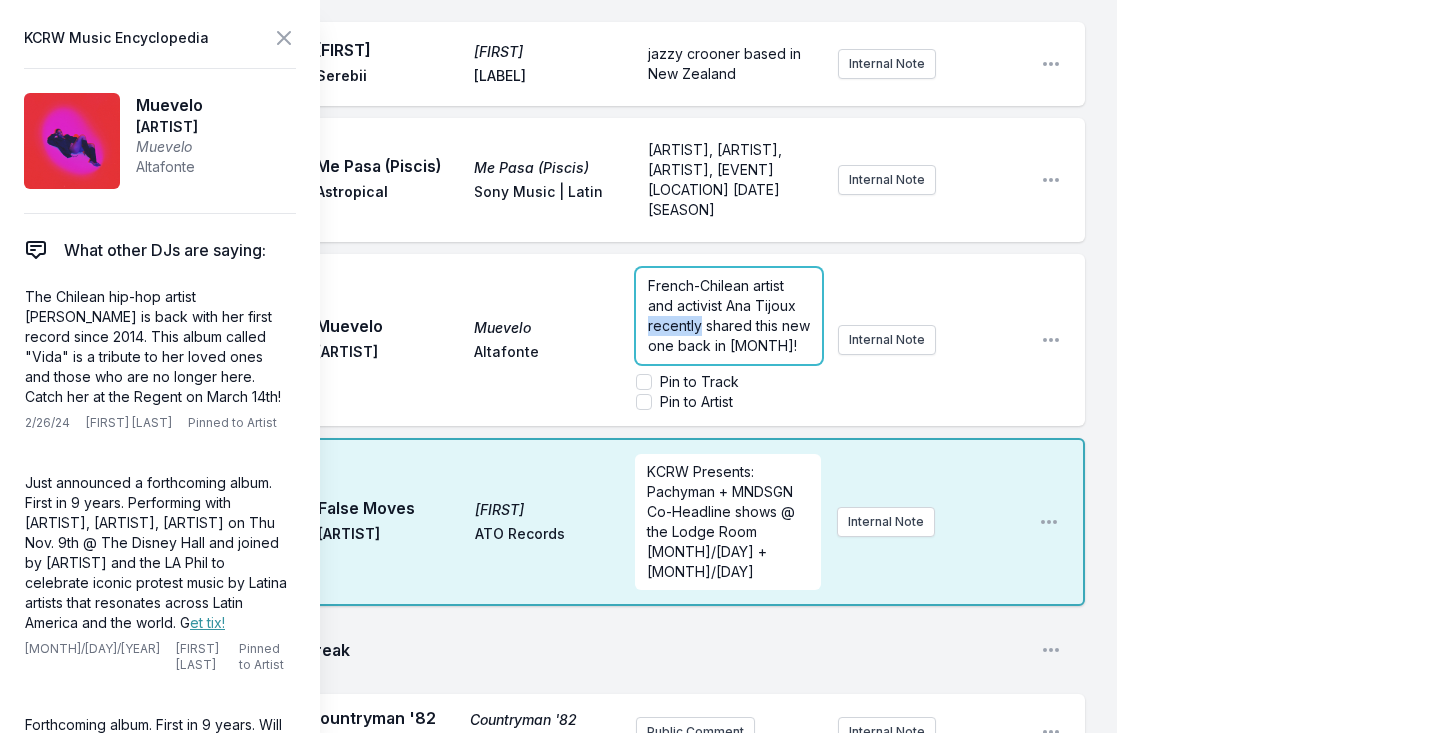 click on "French-Chilean artist and activist Ana Tijoux recently shared this new one back in [MONTH]!" at bounding box center (731, 315) 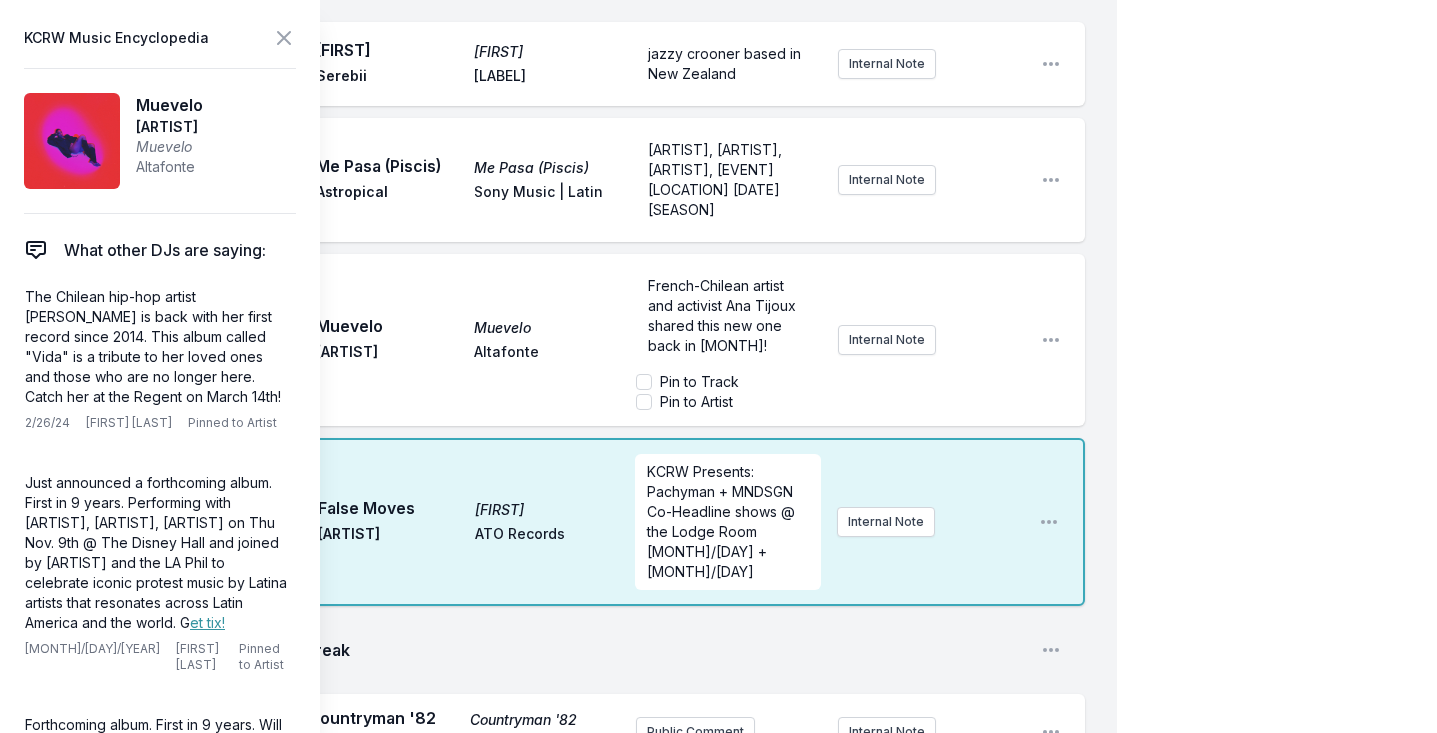 click on "[TIME] Iknowhowyoufeel Parcels Parcels Because Music Public Comment 2018 Open playlist item options [TIME] S.N.C Nothing Darkside Matador [MONTH] [YEAR] Internal Note Open playlist item options [MONTH] [YEAR] [TIME] Mirrorball Dim Binge Canty Full Time Hobby East-London singer, songwriter and multi-instrumentalist Internal Note Open playlist item options East-London singer, songwriter and multi-instrumentalist [TIME] LIE DOWN.. SAYA Saya Gray Dirty Hit Saya Gray live performance at KCRW! Internal Note Open playlist item options Saya Gray live performance at KCRW! [TIME] October October Okonski Colemine Records [MONTH] [DAY] release Internal Note Open playlist item options [MONTH] [DAY] release [TIME] Break Open playlist item options [TIME] Verrans Corner Dime Serebii Innovative Leisure jazzy crooner based in New Zealand Internal Note Open playlist item options jazzy crooner based in New Zealand [TIME] Me Pasa (Piscis) Me Pasa (Piscis) Astropical Sony Music | Latin Internal Note Open playlist item options AC [TIME]" at bounding box center [574, 34] 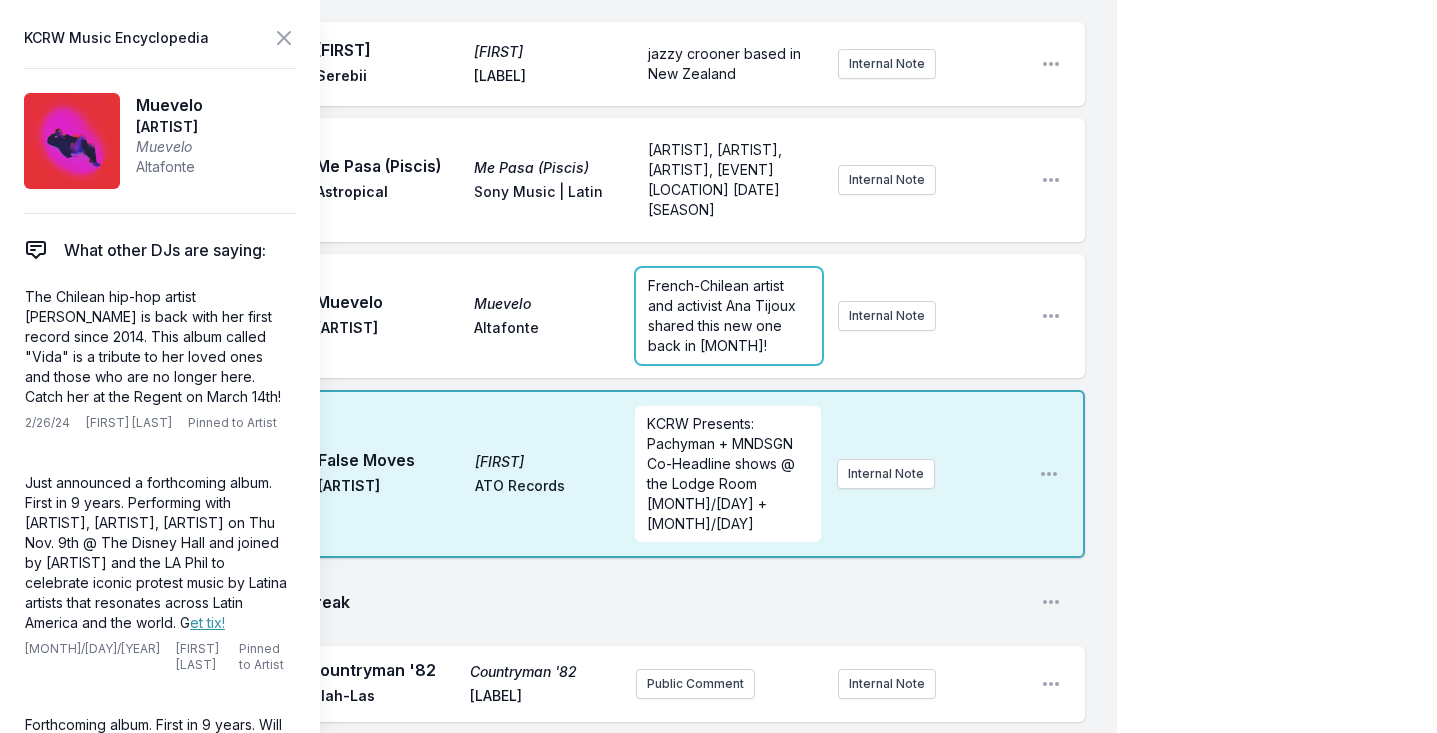 click on "French-Chilean artist and activist Ana Tijoux shared this new one back in [MONTH]!" at bounding box center (724, 315) 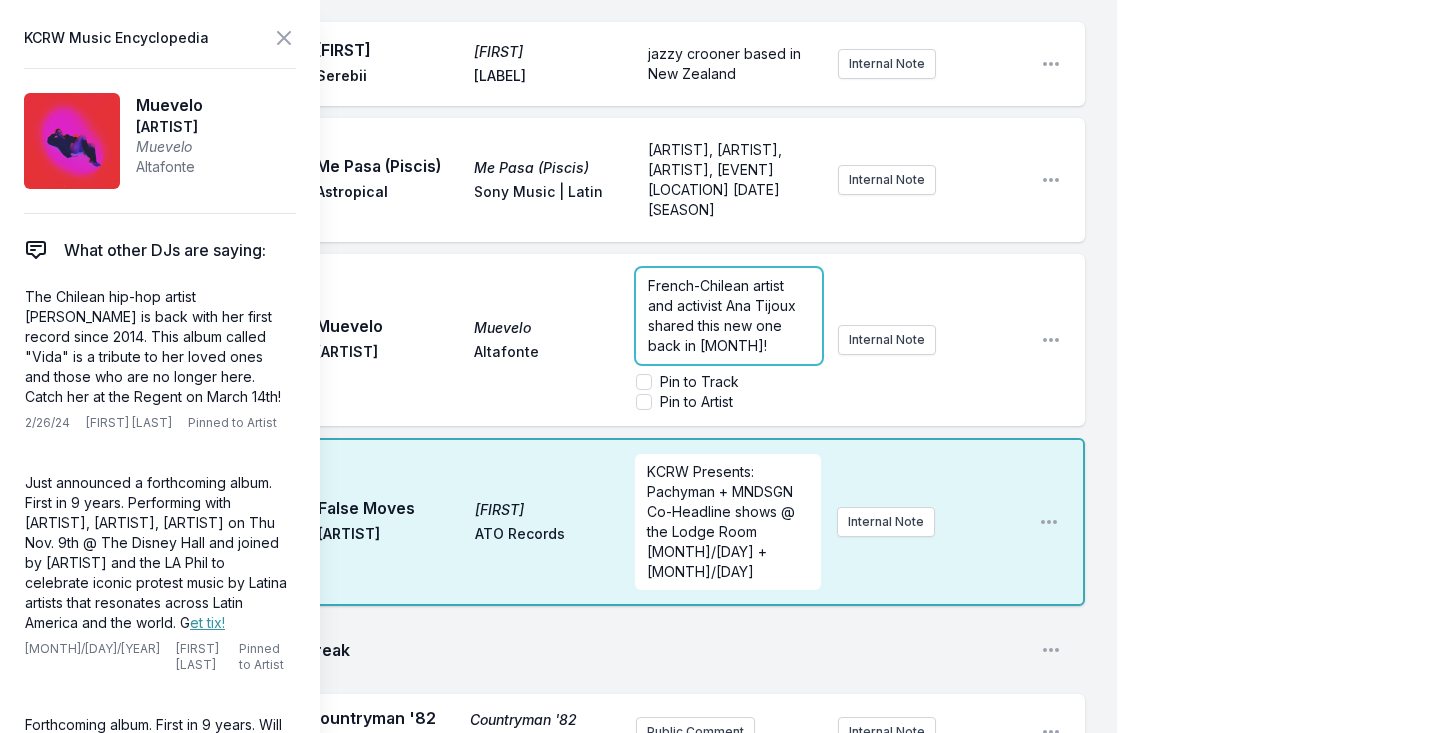 click on "French-Chilean artist and activist Ana Tijoux shared this new one back in [MONTH]!" at bounding box center [724, 315] 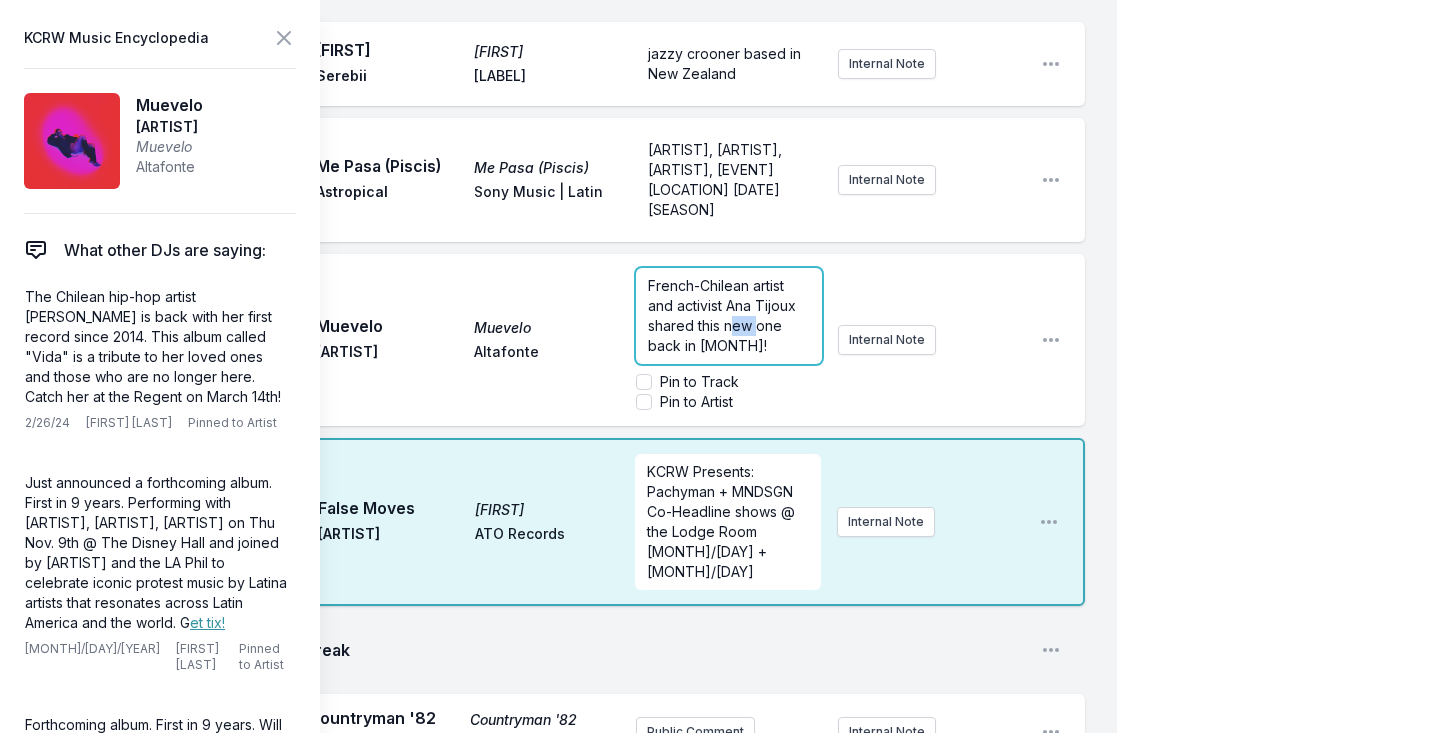 click on "French-Chilean artist and activist Ana Tijoux shared this new one back in [MONTH]!" at bounding box center [724, 315] 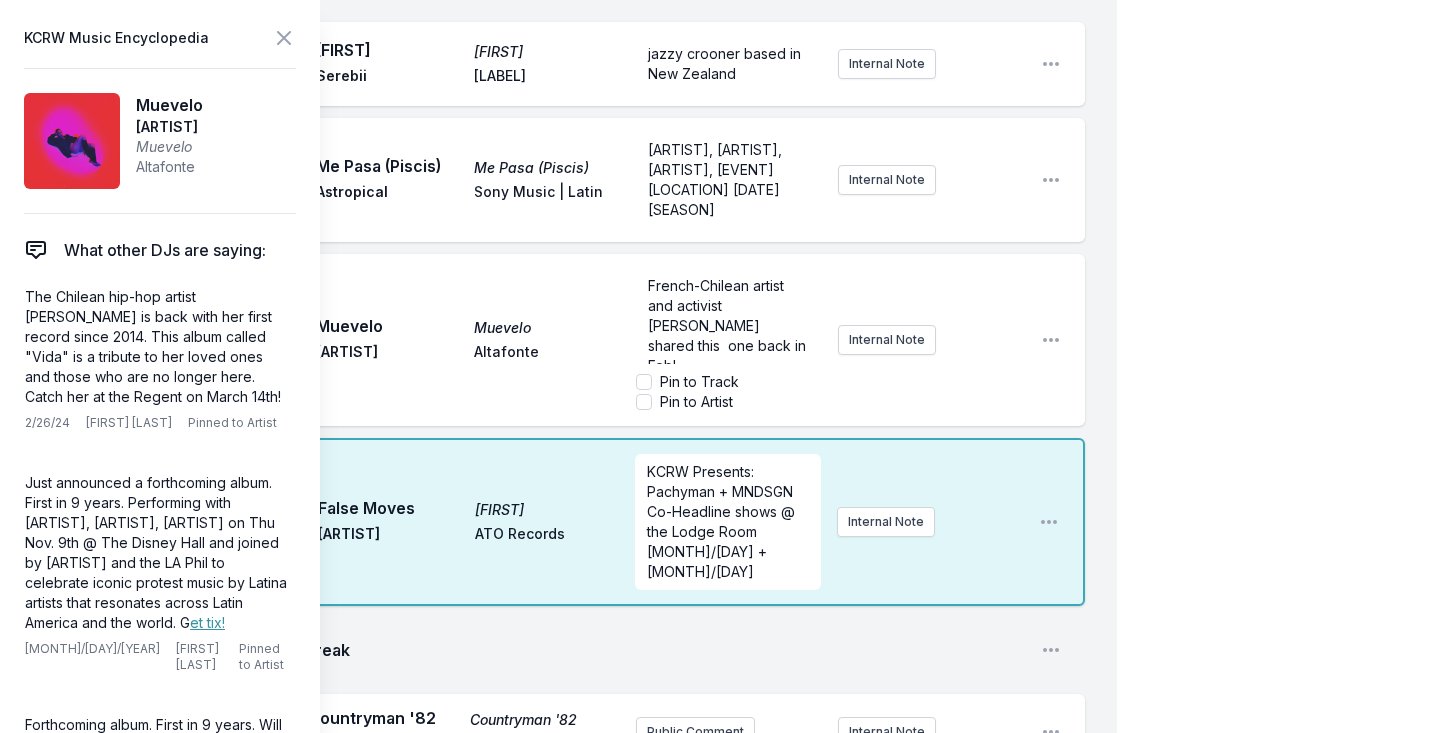 click on "[TIME] Muevelo Muevelo Ana Tijoux Altafonte French-Chilean artist and activist Ana Tijoux shared this one back in [MONTH]! Pin to Track Pin to Artist Internal Note Open playlist item options" at bounding box center (574, 340) 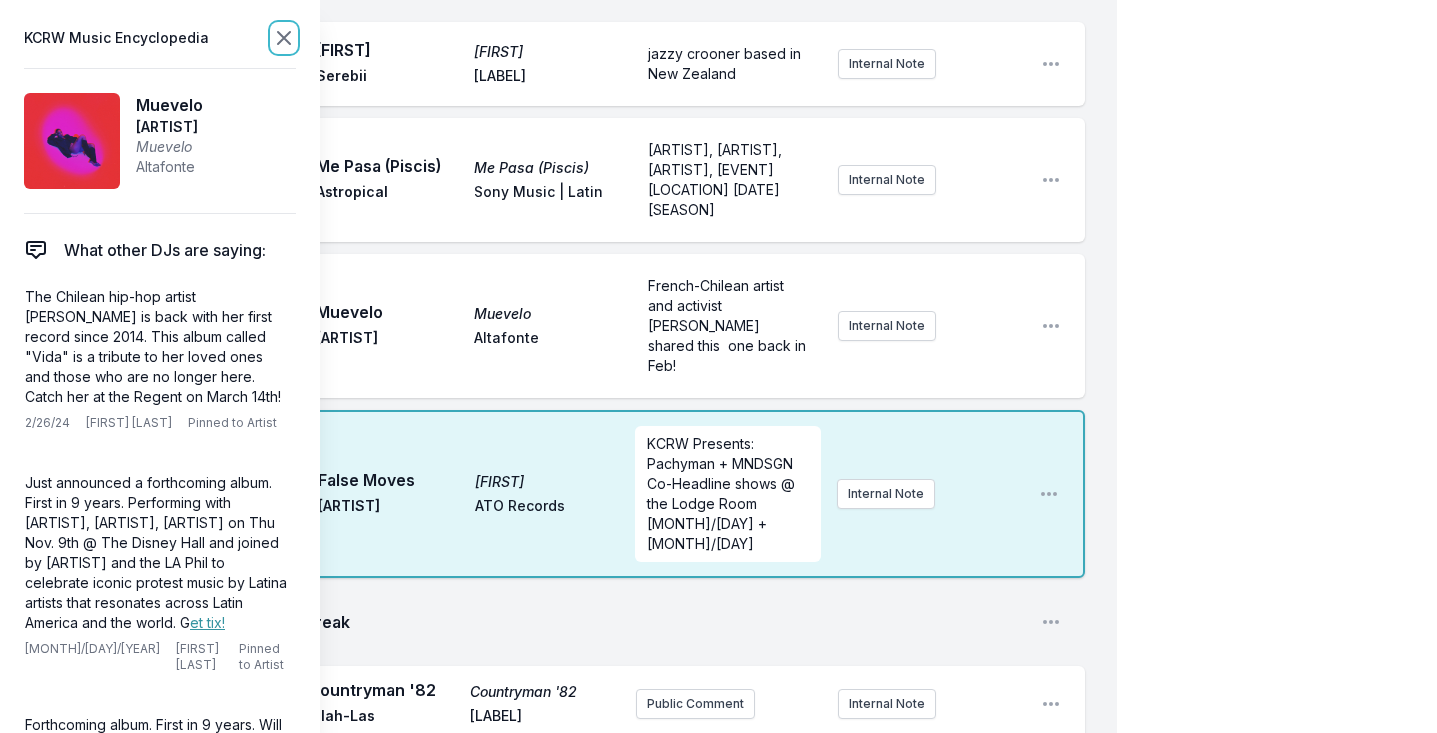 click 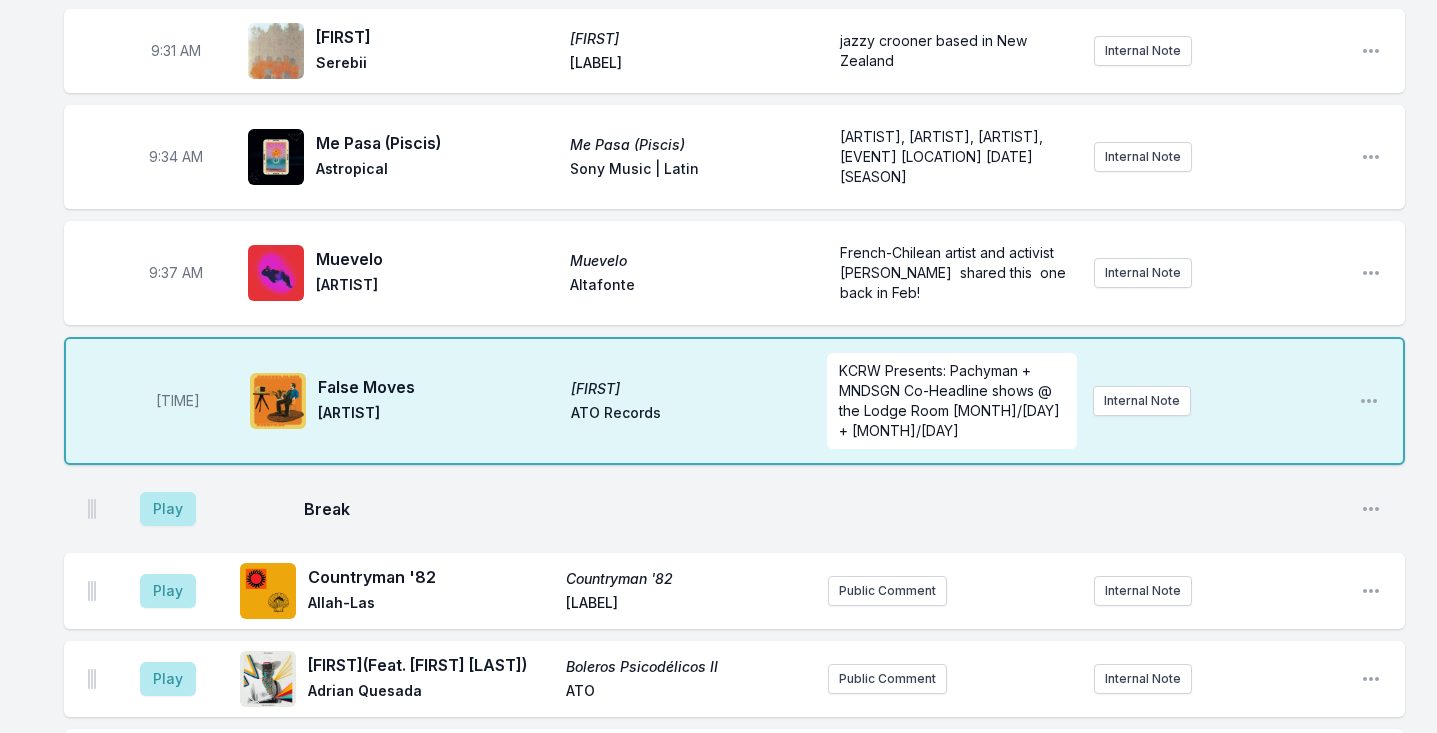 scroll, scrollTop: 1187, scrollLeft: 0, axis: vertical 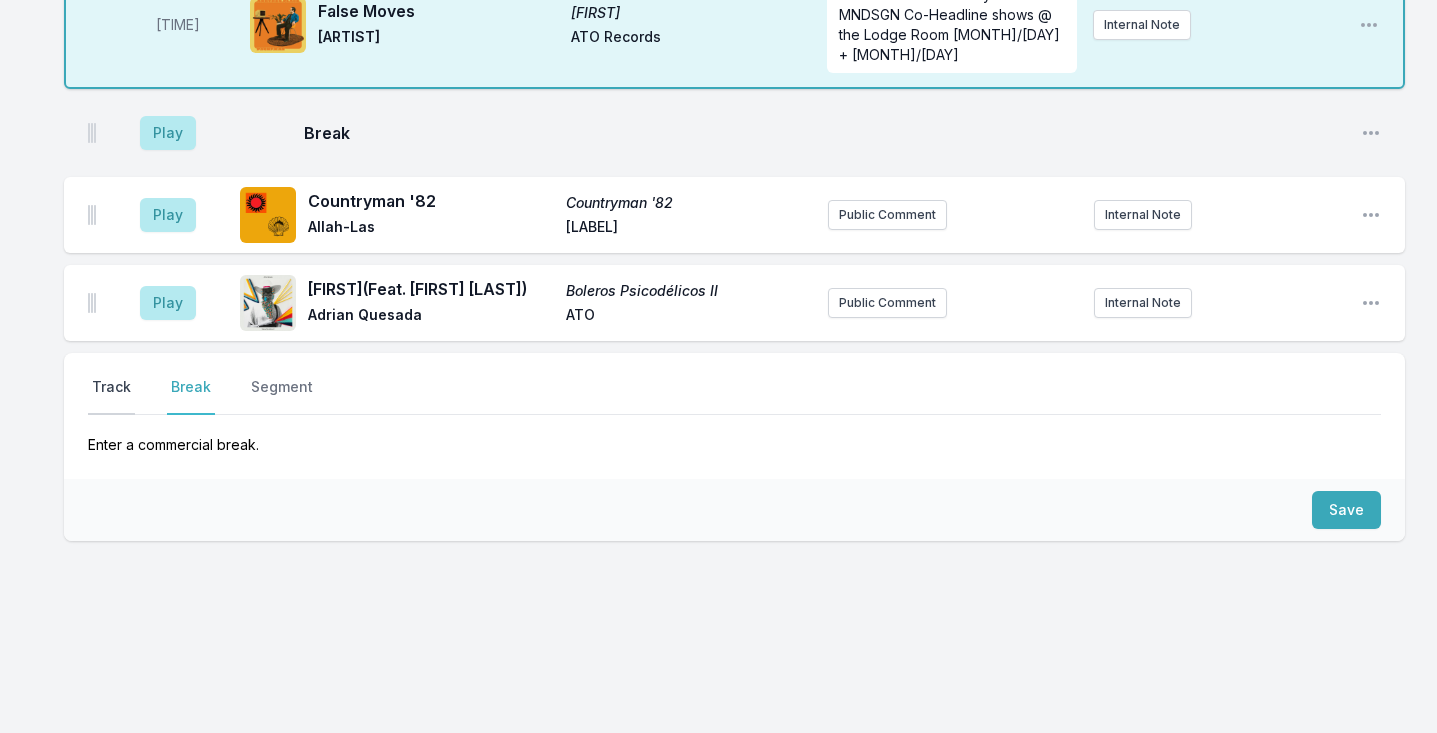 click on "Track" at bounding box center [111, 396] 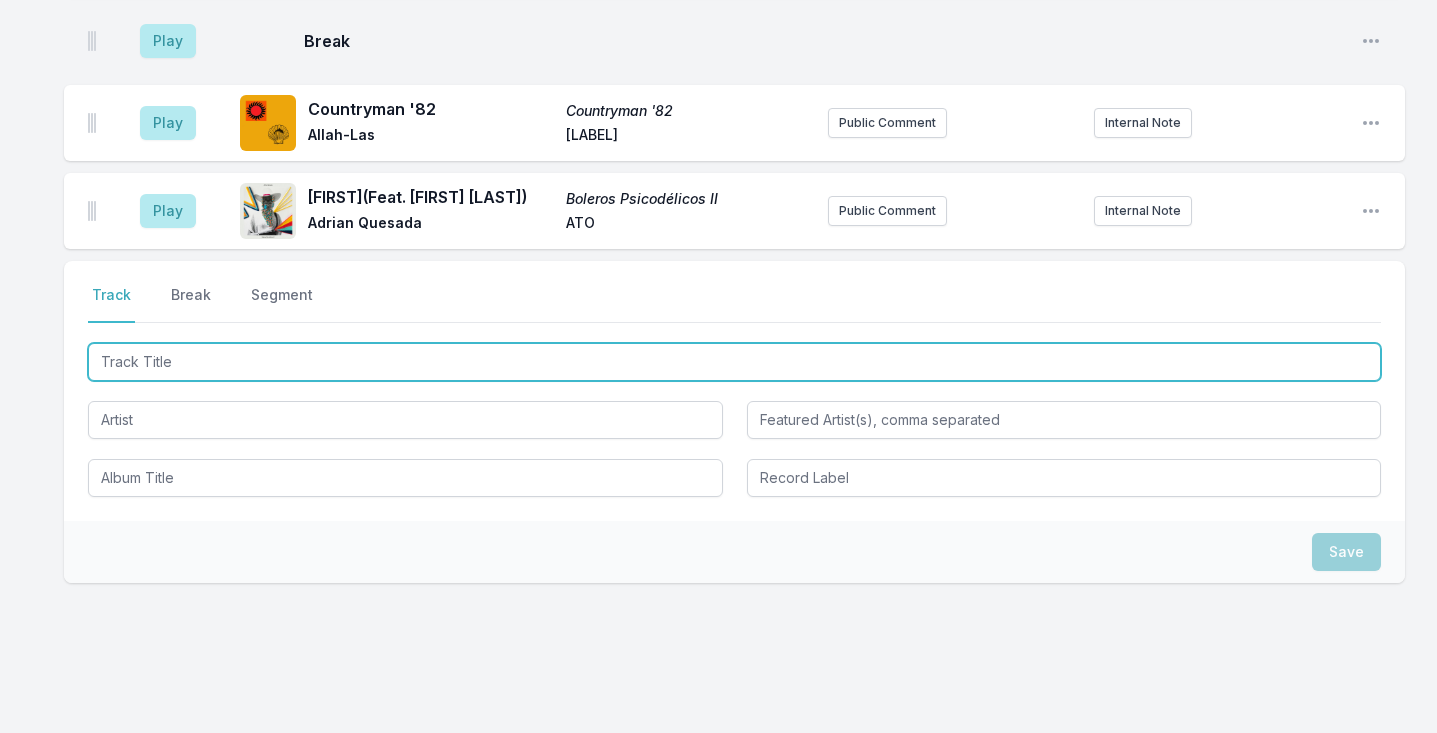 click at bounding box center (734, 362) 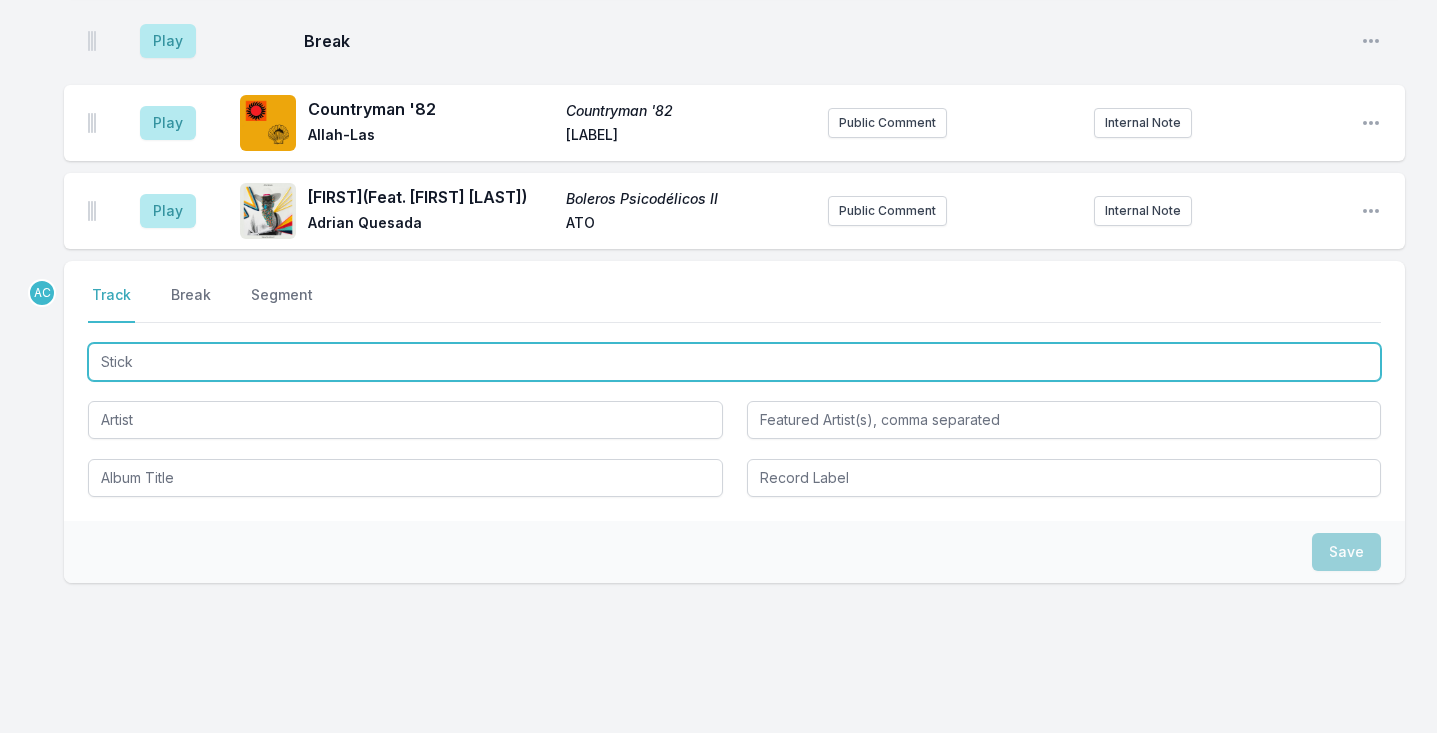 type on "Sticky" 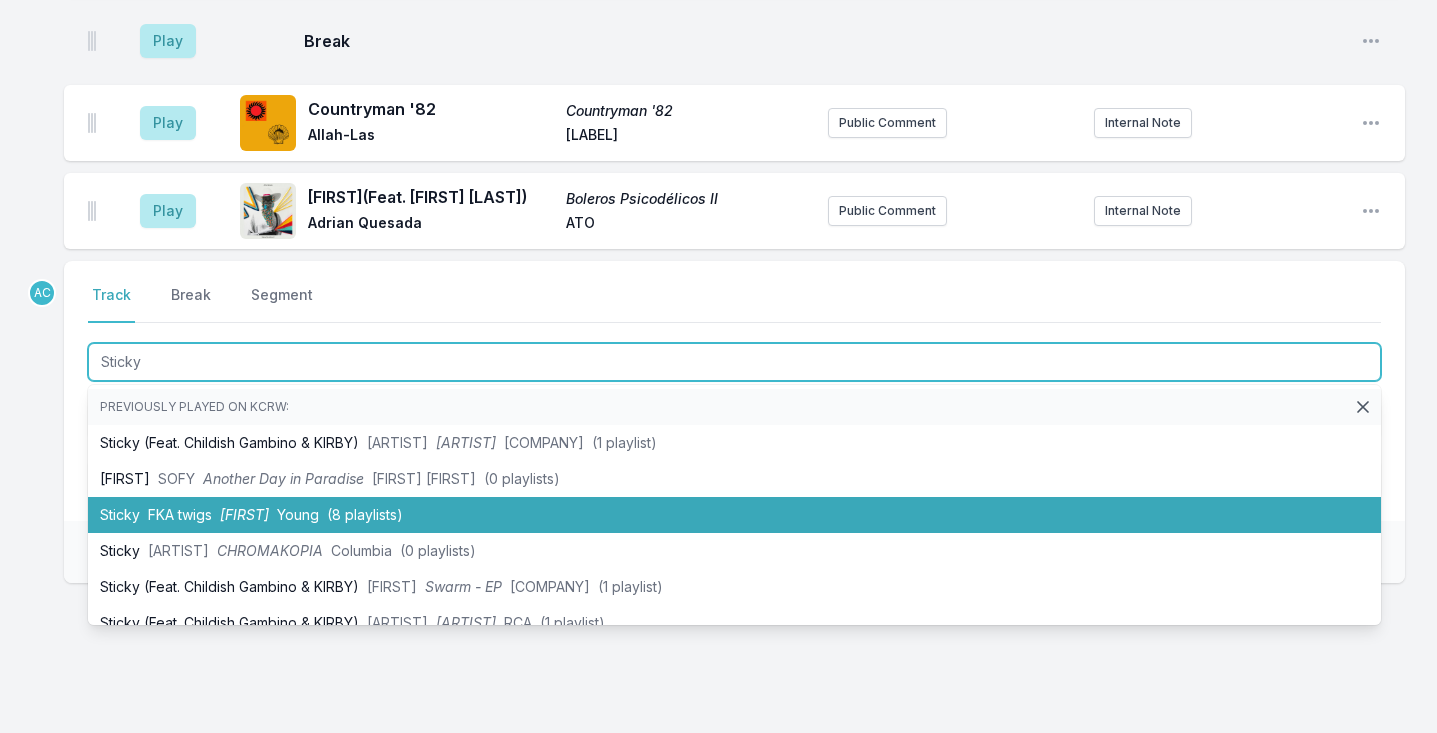 click on "Sticky FKA twigs EUSEXUA Young (8 playlists)" at bounding box center [734, 515] 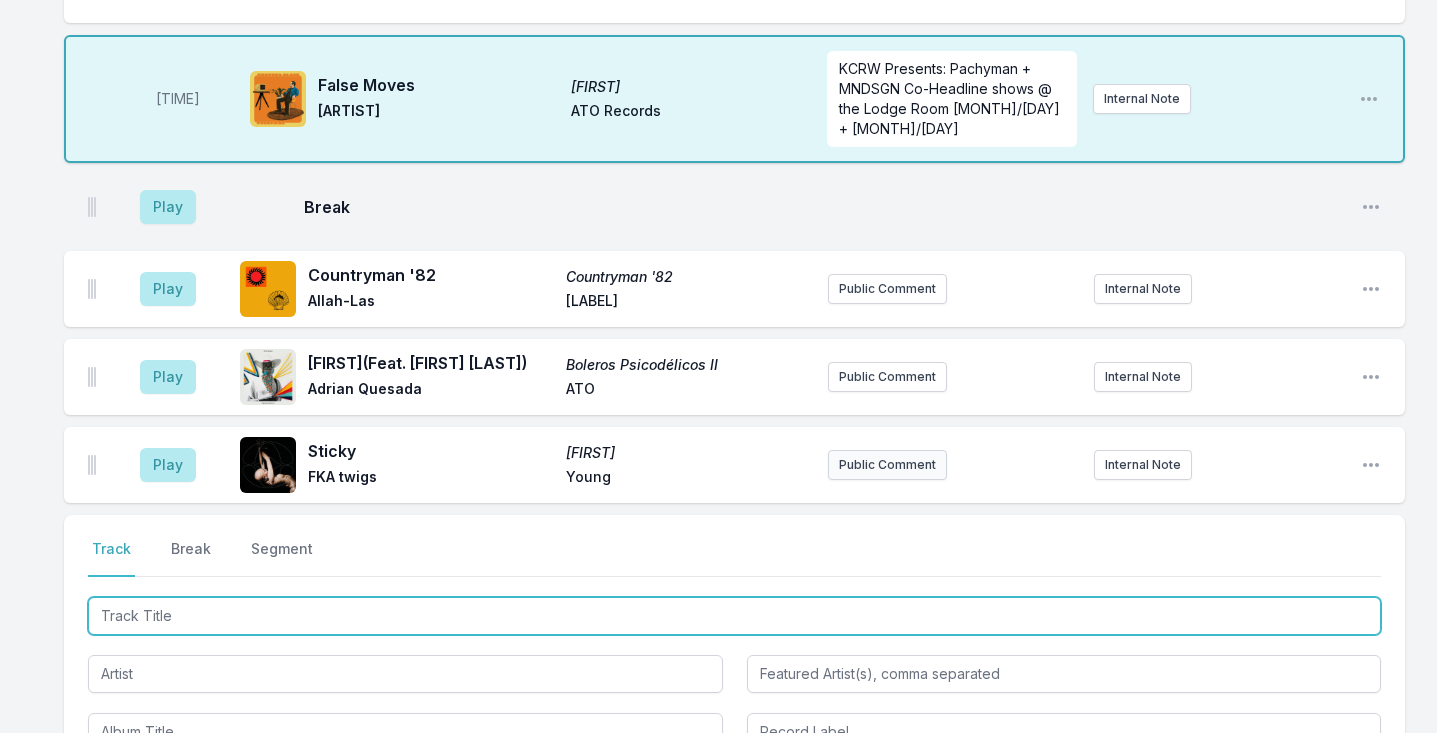 scroll, scrollTop: 1031, scrollLeft: 0, axis: vertical 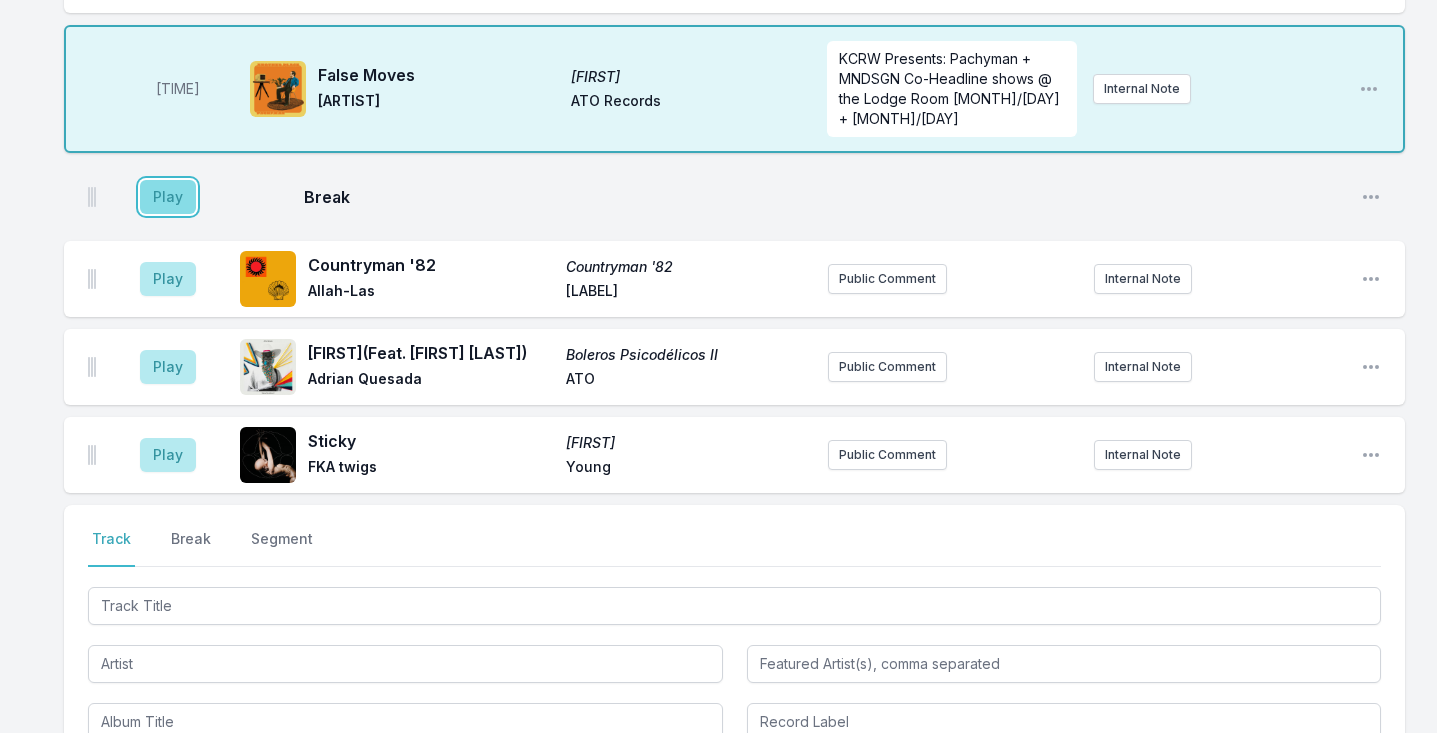 click on "Play" at bounding box center [168, 197] 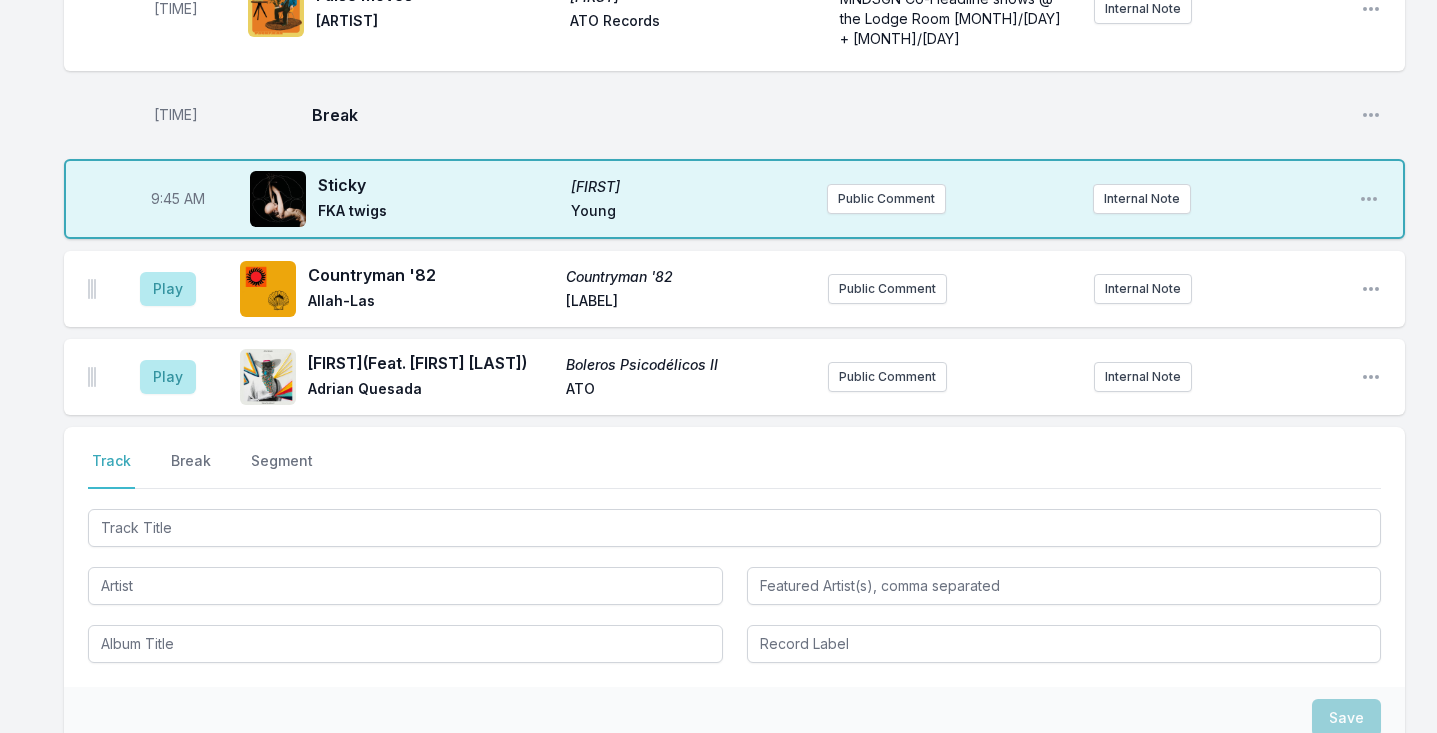 scroll, scrollTop: 1128, scrollLeft: 0, axis: vertical 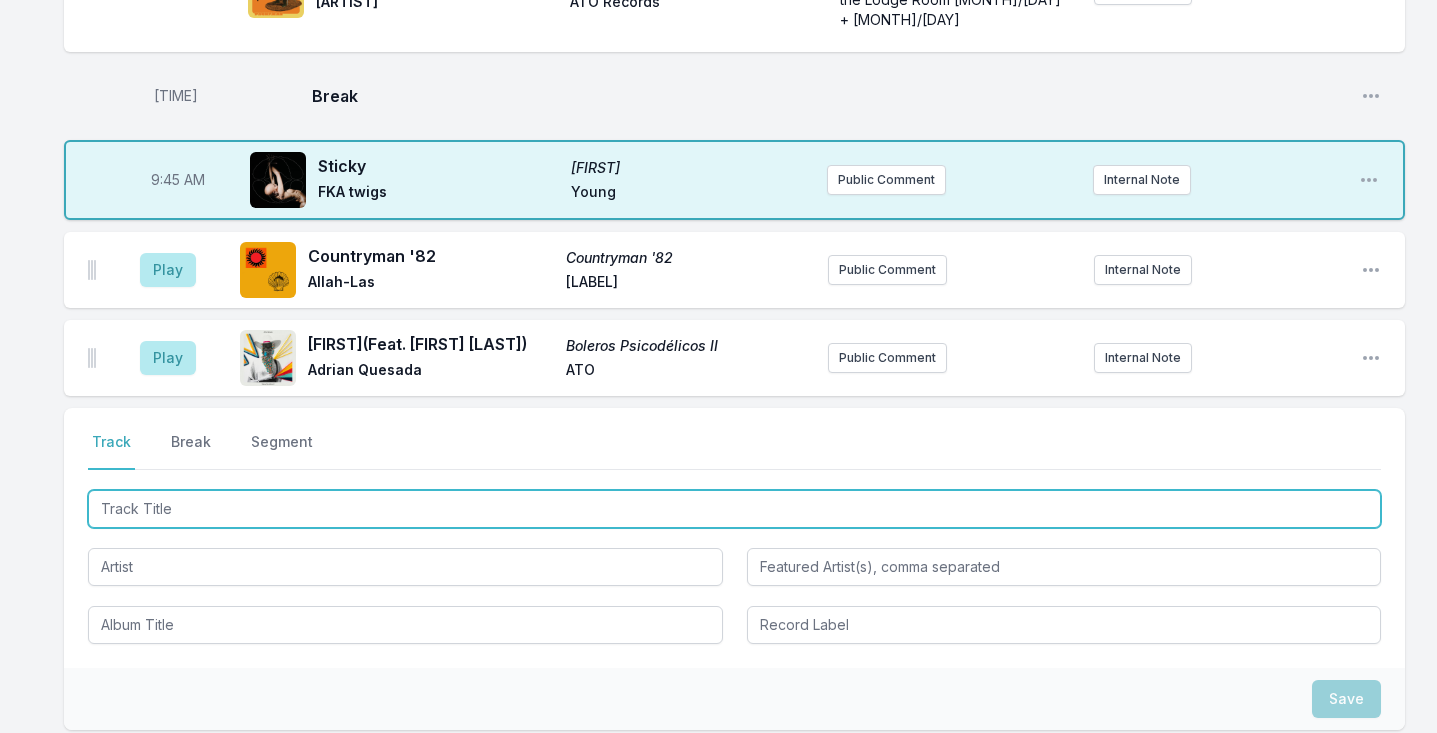 click at bounding box center [734, 509] 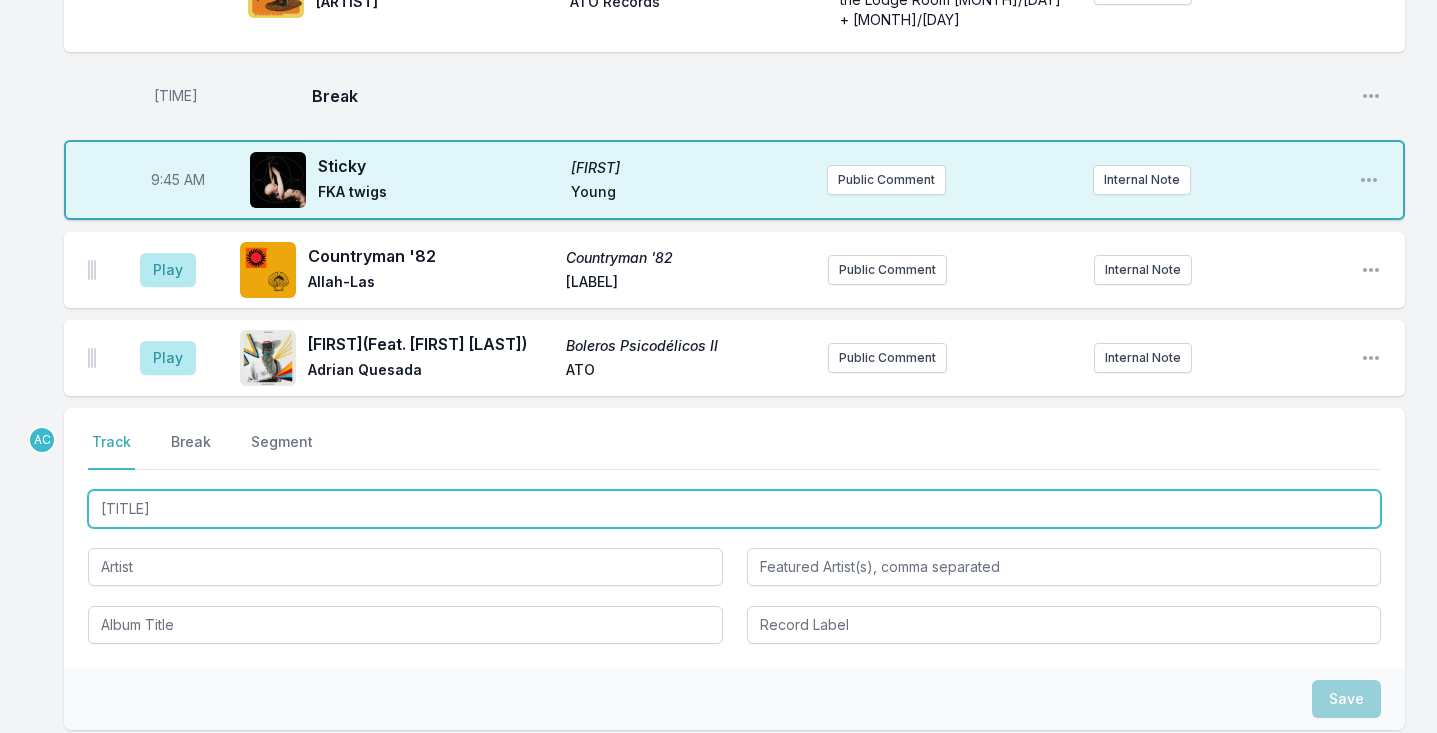type on "Open Ocean" 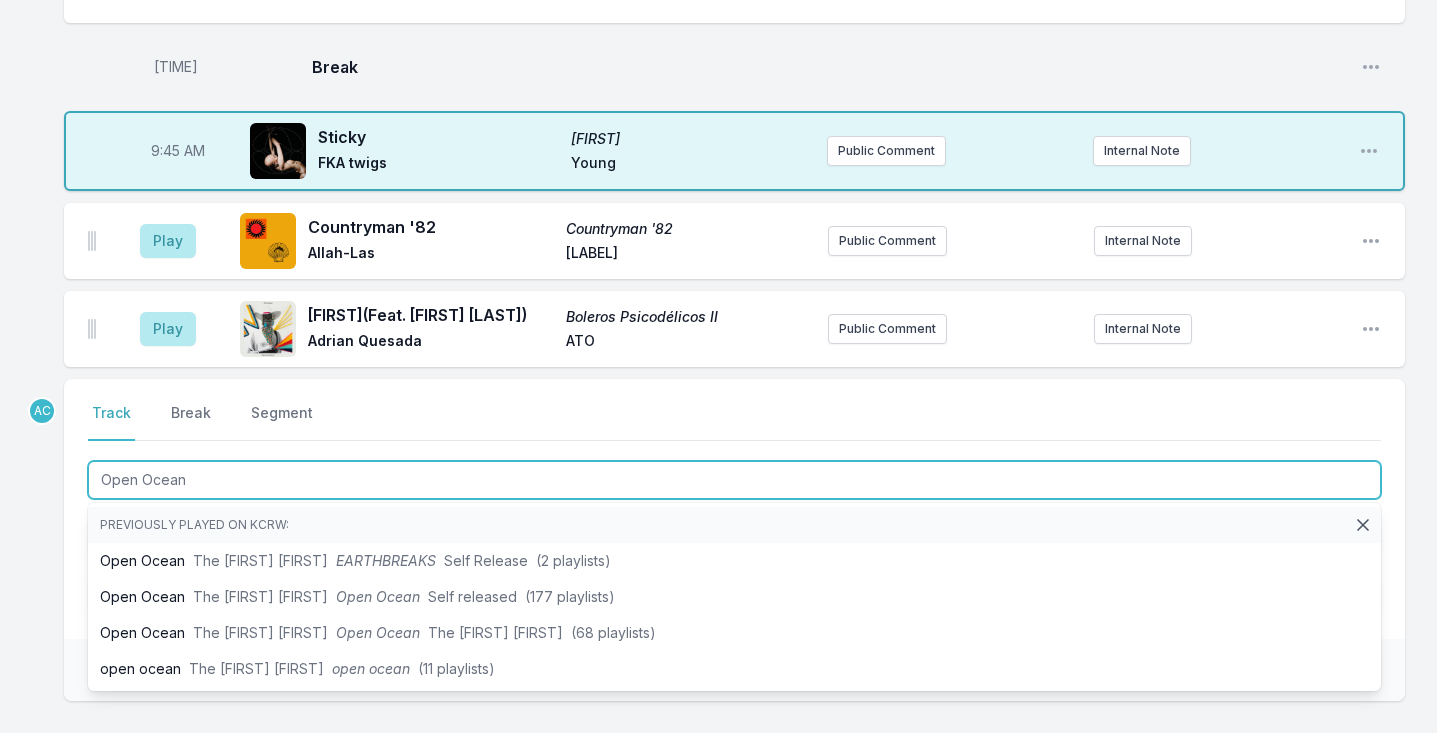 scroll, scrollTop: 1158, scrollLeft: 0, axis: vertical 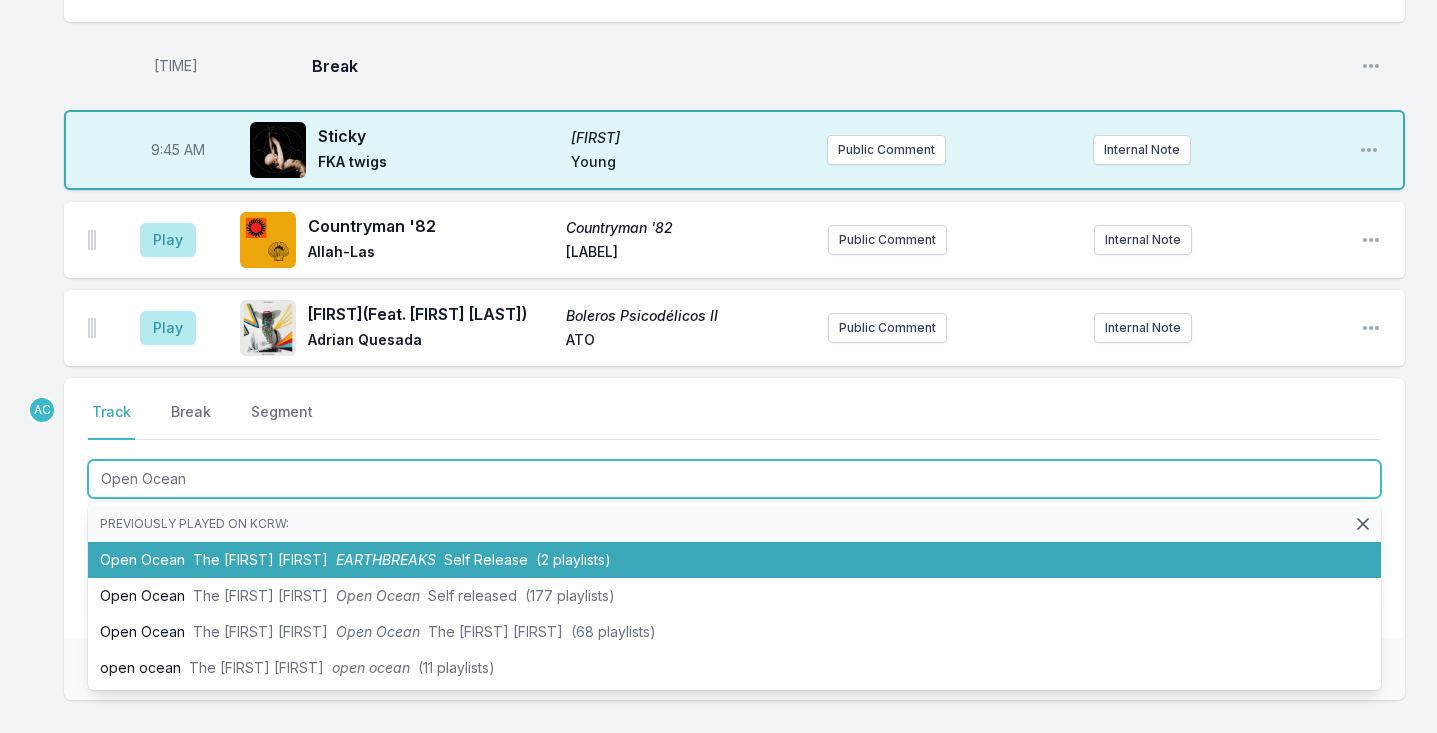 click on "The [FIRST] [FIRST]" at bounding box center (260, 559) 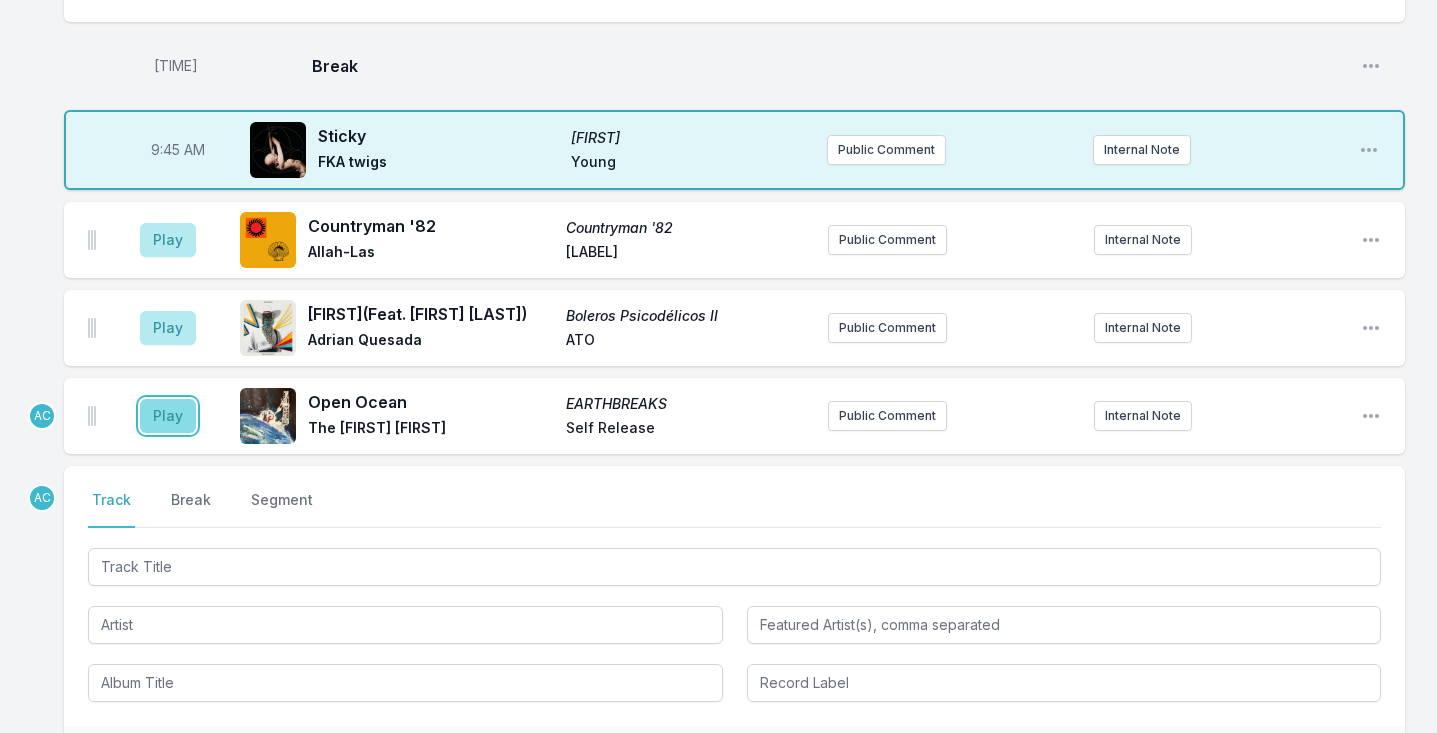click on "Play" at bounding box center [168, 416] 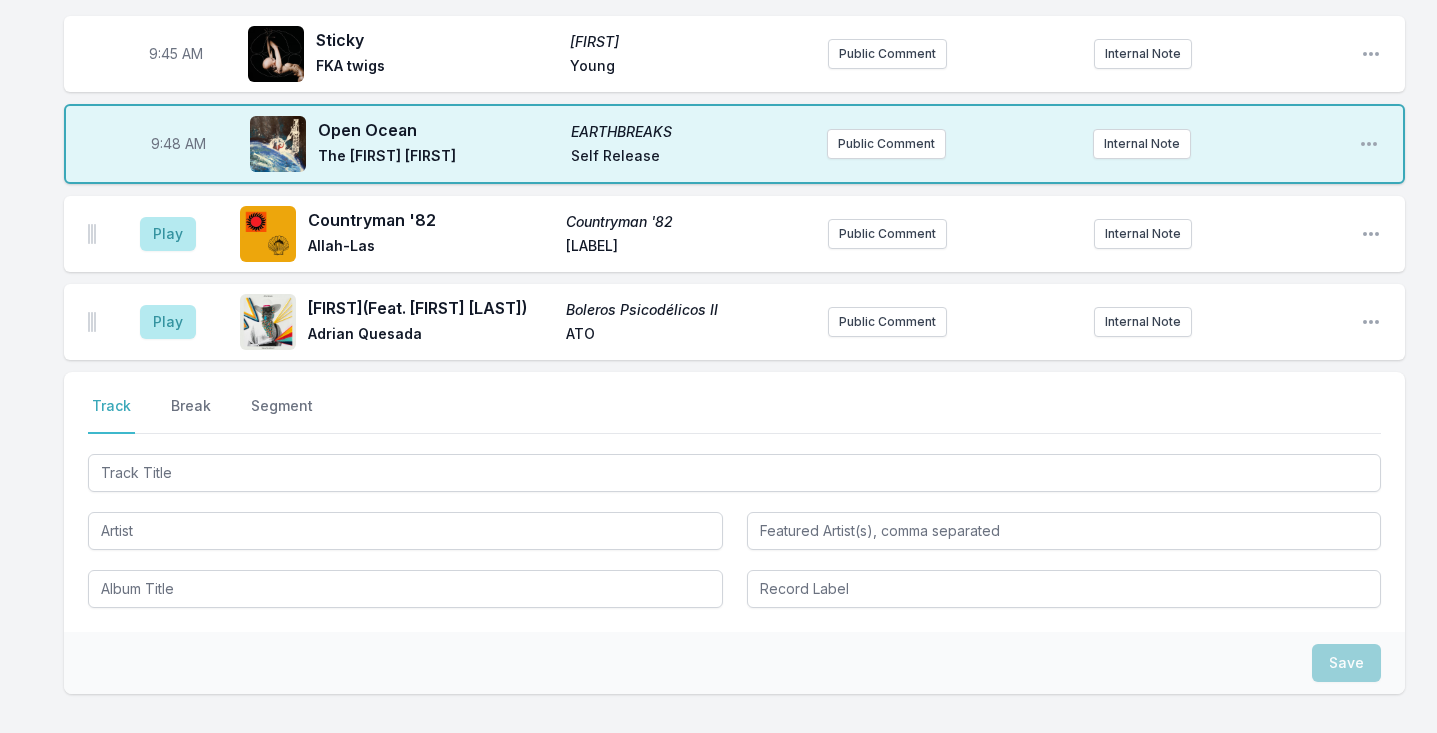 scroll, scrollTop: 1269, scrollLeft: 0, axis: vertical 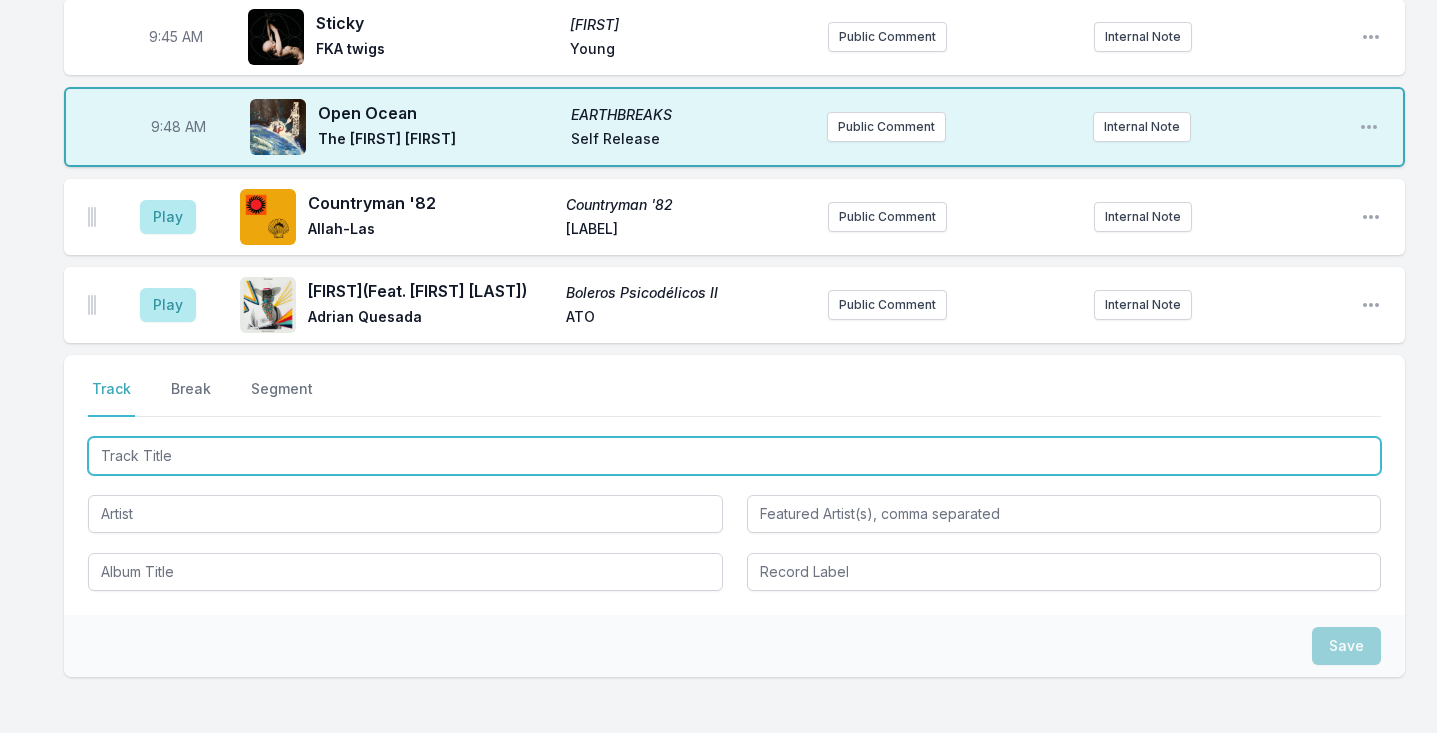 click at bounding box center [734, 456] 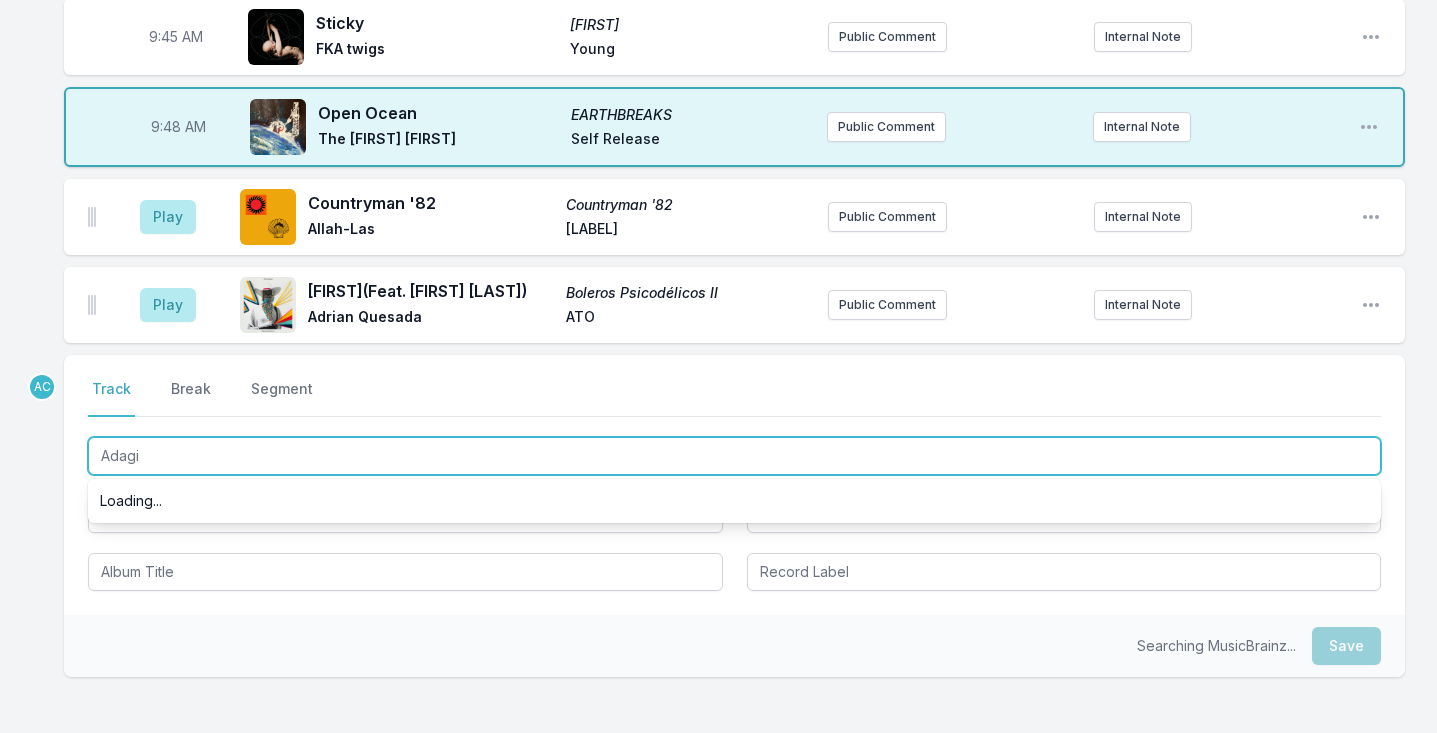 type on "Adagio" 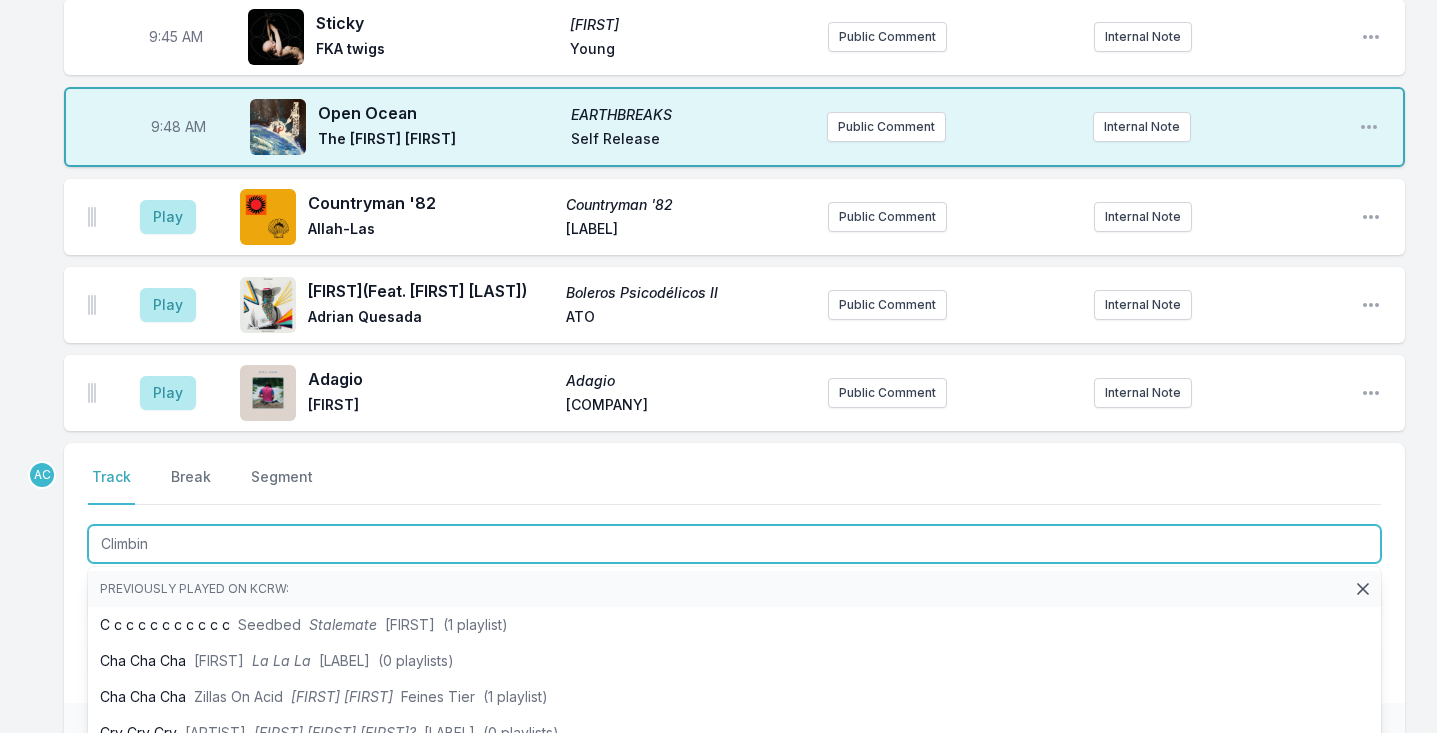 type on "Climbing" 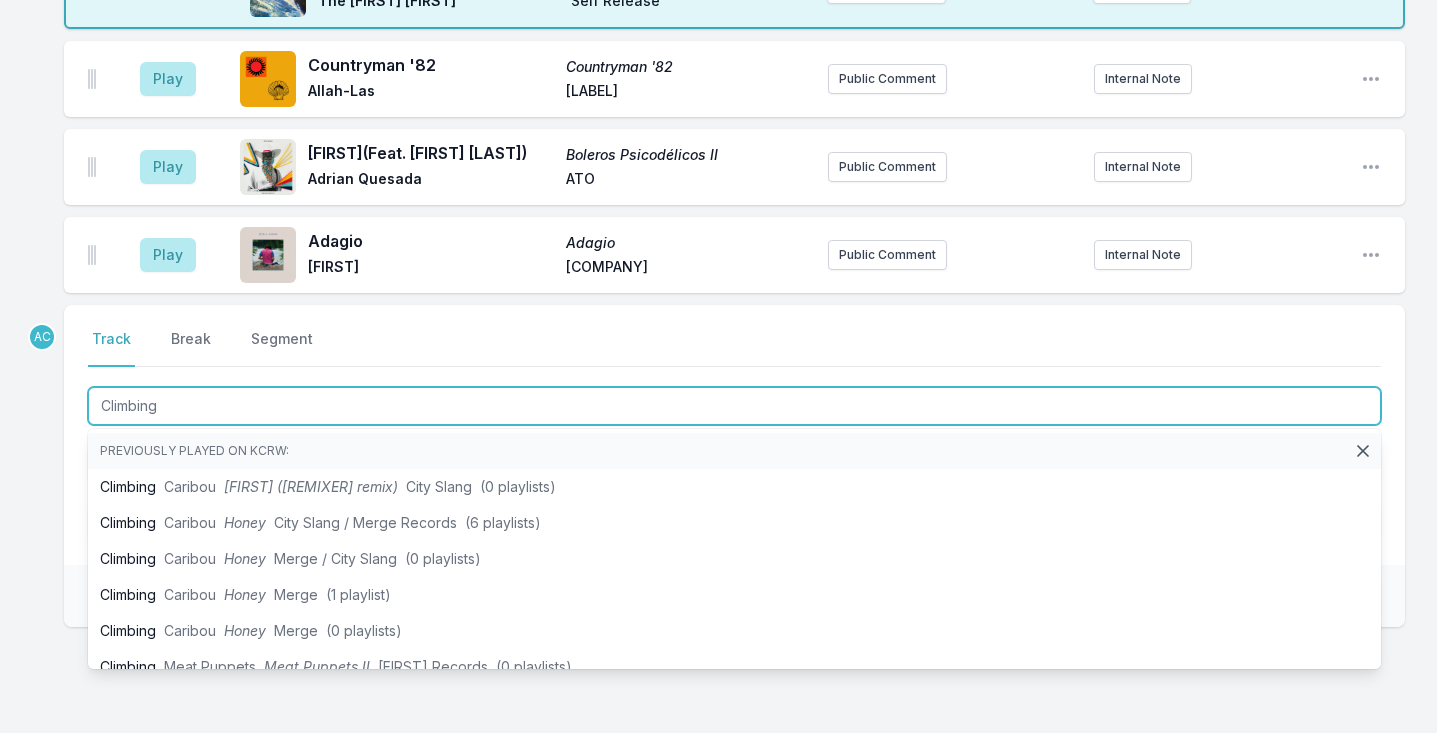 scroll, scrollTop: 1409, scrollLeft: 0, axis: vertical 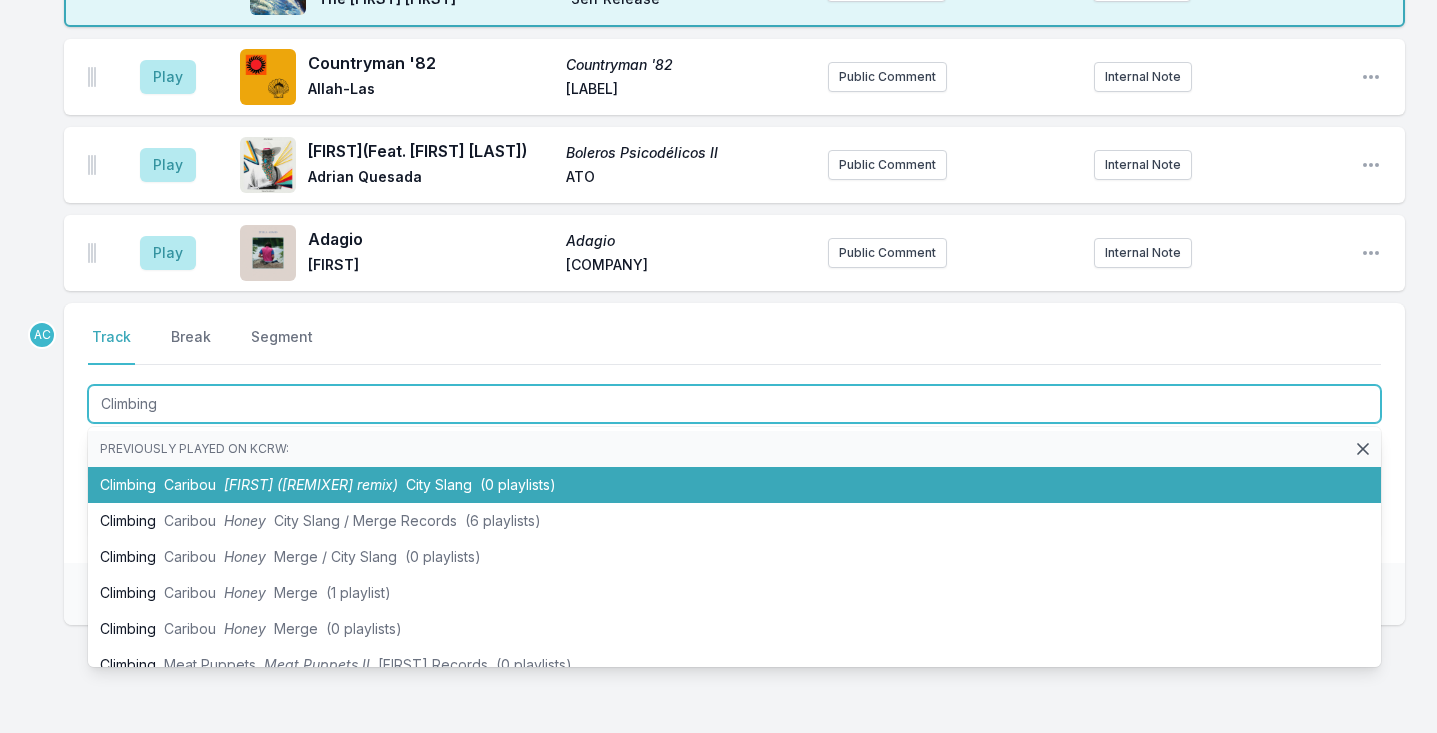 click on "Climbing Caribou Climbing (Solomun remix) City Slang ([NUMBER] playlists)" at bounding box center [734, 485] 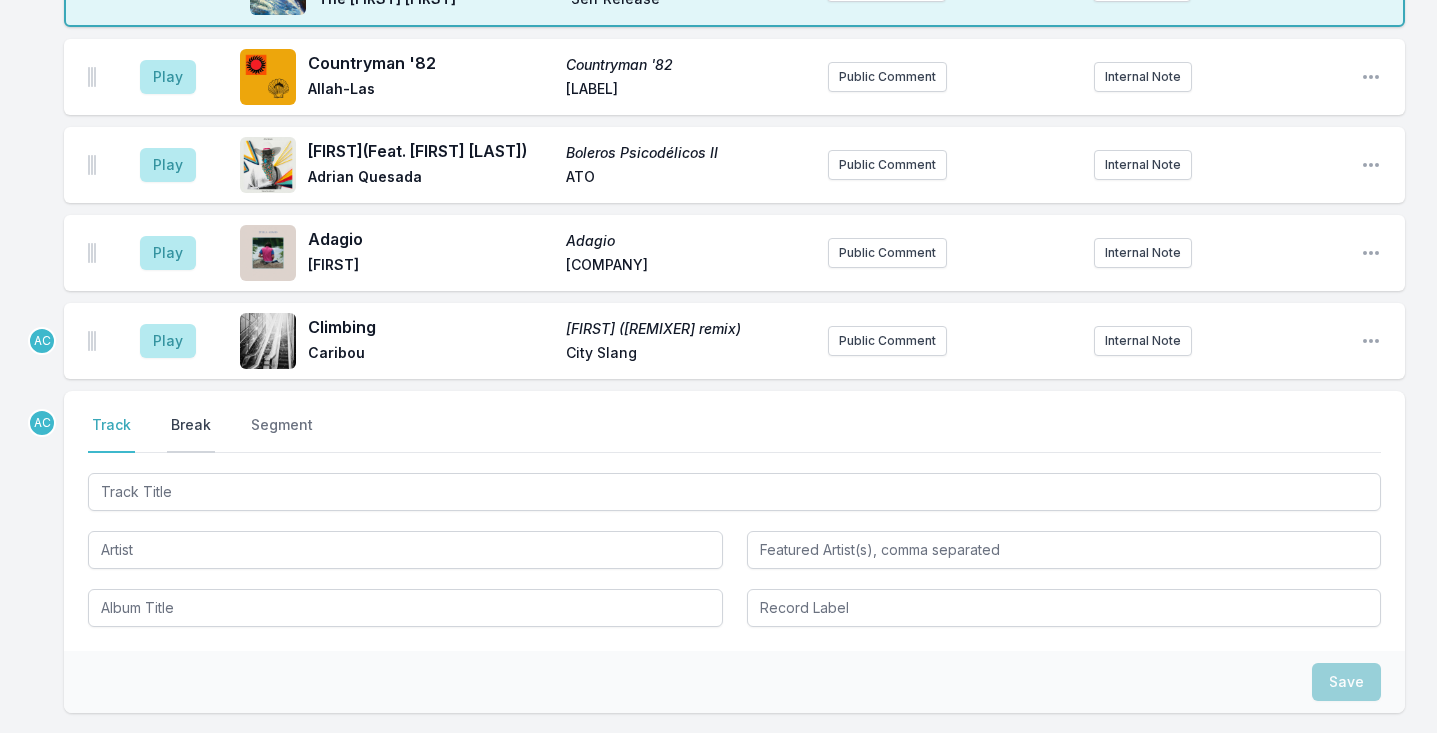 click on "Break" at bounding box center (191, 434) 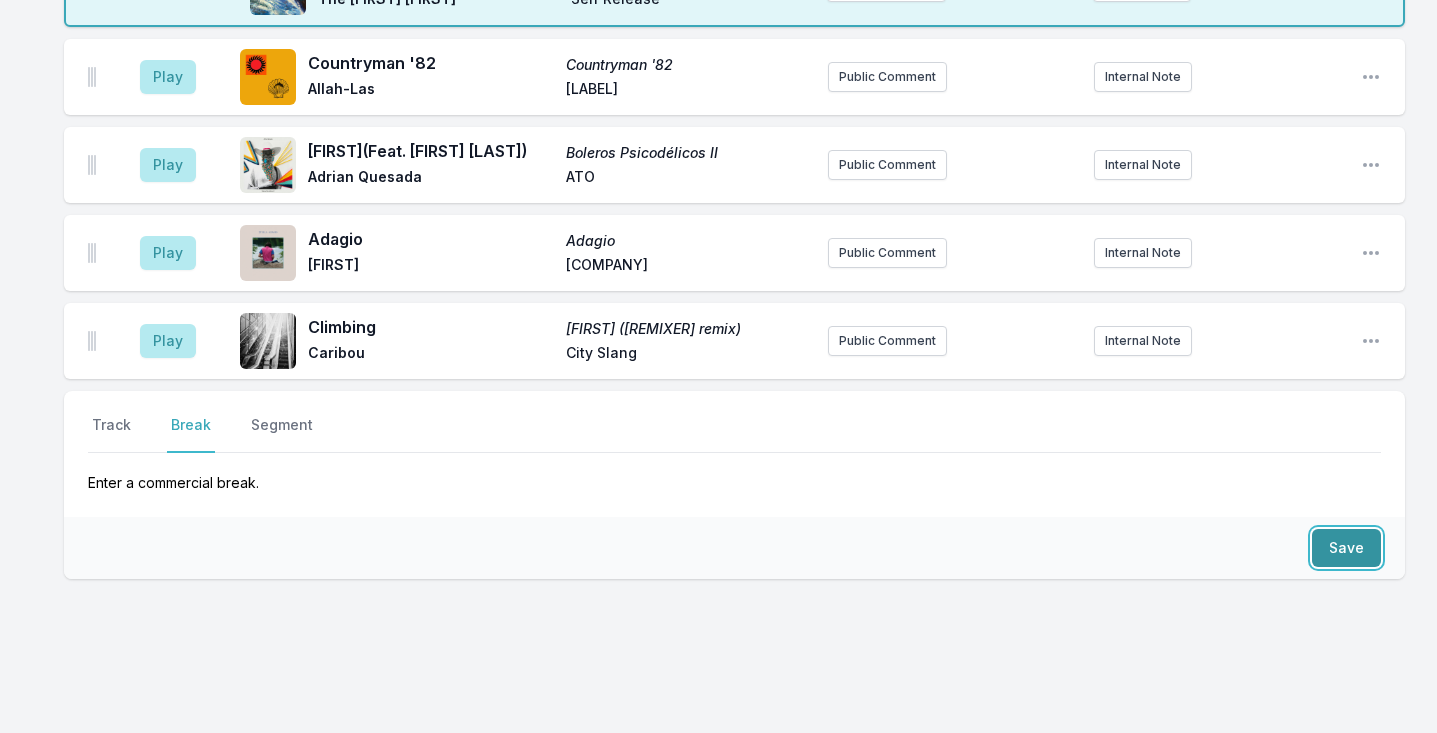 click on "Save" at bounding box center [1346, 548] 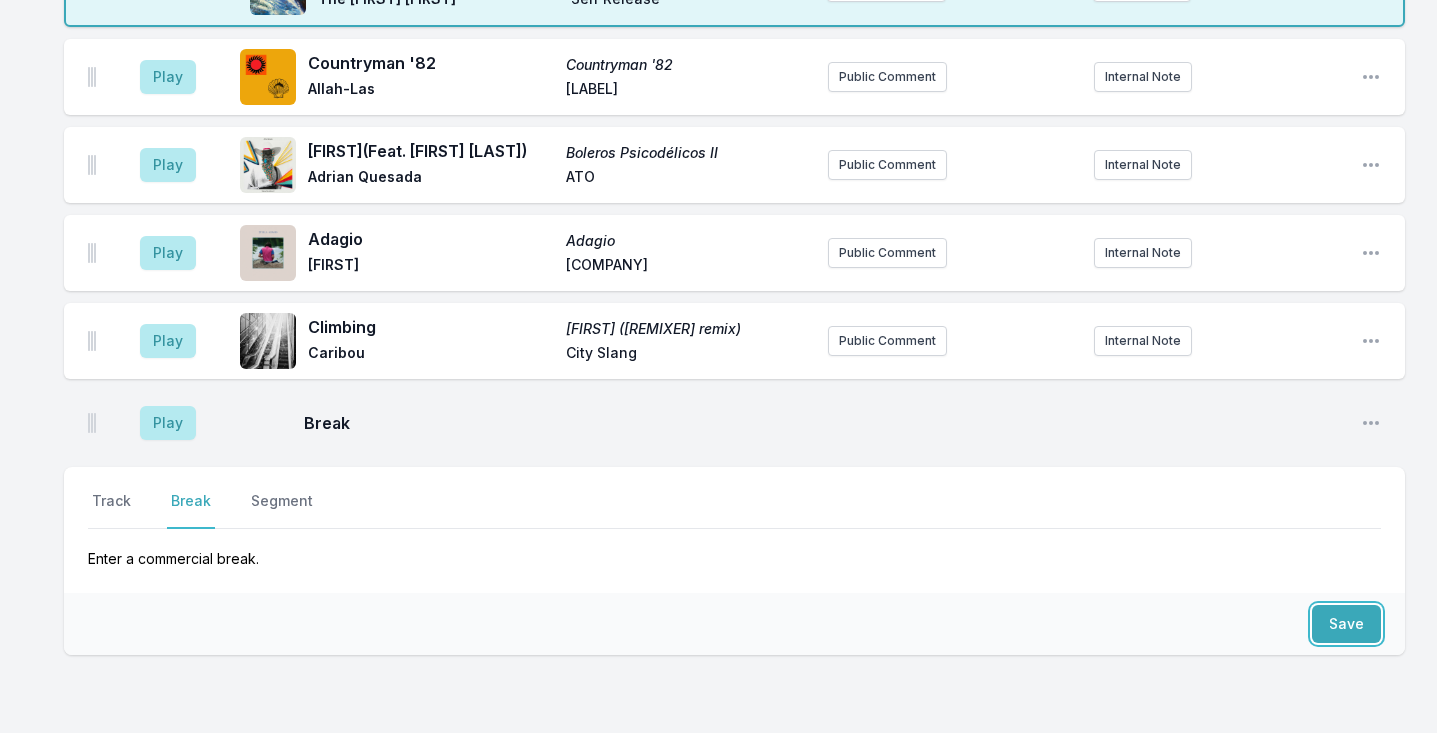 scroll, scrollTop: 1411, scrollLeft: 0, axis: vertical 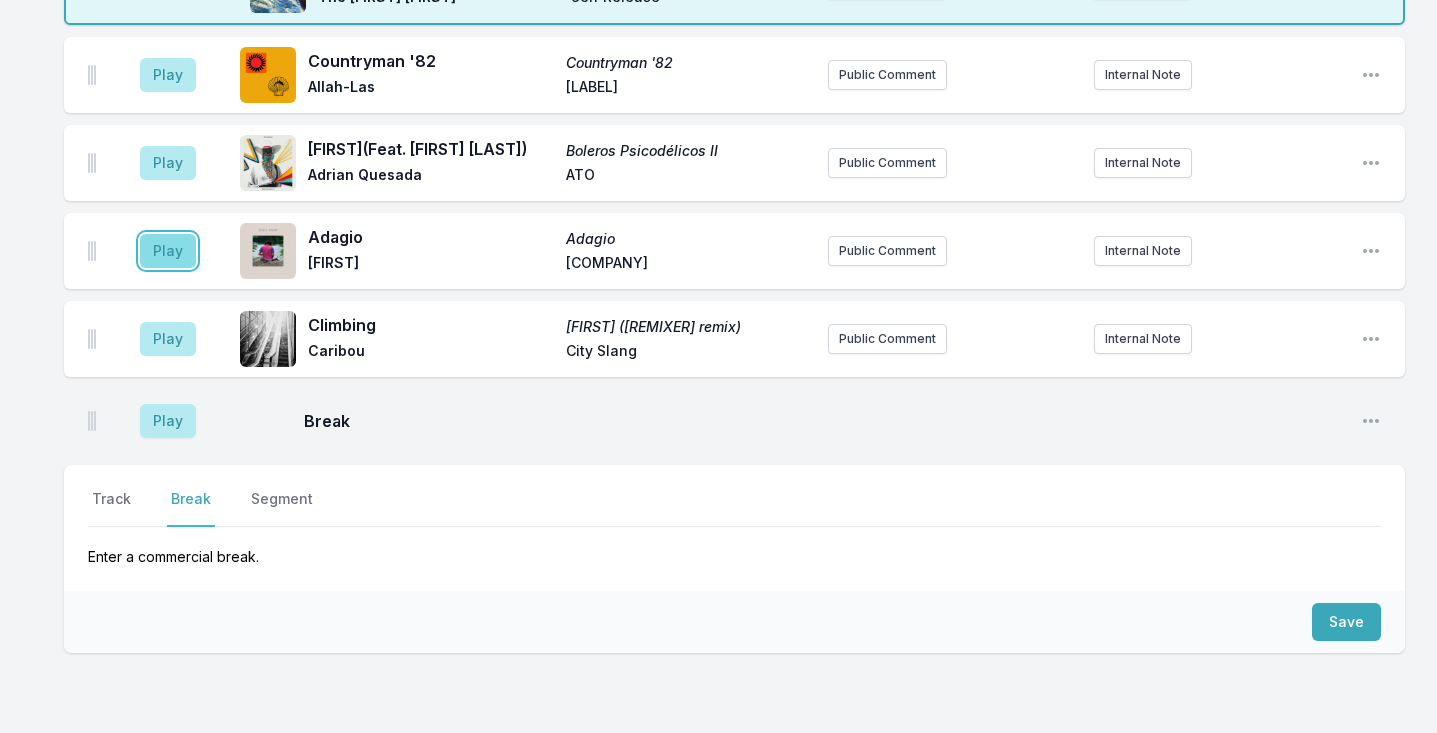click on "Play" at bounding box center [168, 251] 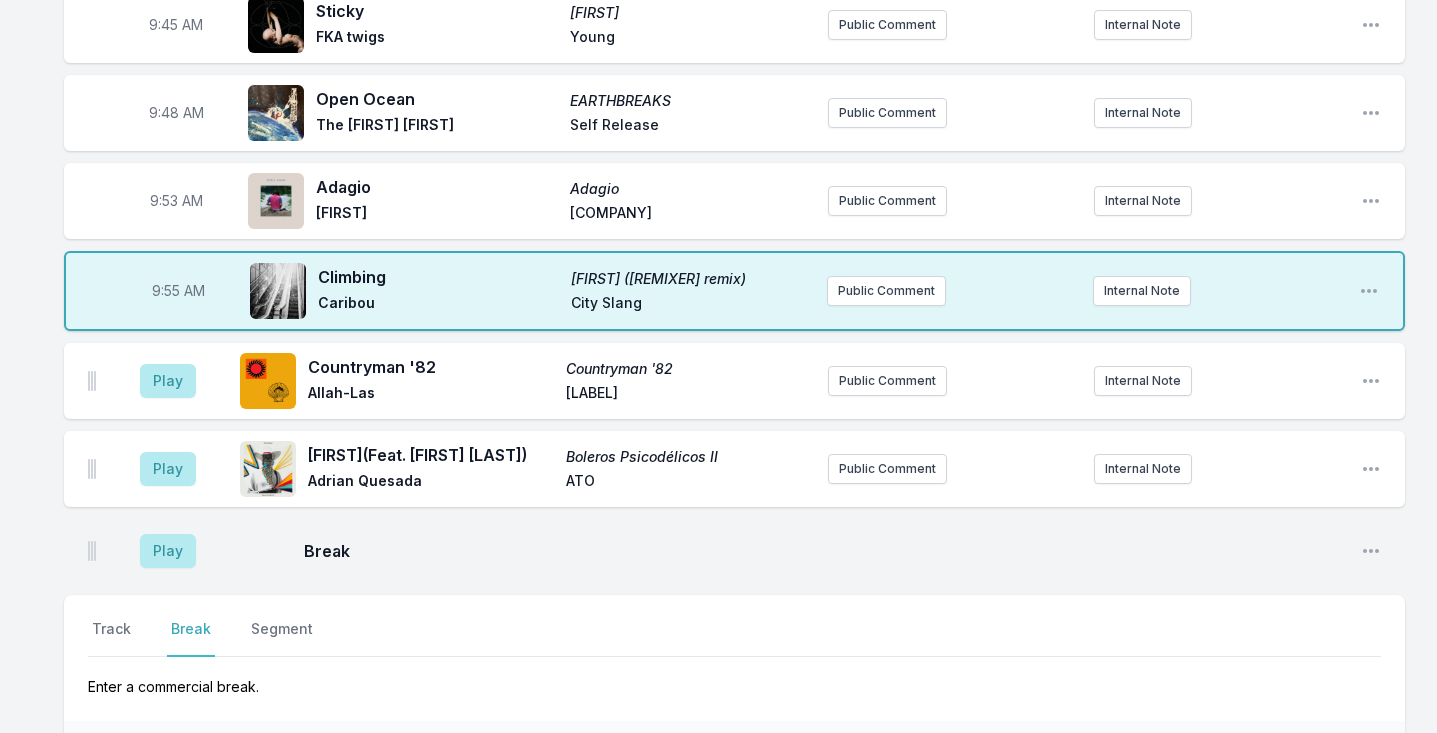 scroll, scrollTop: 1279, scrollLeft: 0, axis: vertical 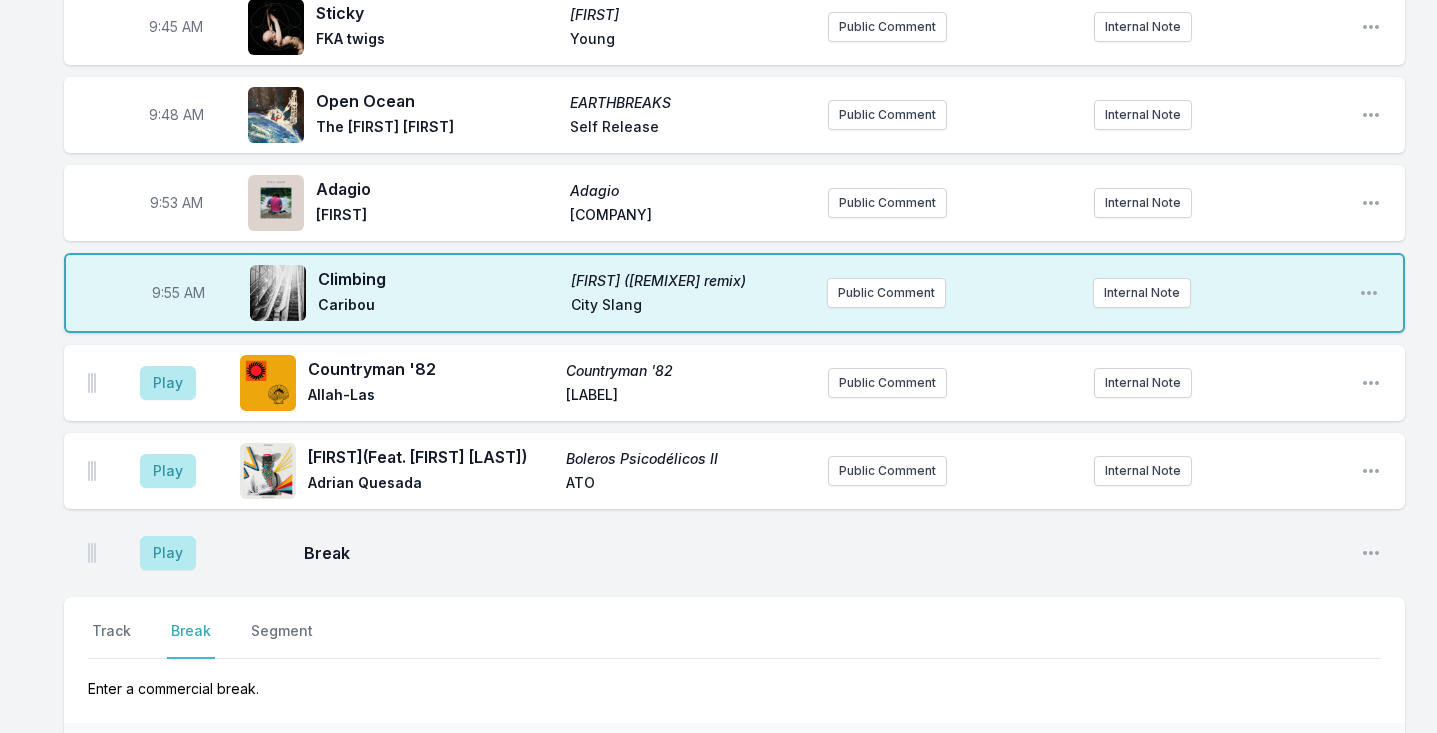 click on "9:55 AM Climbing Climbing (Solomun remix) Caribou City Slang Public Comment Internal Note Open playlist item options" at bounding box center (734, 293) 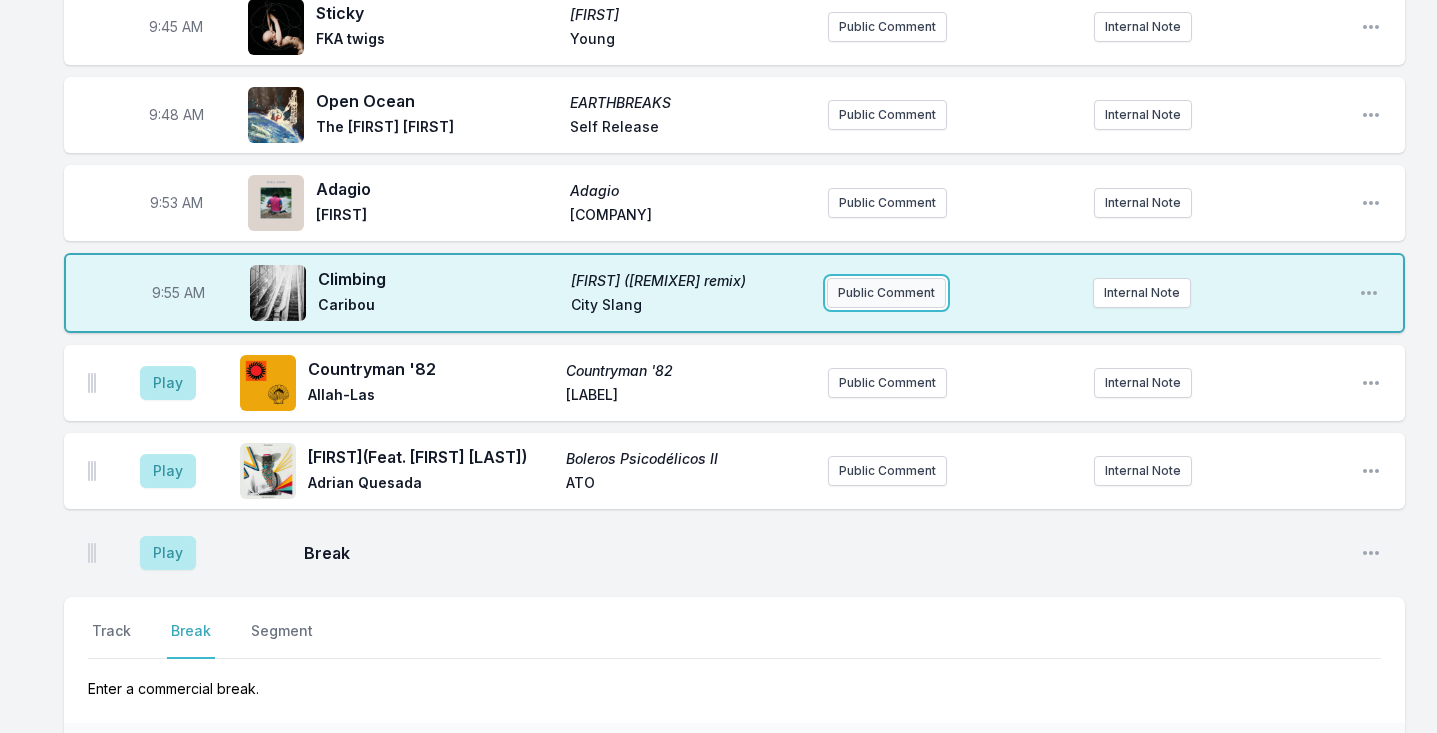 click on "Public Comment" at bounding box center [886, 293] 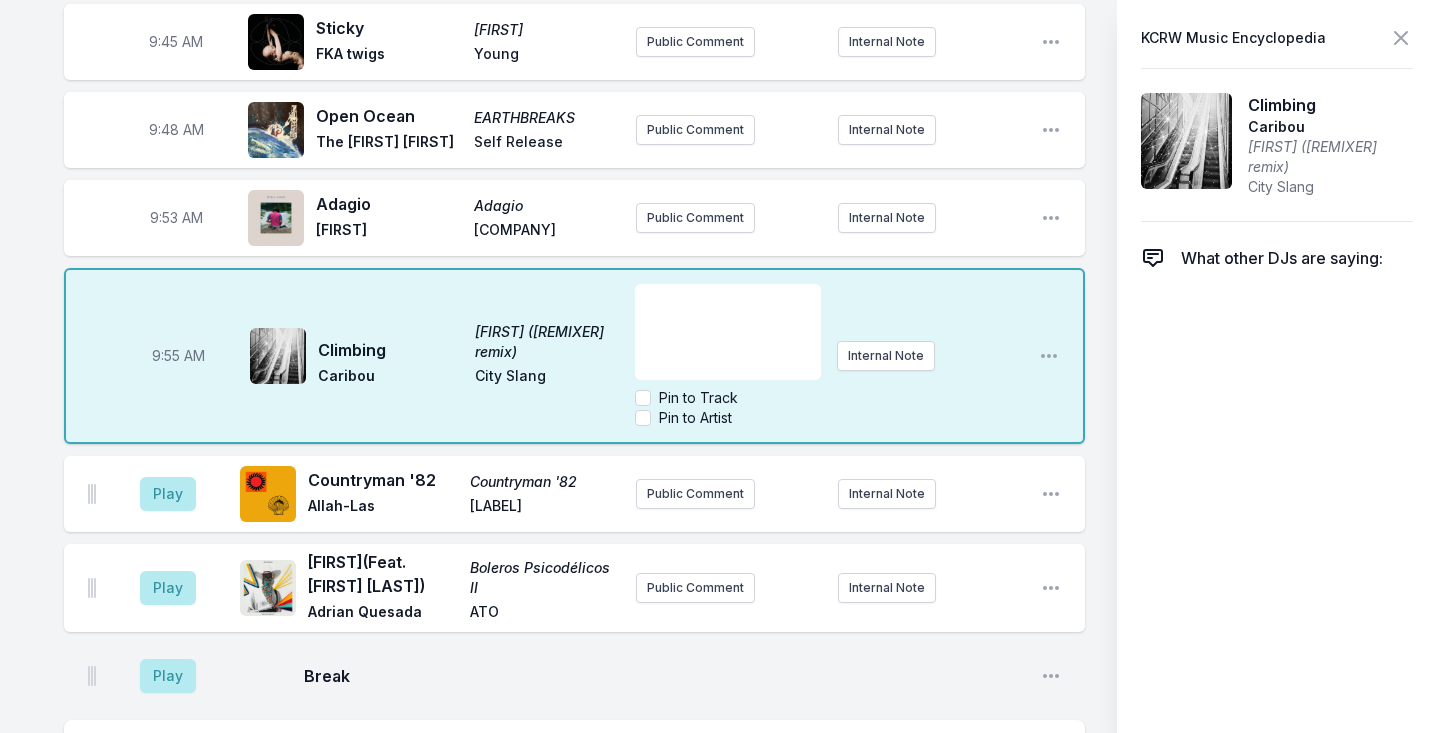 scroll, scrollTop: 1423, scrollLeft: 0, axis: vertical 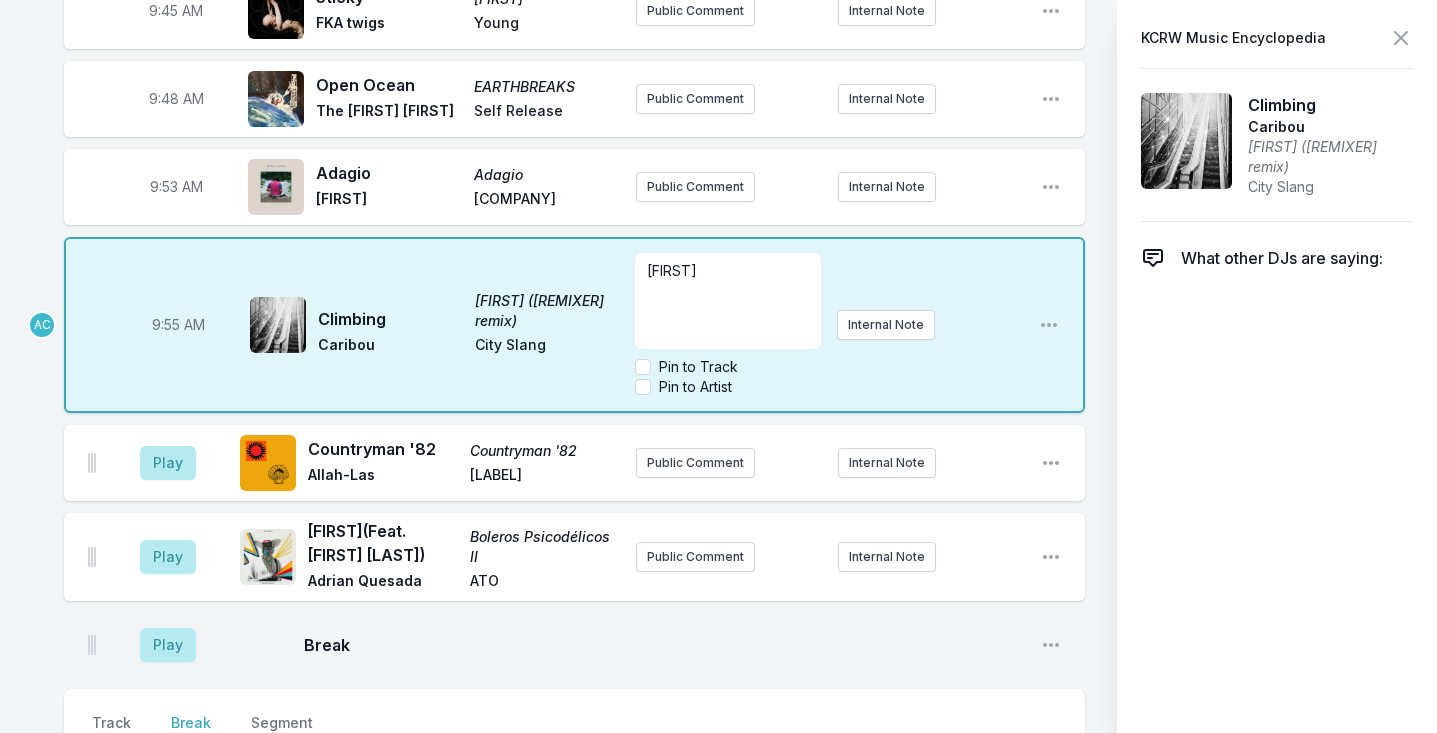 type 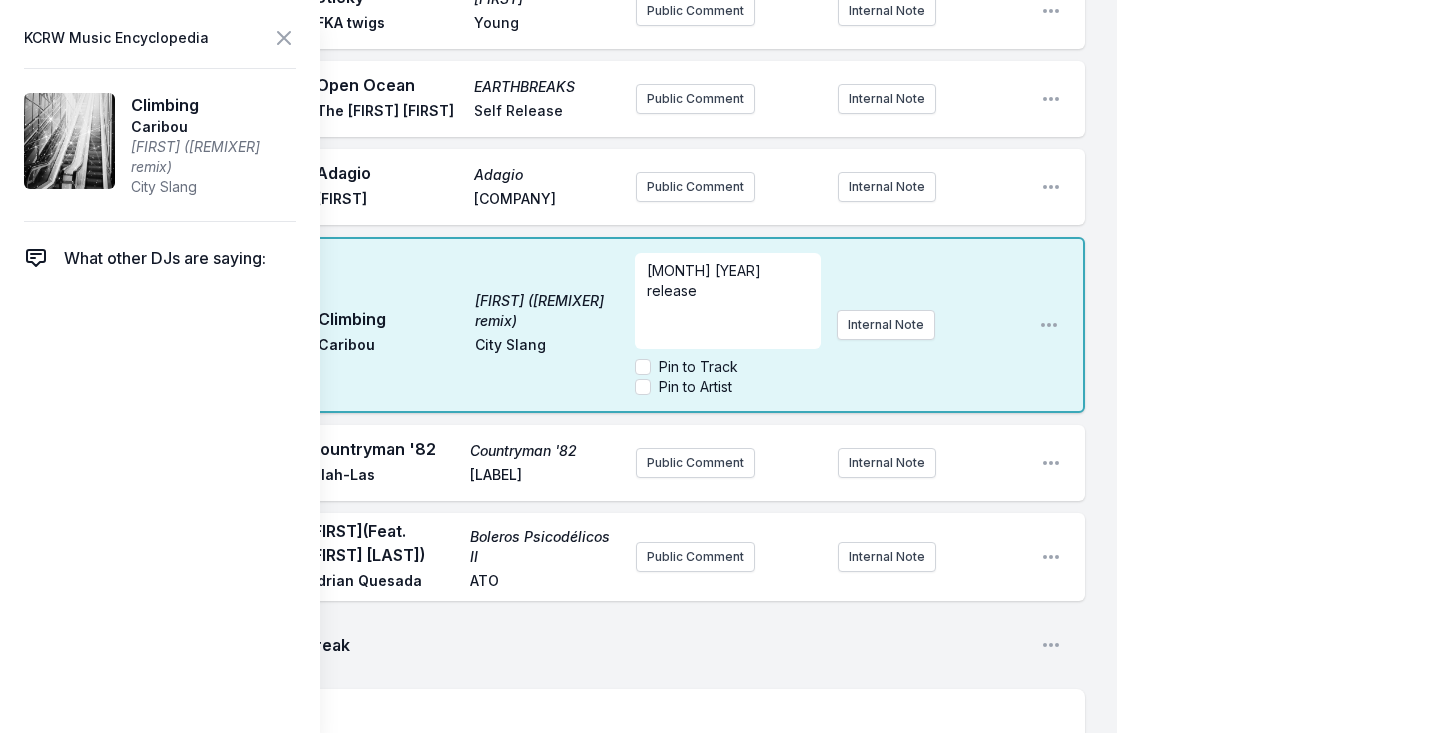 click on "9:04 AM Iknowhowyoufeel Parcels Parcels Because Music Public Comment 2018 Open playlist item options 9:12 AM S.N.C Nothing Darkside Matador February 2025 Internal Note Open playlist item options February 2025 9:17 AM Mirrorball Dim Binge Canty Full Time Hobby East-London singer, songwriter and multi-instrumentalist Internal Note Open playlist item options East-London singer, songwriter and multi-instrumentalist 9:21 AM LIE DOWN.. SAYA Saya Gray Dirty Hit Saya Gray live performance at KCRW! Internal Note Open playlist item options Saya Gray live performance at KCRW! 9:26 AM October October Okonski Colemine Records Jan 7th release Internal Note Open playlist item options Jan 7th release 9:29 AM Break Open playlist item options 9:31 AM Verrans Corner Dime Serebii Innovative Leisure jazzy crooner based in New Zealand Internal Note Open playlist item options jazzy crooner based in New Zealand 9:34 AM Me Pasa (Piscis) Me Pasa (Piscis) Astropical Sony Music | Latin Internal Note Open playlist item options 9:37 AM AC" at bounding box center [574, -407] 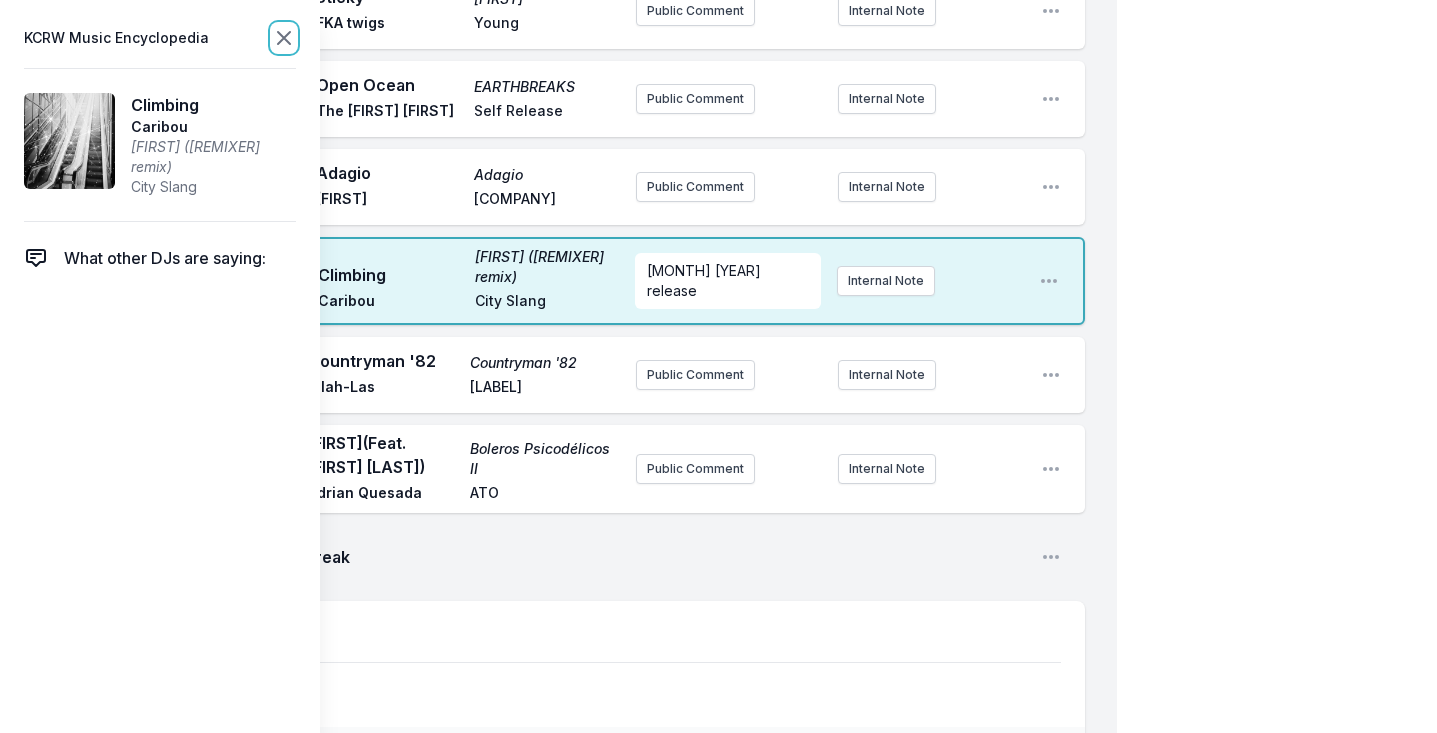 click 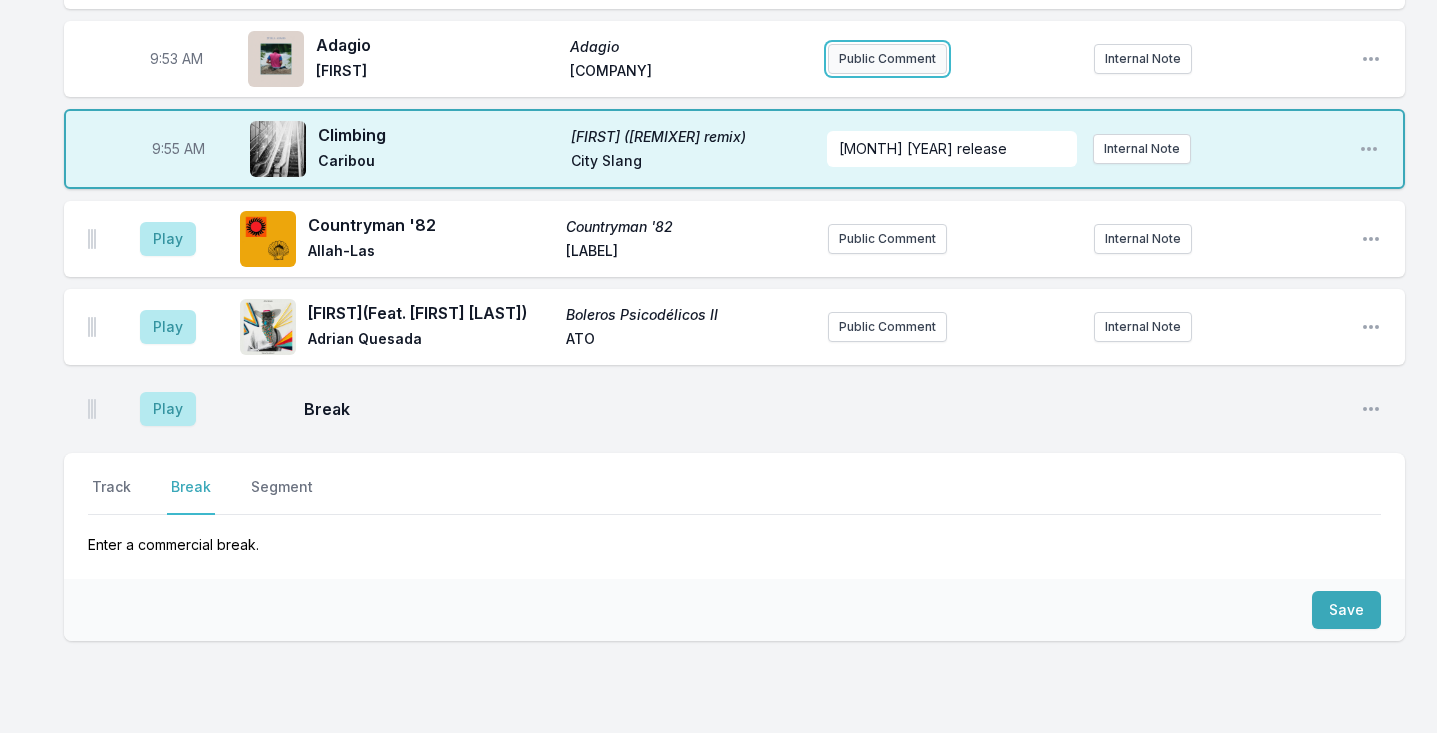 click on "Public Comment" at bounding box center (887, 59) 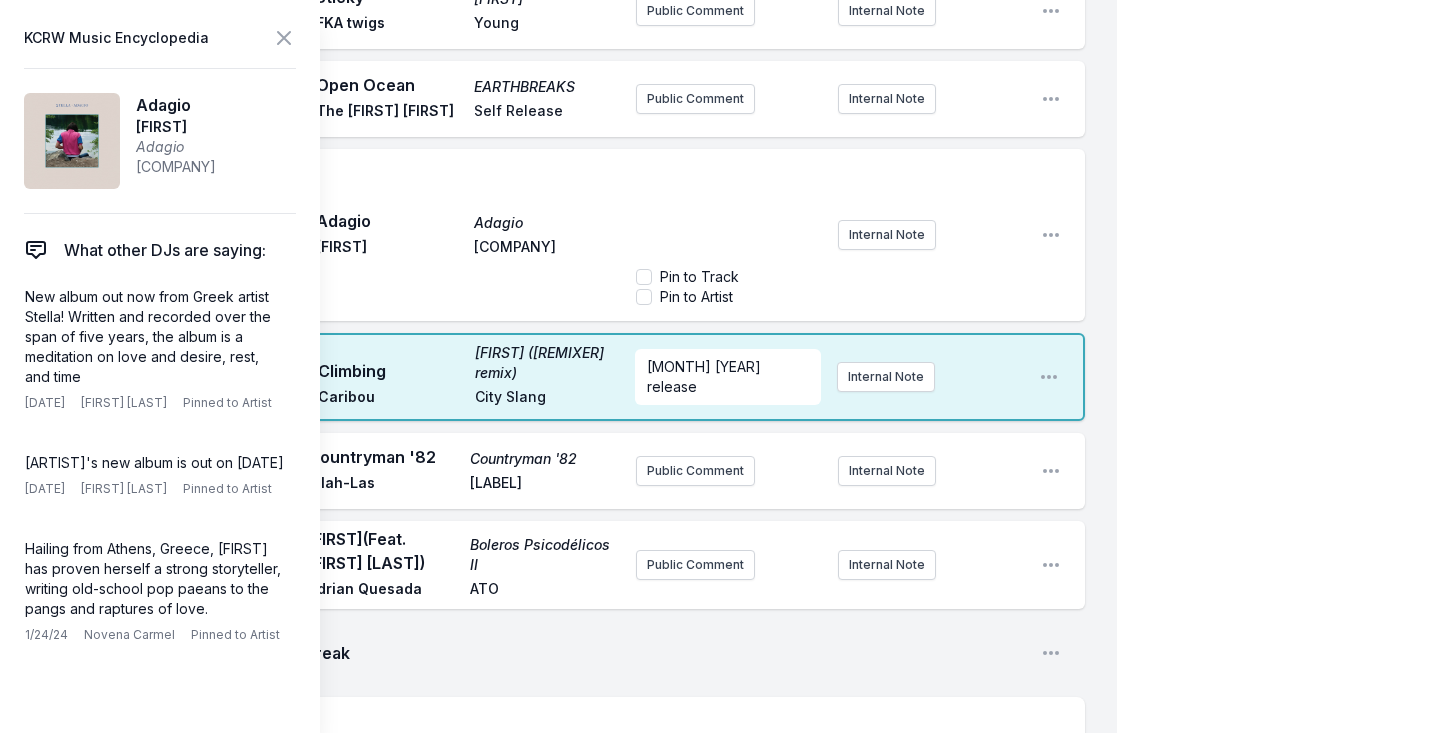type 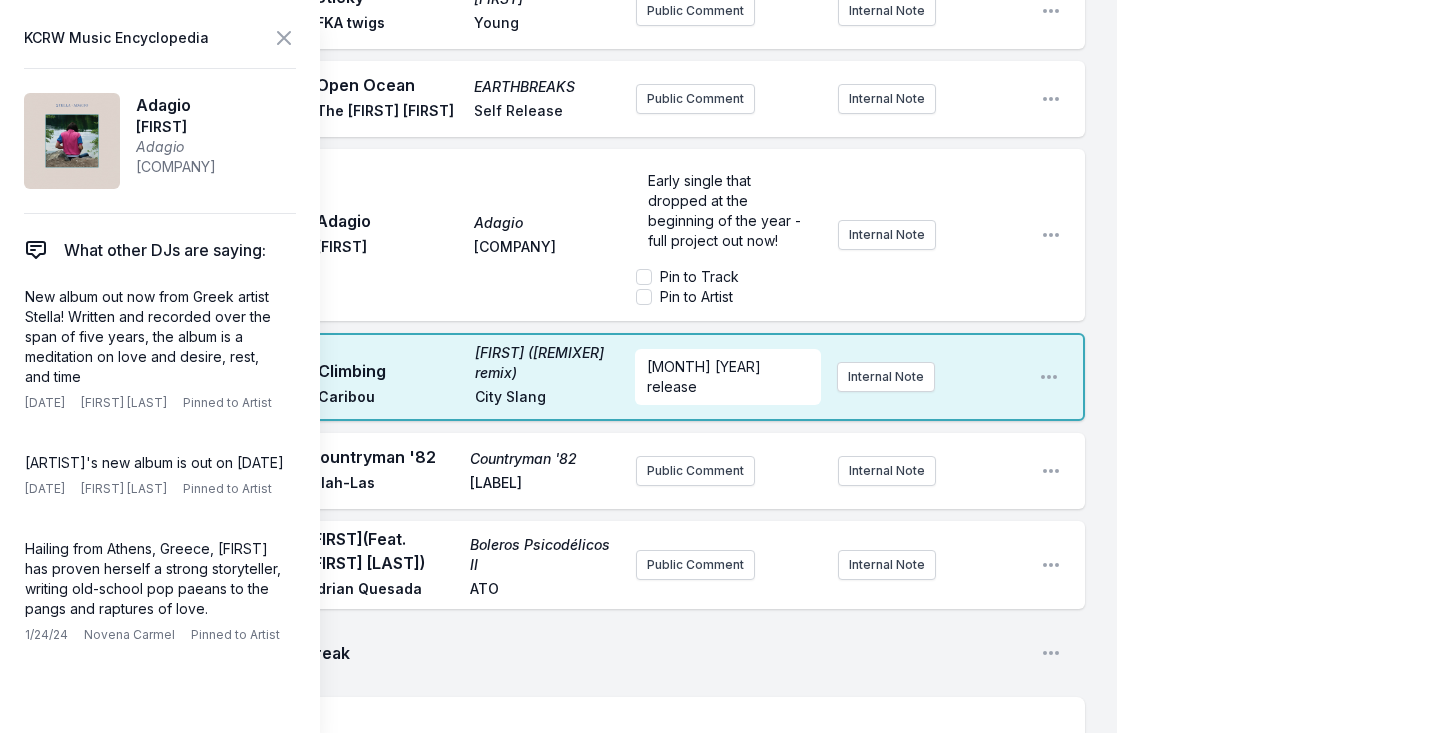 click on "[TIME] [FIRST] [FIRST] [FIRST] [COMPANY] Early single that dropped at the beginning of the year - full project out now! Pin to Track Pin to Artist Internal Note Open playlist item options" at bounding box center [574, 235] 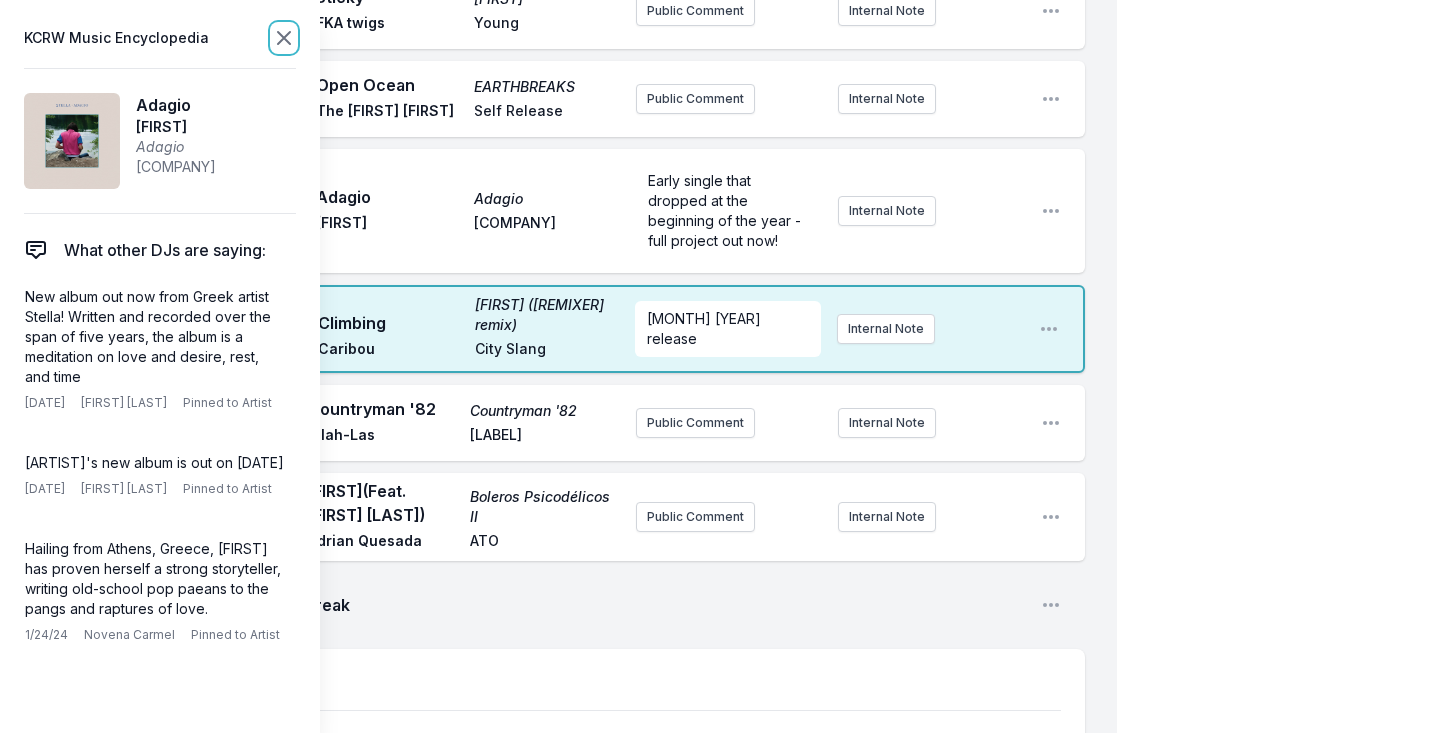 click 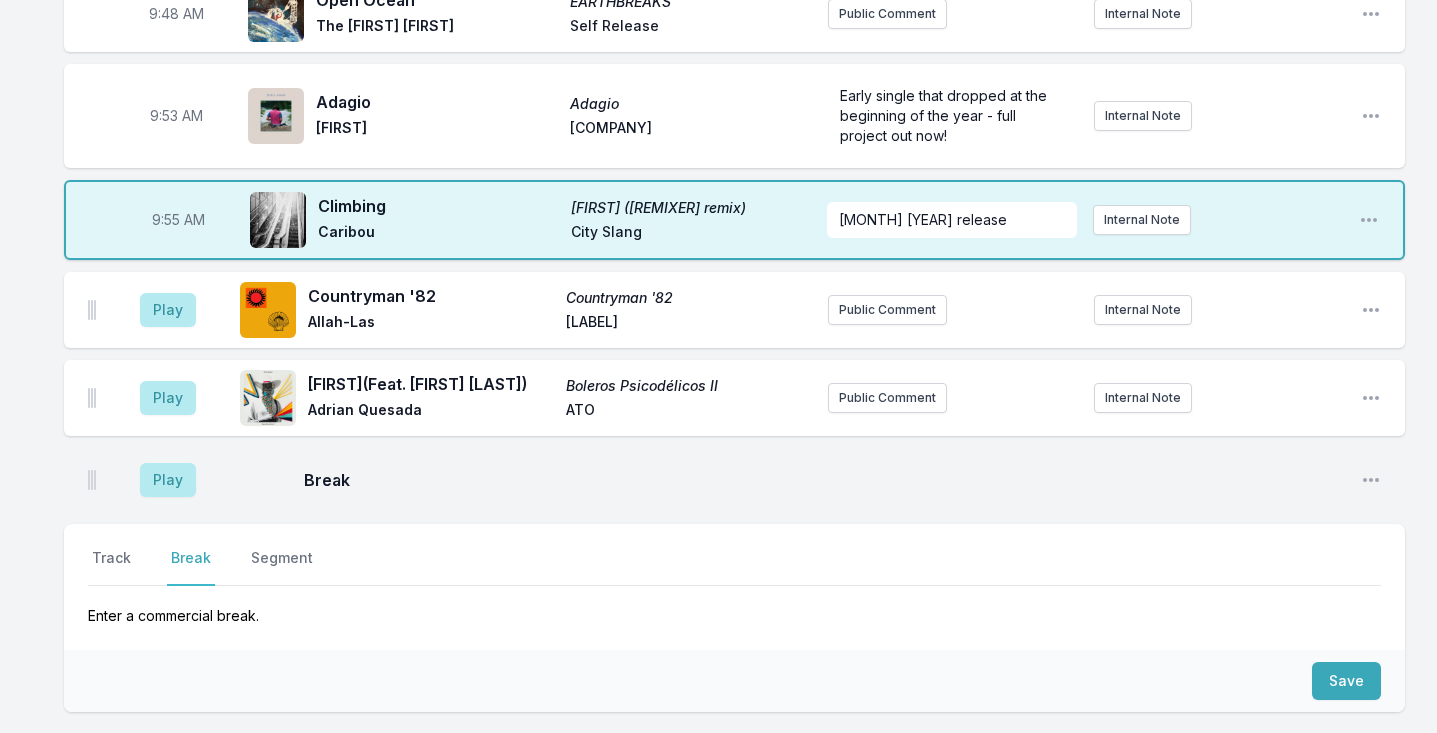 scroll, scrollTop: 1373, scrollLeft: 0, axis: vertical 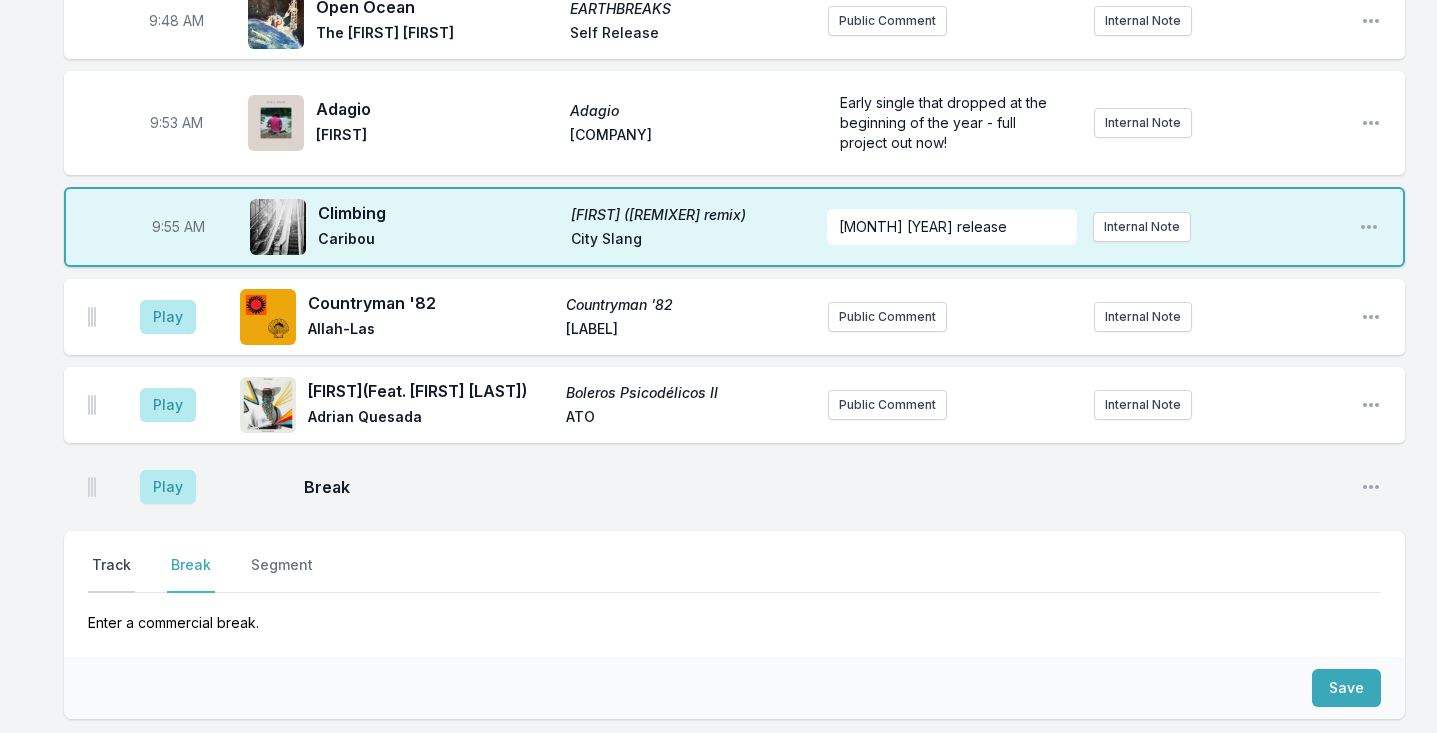 click on "Track" at bounding box center (111, 574) 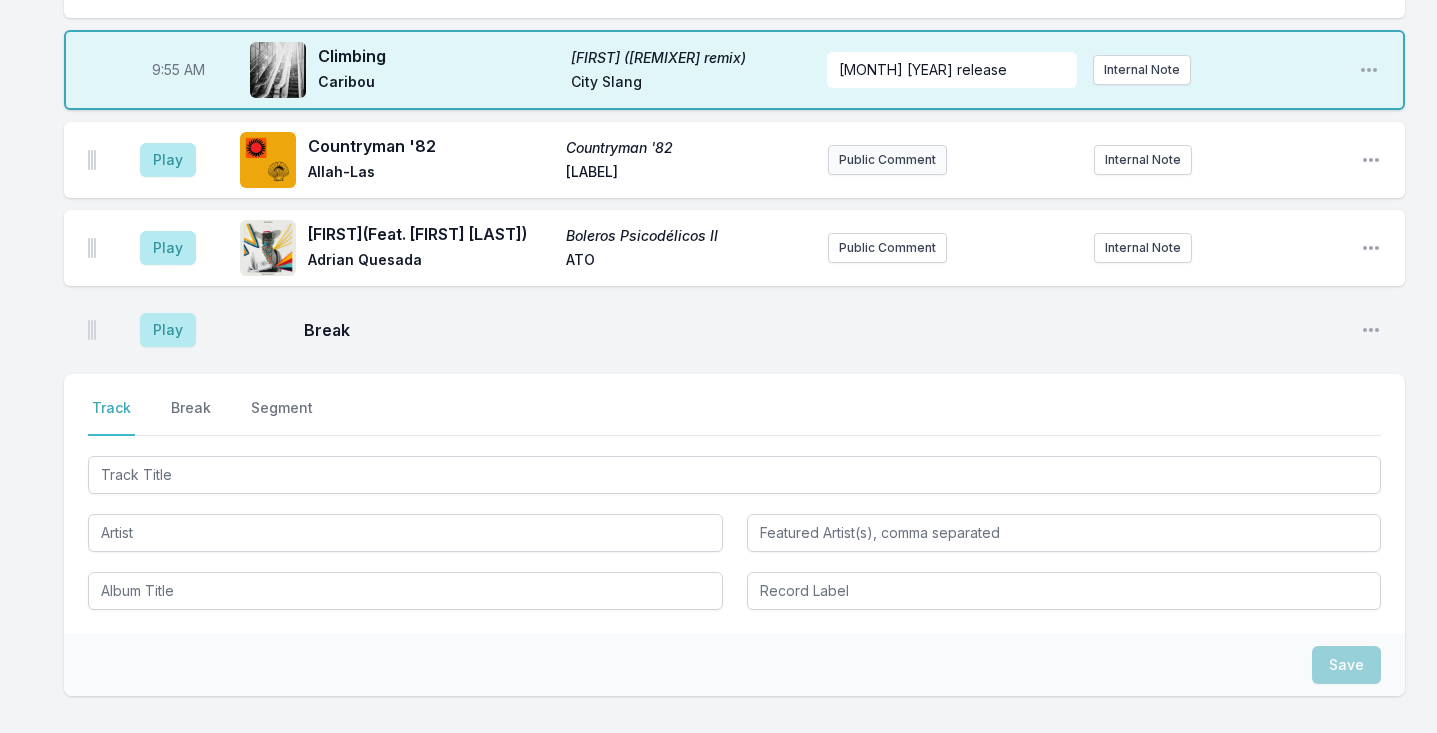 scroll, scrollTop: 1532, scrollLeft: 0, axis: vertical 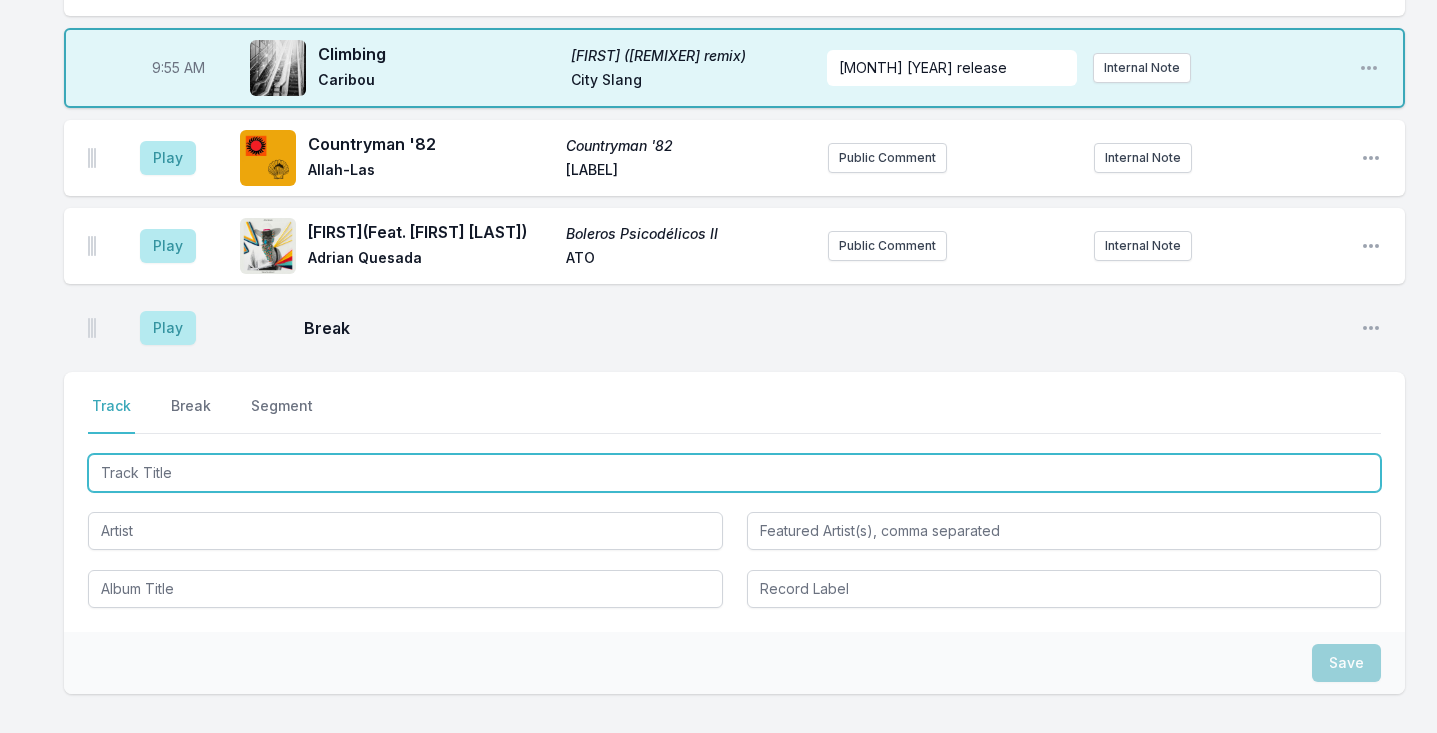 click at bounding box center [734, 473] 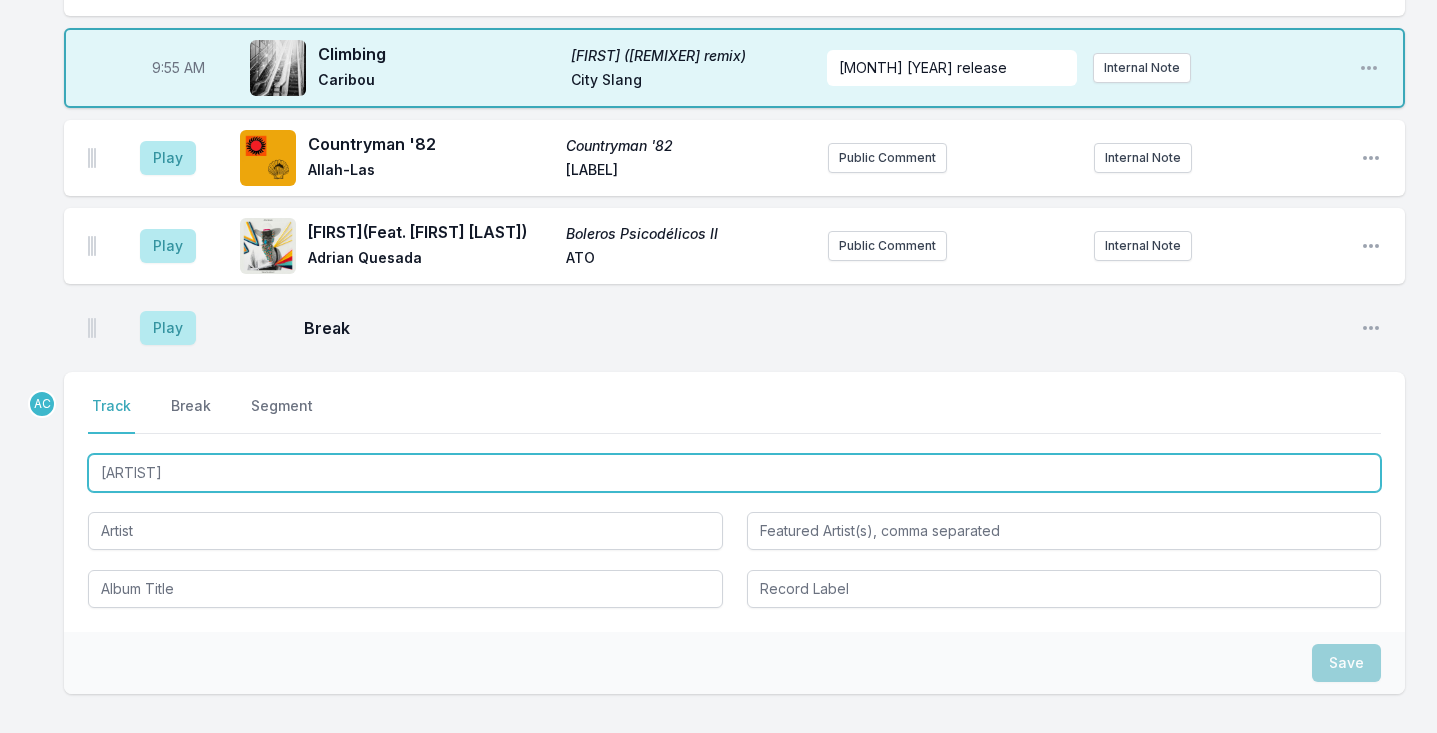 type on "[FIRST]" 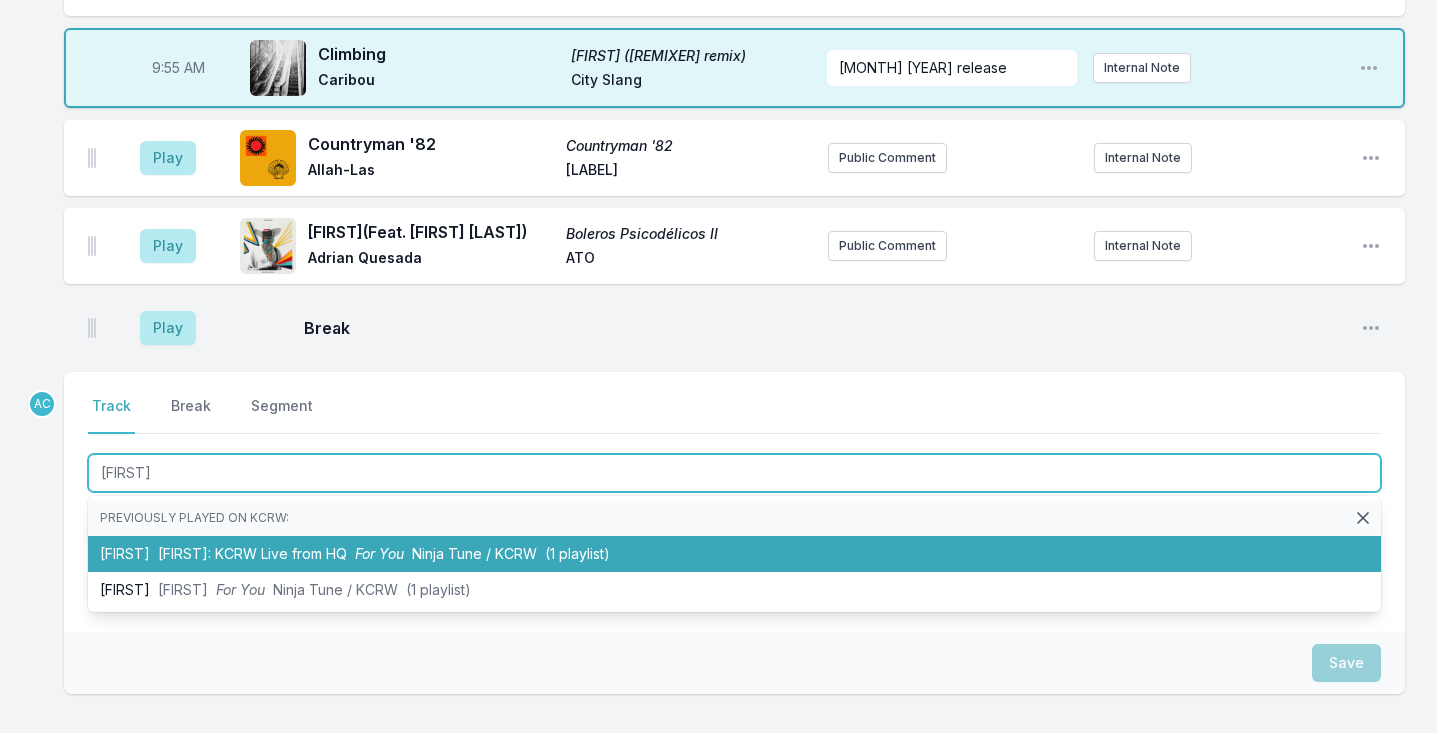 click on "[ARTIST] [ARTIST]: KCRW Live from HQ For You [ARTIST] / KCRW (1 playlist)" at bounding box center [734, 554] 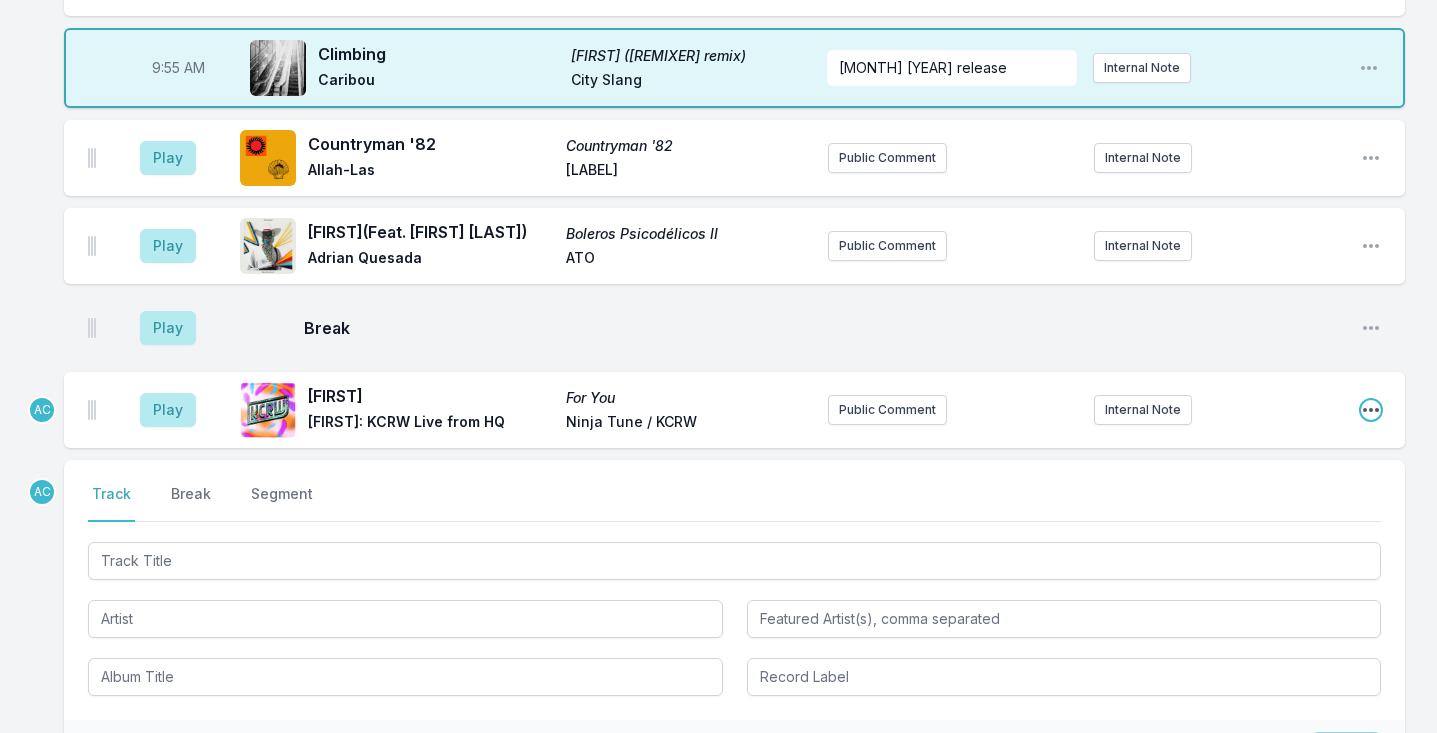 click 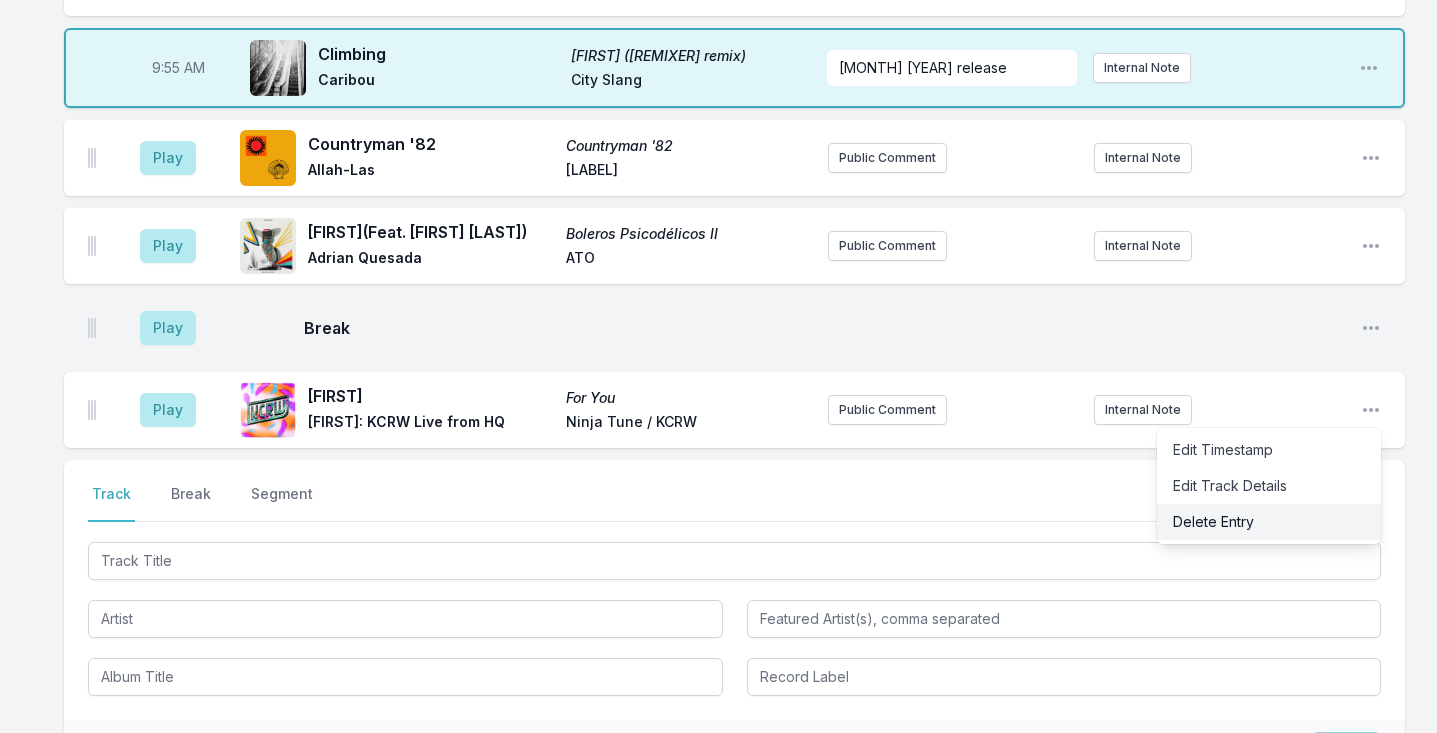 click on "Delete Entry" at bounding box center [1269, 522] 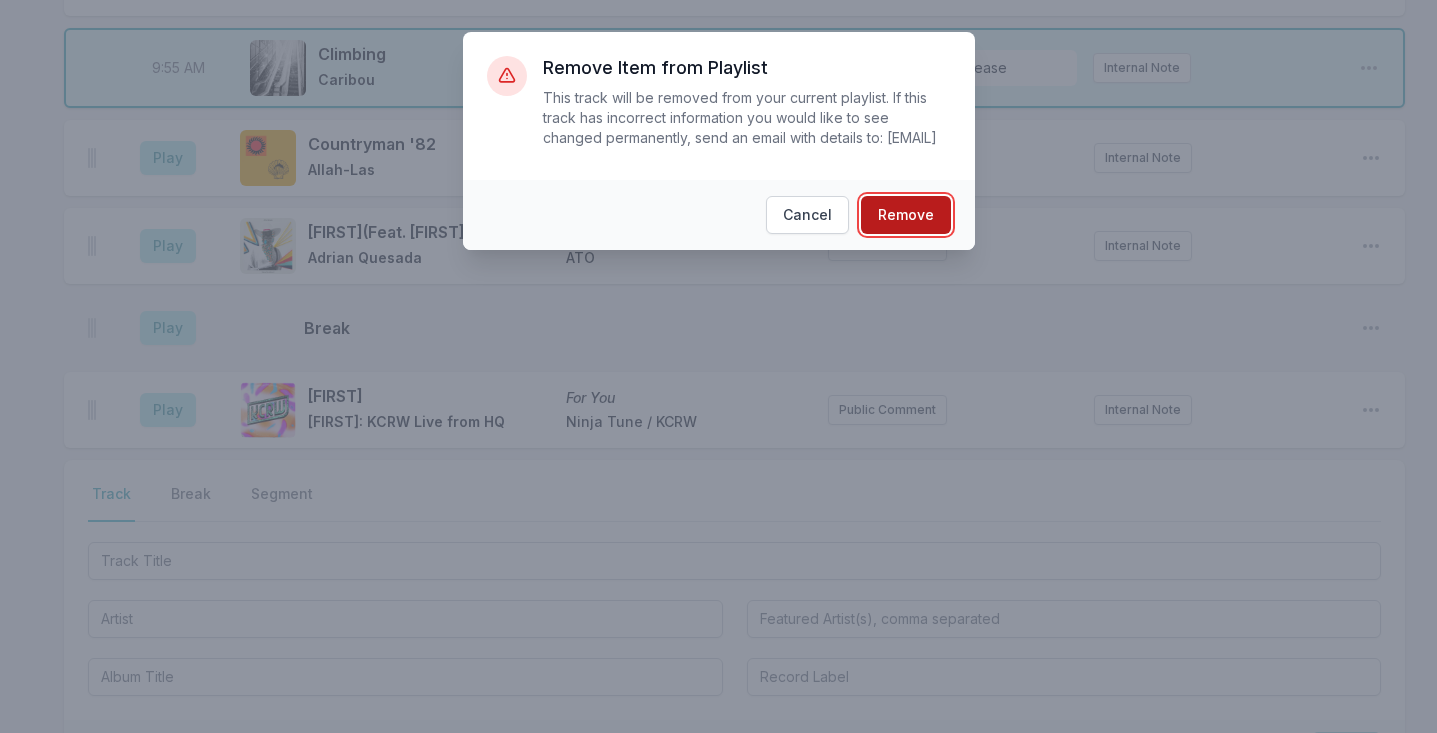 click on "Remove" at bounding box center [906, 215] 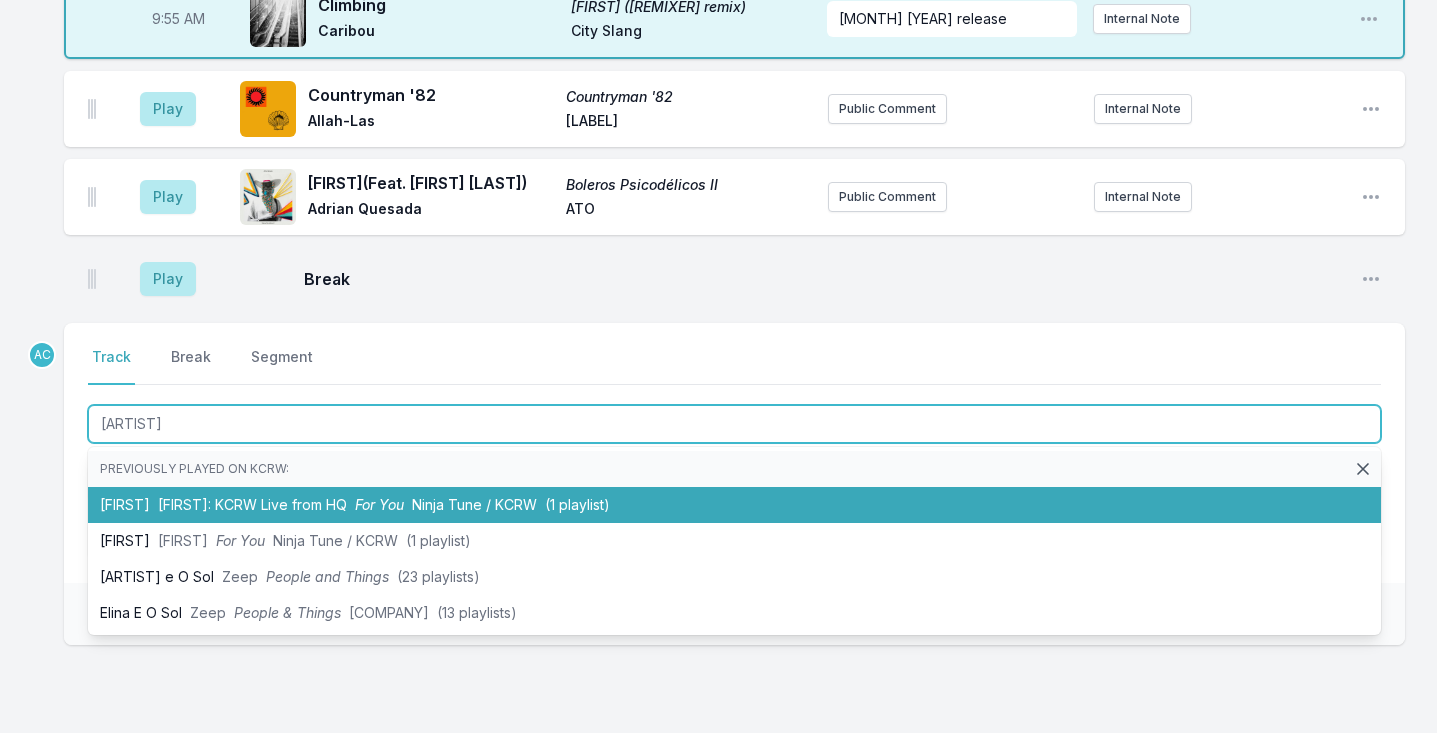 scroll, scrollTop: 1583, scrollLeft: 0, axis: vertical 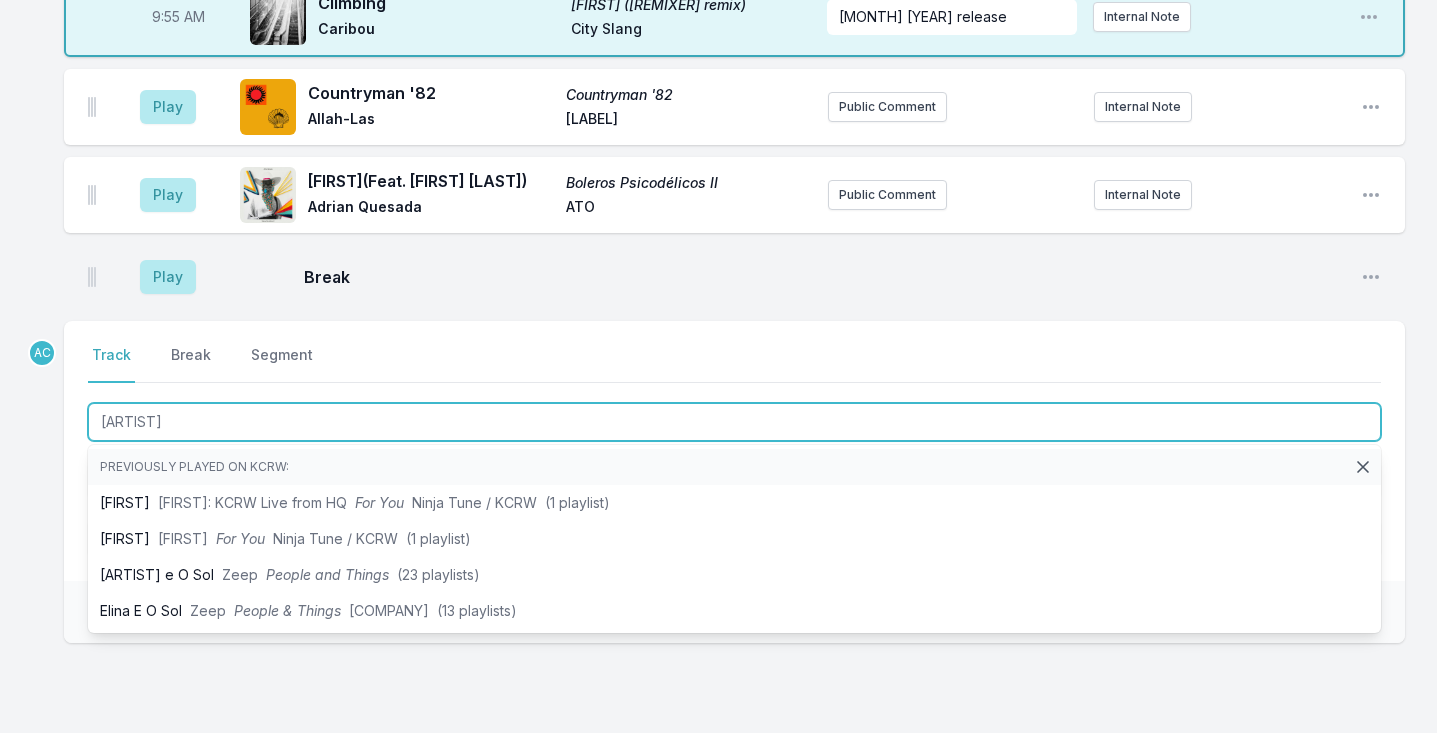 type on "[ARTIST]" 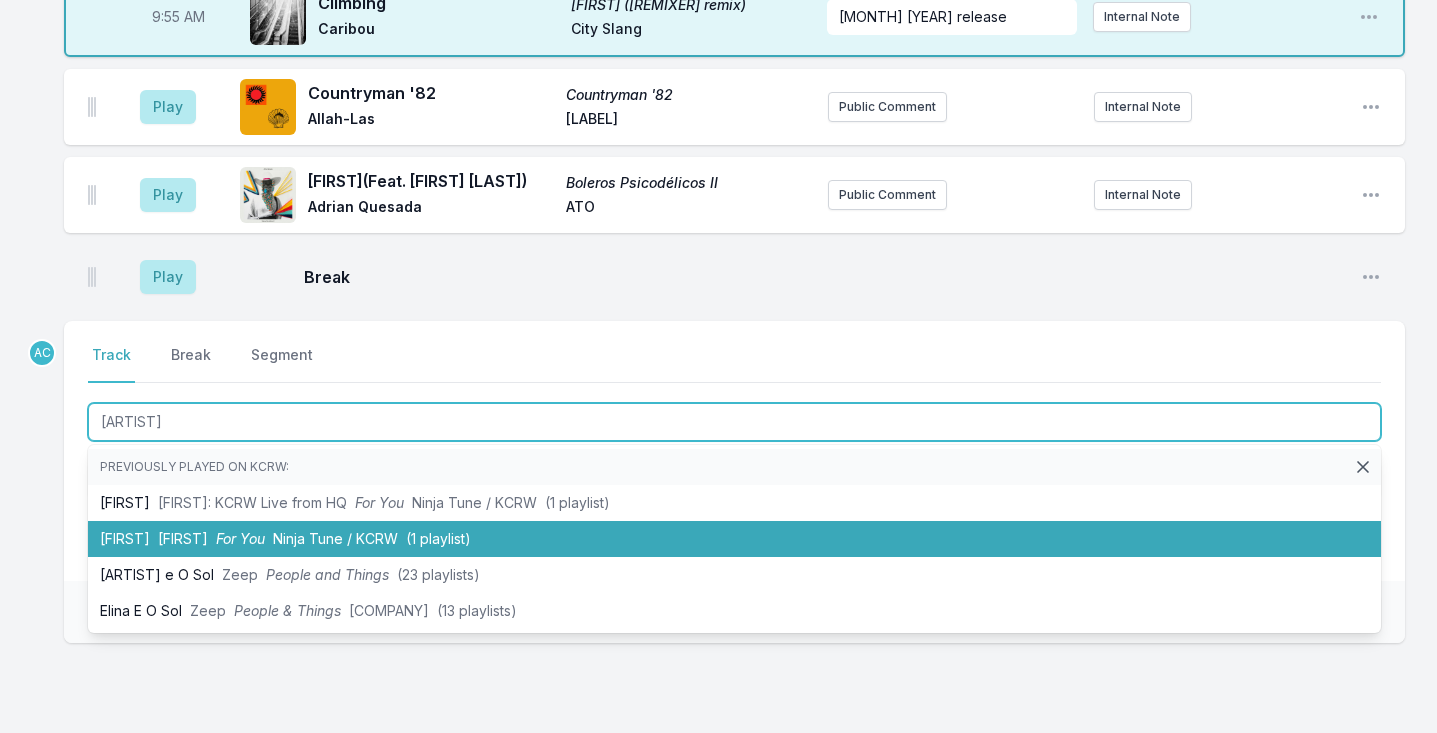 click on "Ninja Tune / KCRW" at bounding box center (335, 538) 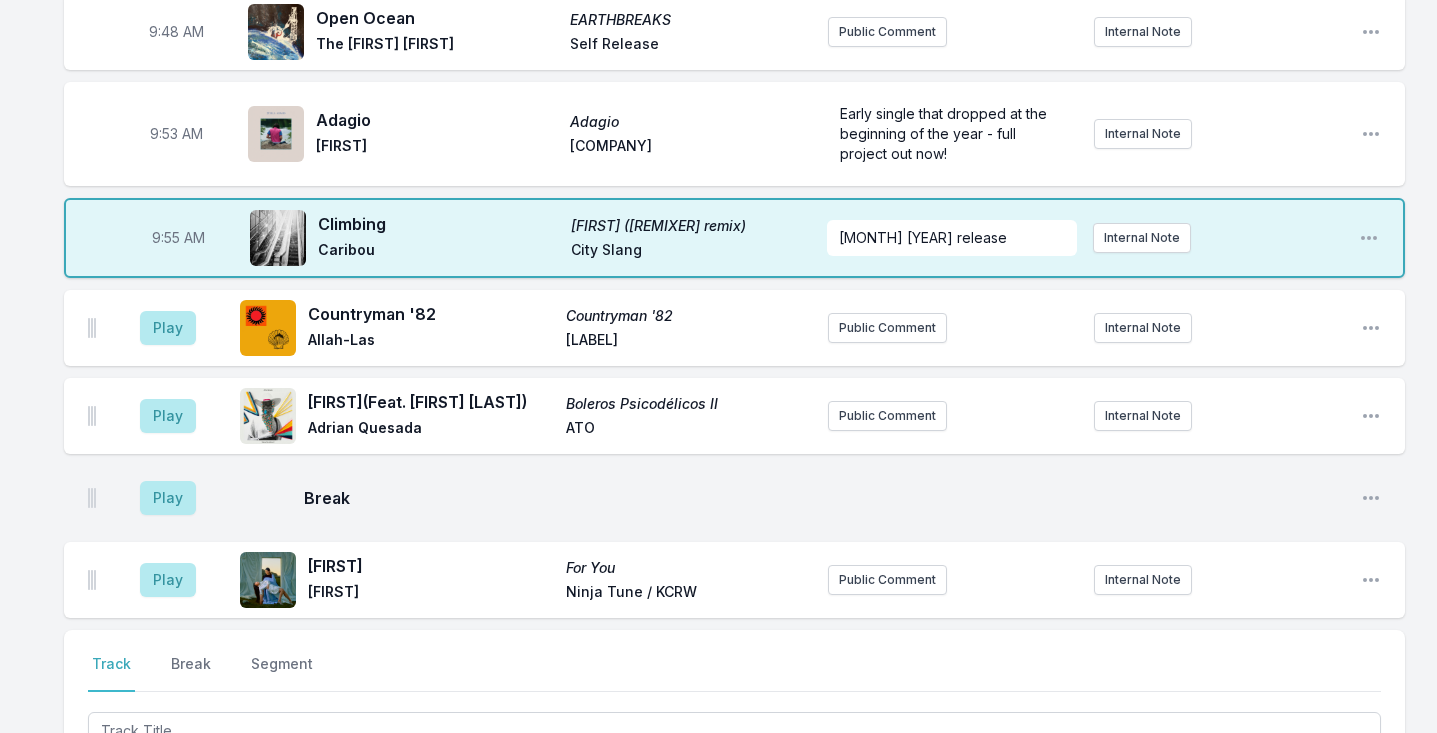 scroll, scrollTop: 1367, scrollLeft: 0, axis: vertical 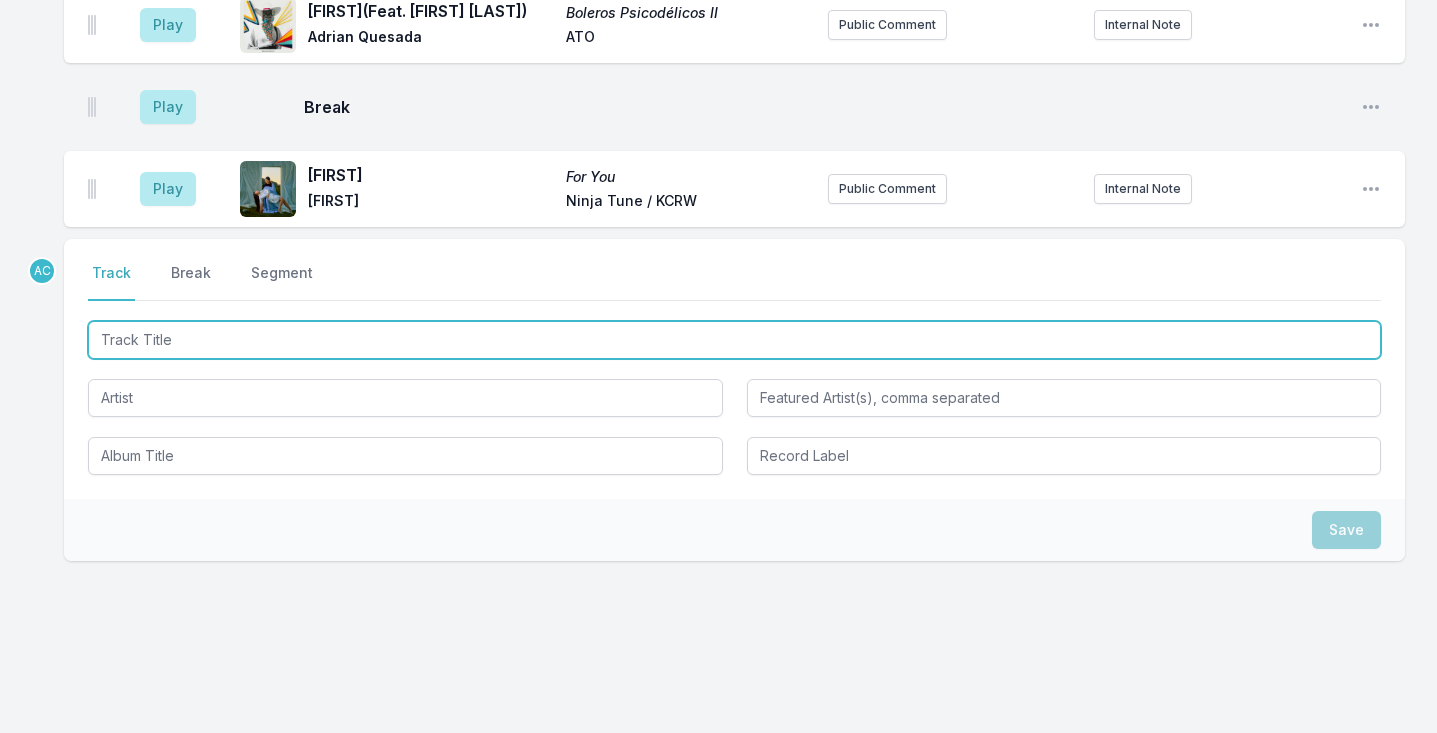 paste on "[FIRST]" 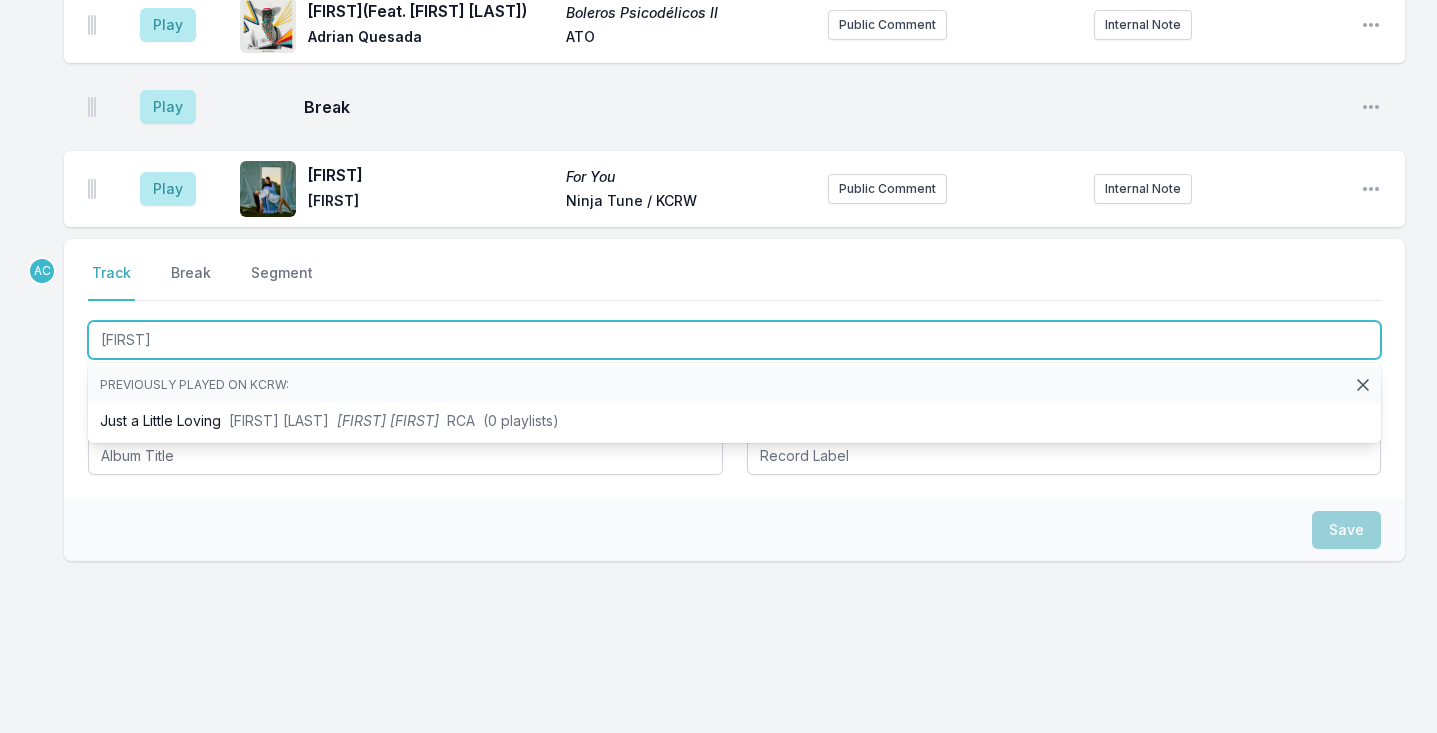 click on "[FIRST]" at bounding box center [734, 340] 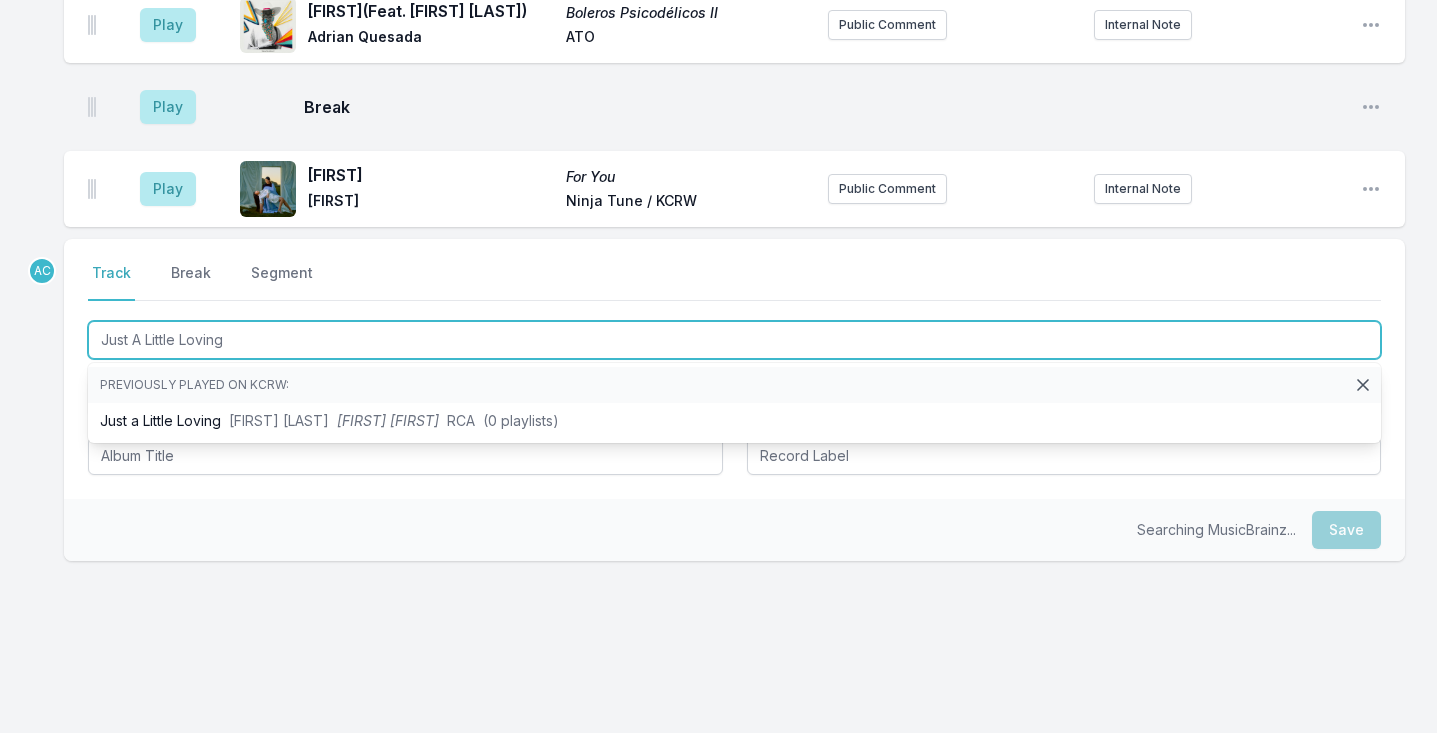 type on "Just A Little Loving" 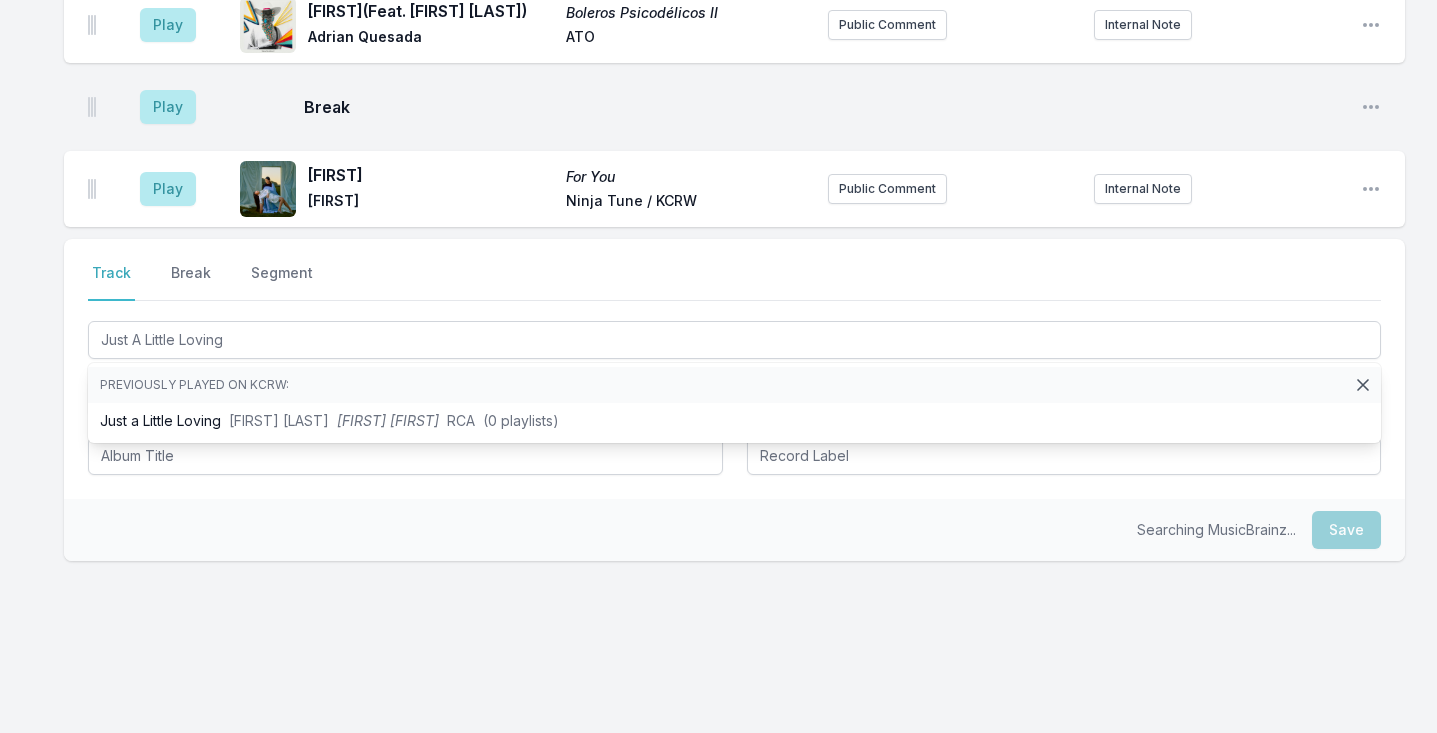 click on "Track Break Segment" at bounding box center (734, 282) 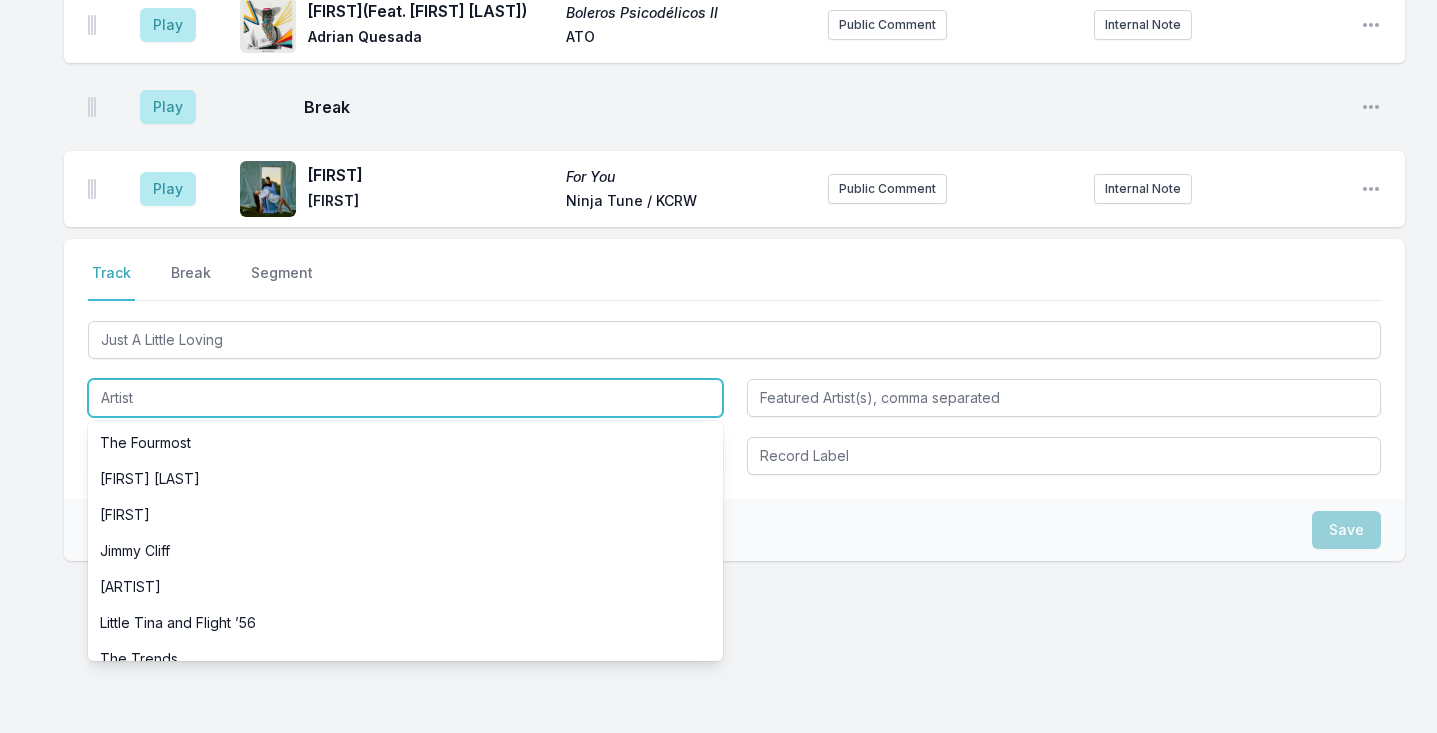 click at bounding box center (405, 398) 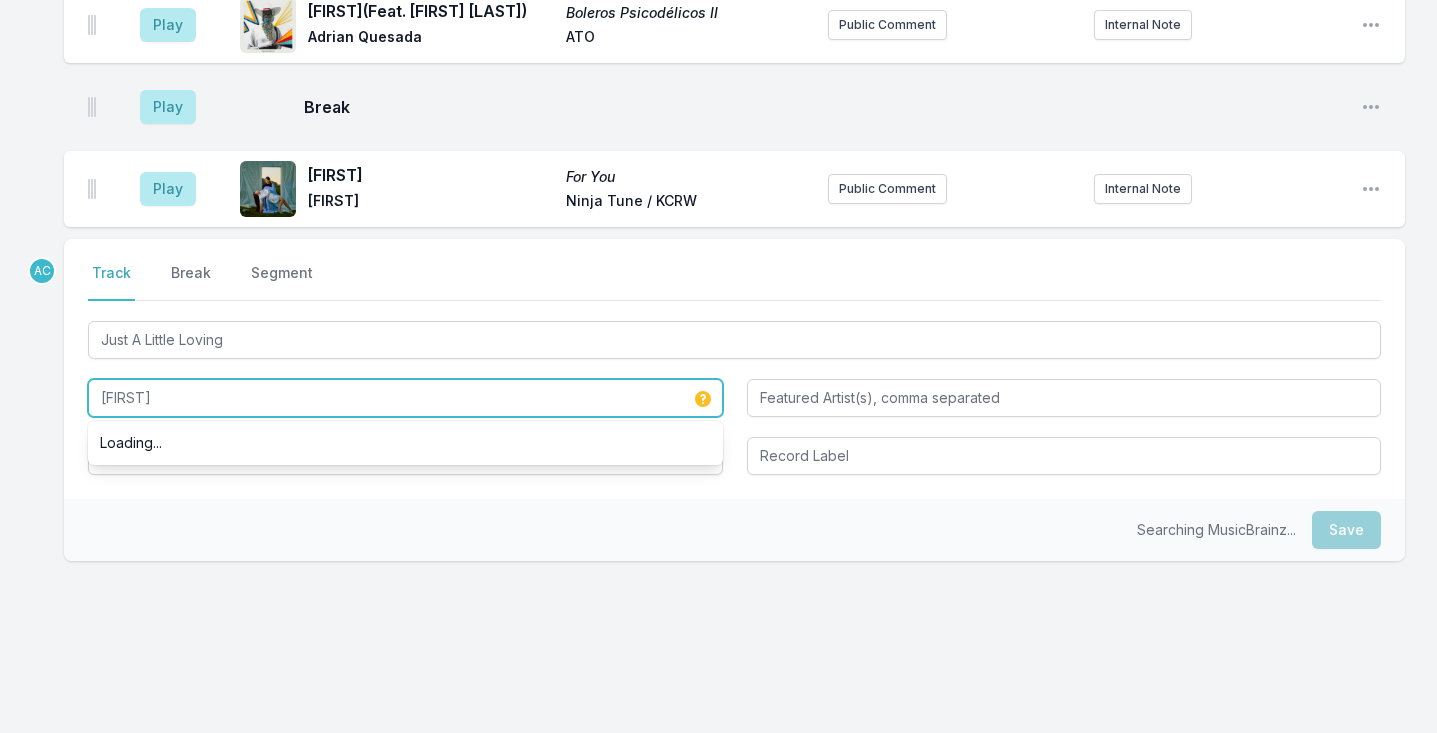 type on "[FIRST]" 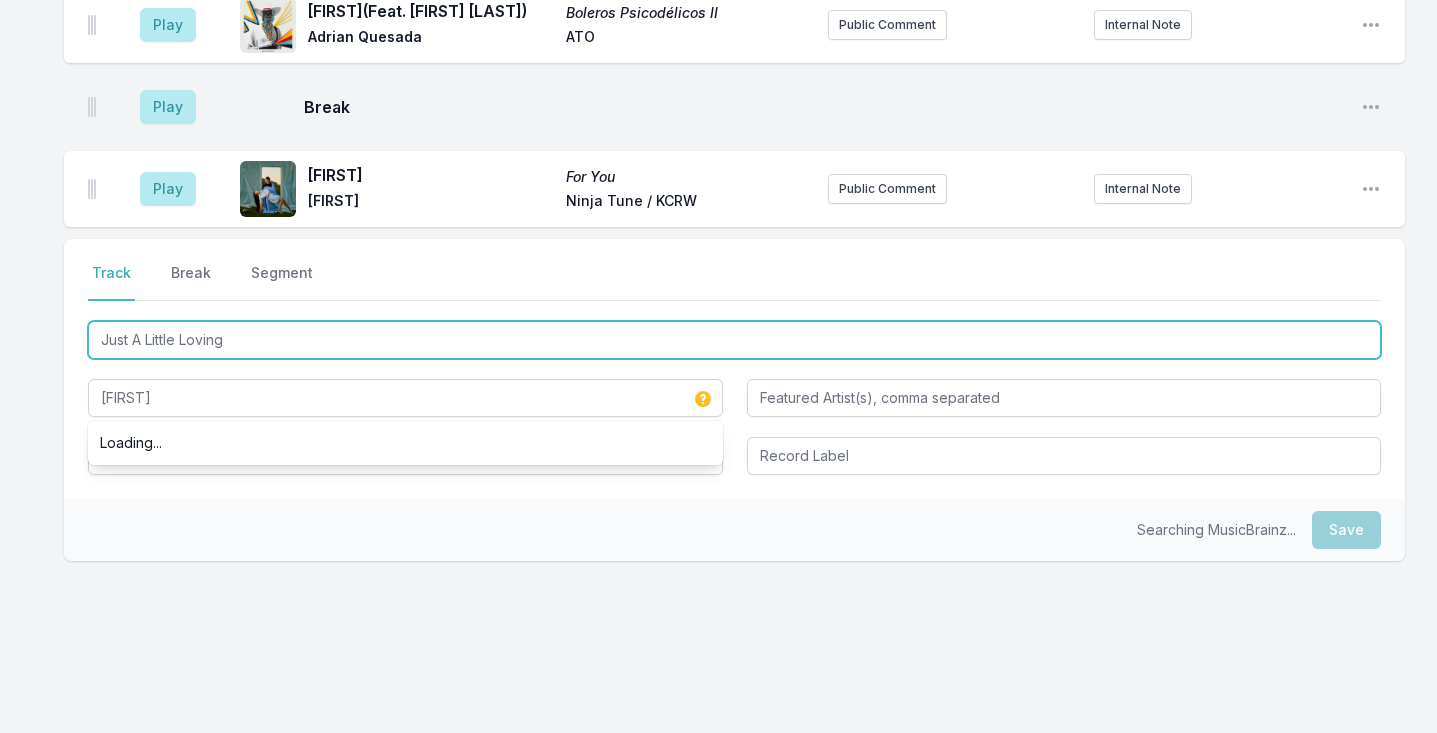 click on "Just A Little Loving" at bounding box center [734, 340] 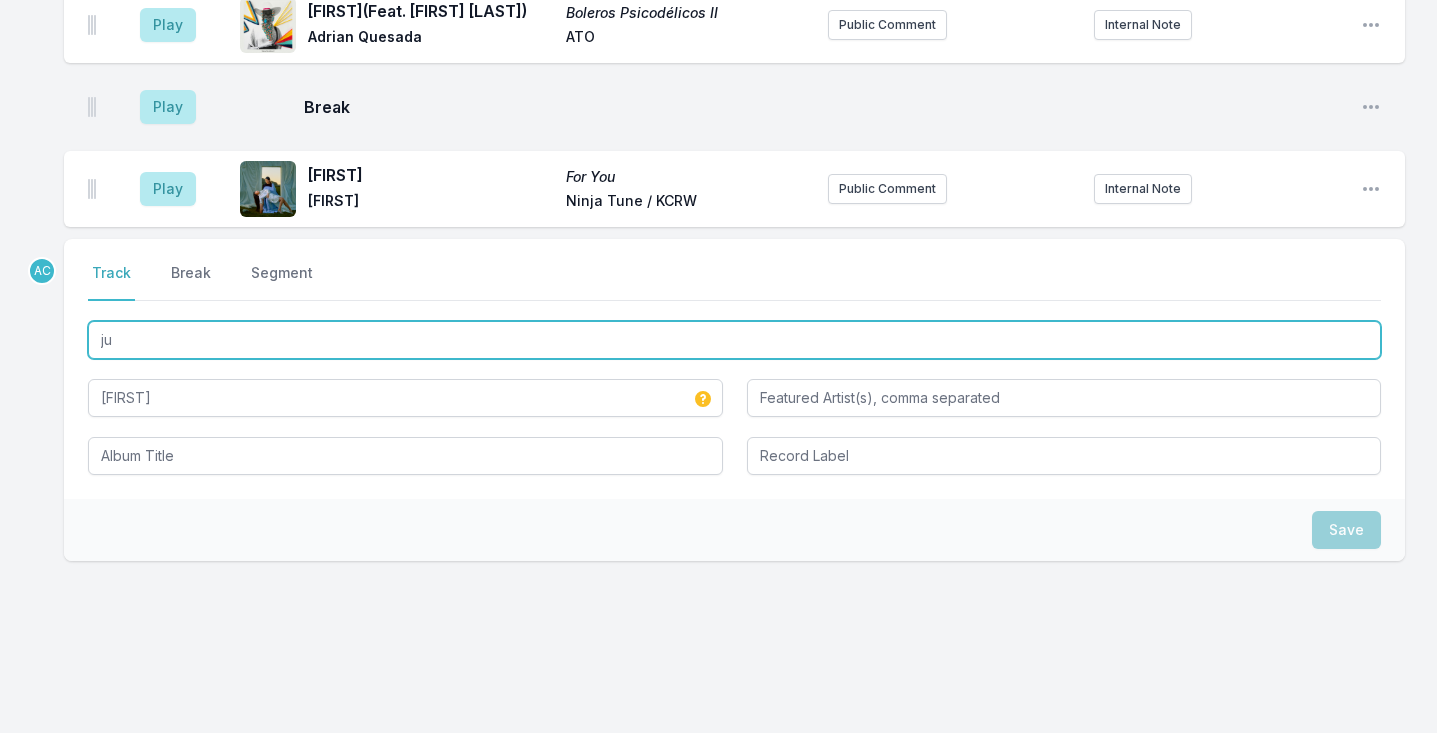 type on "j" 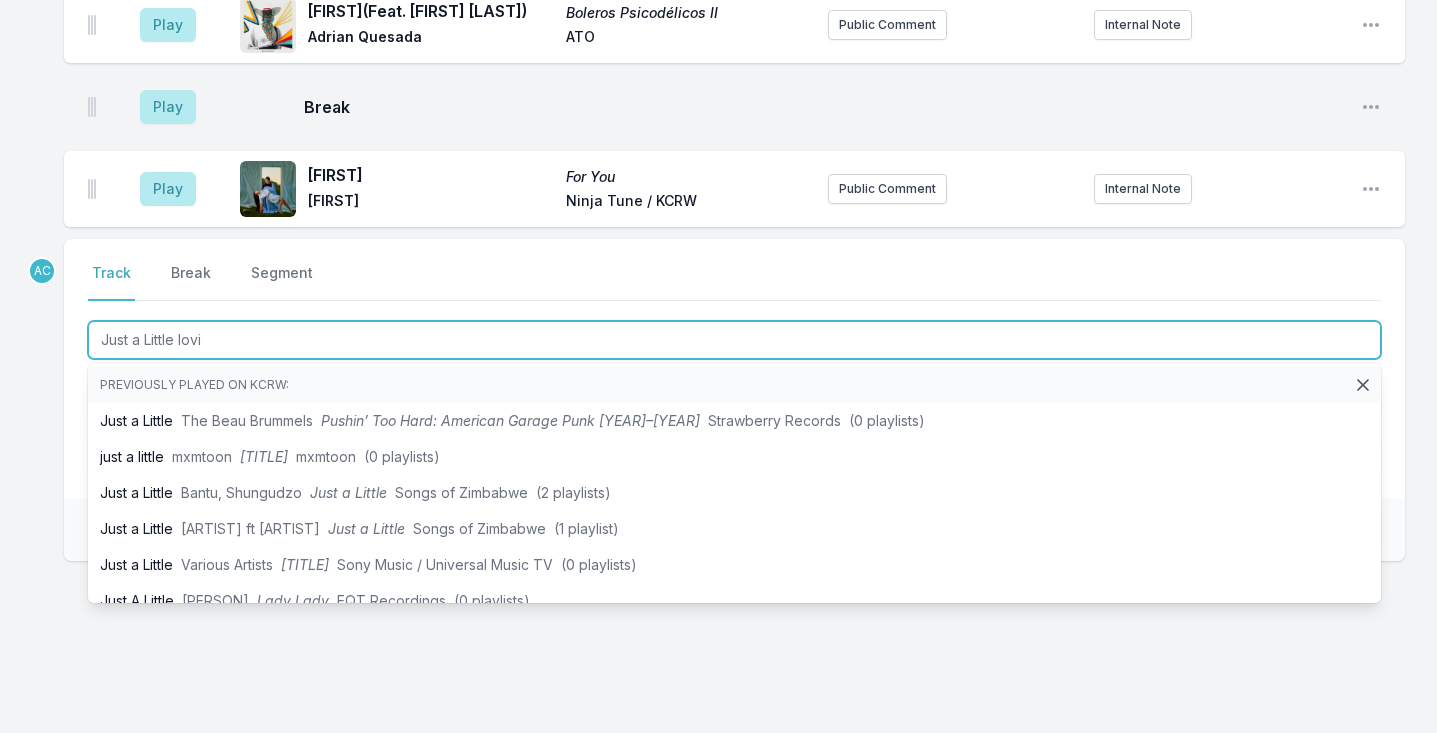 type on "[FIRST] [FIRST]" 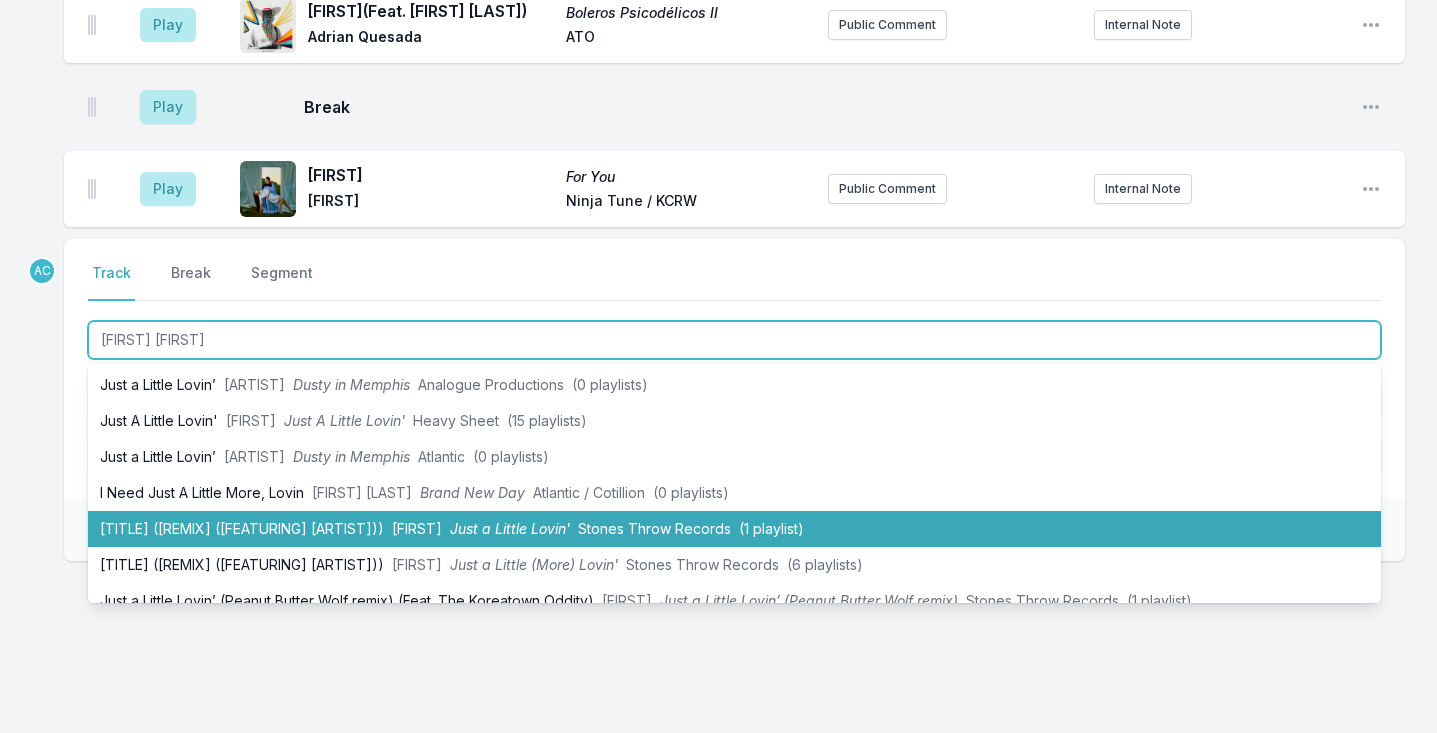 scroll, scrollTop: 224, scrollLeft: 0, axis: vertical 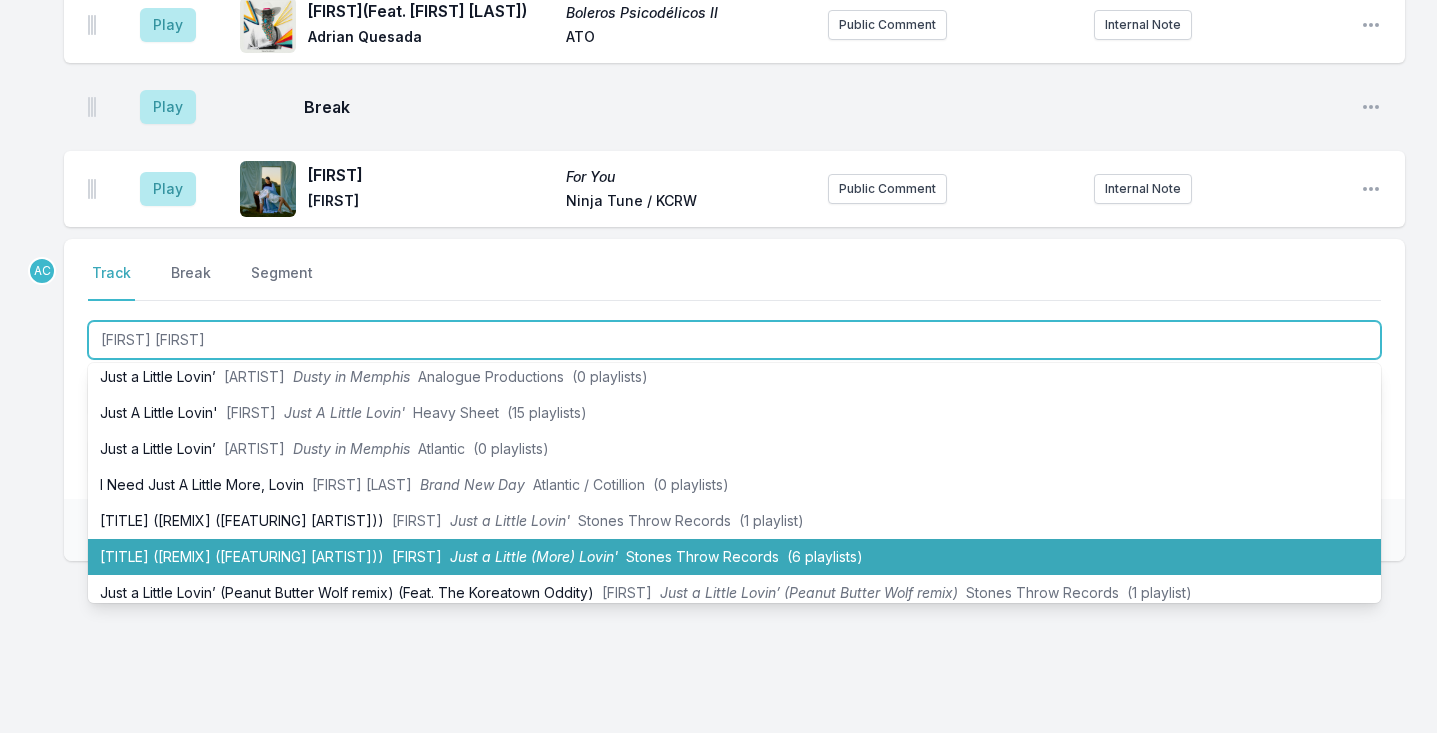 click on "[FIRST] [FIRST] ([REMIXER] Remix (Feat. [FEATURED_ARTIST]) [FIRST] [FIRST] [FIRST] ([COMPANY] Records ([NUMBER] playlists)" at bounding box center [734, 557] 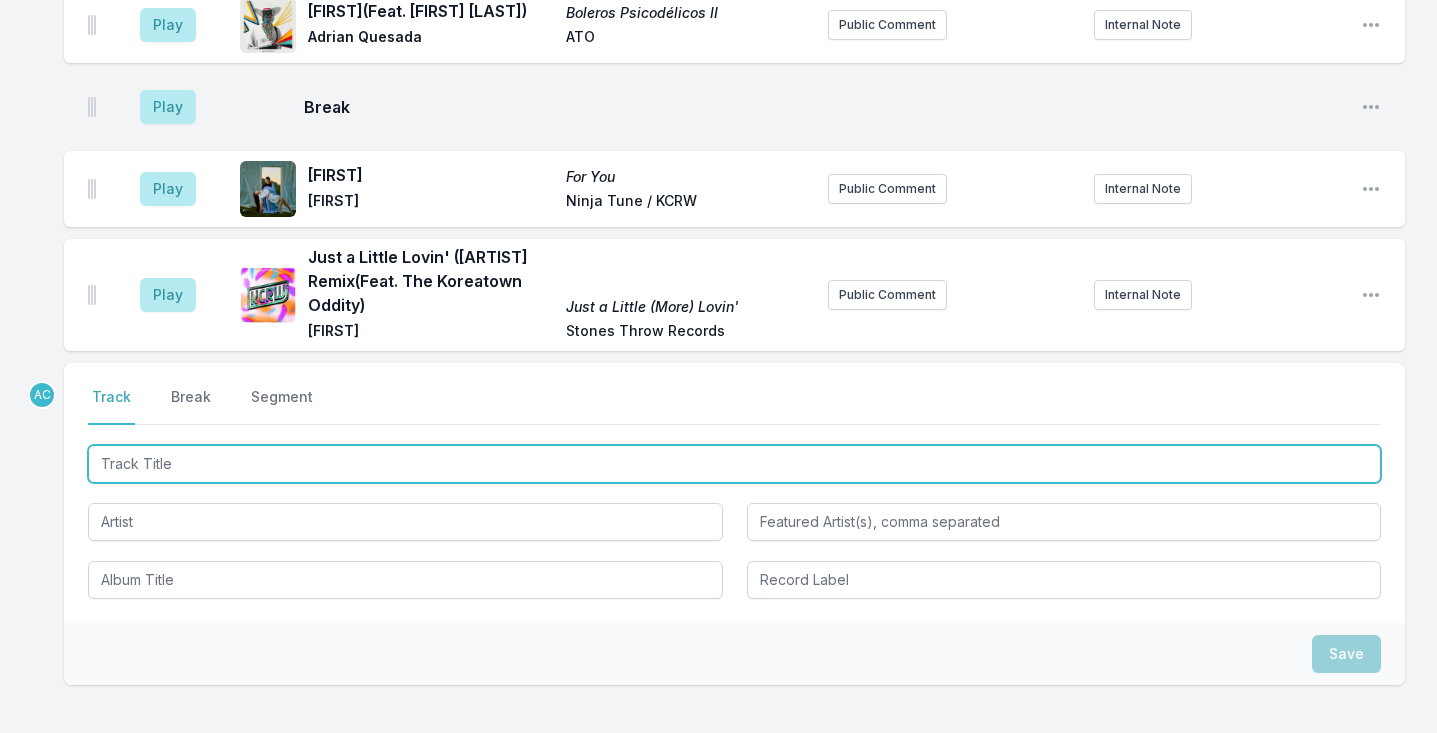 scroll, scrollTop: 1877, scrollLeft: 0, axis: vertical 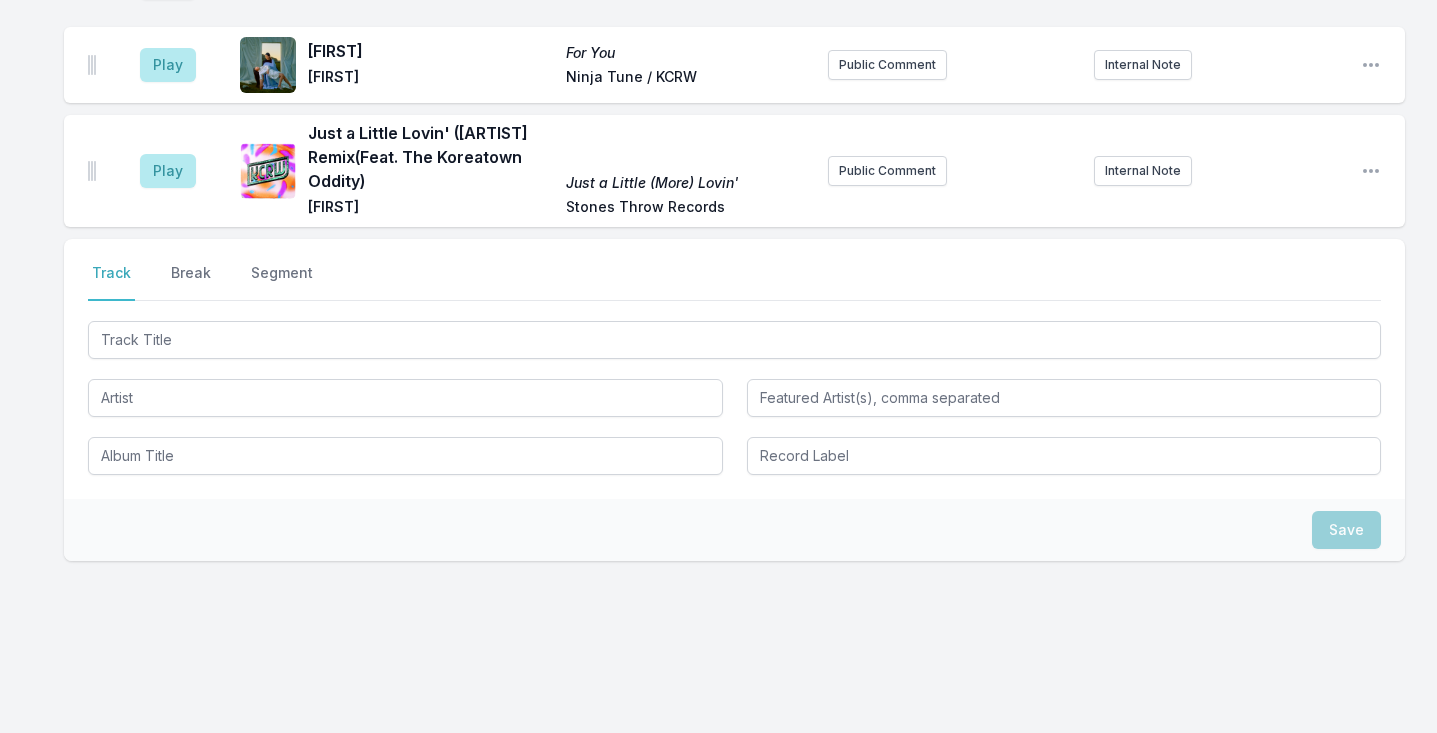 click on "Play [ARTIST] For You [ARTIST] / KCRW Public Comment Internal Note Open playlist item options" at bounding box center (734, 65) 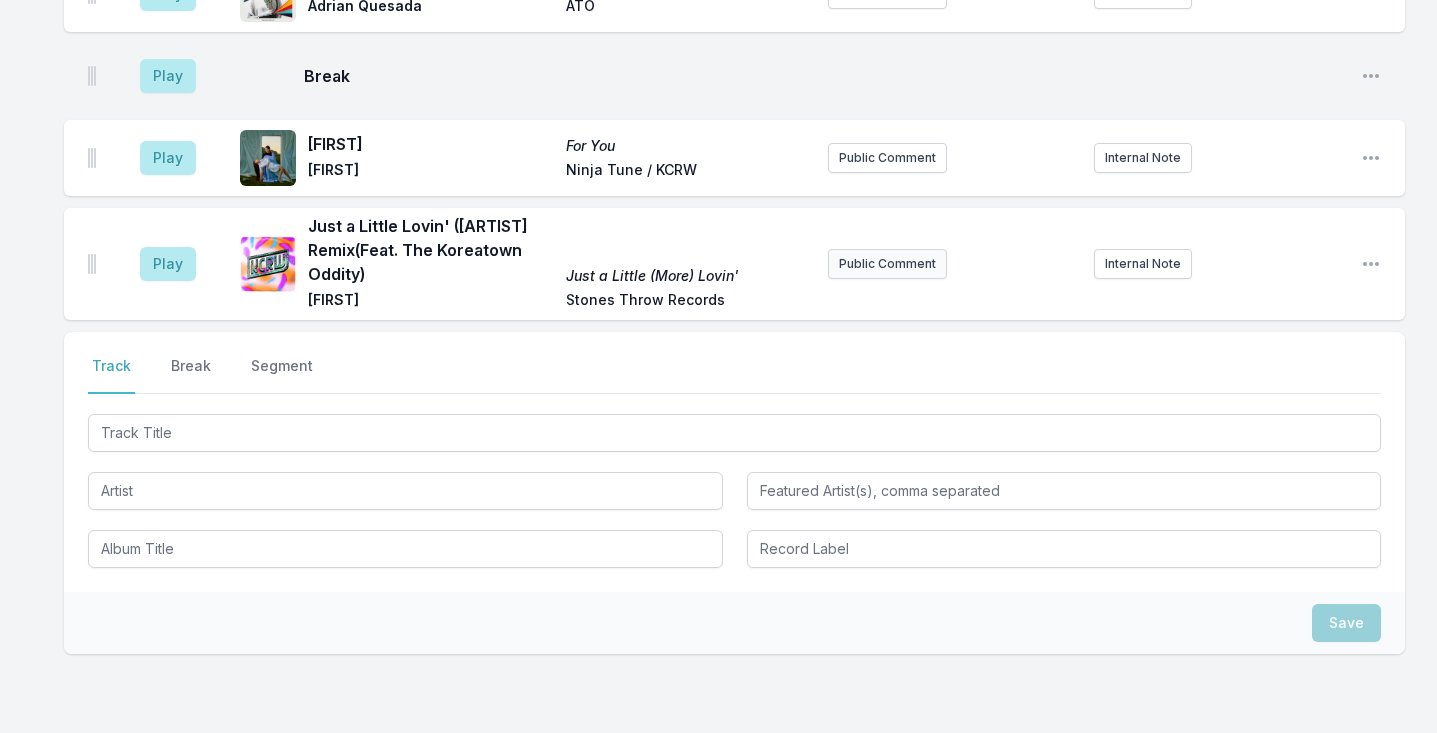 scroll, scrollTop: 1797, scrollLeft: 0, axis: vertical 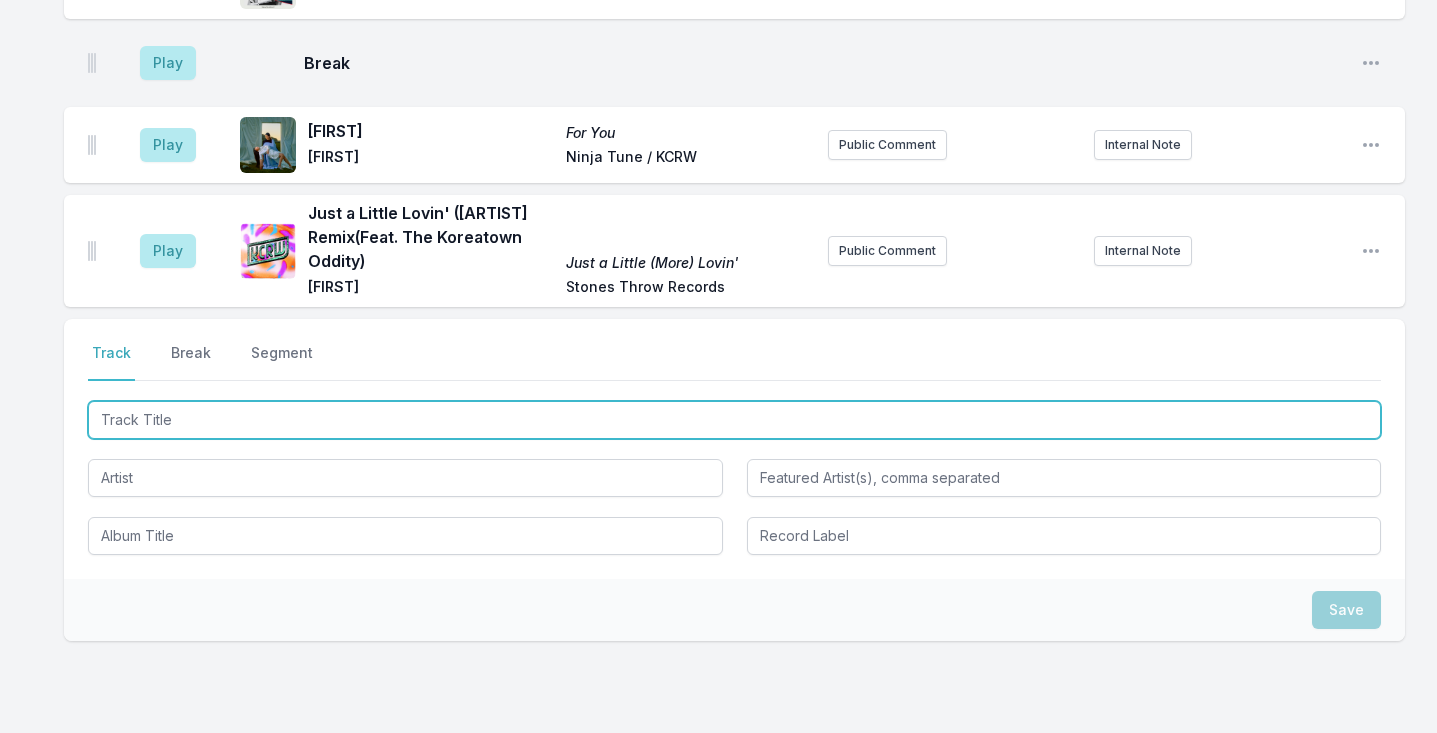 click at bounding box center (734, 420) 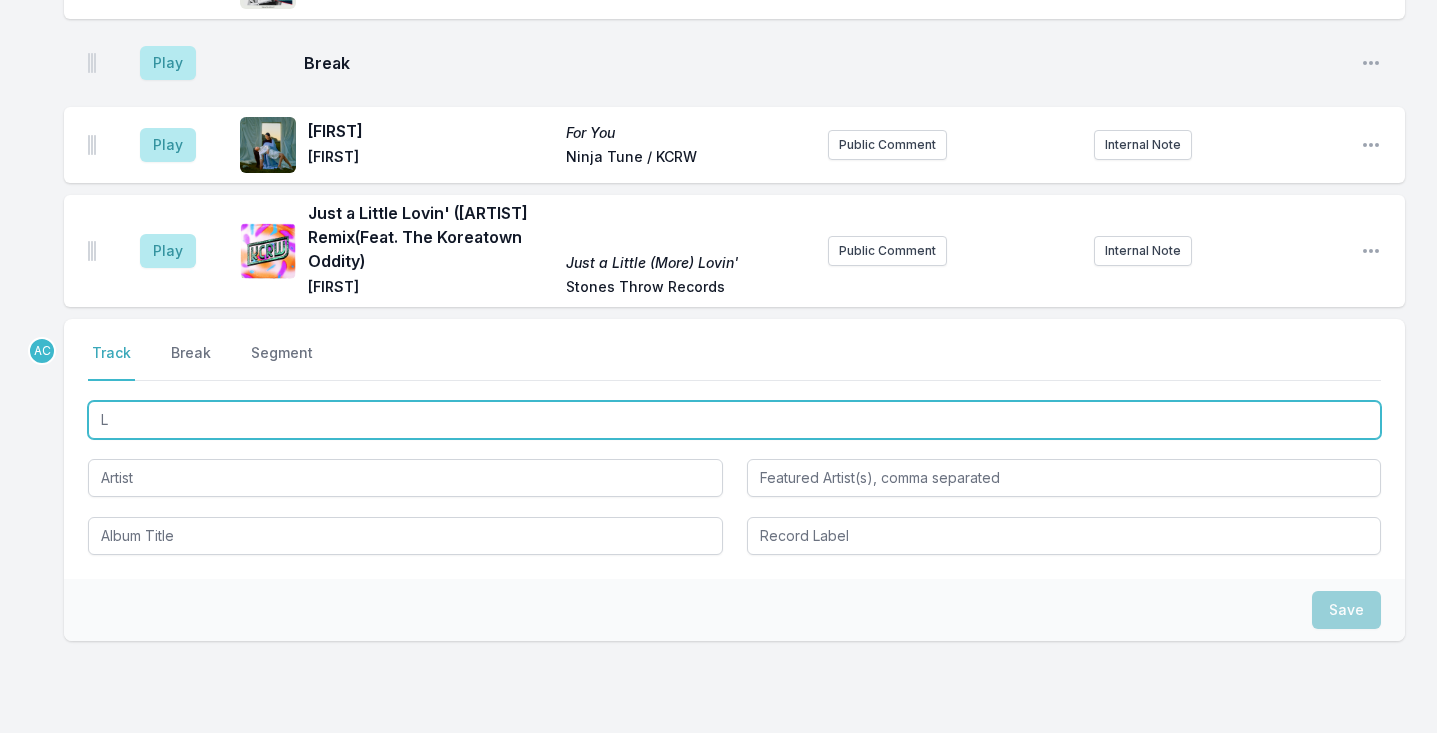 scroll, scrollTop: 0, scrollLeft: 0, axis: both 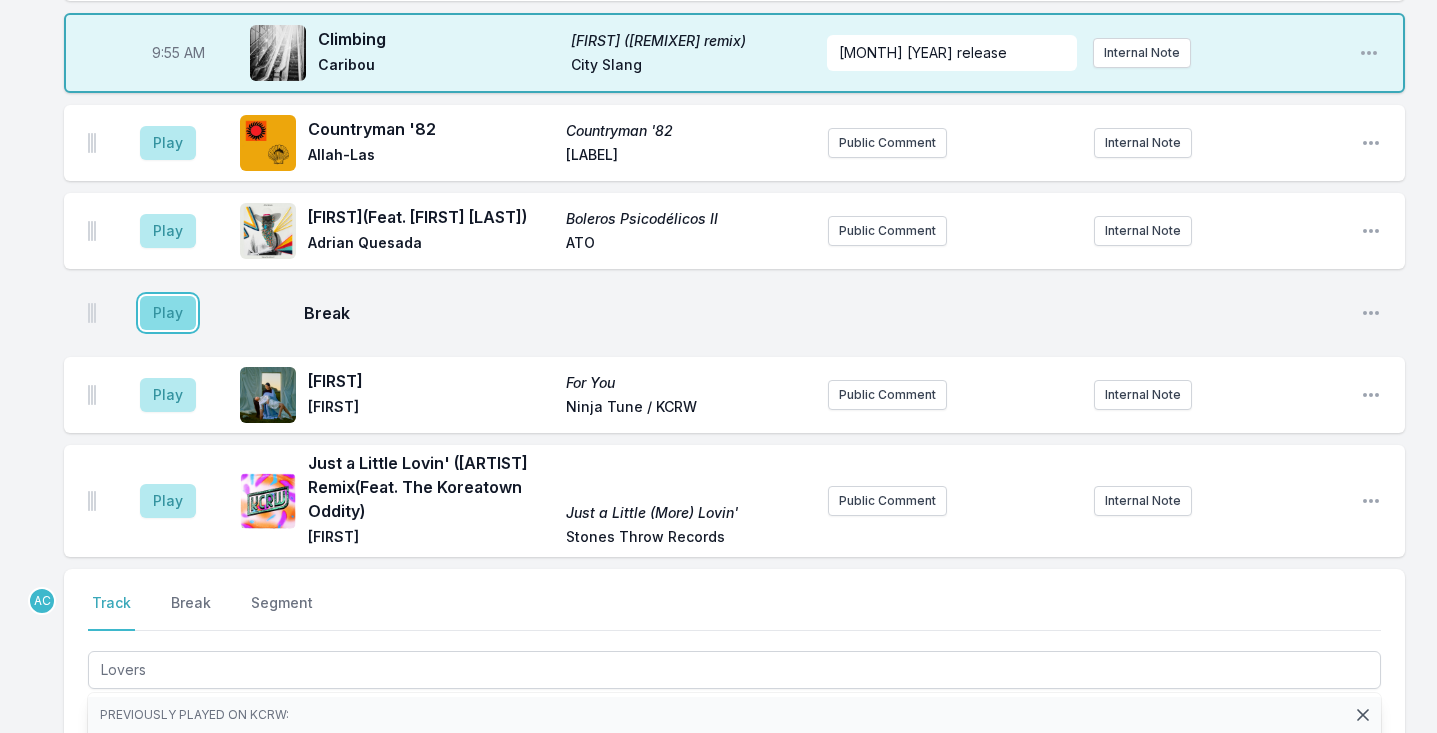 click on "Play" at bounding box center [168, 313] 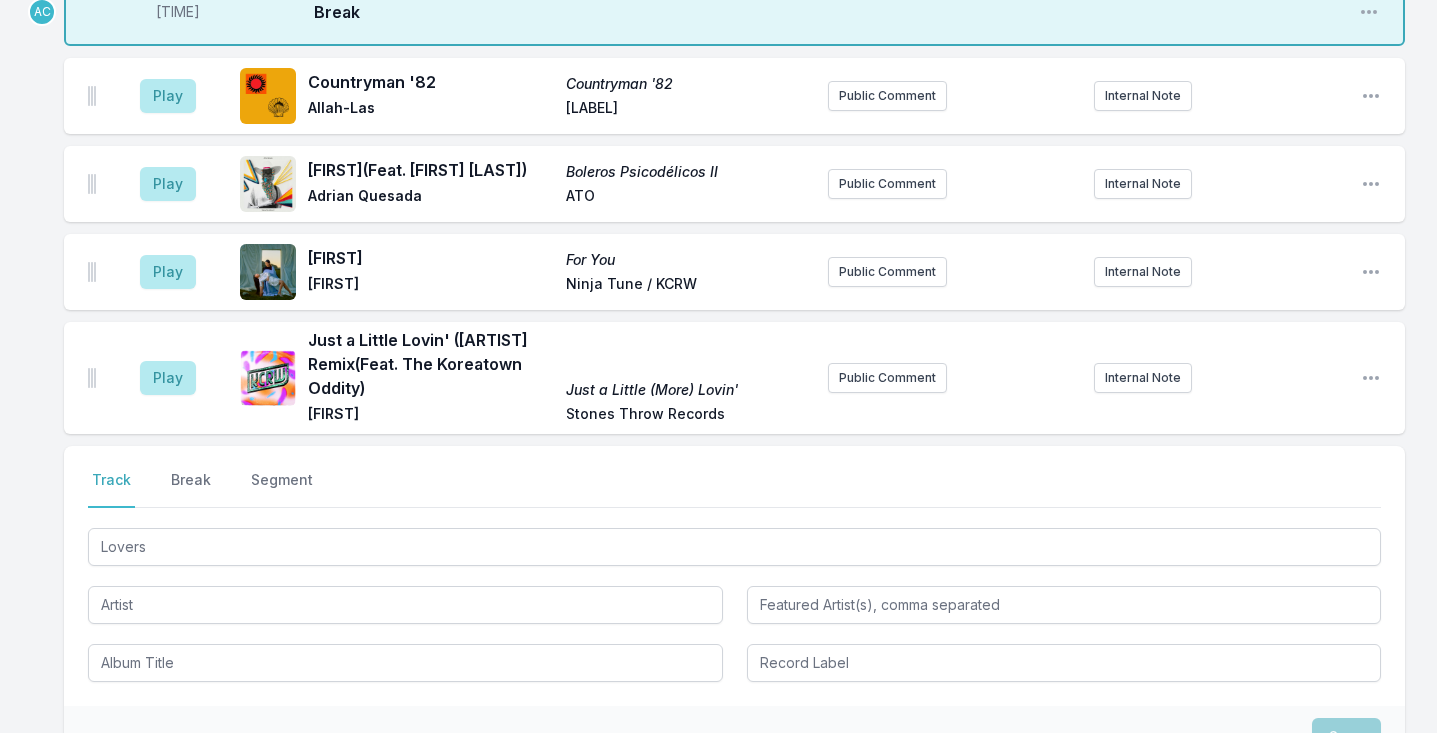 scroll, scrollTop: 1669, scrollLeft: 0, axis: vertical 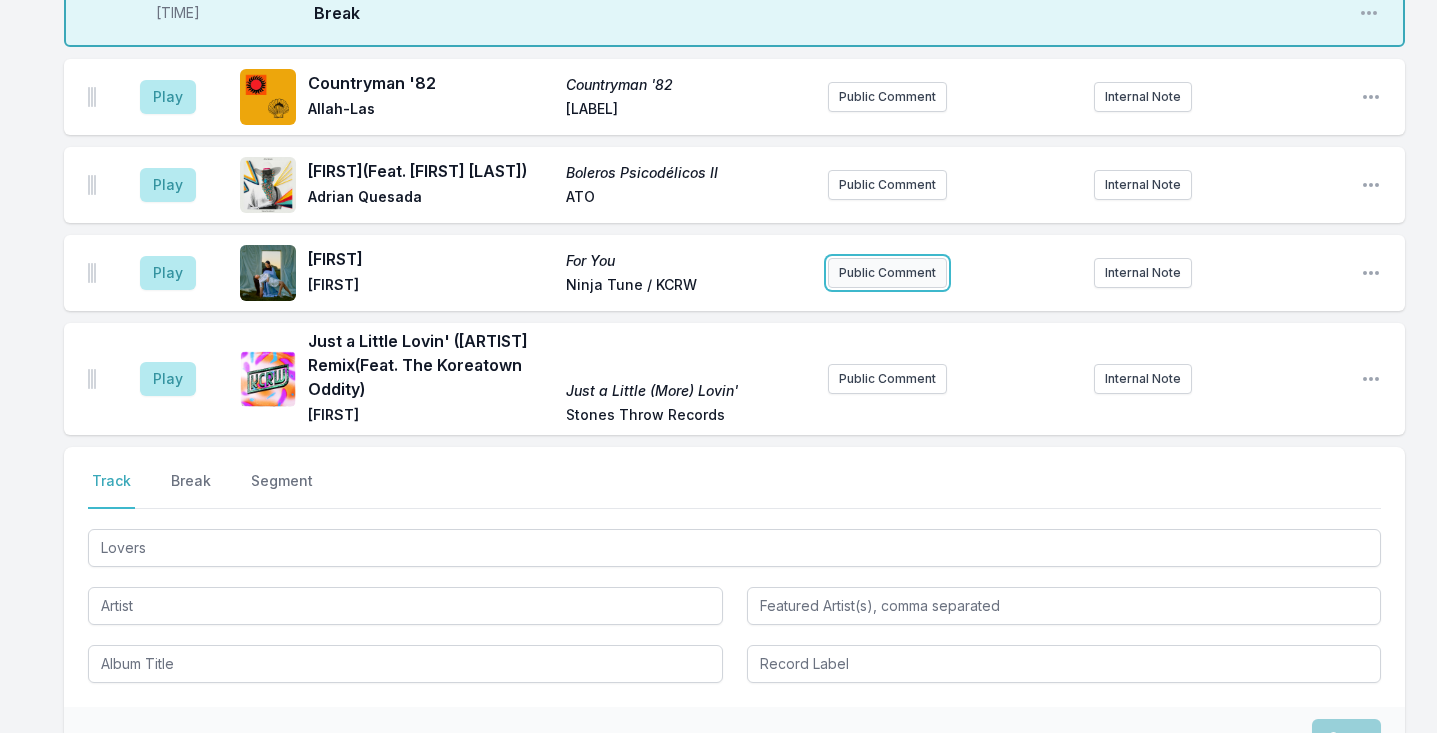 click on "Public Comment" at bounding box center (887, 273) 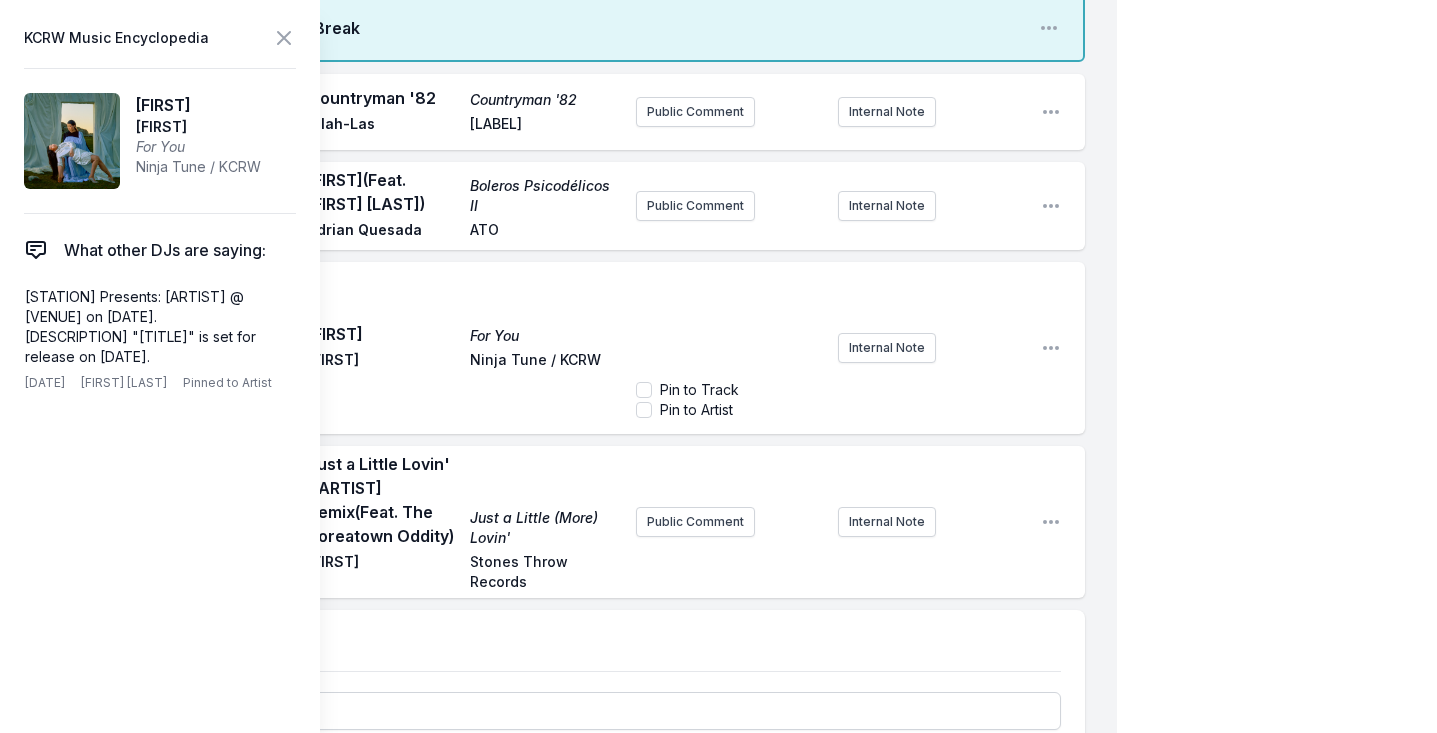 scroll, scrollTop: 1811, scrollLeft: 0, axis: vertical 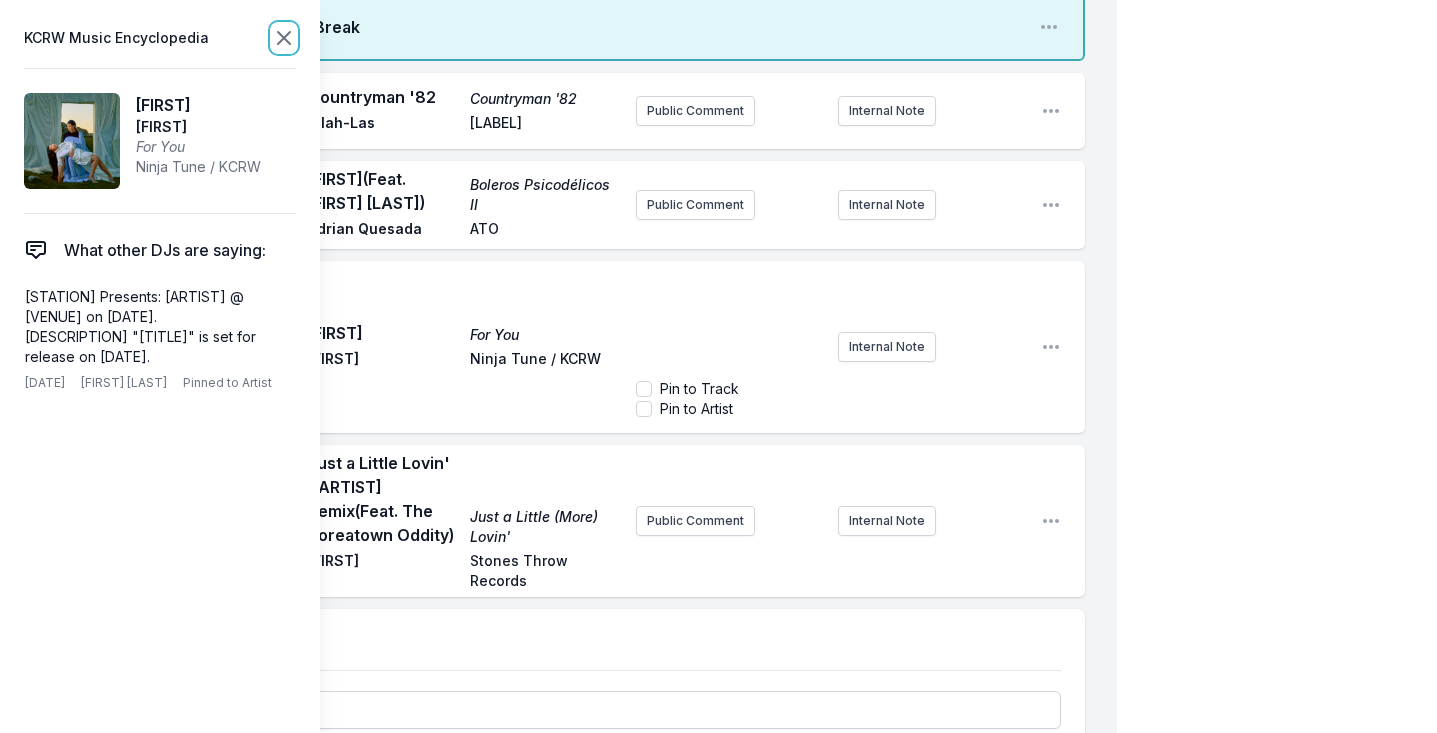 click 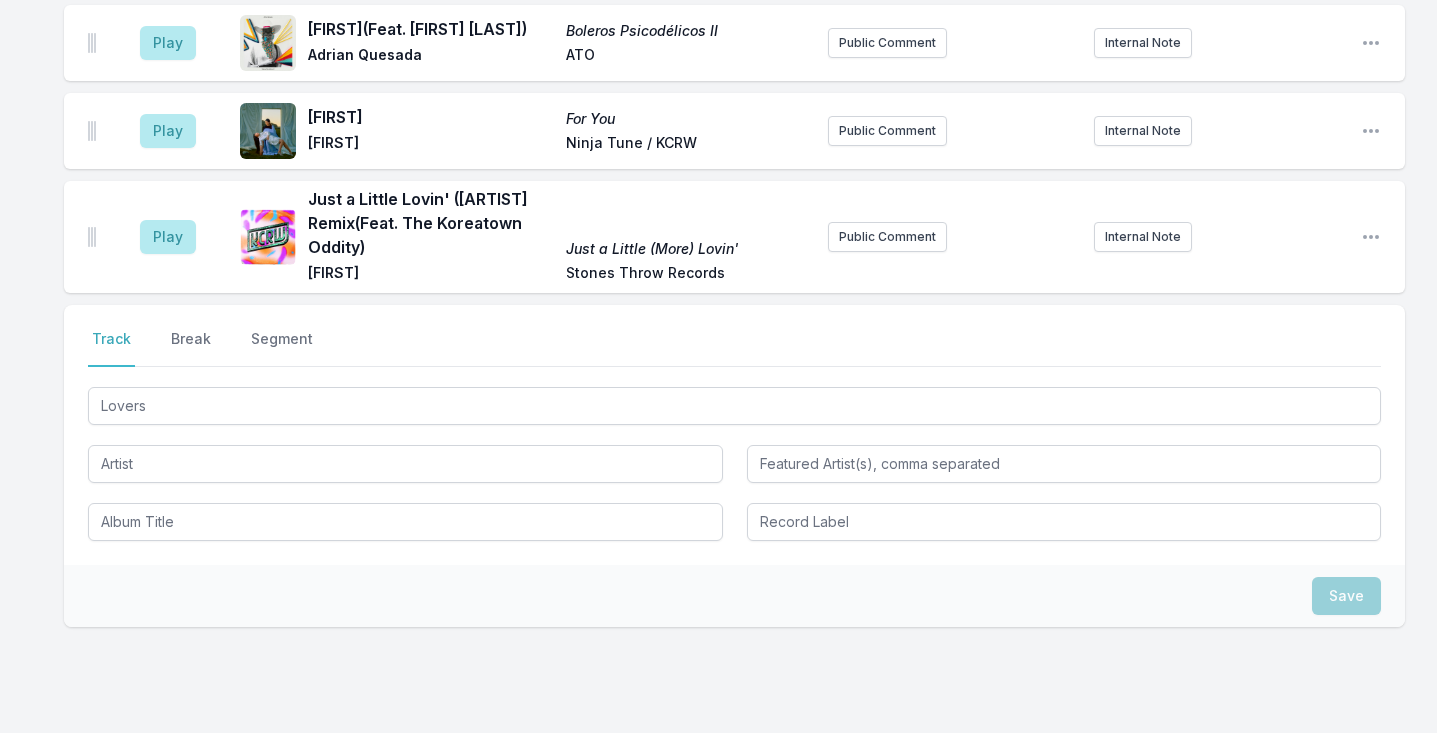 click on "Select a tab Track Break Segment Track Break Segment Lovers" at bounding box center (734, 435) 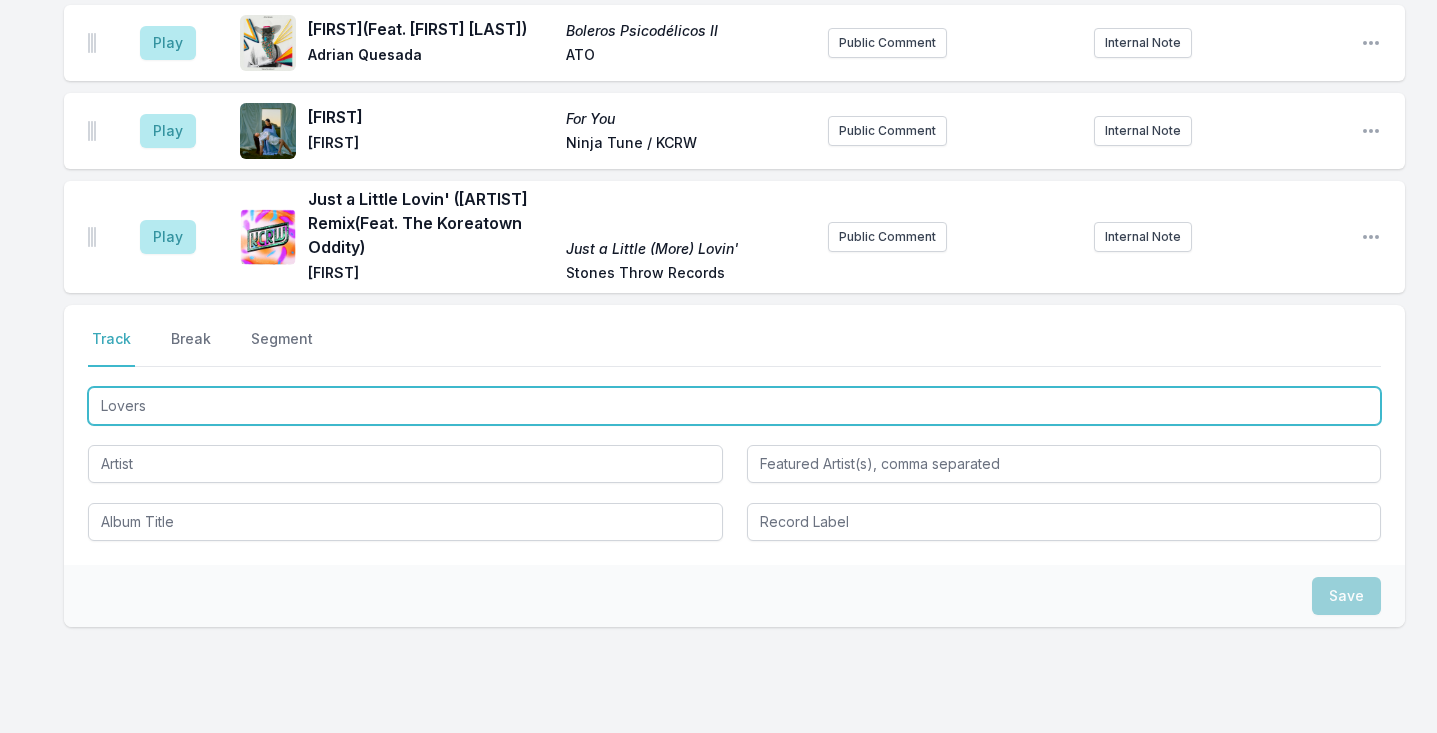 click on "Lovers" at bounding box center (734, 406) 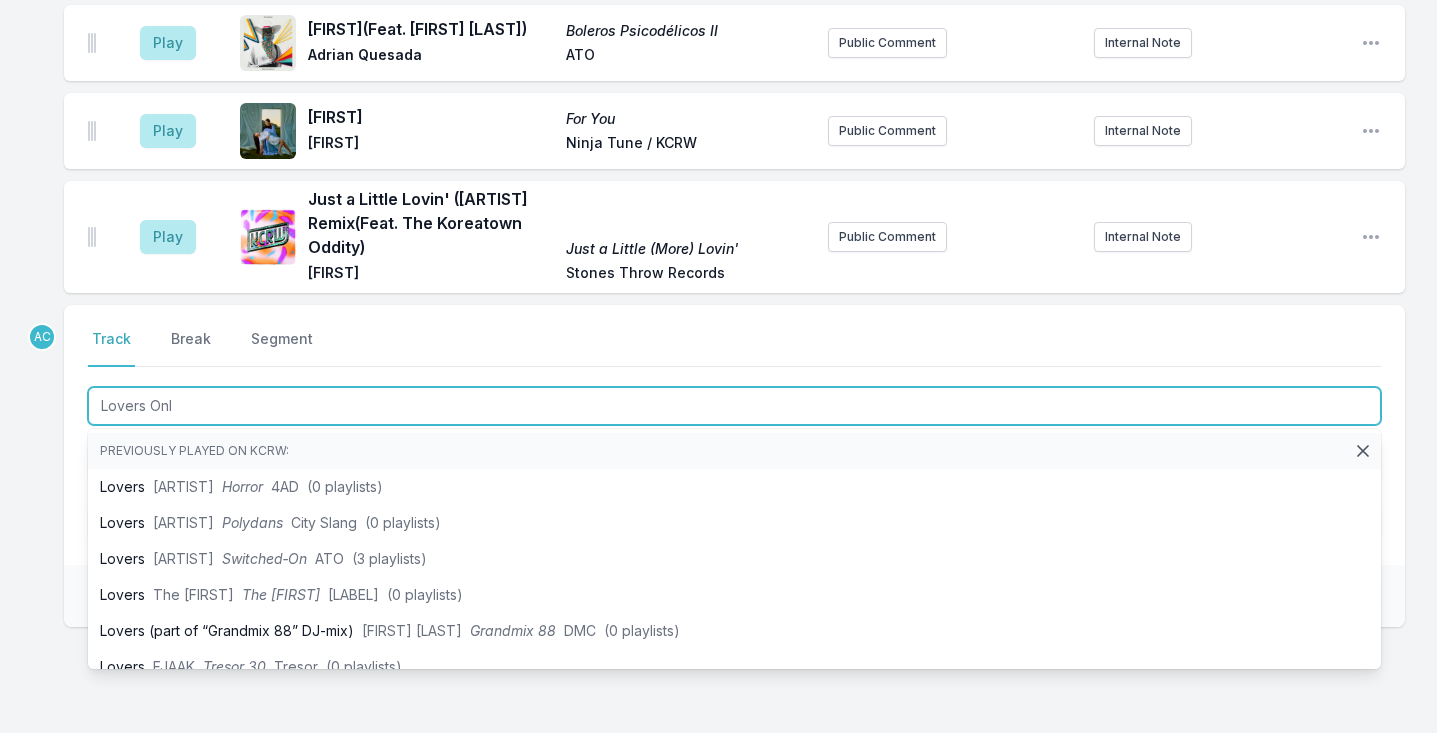 type on "Lovers Only" 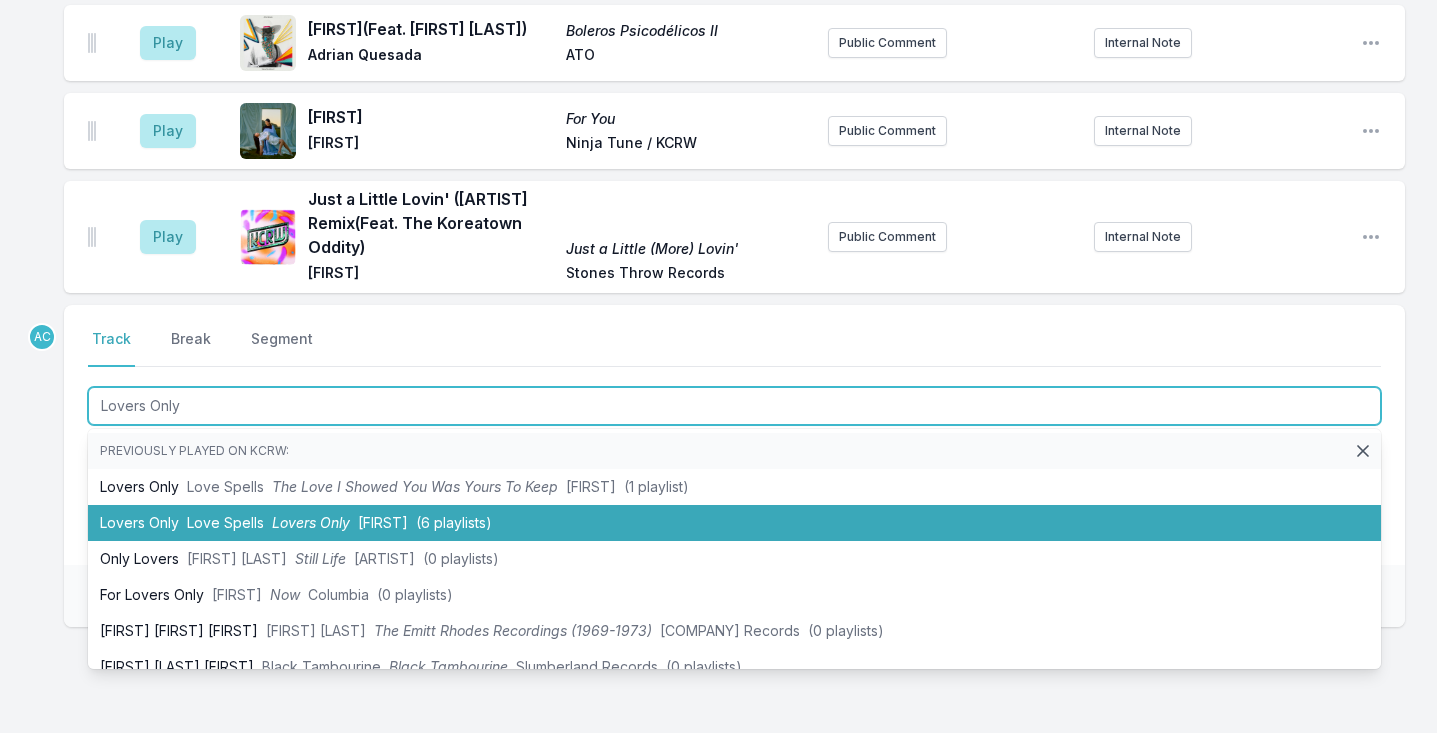 click on "Lovers Only" at bounding box center (311, 522) 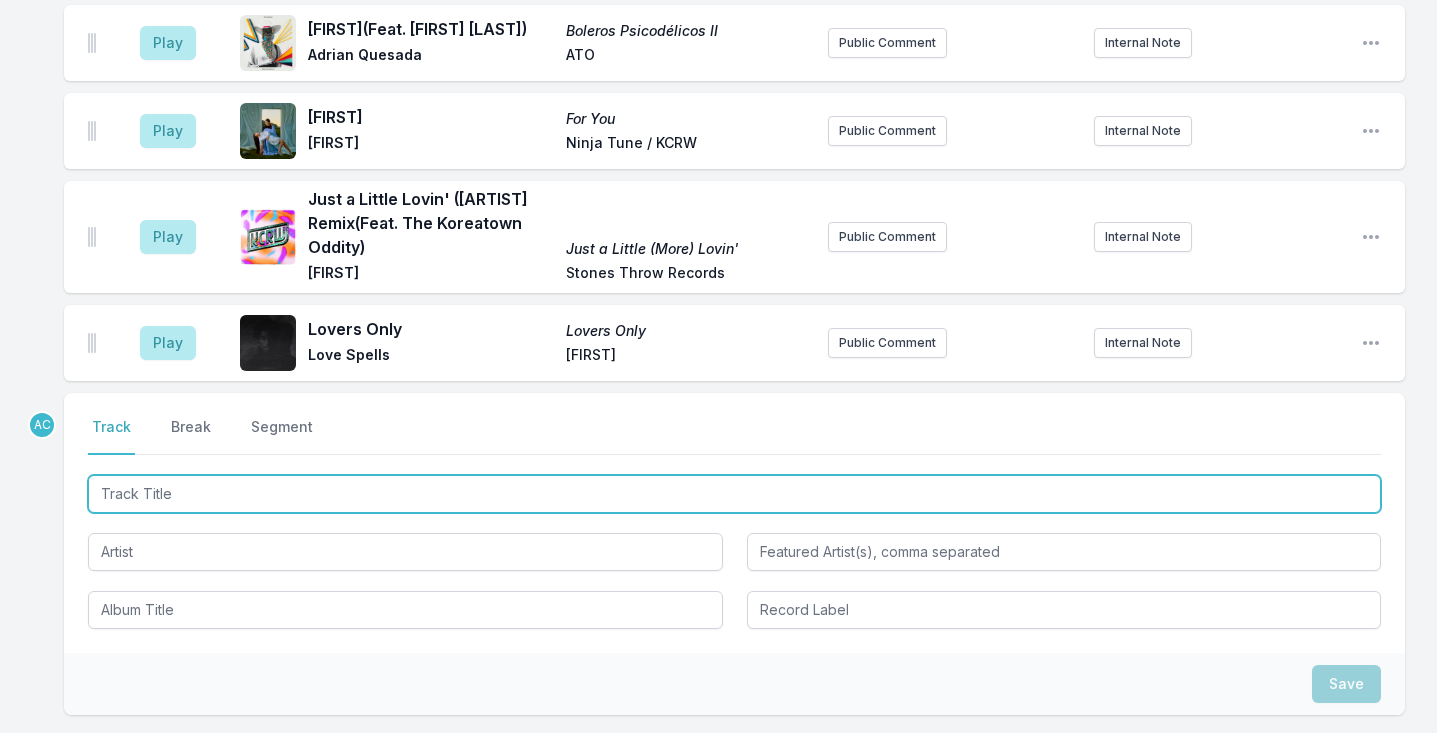 scroll, scrollTop: 1899, scrollLeft: 0, axis: vertical 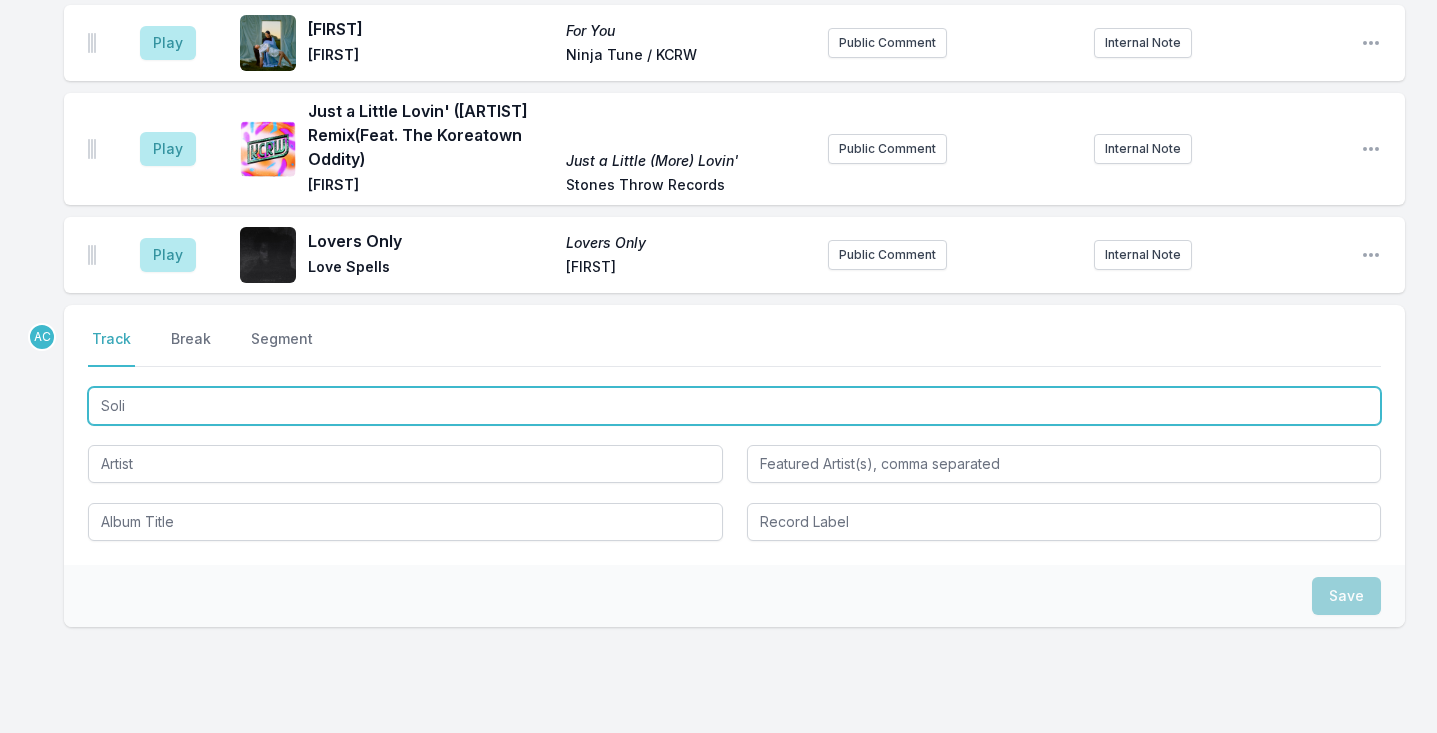 type on "Solid" 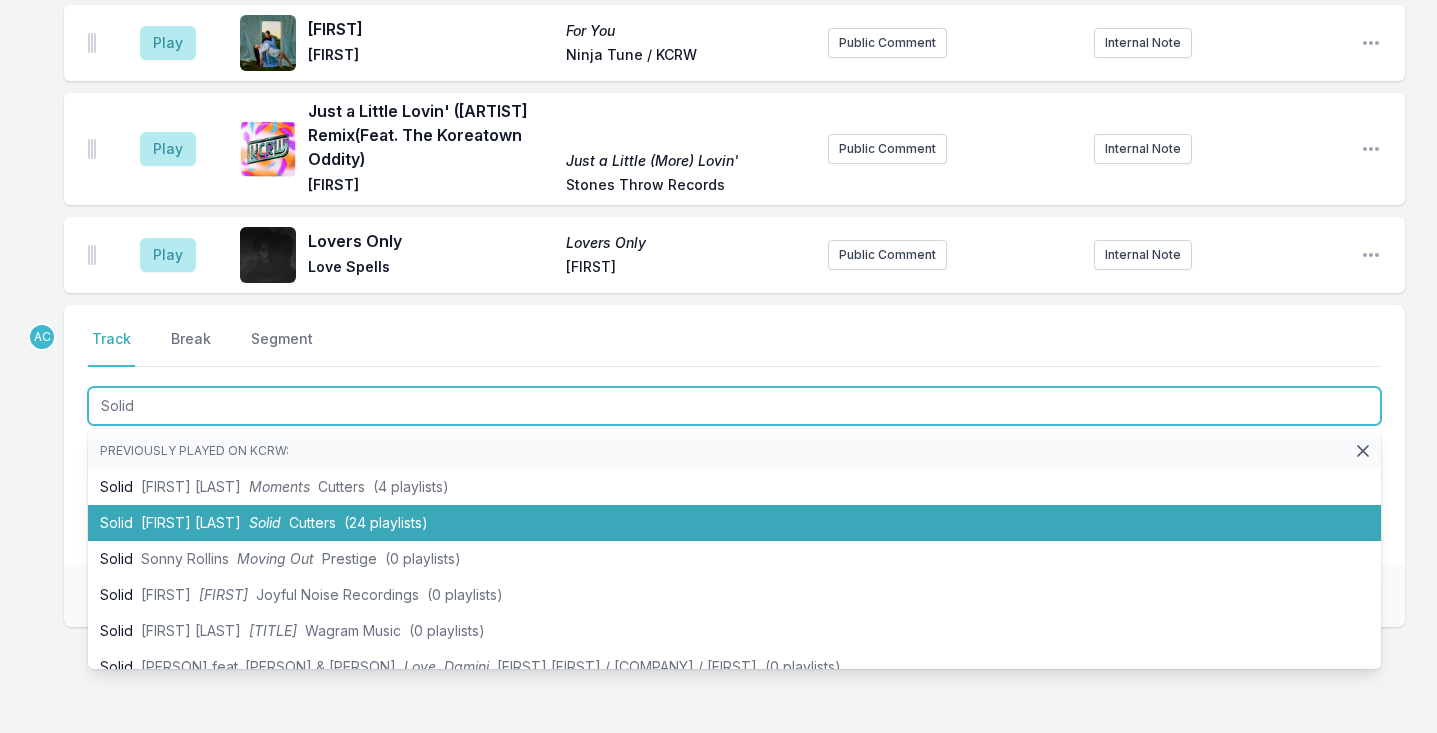 click on "Solid Cut Copy Solid Cutters (24 playlists)" at bounding box center [734, 523] 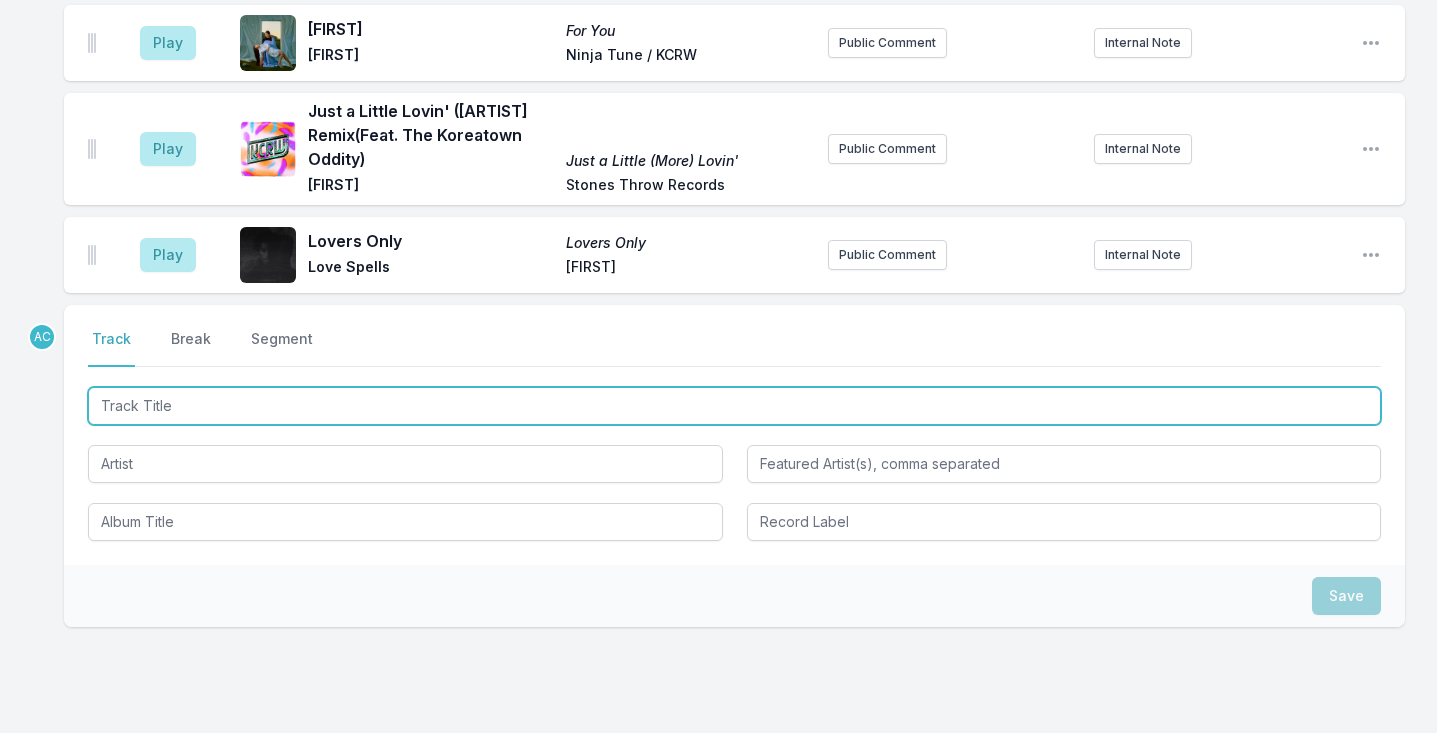 scroll, scrollTop: 1987, scrollLeft: 0, axis: vertical 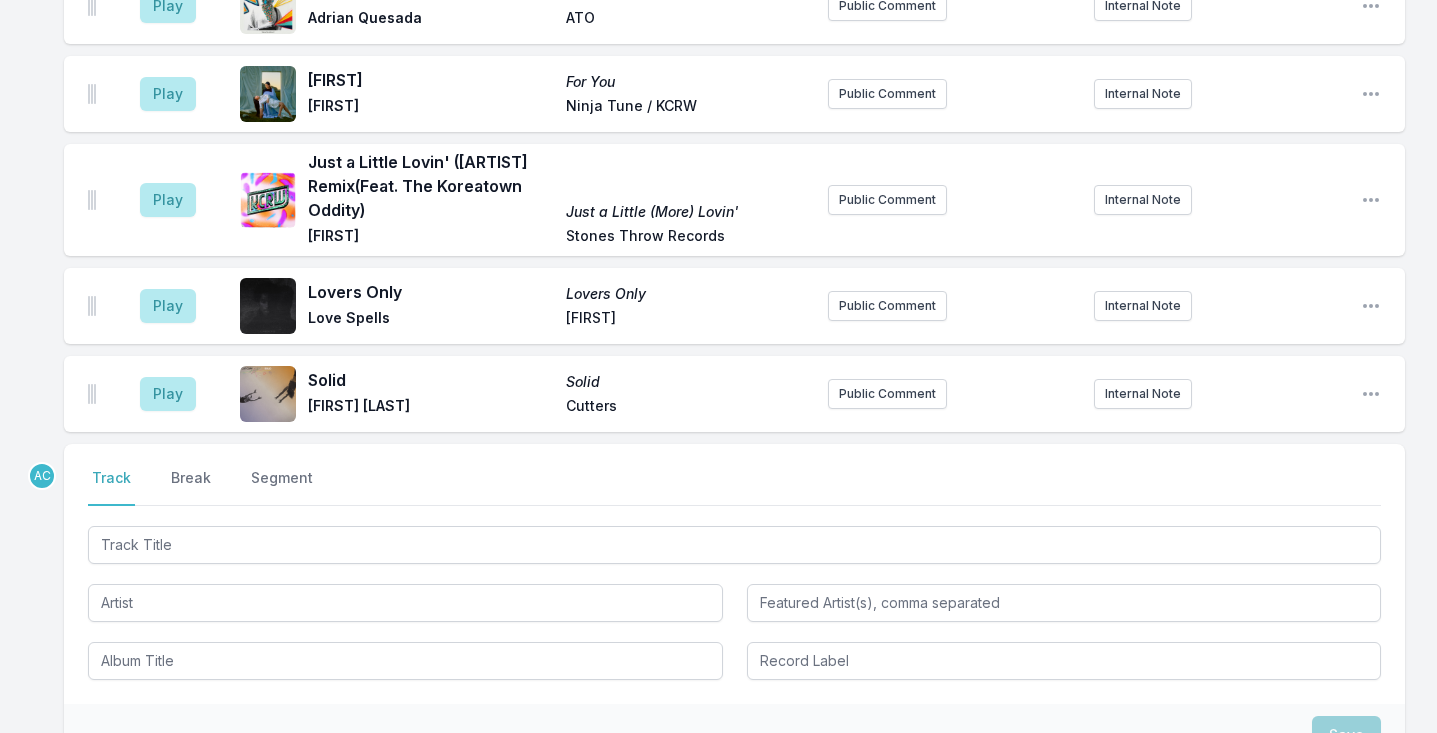 click on "Just a Little Lovin' (Peanut Butter Wolf Remix (Feat. The Koreatown Oddity)" at bounding box center [431, 186] 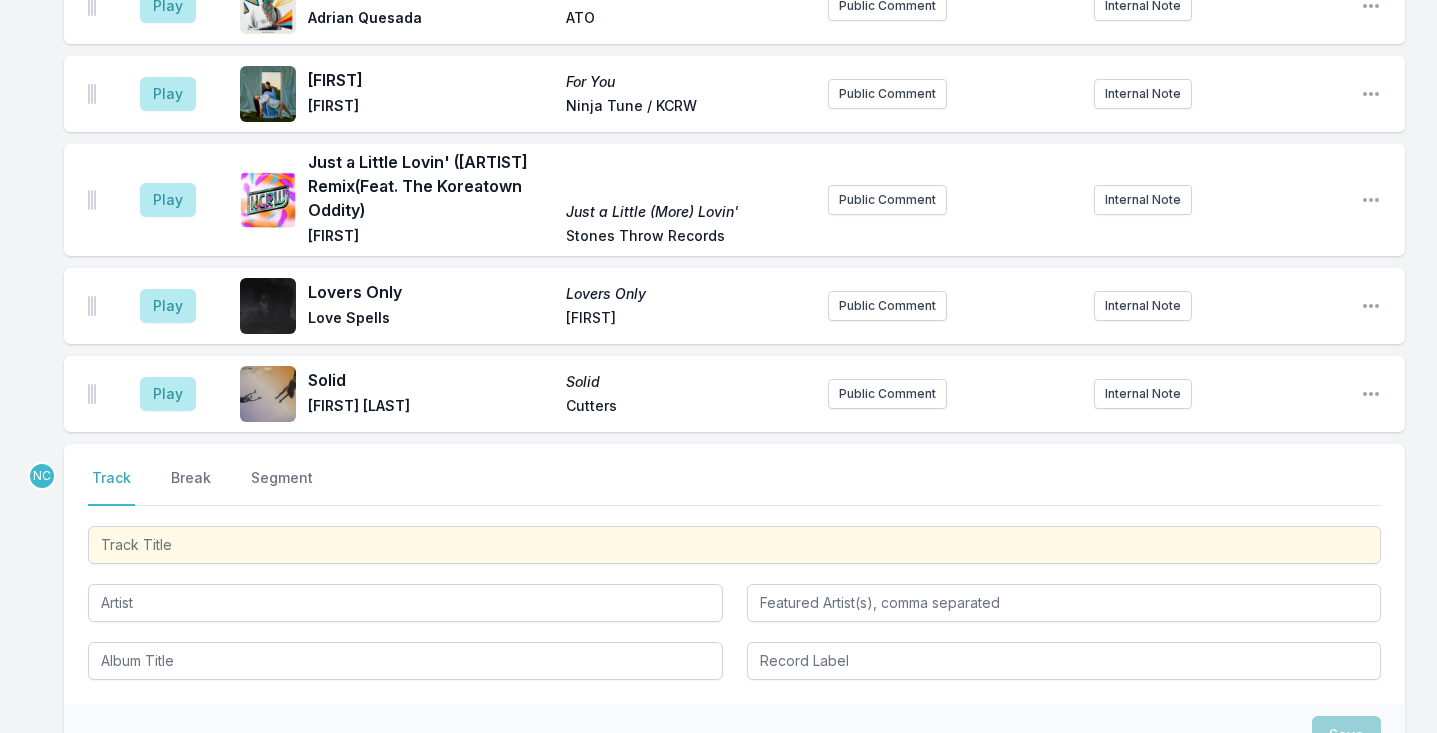 click on "Just a Little Lovin' (Peanut Butter Wolf Remix (Feat. The Koreatown Oddity)" at bounding box center [431, 186] 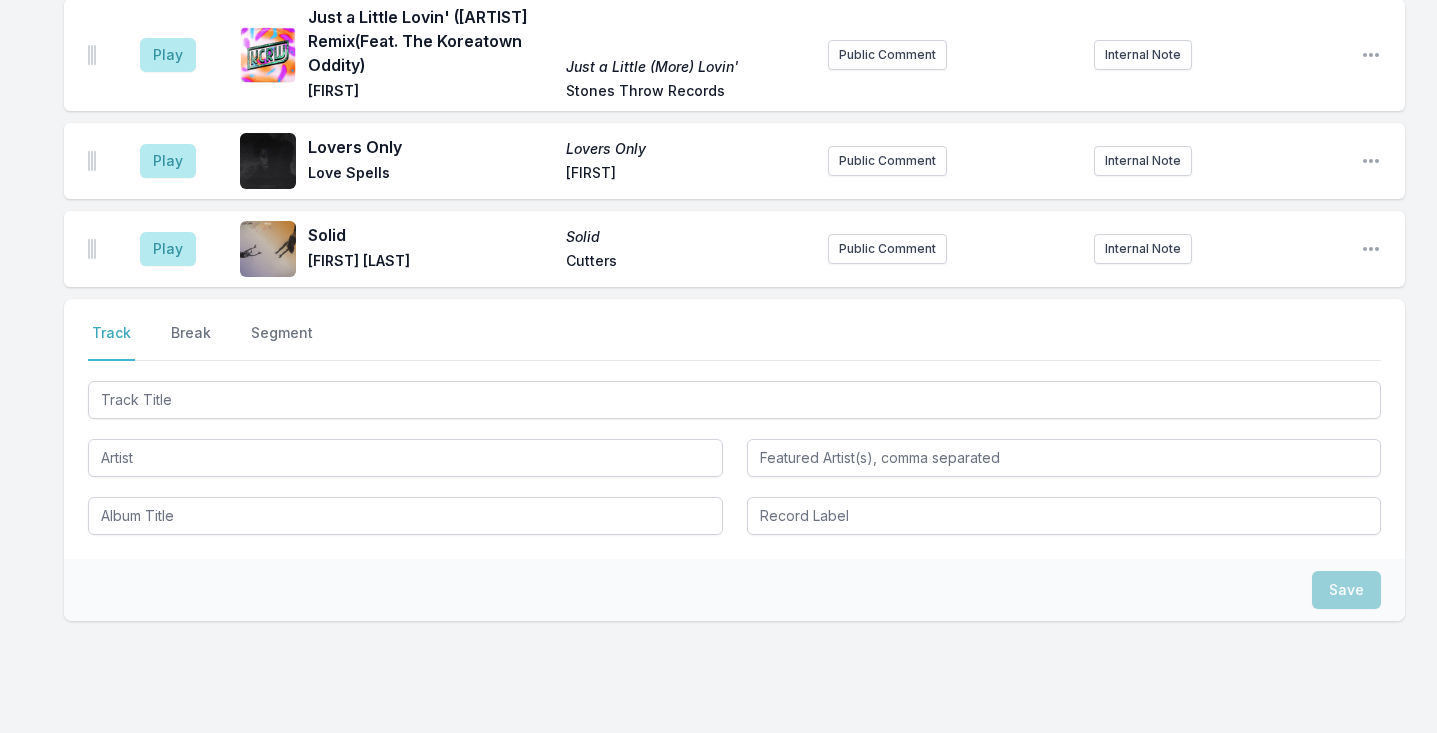 scroll, scrollTop: 2078, scrollLeft: 0, axis: vertical 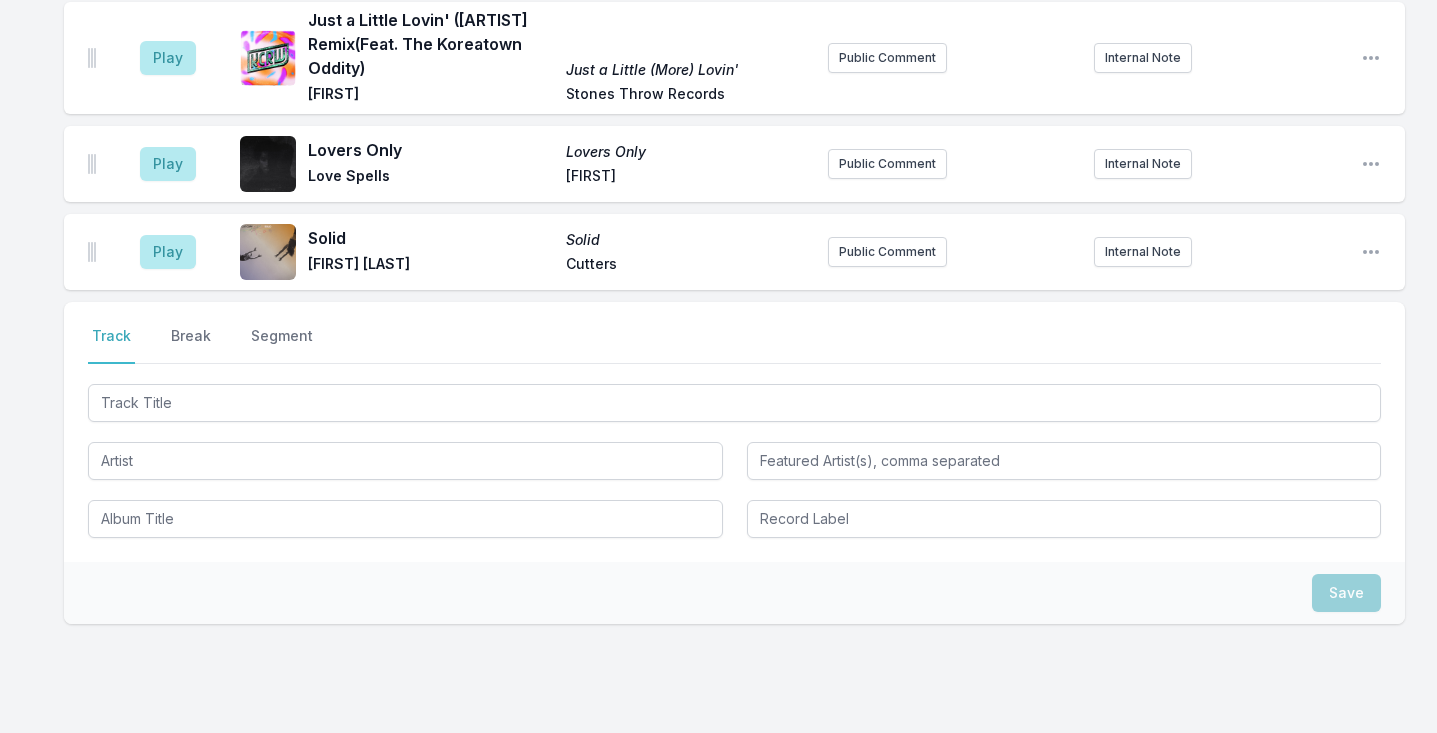 click on "Play" at bounding box center (168, -48) 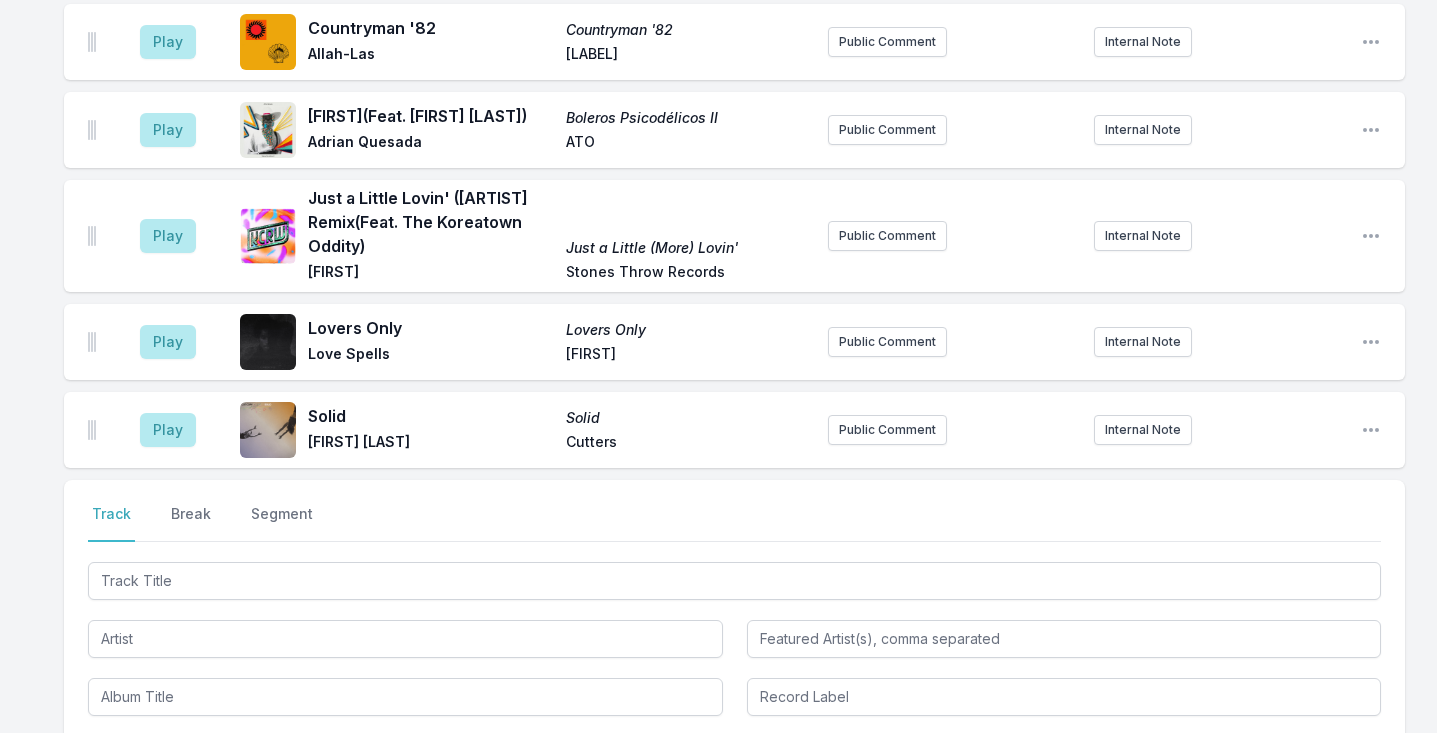 scroll, scrollTop: 1903, scrollLeft: 0, axis: vertical 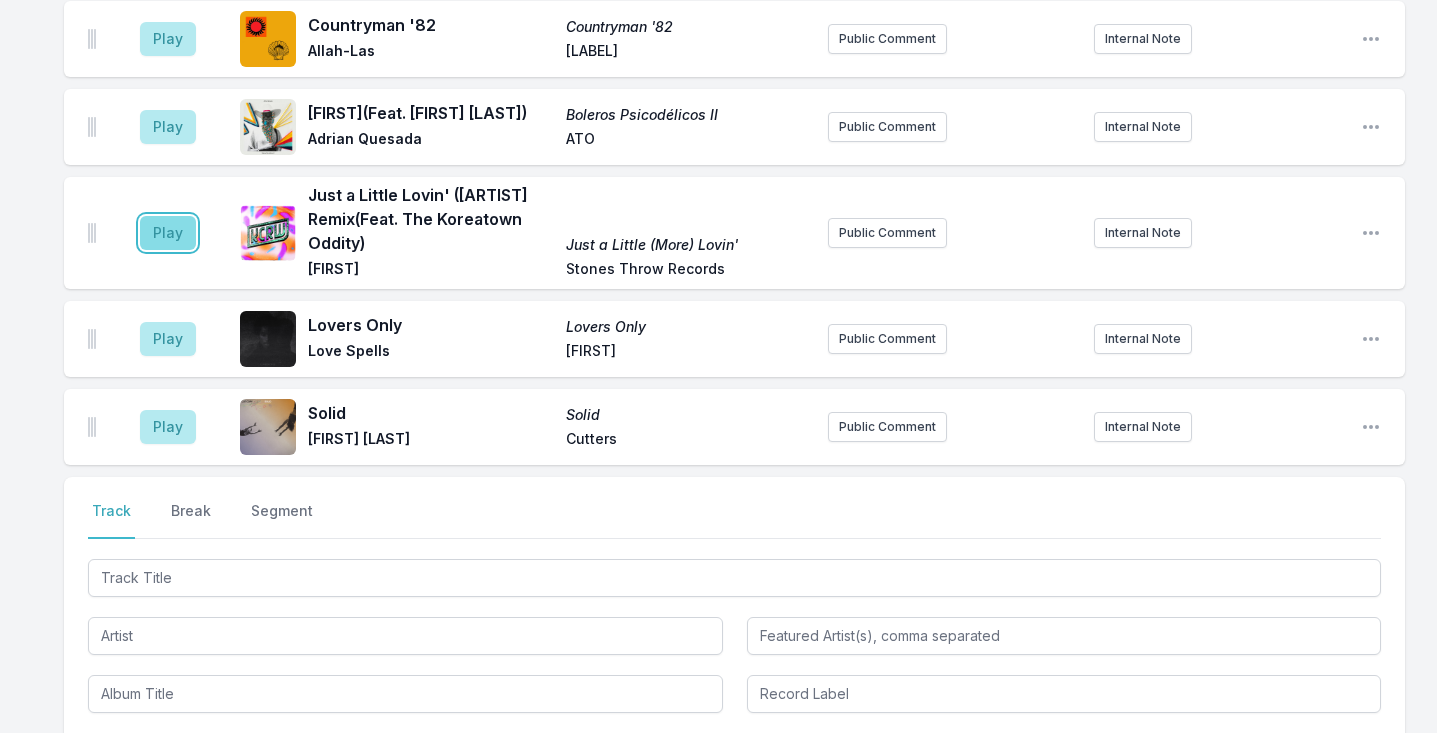 click on "Play" at bounding box center [168, 233] 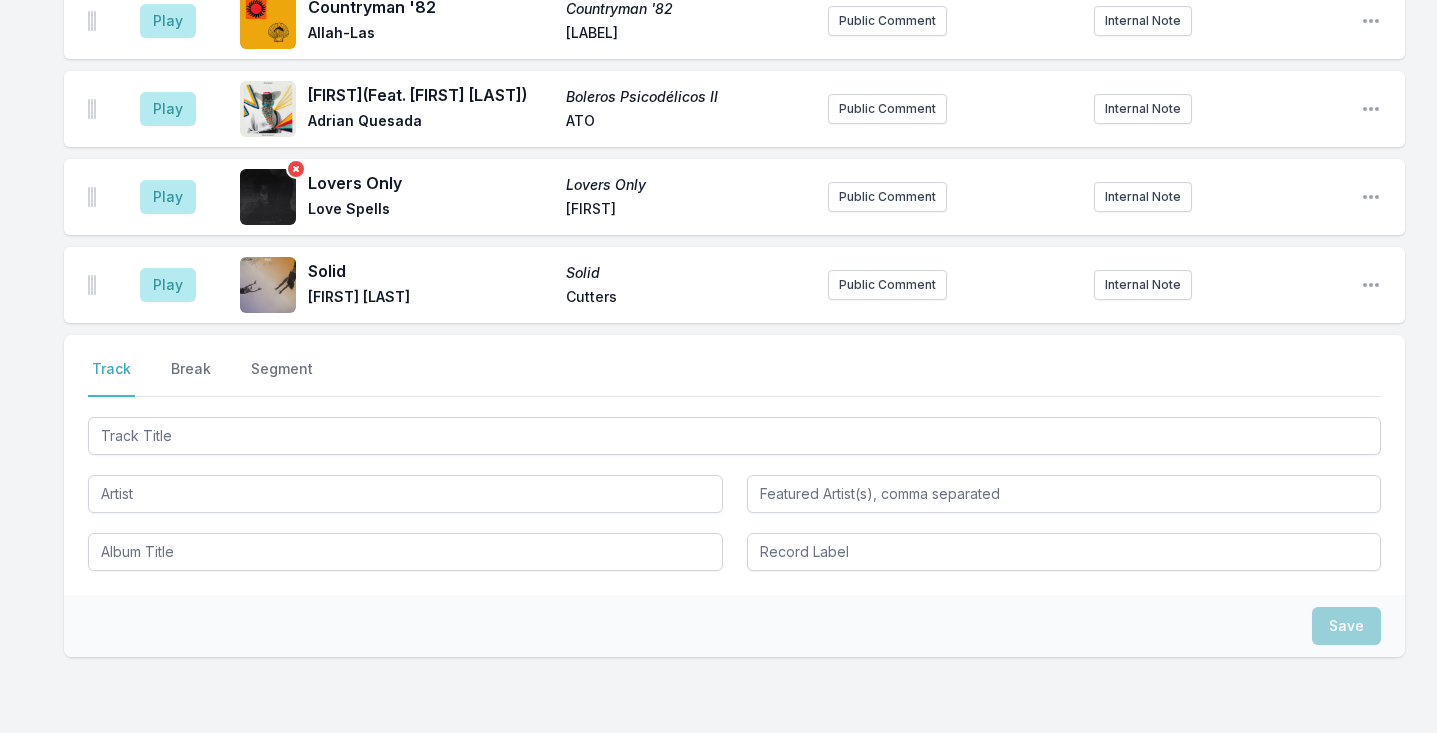 scroll, scrollTop: 2216, scrollLeft: 0, axis: vertical 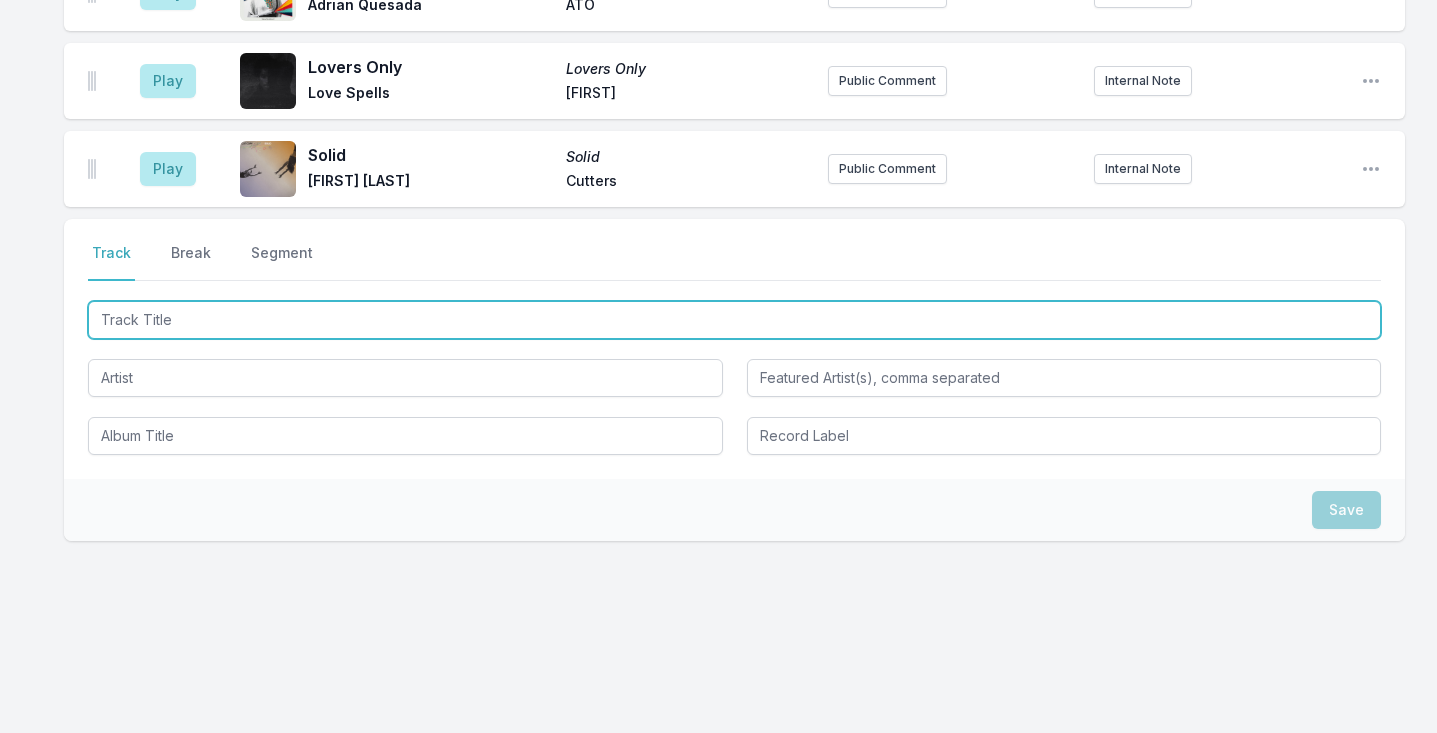 click at bounding box center [734, 320] 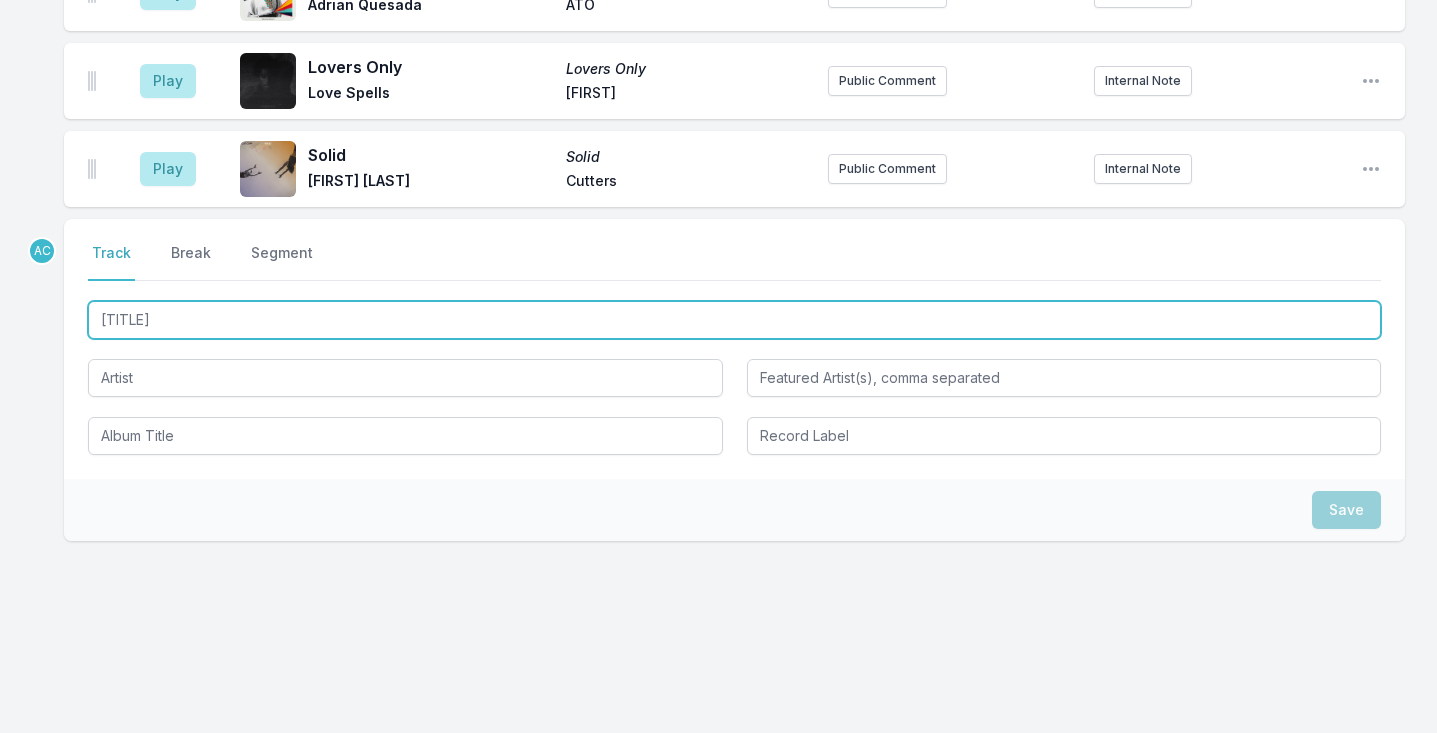type on "Free" 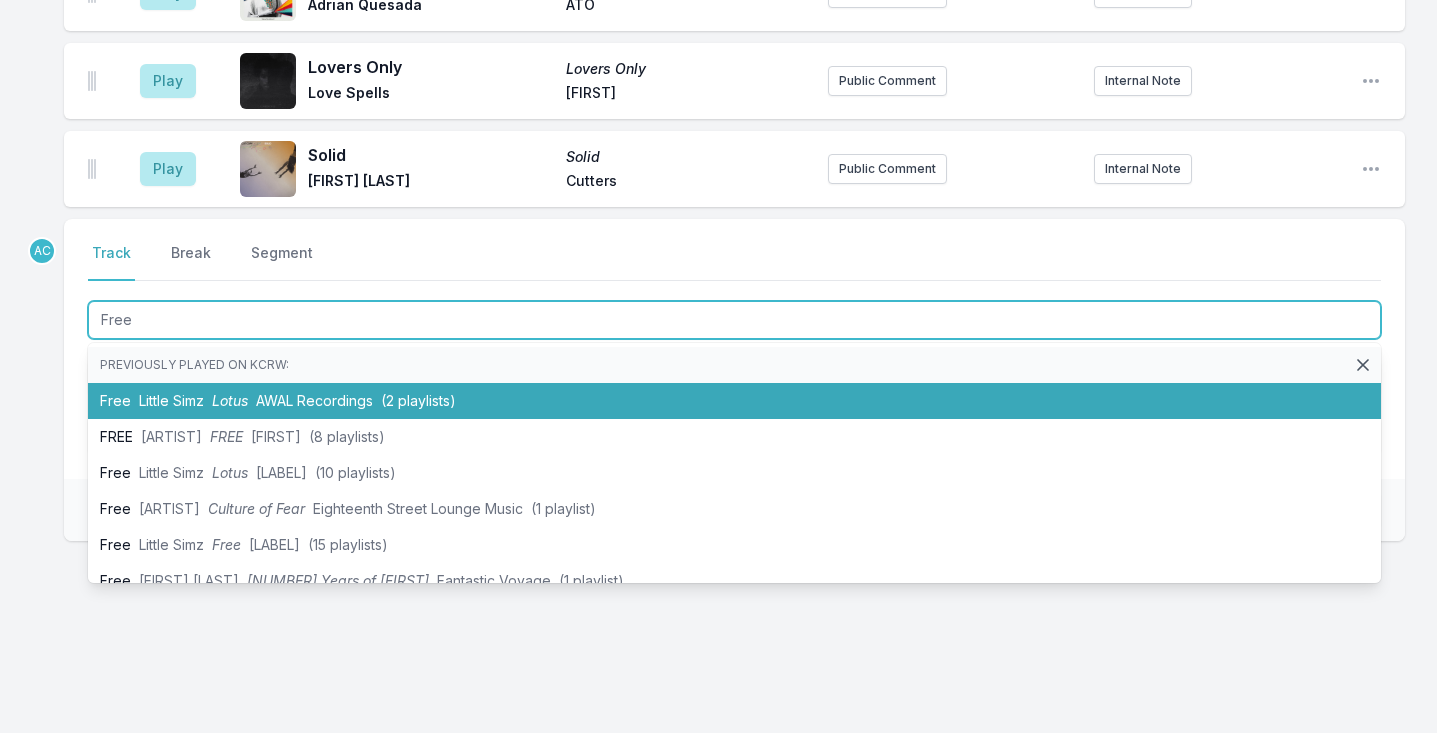 click on "[FIRST] [FIRST] [FIRST] [COMPANY] ([NUMBER] playlists)" at bounding box center [734, 401] 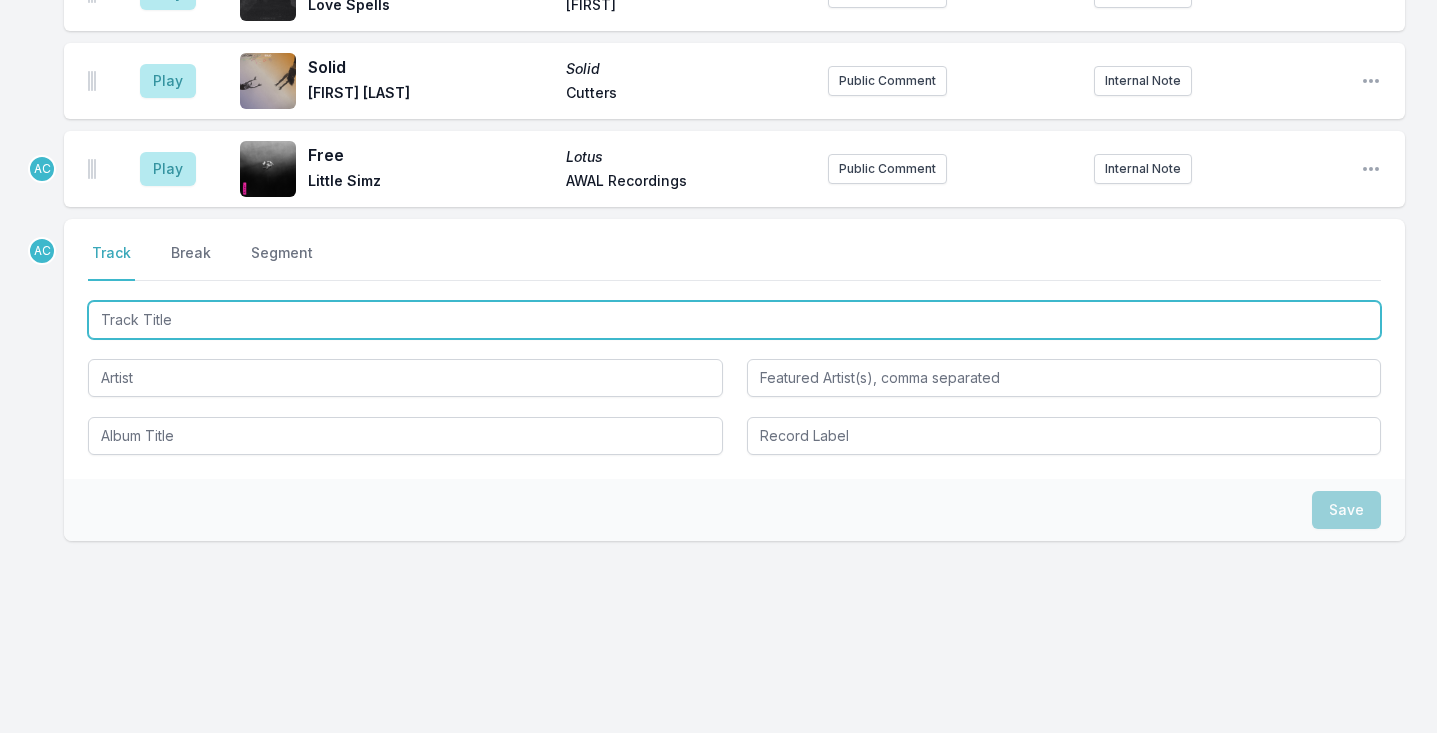 scroll, scrollTop: 1971, scrollLeft: 0, axis: vertical 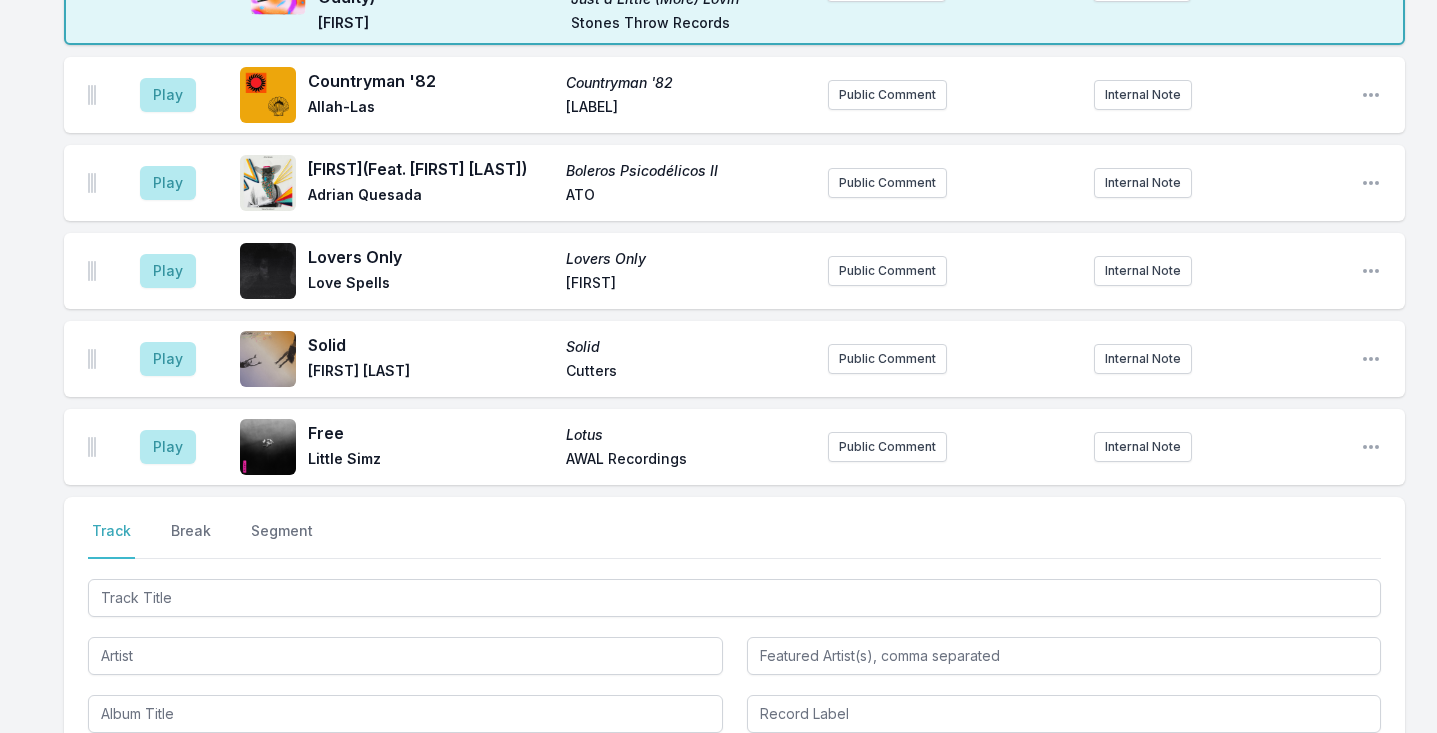 click on "Play" at bounding box center [168, 447] 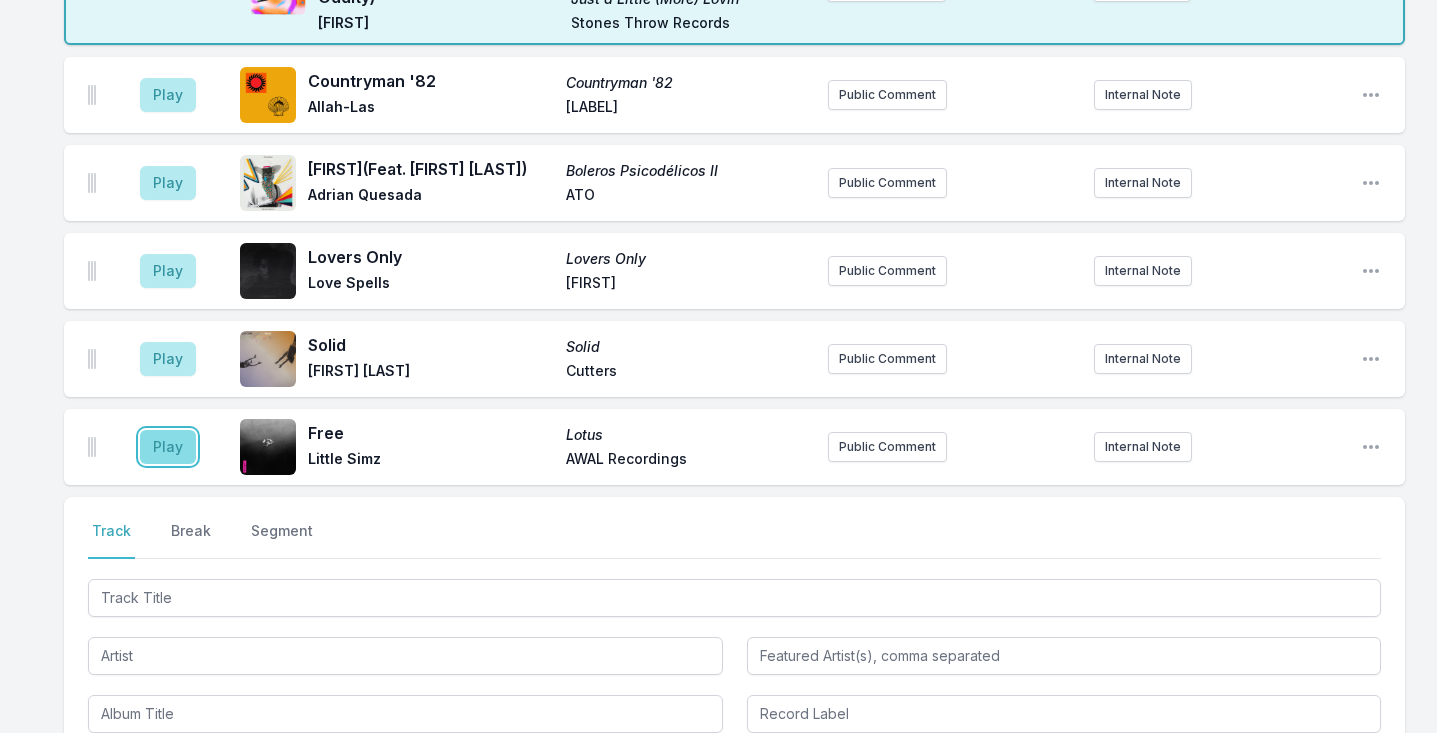 click on "Play" at bounding box center [168, 447] 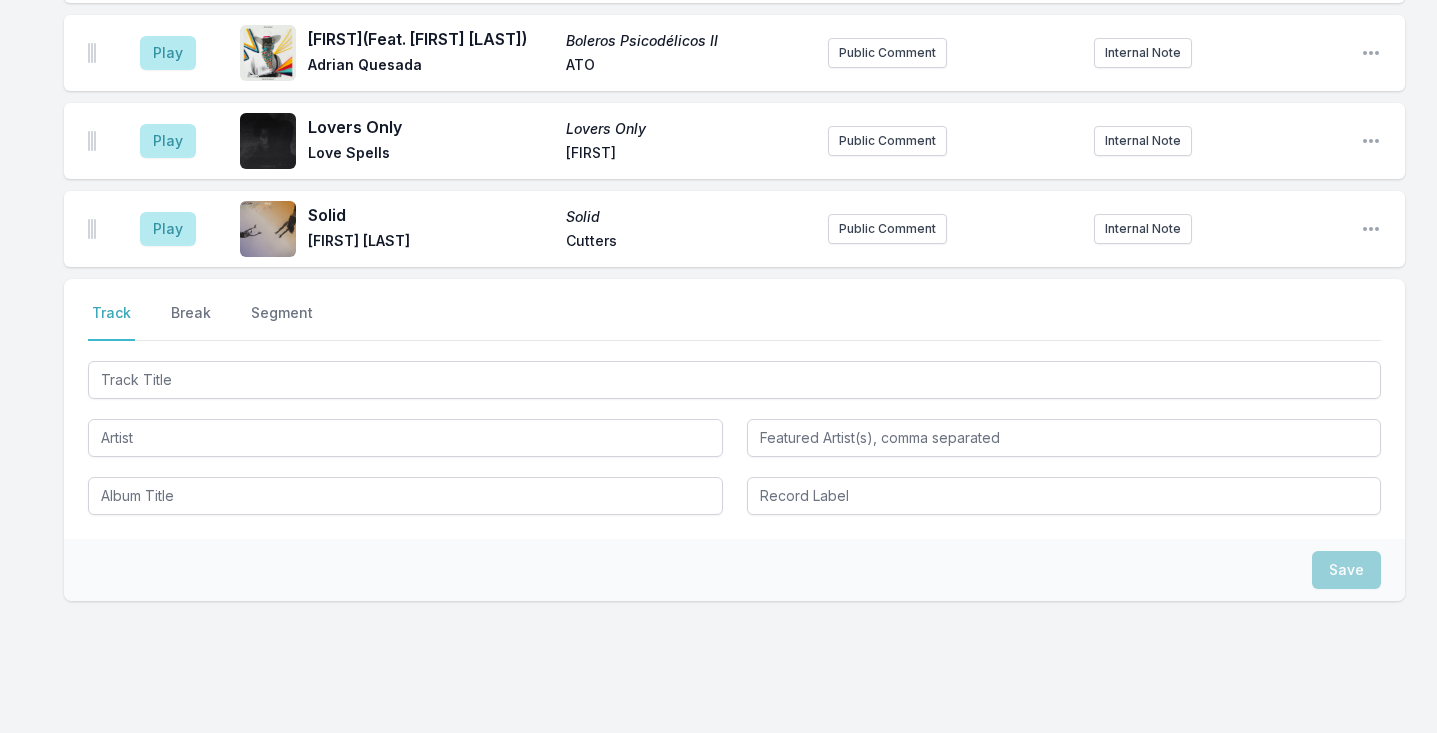 scroll, scrollTop: 2208, scrollLeft: 0, axis: vertical 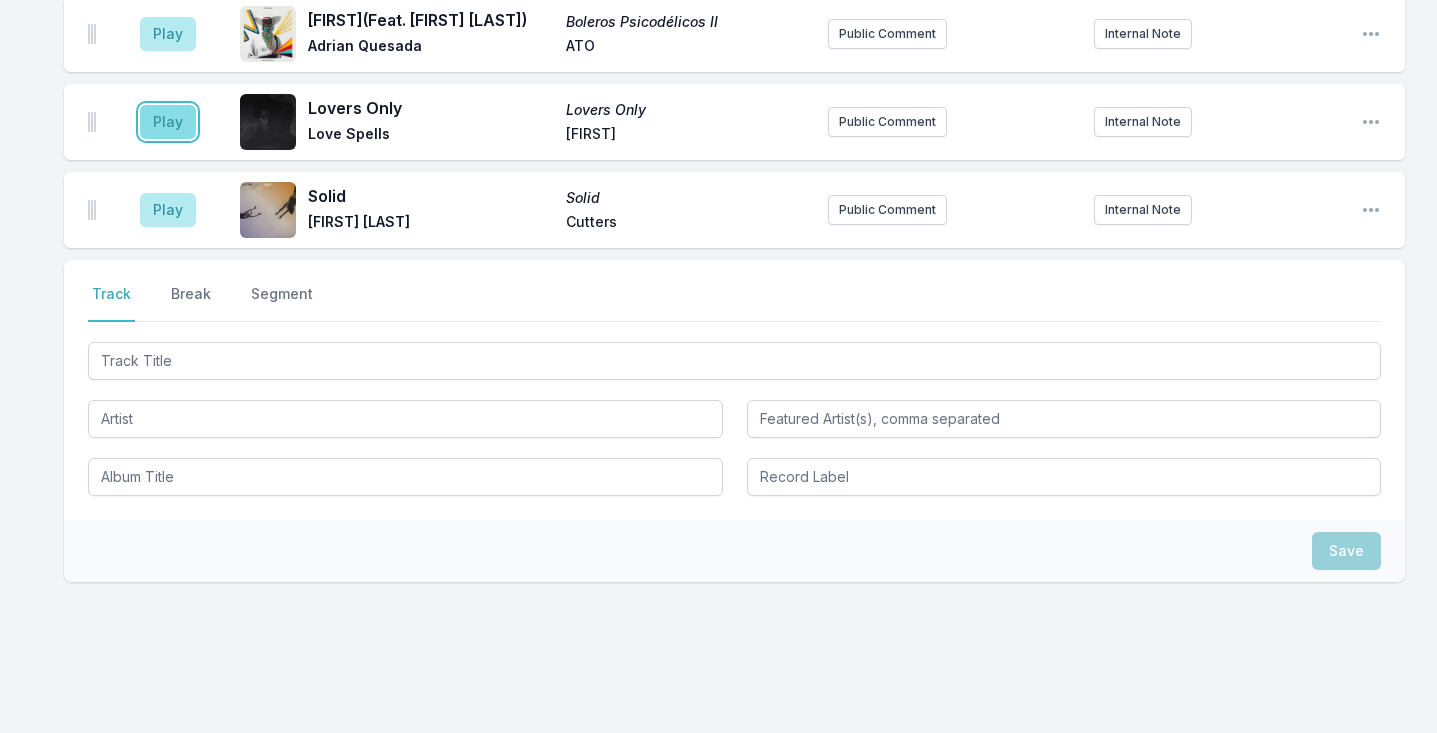 click on "Play" at bounding box center [168, 122] 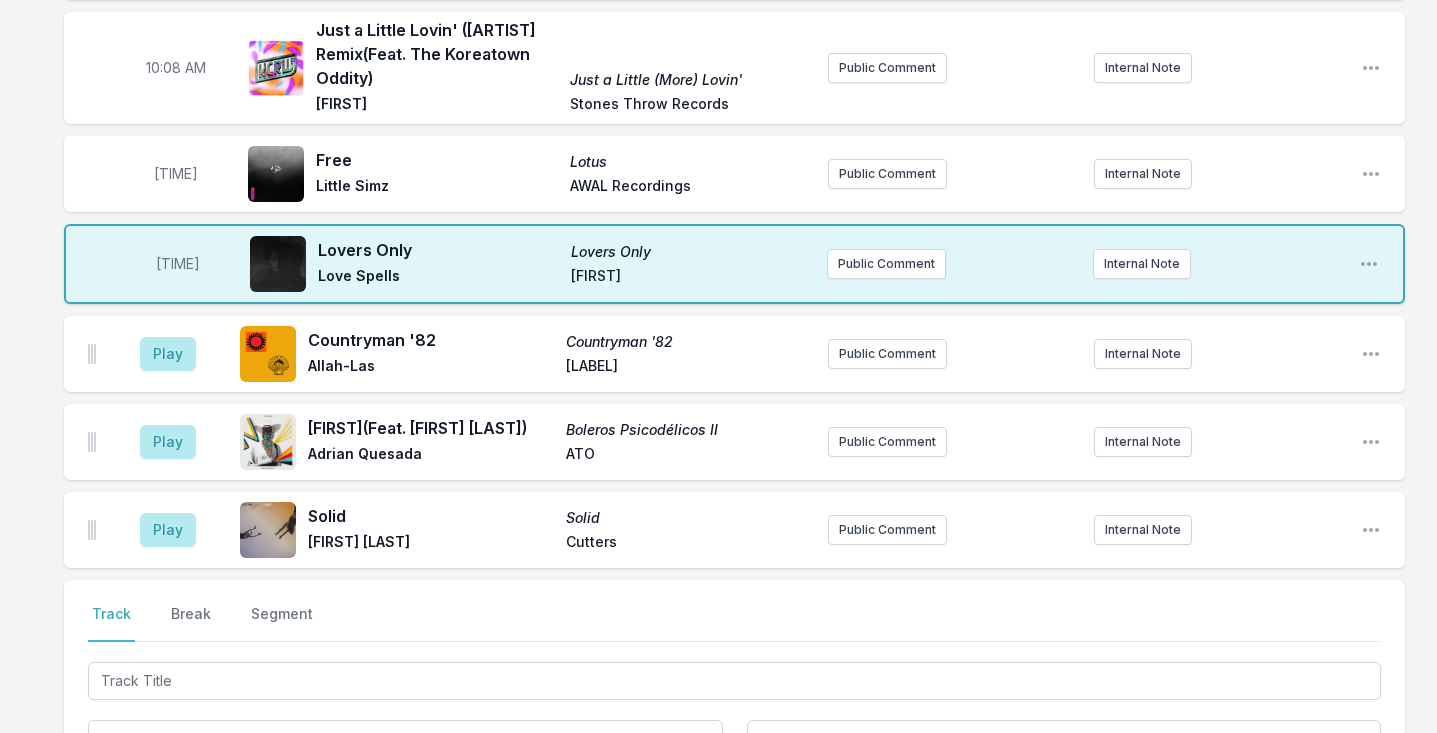 scroll, scrollTop: 1896, scrollLeft: 0, axis: vertical 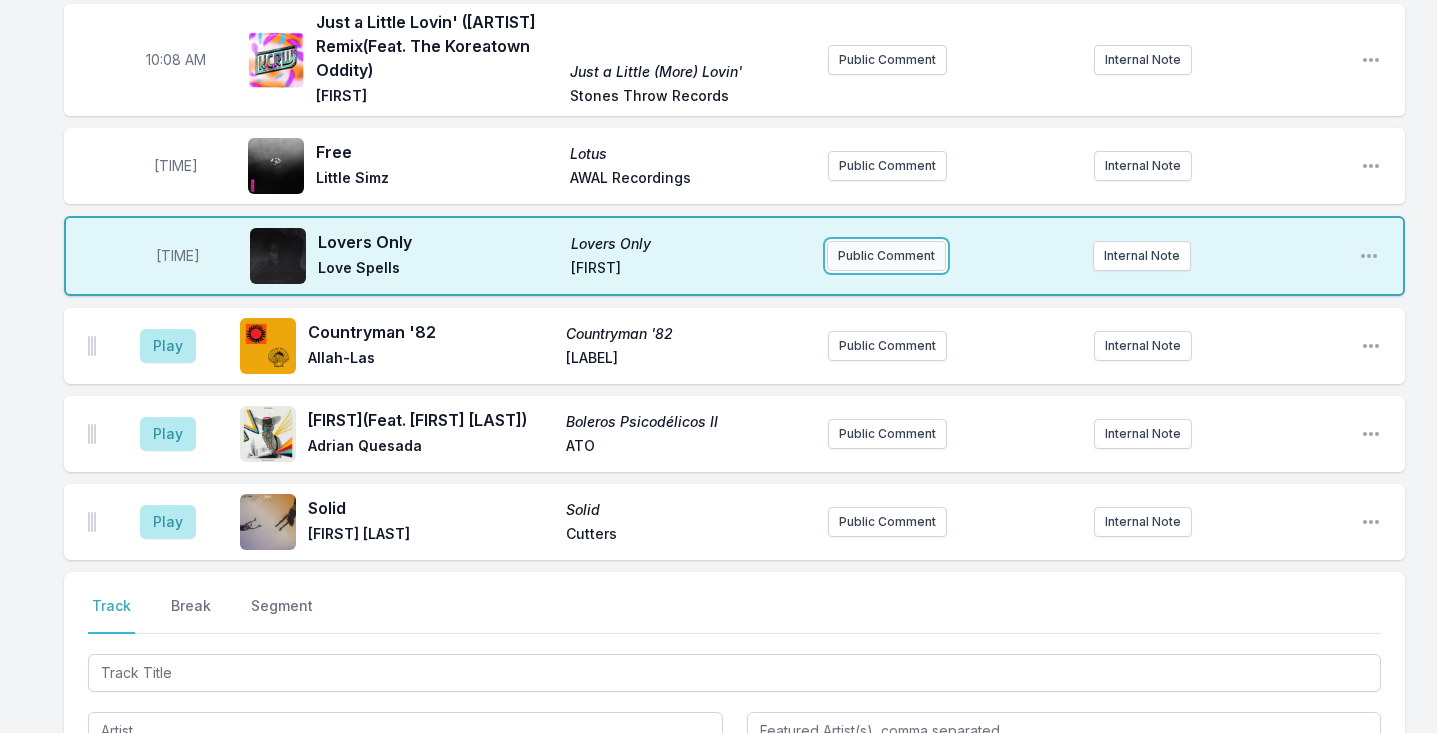 click on "Public Comment" at bounding box center [886, 256] 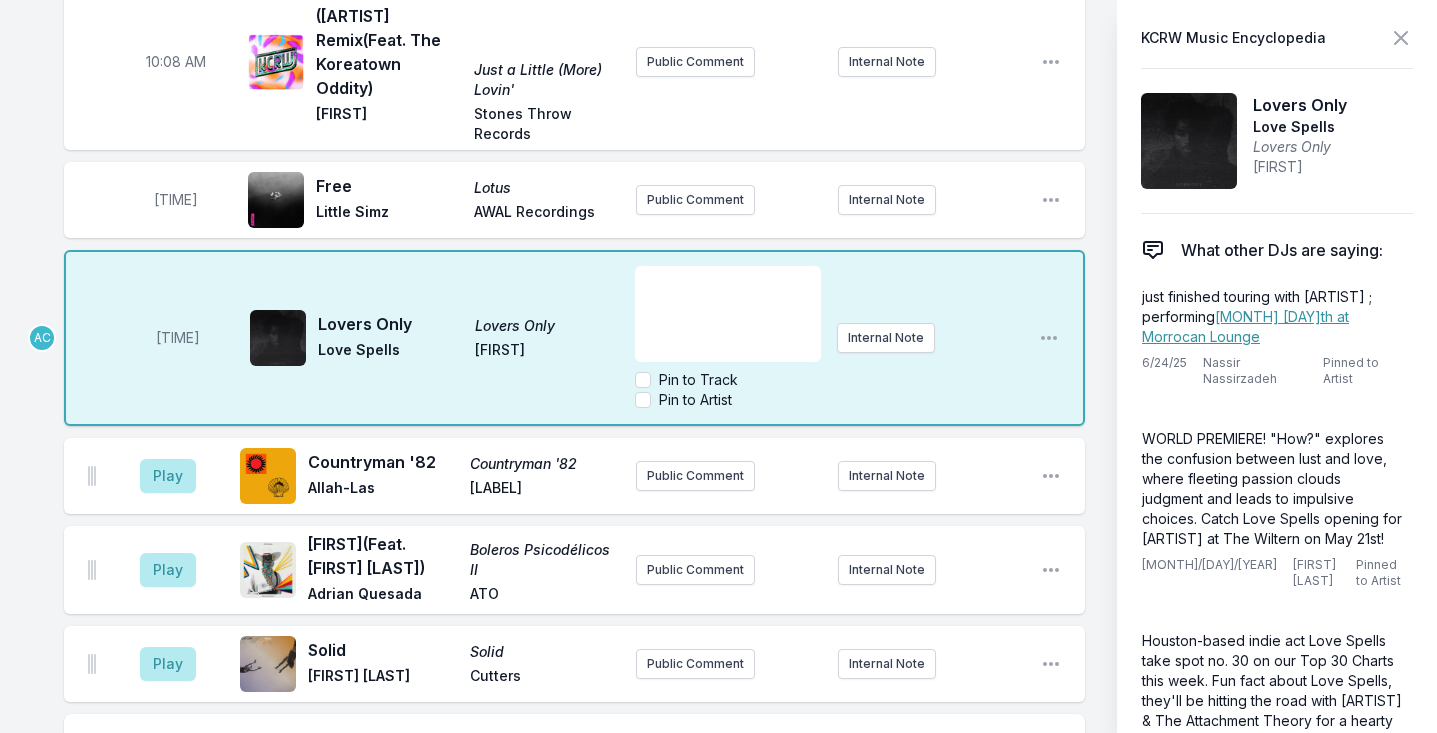 scroll, scrollTop: 2087, scrollLeft: 0, axis: vertical 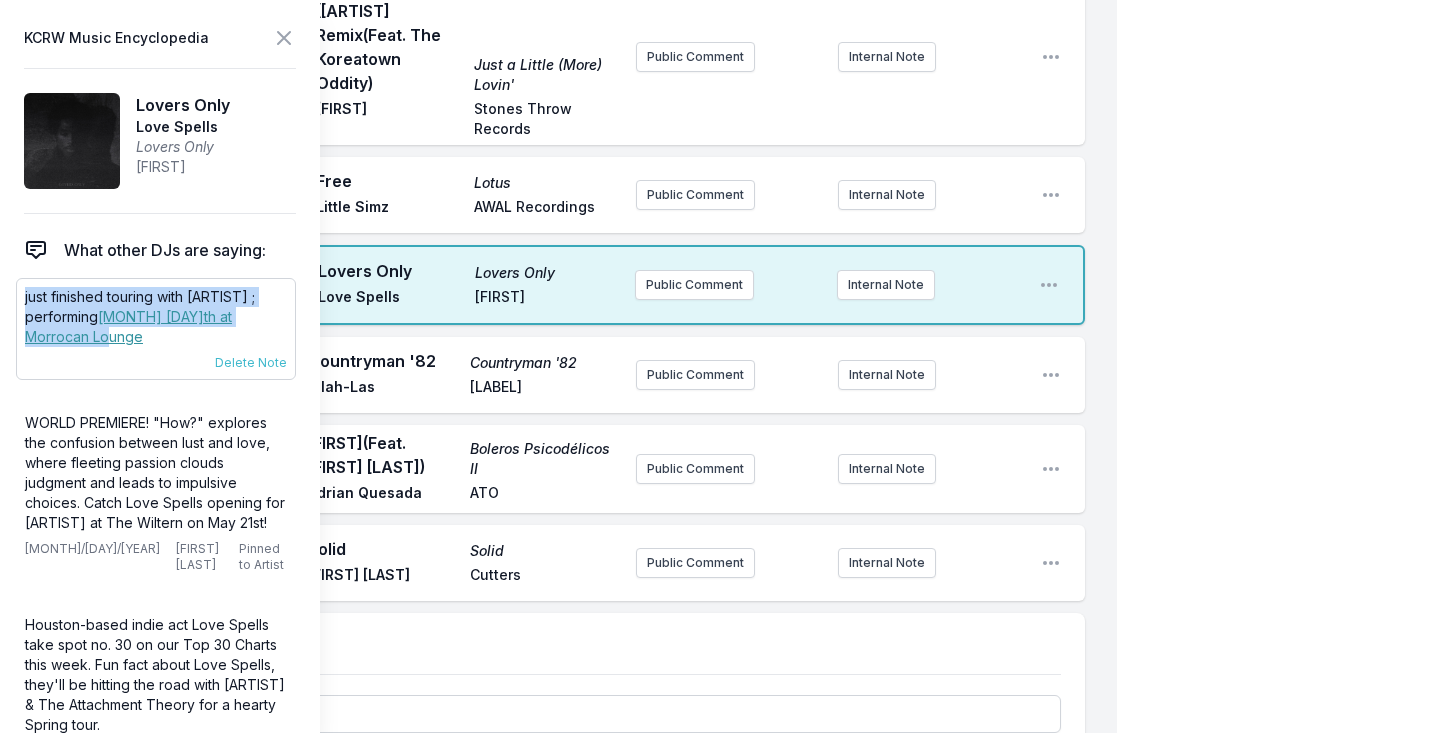 drag, startPoint x: 179, startPoint y: 339, endPoint x: 25, endPoint y: 292, distance: 161.01242 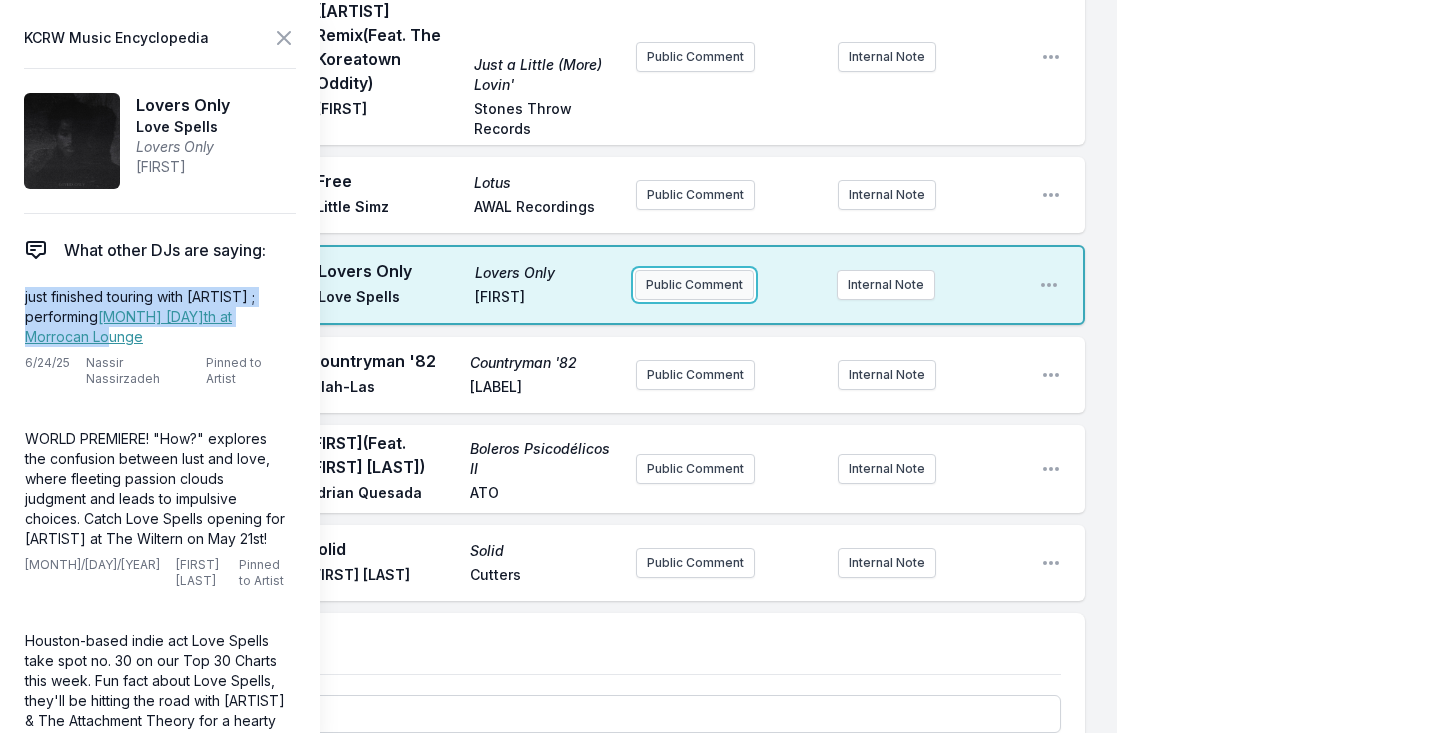 click on "Public Comment" at bounding box center [694, 285] 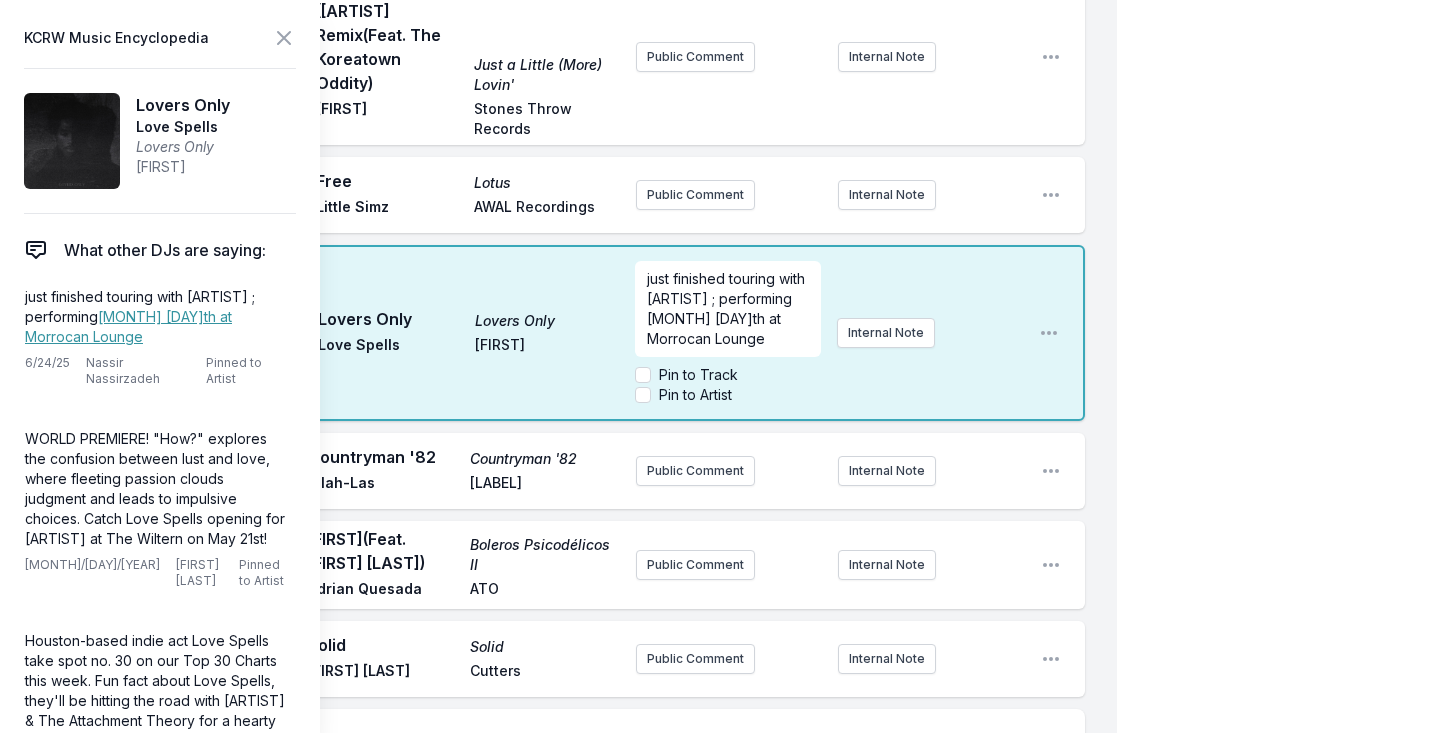 click on "[TITLE] [TITLE] [TITLE] [TITLE]" at bounding box center [468, 333] 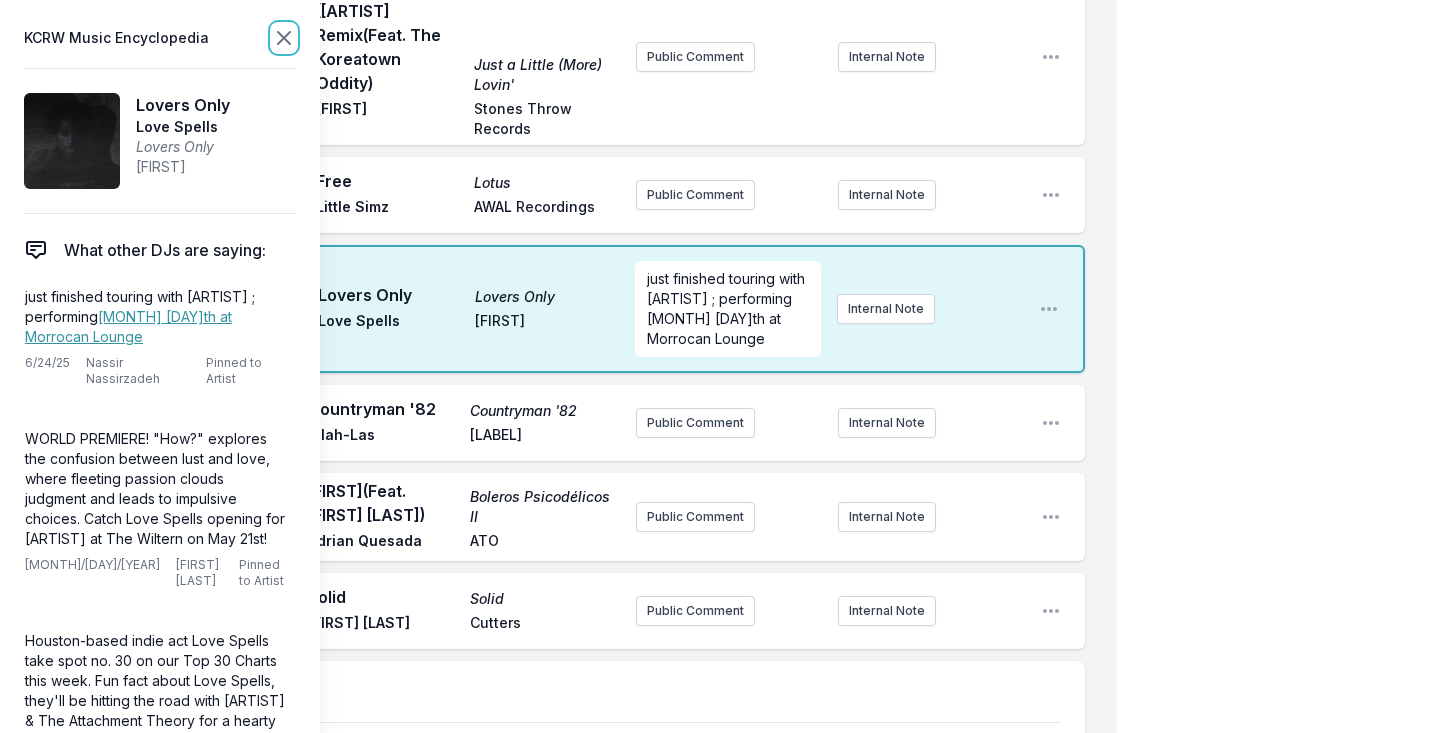 click 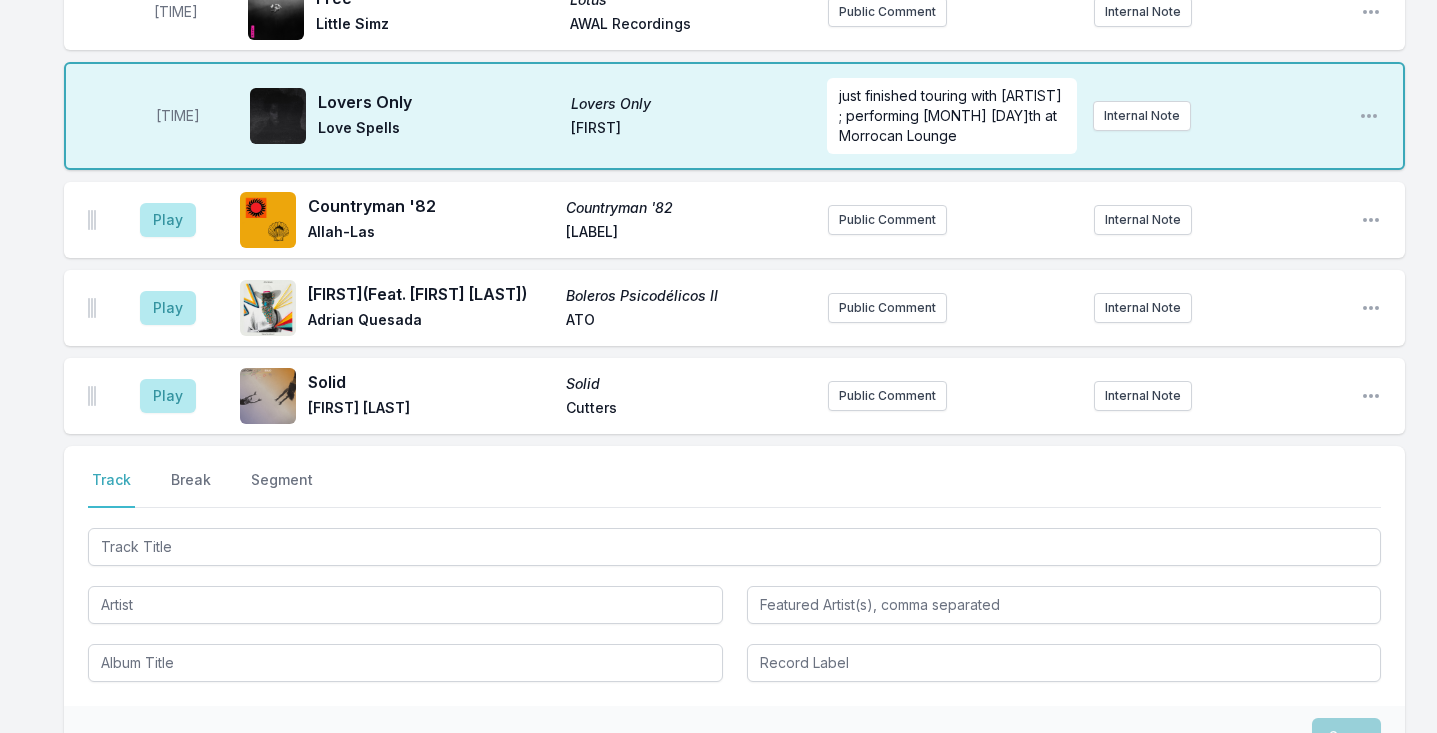 scroll, scrollTop: 2051, scrollLeft: 0, axis: vertical 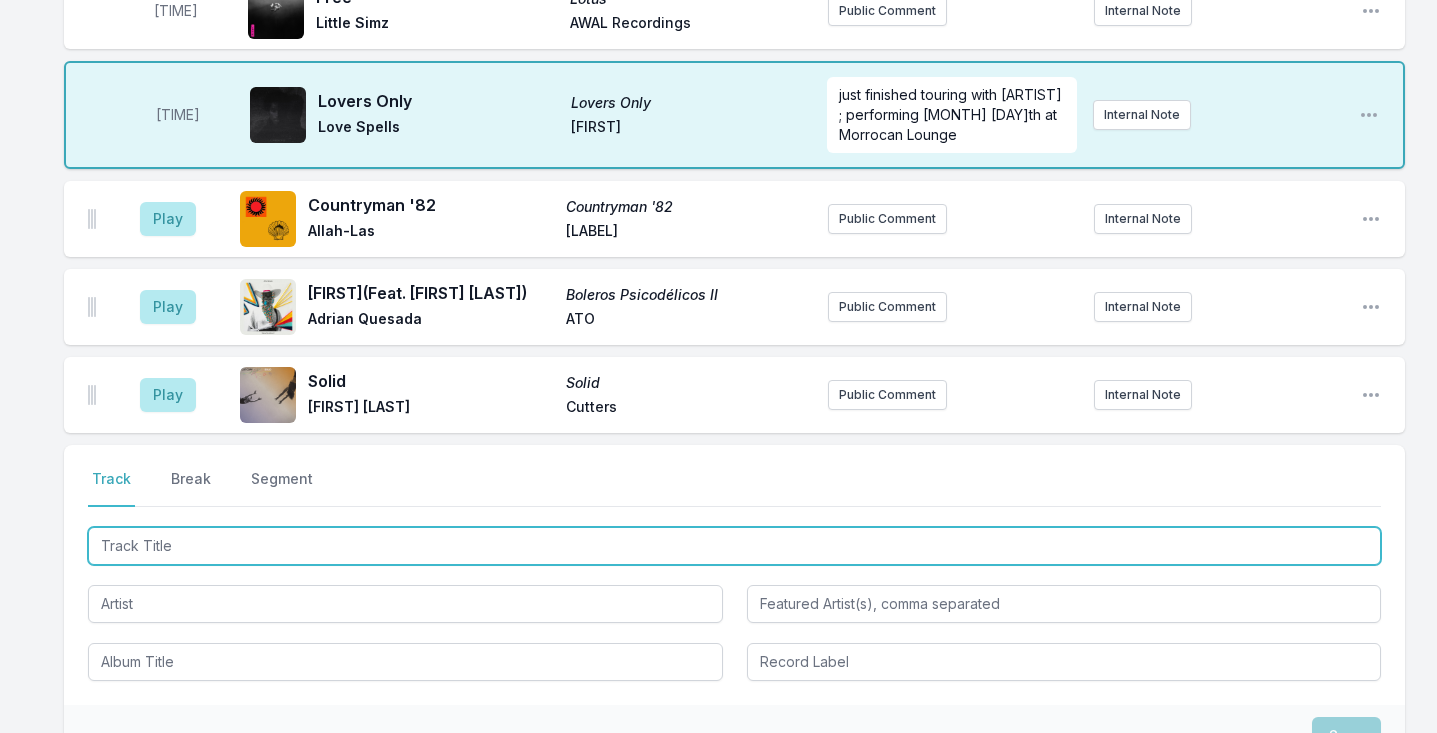 click at bounding box center [734, 546] 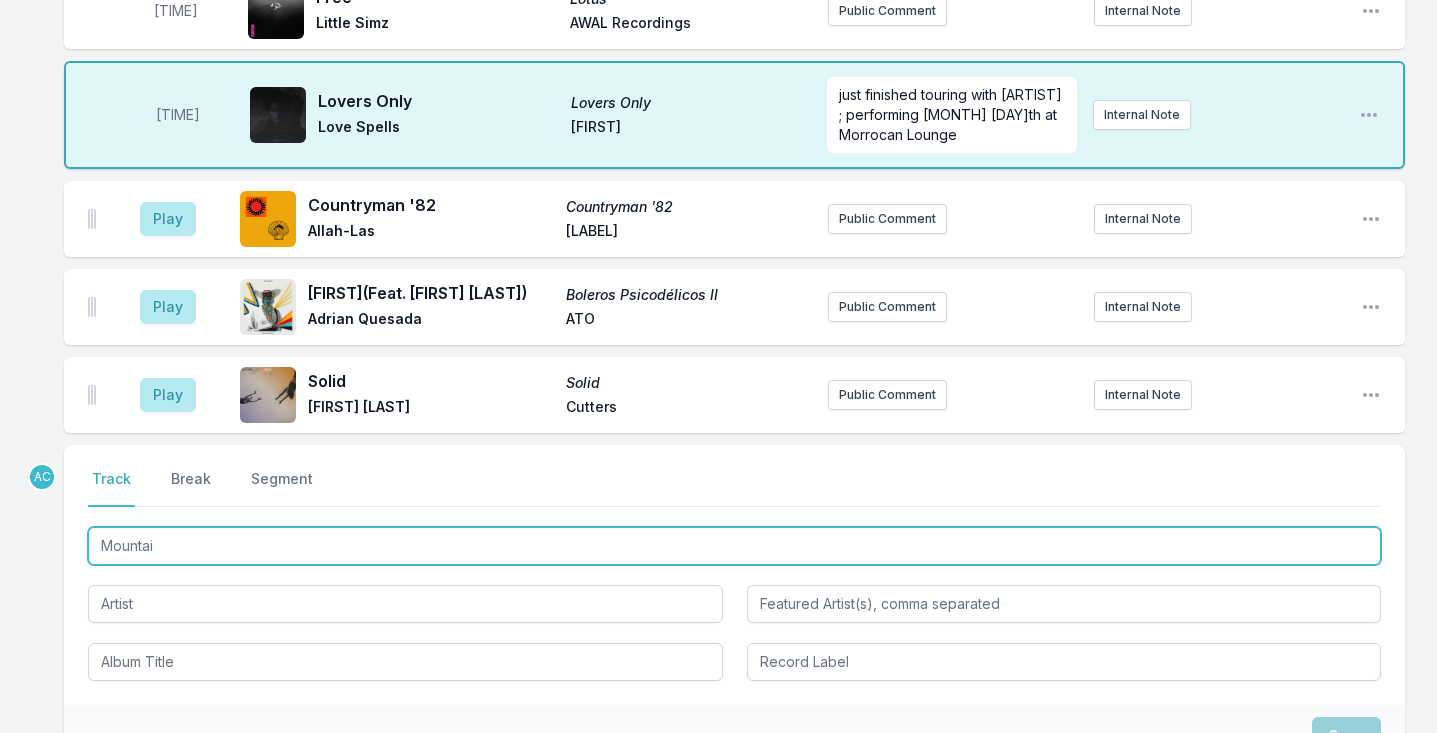 type on "Mountain" 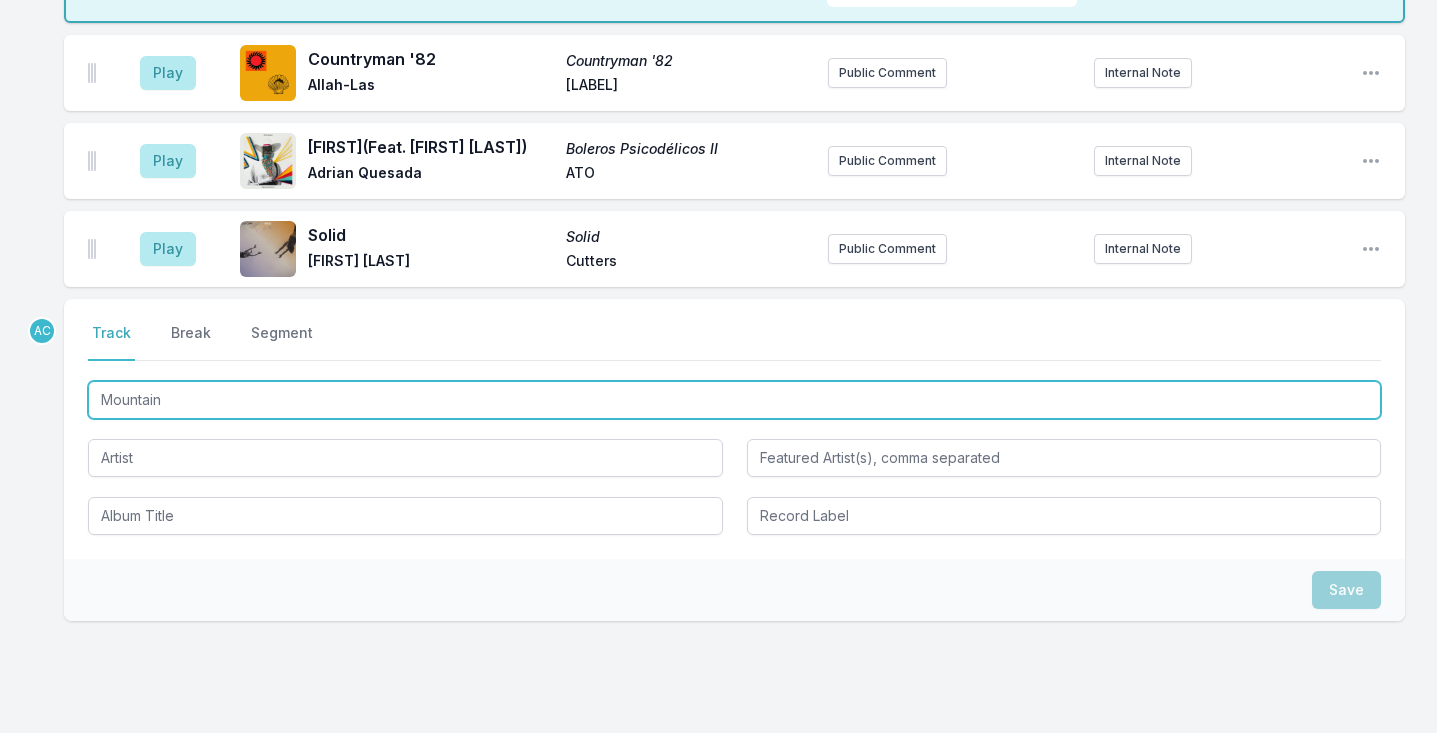 scroll, scrollTop: 2199, scrollLeft: 0, axis: vertical 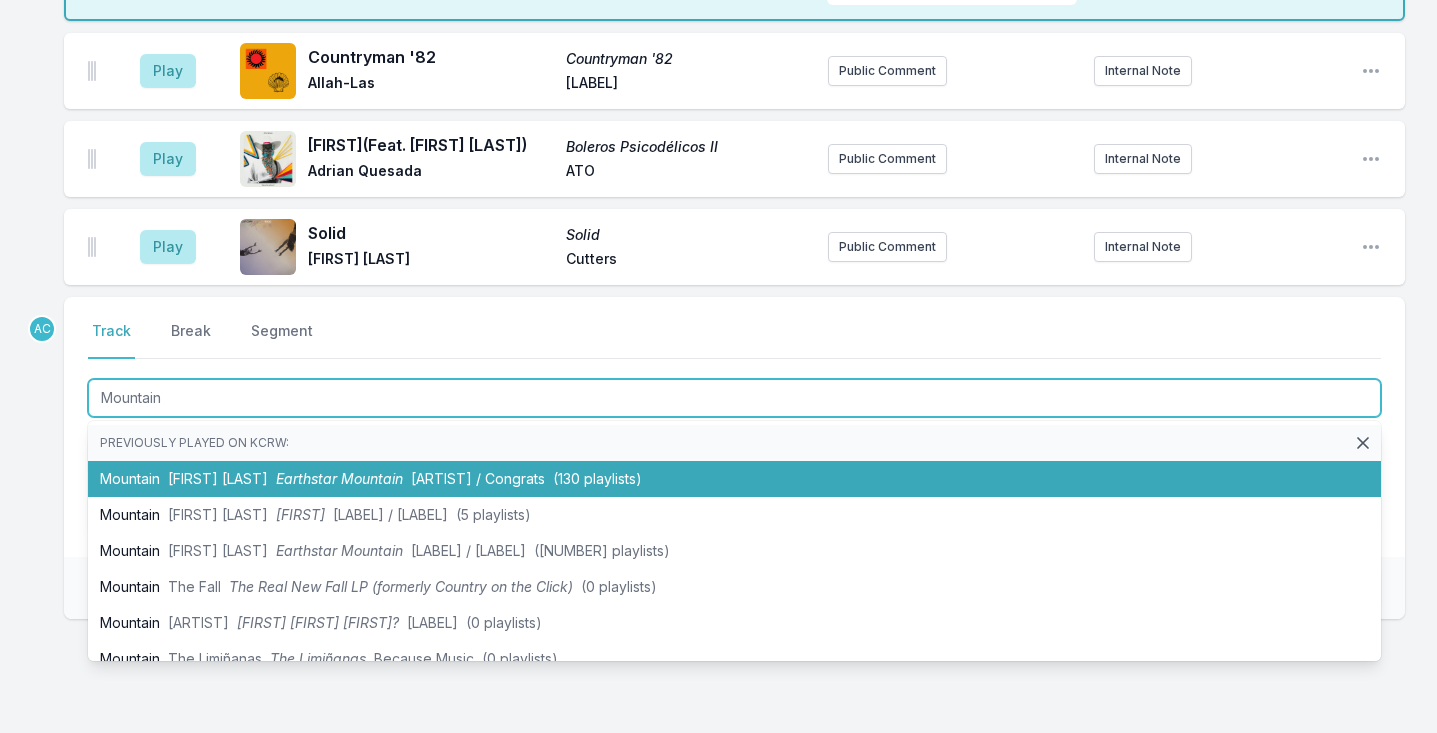 click on "[FIRST] [FIRST] [FIRST] [FIRST] [COMPANY] / [COMPANY] ([NUMBER] playlists)" at bounding box center [734, 479] 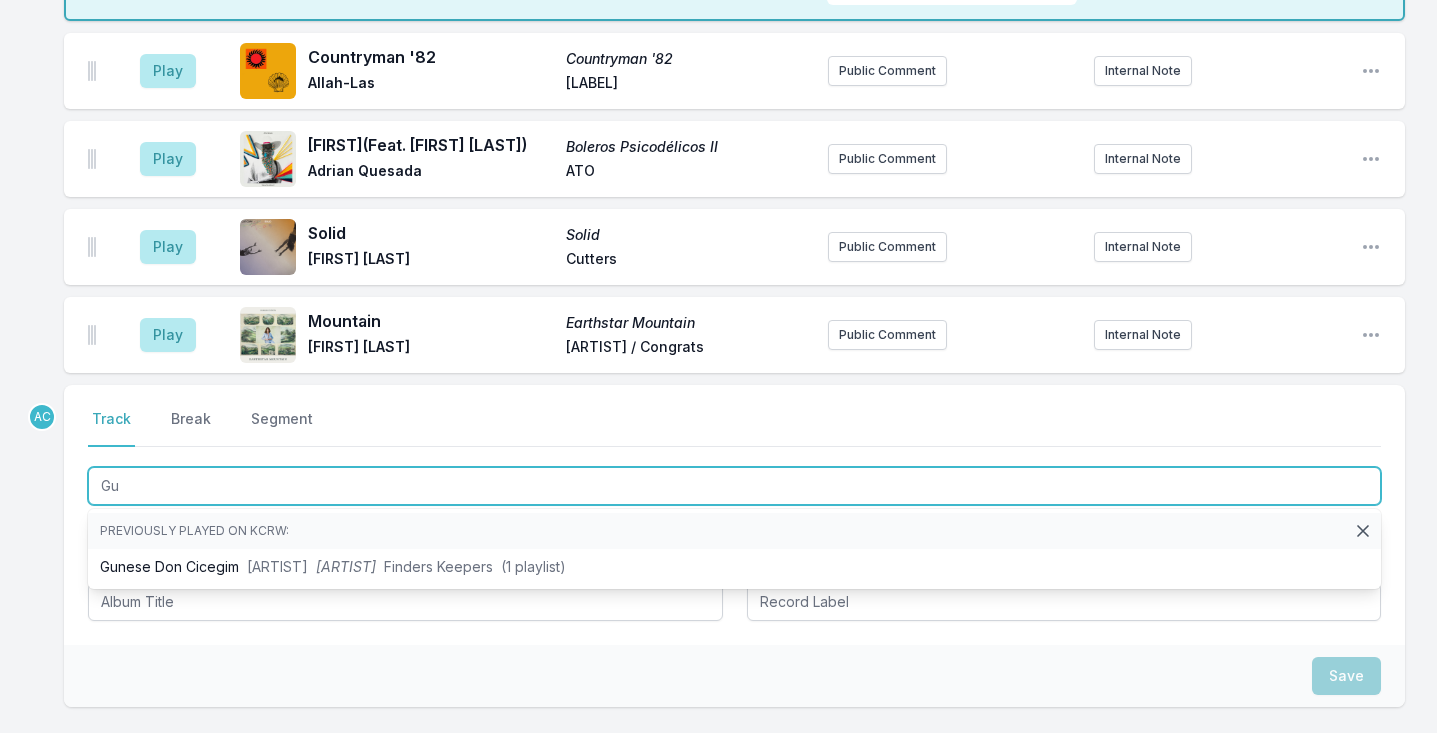 type on "G" 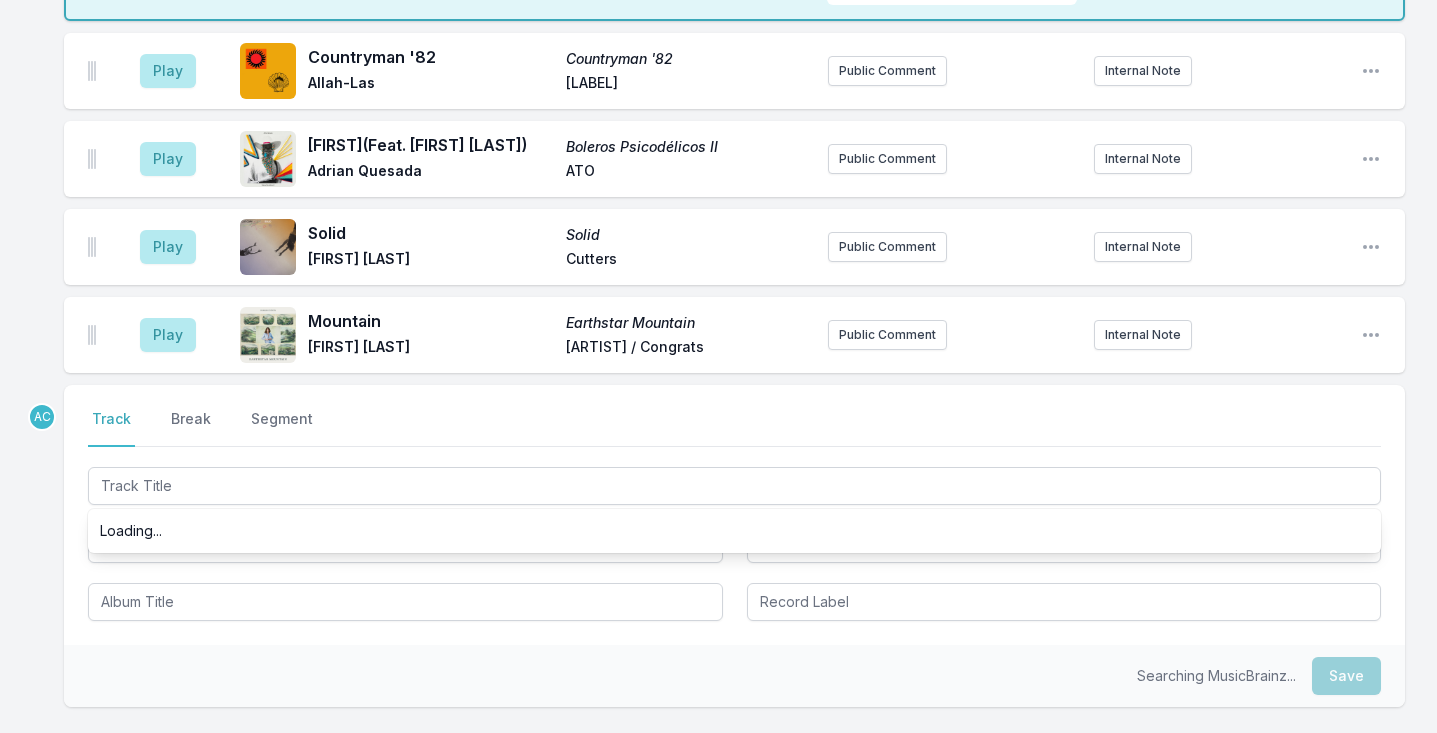 click on "[TIME] [ARTIST] [ARTIST] [LABEL] [DATE] [NOTE] [ARTIST] [ARTIST] [LABEL] [DATE] [NOTE] [ARTIST] [ARTIST] [LABEL] [DATE] [NOTE] [ARTIST] [ARTIST] [LABEL] [DATE] [NOTE] [ARTIST] [ARTIST] [LABEL] [DATE] [NOTE] [ARTIST] [ARTIST] [LABEL] [DATE] [NOTE]" at bounding box center (718, -552) 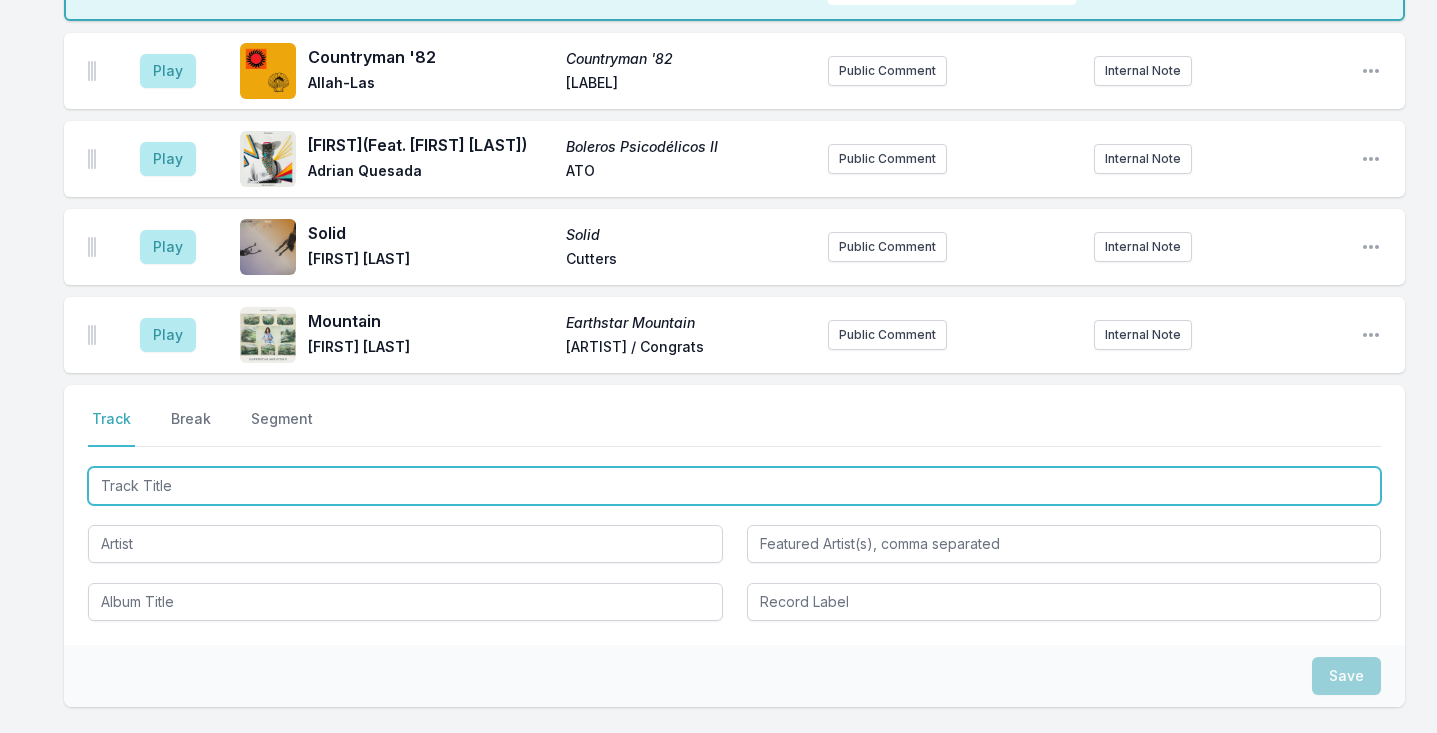 click at bounding box center (734, 486) 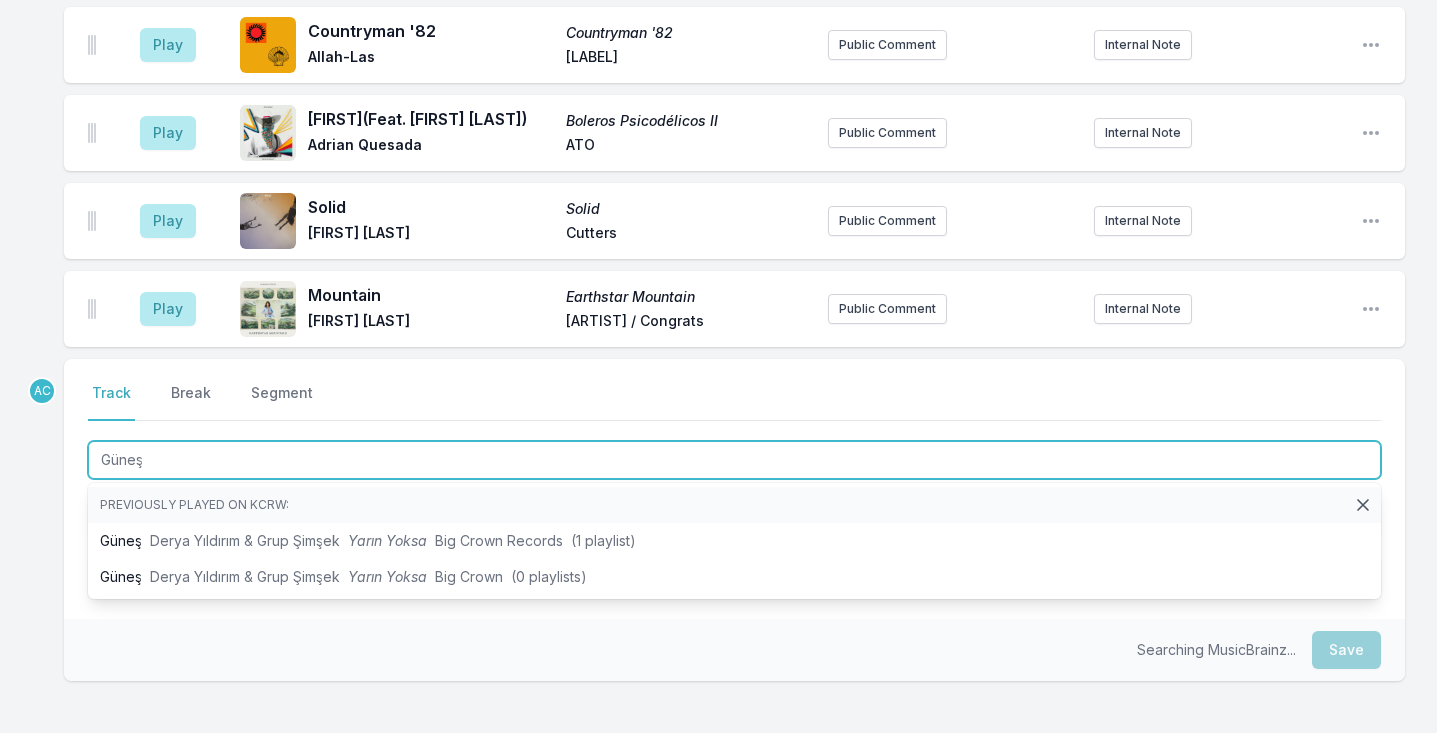 scroll, scrollTop: 2226, scrollLeft: 0, axis: vertical 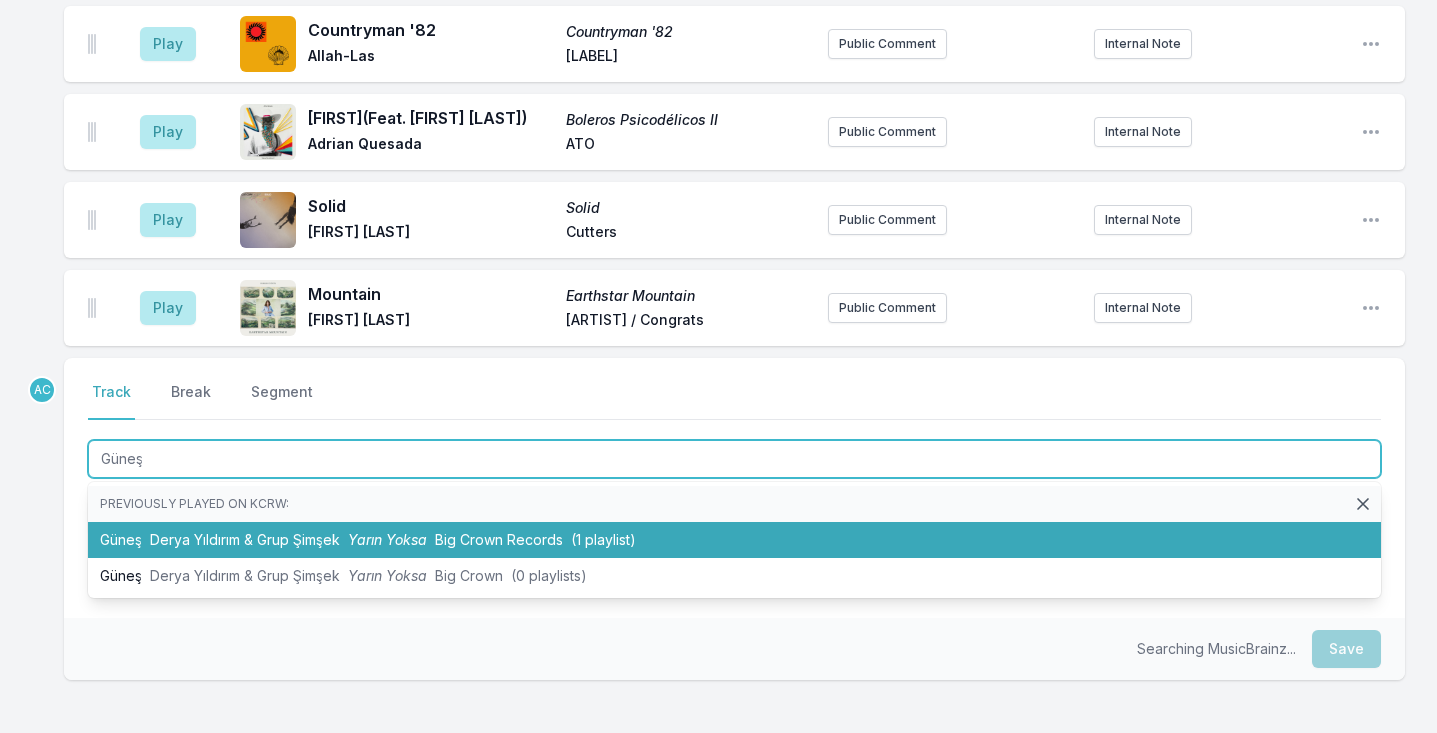 click on "Derya Yıldırım & Grup Şimşek" at bounding box center (245, 539) 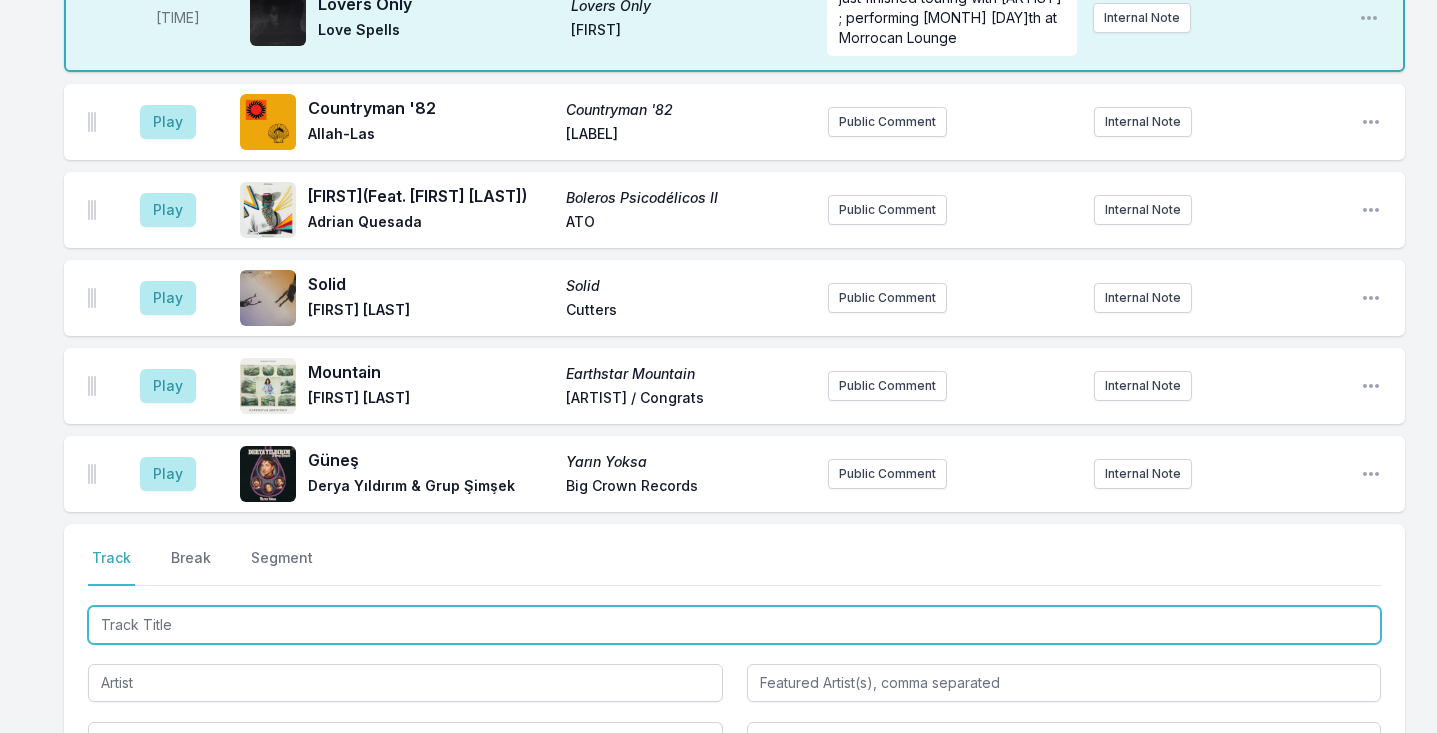 scroll, scrollTop: 2164, scrollLeft: 0, axis: vertical 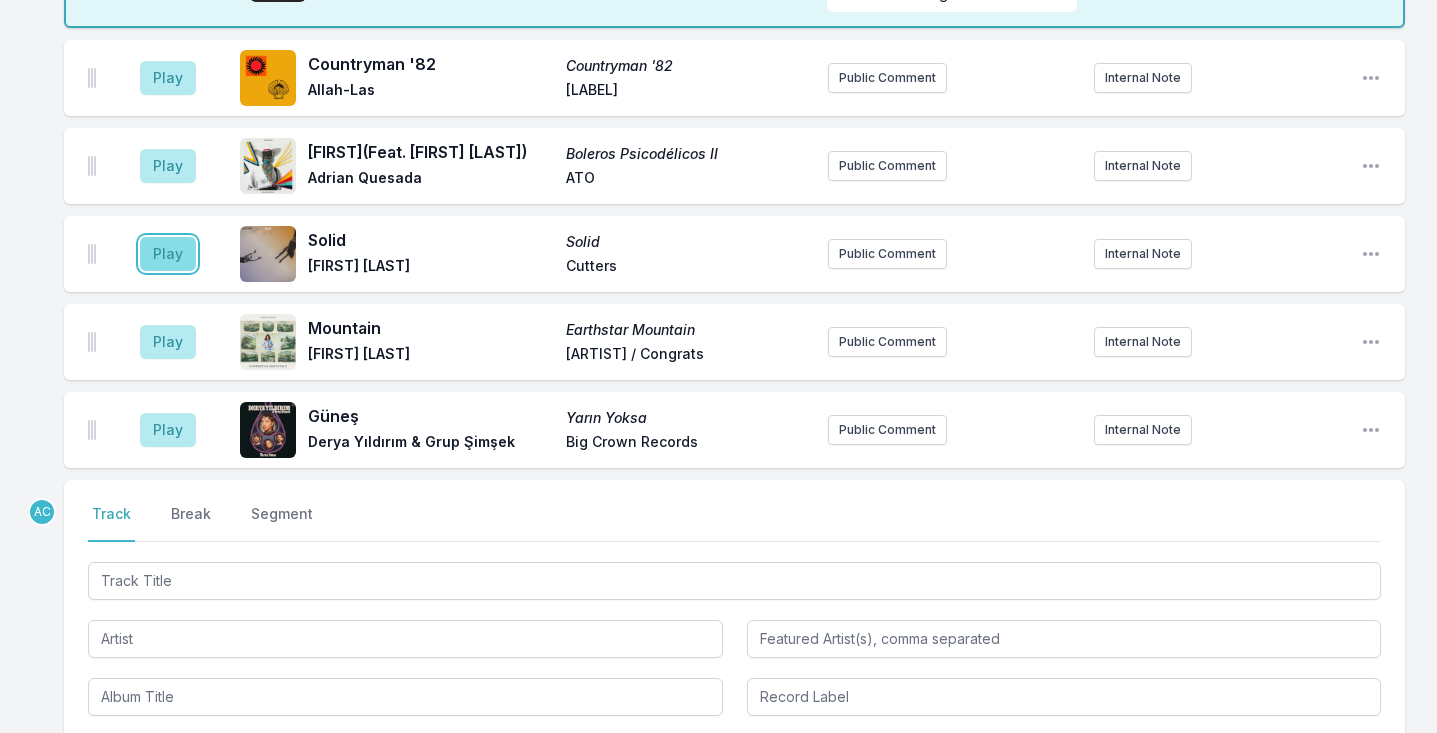 click on "Play" at bounding box center (168, 254) 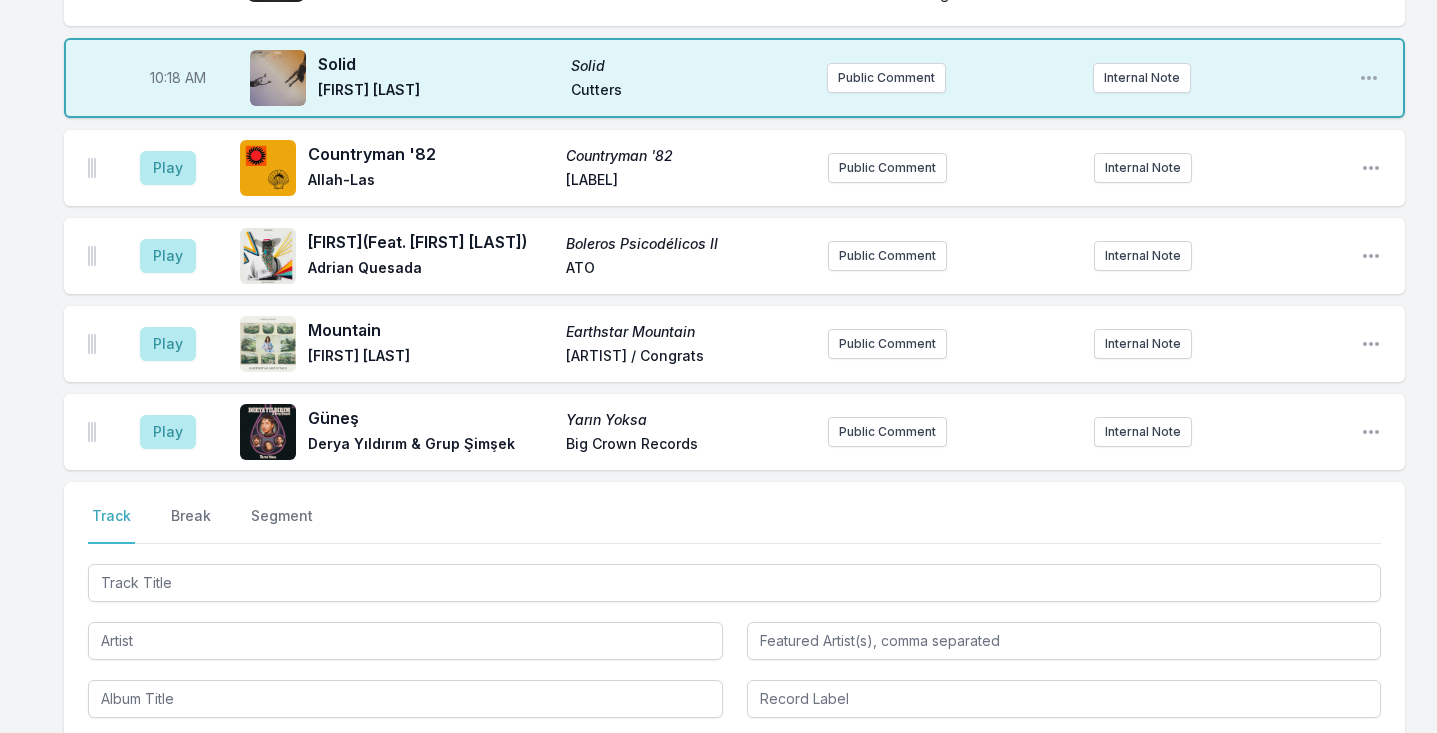 scroll, scrollTop: 1929, scrollLeft: 0, axis: vertical 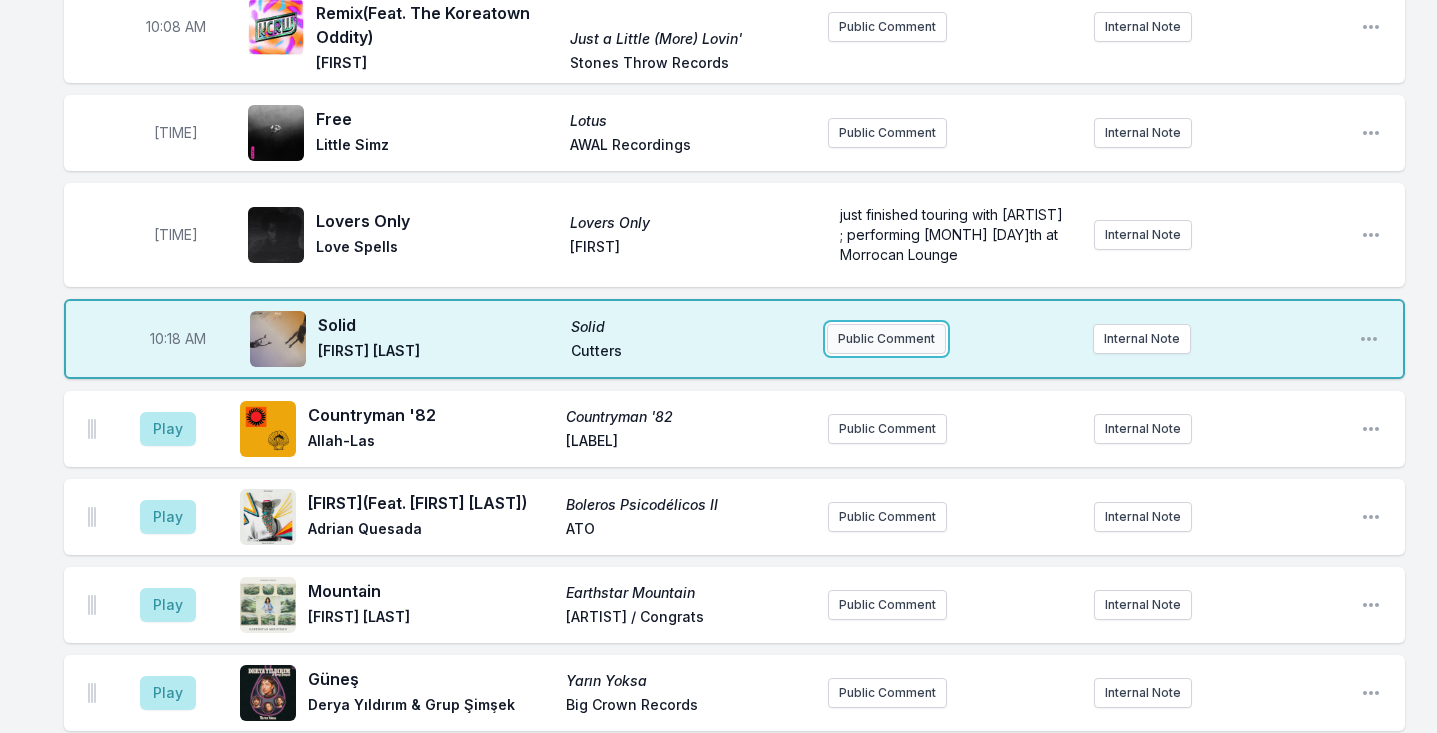 click on "Public Comment" at bounding box center (886, 339) 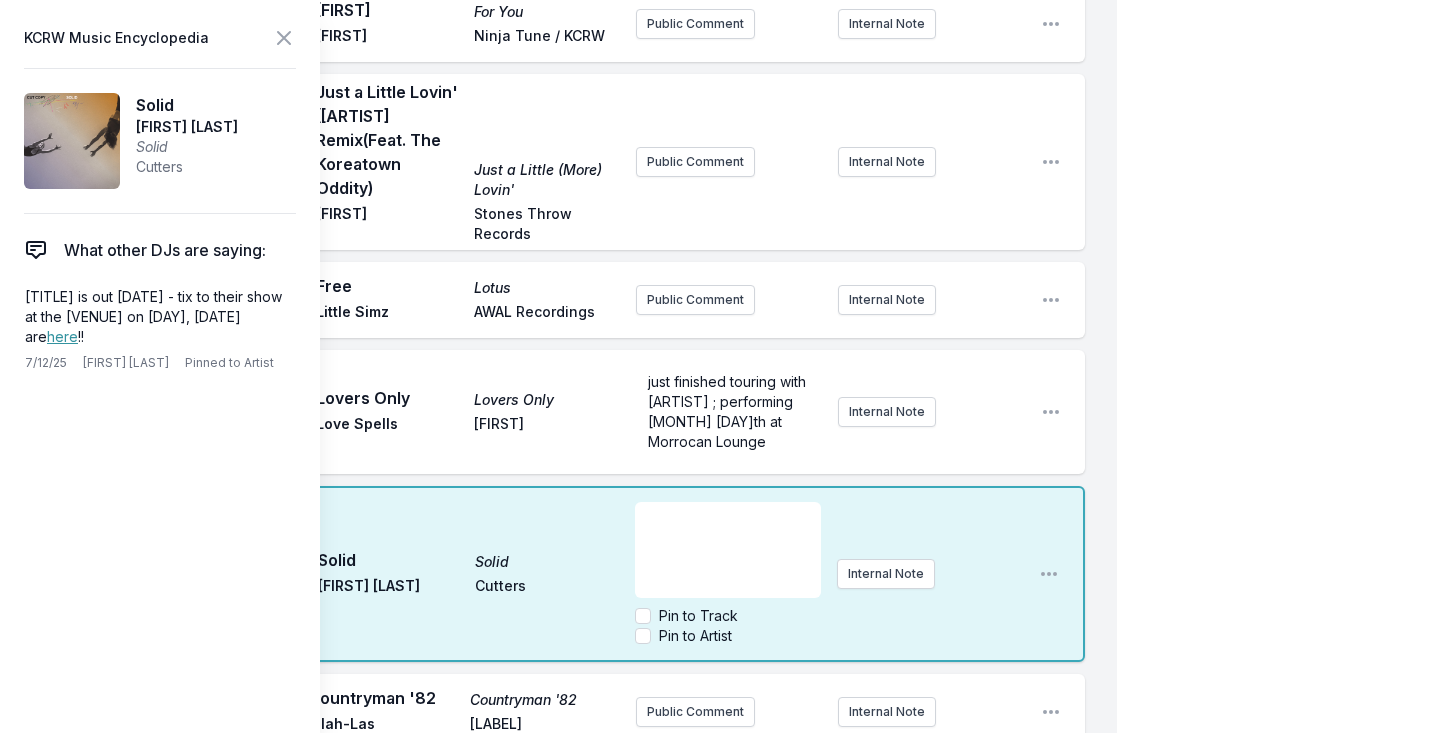 scroll, scrollTop: 1986, scrollLeft: 0, axis: vertical 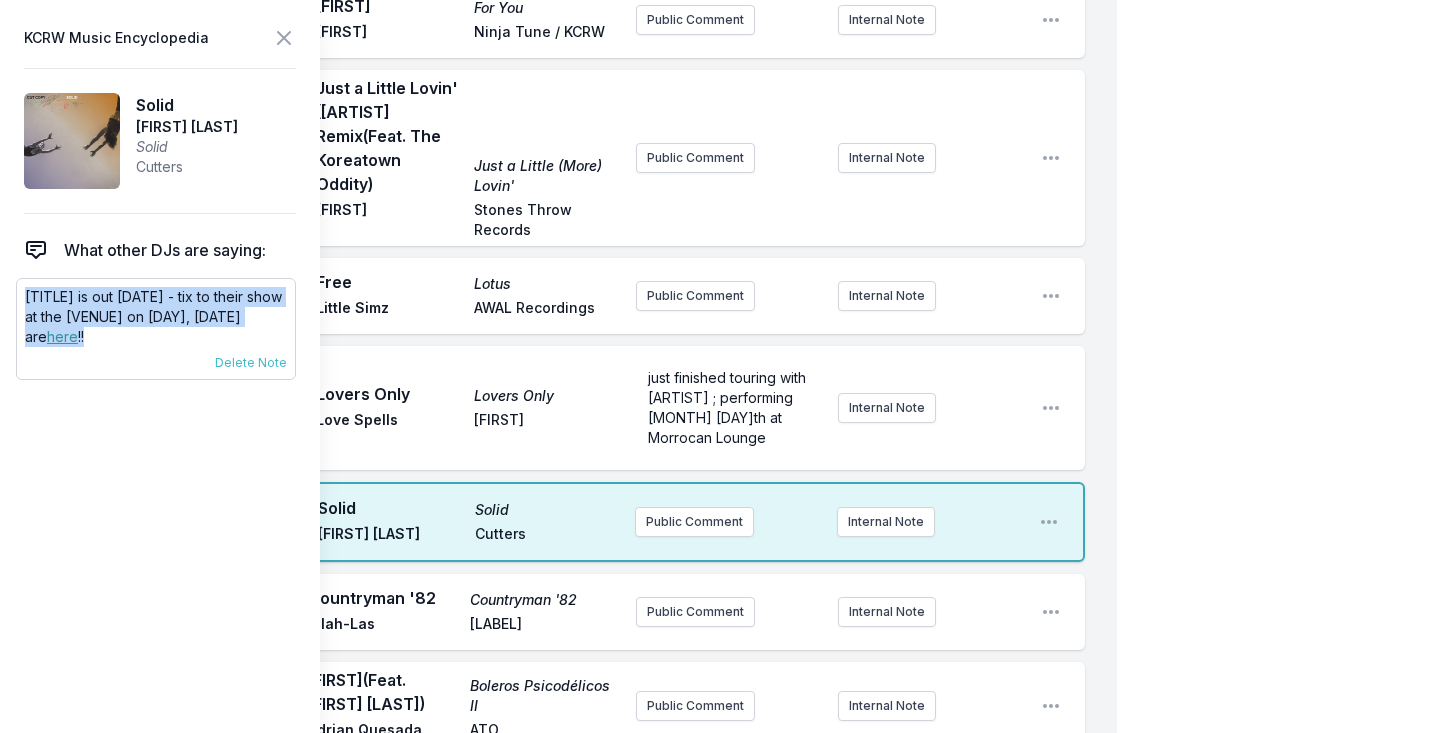 drag, startPoint x: 164, startPoint y: 330, endPoint x: 47, endPoint y: 279, distance: 127.632286 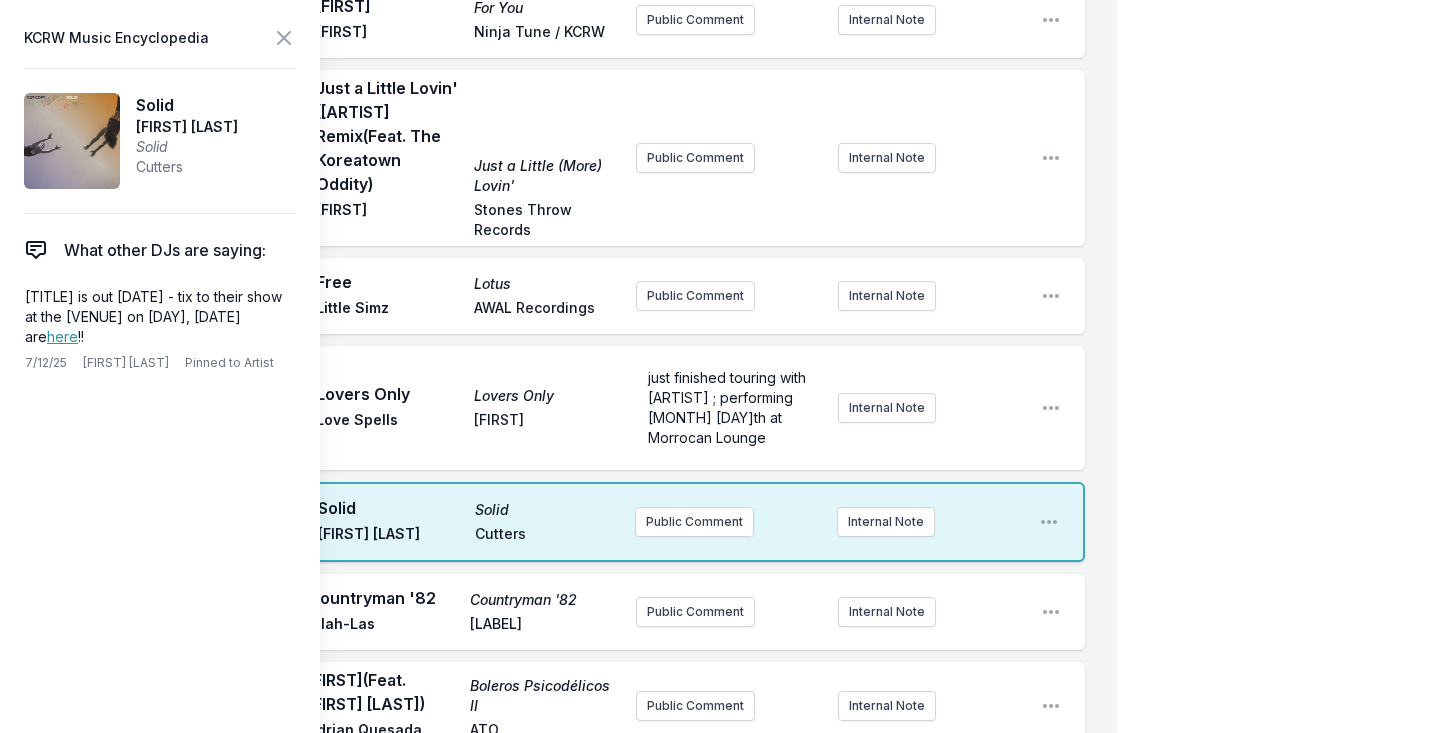 click on "[TIME] Lovers Only Lovers Only Love Spells Loveless just finished touring with Sharon Van Etten ; performing [MONTH] [DAY] at Morrocan Lounge Internal Note Open playlist item options" at bounding box center [574, 408] 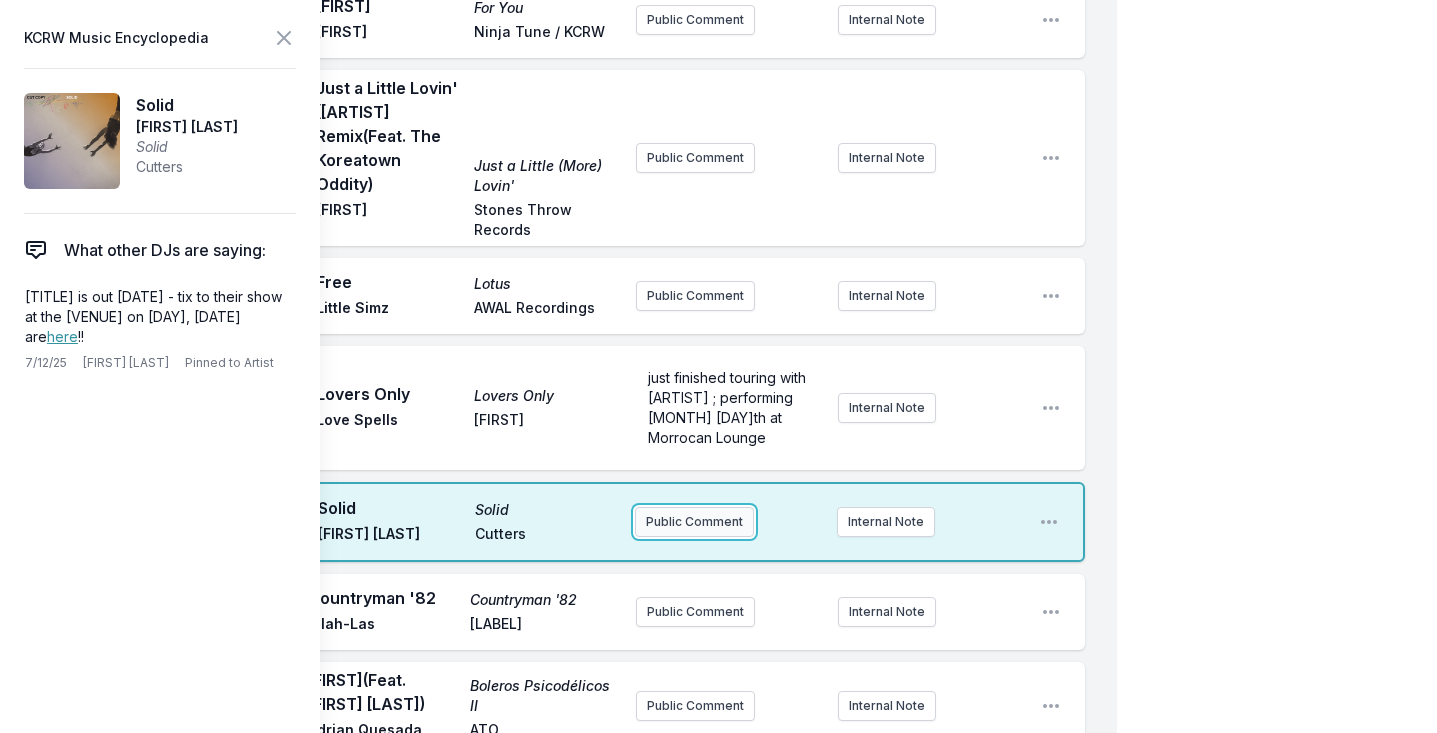 click on "Public Comment" at bounding box center (694, 522) 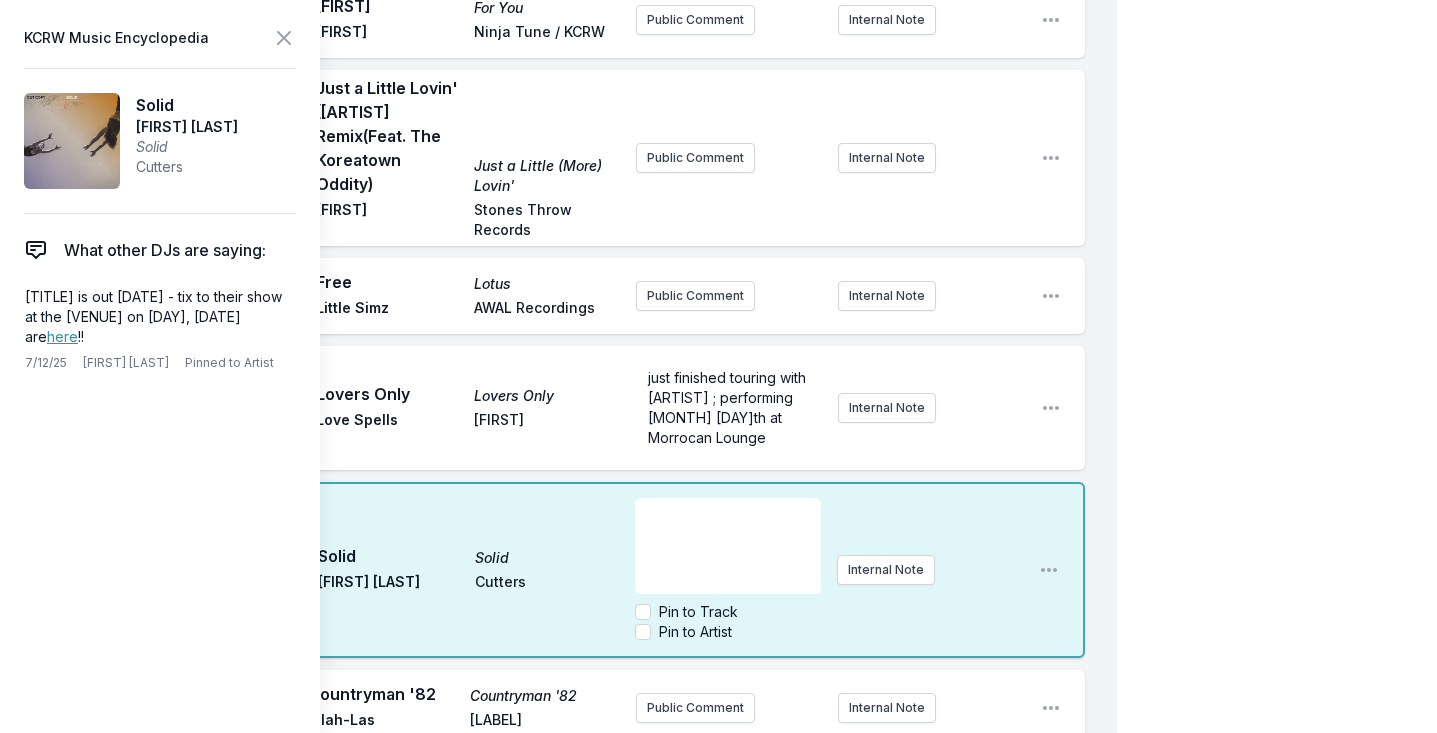 scroll, scrollTop: 20, scrollLeft: 0, axis: vertical 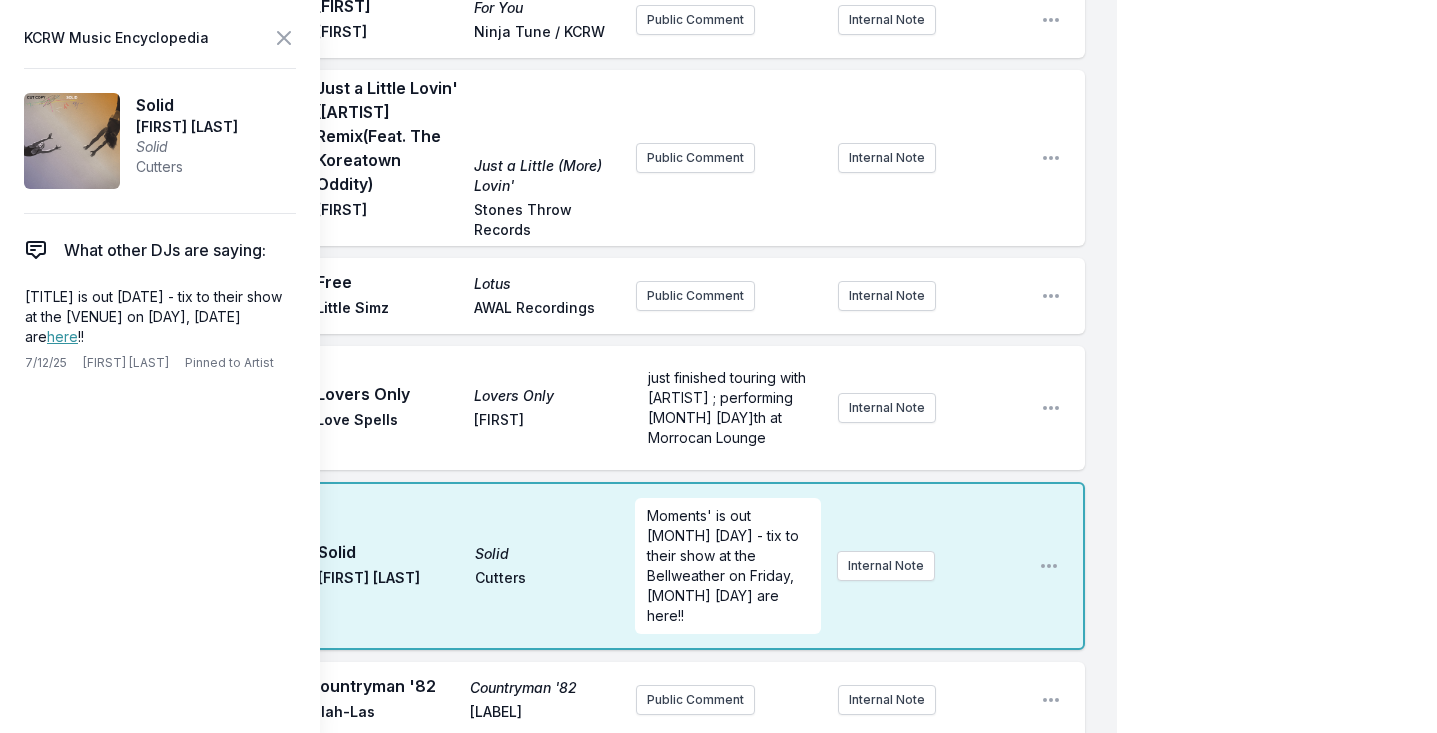 click on "[TIME] Lovers Only Lovers Only Love Spells Loveless just finished touring with Sharon Van Etten ; performing [MONTH] [DAY] at Morrocan Lounge Internal Note Open playlist item options" at bounding box center (574, 408) 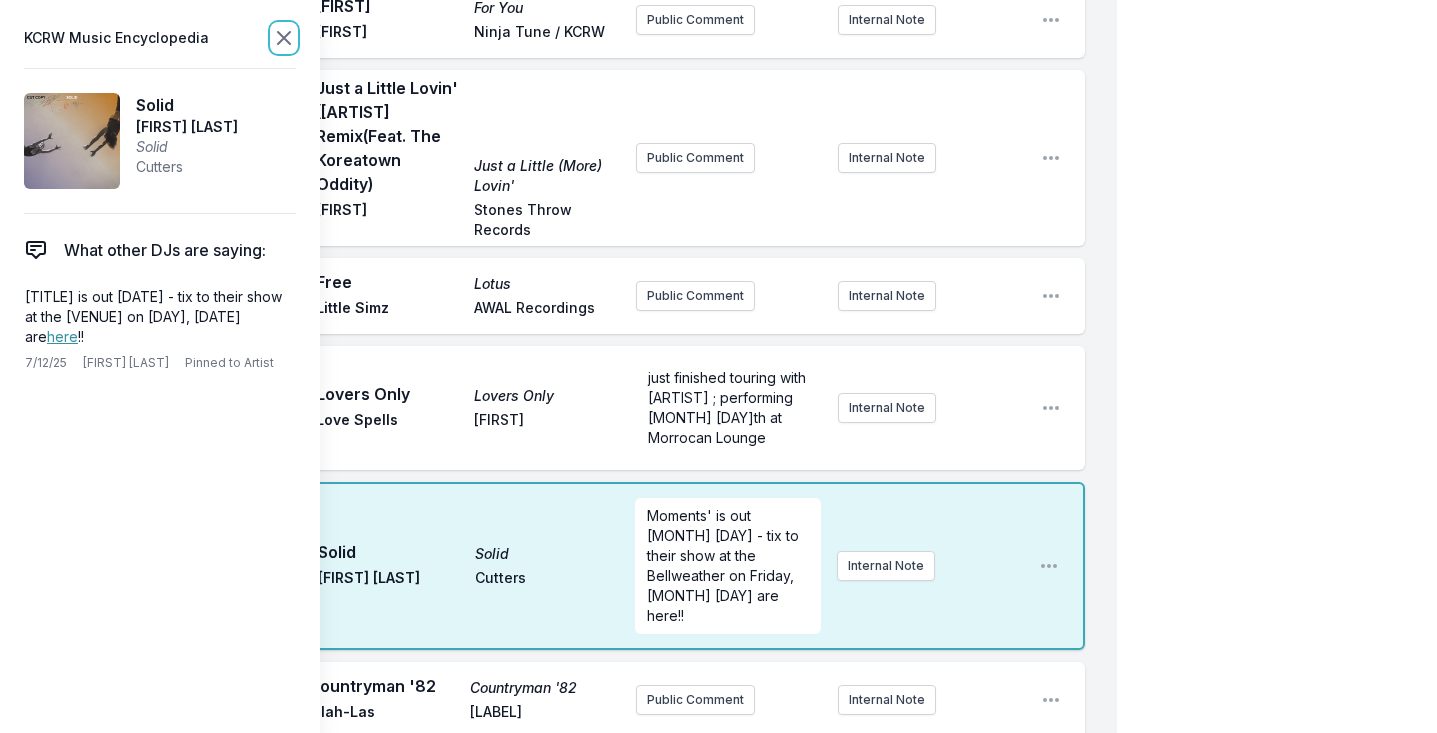 click 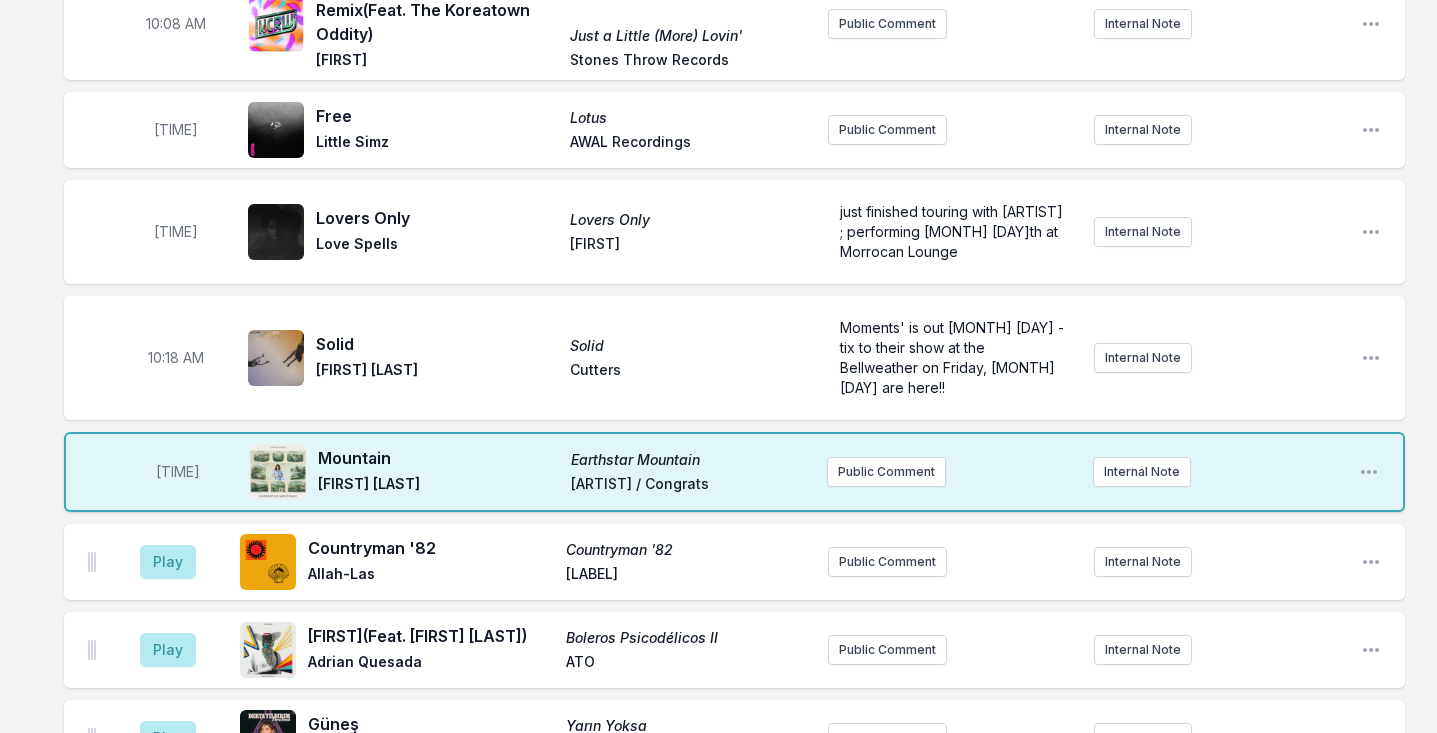 scroll, scrollTop: 1942, scrollLeft: 0, axis: vertical 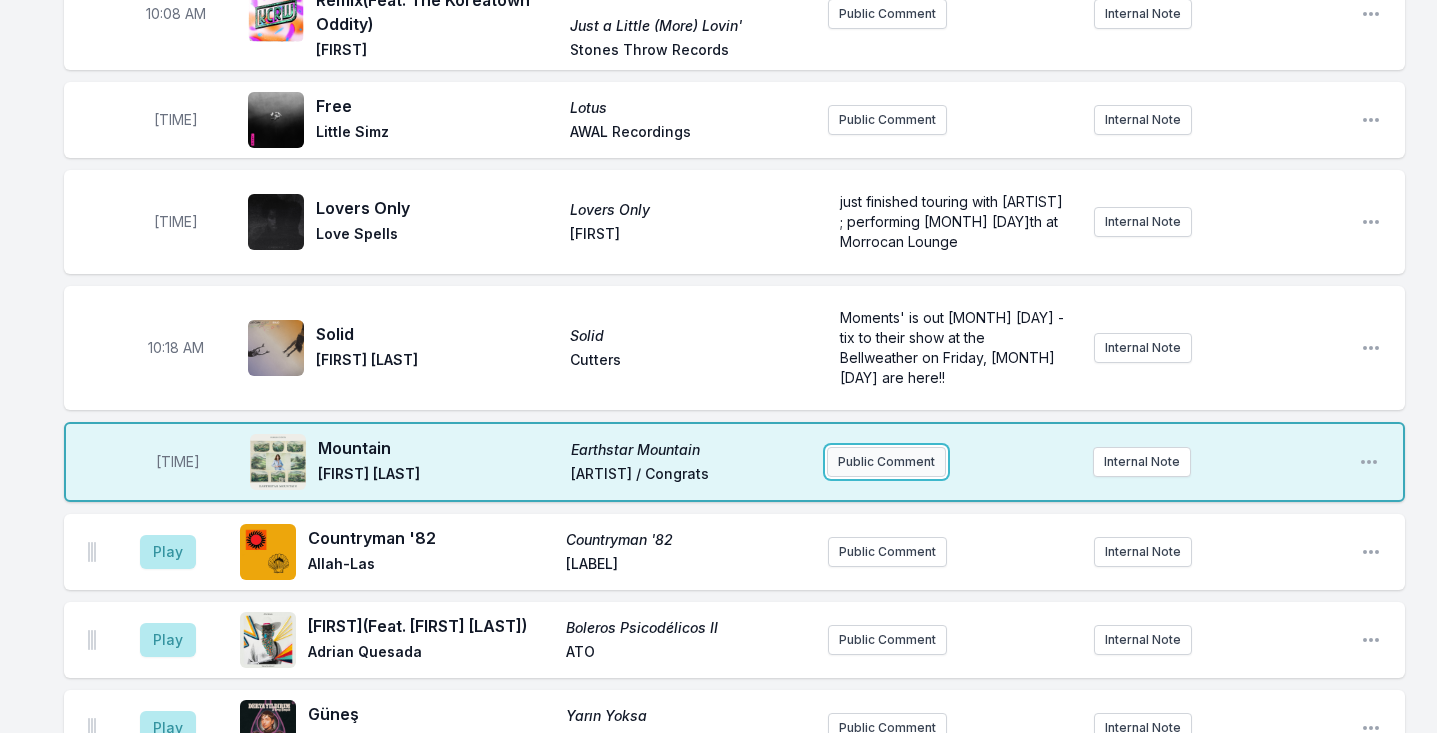 click on "Public Comment" at bounding box center (886, 462) 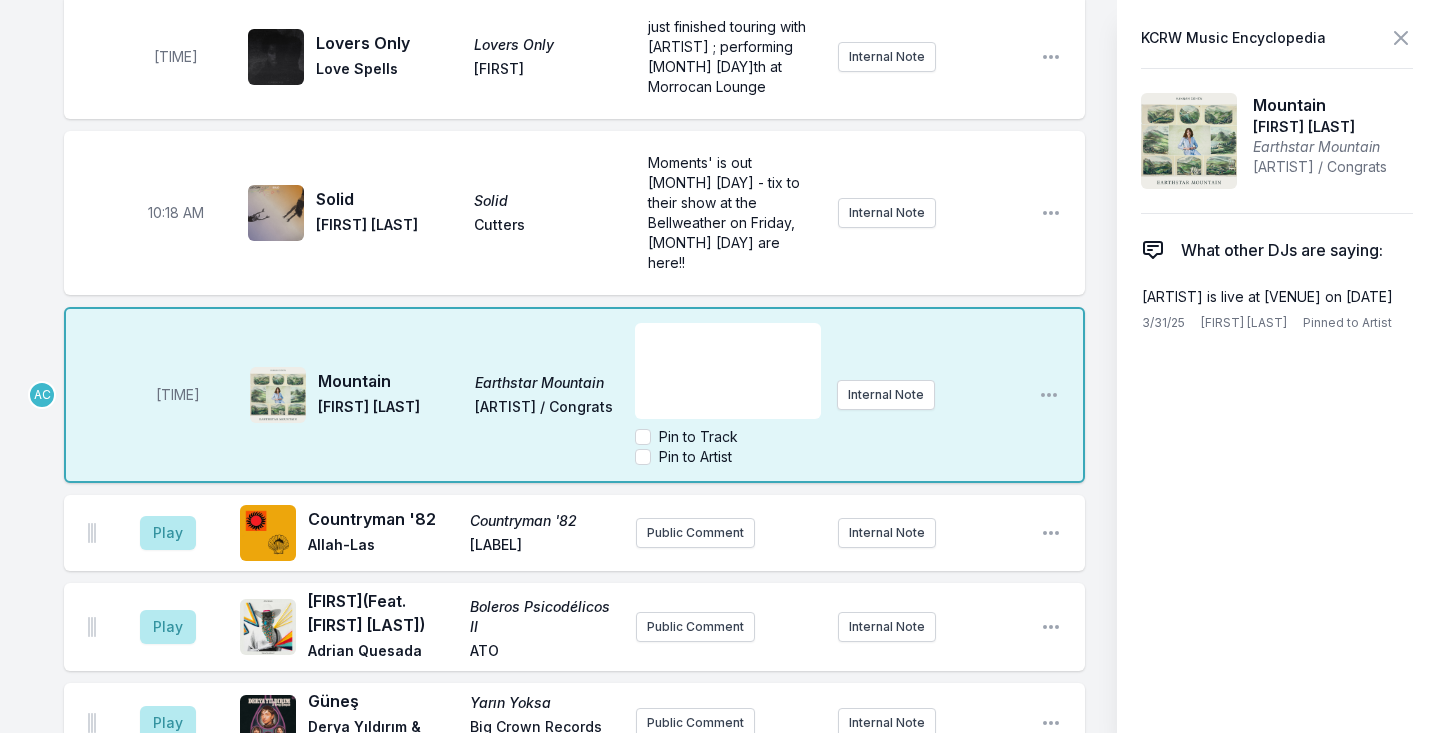 scroll, scrollTop: 2360, scrollLeft: 0, axis: vertical 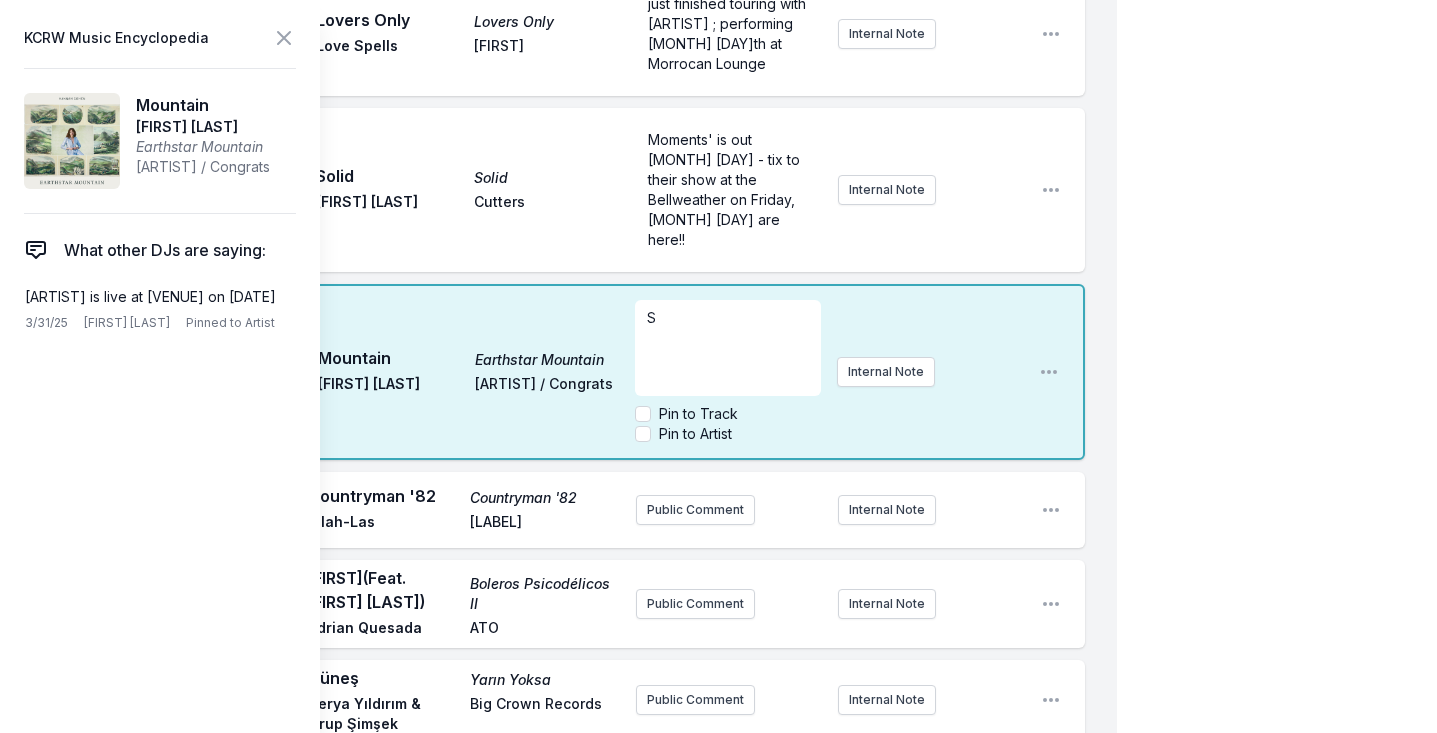 type 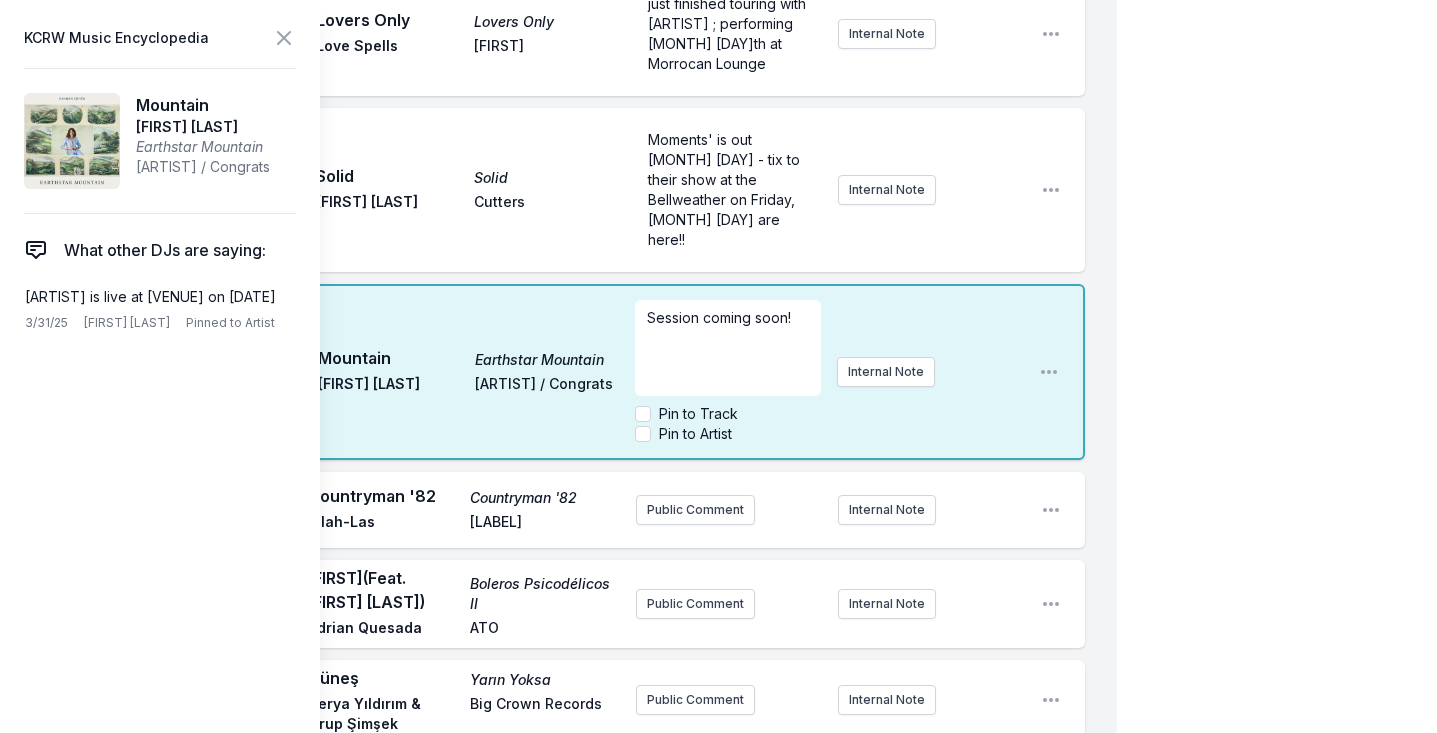 click on "Session coming soon!" at bounding box center [719, 317] 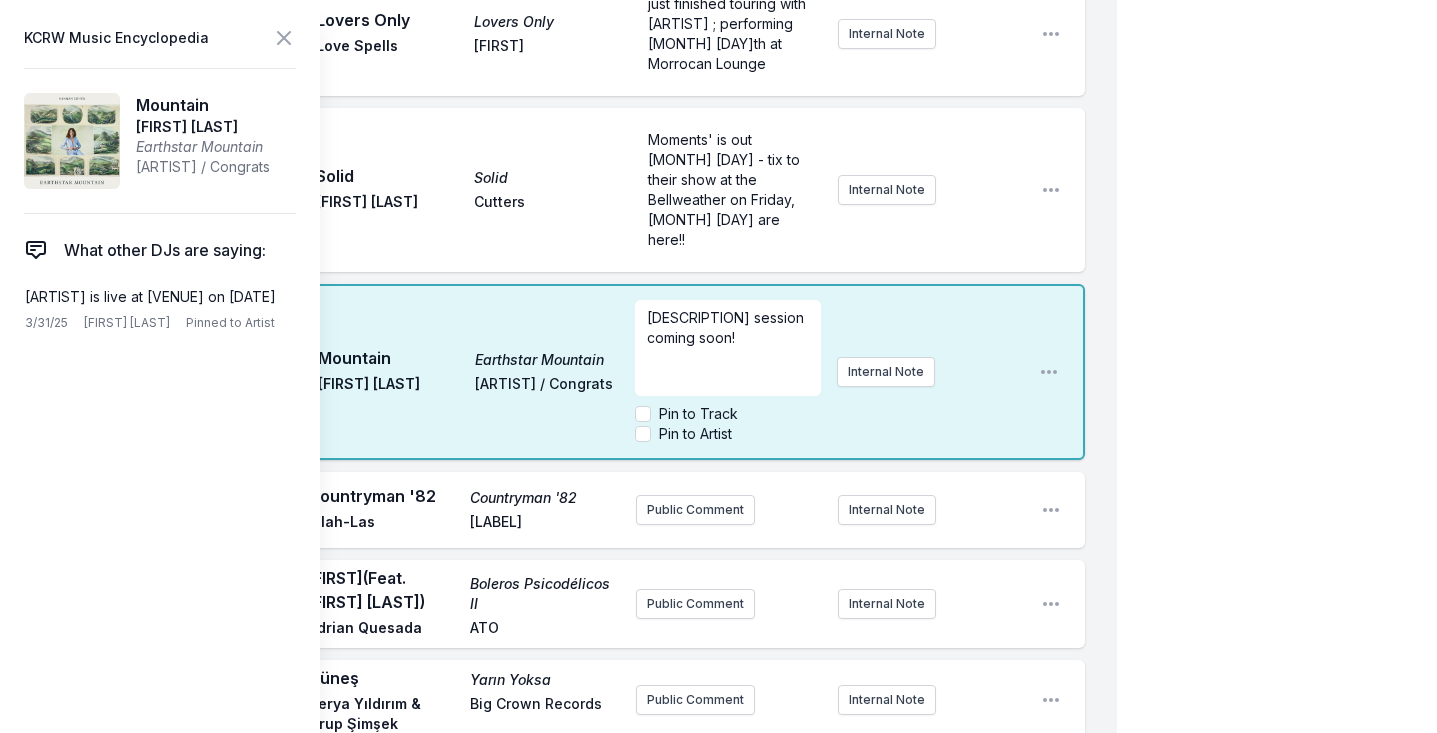 click on "[DESCRIPTION] session coming soon!" at bounding box center (728, 348) 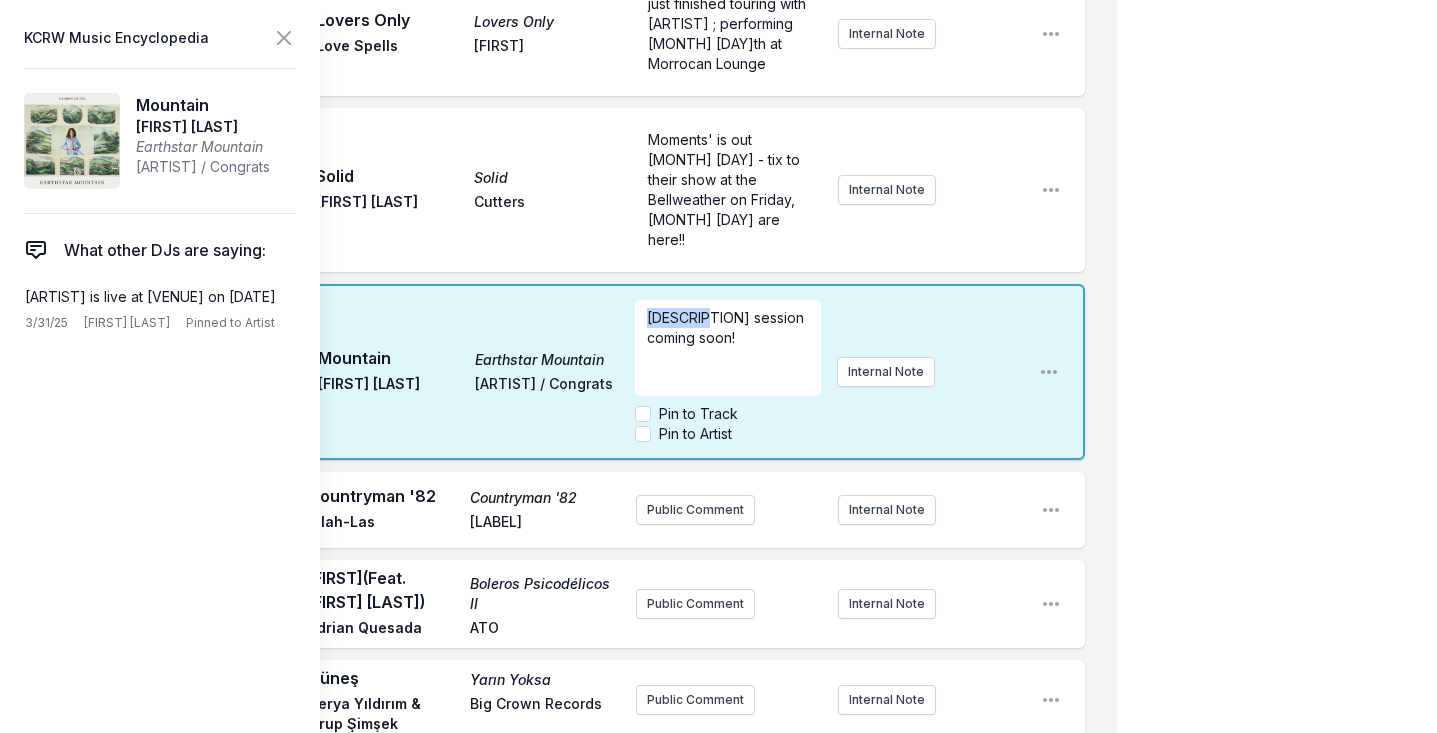click on "[DESCRIPTION] session coming soon!" at bounding box center (727, 327) 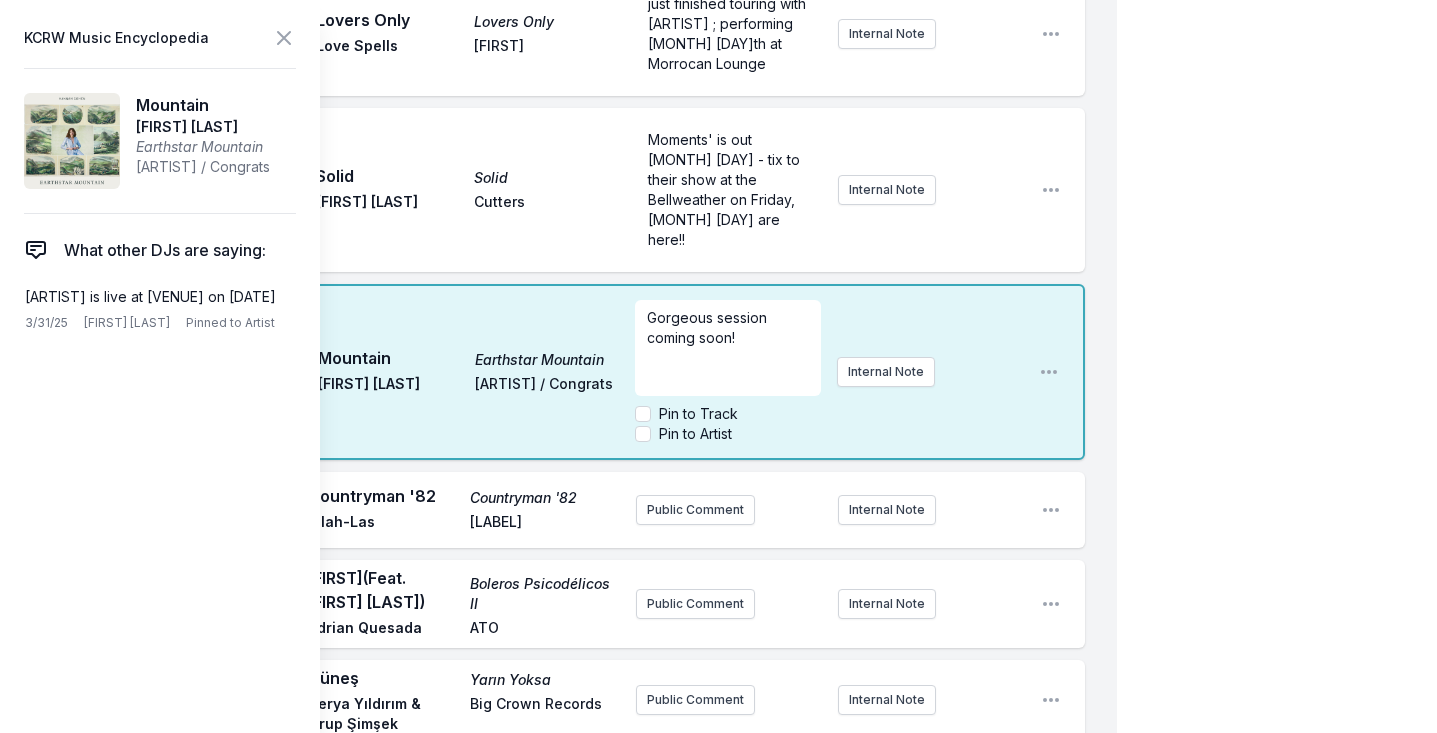 click on "Gorgeous session coming soon!" at bounding box center (728, 348) 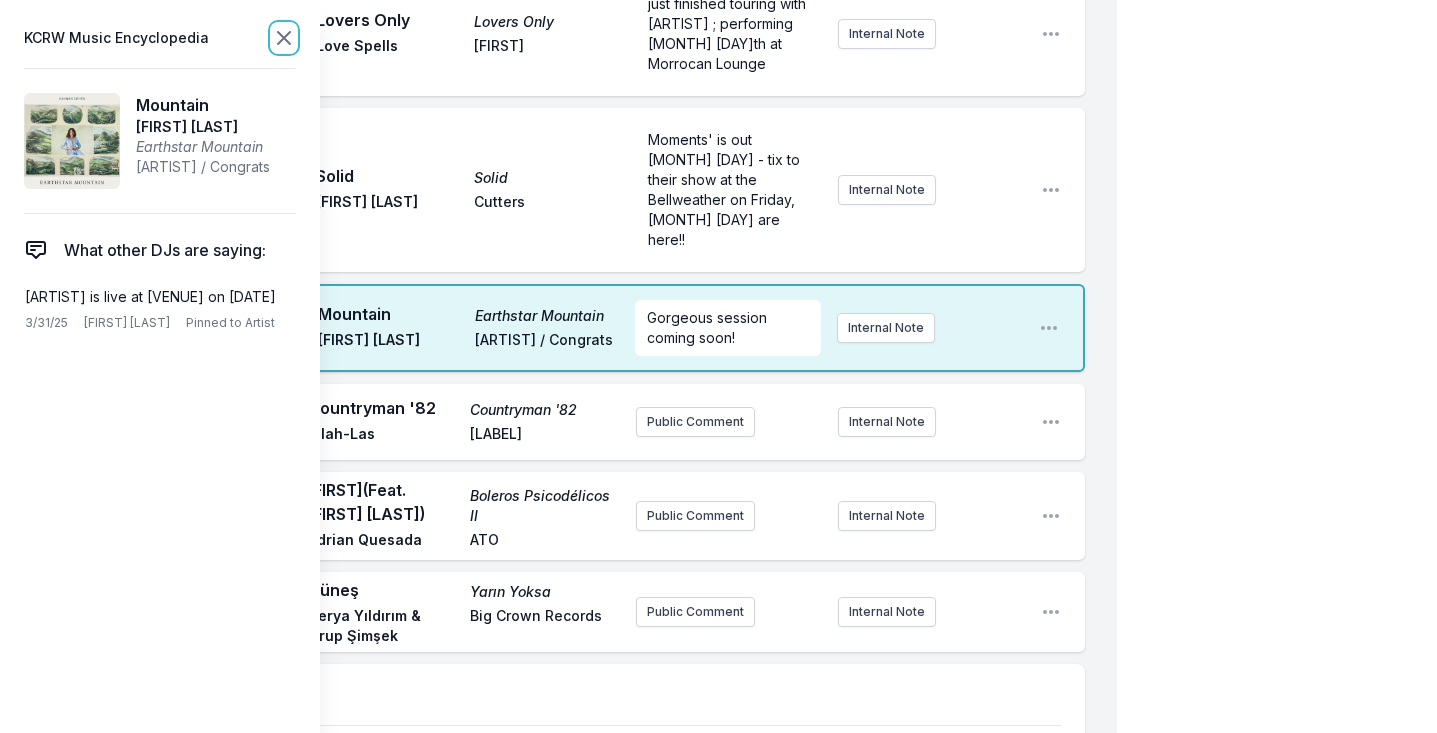 click 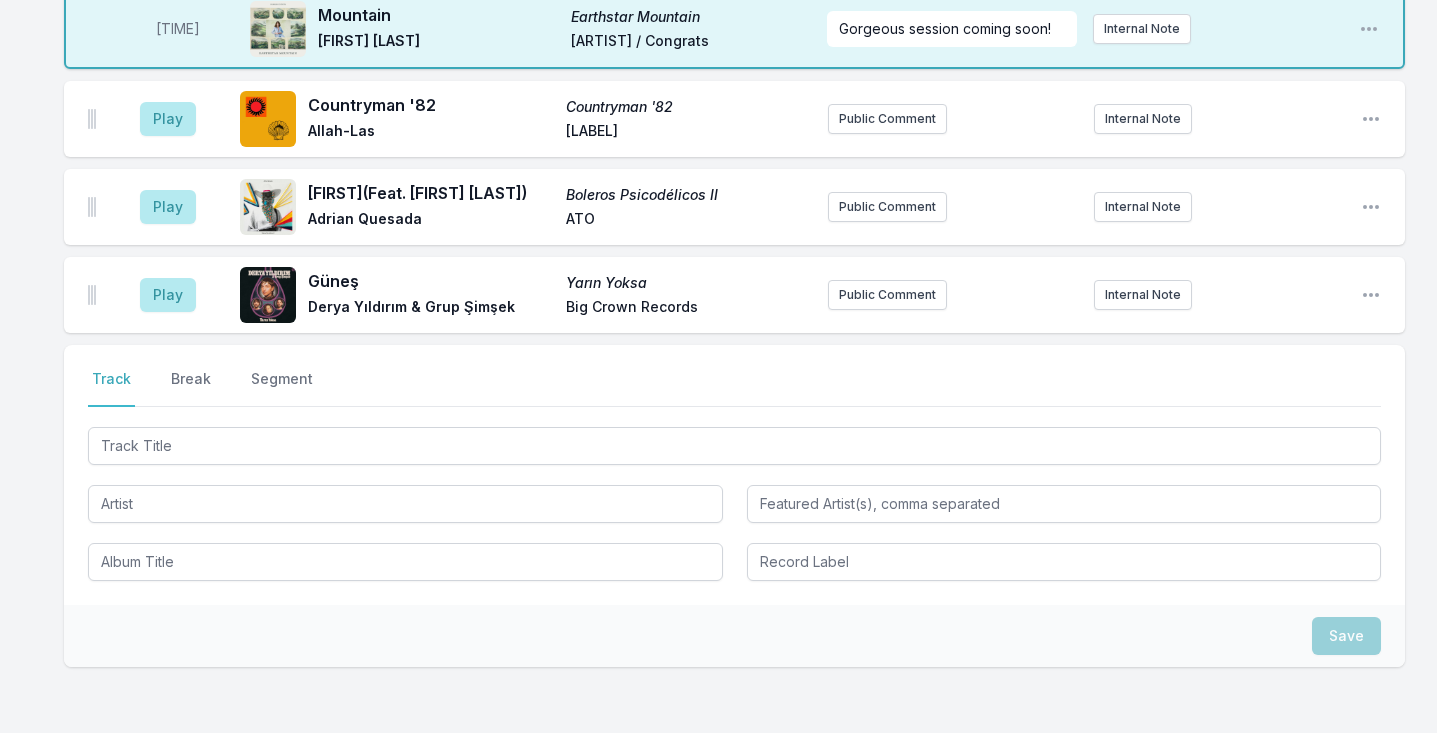 scroll, scrollTop: 2376, scrollLeft: 0, axis: vertical 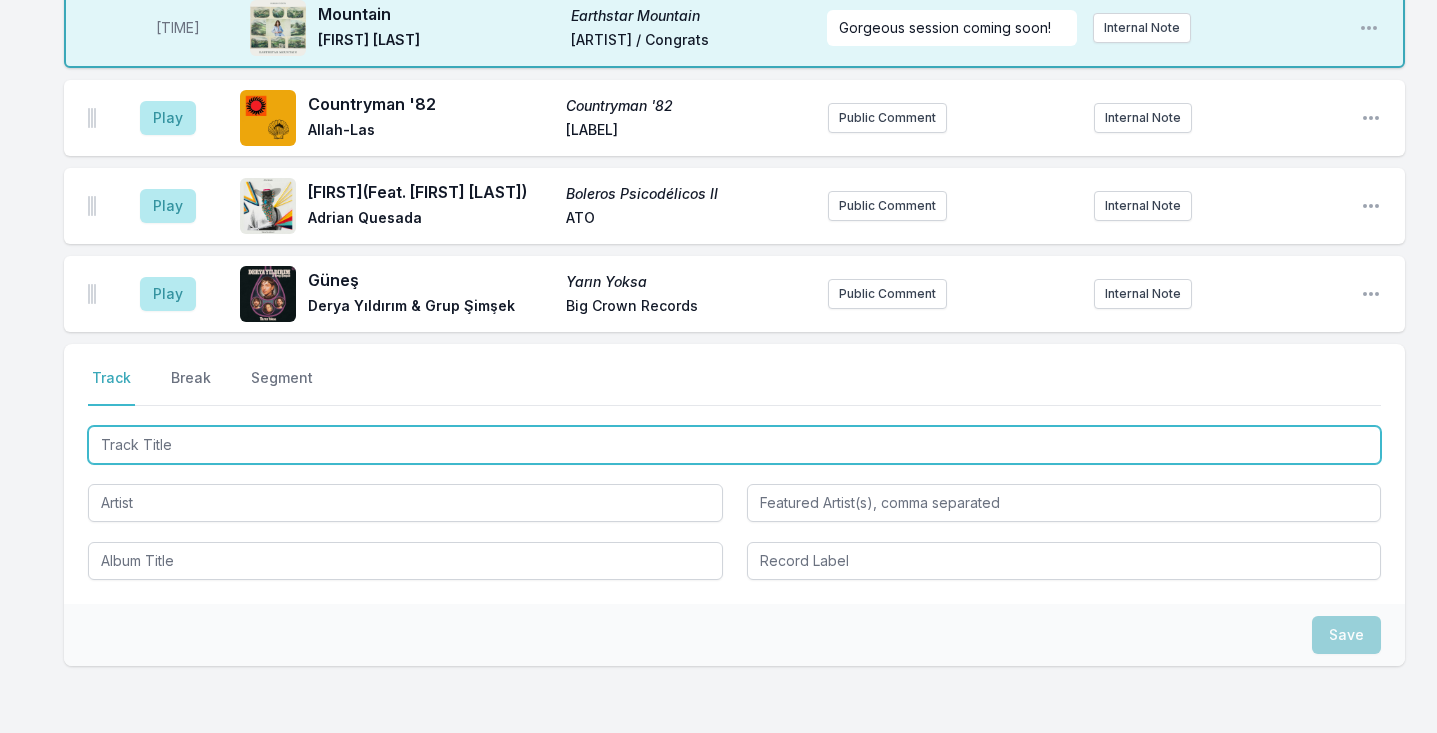 click at bounding box center [734, 445] 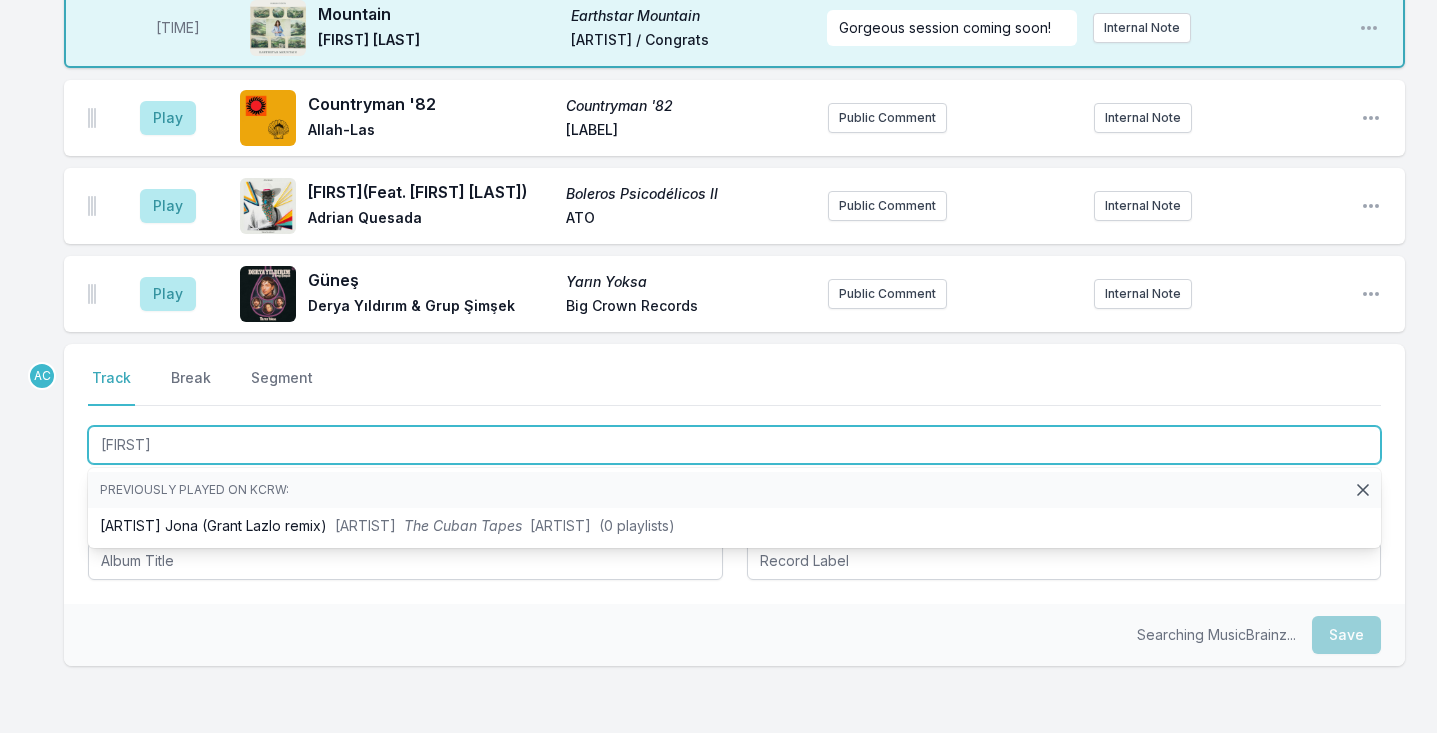 type on "[FIRST]" 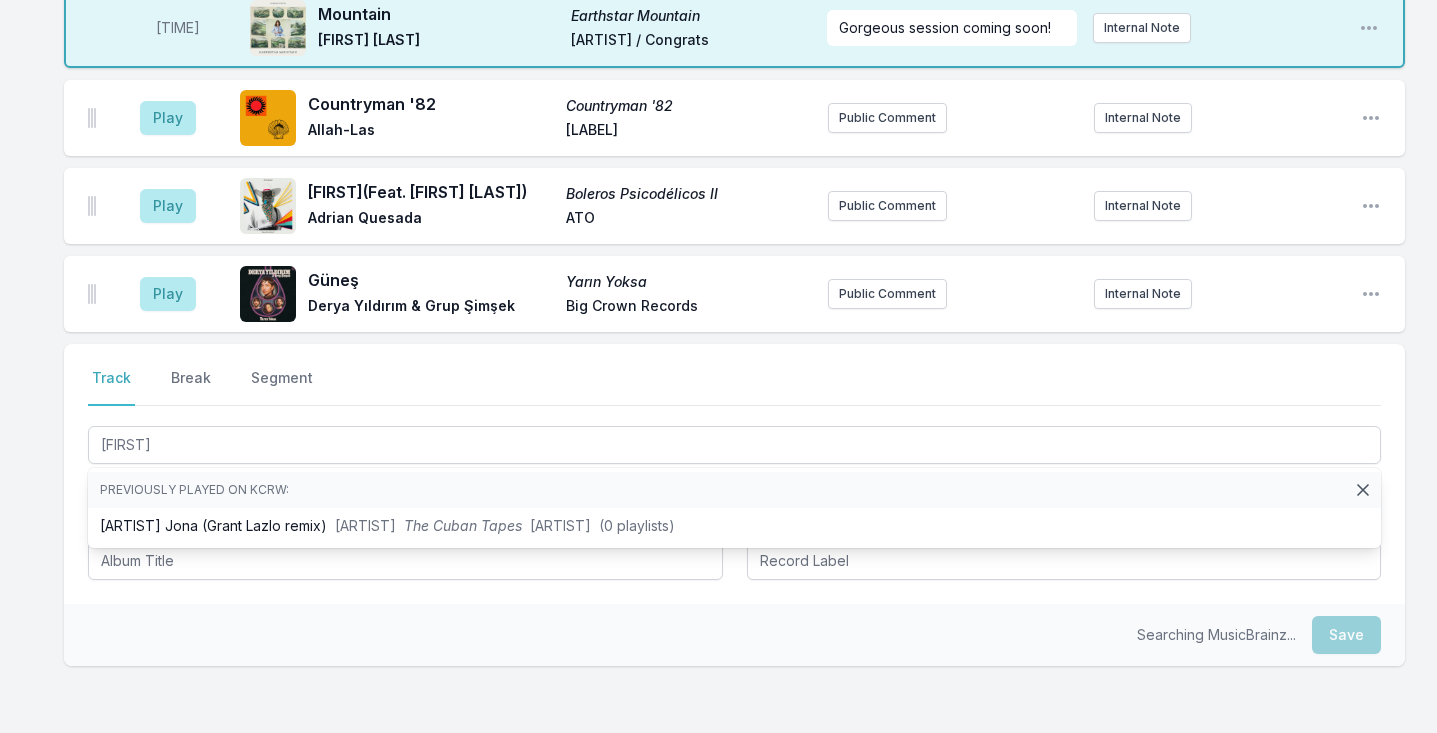 click on "[TIME] Iknowhowyoufeel Parcels Parcels Because Music Public Comment [YEAR] Open playlist item options [TIME] S.N.C Nothing Darkside Matador [MONTH] [YEAR] Internal Note Open playlist item options [MONTH] [YEAR] [TIME] Mirrorball Dim Binge Canty Full Time Hobby East-London singer, songwriter and multi-instrumentalist Internal Note Open playlist item options East-London singer, songwriter and multi-instrumentalist [TIME] LIE DOWN.. SAYA Saya Gray Dirty Hit Saya Gray live performance at KCRW! Internal Note Open playlist item options Saya Gray live performance at KCRW! [TIME] October October Okonski Colemine Records [MONTH] [DAY]th release Internal Note Open playlist item options [MONTH] [DAY]th release [TIME] Break Open playlist item options [TIME] Verrans Corner Dime Serebii Innovative Leisure jazzy crooner based in New Zealand Internal Note Open playlist item options jazzy crooner based in New Zealand [TIME] Me Pasa (Piscis) Me Pasa (Piscis) Astropical Sony Music | Latin Internal Note Open playlist item options [TIME]" at bounding box center [718, -661] 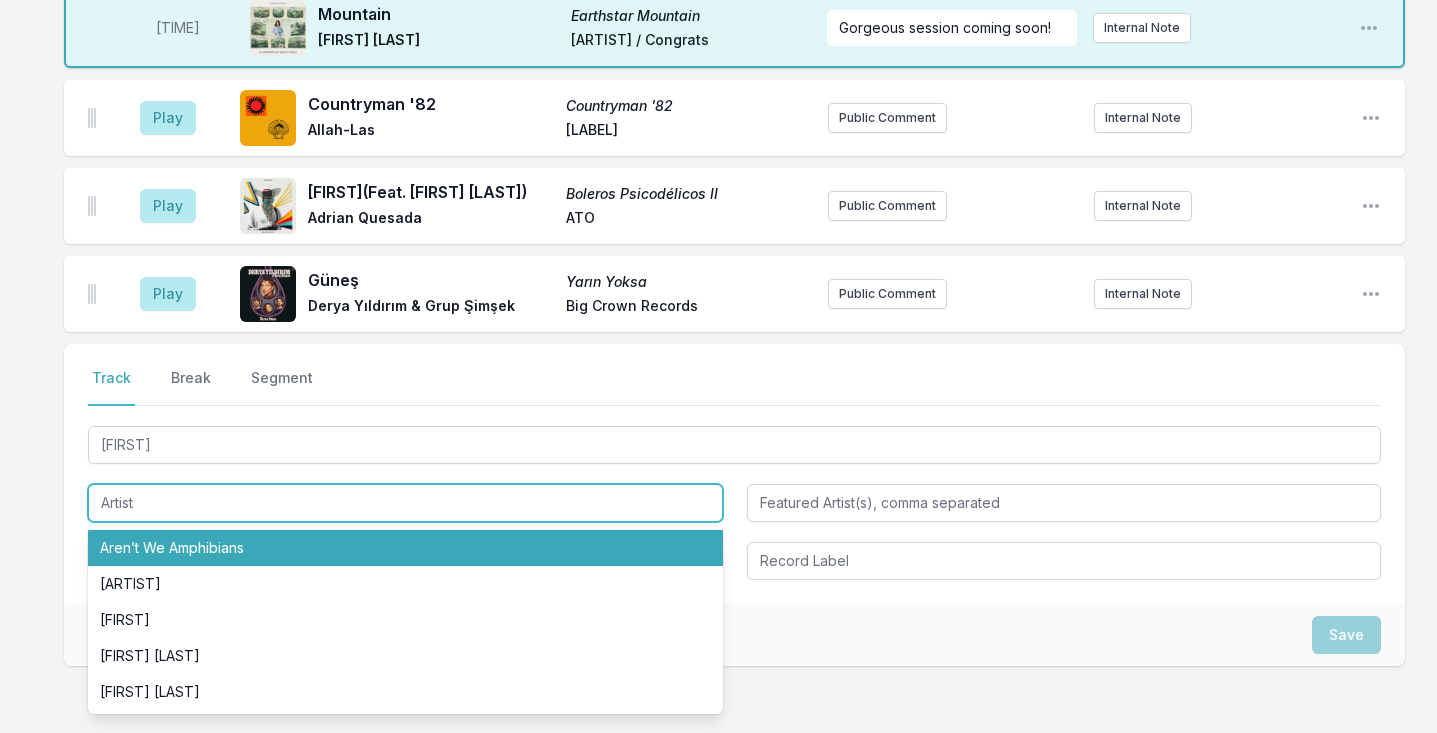 click at bounding box center [405, 503] 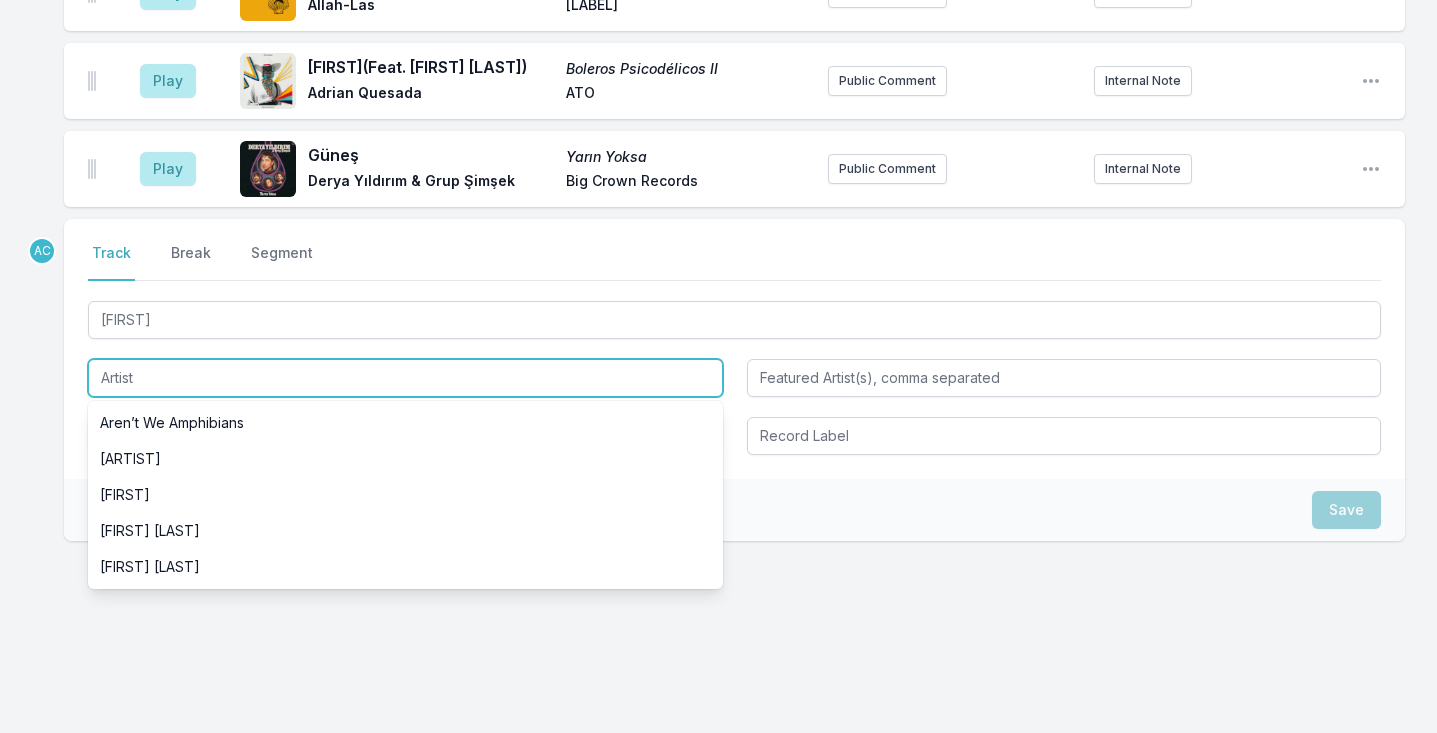 scroll, scrollTop: 2504, scrollLeft: 0, axis: vertical 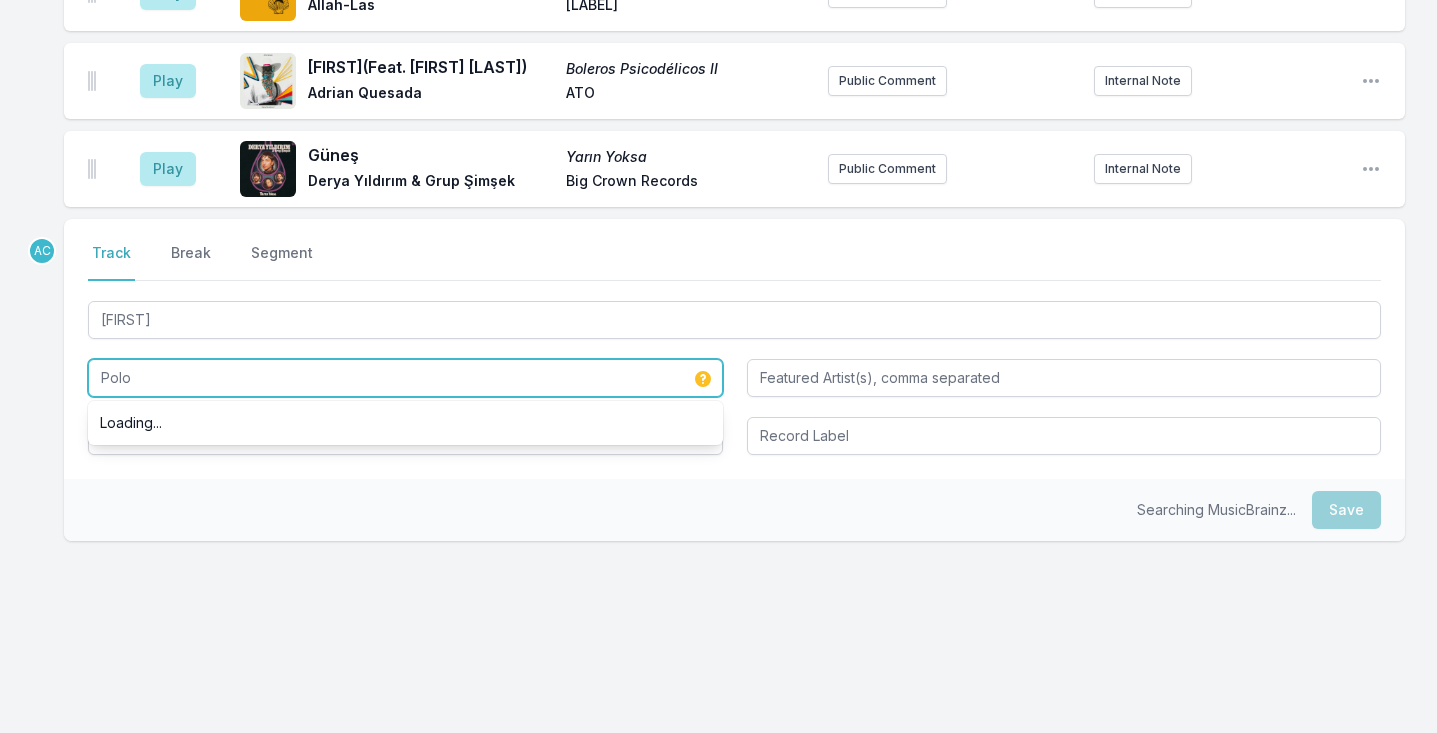 type on "Polo" 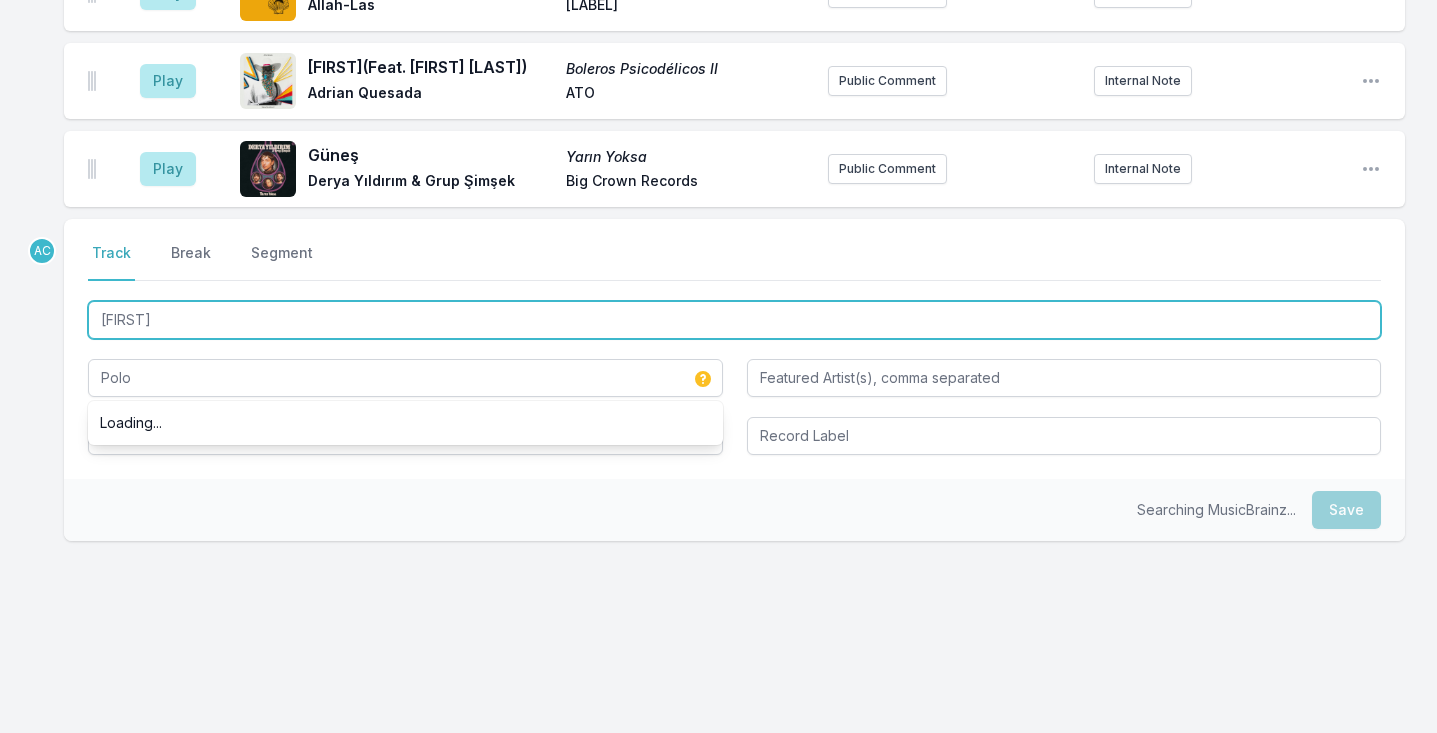 click on "[FIRST]" at bounding box center (734, 320) 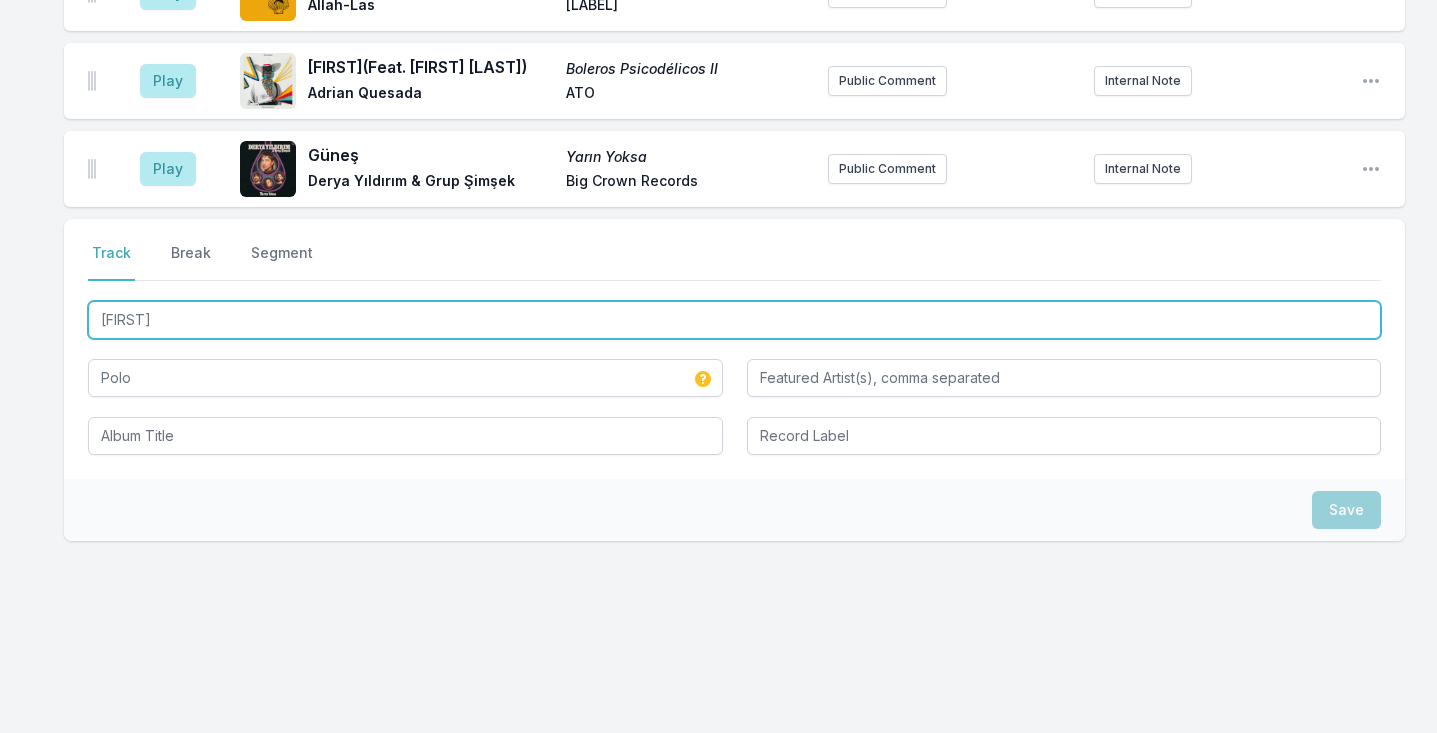 click on "[FIRST]" at bounding box center (734, 320) 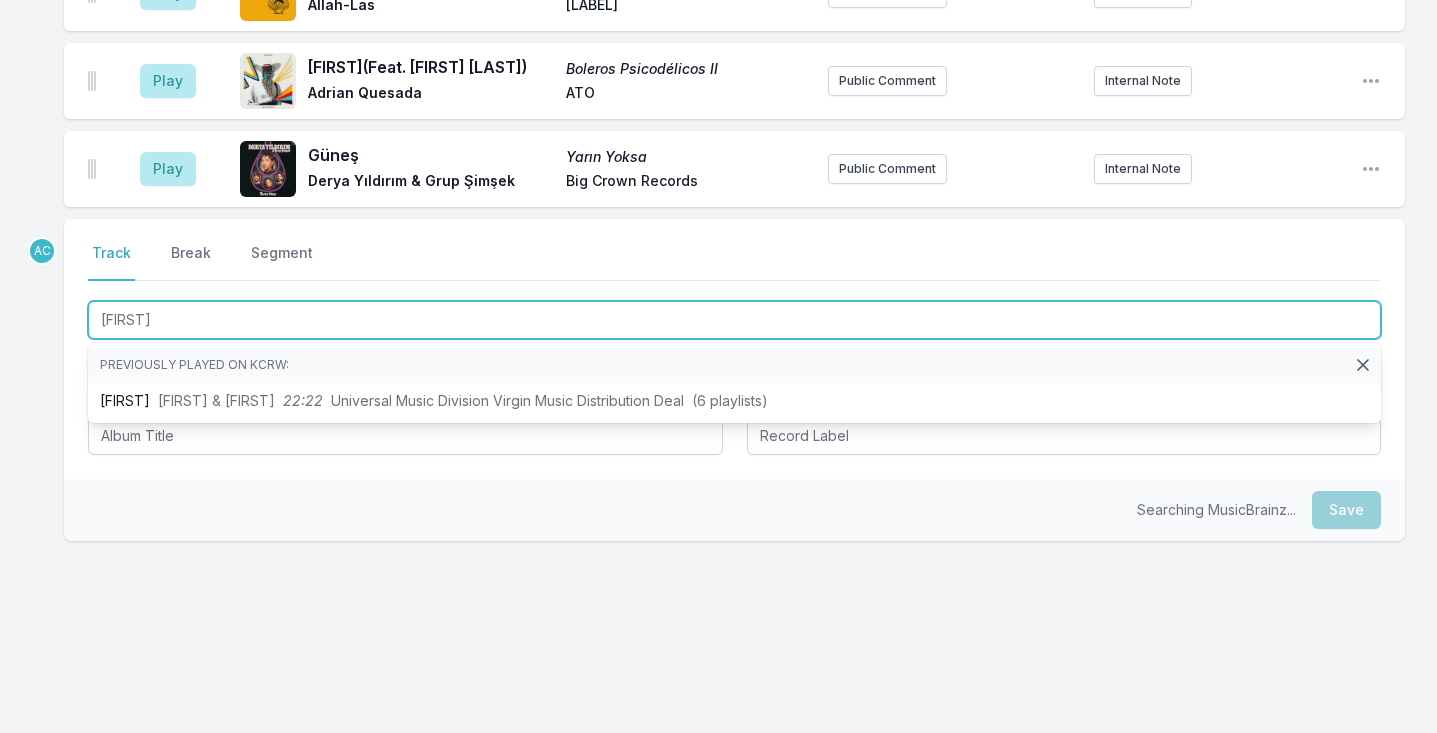 type on "[FIRST]" 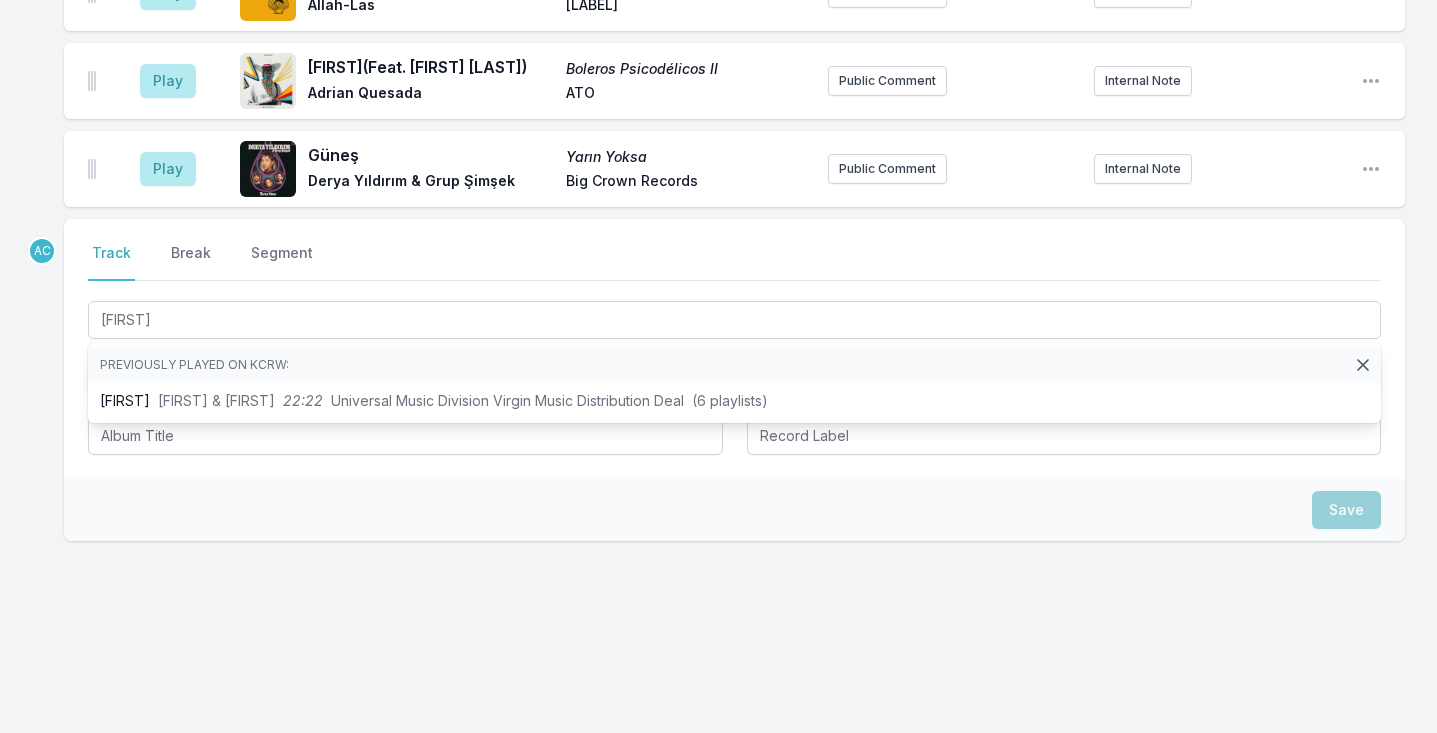 click on "Select a tab Track Break Segment Track Break Segment [FIRST] Previously played on KCRW: [FIRST] [LAST] [NUMBER] Universal Music Division Virgin Music Distribution Deal ([NUMBER] playlists) [LAST]" at bounding box center [734, 349] 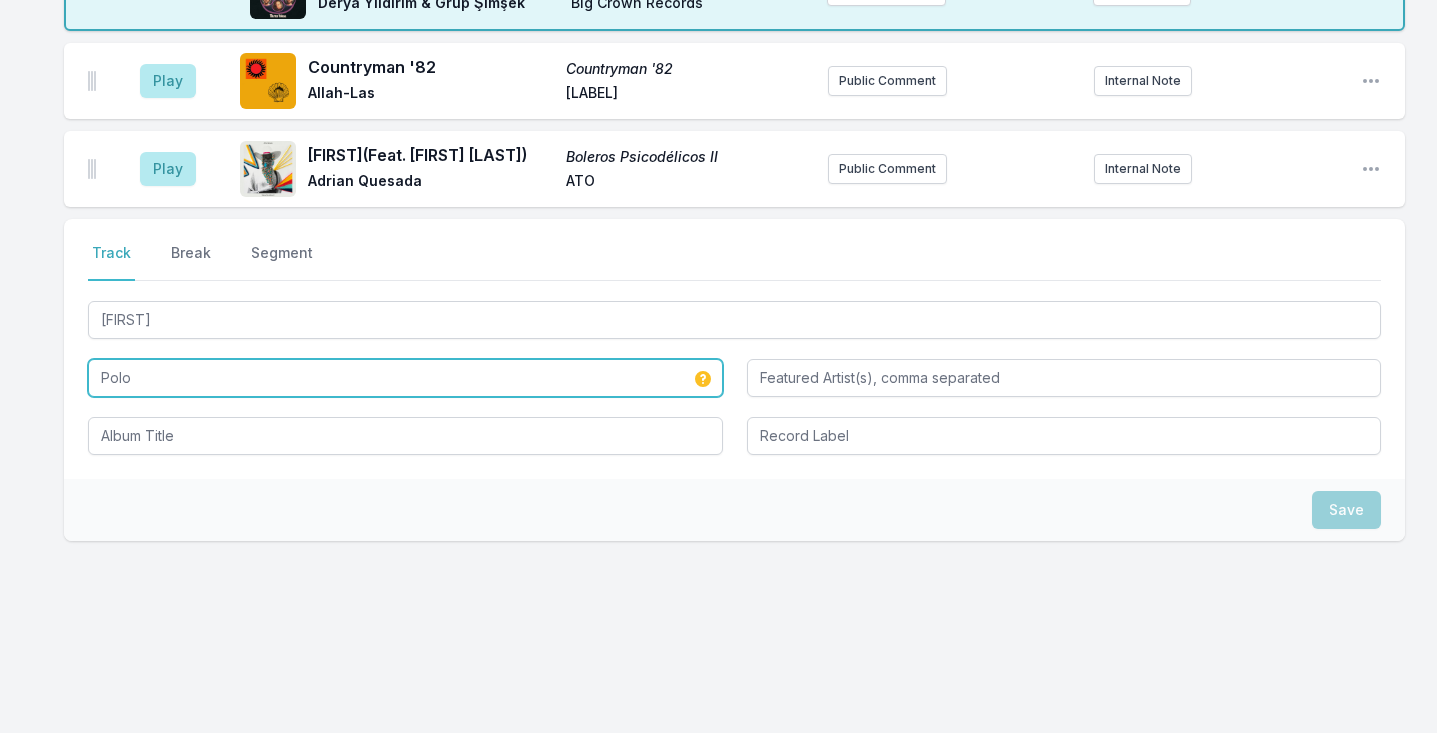 click on "Polo" at bounding box center (405, 378) 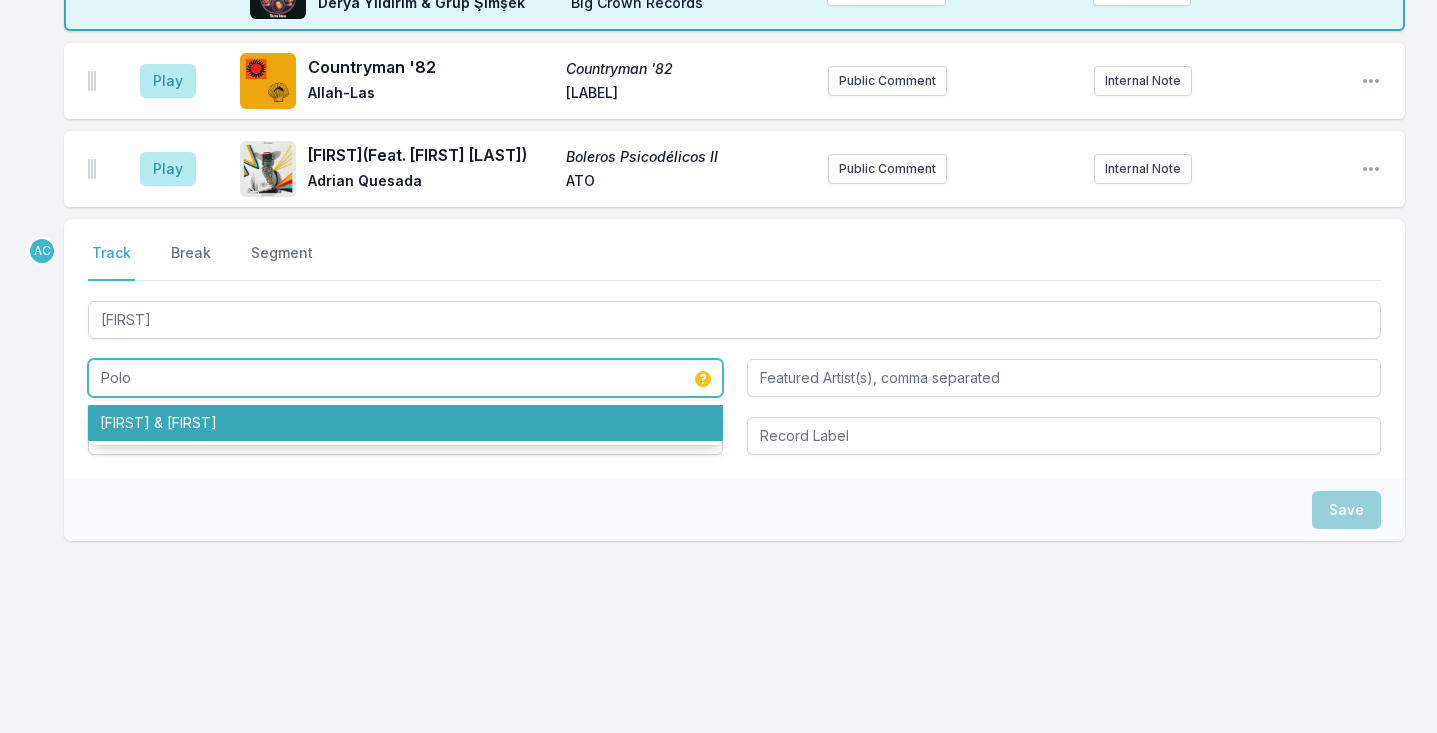 click on "[FIRST] & [FIRST]" at bounding box center [405, 423] 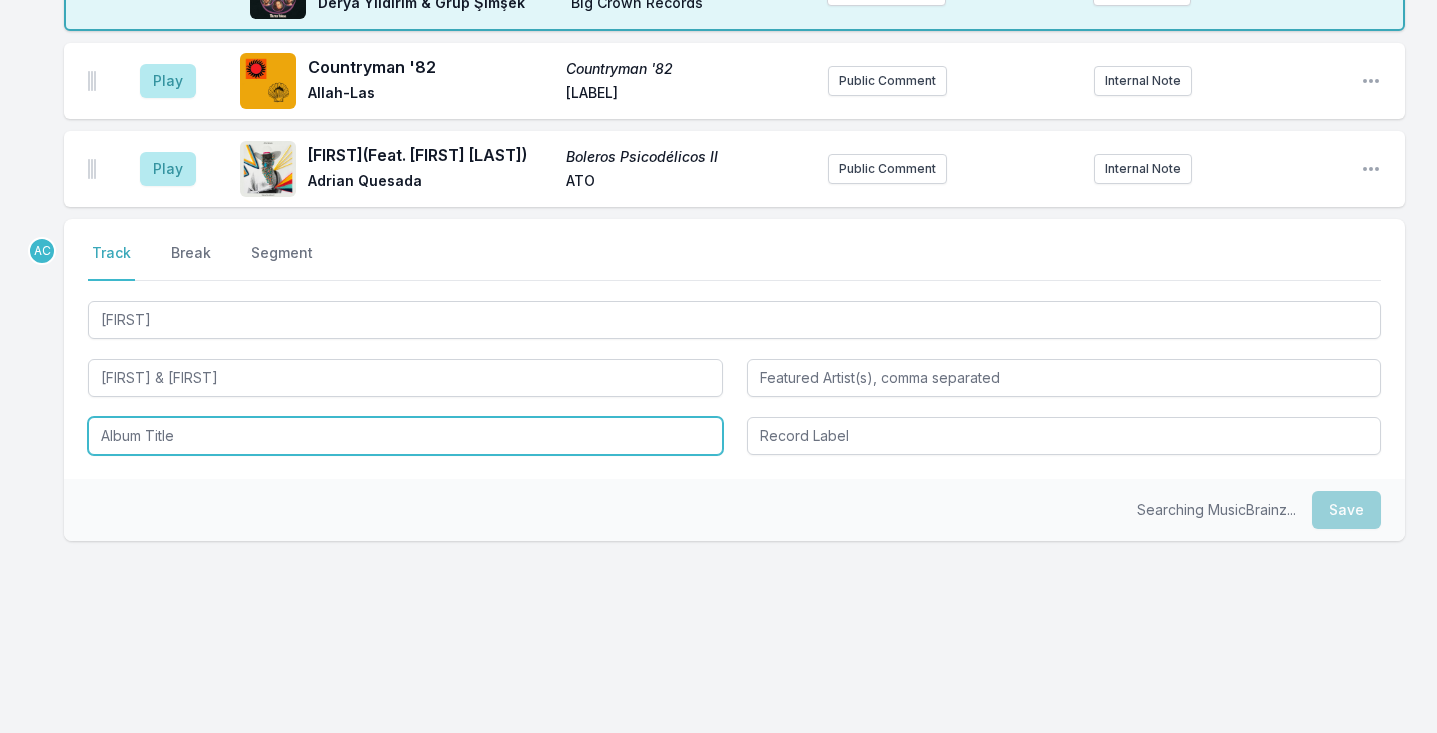 click at bounding box center [405, 436] 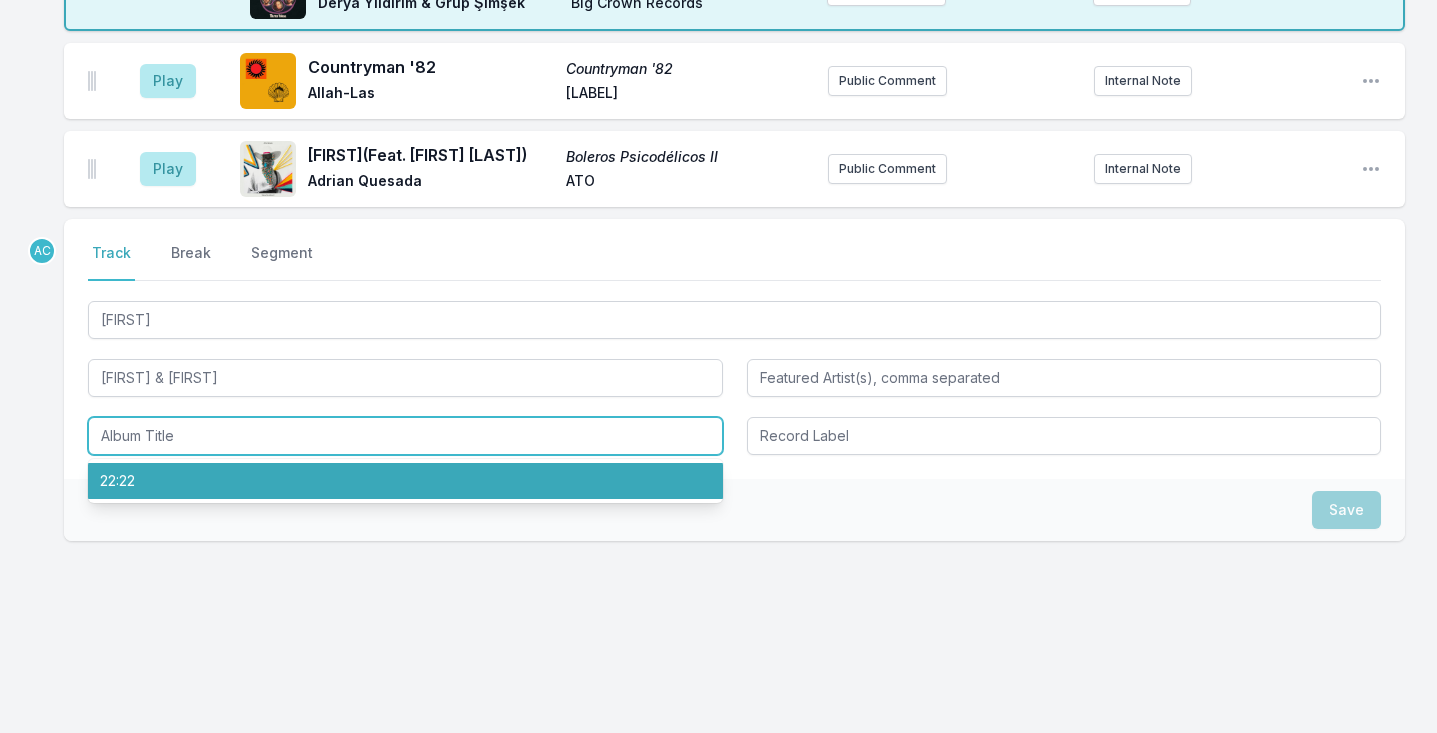 click on "22:22" at bounding box center (405, 481) 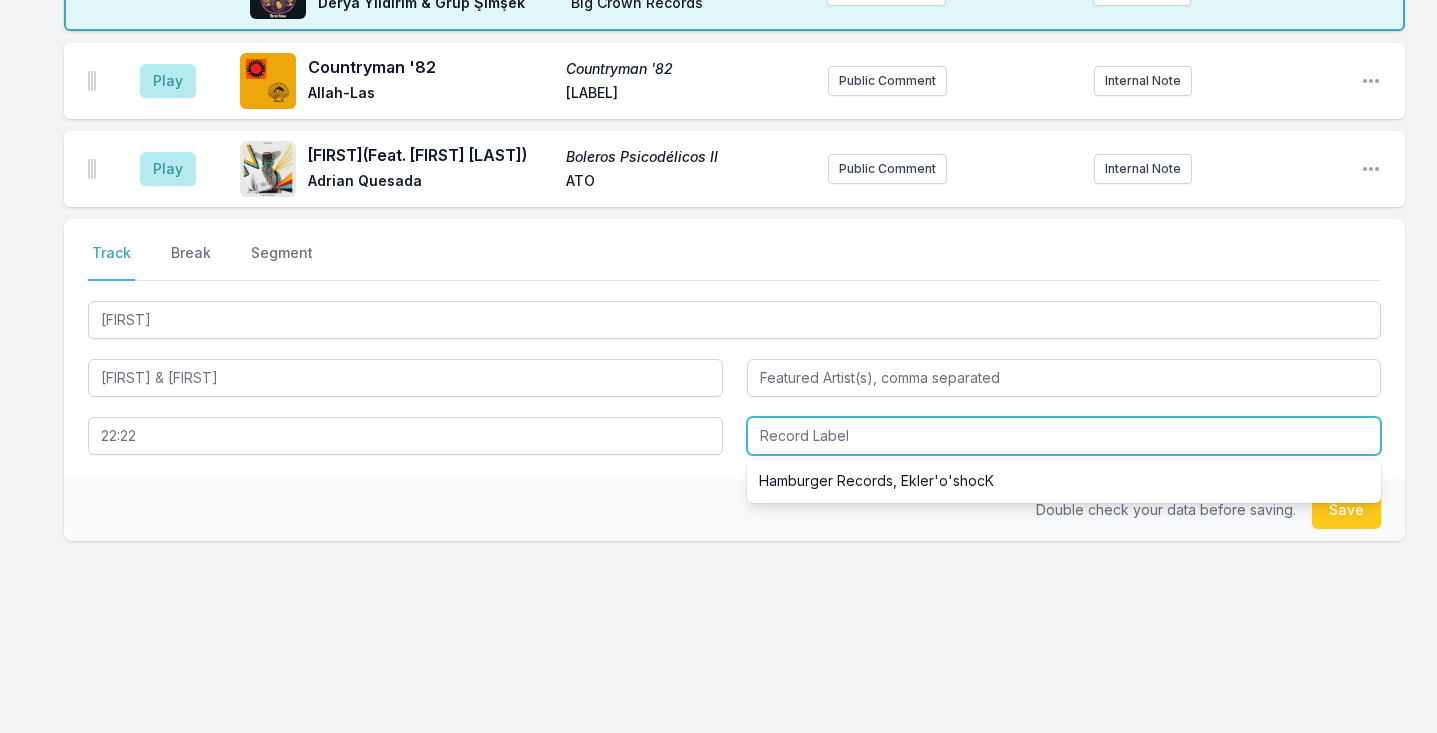 click at bounding box center (1064, 436) 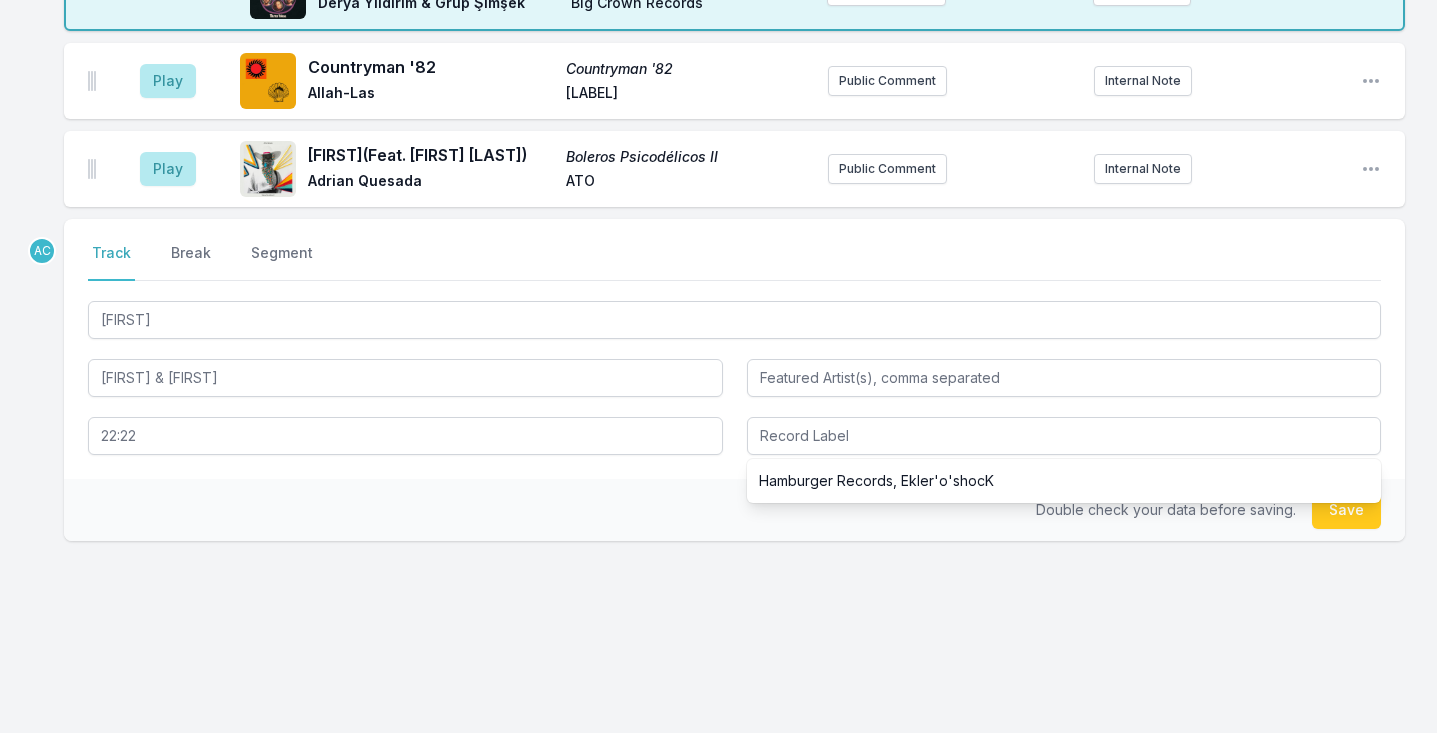 click on "Double check your data before saving. Save" at bounding box center [734, 510] 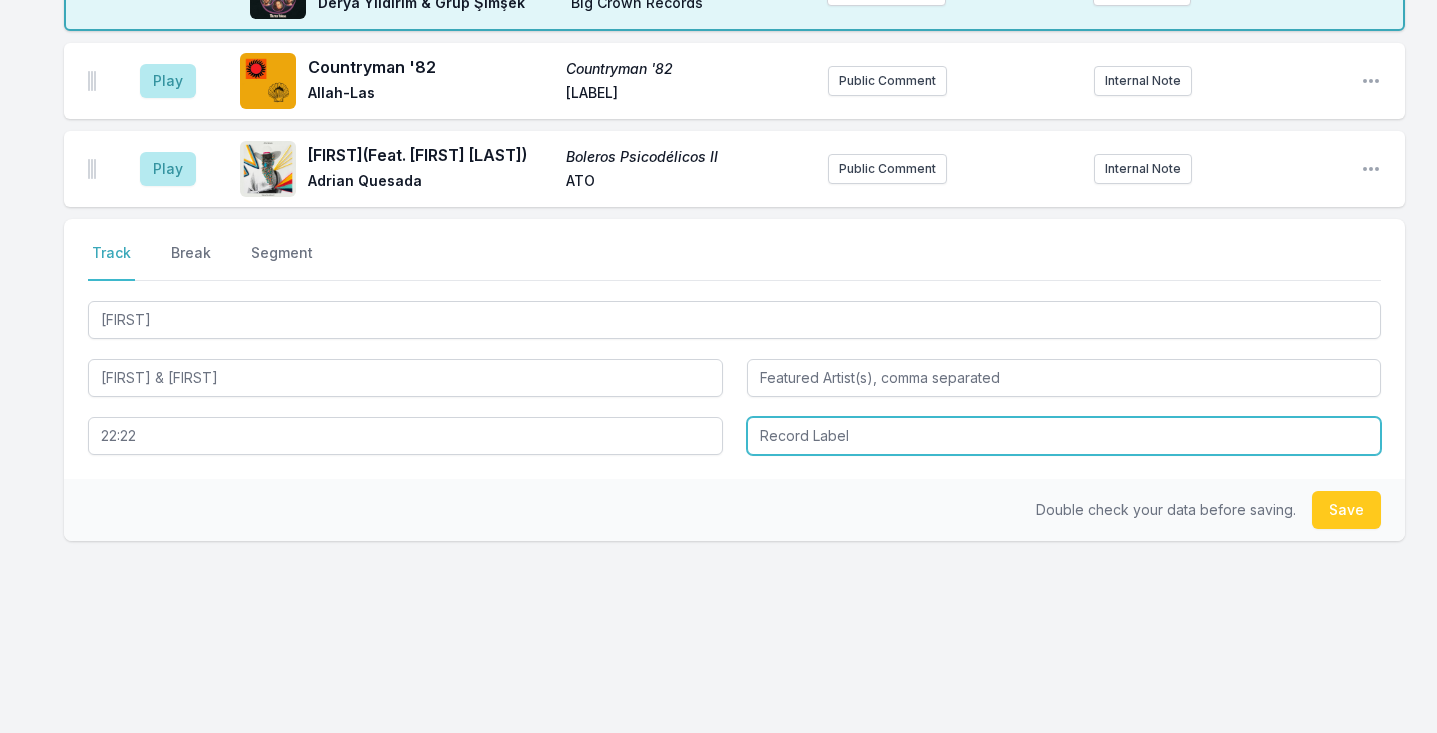 click at bounding box center (1064, 436) 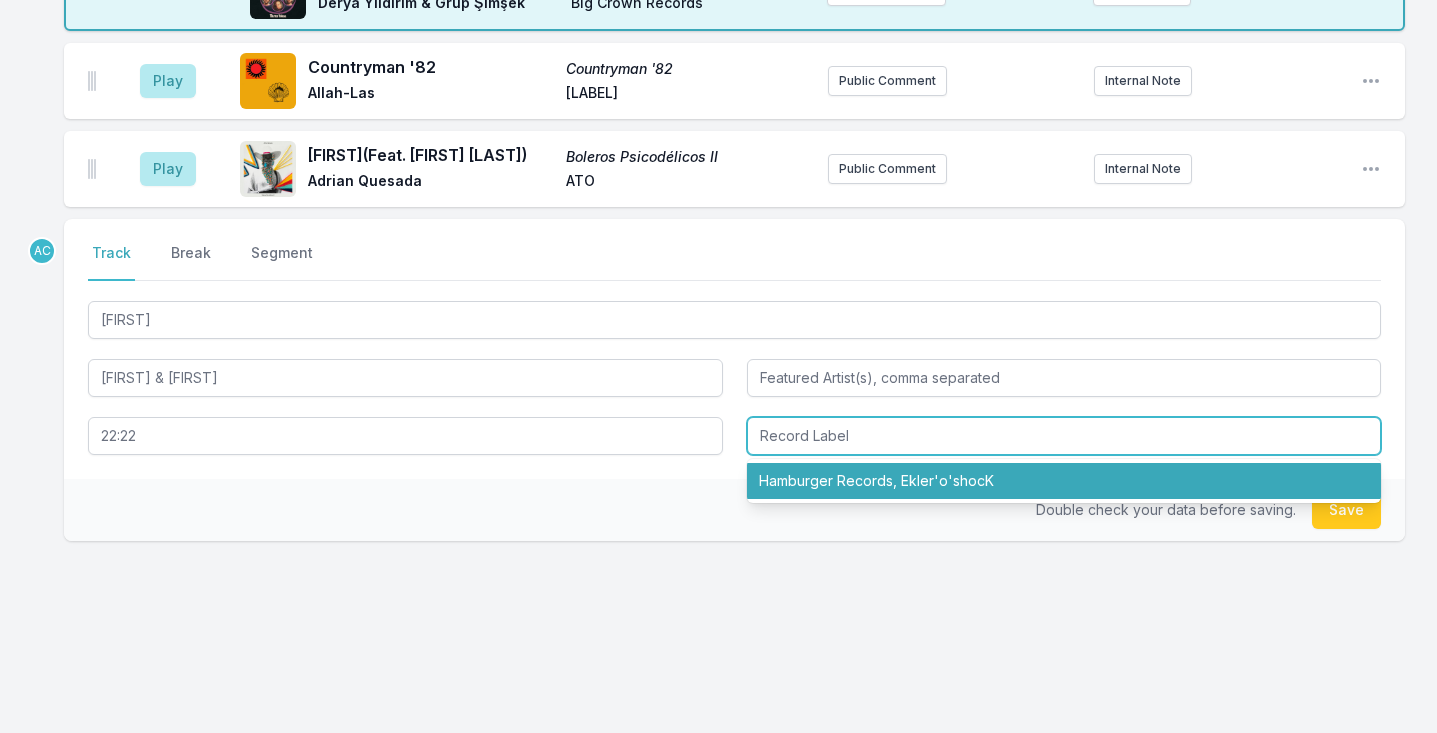 click on "Hamburger Records, Ekler'o'shocK" at bounding box center (1064, 481) 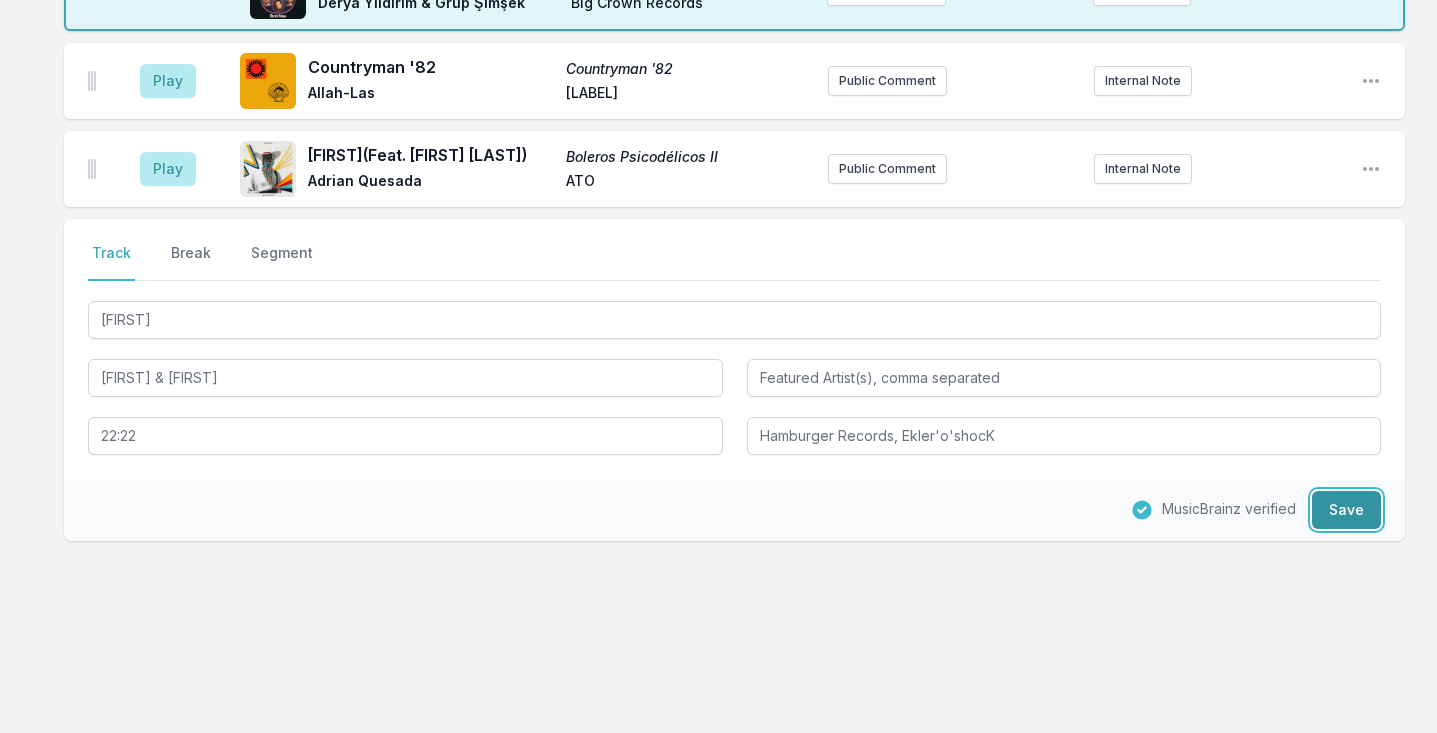 click on "Save" at bounding box center [1346, 510] 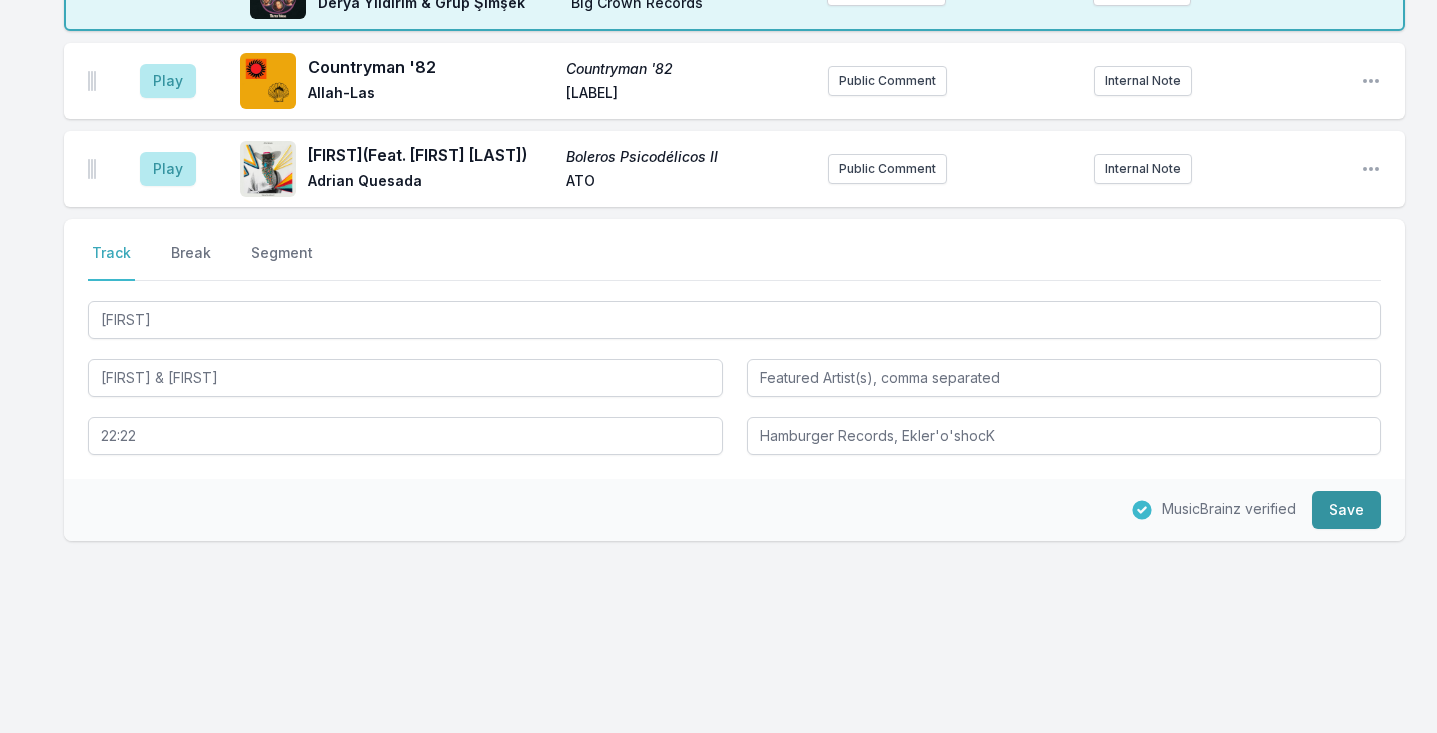 type 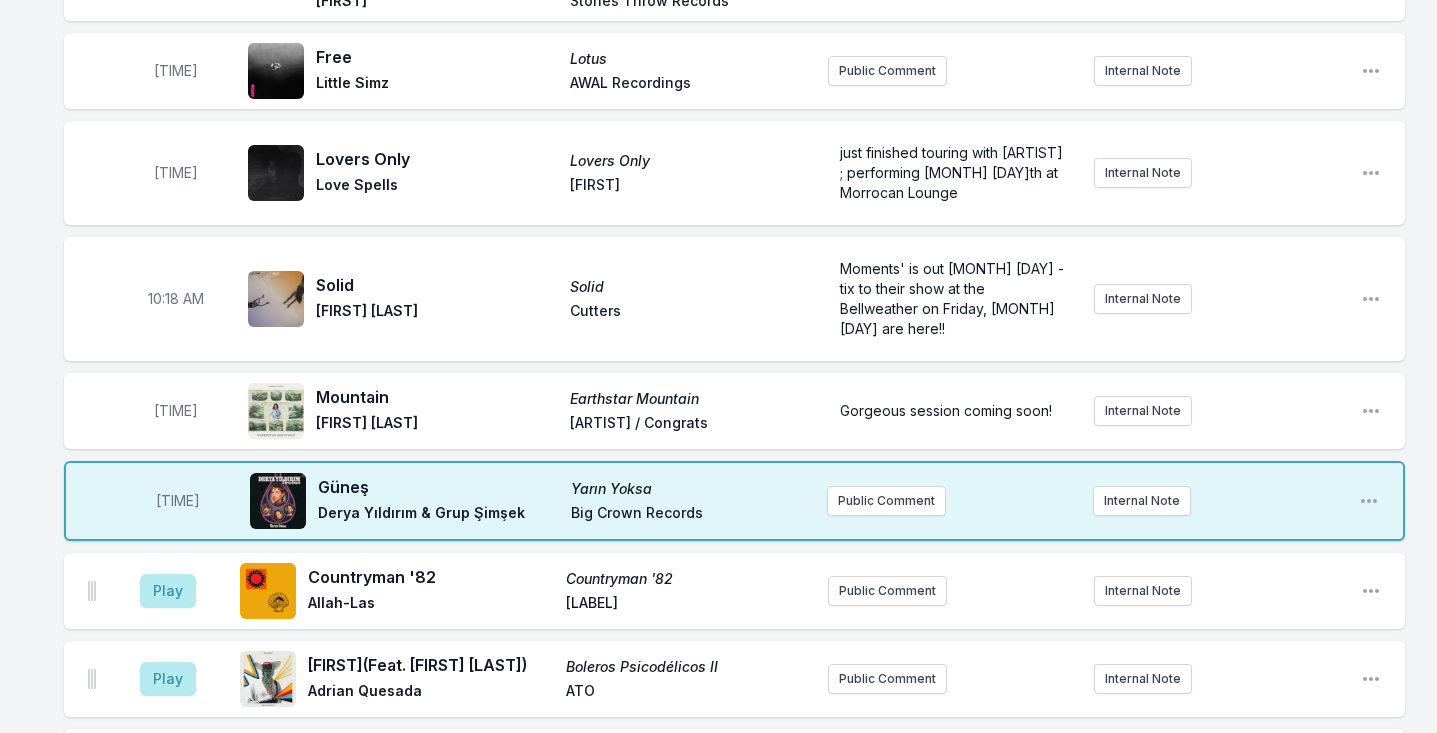 scroll, scrollTop: 1984, scrollLeft: 0, axis: vertical 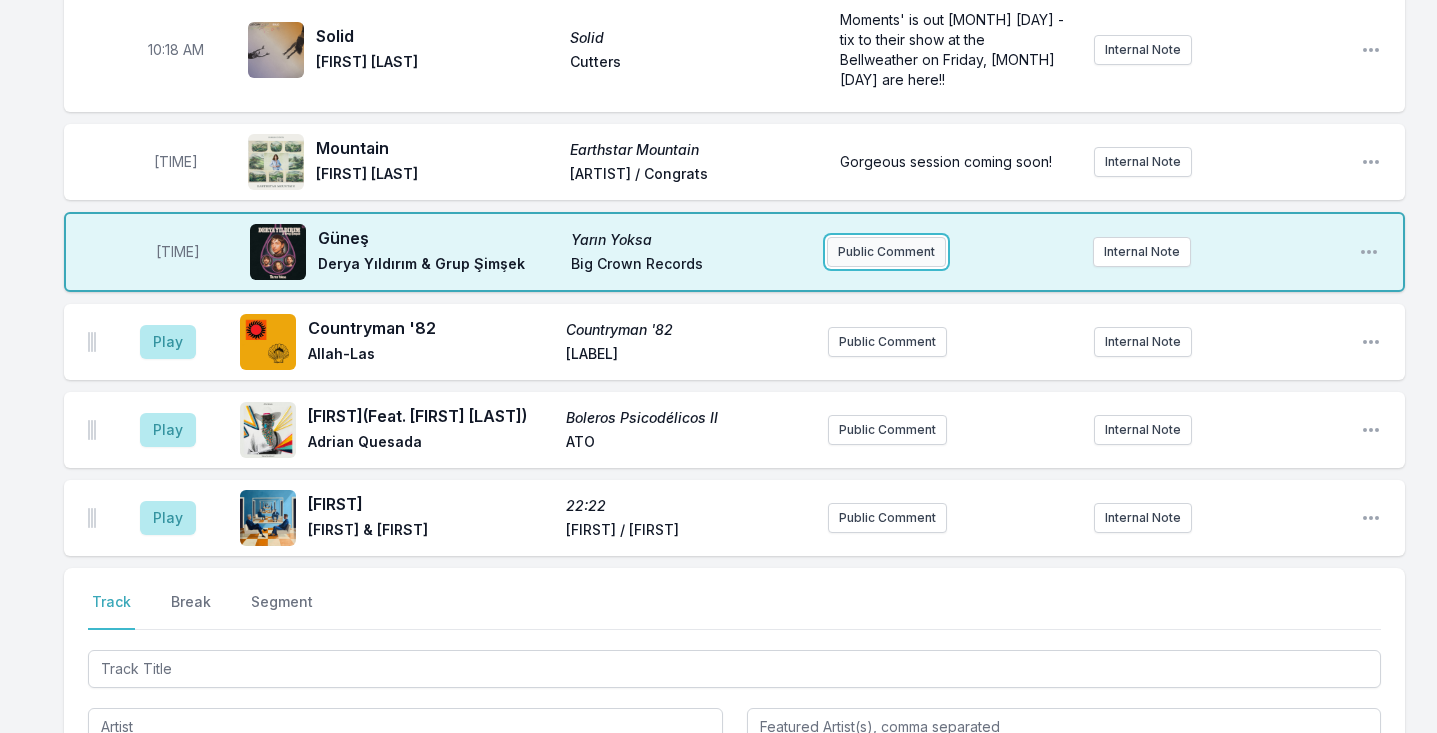 click on "Public Comment" at bounding box center [886, 252] 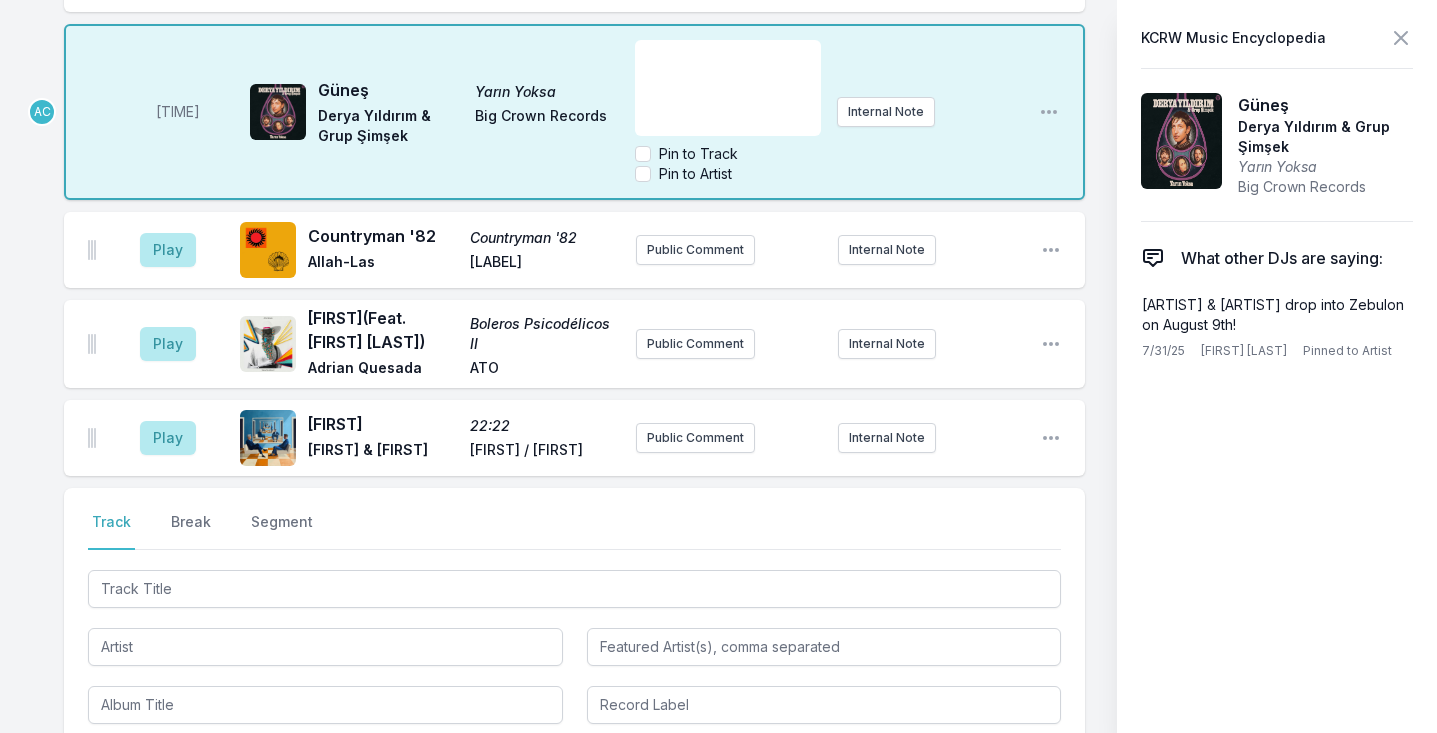 scroll, scrollTop: 2724, scrollLeft: 0, axis: vertical 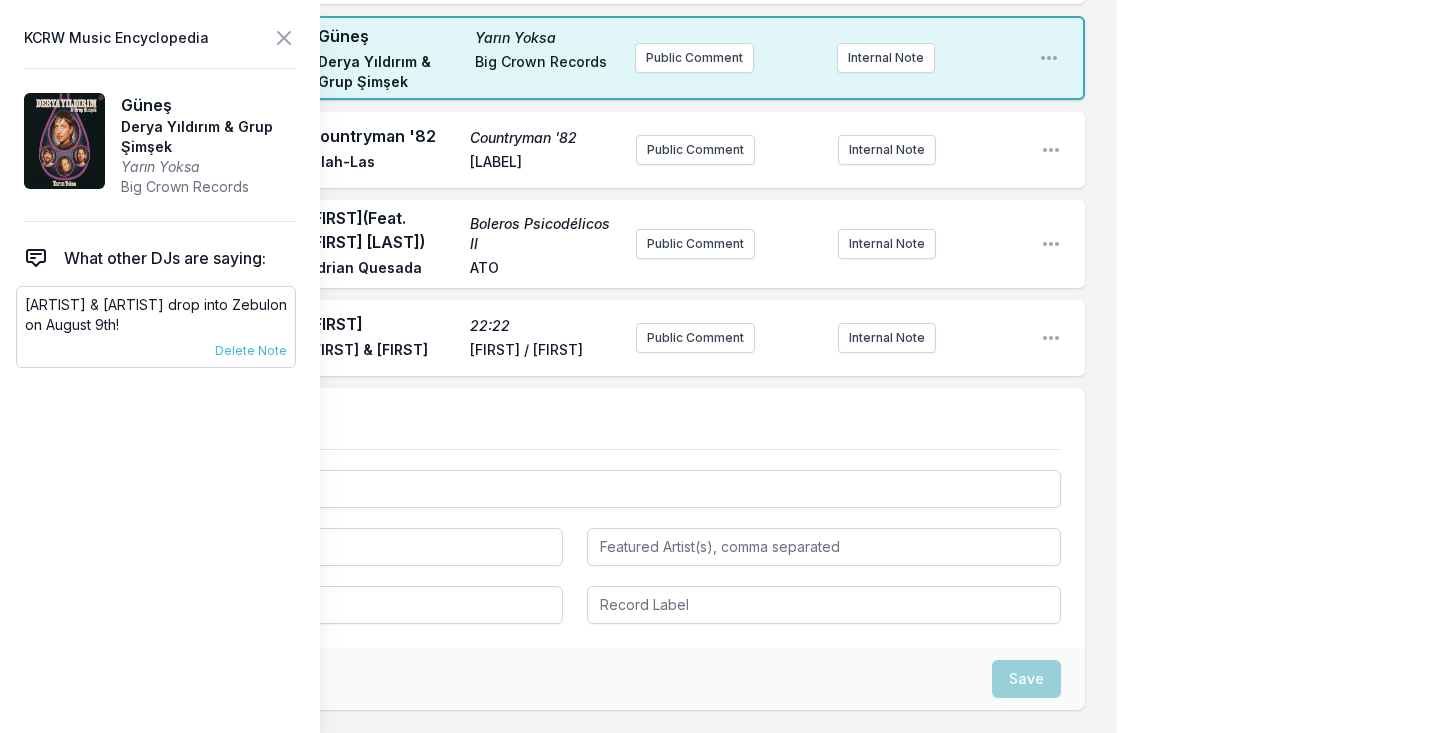 drag, startPoint x: 201, startPoint y: 320, endPoint x: 24, endPoint y: 306, distance: 177.55281 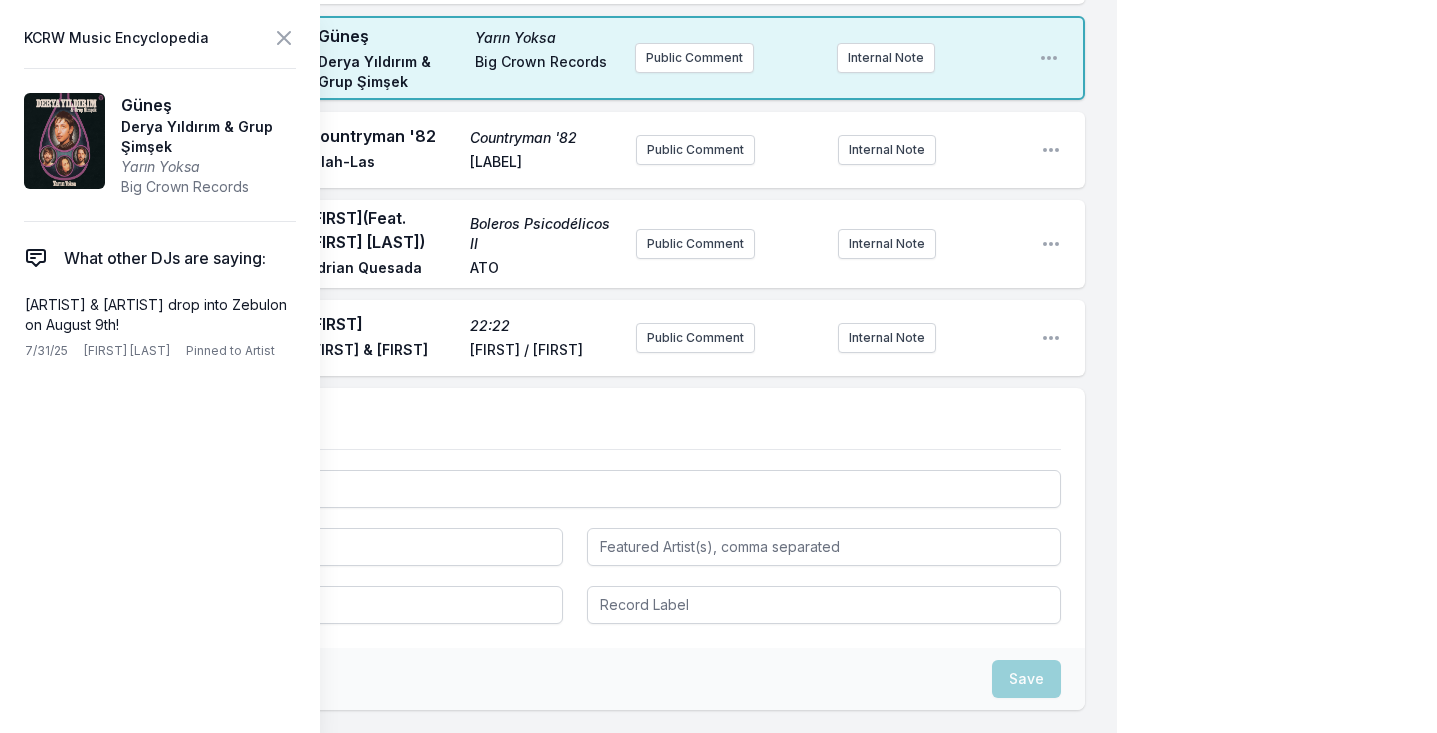 click on "Primos  (Feat. [ARTIST] & [ARTIST]) Boleros Psicodélicos II [ARTIST] [ARTIST]" at bounding box center [464, 244] 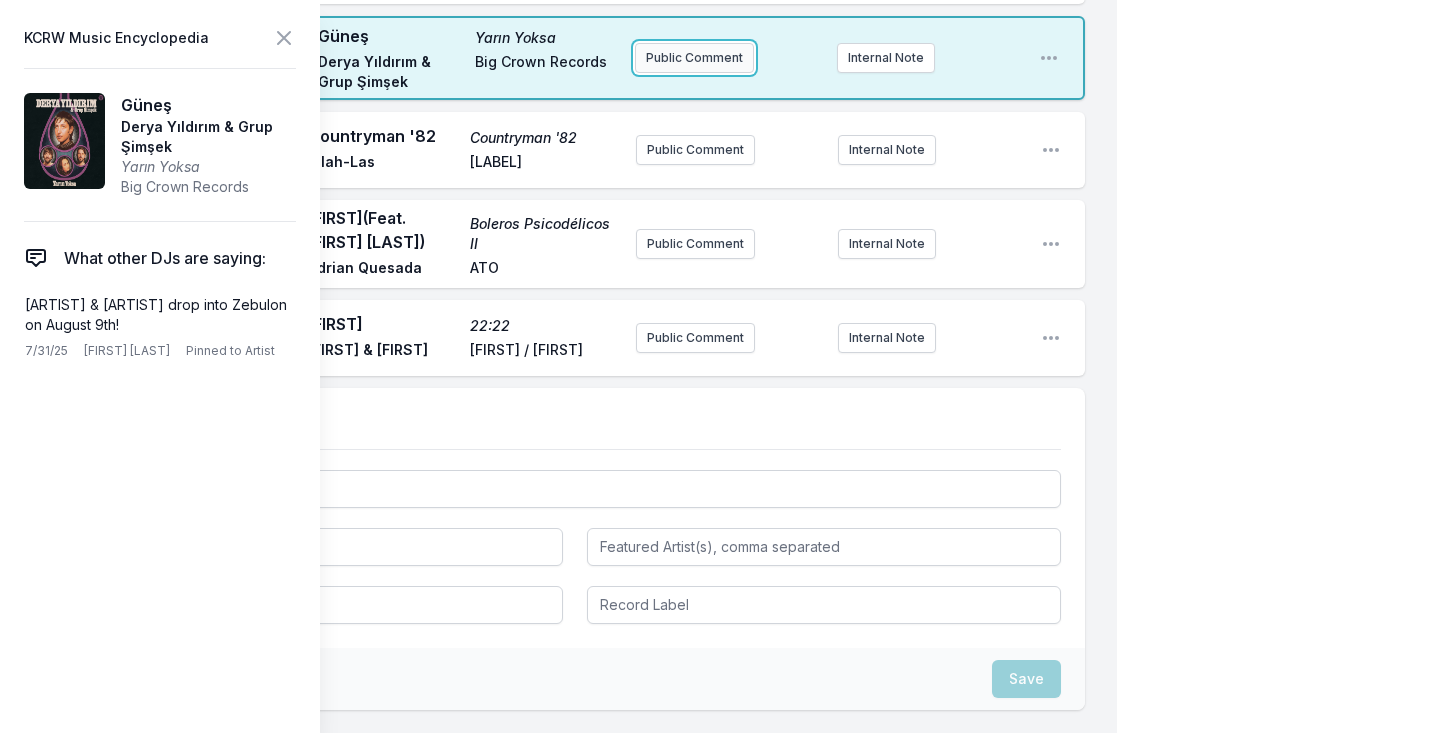 click on "Public Comment" at bounding box center (694, 58) 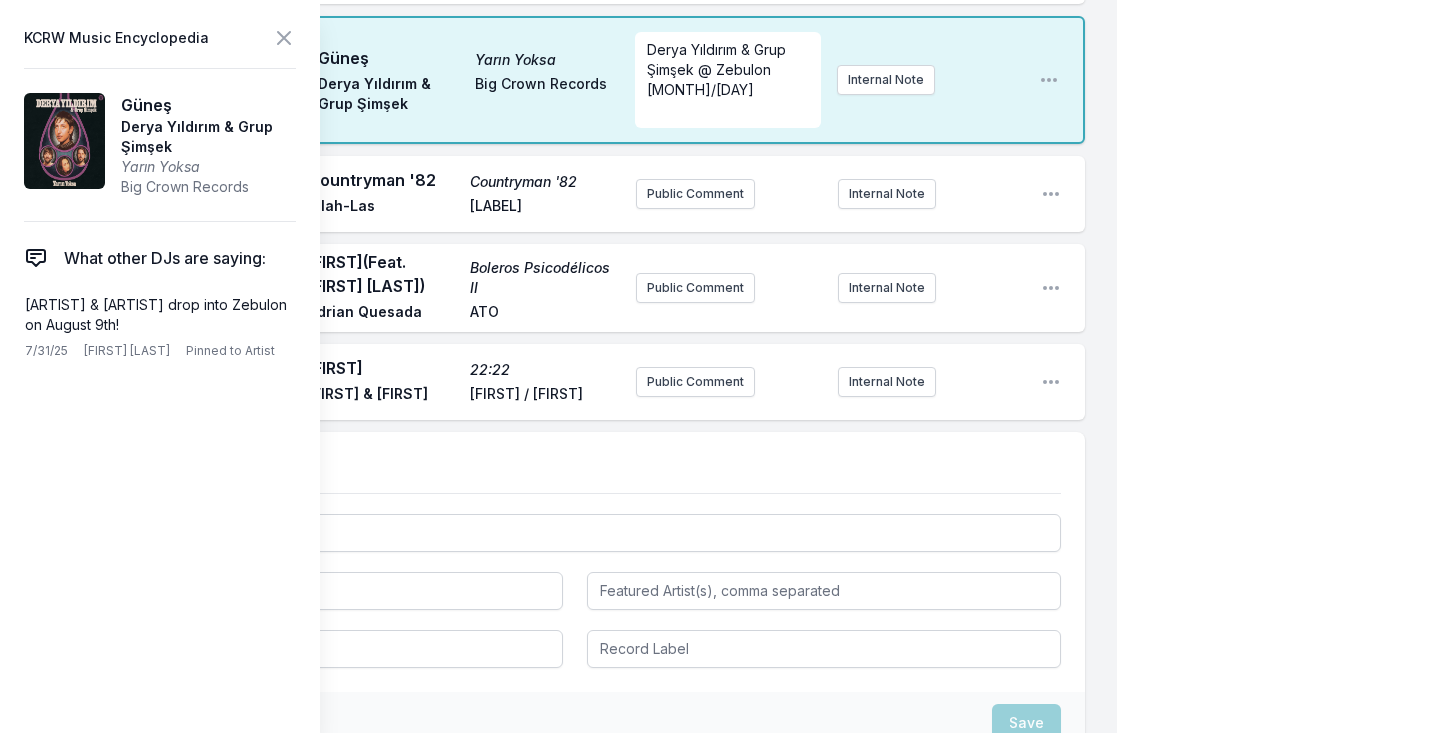 click on "[ARTIST] [ARTIST] [LABEL]" at bounding box center (468, 80) 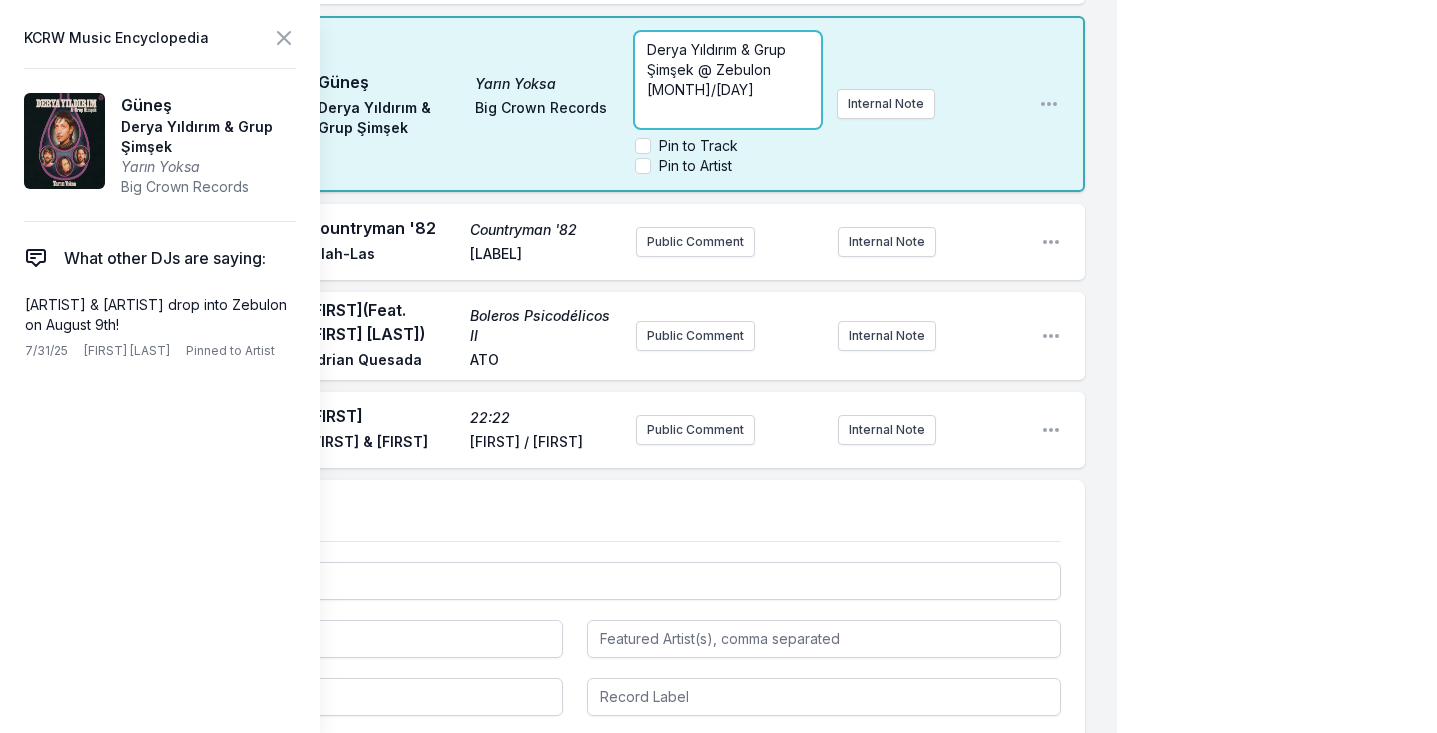 click on "﻿" at bounding box center (728, 110) 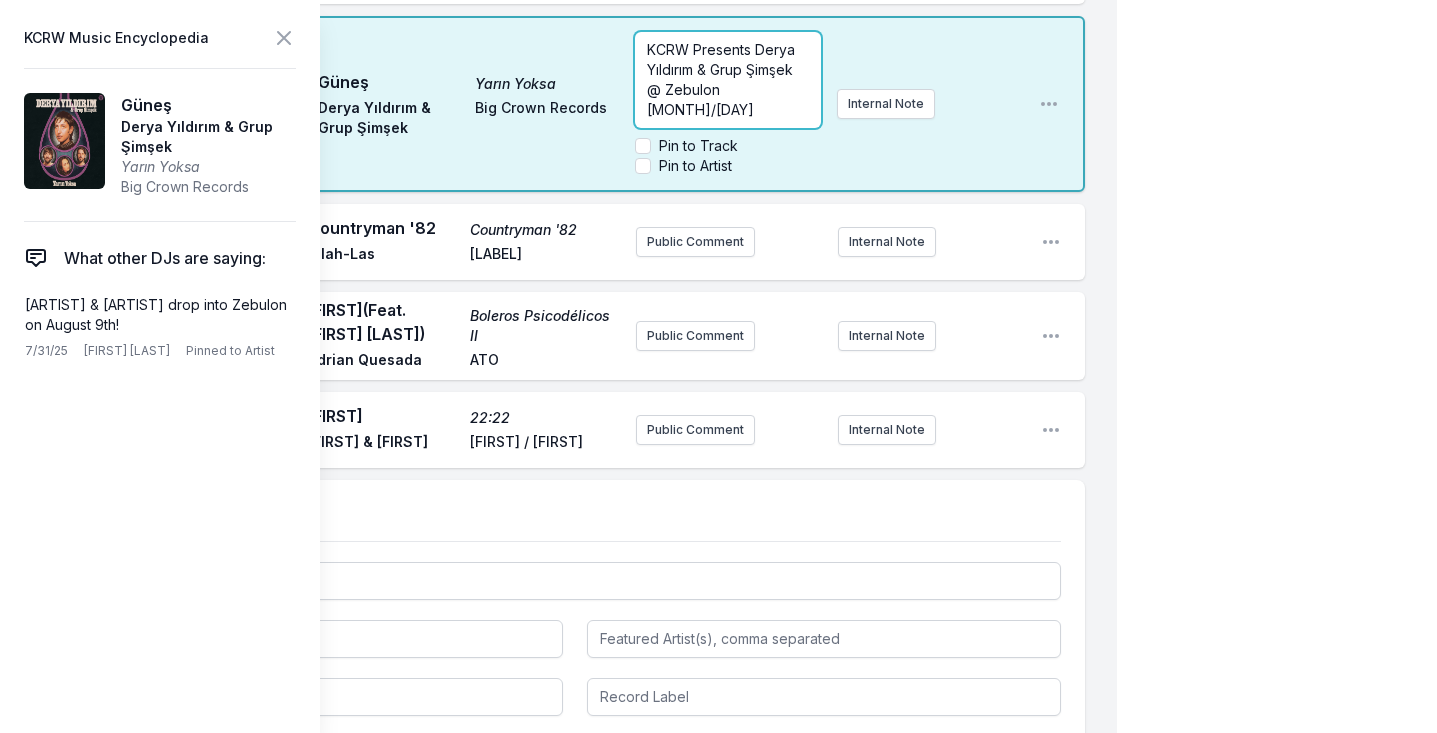 click on "KCRW Presents Derya Yıldırım & Grup Şimşek @ Zebulon [MONTH]/[DAY]" at bounding box center (723, 79) 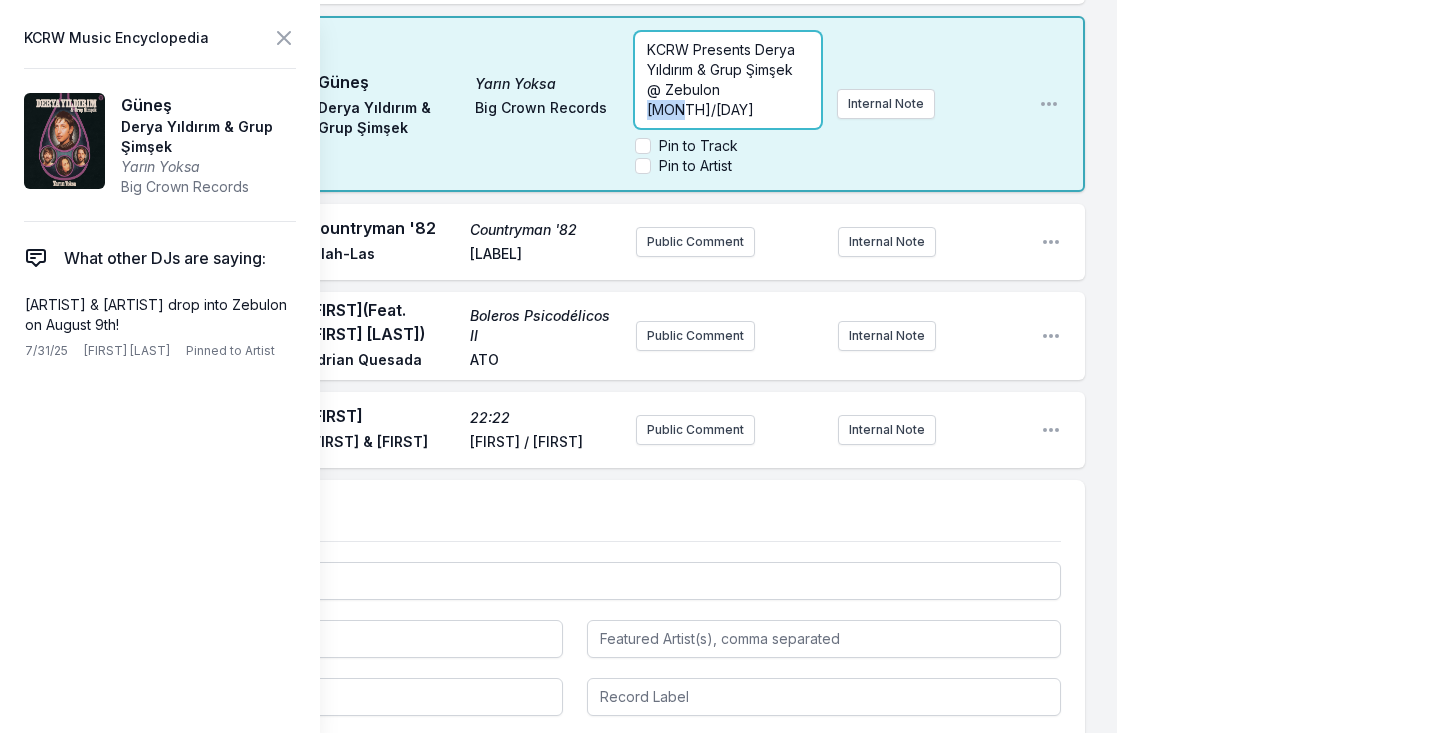 drag, startPoint x: 723, startPoint y: 142, endPoint x: 786, endPoint y: 142, distance: 63 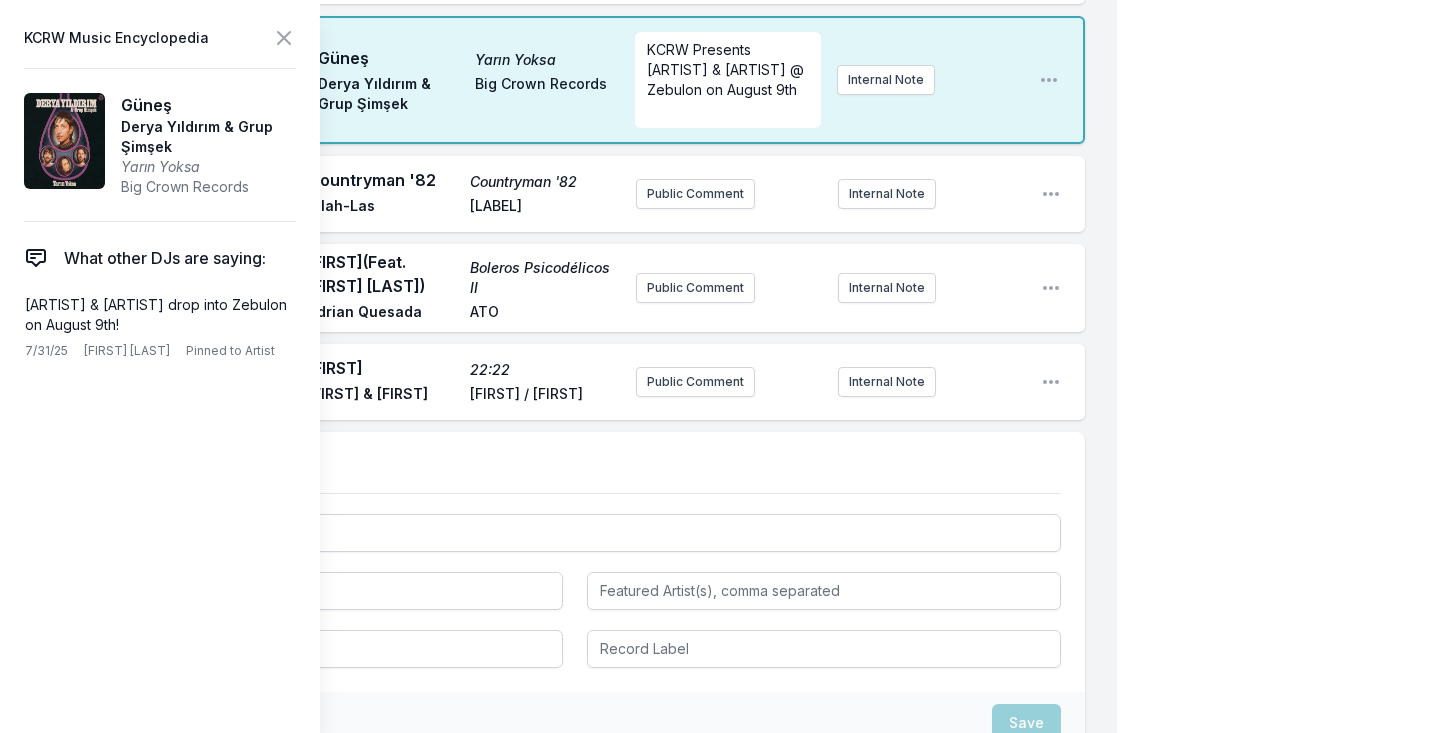 click on "[TIME] [ARTIST] & [ARTIST] Big Crown Records KCRW Presents [ARTIST] & [ARTIST] @ Zebulon on August 9th ﻿ Internal Note Open playlist item options" at bounding box center [574, 80] 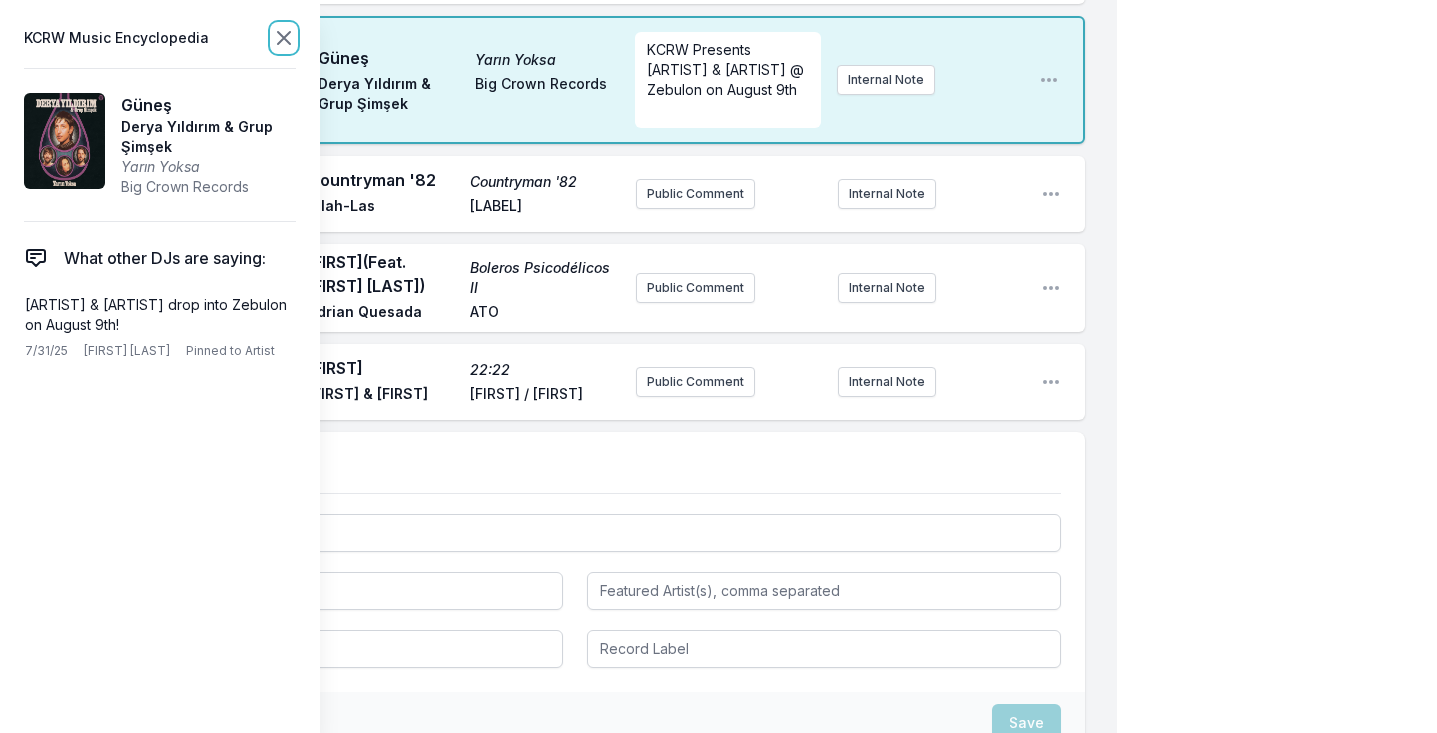click 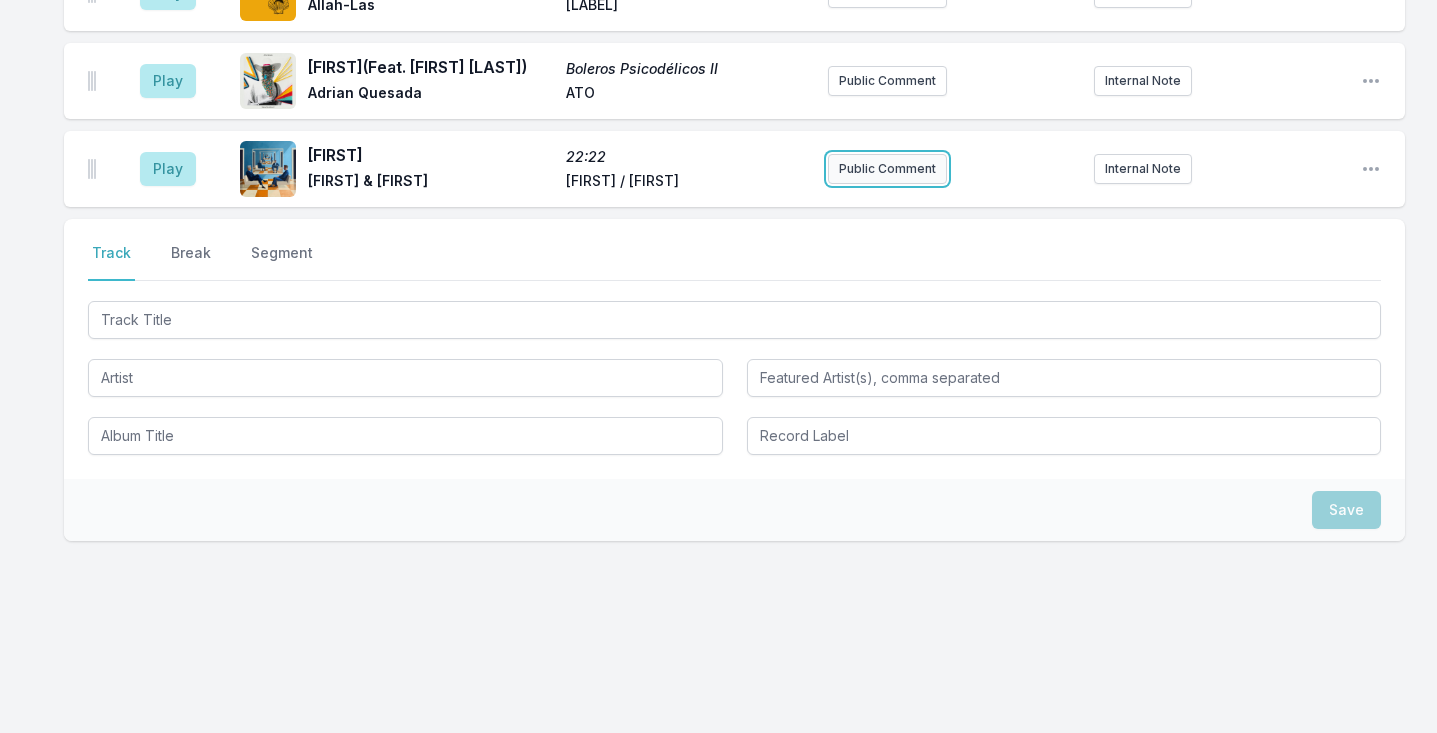 click on "Public Comment" at bounding box center (887, 169) 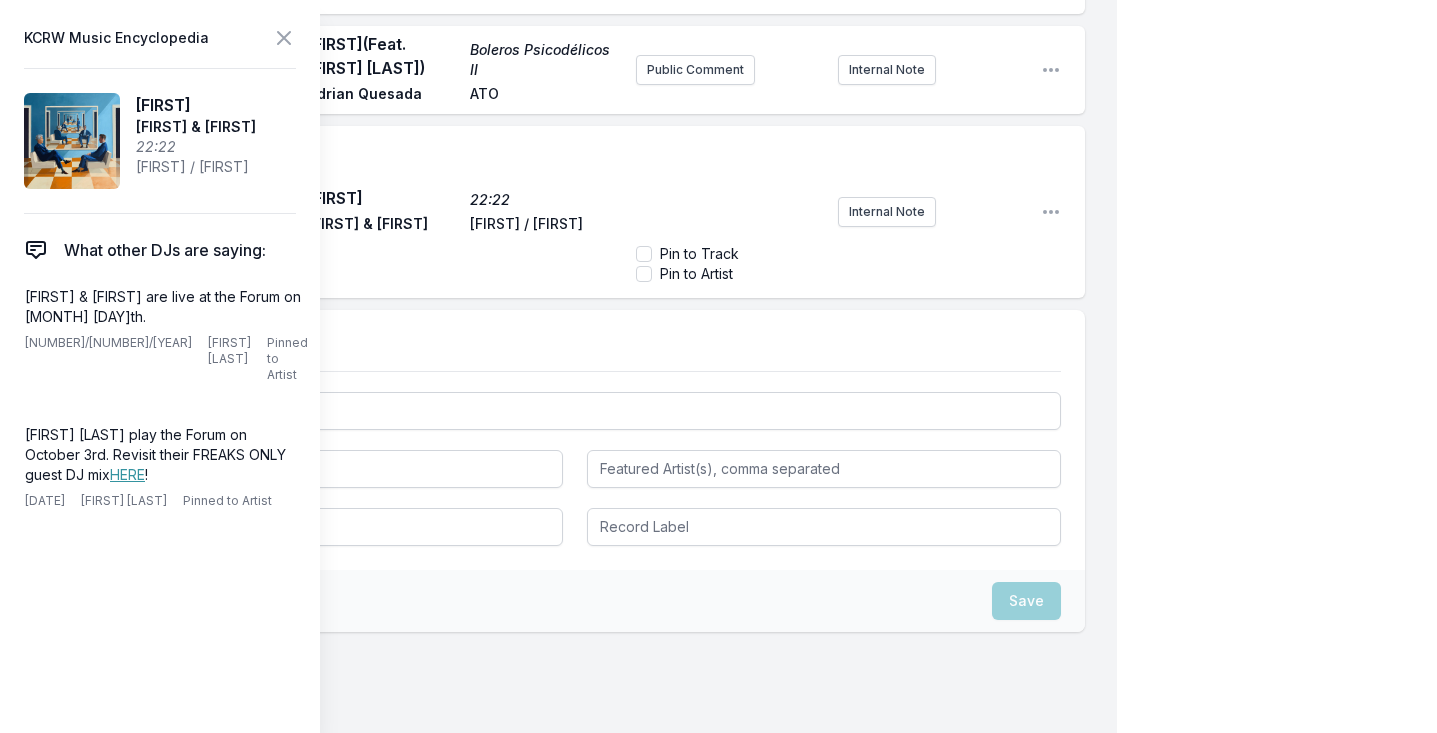 scroll, scrollTop: 2947, scrollLeft: 0, axis: vertical 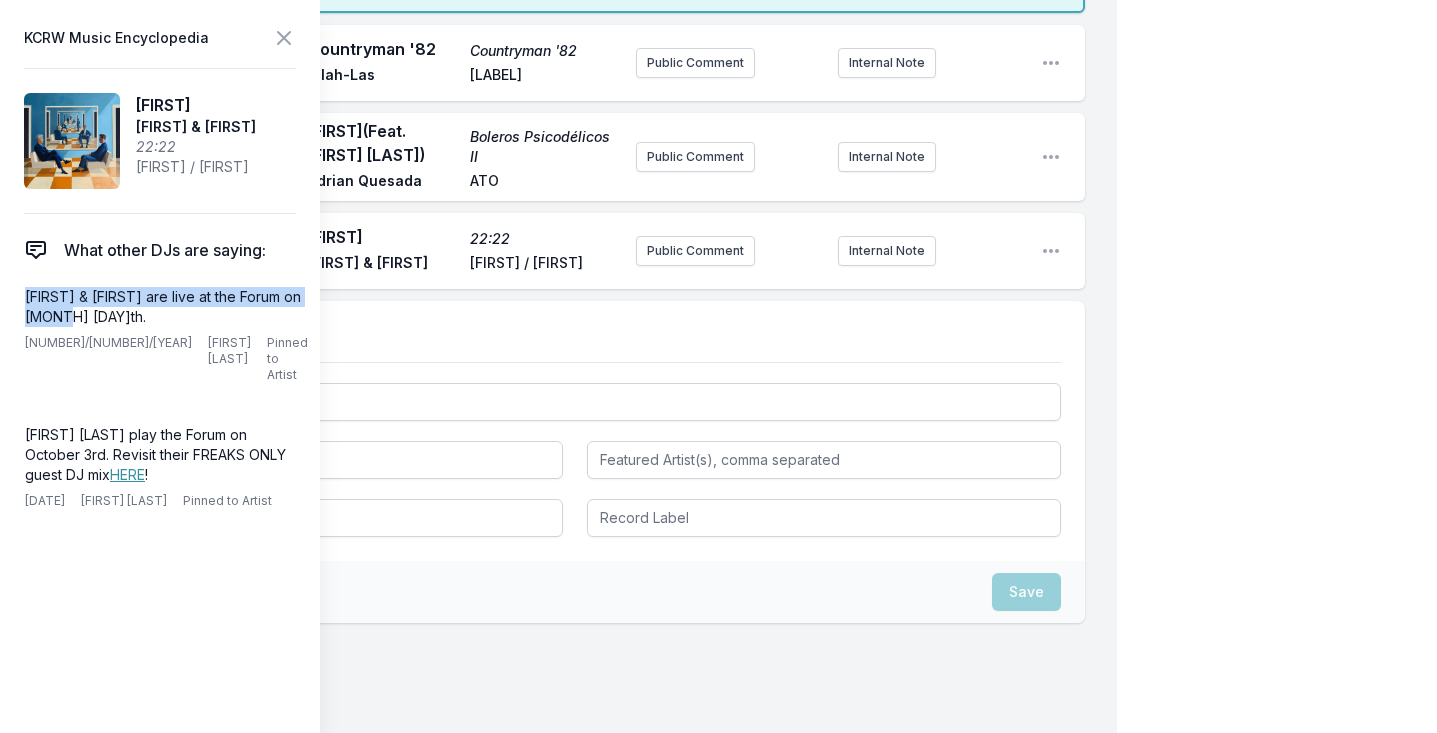 drag, startPoint x: 126, startPoint y: 326, endPoint x: 10, endPoint y: 308, distance: 117.388245 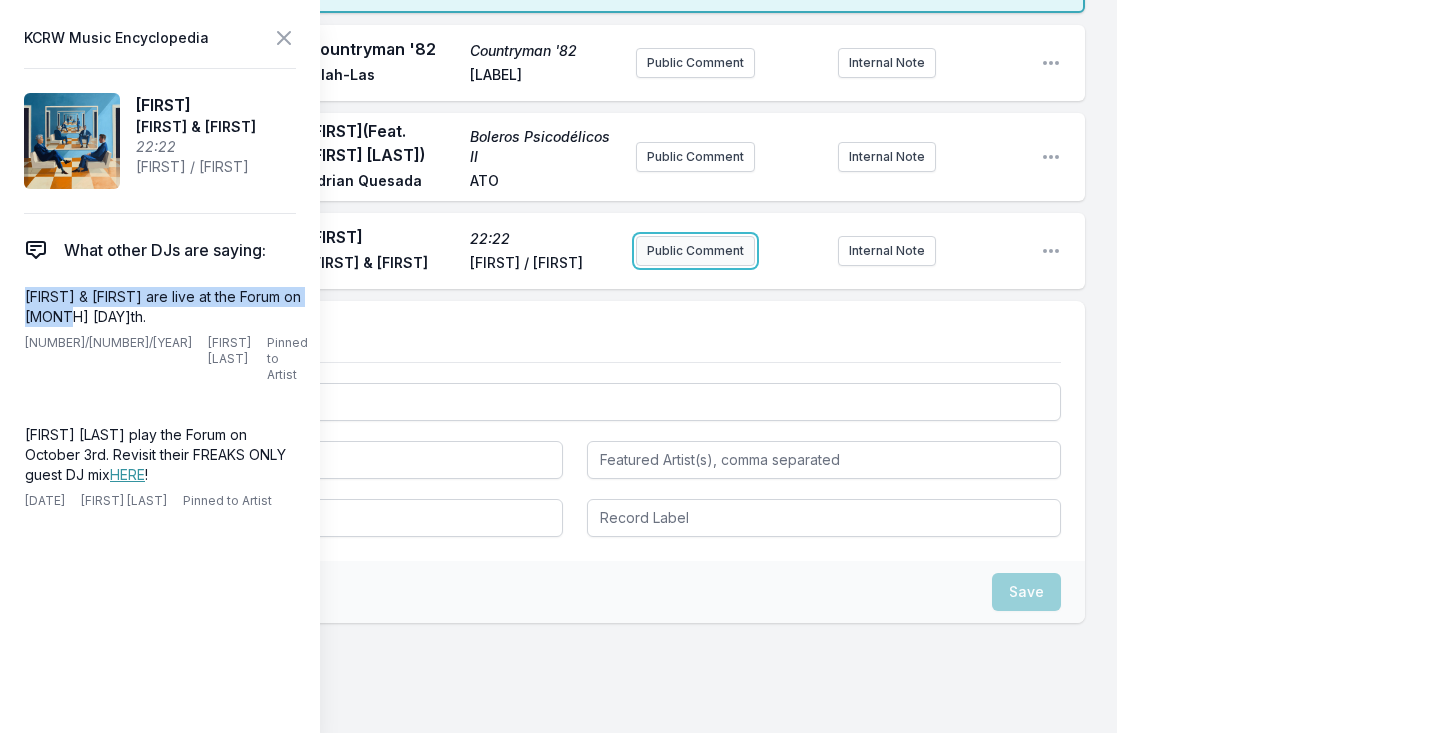 click on "Public Comment" at bounding box center [695, 251] 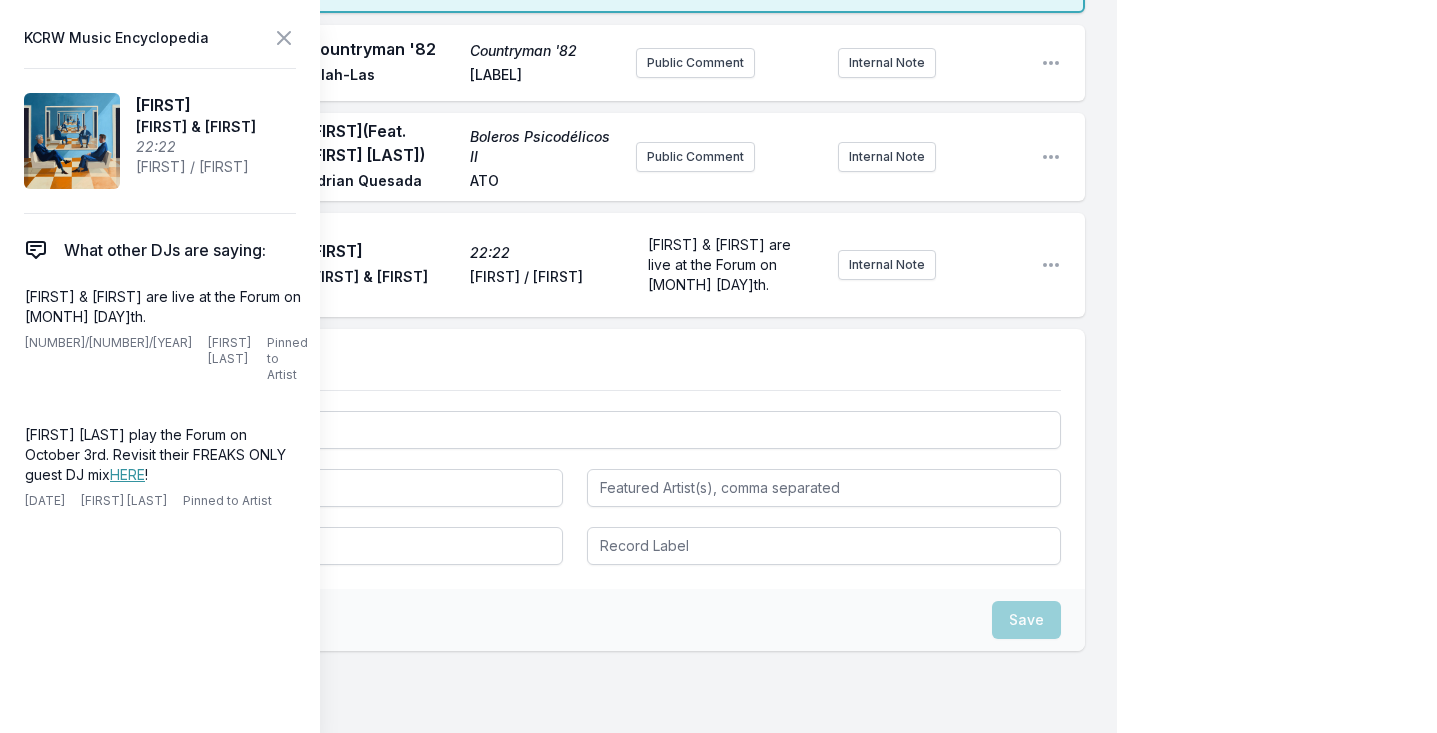 click on "[ARTIST] 22:22 [ARTIST] & [ARTIST] [ARTIST] / [ARTIST]" at bounding box center [464, 265] 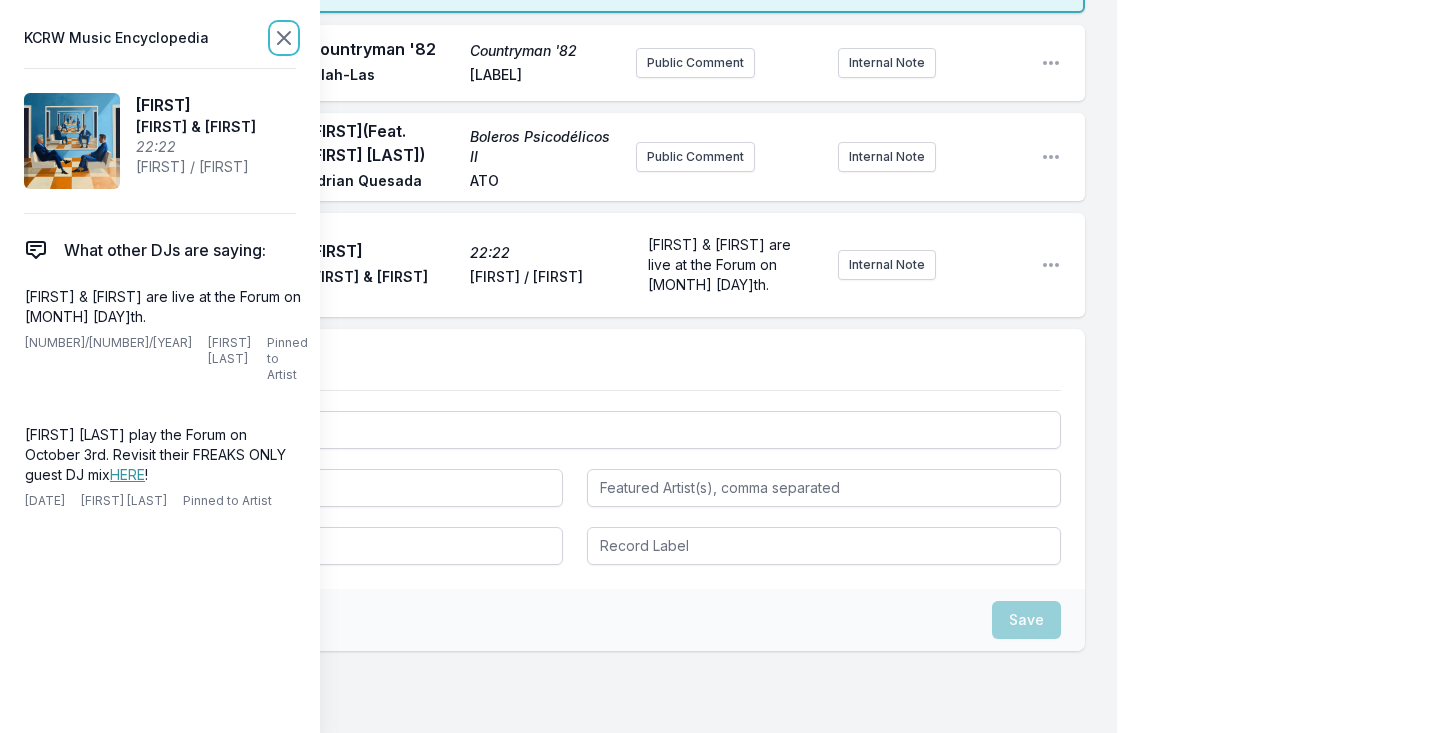 click 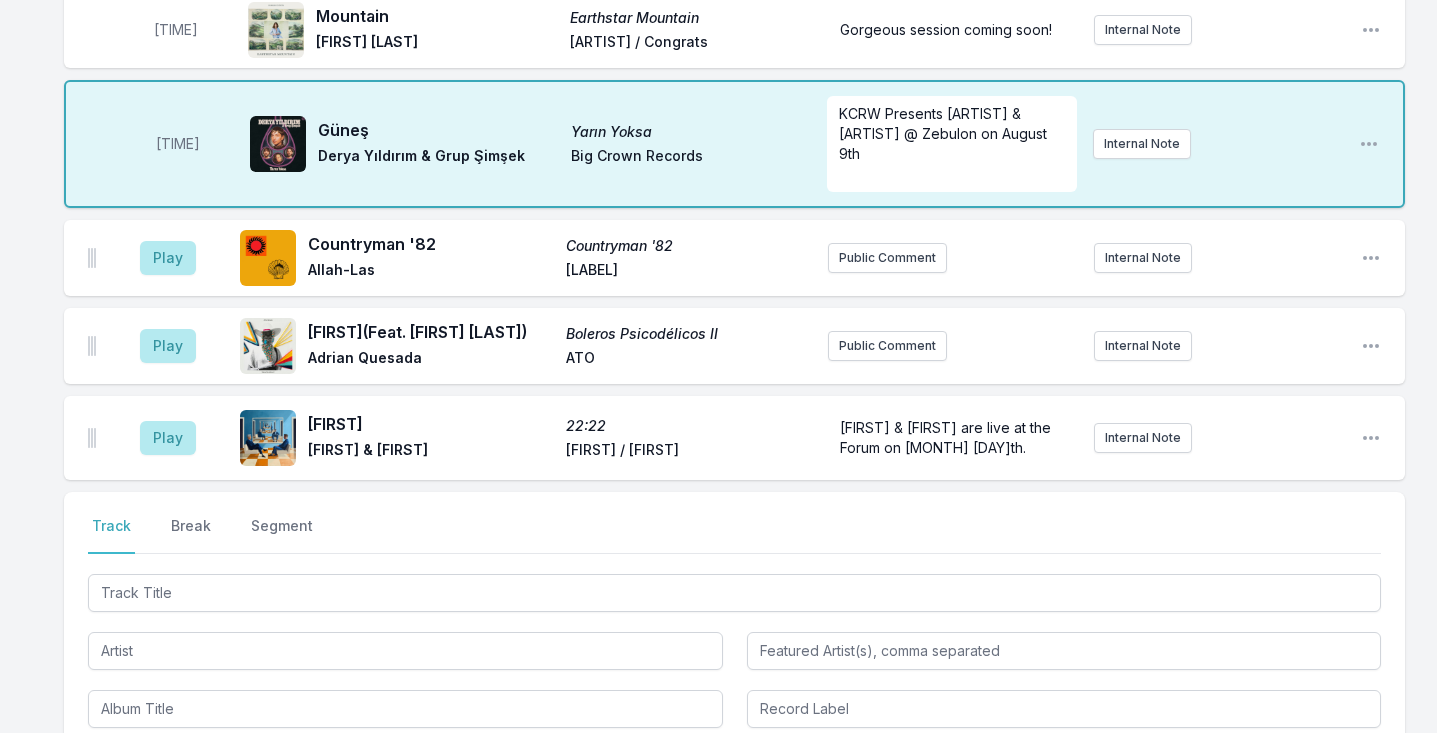 scroll, scrollTop: 2335, scrollLeft: 0, axis: vertical 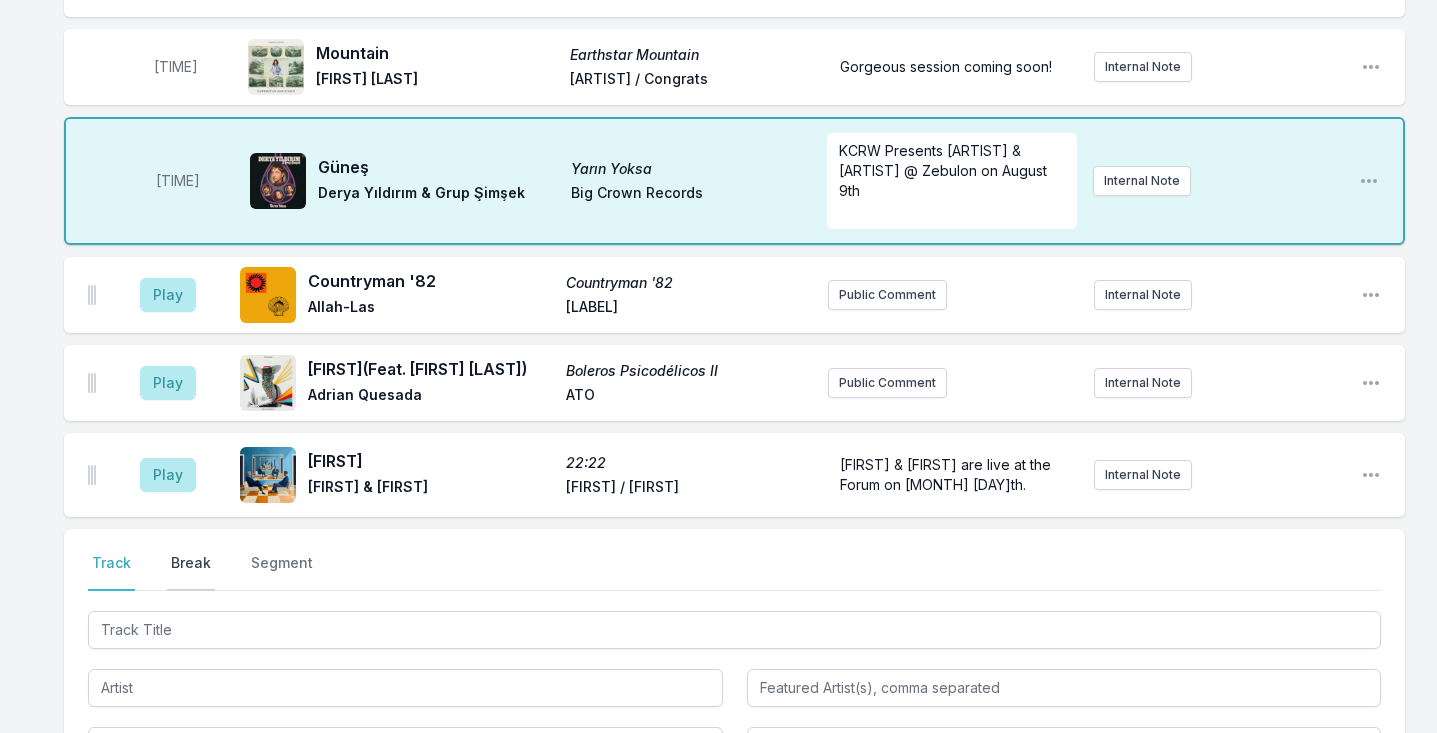click on "Break" at bounding box center (191, 572) 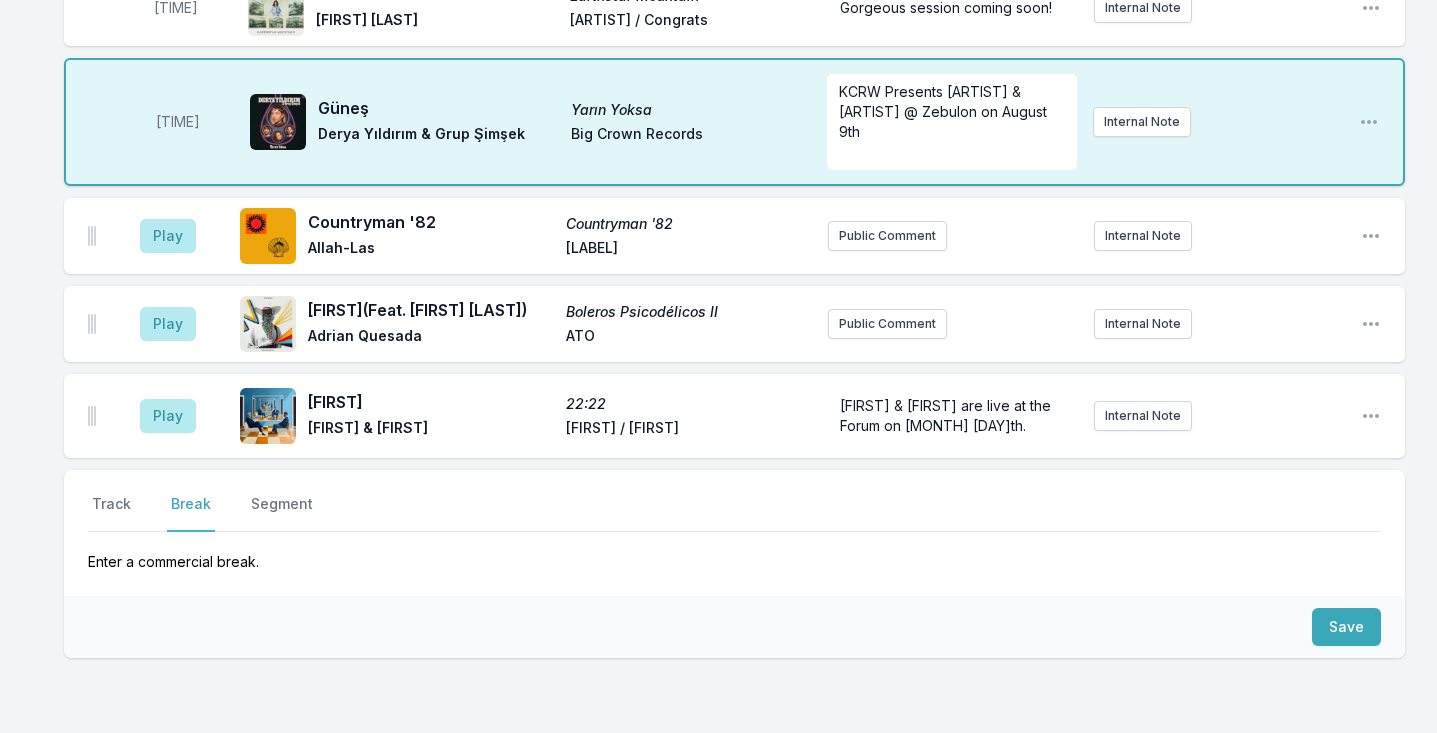 scroll, scrollTop: 2500, scrollLeft: 0, axis: vertical 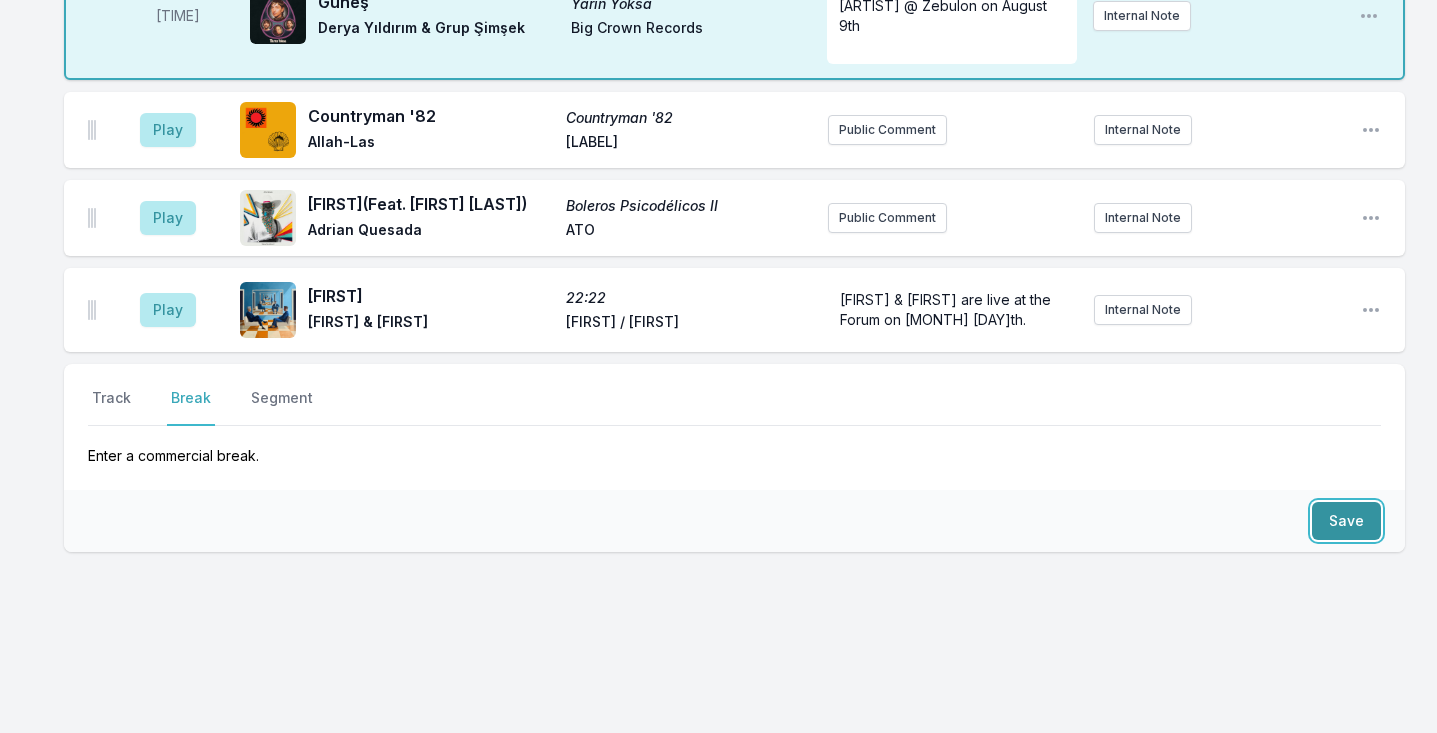click on "Save" at bounding box center [1346, 521] 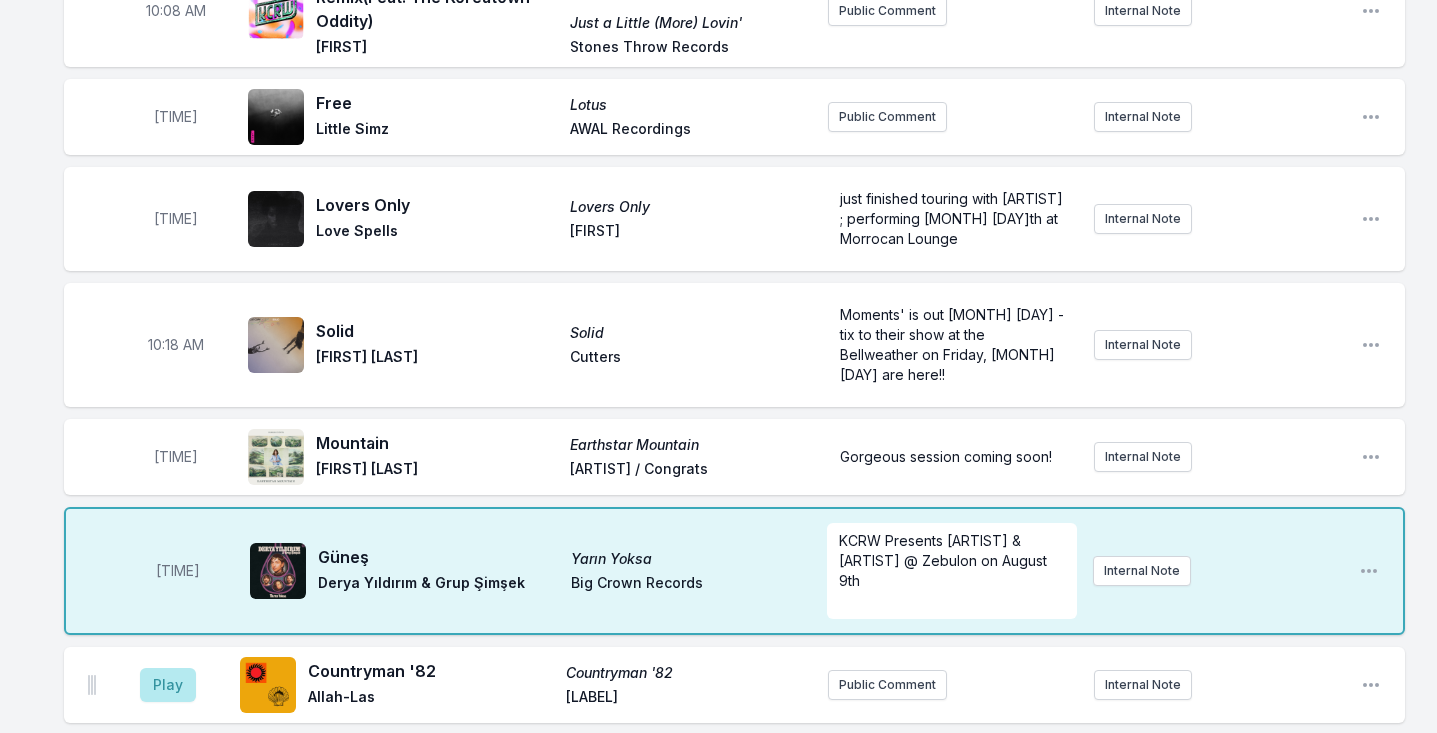 scroll, scrollTop: 1949, scrollLeft: 0, axis: vertical 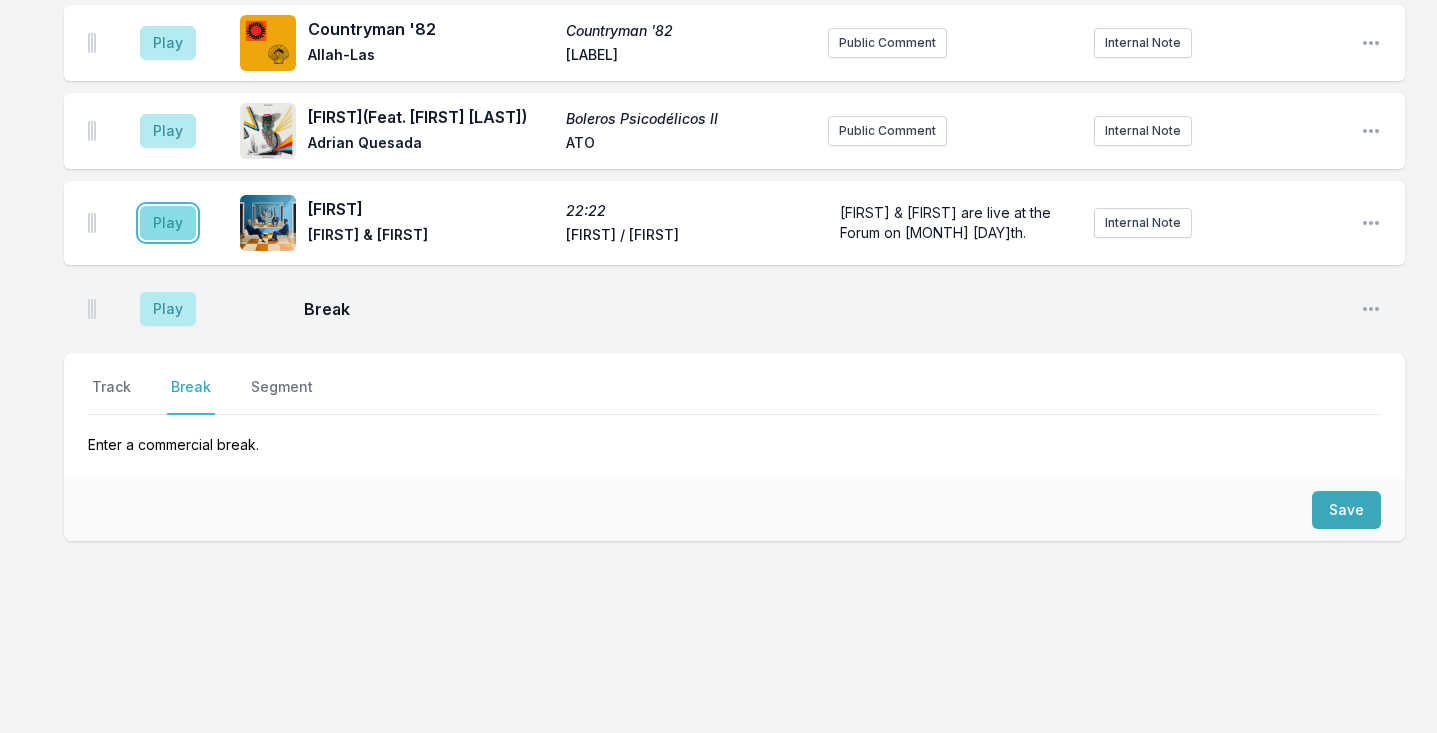 click on "Play" at bounding box center (168, 223) 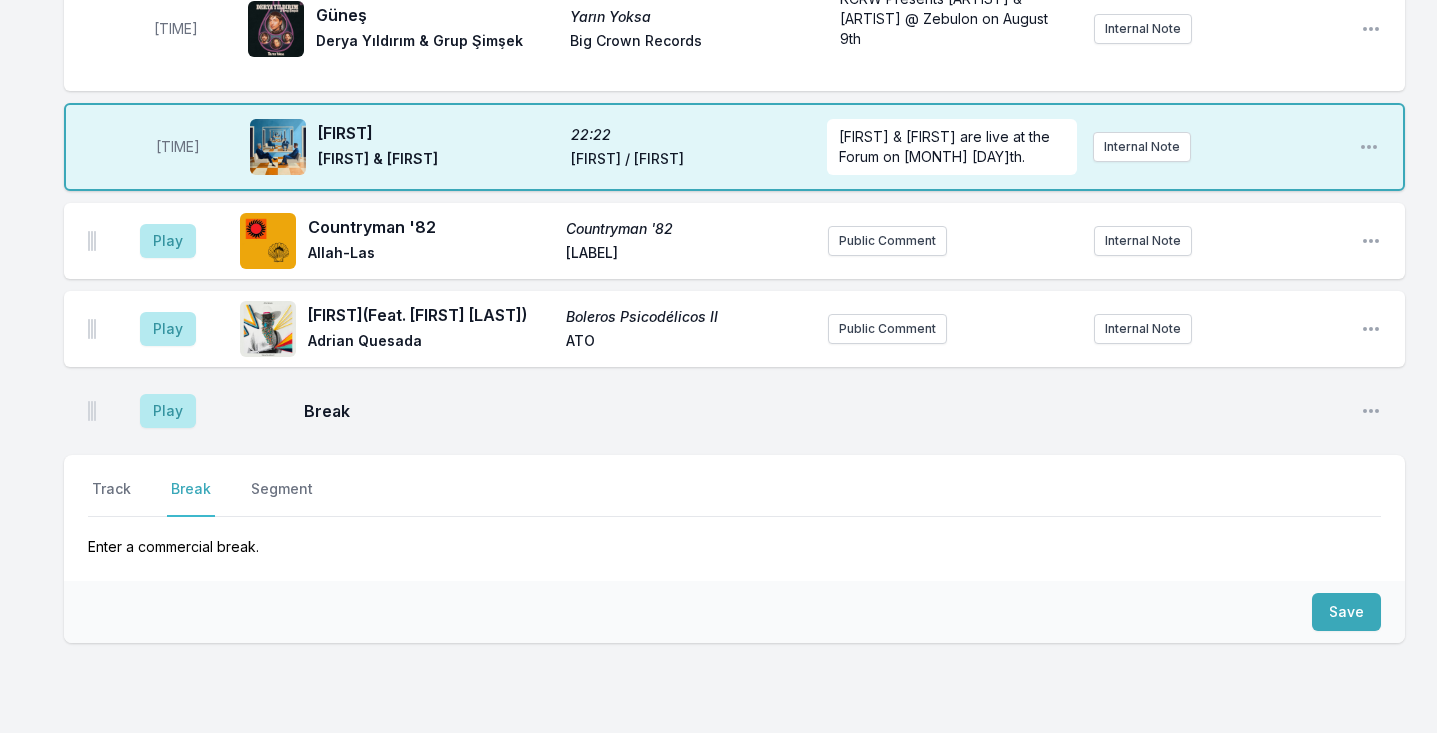 scroll, scrollTop: 2606, scrollLeft: 0, axis: vertical 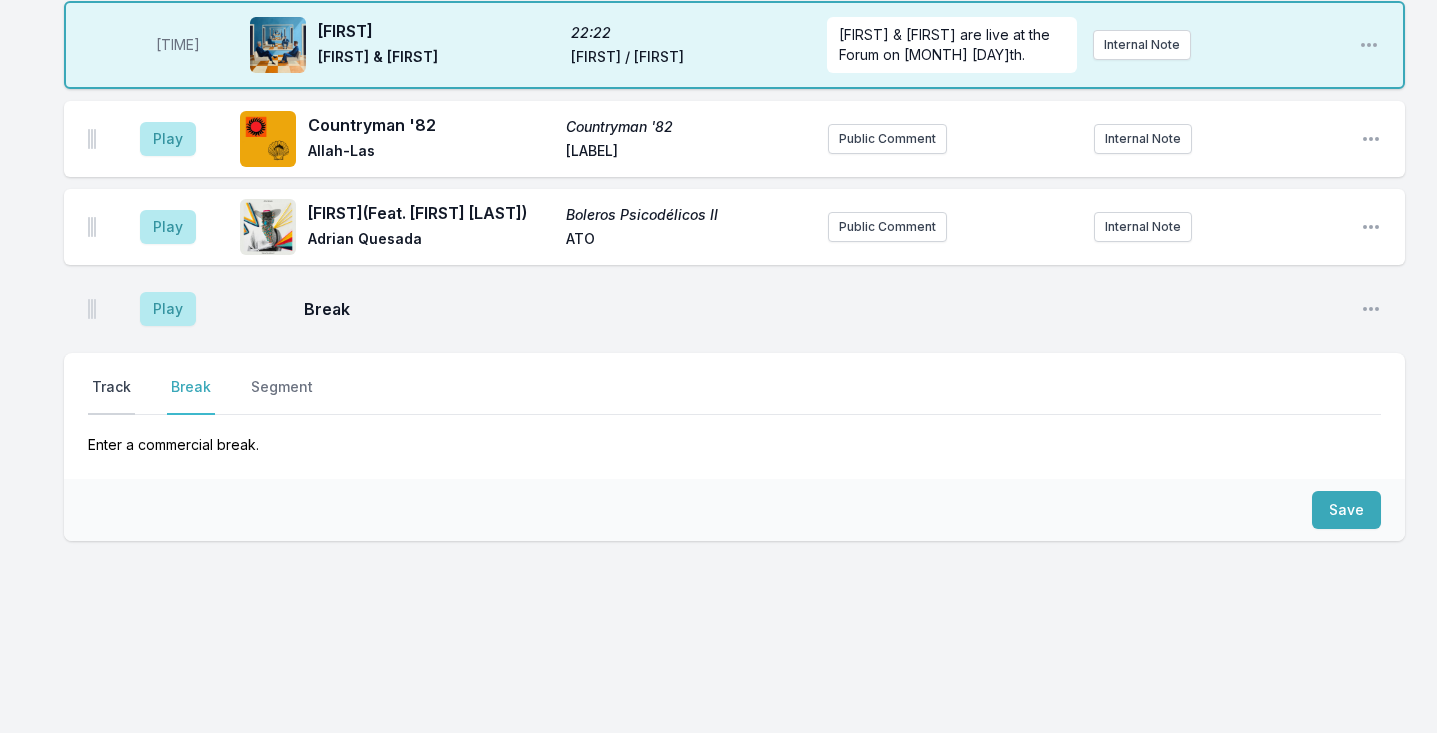 click on "Track" at bounding box center (111, 396) 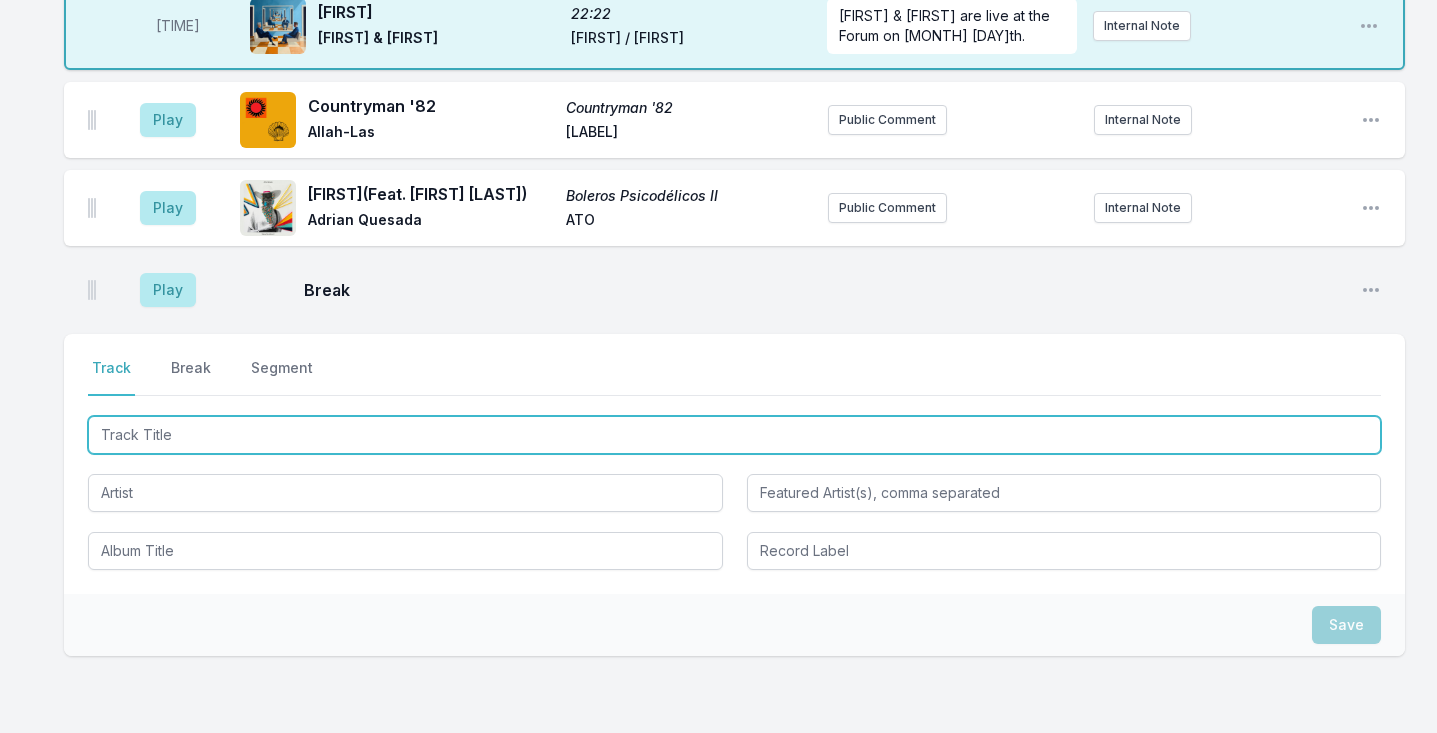 click at bounding box center (734, 435) 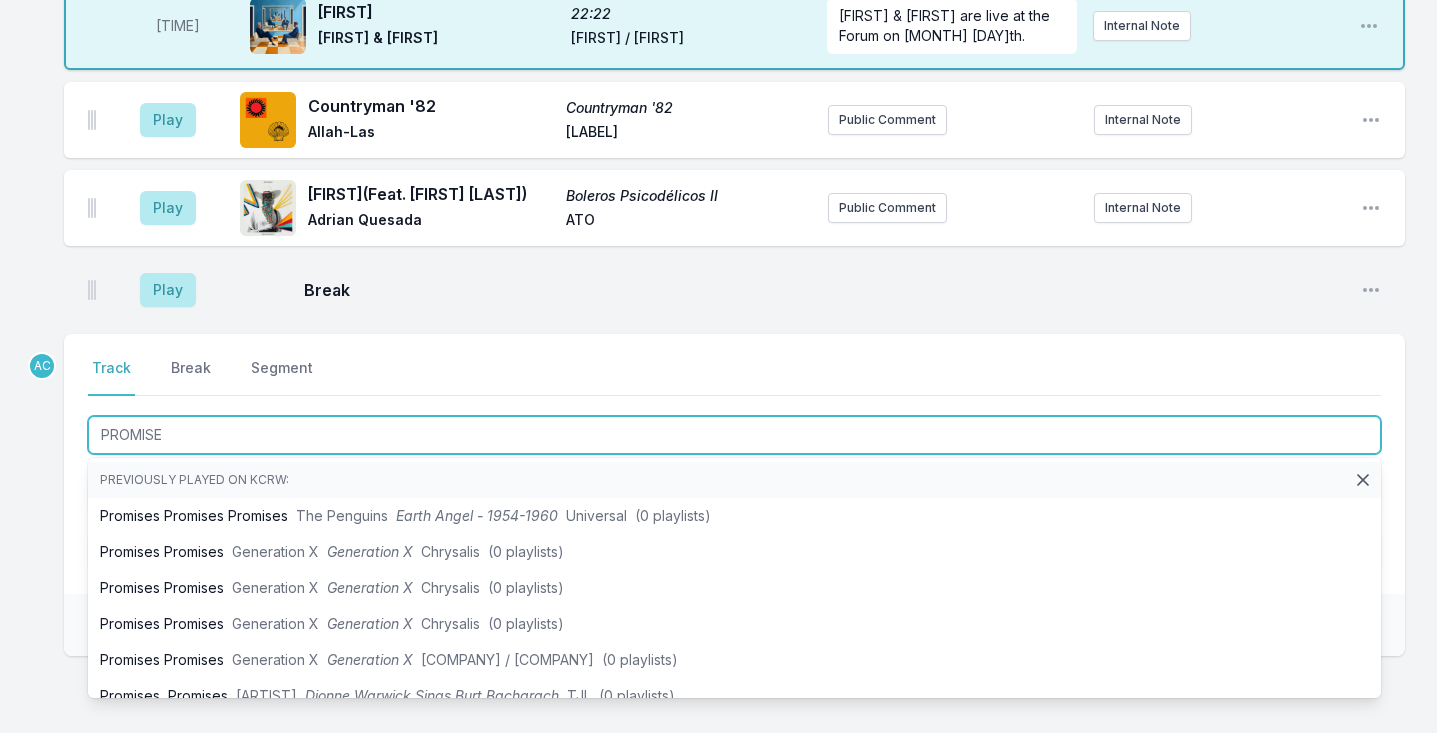 scroll, scrollTop: 2612, scrollLeft: 0, axis: vertical 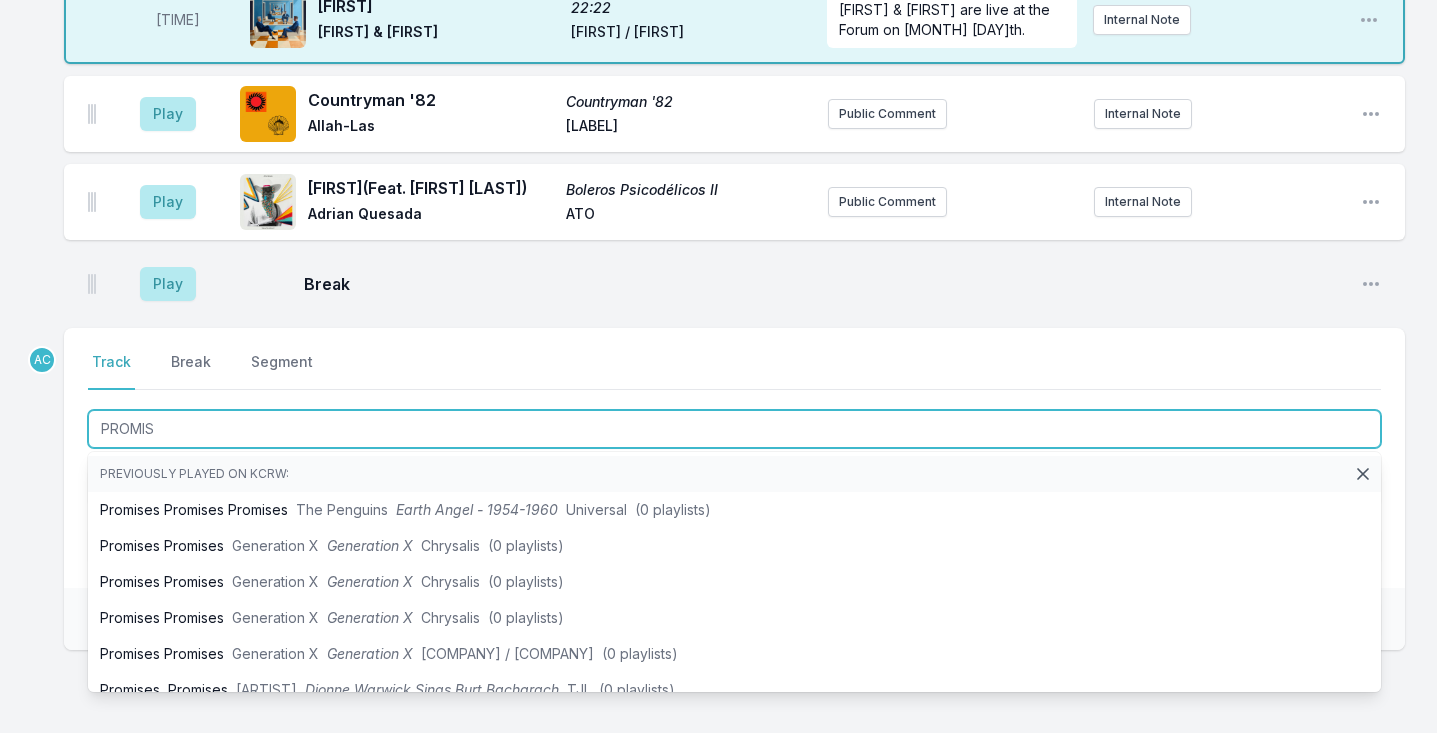 type on "PROMISE" 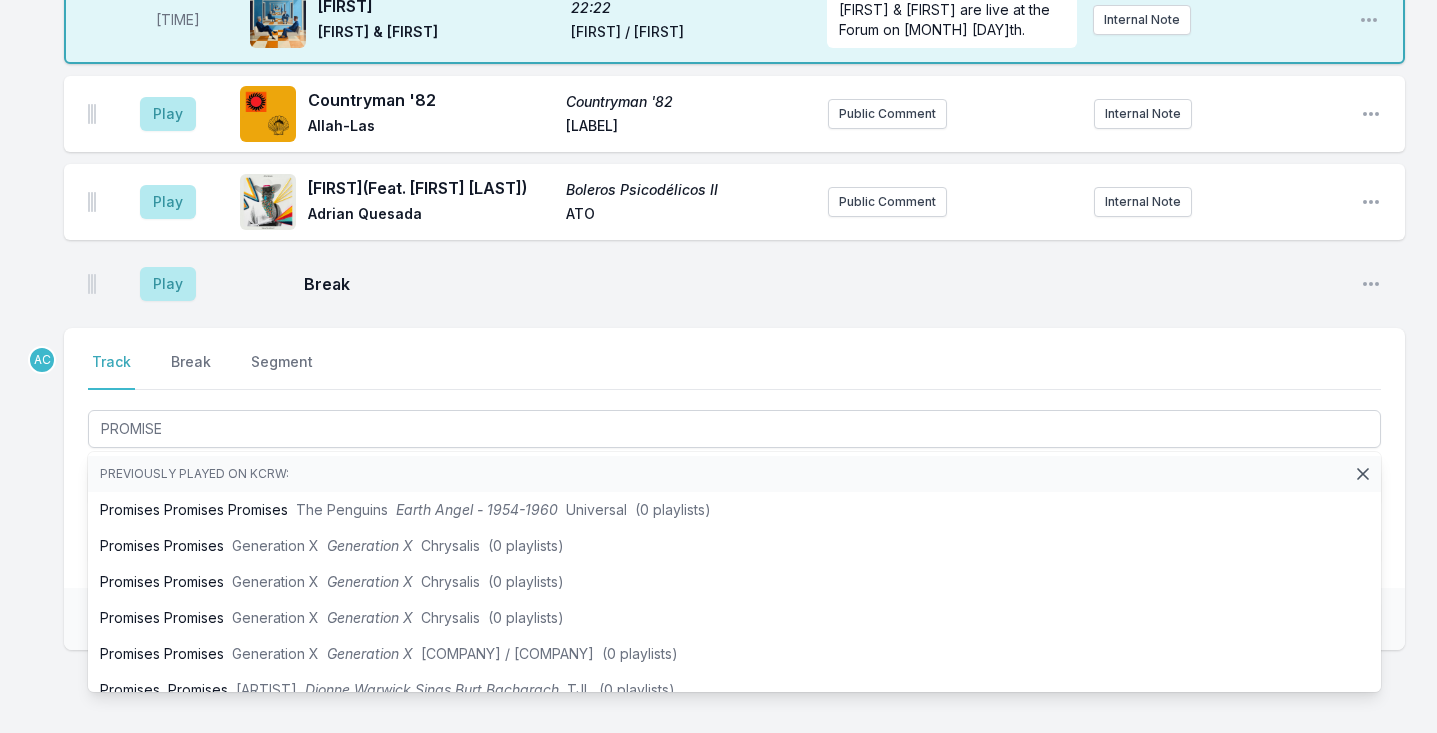drag, startPoint x: 55, startPoint y: 565, endPoint x: 119, endPoint y: 565, distance: 64 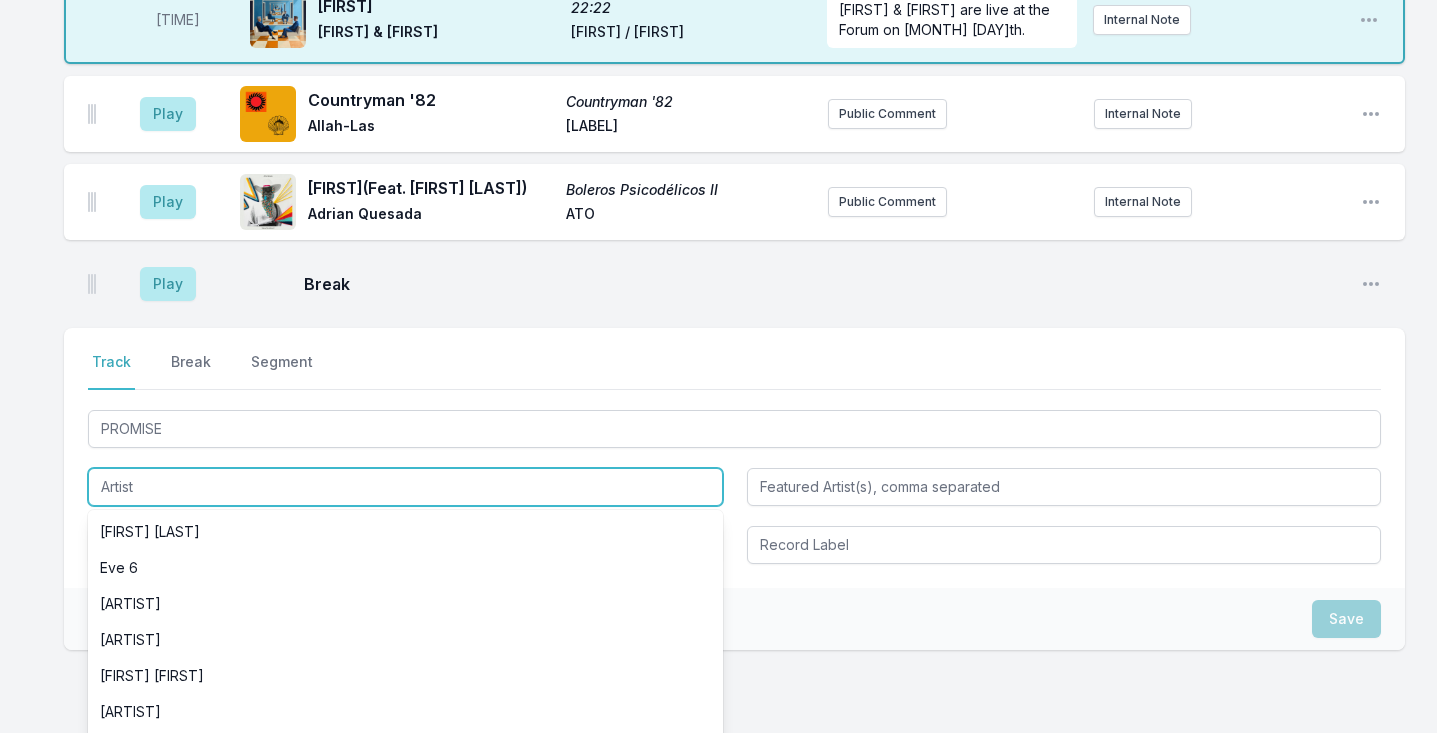 click at bounding box center [405, 487] 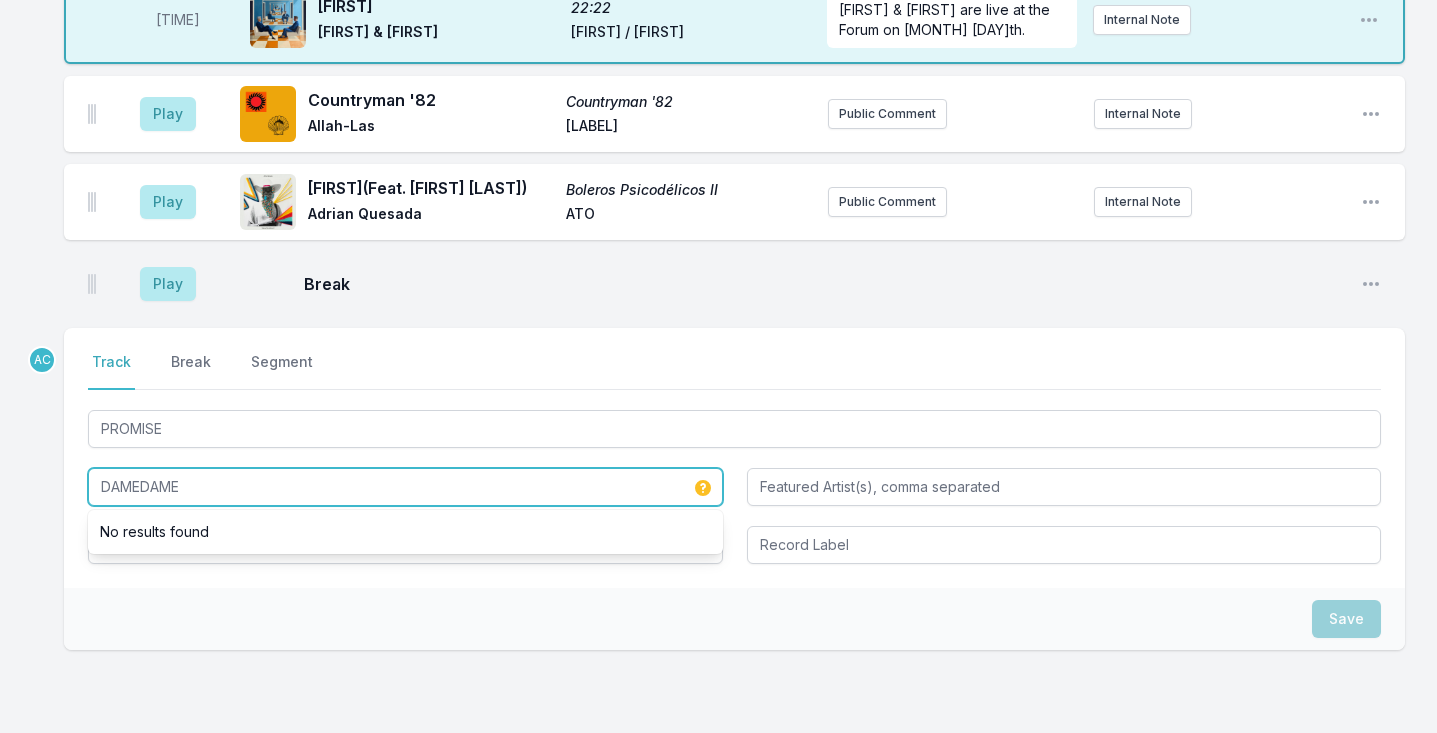 type on "DAMEDAME" 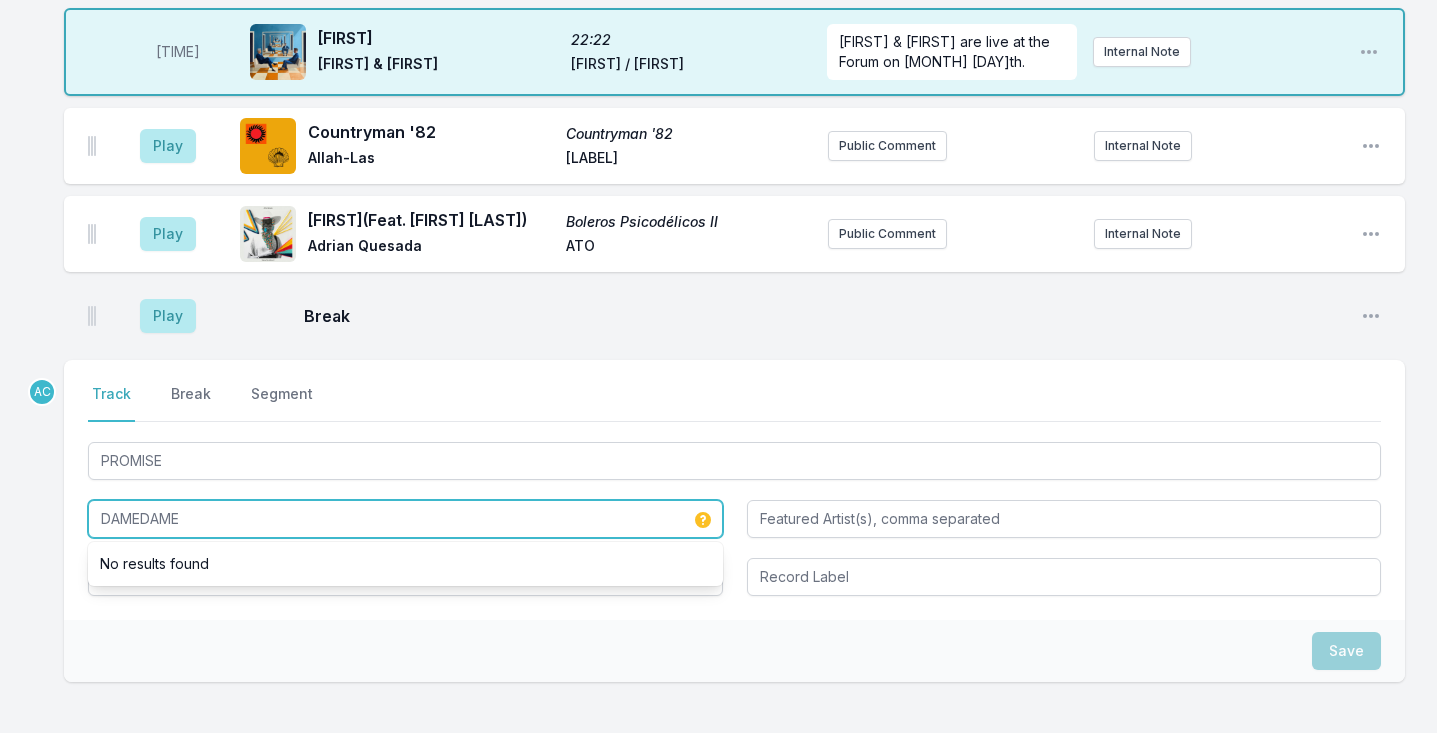 scroll, scrollTop: 2637, scrollLeft: 0, axis: vertical 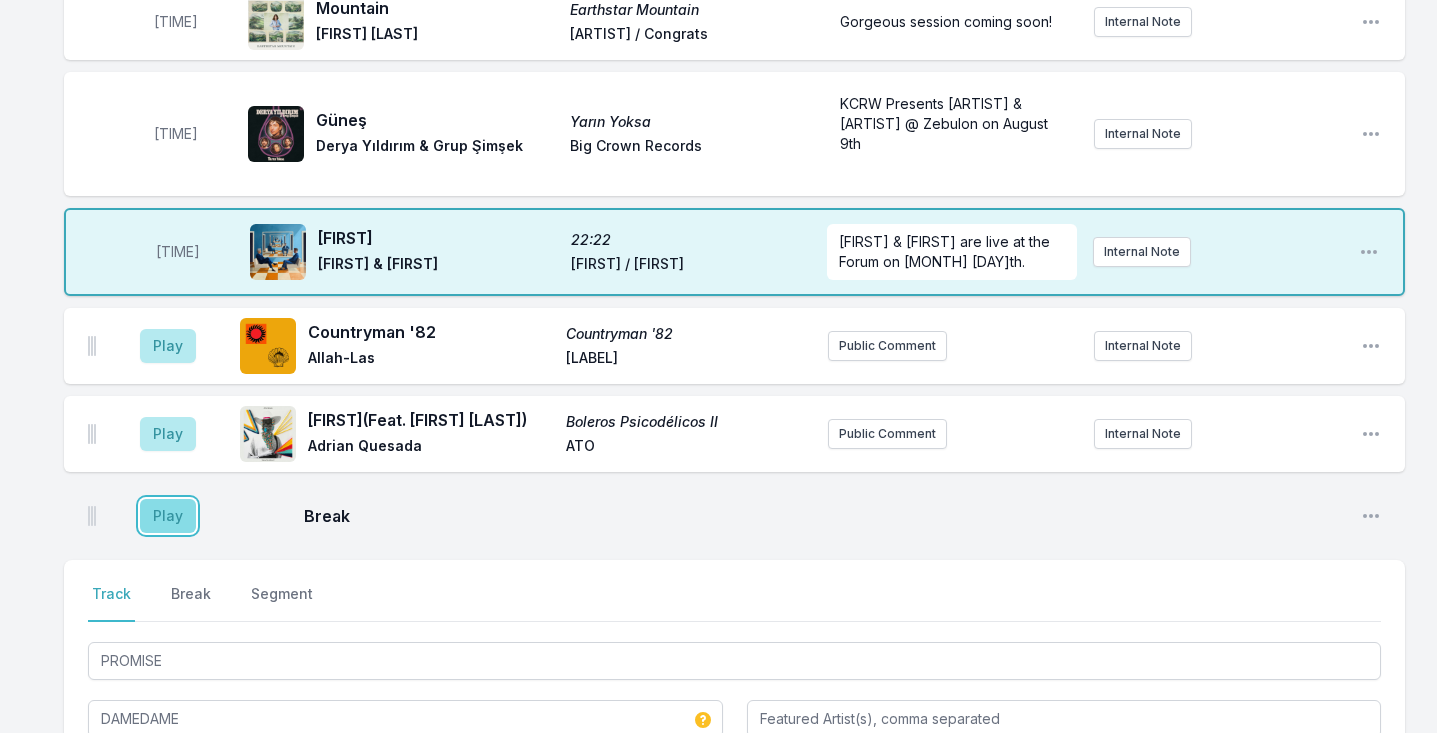 click on "Play" at bounding box center [168, 516] 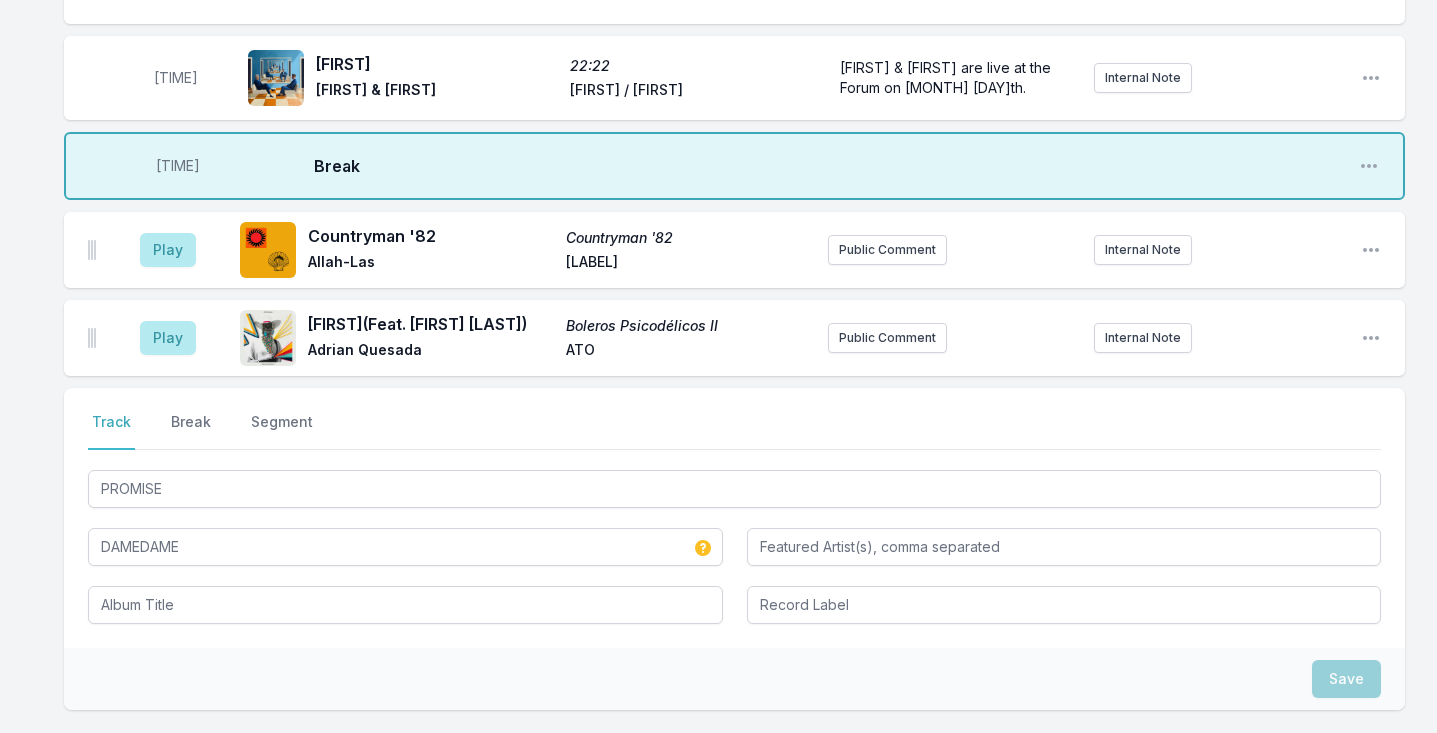 scroll, scrollTop: 2598, scrollLeft: 0, axis: vertical 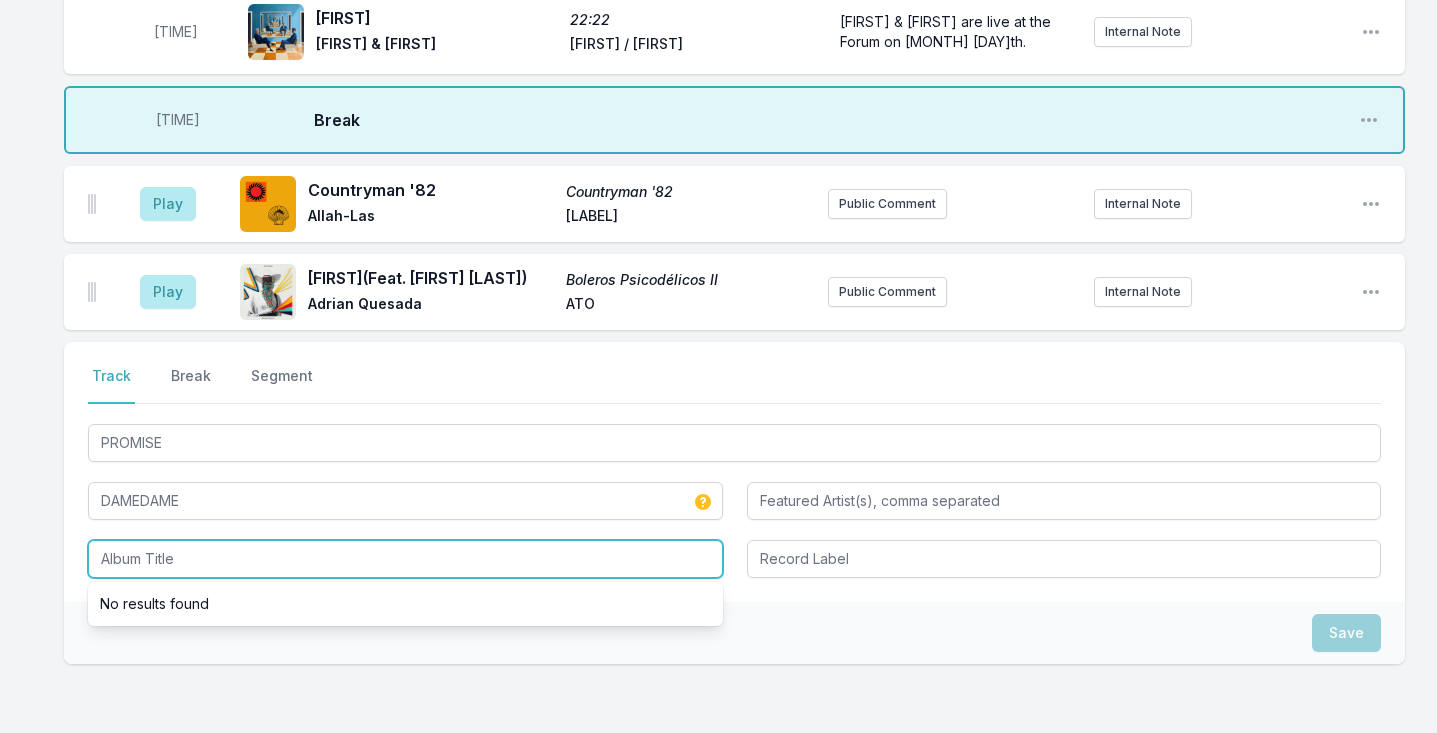 click at bounding box center (405, 559) 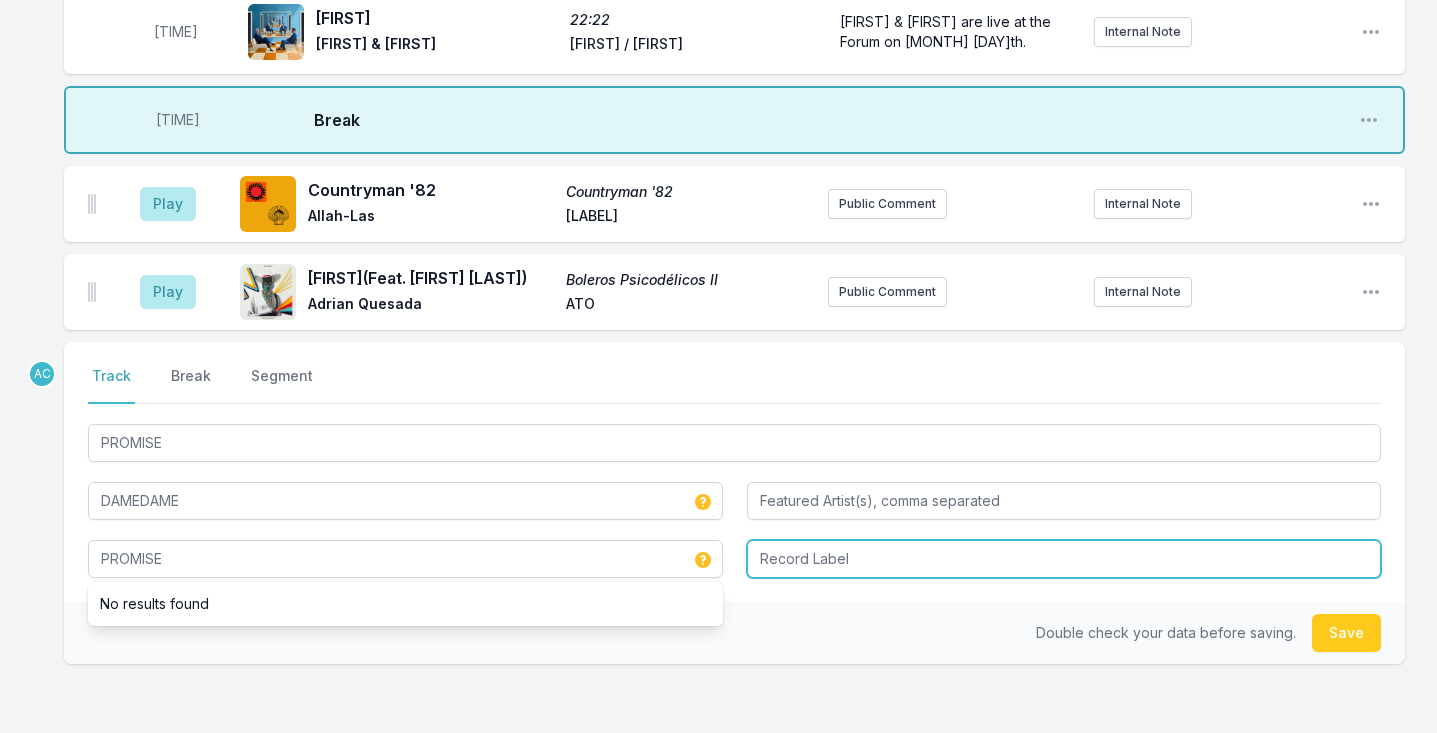 type on "PROMISE" 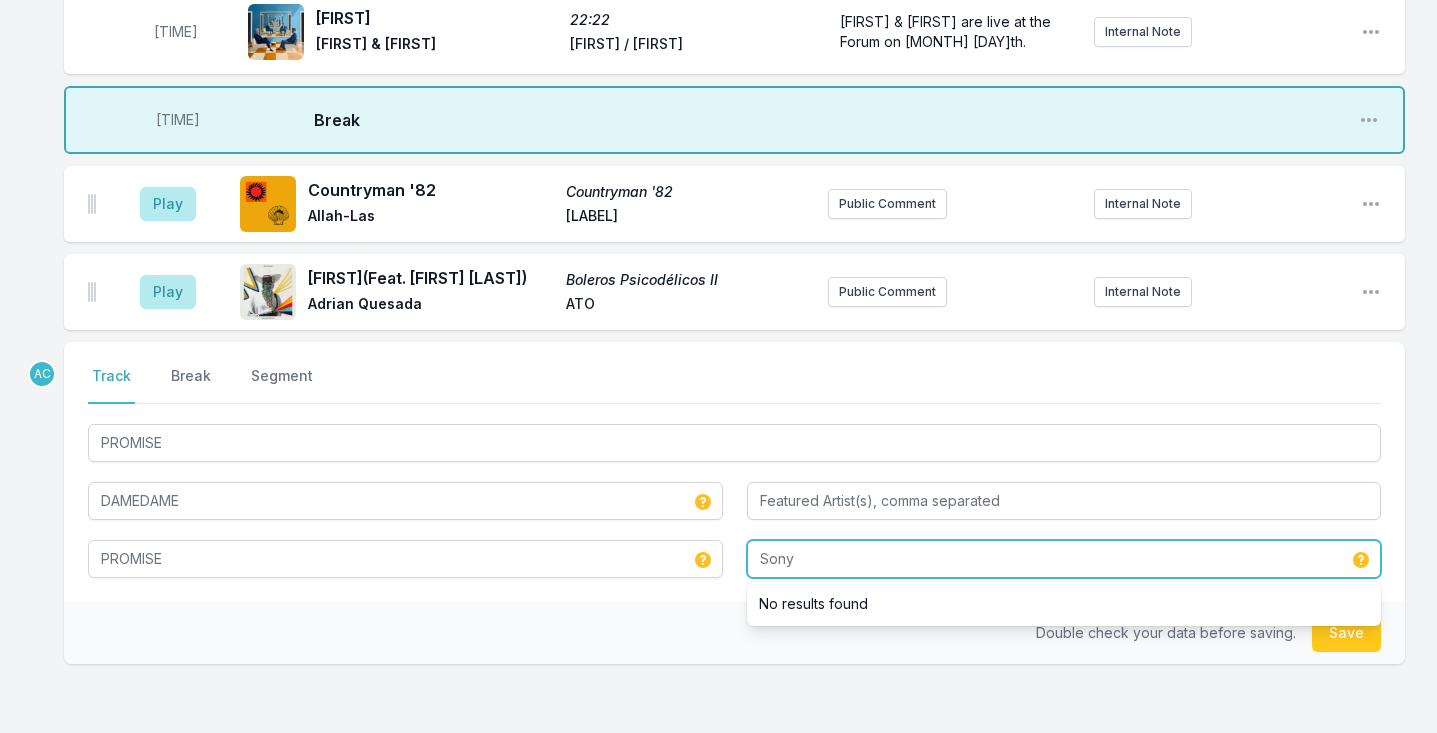type on "Sony" 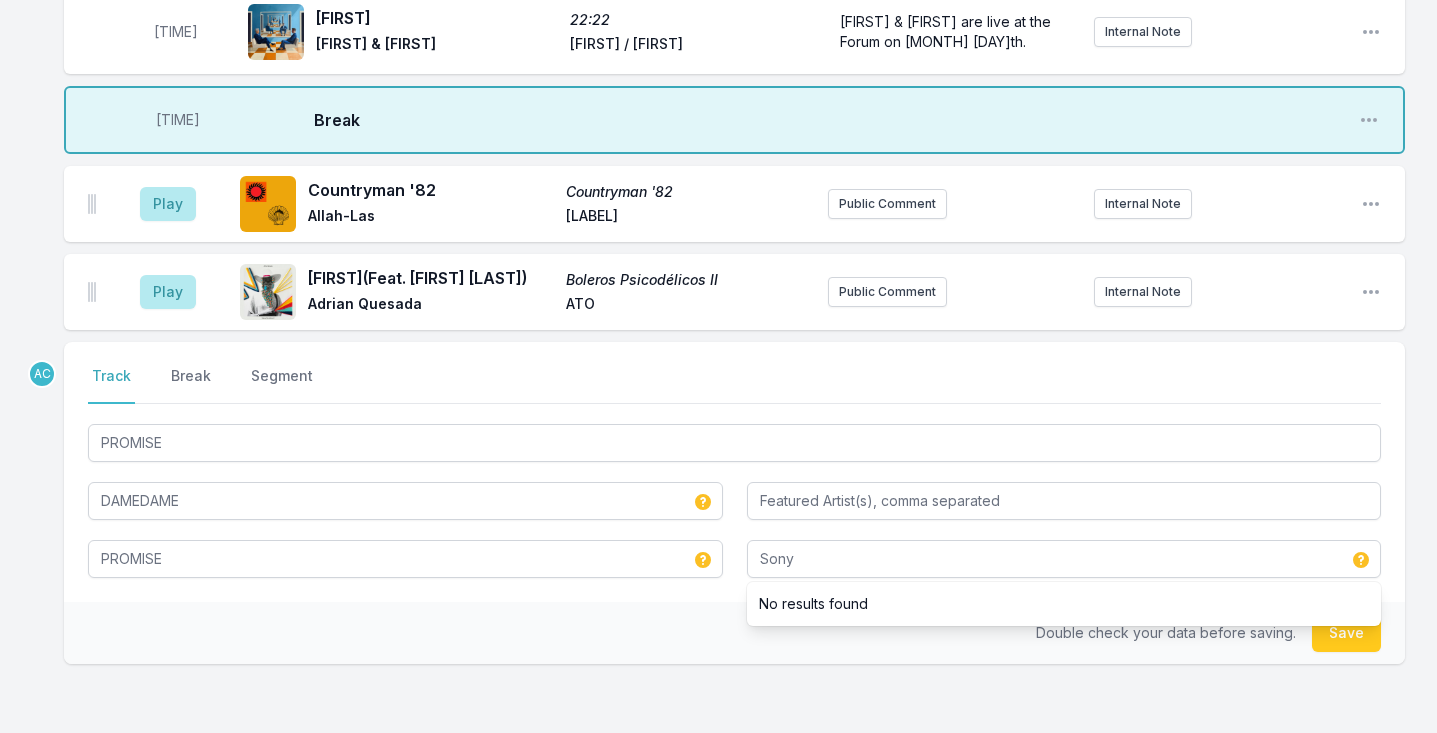 click on "Select a tab Track Break Segment Track Break Segment PROMISE DAMEDAME PROMISE Sony No results found" at bounding box center (734, 472) 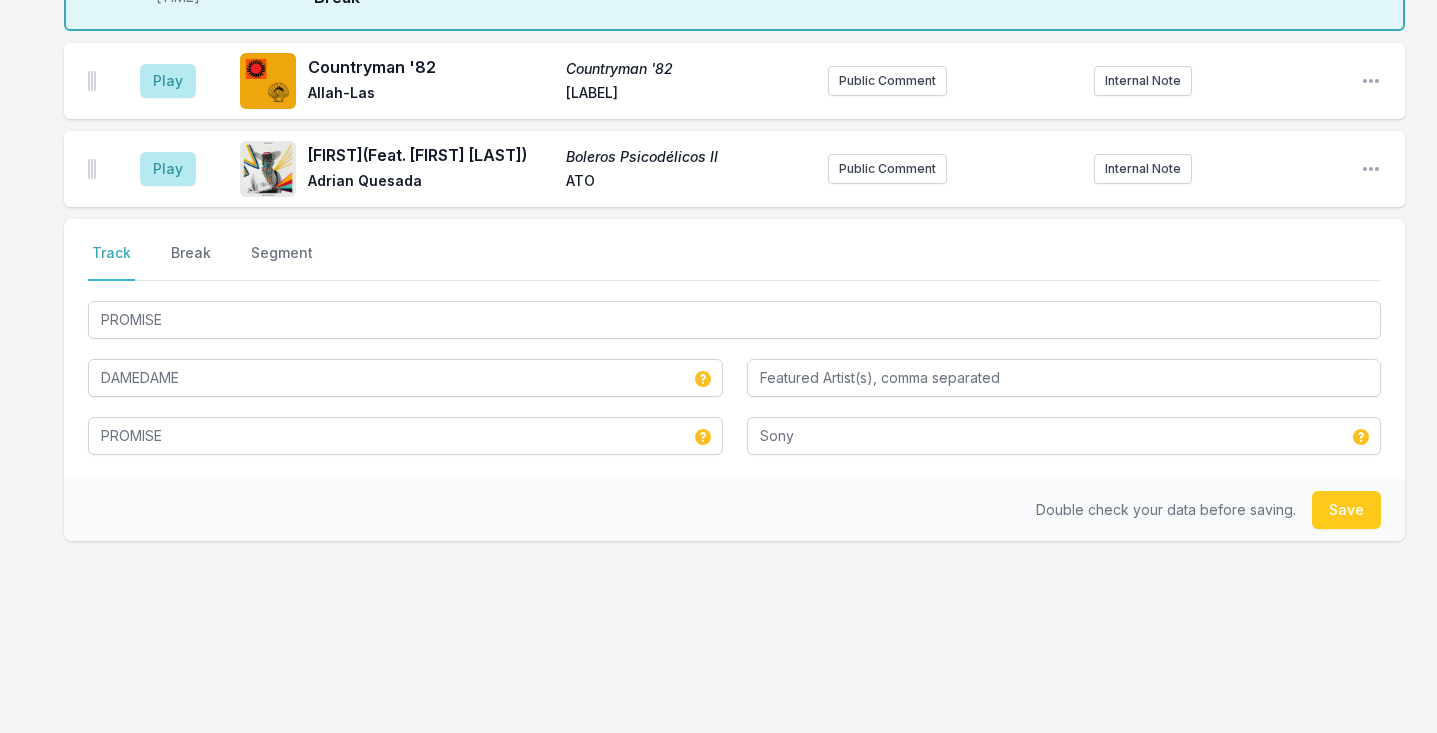 scroll, scrollTop: 2792, scrollLeft: 0, axis: vertical 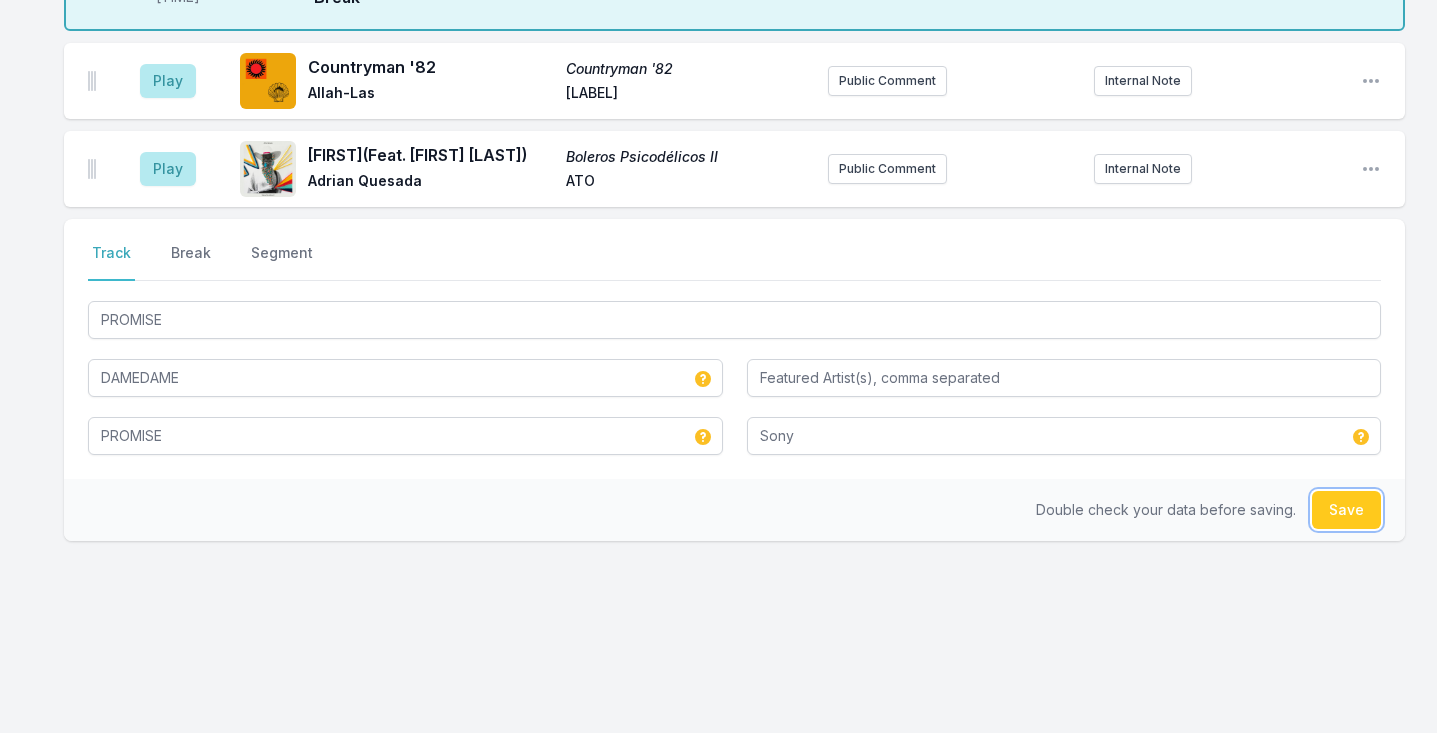 click on "Save" at bounding box center [1346, 510] 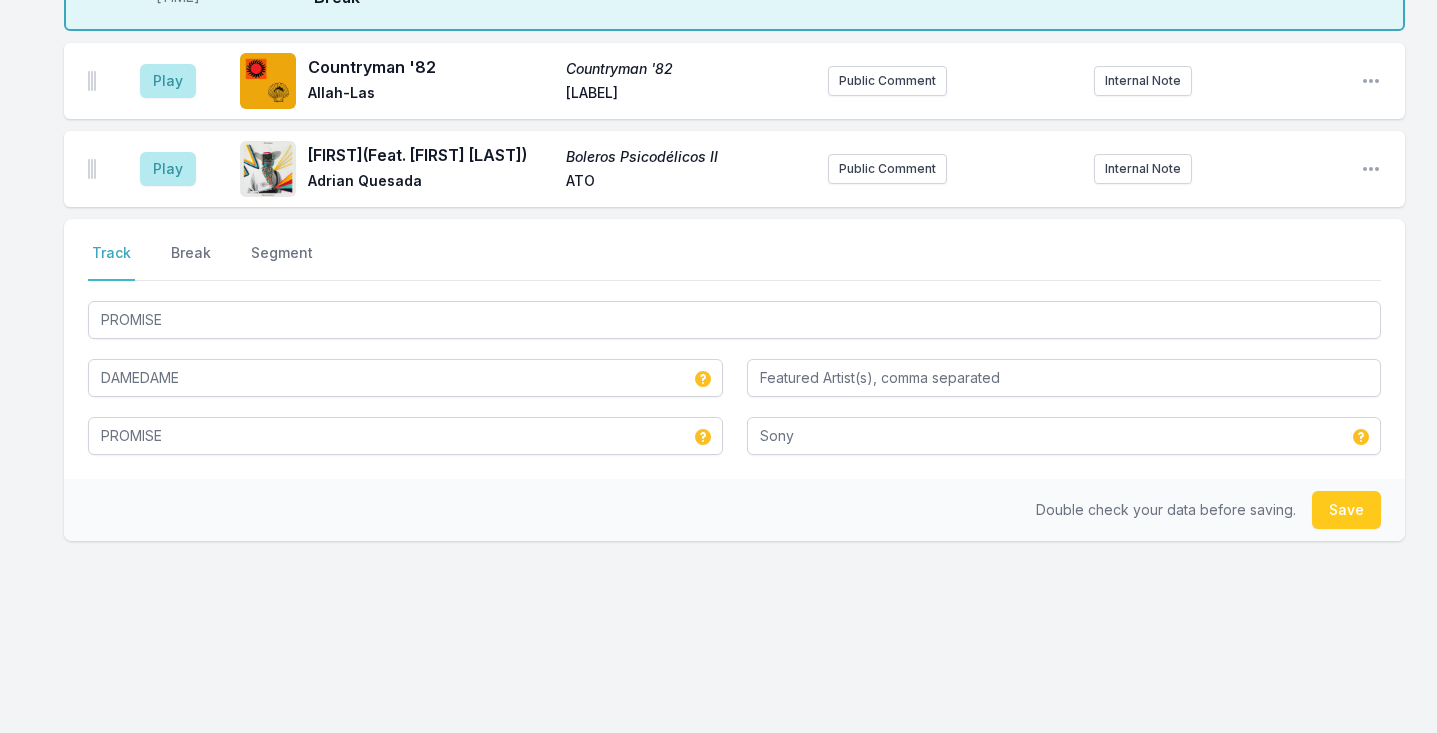 type 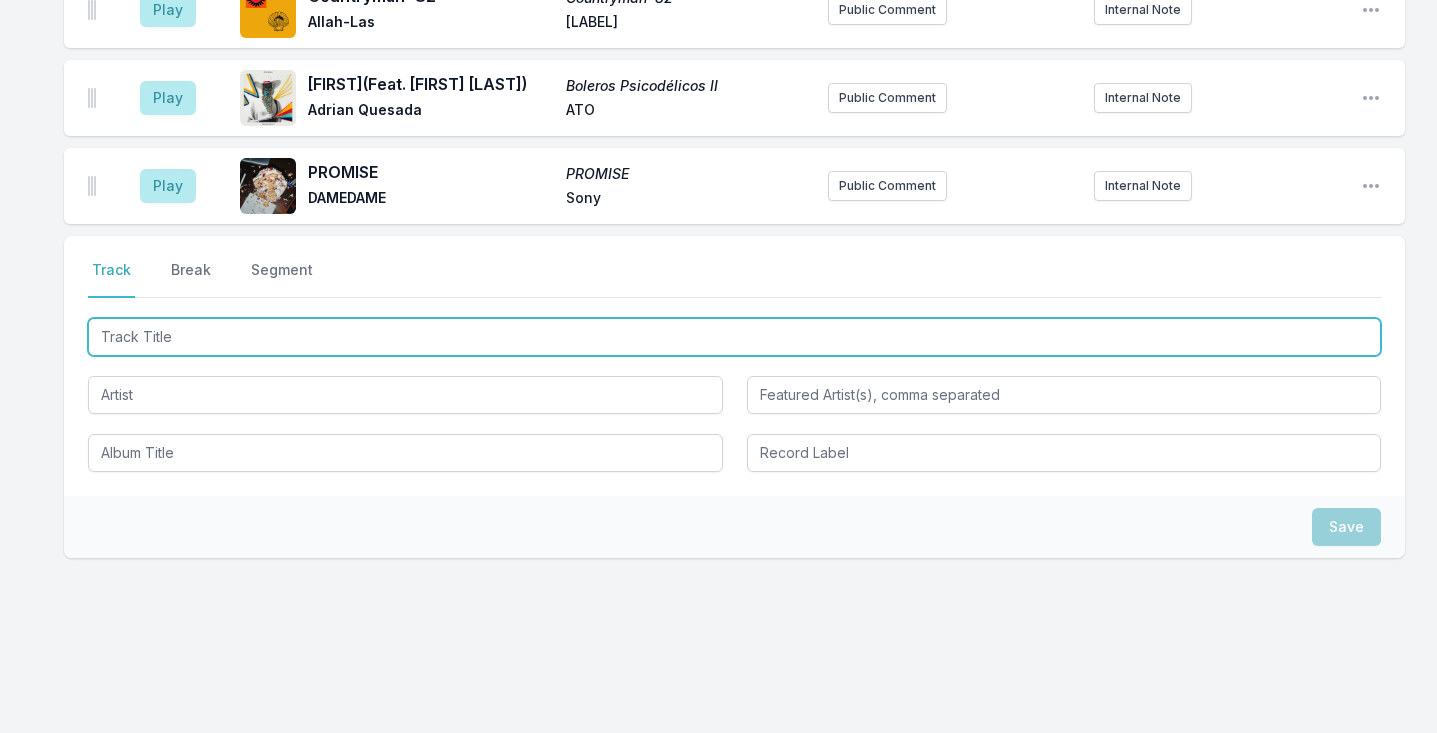 click at bounding box center [734, 337] 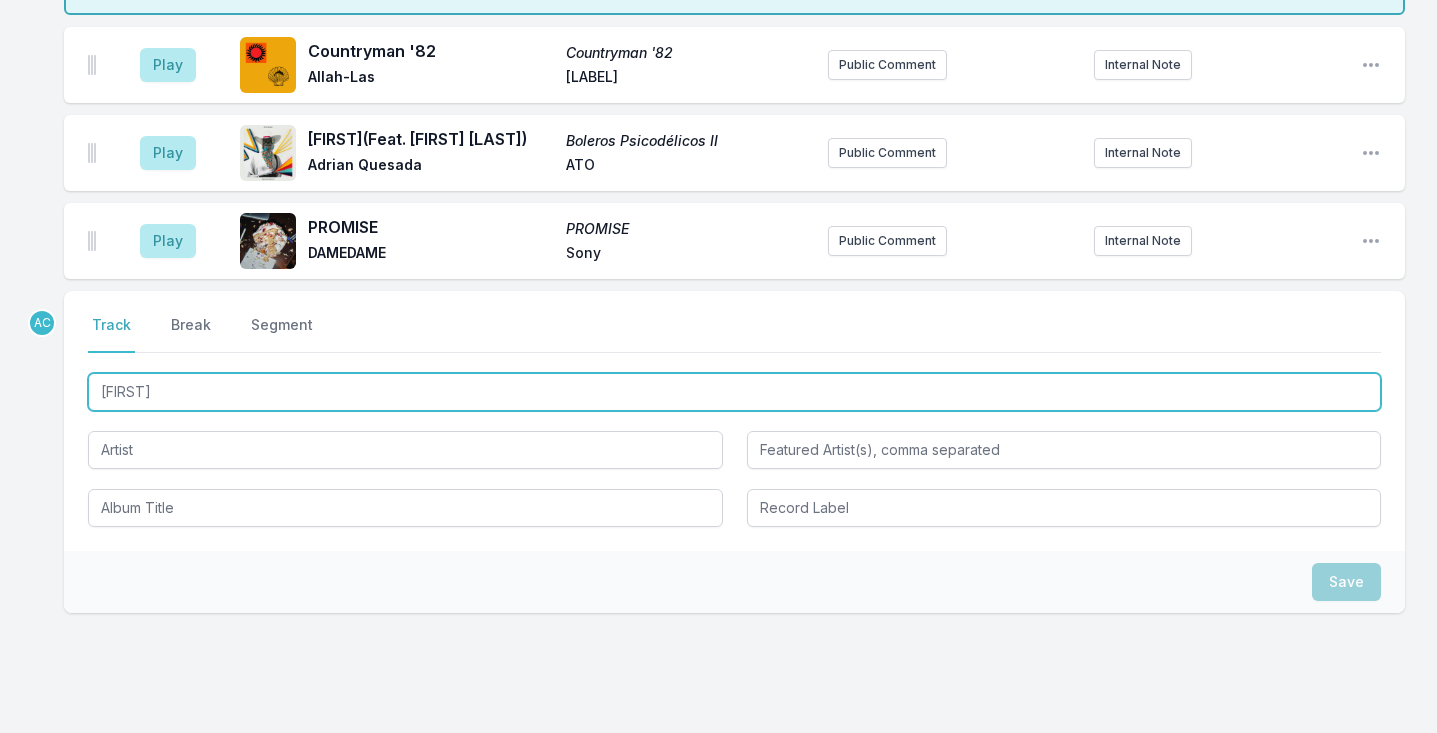 scroll, scrollTop: 2735, scrollLeft: 0, axis: vertical 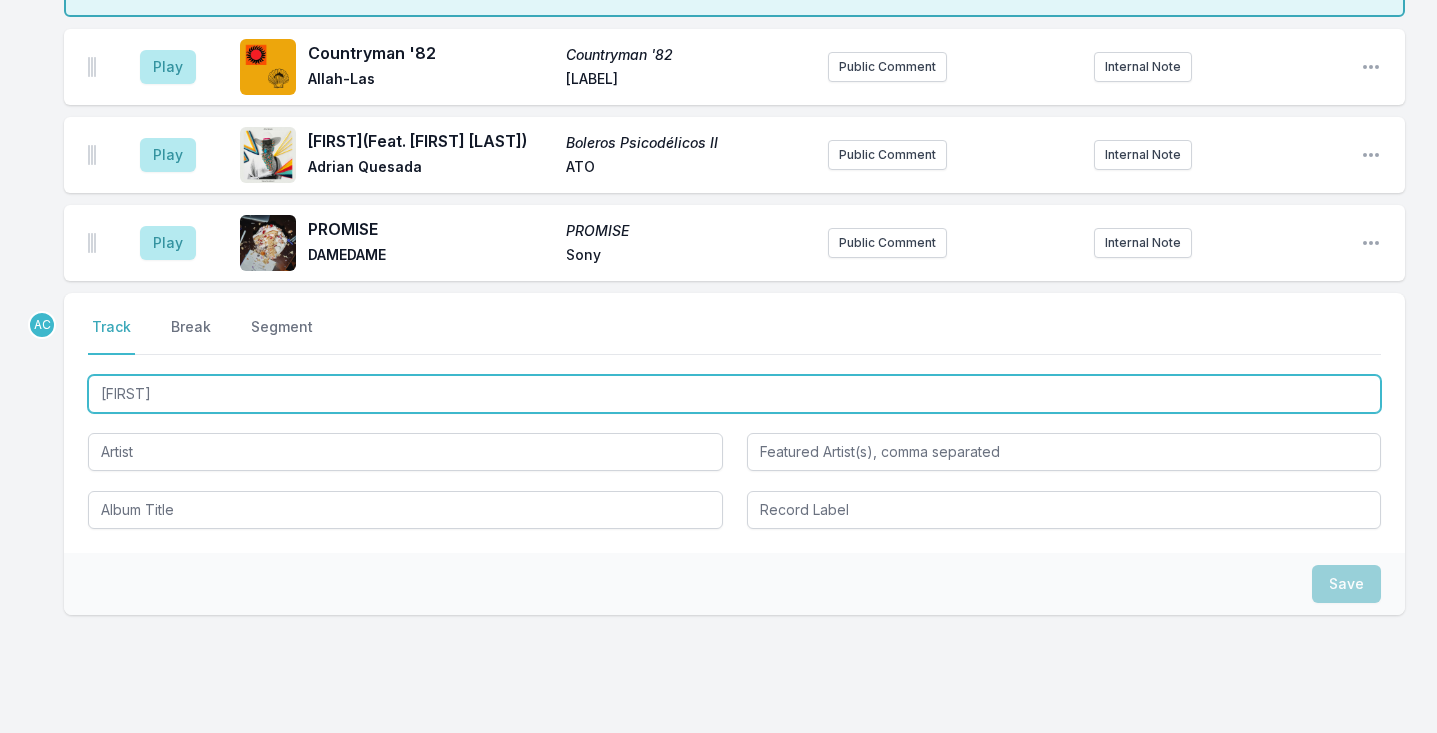 type on "[FIRST]" 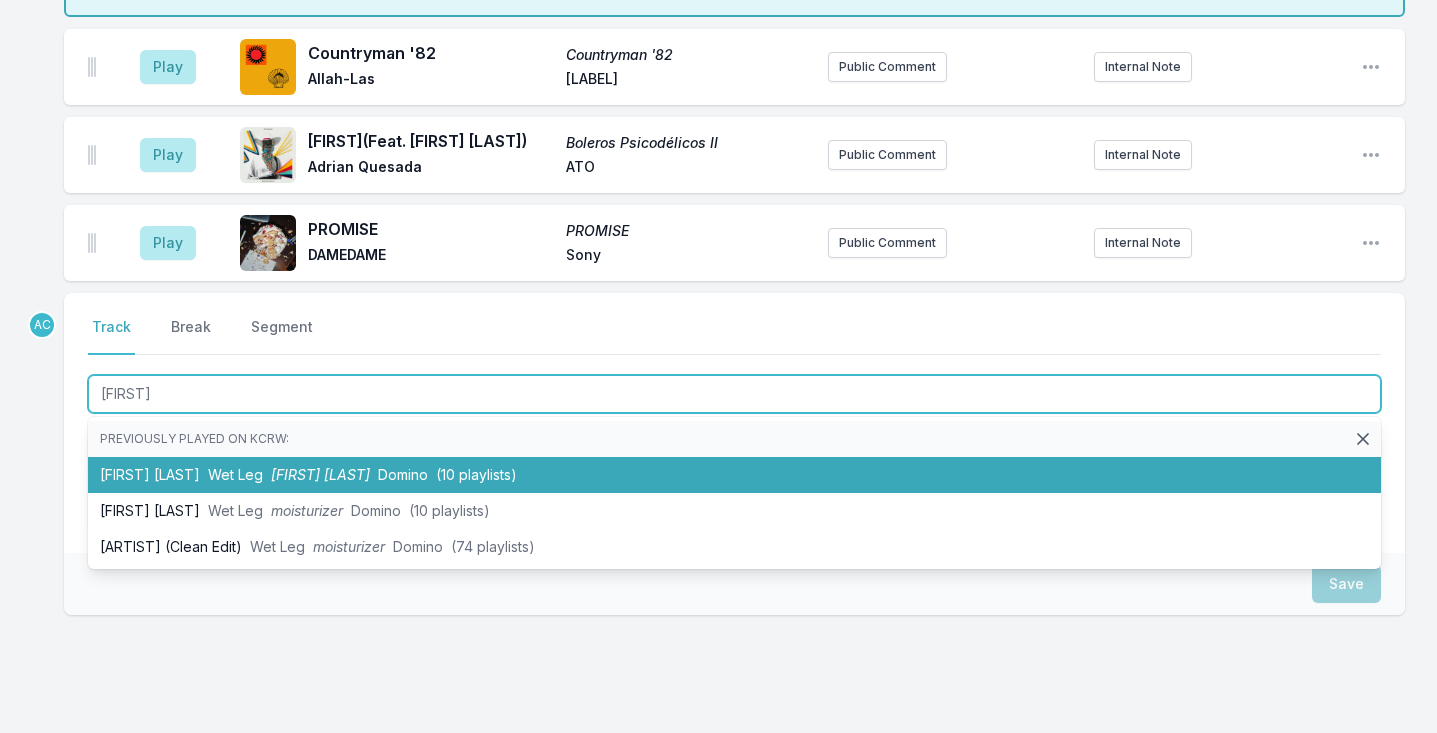 click on "[FIRST] [LAST] [FIRST] [LAST] [COMPANY] ([NUMBER] playlists)" at bounding box center [734, 475] 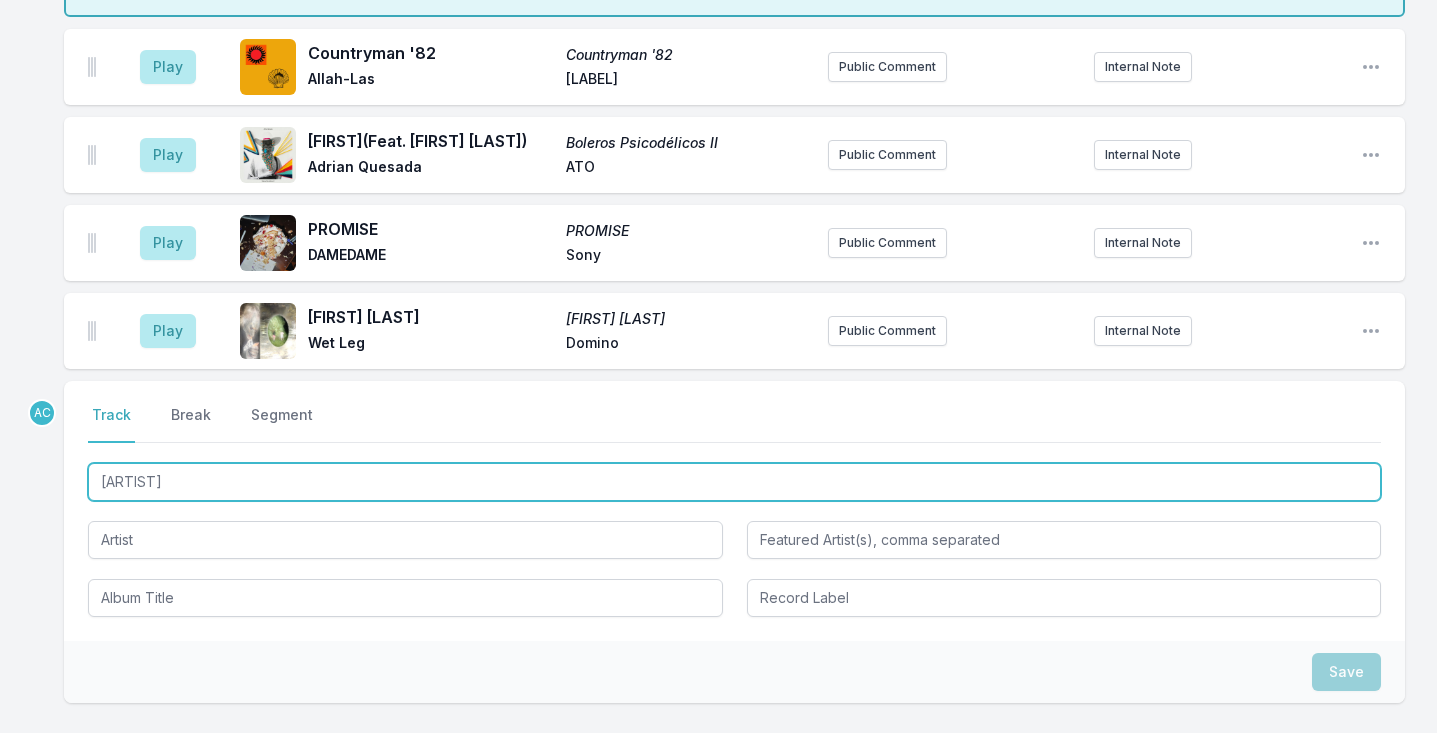 type on "Allbarone" 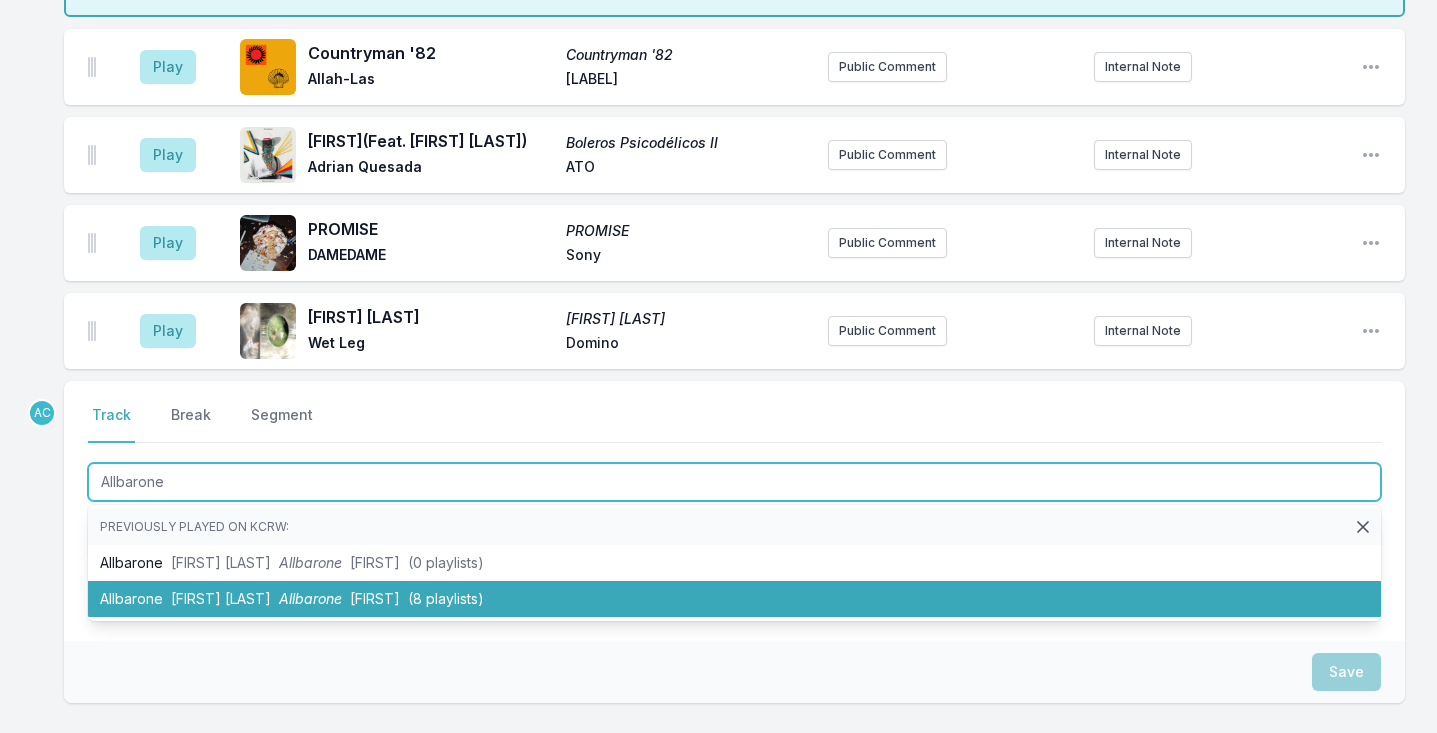 click on "[ARTIST] Baxter Dury [ARTIST] Heavenly (8 playlists)" at bounding box center (734, 599) 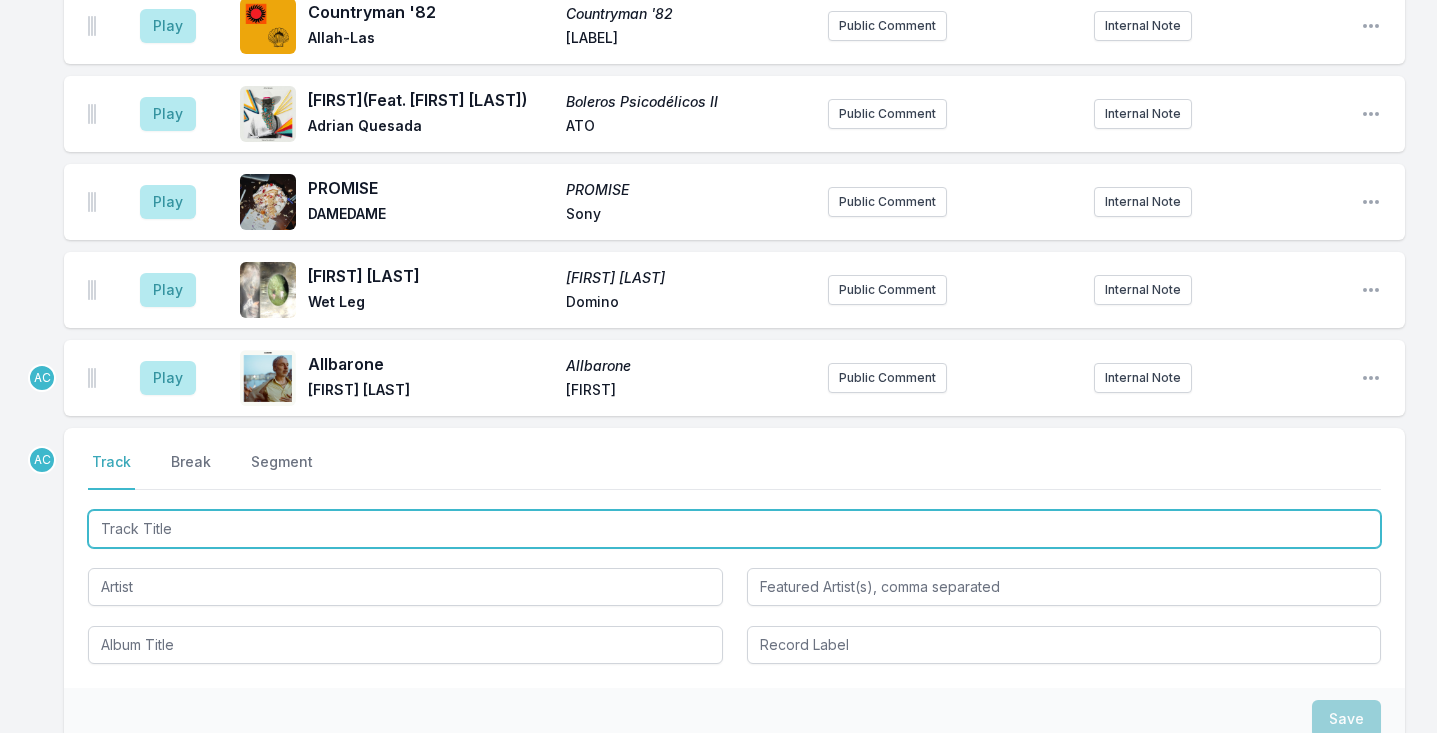 scroll, scrollTop: 2778, scrollLeft: 0, axis: vertical 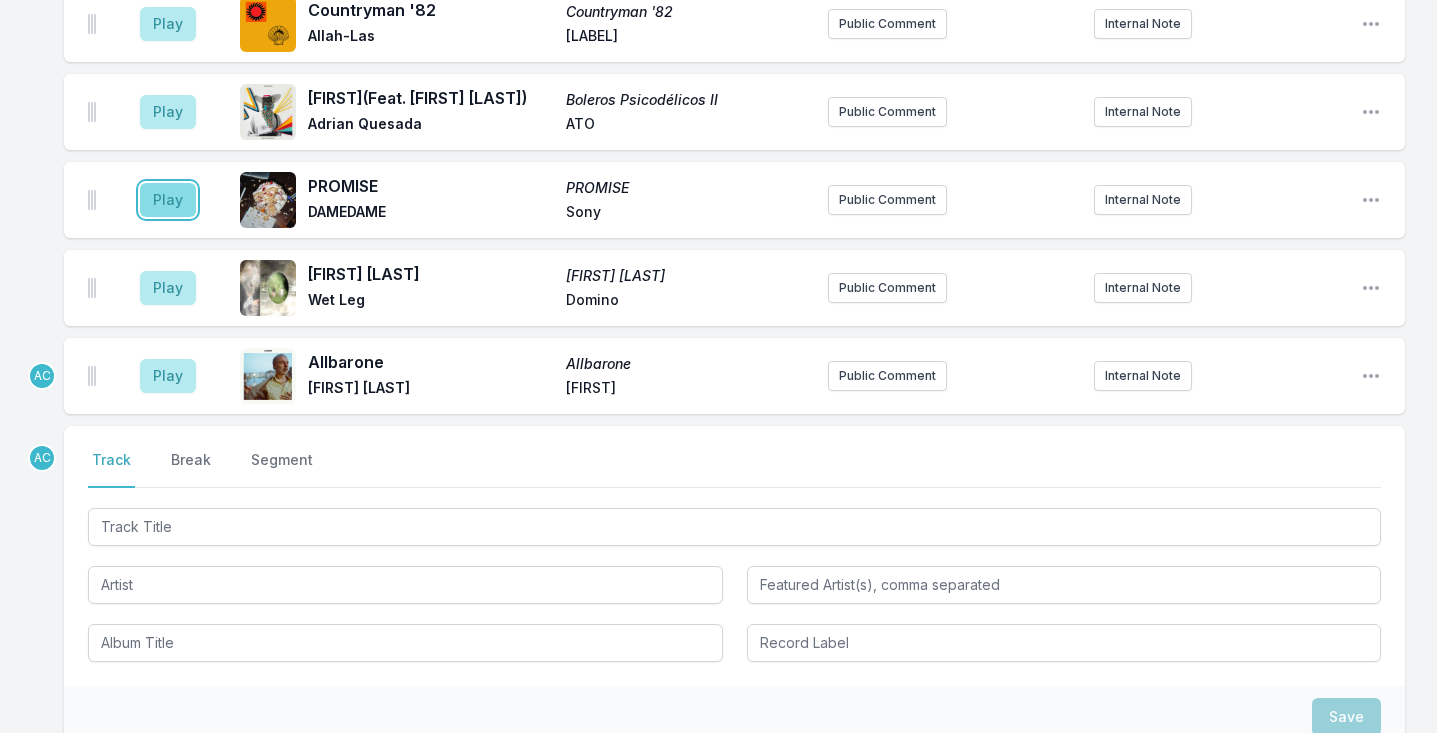 click on "Play" at bounding box center (168, 200) 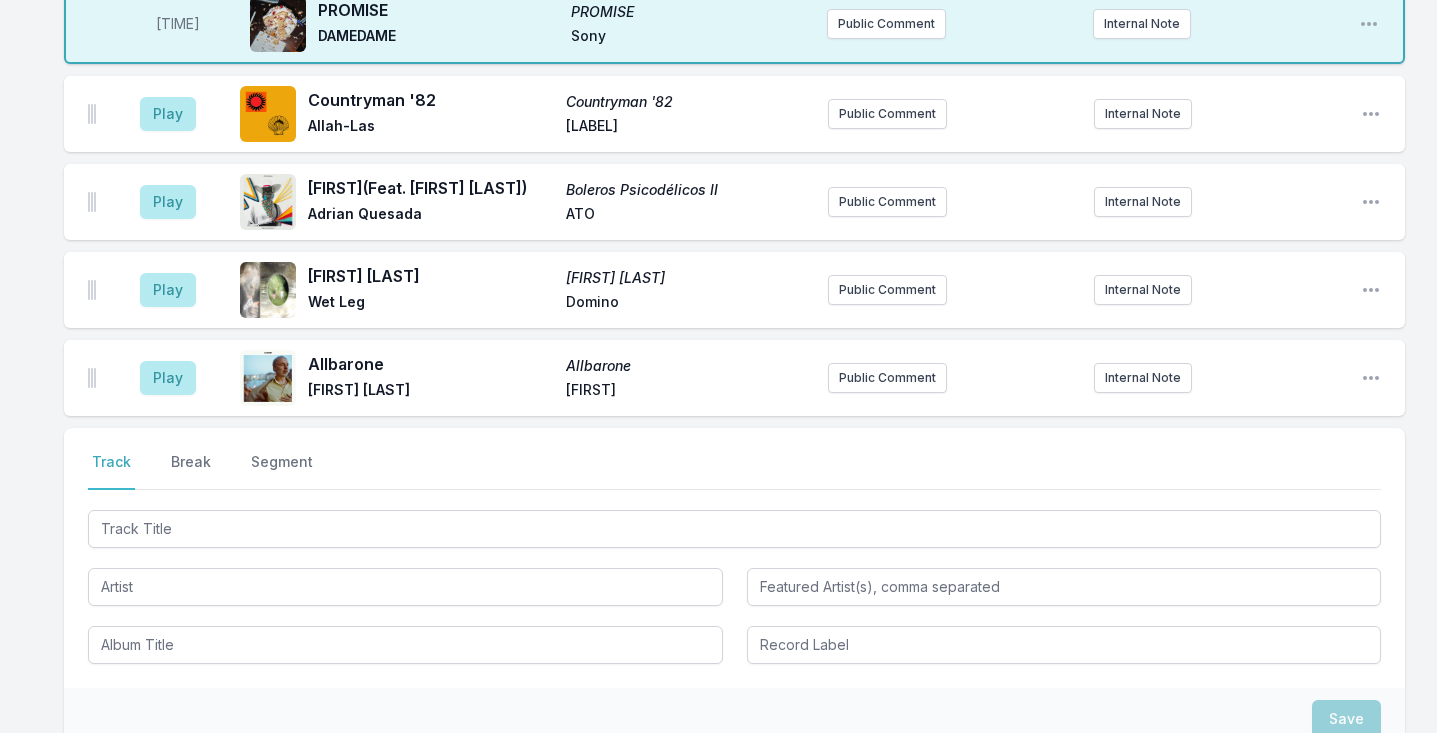 scroll, scrollTop: 2717, scrollLeft: 0, axis: vertical 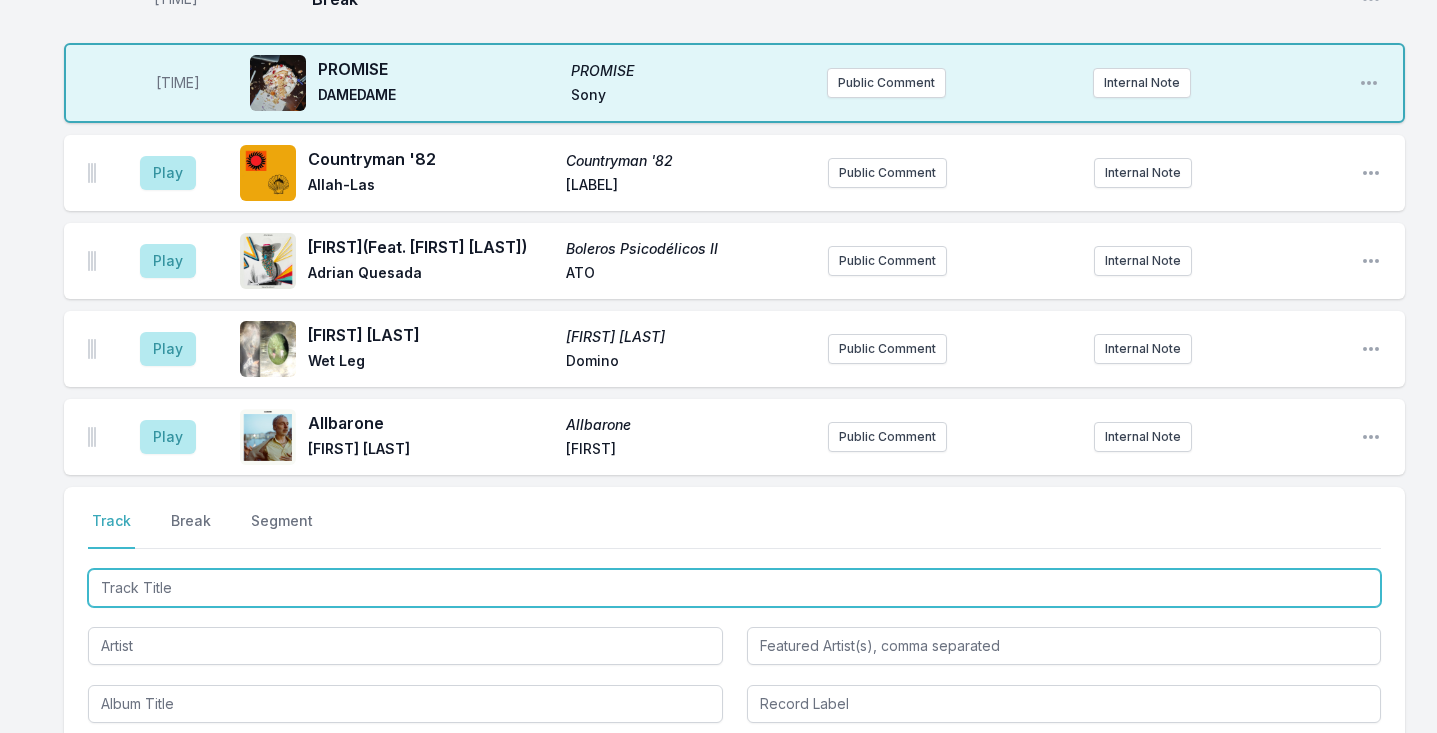 click at bounding box center [734, 588] 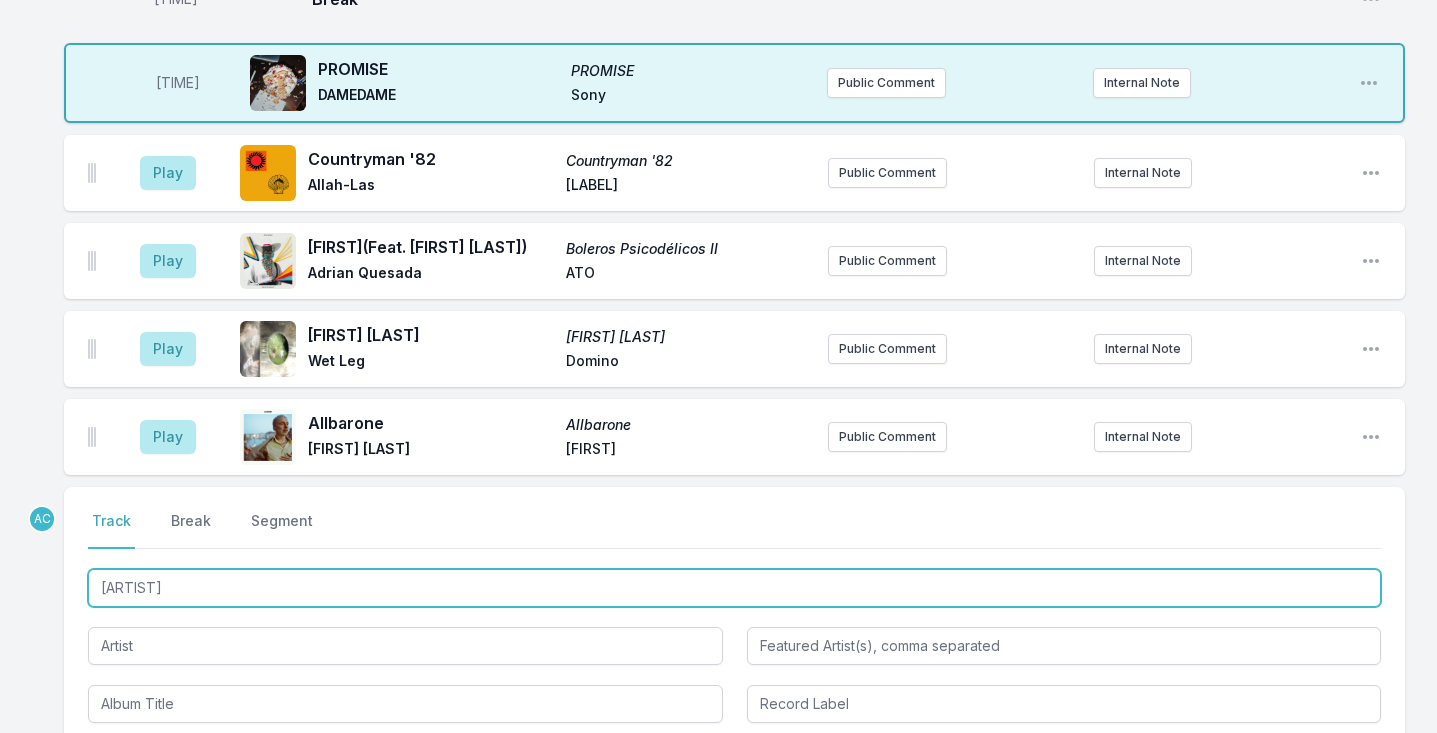 type on "Kaymak" 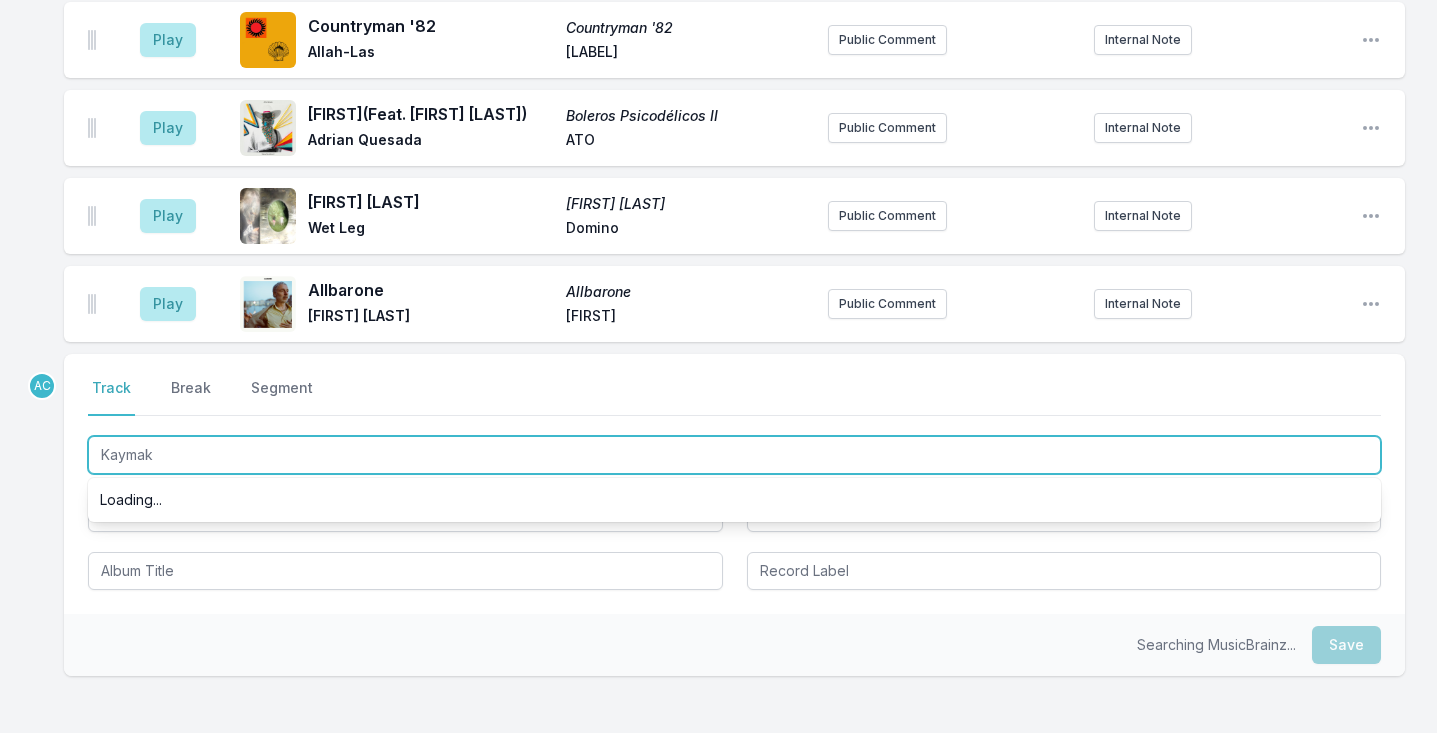 scroll, scrollTop: 2853, scrollLeft: 0, axis: vertical 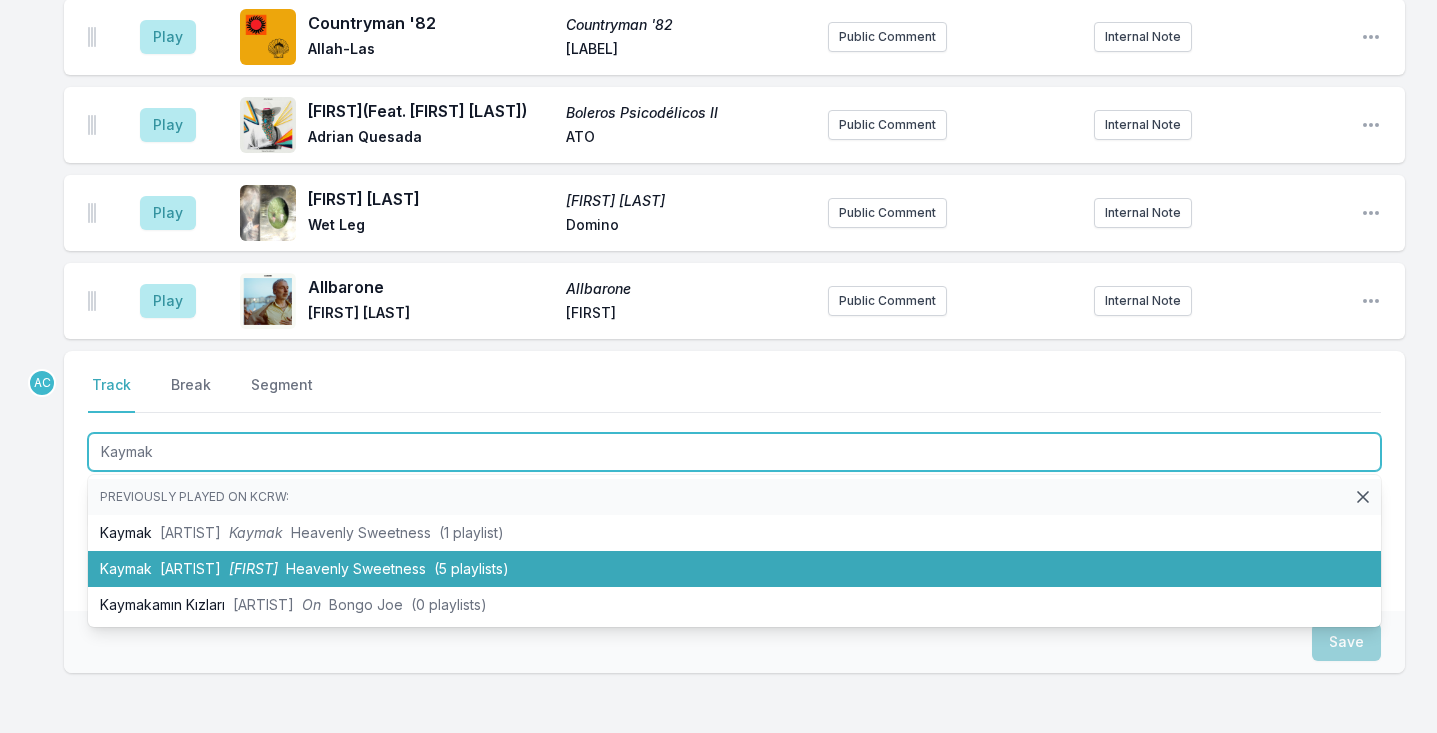 click on "[FIRST] [FIRST] [FIRST] [FIRST] ([NUMBER] playlists)" at bounding box center (734, 569) 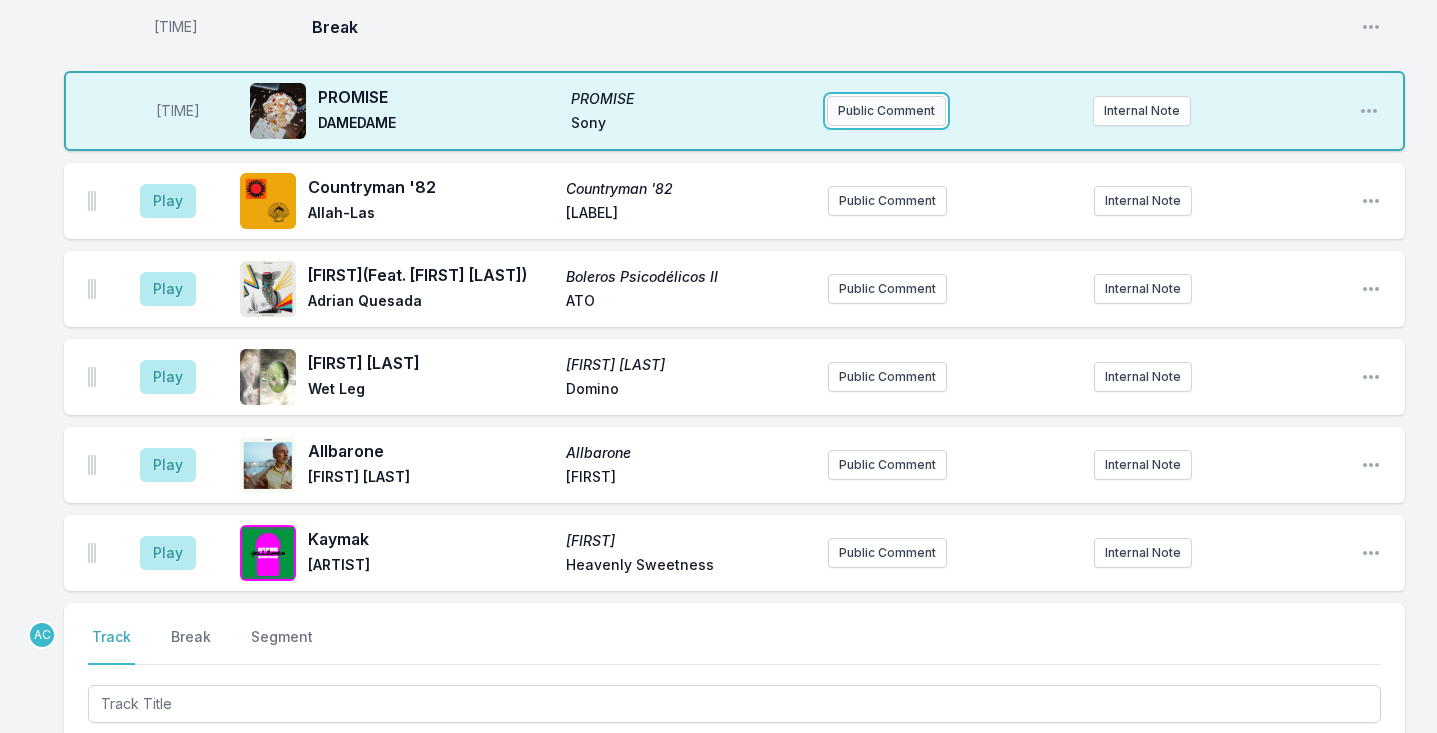 click on "Public Comment" at bounding box center [886, 111] 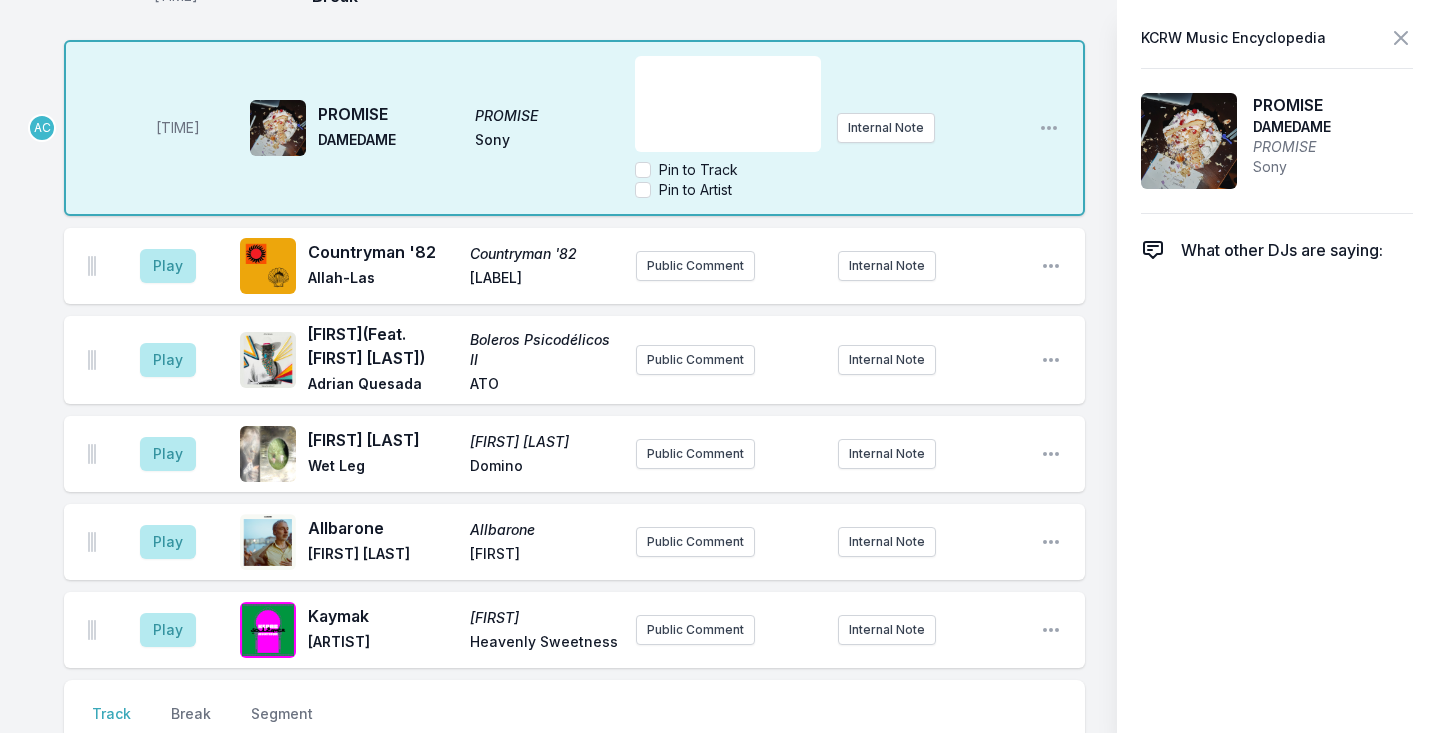 scroll, scrollTop: 3036, scrollLeft: 0, axis: vertical 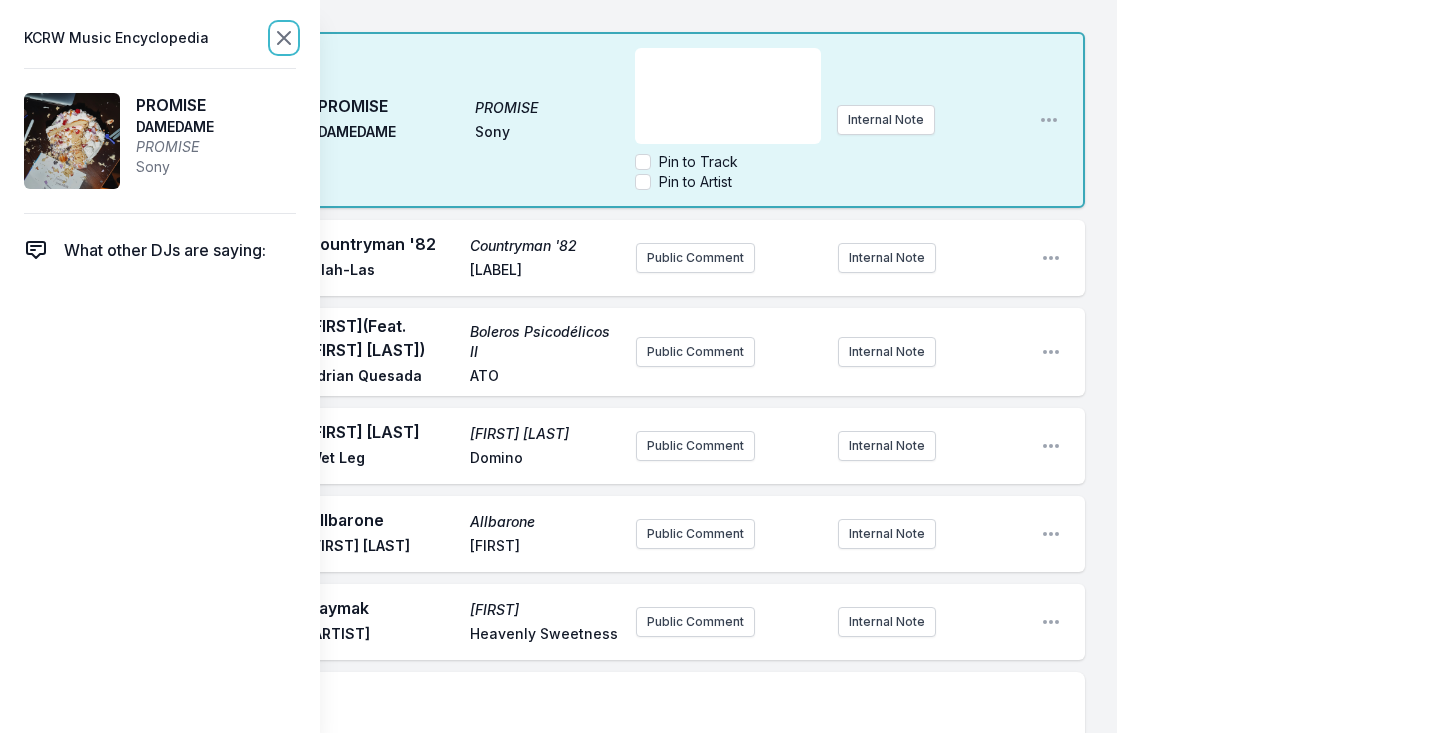 click 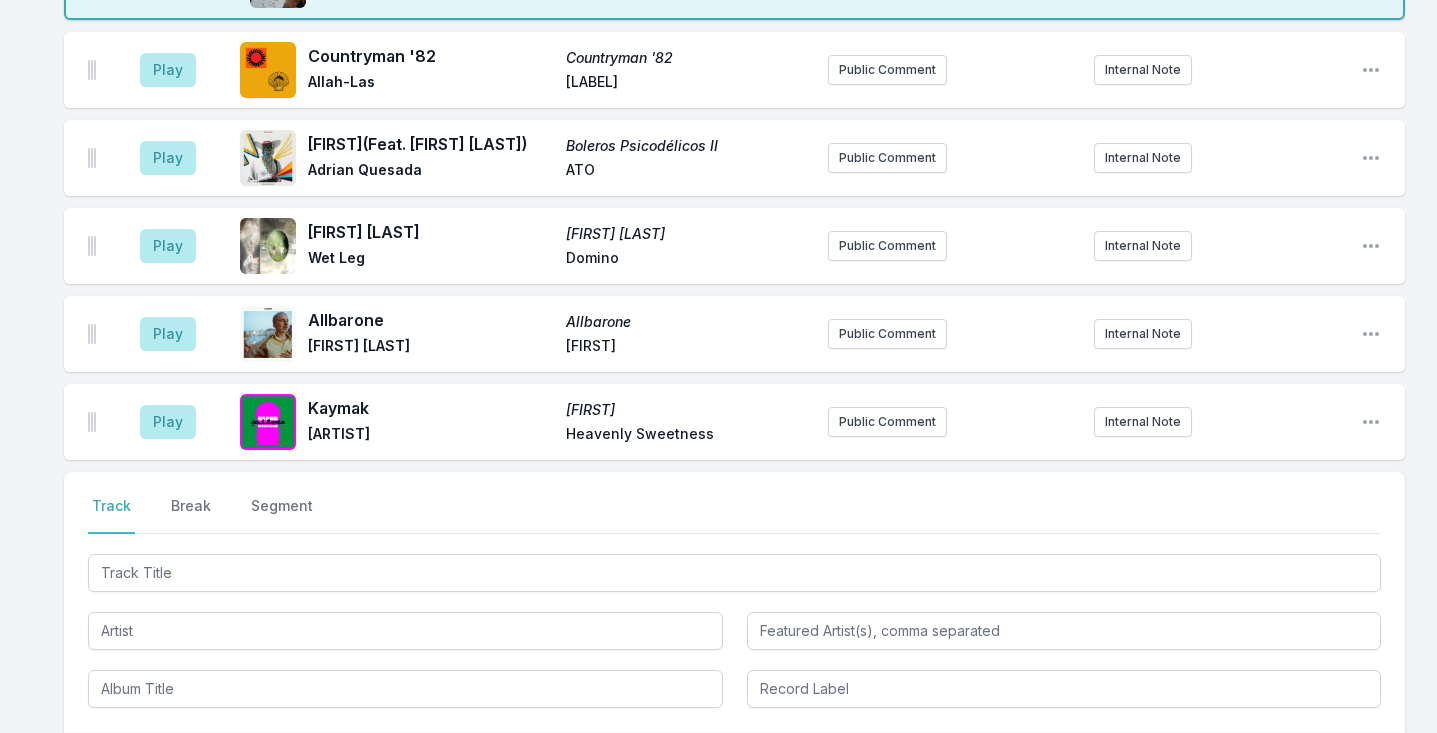 scroll, scrollTop: 2826, scrollLeft: 0, axis: vertical 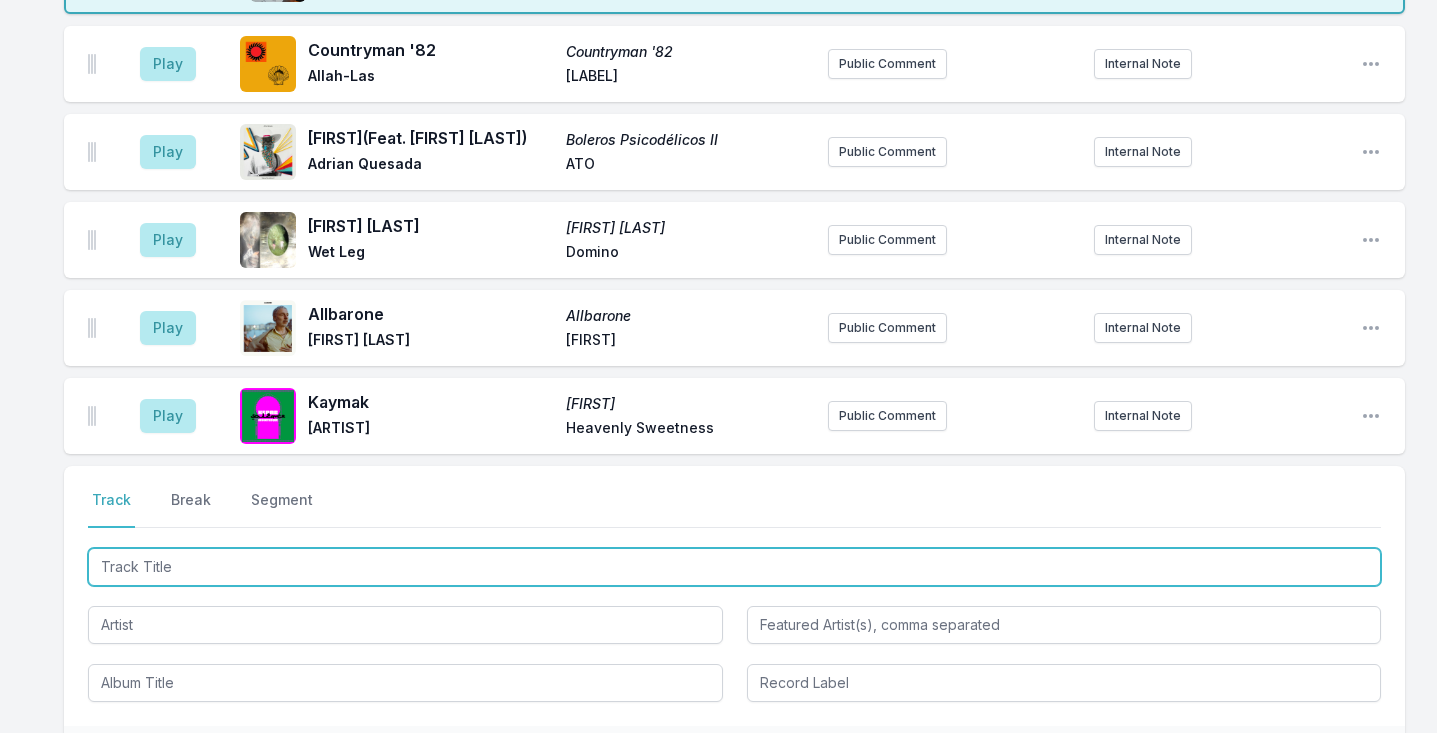 click at bounding box center [734, 567] 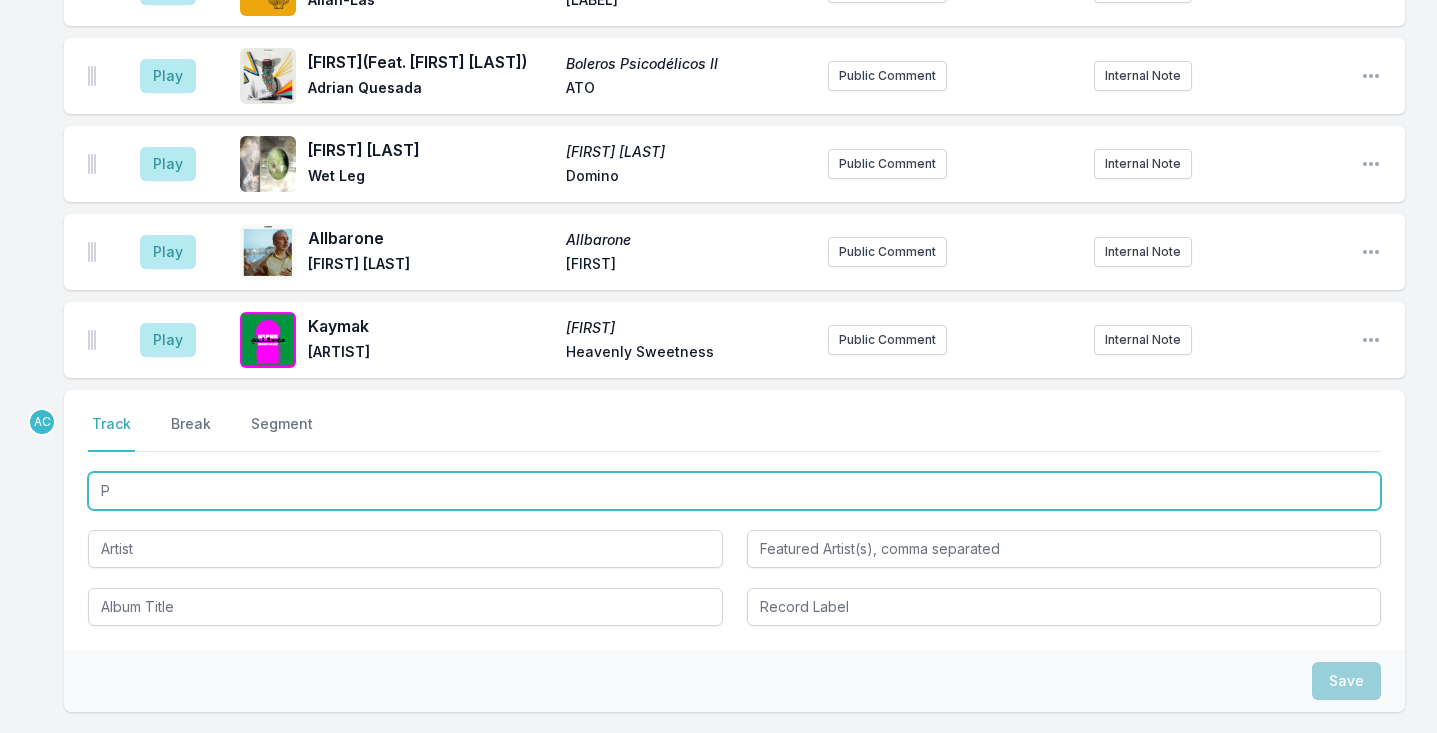 scroll, scrollTop: 2906, scrollLeft: 0, axis: vertical 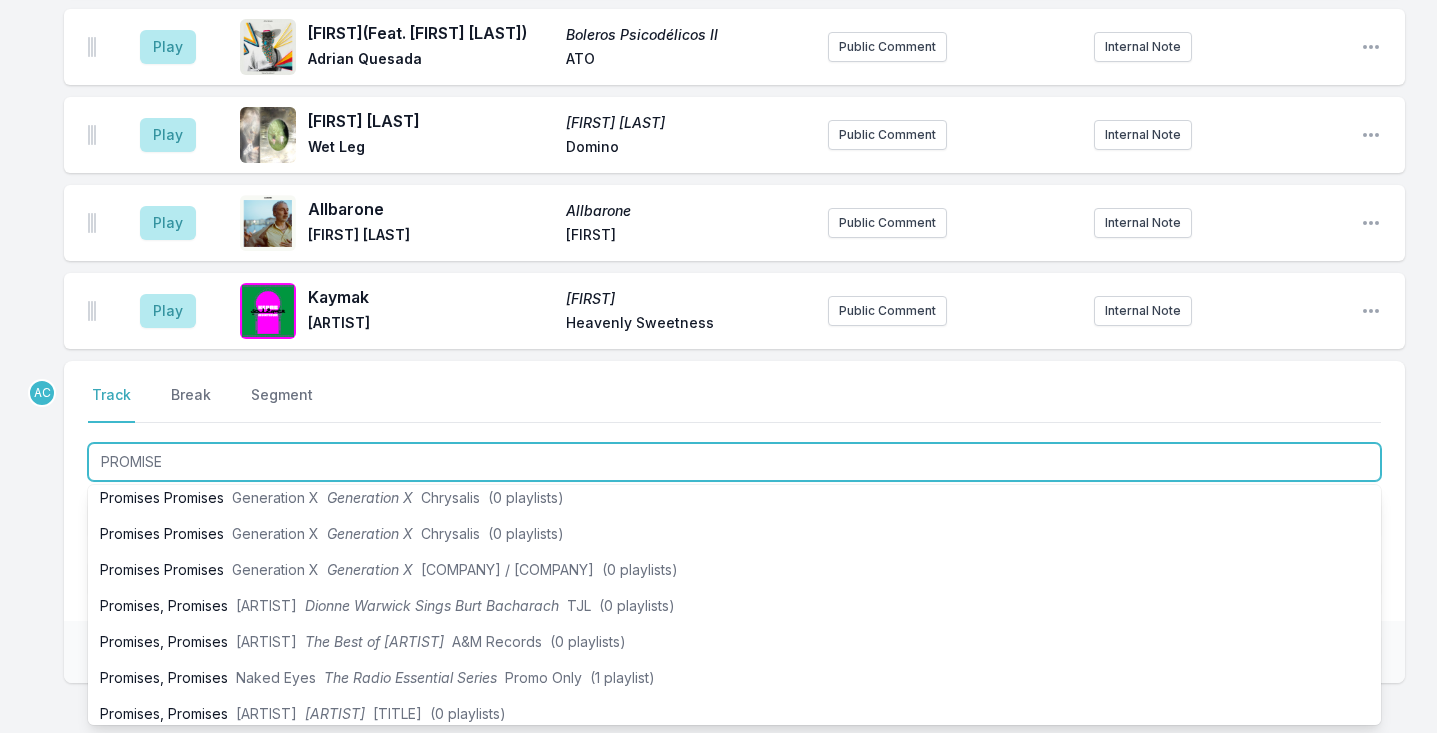 type on "PROMISE" 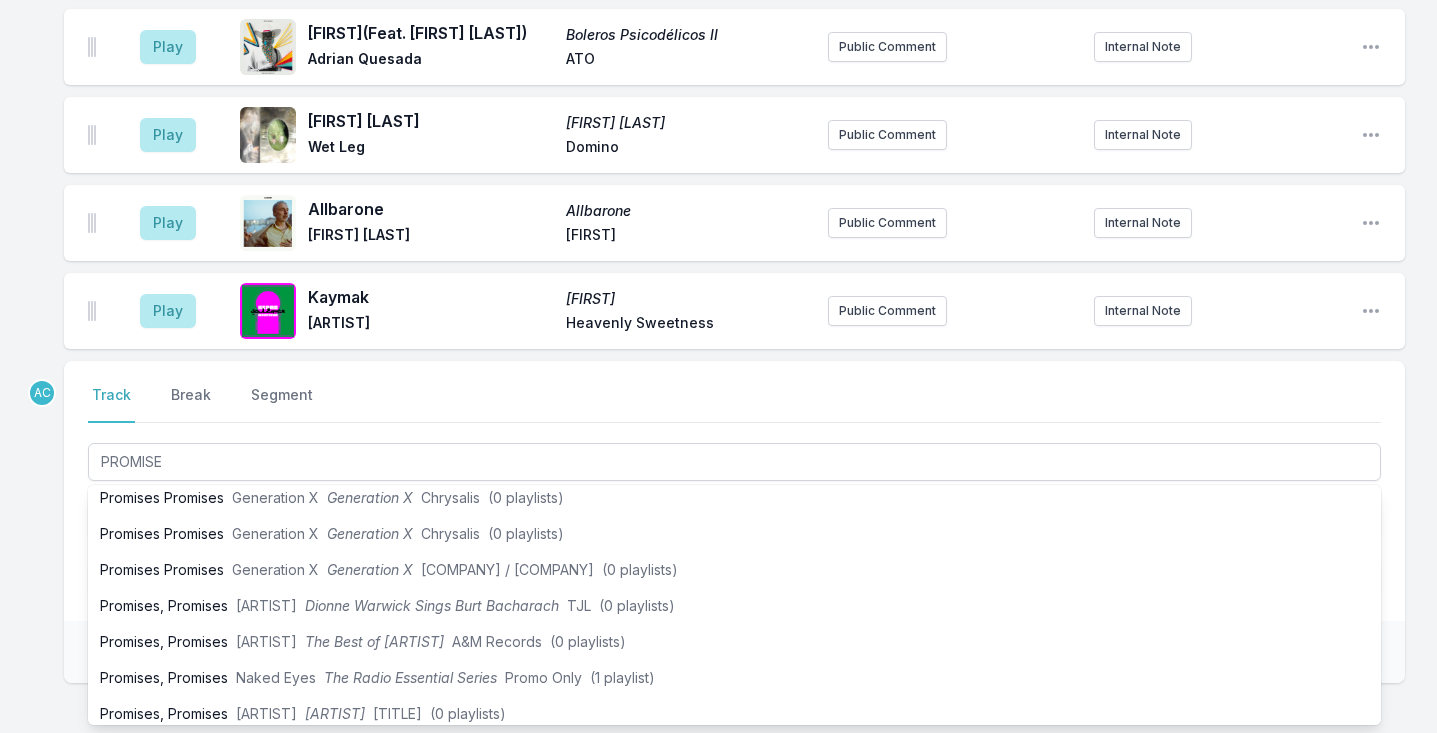 click on "Track Break Segment" at bounding box center (734, 404) 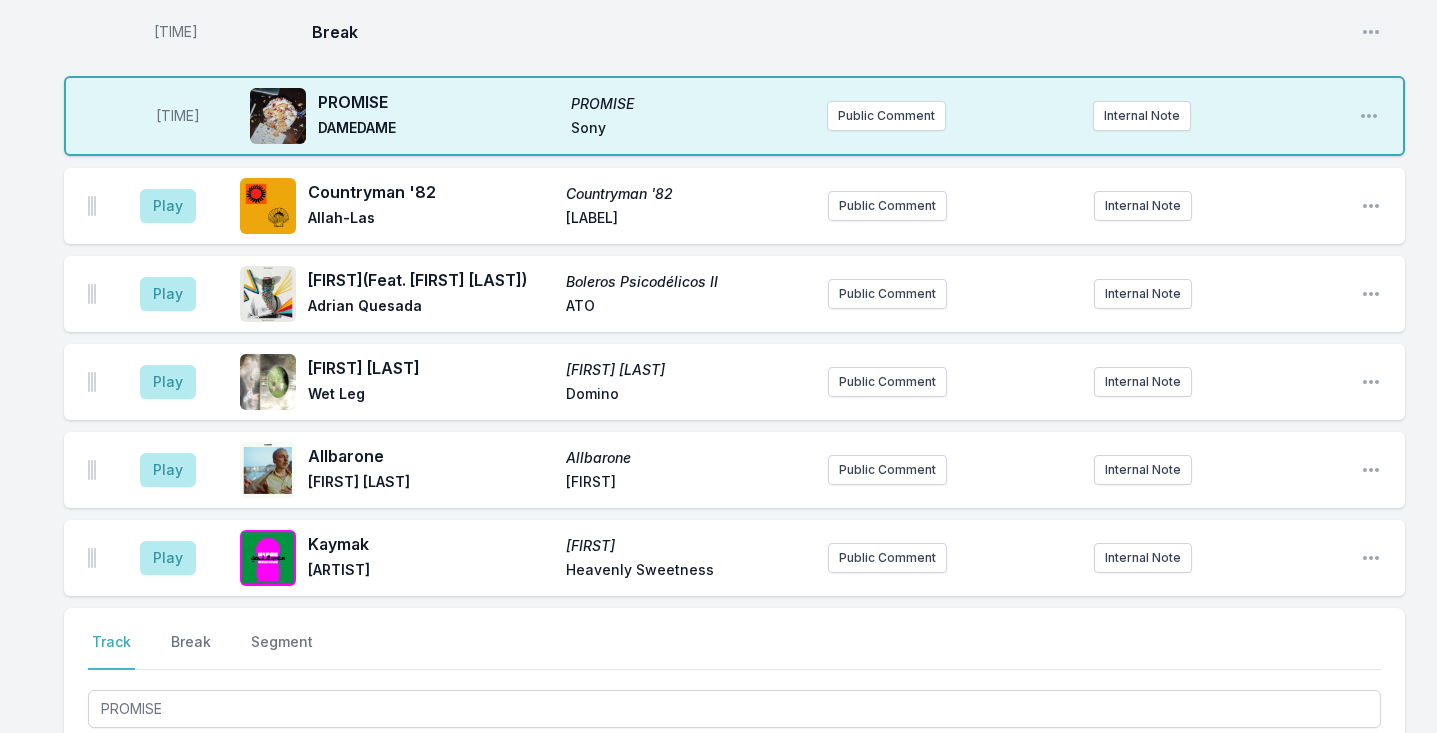 scroll, scrollTop: 2682, scrollLeft: 0, axis: vertical 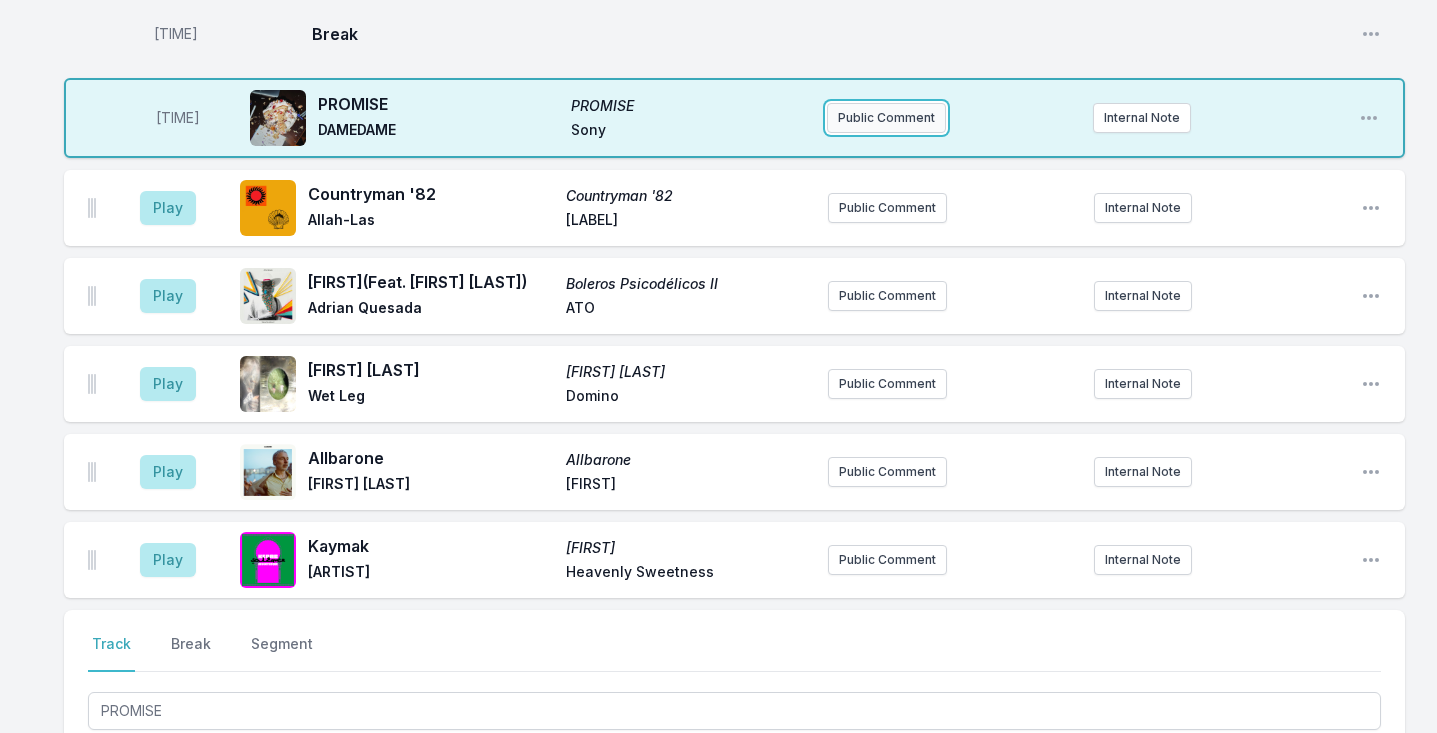 click on "Public Comment" at bounding box center (886, 118) 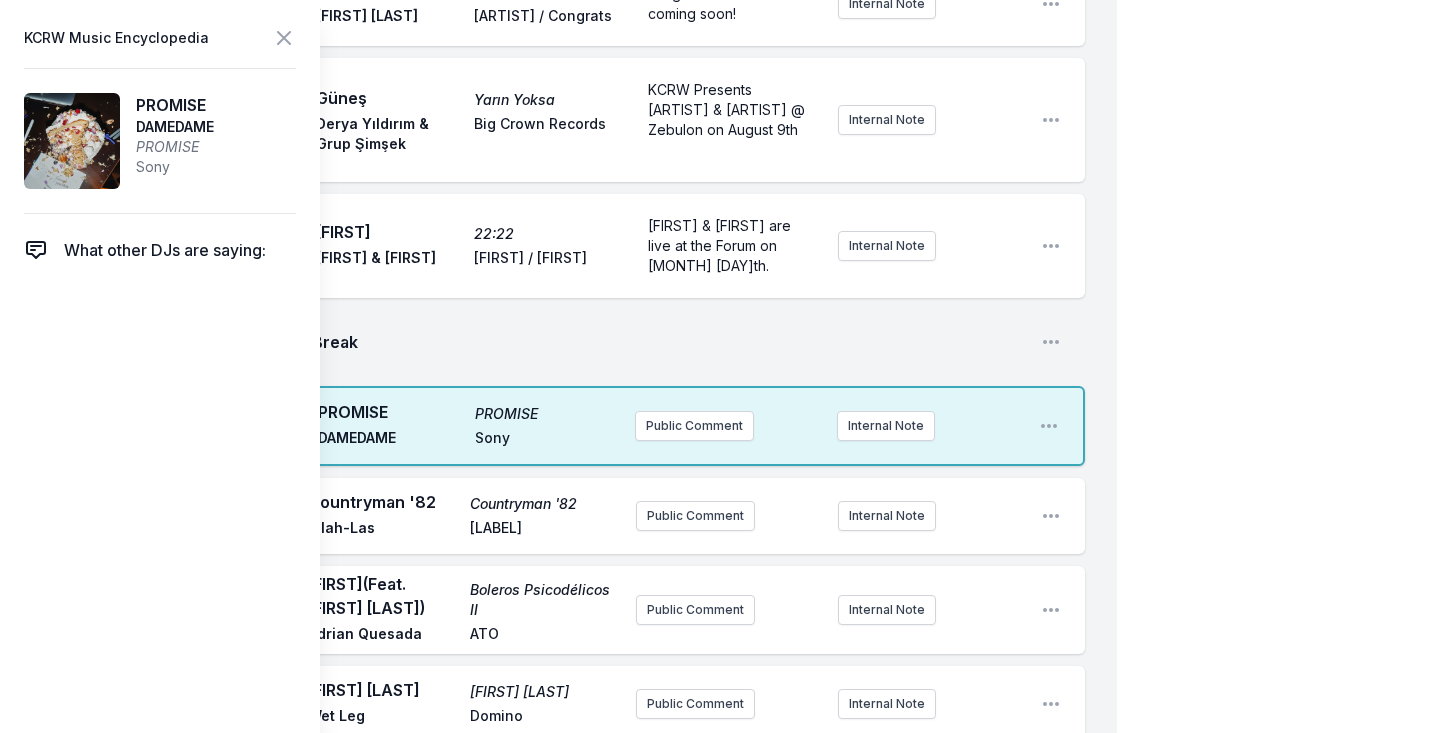 click on "Break" at bounding box center (668, 342) 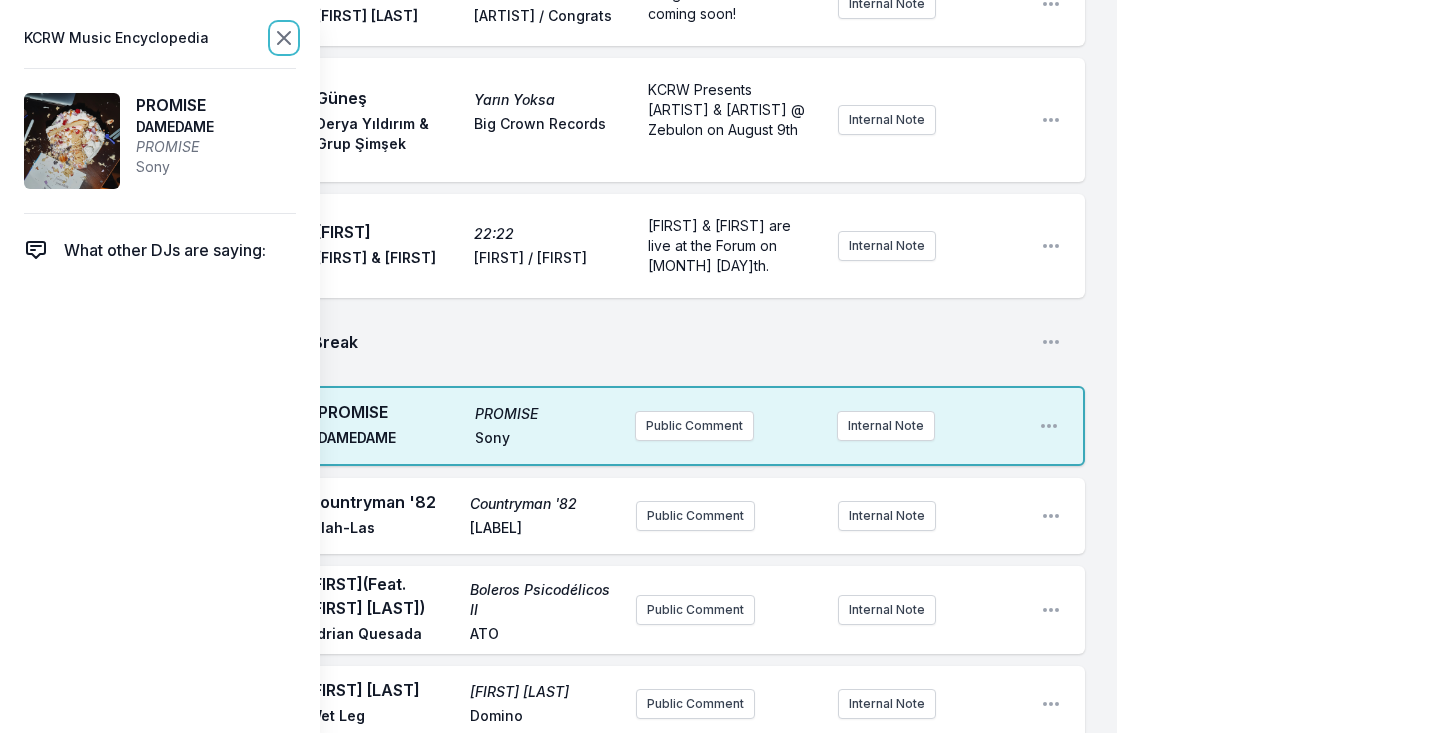 click 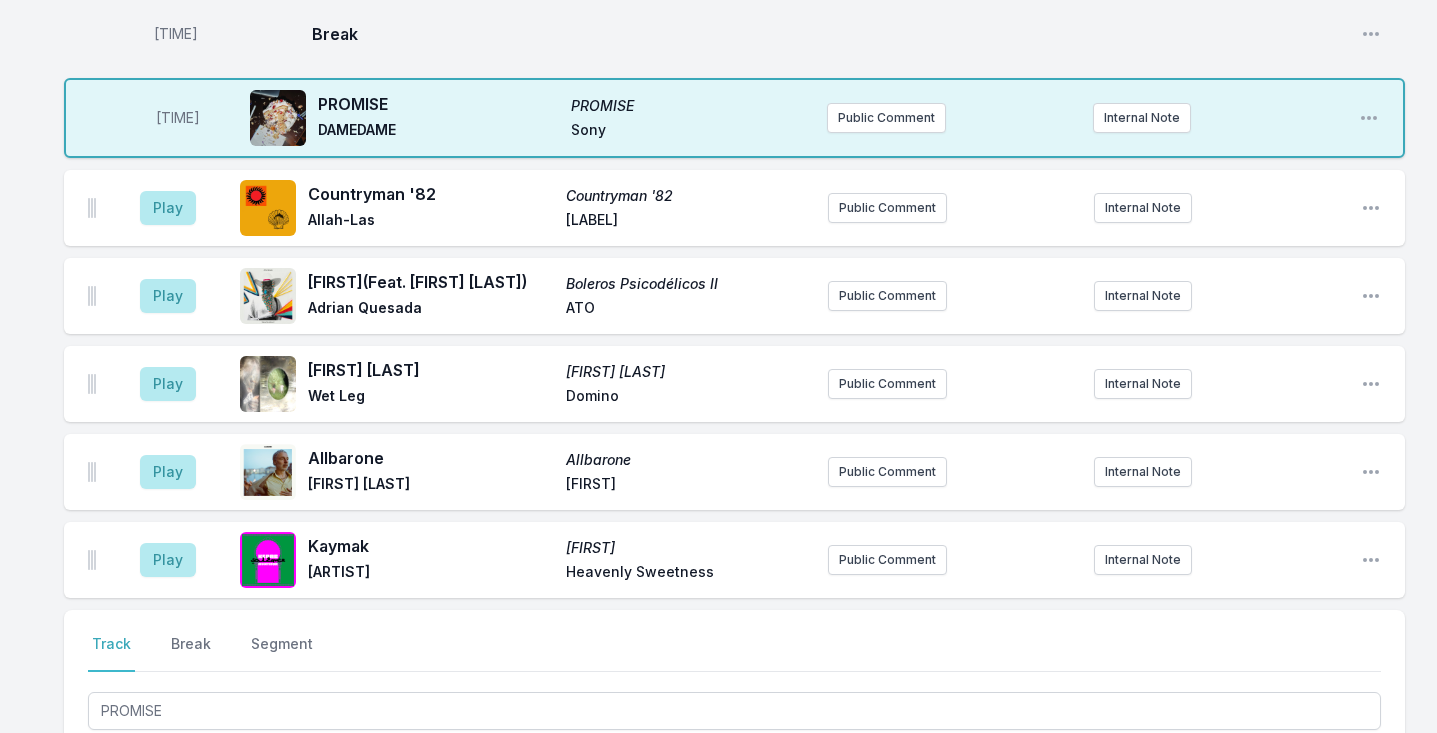 scroll, scrollTop: 2696, scrollLeft: 0, axis: vertical 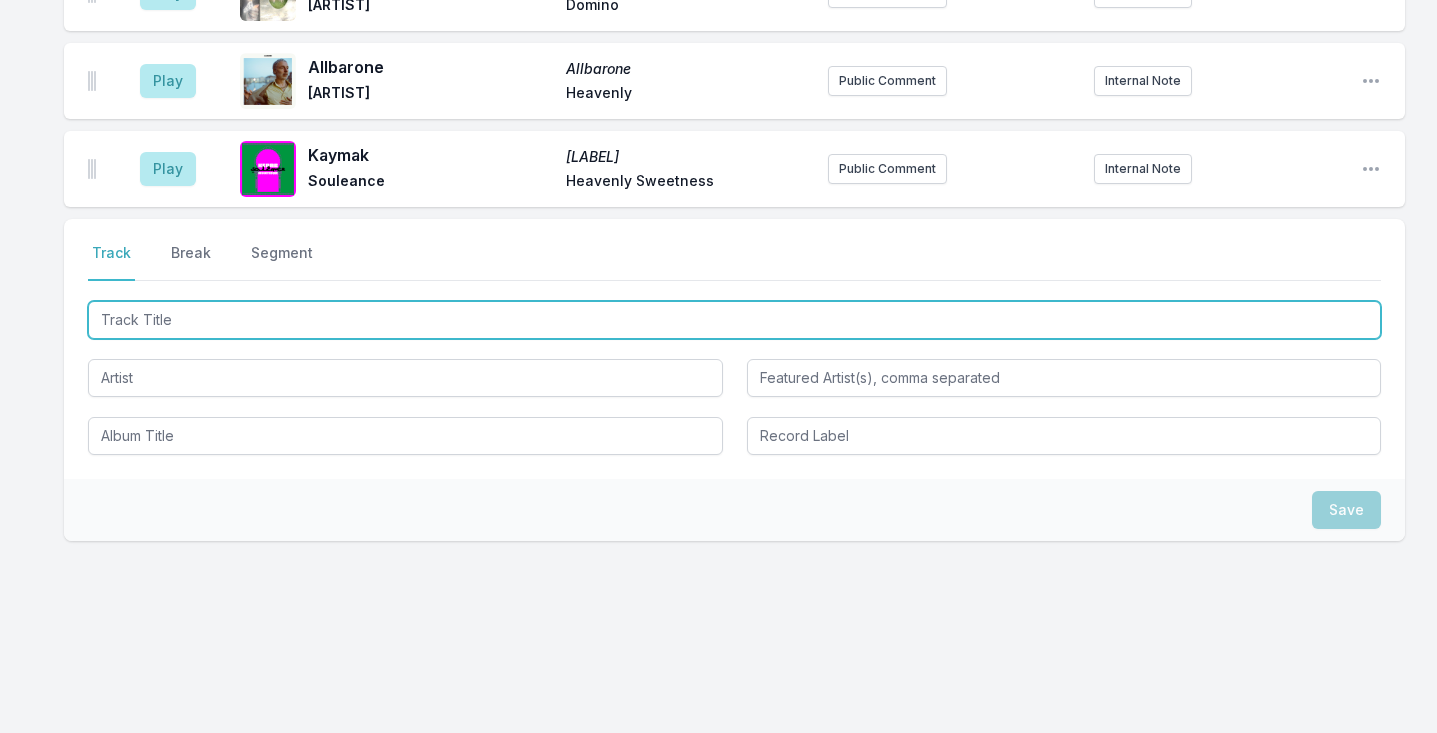 click at bounding box center [734, 320] 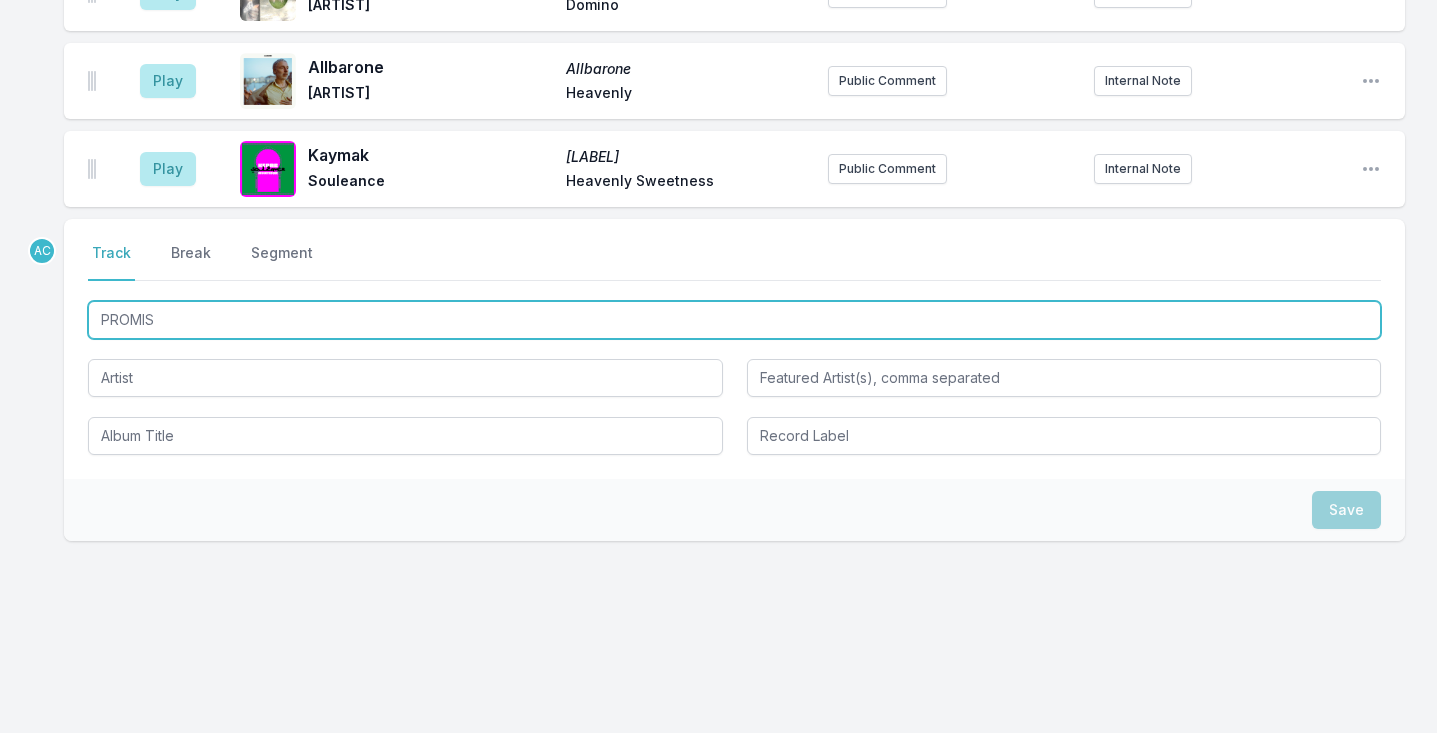 type on "PROMISE" 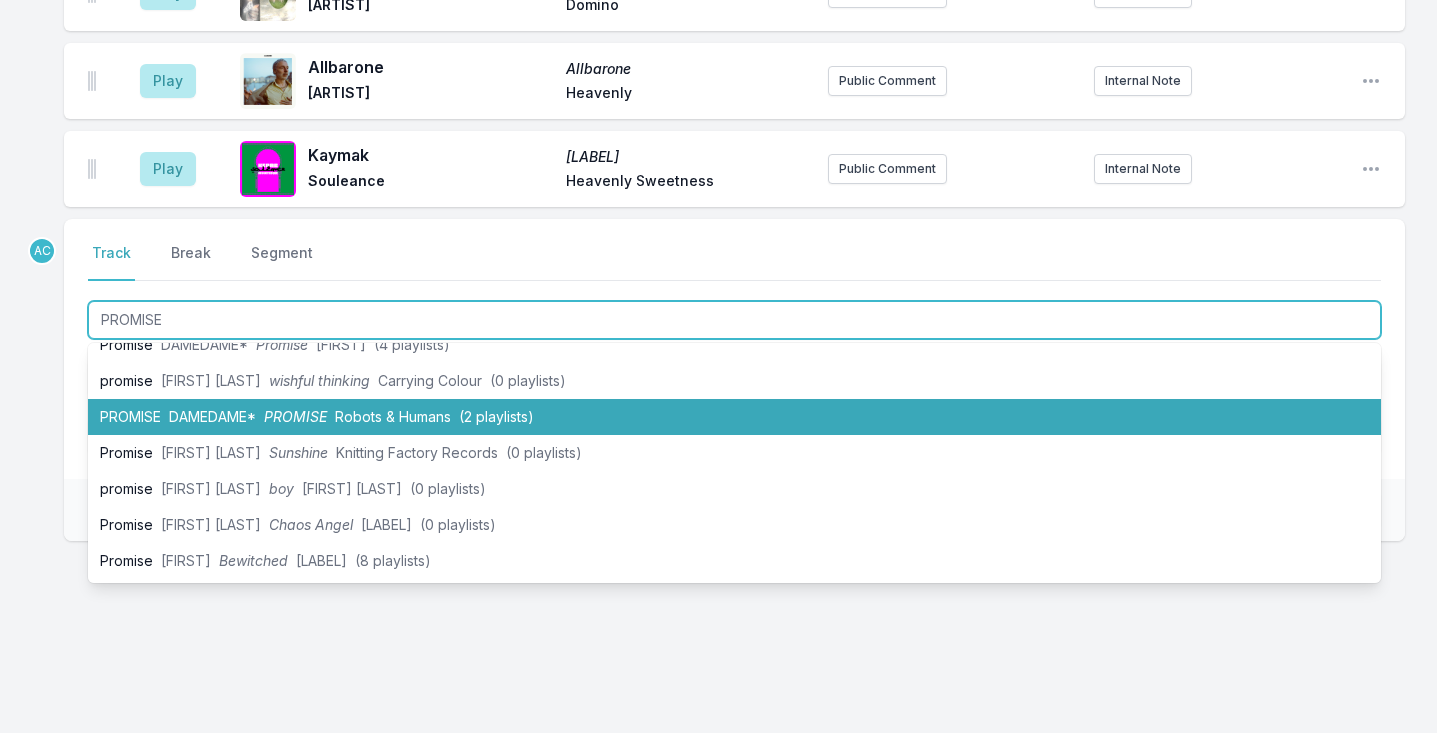 scroll, scrollTop: 483, scrollLeft: 0, axis: vertical 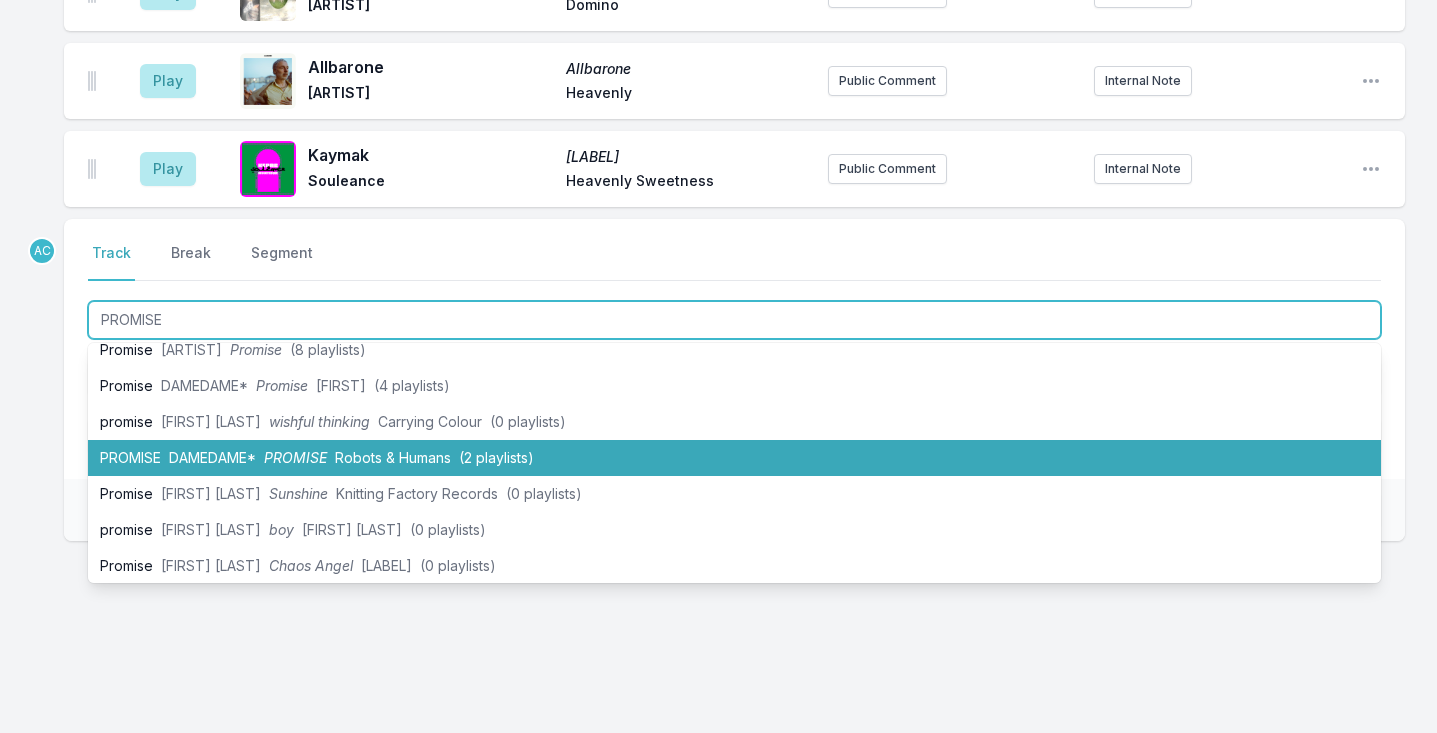 click on "PROMISE DAMEDAME* PROMISE Robots & Humans (2 playlists)" at bounding box center [734, 458] 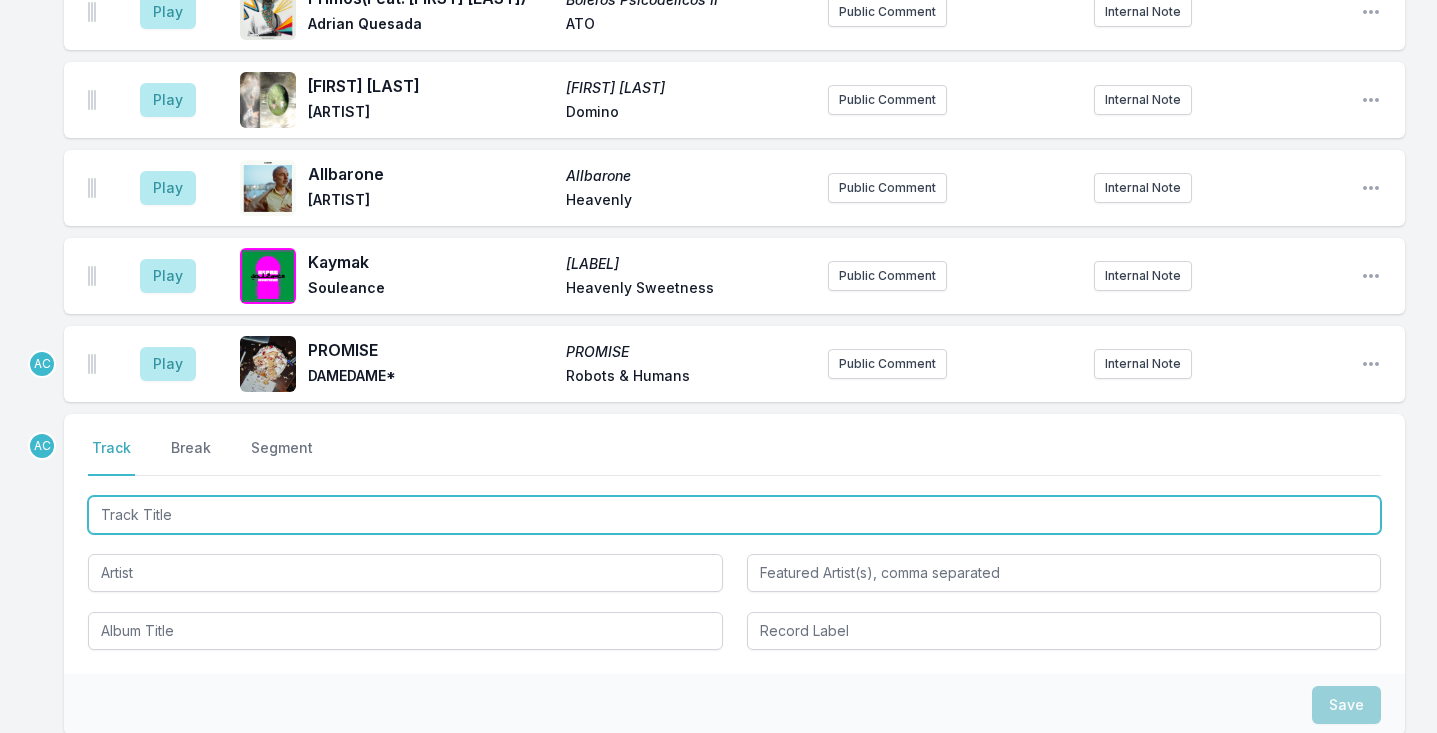 scroll, scrollTop: 3233, scrollLeft: 0, axis: vertical 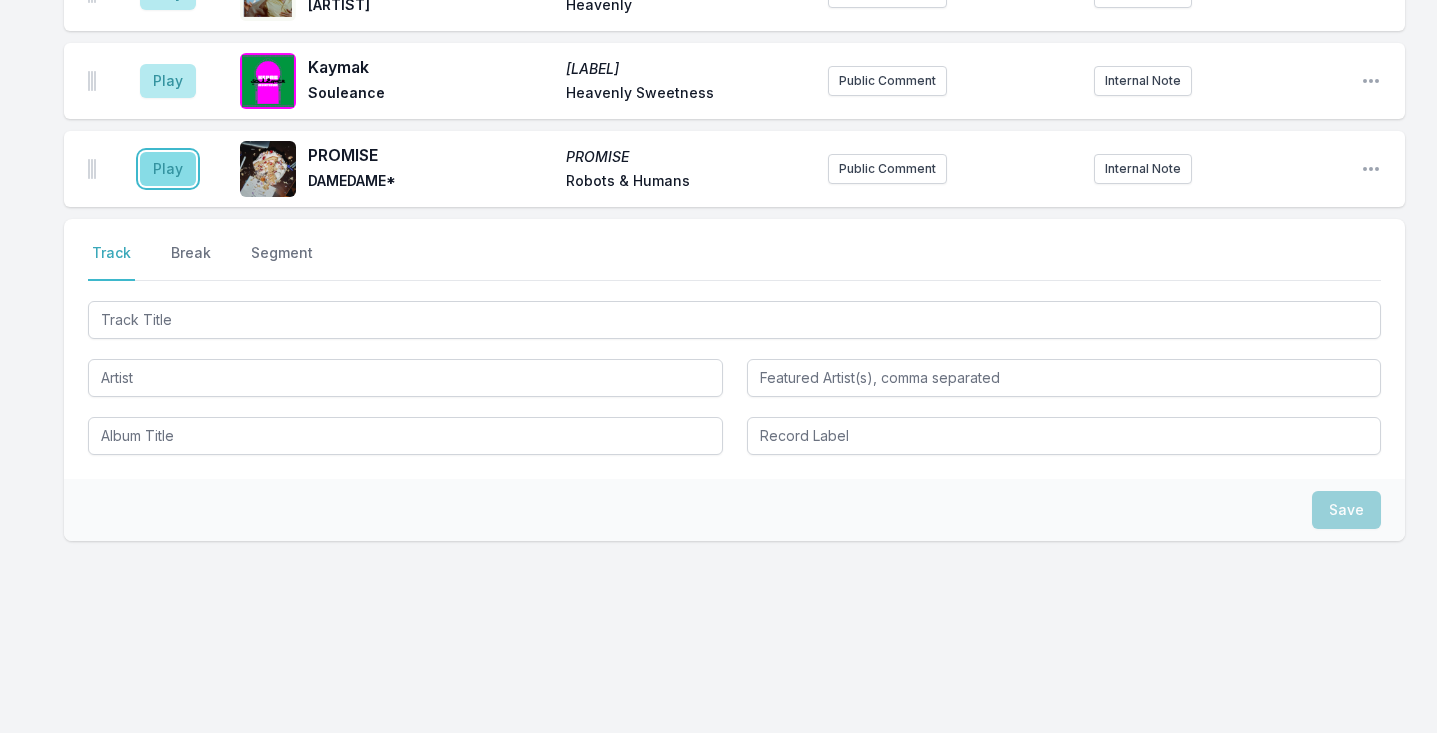 click on "Play" at bounding box center [168, 169] 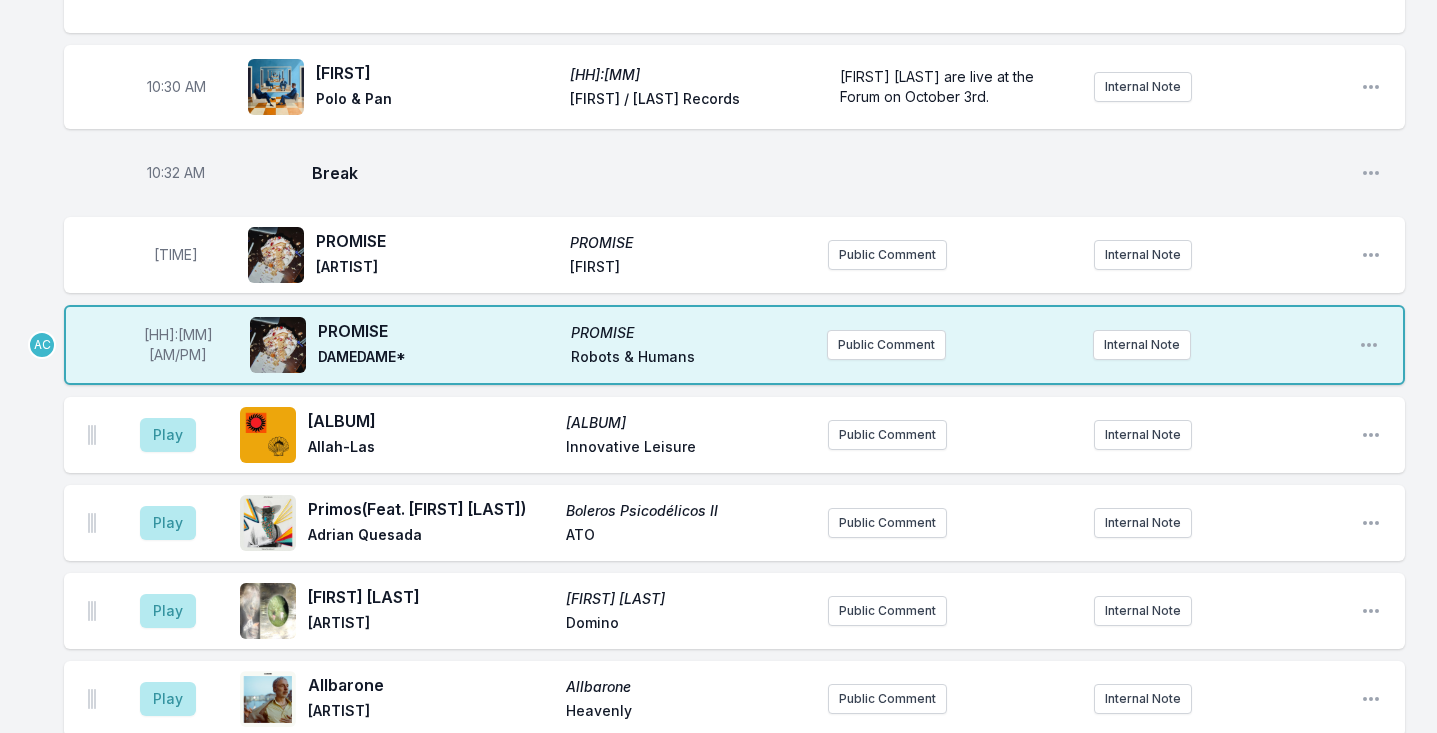 scroll, scrollTop: 2570, scrollLeft: 0, axis: vertical 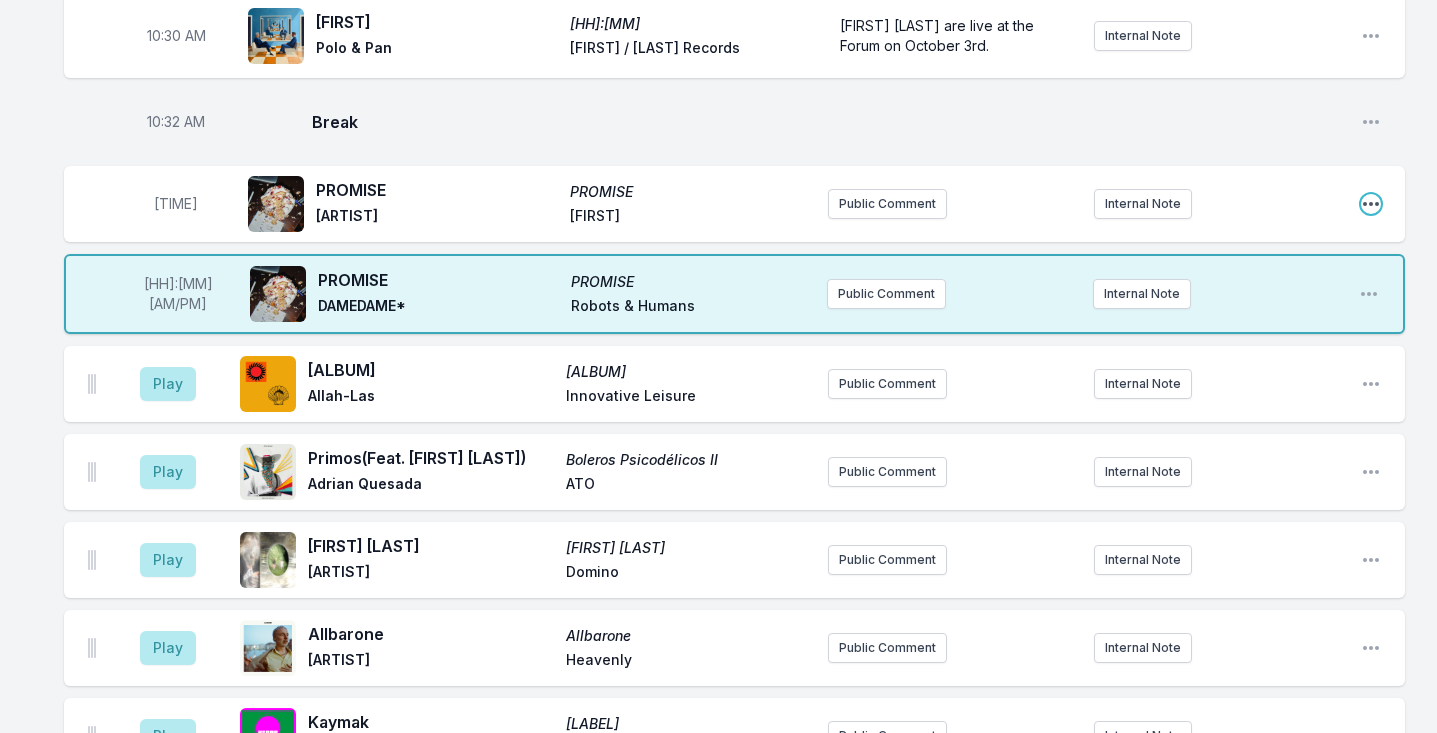 click 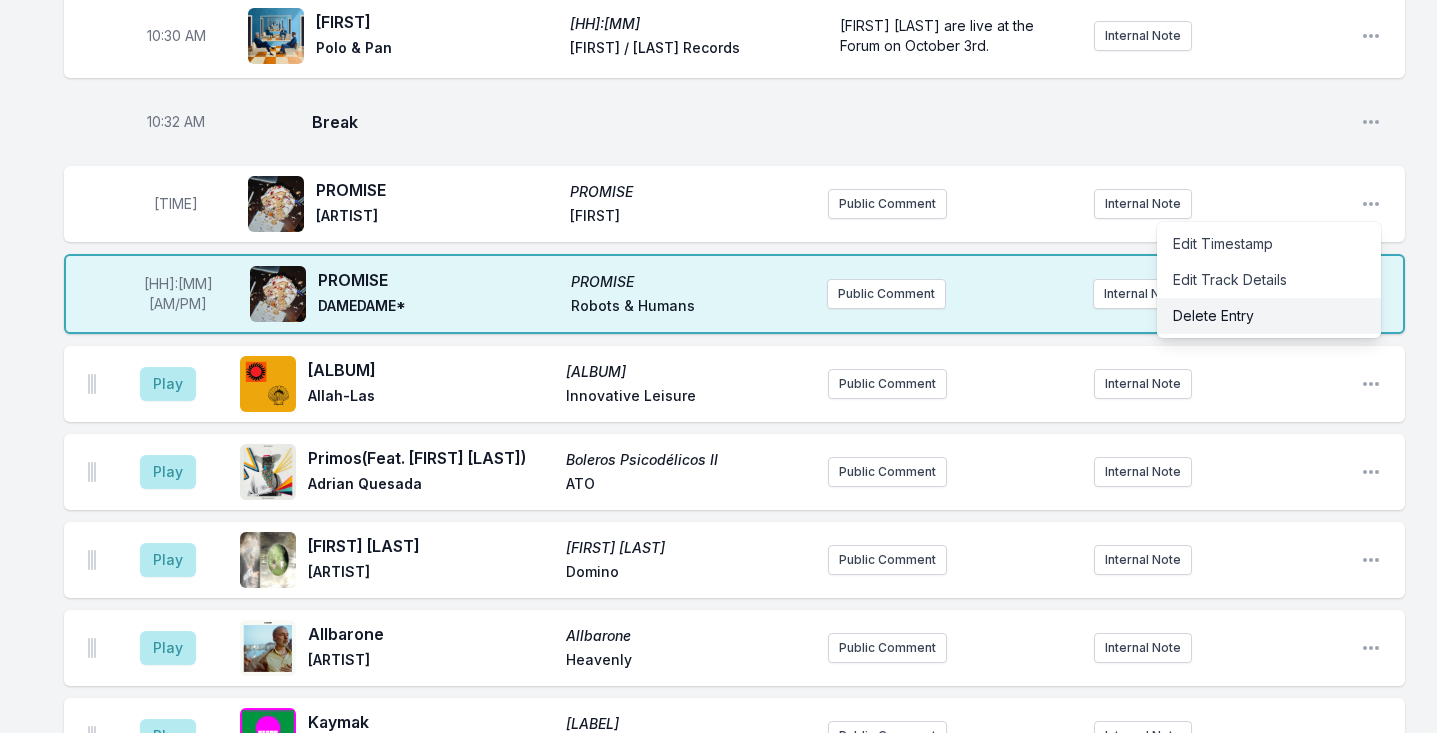 click on "Delete Entry" at bounding box center (1269, 316) 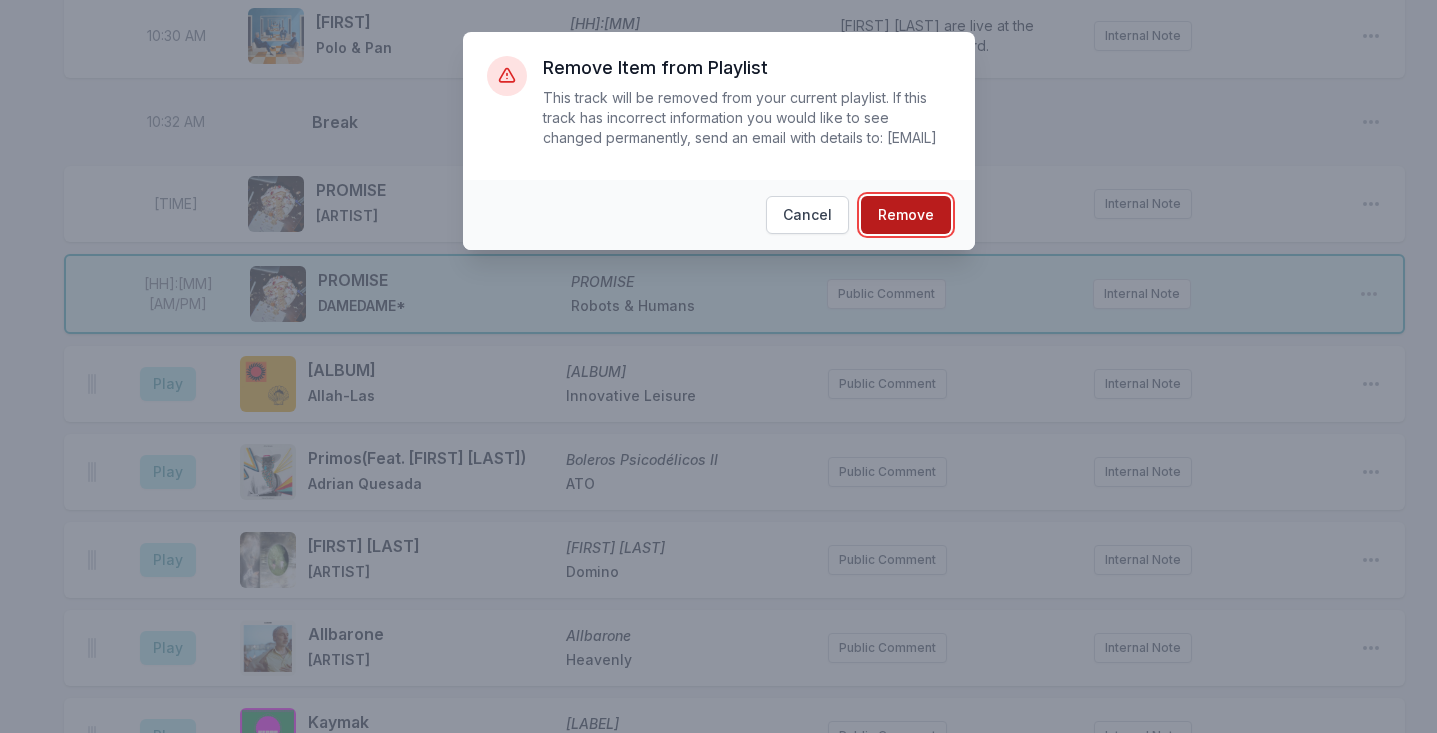 click on "Remove" at bounding box center (906, 215) 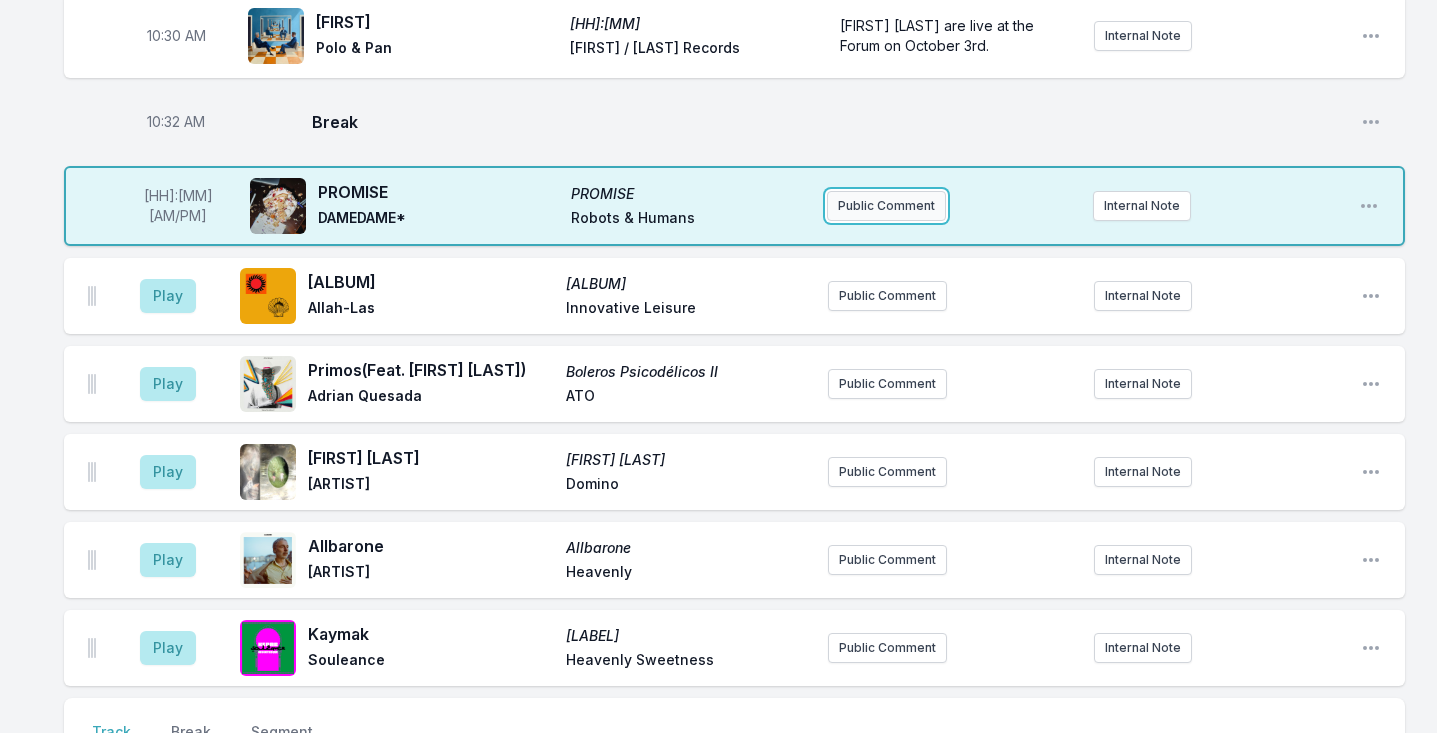 click on "Public Comment" at bounding box center (886, 206) 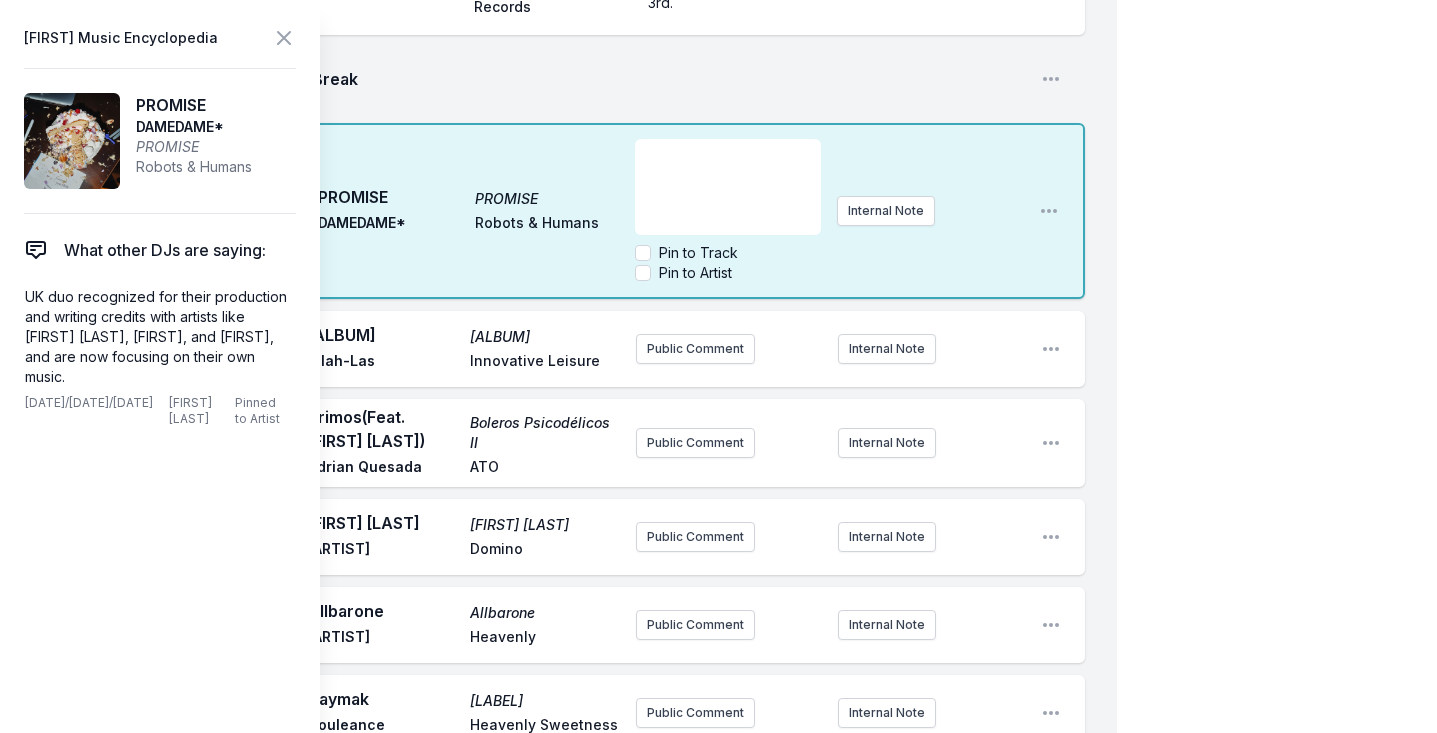 scroll, scrollTop: 2934, scrollLeft: 0, axis: vertical 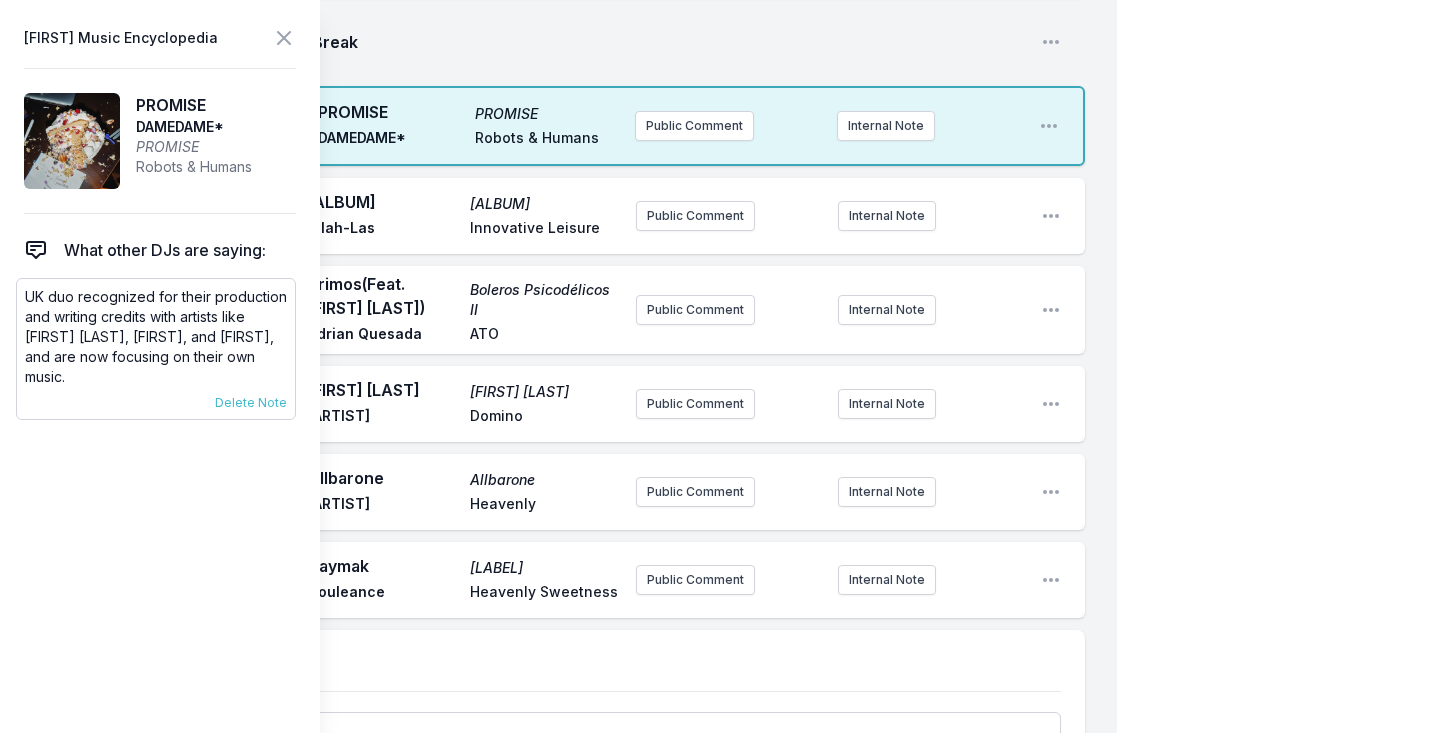 click on "UK duo recognized for their production and writing credits with artists like [FIRST] [LAST], [FIRST], and [FIRST], and are now focusing on their own music." at bounding box center [156, 337] 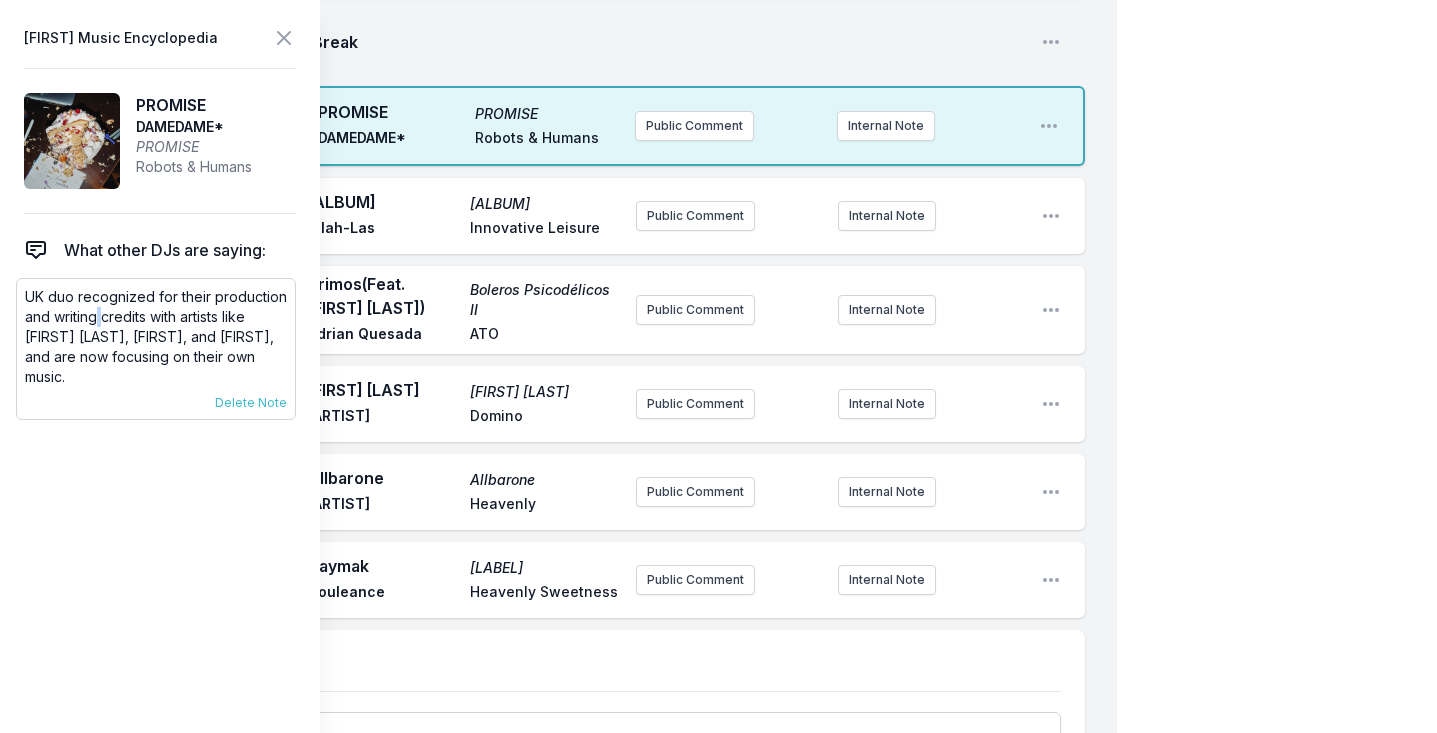 click on "UK duo recognized for their production and writing credits with artists like [FIRST] [LAST], [FIRST], and [FIRST], and are now focusing on their own music." at bounding box center (156, 337) 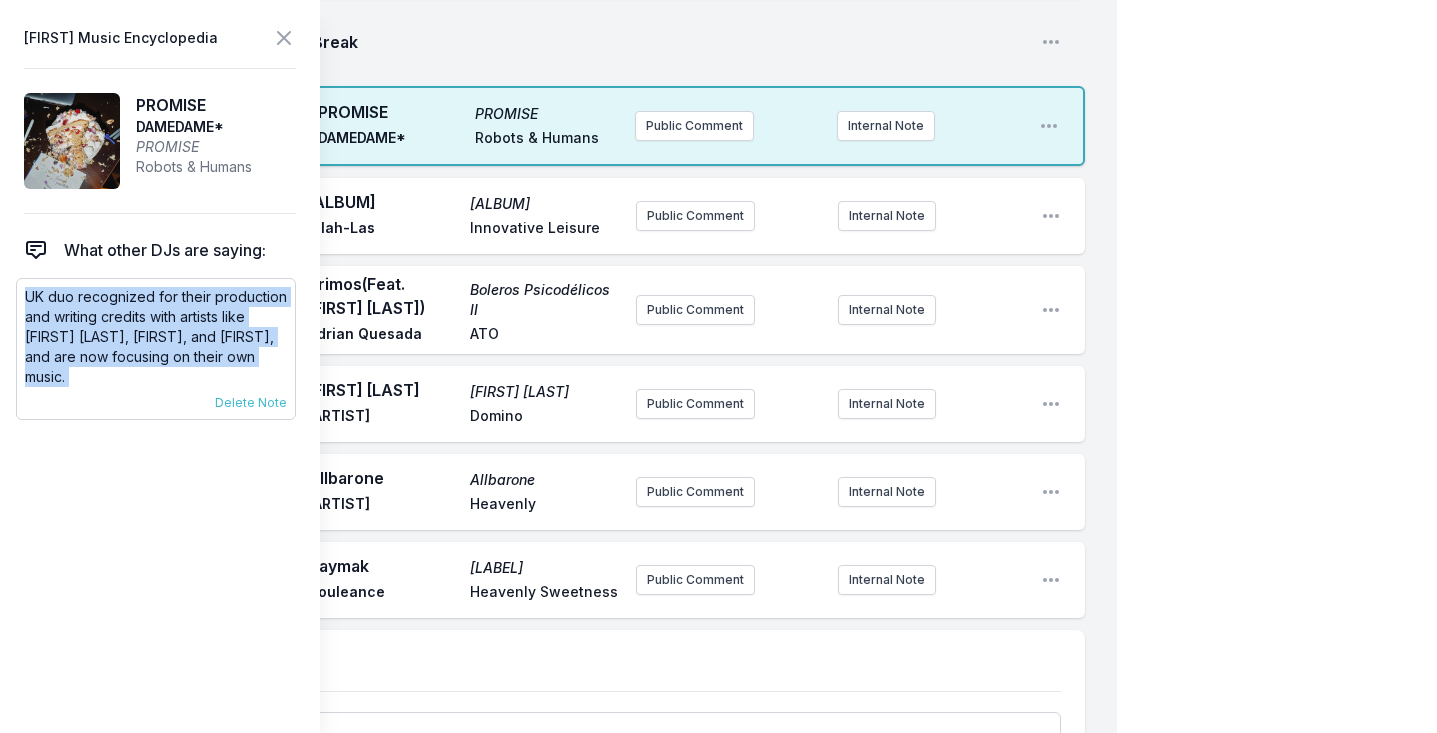 click on "UK duo recognized for their production and writing credits with artists like [FIRST] [LAST], [FIRST], and [FIRST], and are now focusing on their own music." at bounding box center (156, 337) 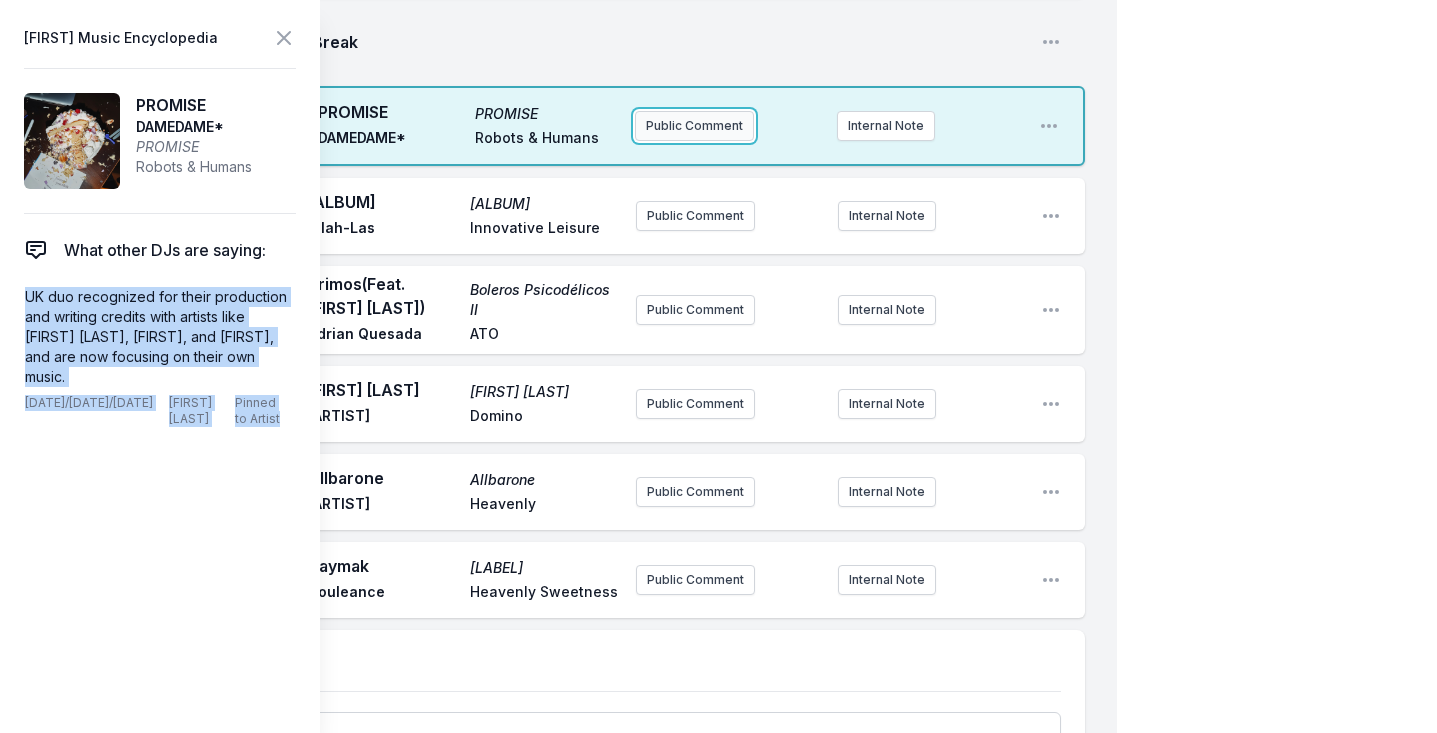 click on "Public Comment" at bounding box center (694, 126) 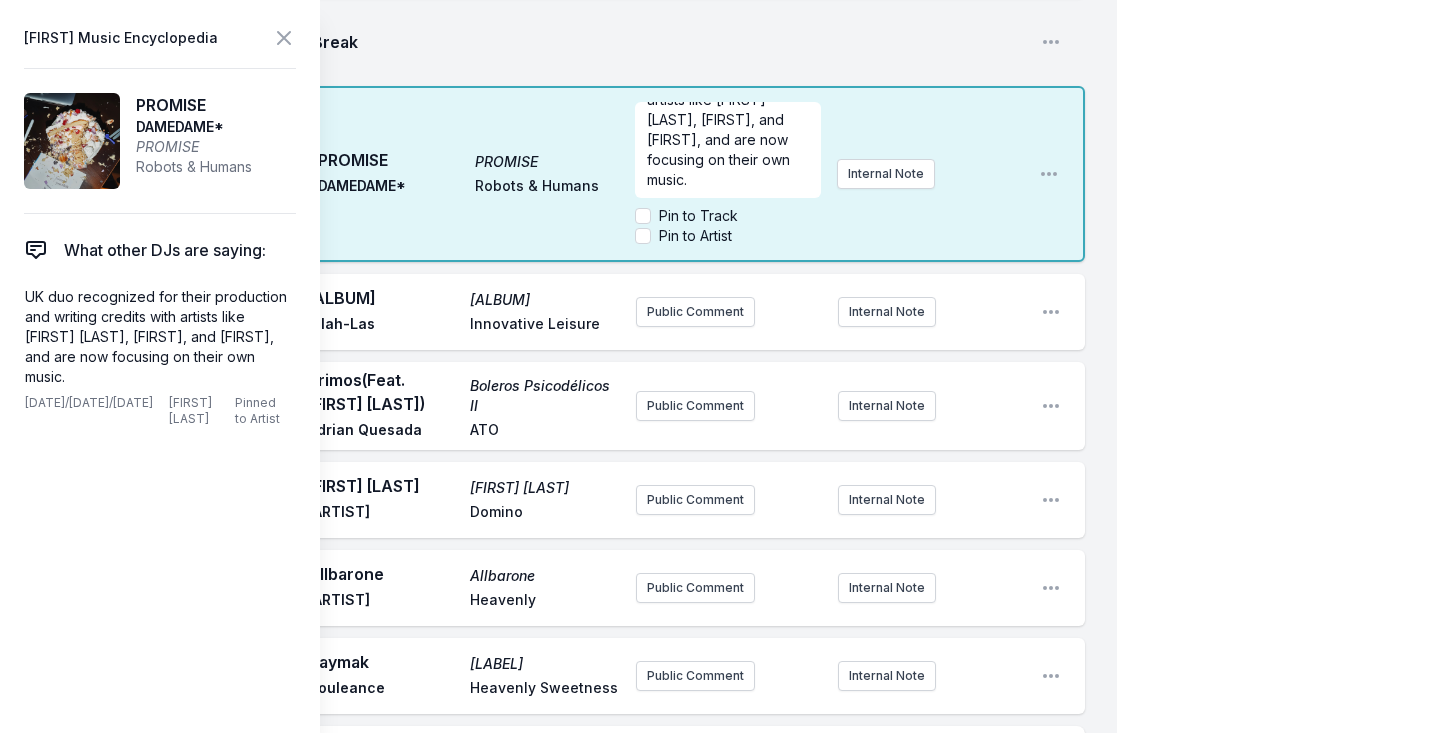 scroll, scrollTop: 60, scrollLeft: 0, axis: vertical 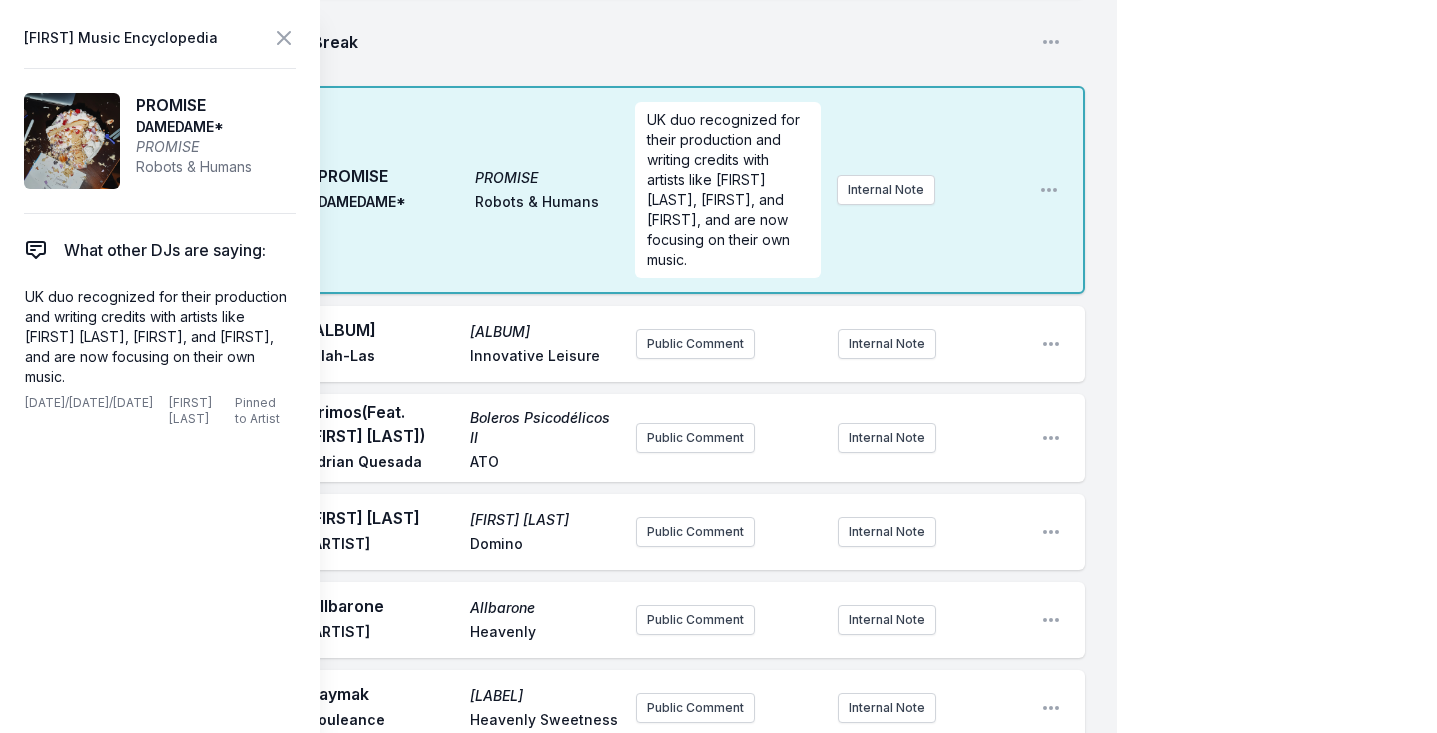 click on "[HH]:[MM] [AM/PM] Iknowhowyoufeel Parcels Parcels Because Music Public Comment 2018 Open playlist item options [HH]:[MM] [AM/PM] S.N.C Nothing Darkside Matador February 2025 Internal Note Open playlist item options February 2025 [HH]:[MM] [AM/PM] Mirrorball Dim Binge Canty Full Time Hobby East-London singer, songwriter and multi-instrumentalist Internal Note Open playlist item options East-London singer, songwriter and multi-instrumentalist [HH]:[MM] [AM/PM] LIE DOWN.. SAYA Saya Gray Dirty Hit Saya Gray live performance at KCRW! Internal Note Open playlist item options Saya Gray live performance at KCRW! [HH]:[MM] [AM/PM] October October Okonski Colemine Records Jan 7th release Internal Note Open playlist item options Jan 7th release [HH]:[MM] [AM/PM] Break Open playlist item options [HH]:[MM] [AM/PM] Verrans Corner Dime Serebii Innovative Leisure jazzy crooner based in New Zealand Internal Note Open playlist item options jazzy crooner based in New Zealand [HH]:[MM] [AM/PM] Me Pasa (Piscis) Me Pasa (Piscis) Astropical Sony Music | Latin Internal Note Open playlist item options [HH]:[MM] [AM/PM]" at bounding box center [574, -1222] 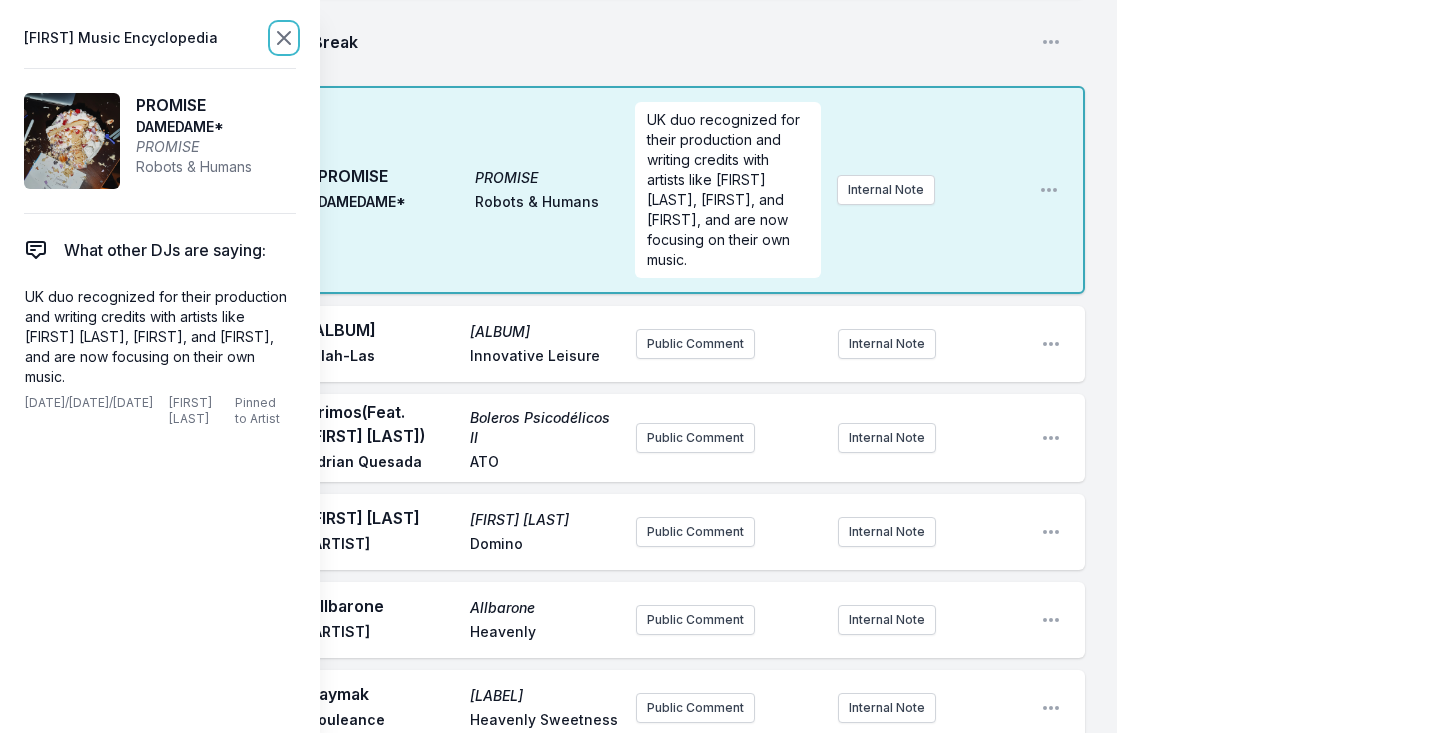 click 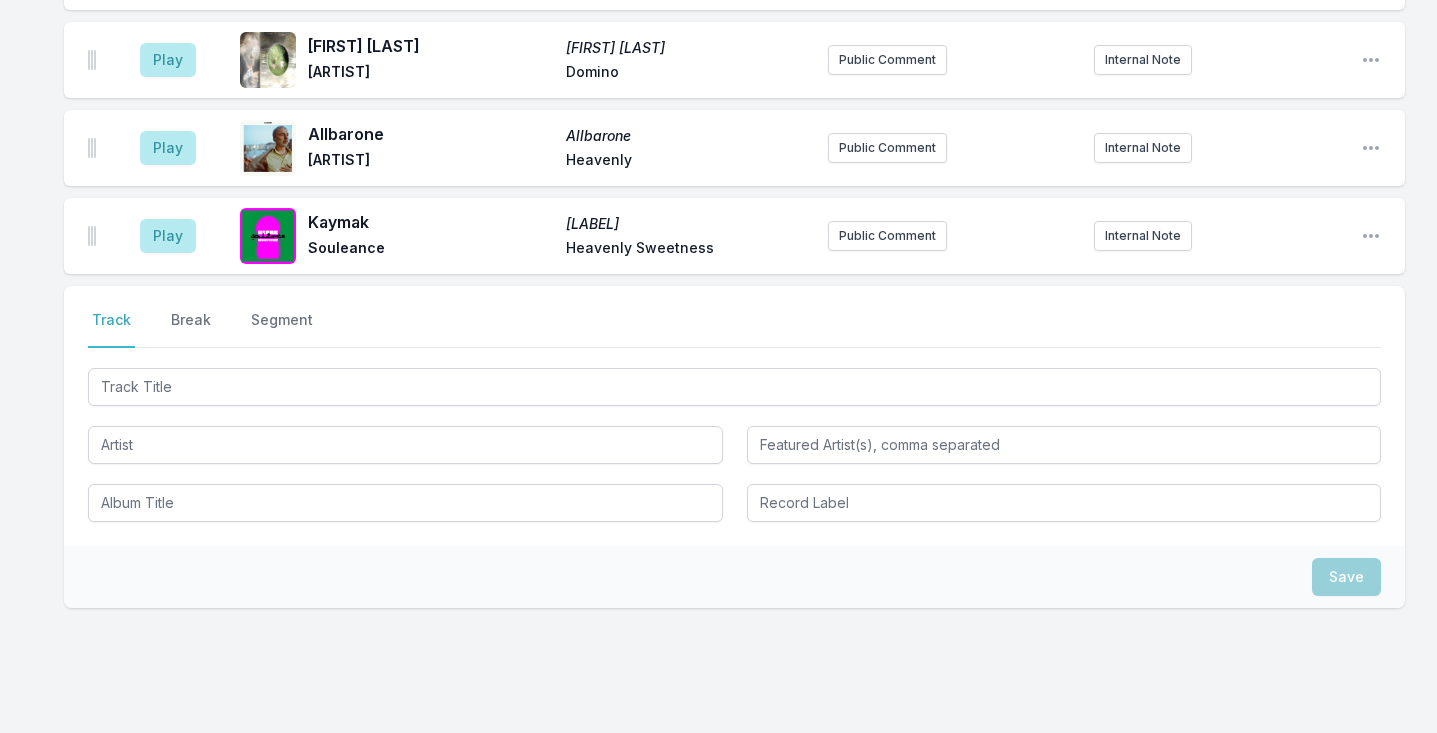 scroll, scrollTop: 3047, scrollLeft: 0, axis: vertical 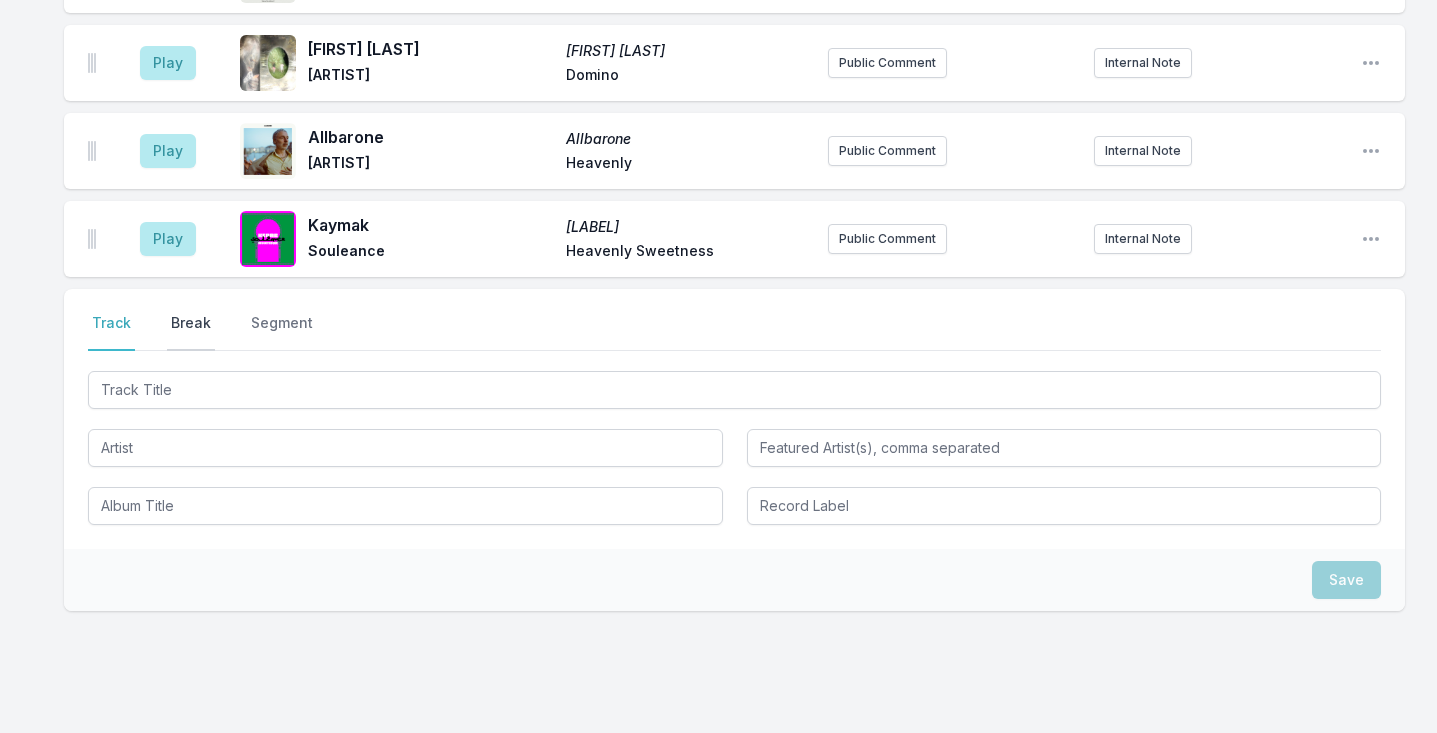 click on "Break" at bounding box center [191, 332] 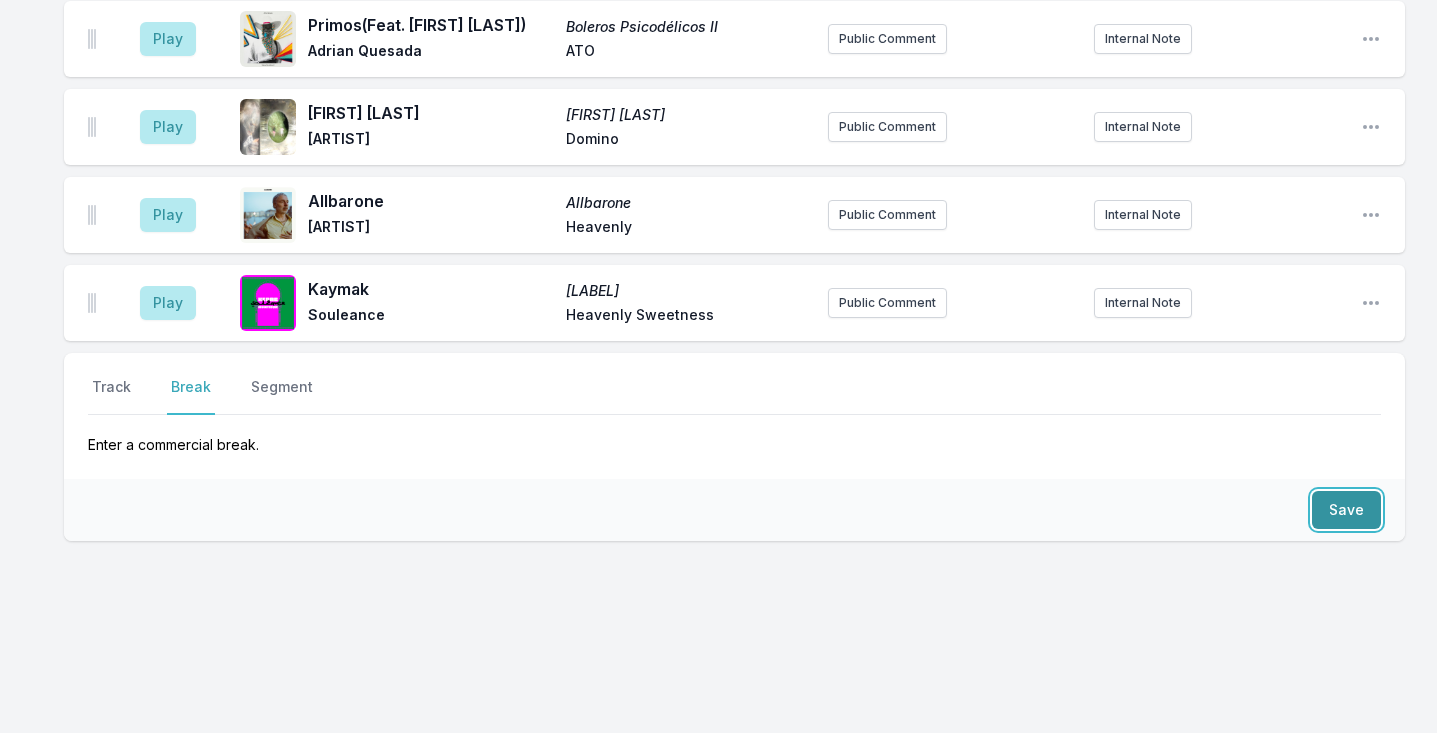 click on "Save" at bounding box center [1346, 510] 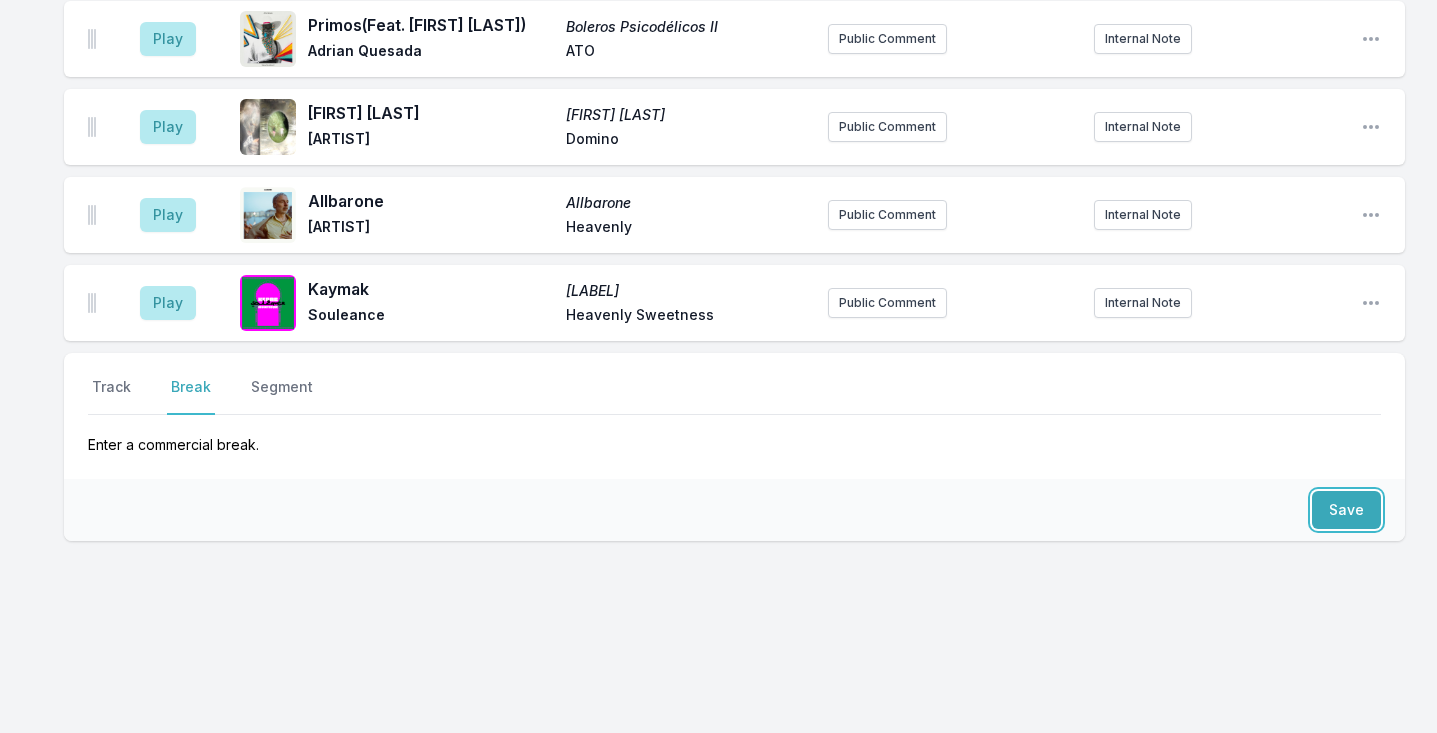 scroll, scrollTop: 3123, scrollLeft: 0, axis: vertical 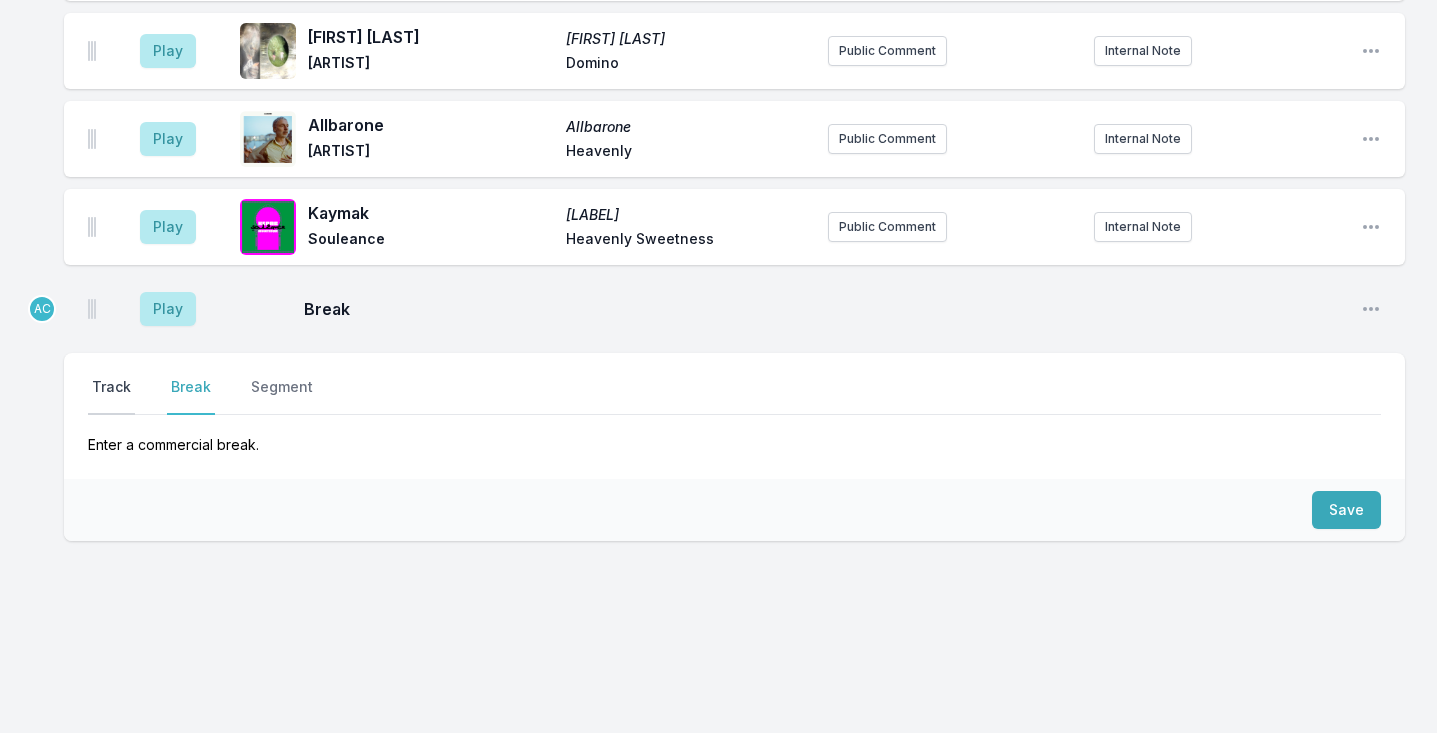 click on "Track" at bounding box center [111, 396] 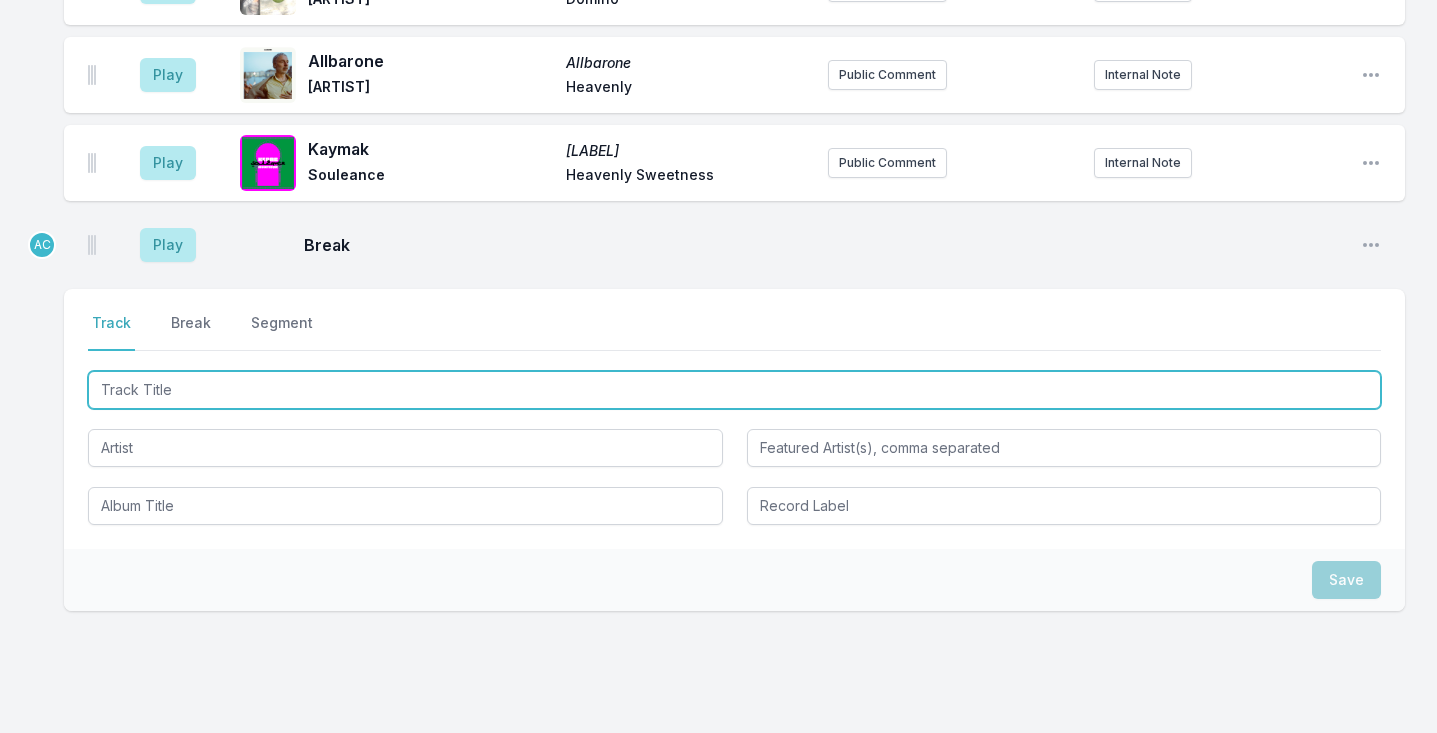 click at bounding box center [734, 390] 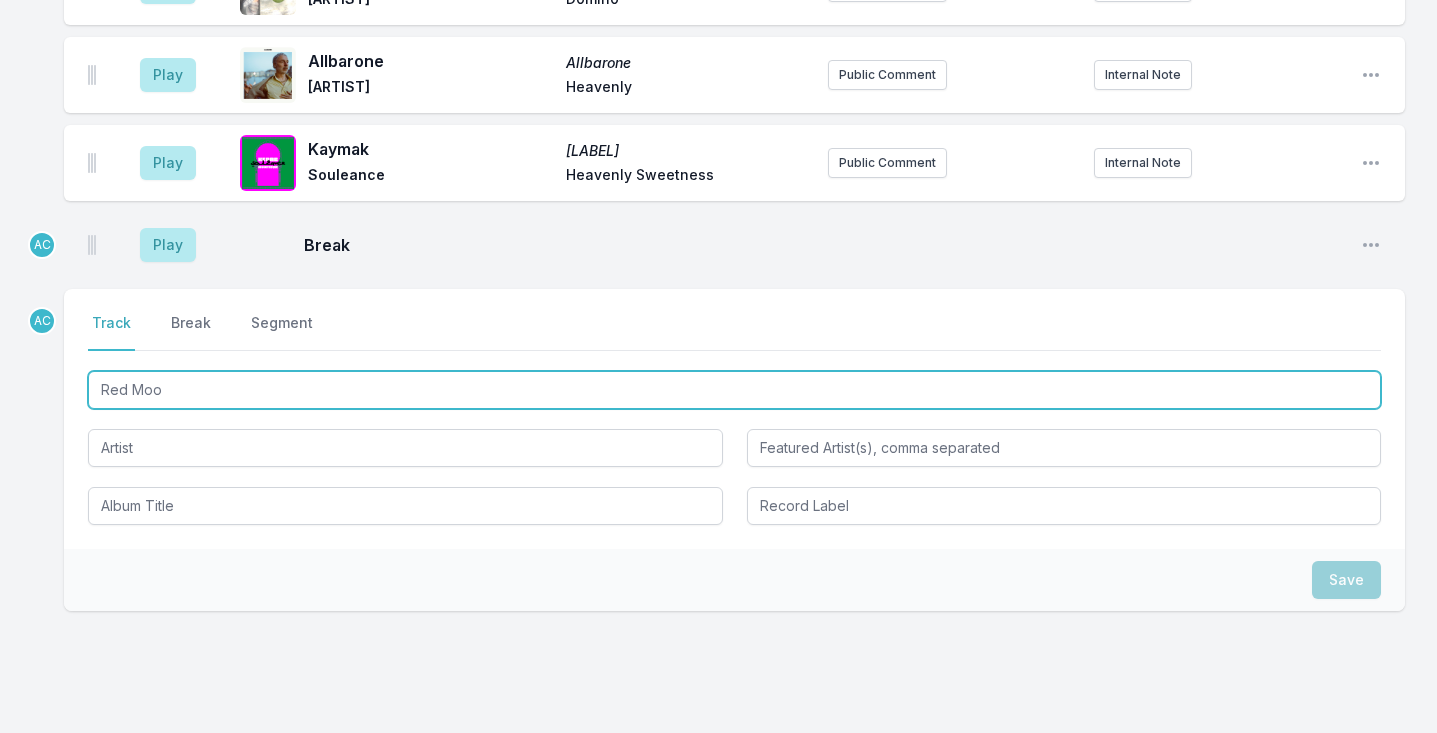 type on "Red Moon" 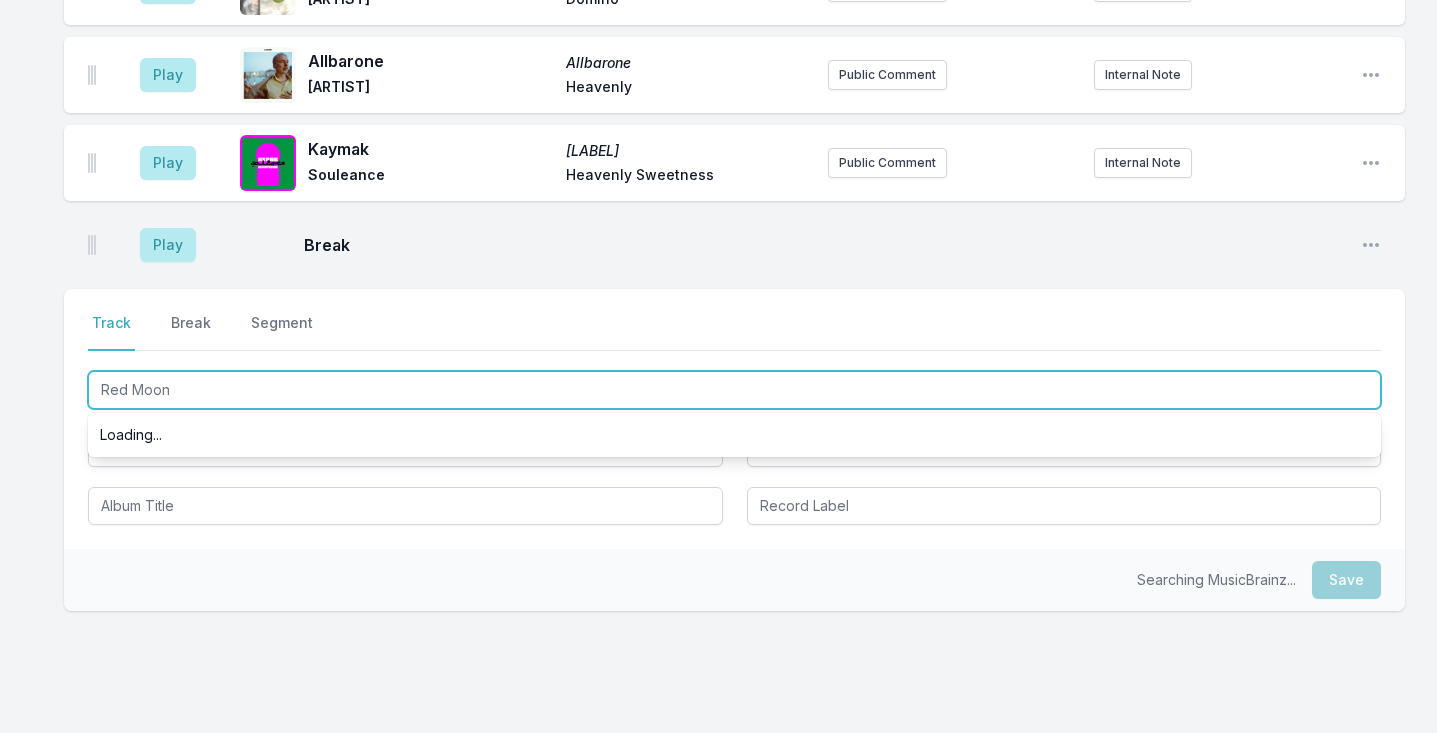 scroll, scrollTop: 3166, scrollLeft: 0, axis: vertical 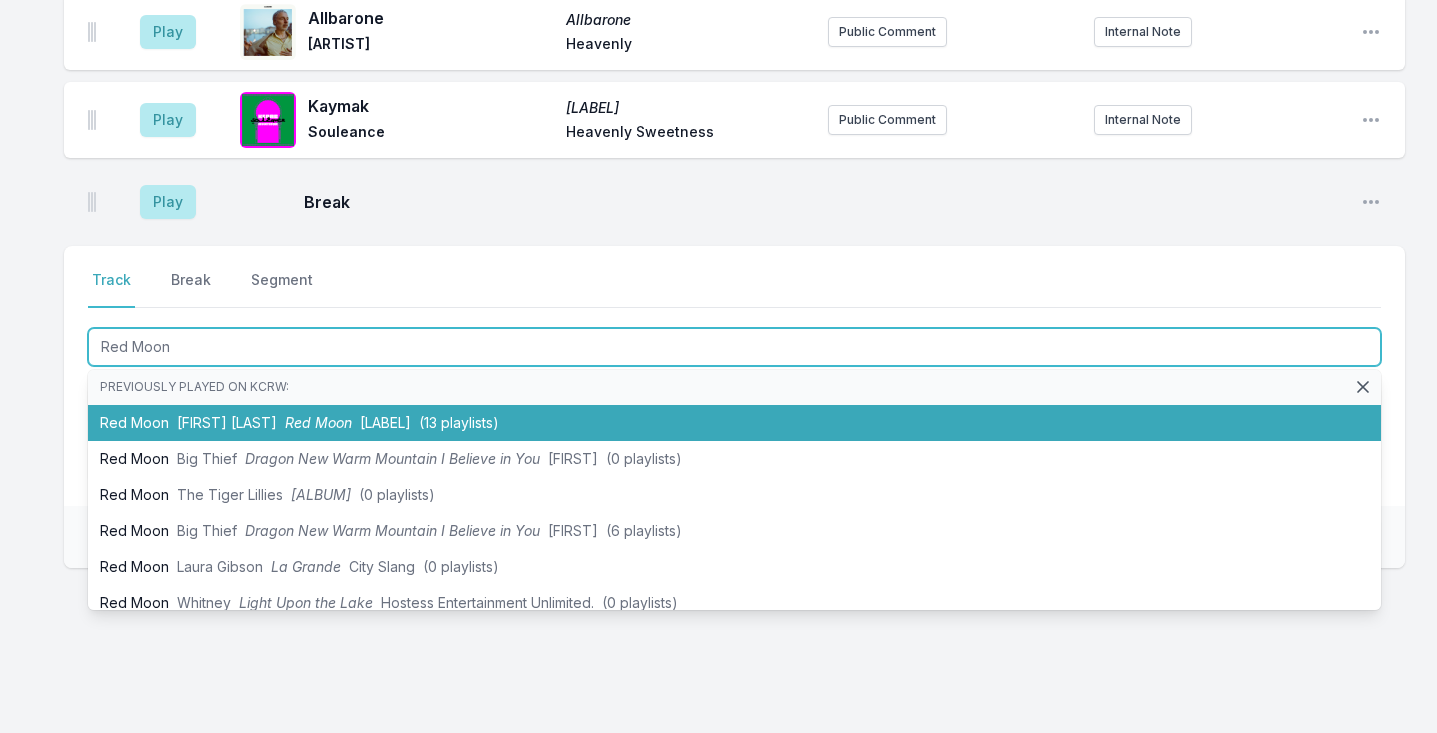 click on "[FIRST] [LAST]" at bounding box center (227, 422) 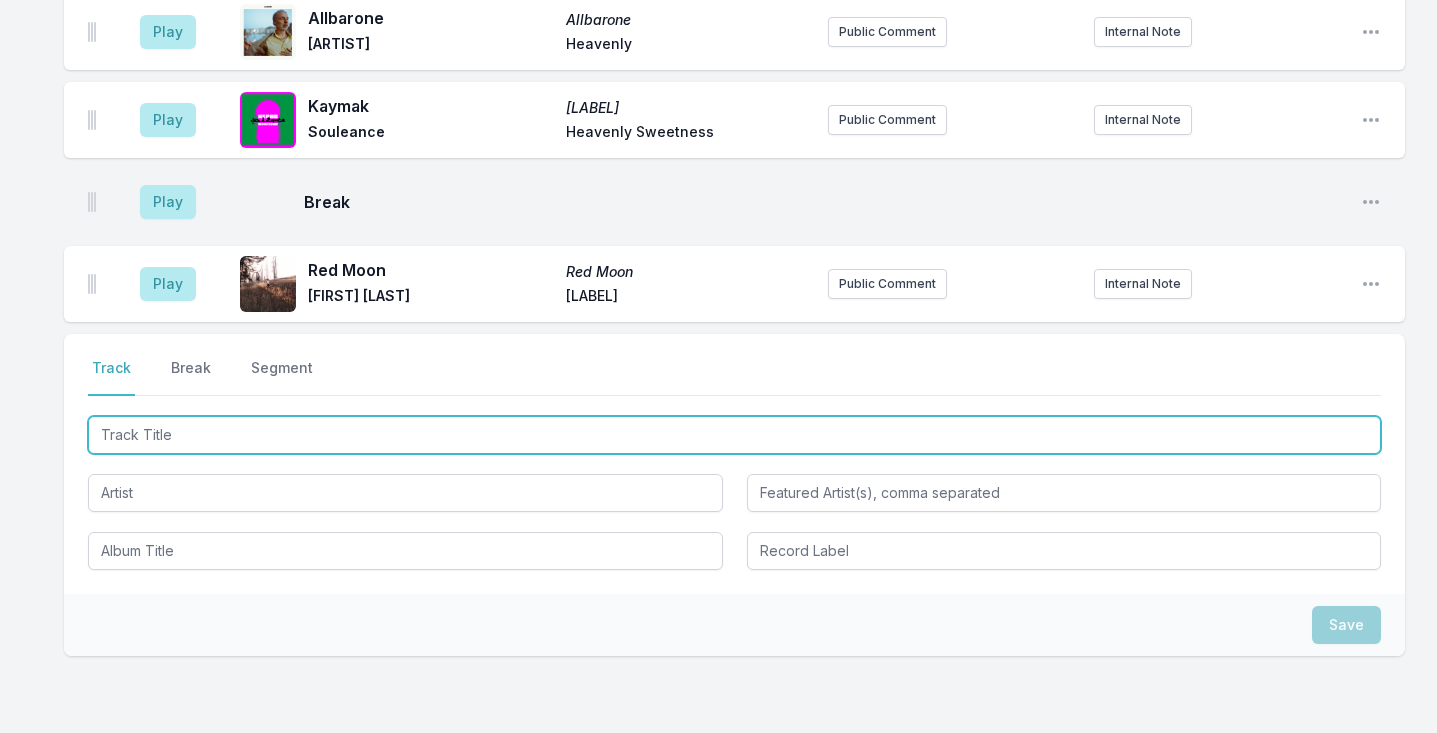 scroll, scrollTop: 3254, scrollLeft: 0, axis: vertical 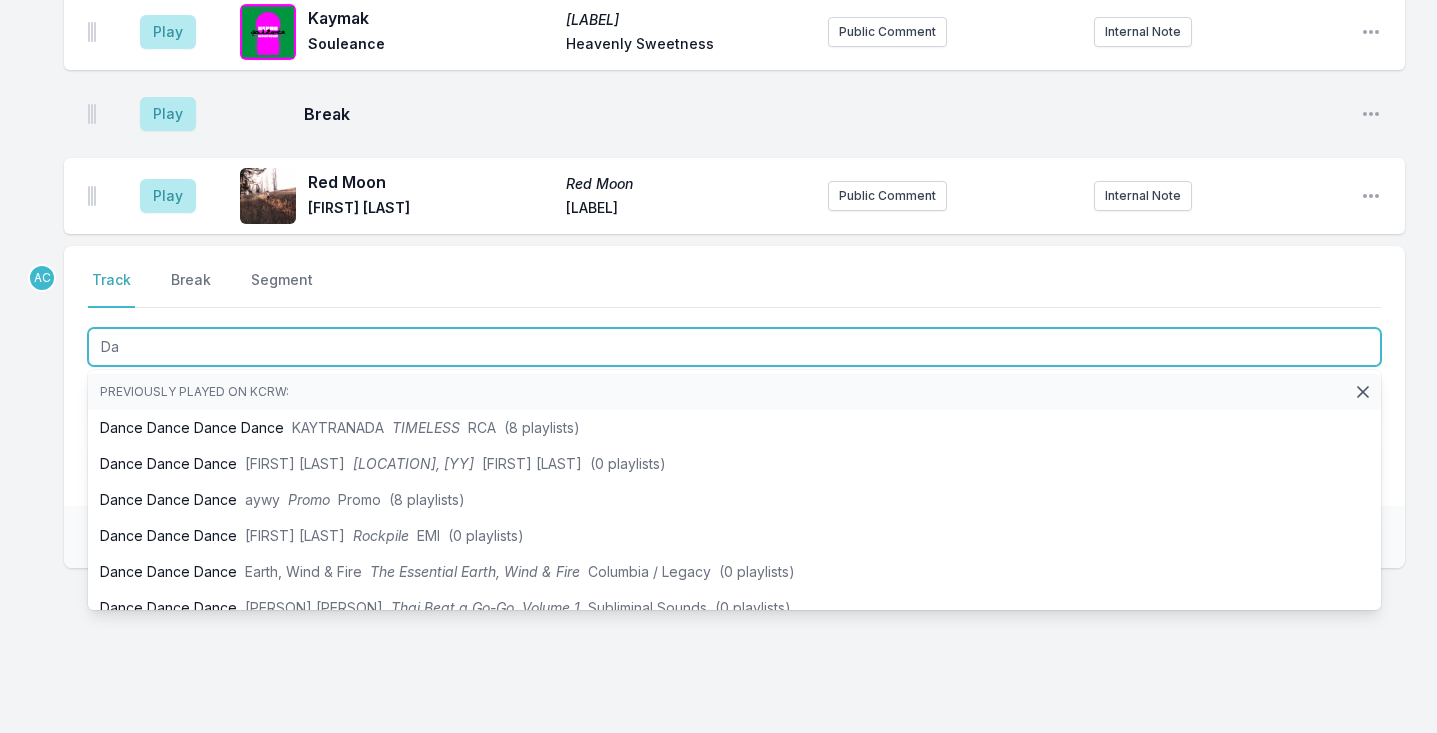 type on "D" 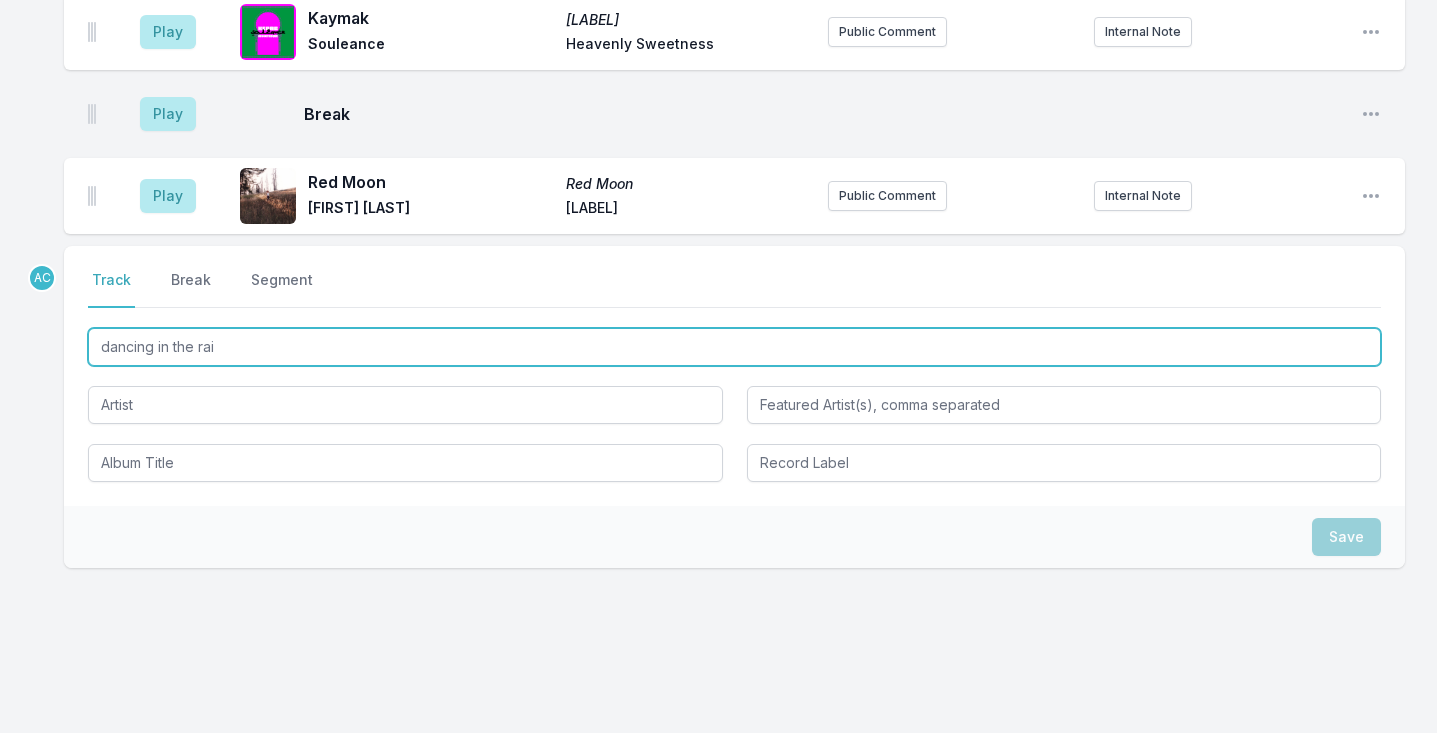 type on "dancing in the rain" 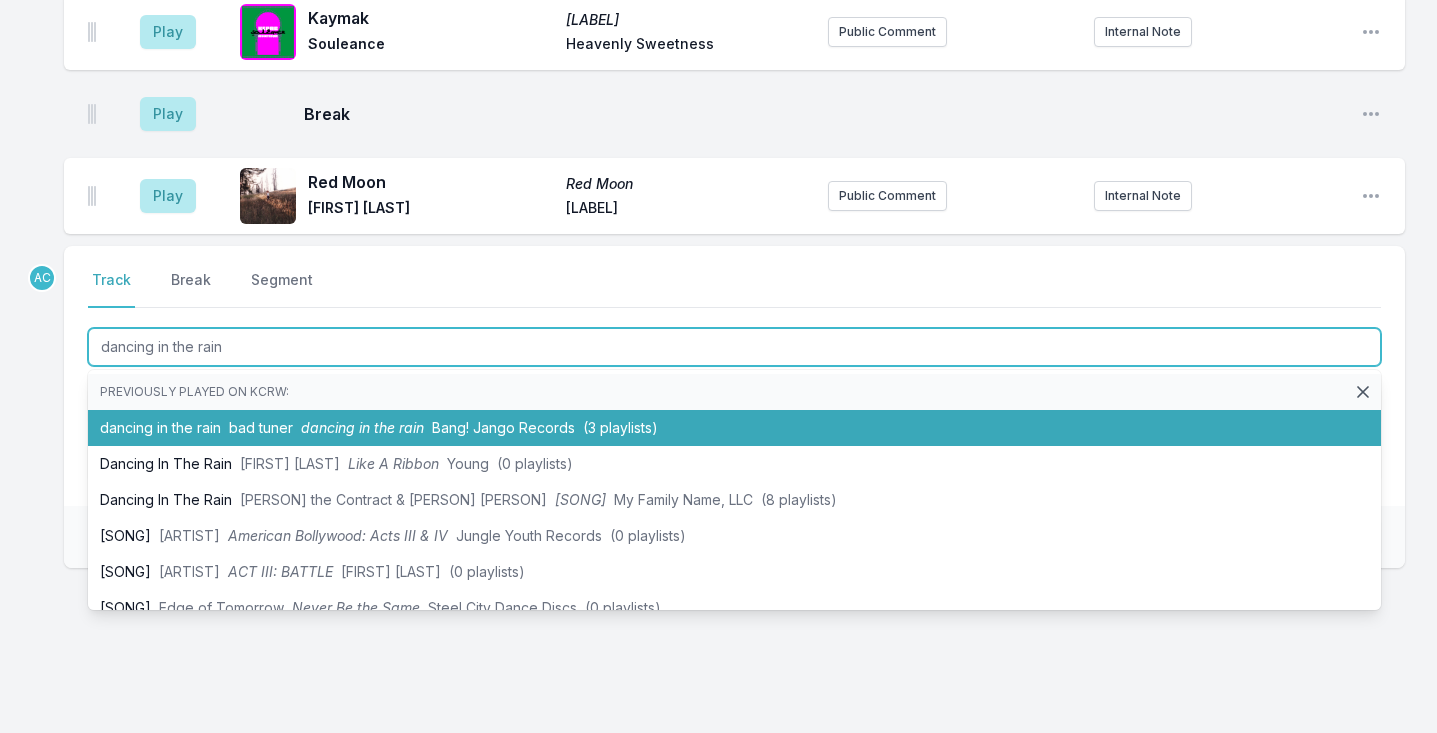 click on "dancing in the rain bad tuner dancing in the rain Bang! [LABEL] (3 playlists)" at bounding box center (734, 428) 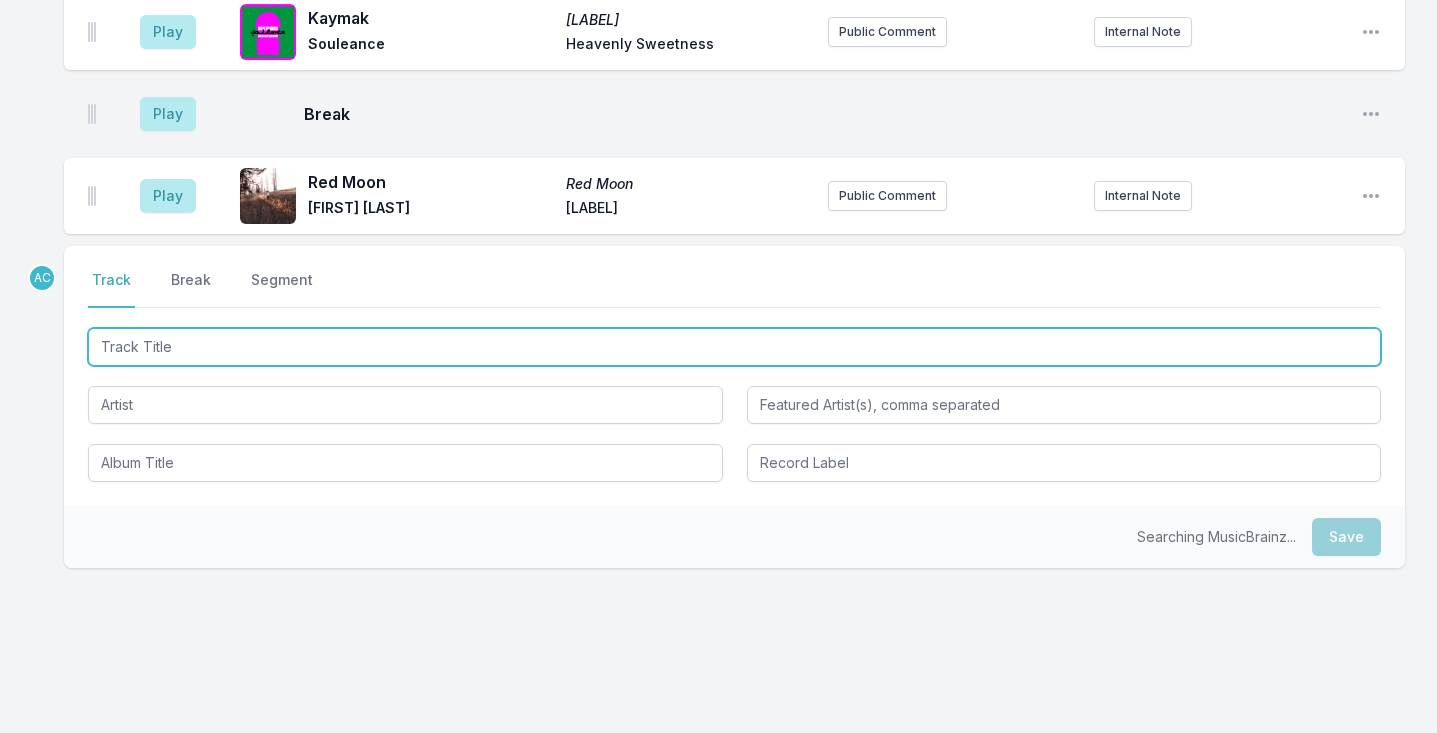scroll, scrollTop: 3342, scrollLeft: 0, axis: vertical 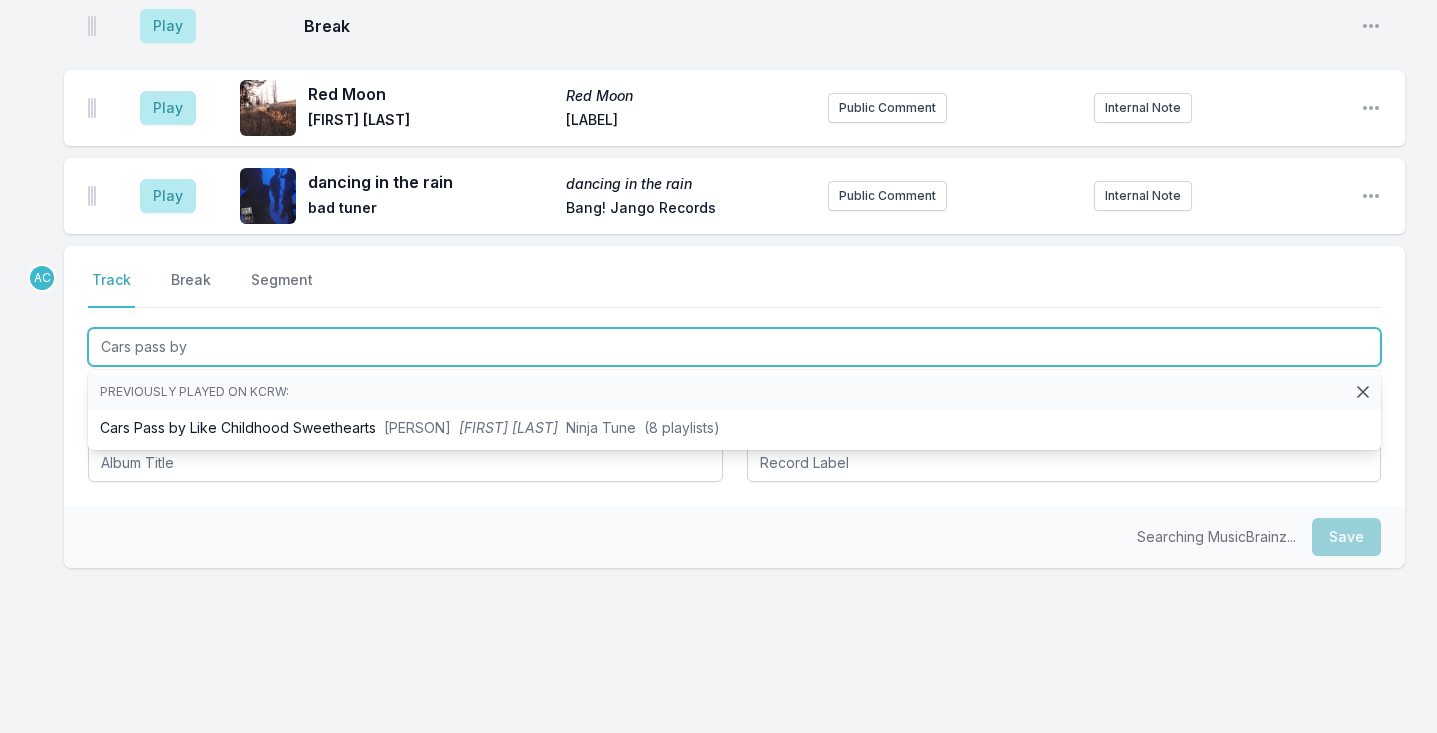 type on "Cars pass by l" 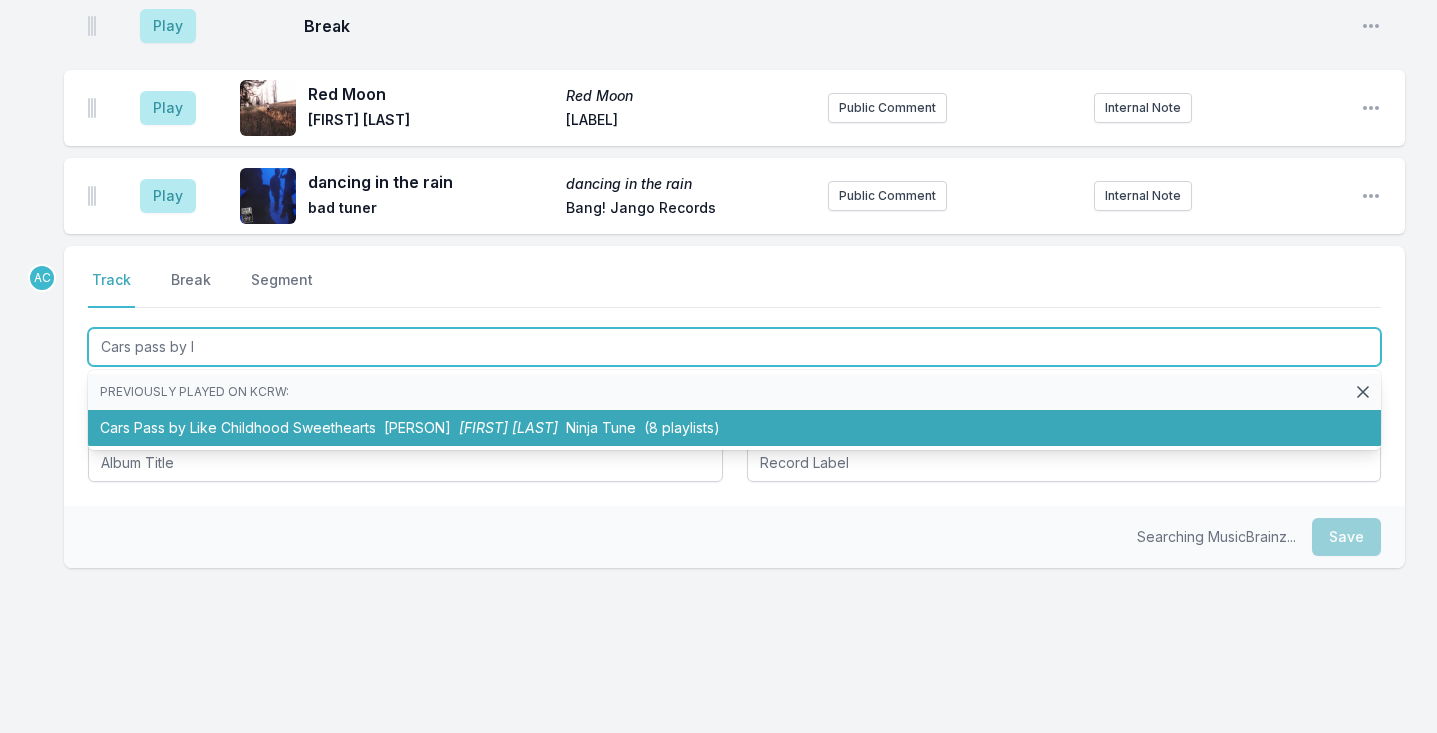 click on "Cars Pass by Like Childhood Sweethearts Barry Can’t Swim Loner Ninja Tune (8 playlists)" at bounding box center [734, 428] 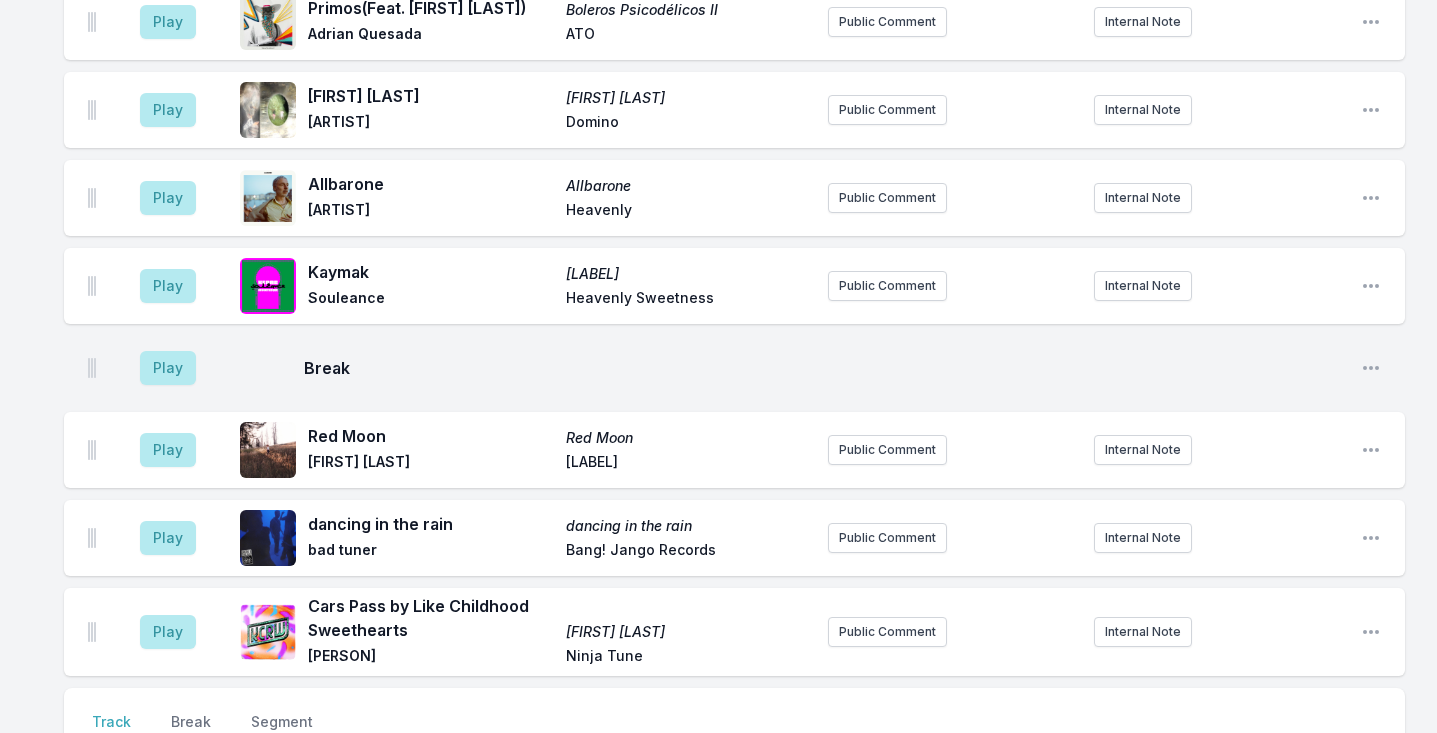 scroll, scrollTop: 2893, scrollLeft: 0, axis: vertical 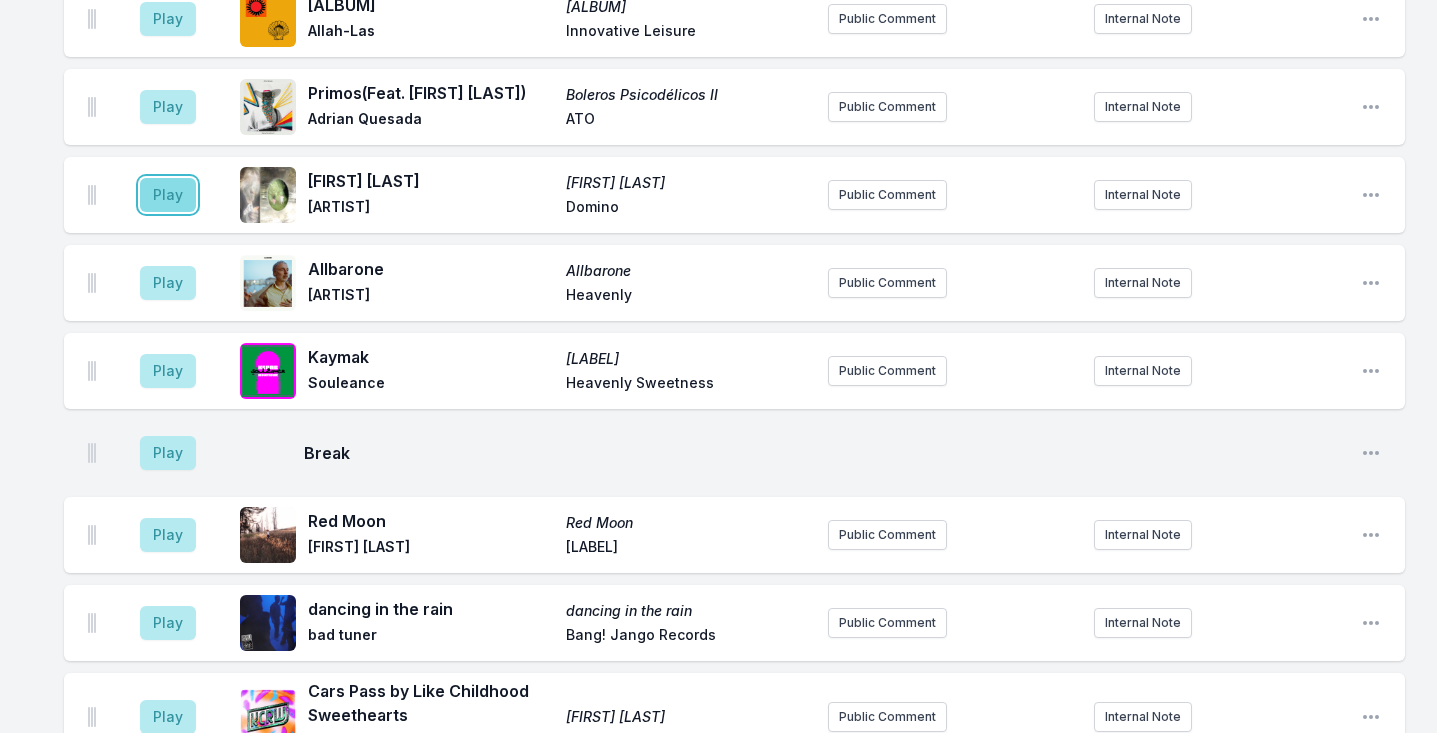 click on "Play" at bounding box center (168, 195) 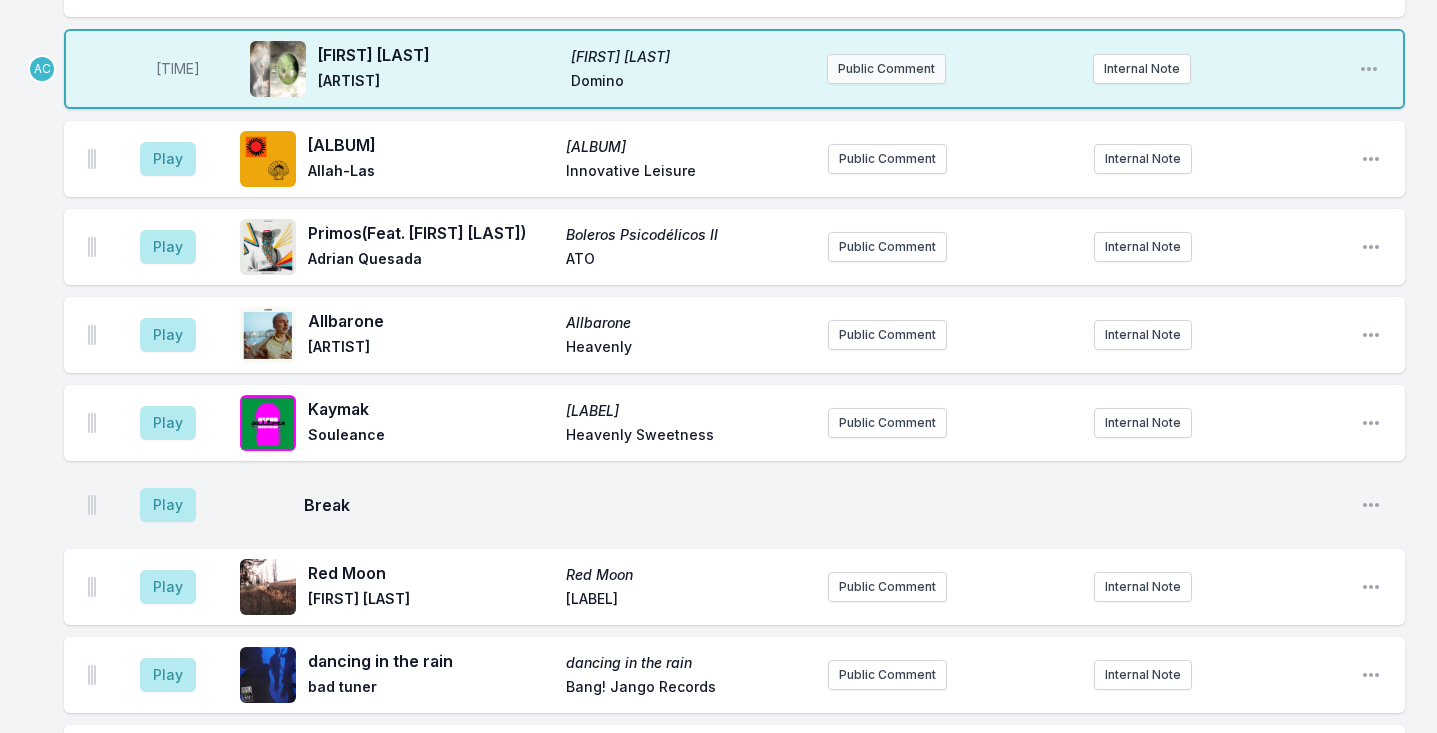 scroll, scrollTop: 2852, scrollLeft: 0, axis: vertical 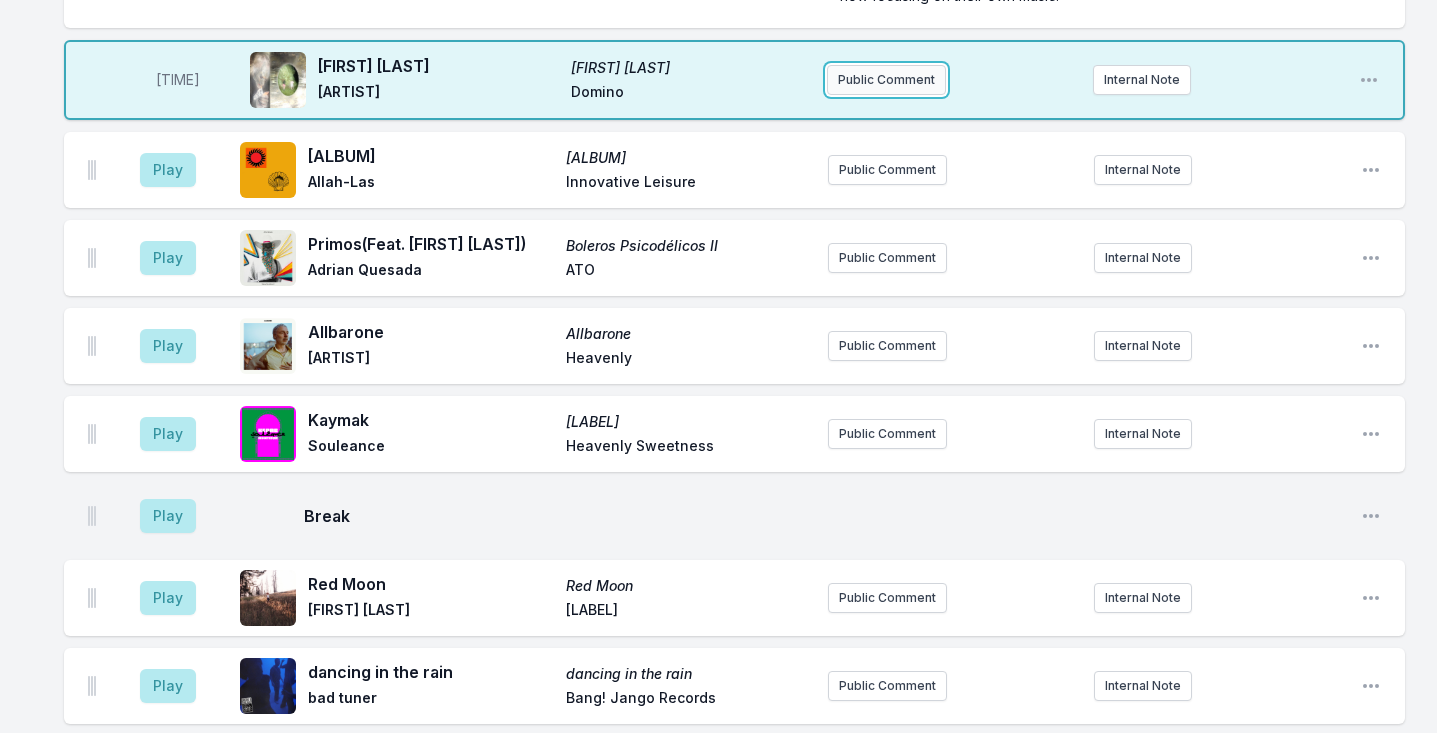 click on "Public Comment" at bounding box center (886, 80) 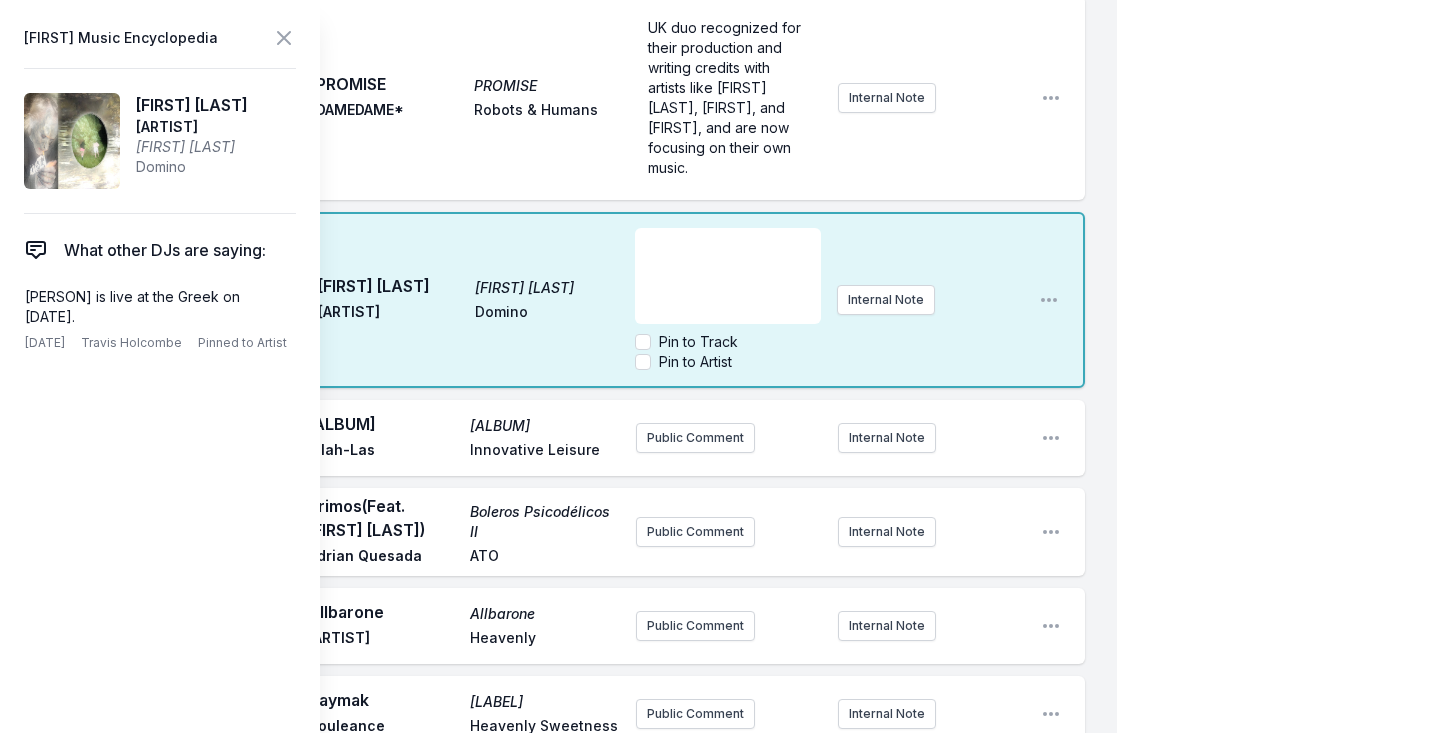 scroll, scrollTop: 3028, scrollLeft: 0, axis: vertical 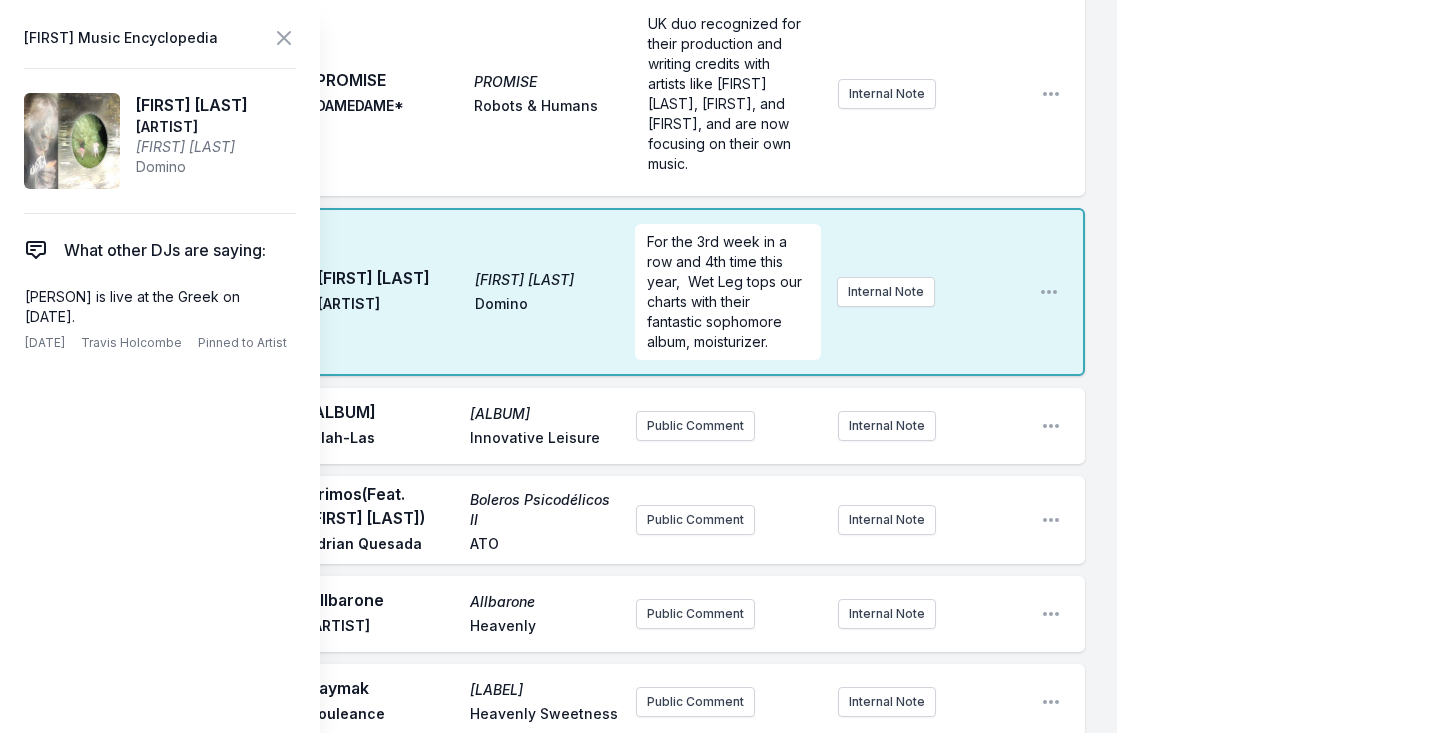 click on "10:36 AM PROMISE PROMISE DAMEDAME* Robots & Humans UK duo recognized for their production and writing credits with artists like Jorja Smith, Tems, and Wizkid, and are now focusing on their own music. Internal Note Open playlist item options" at bounding box center (574, 94) 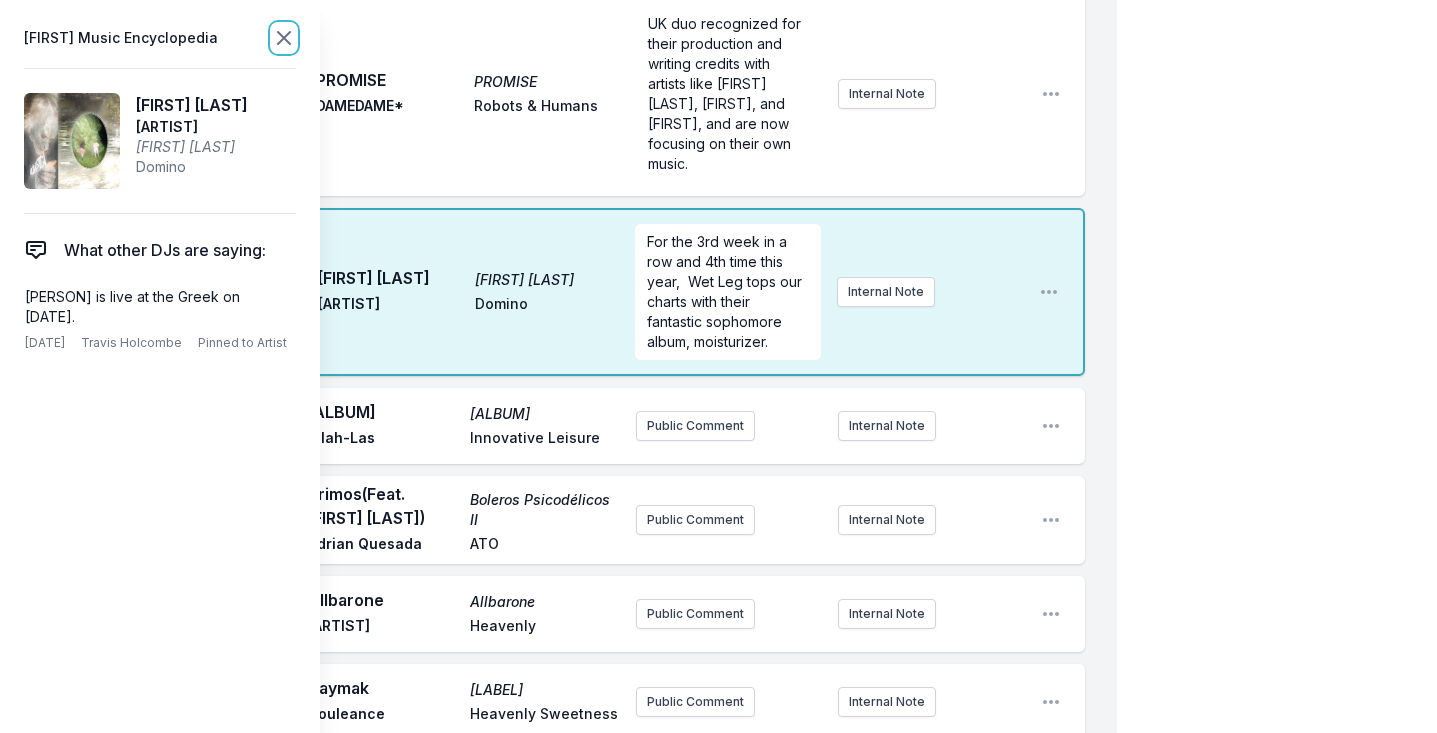 click 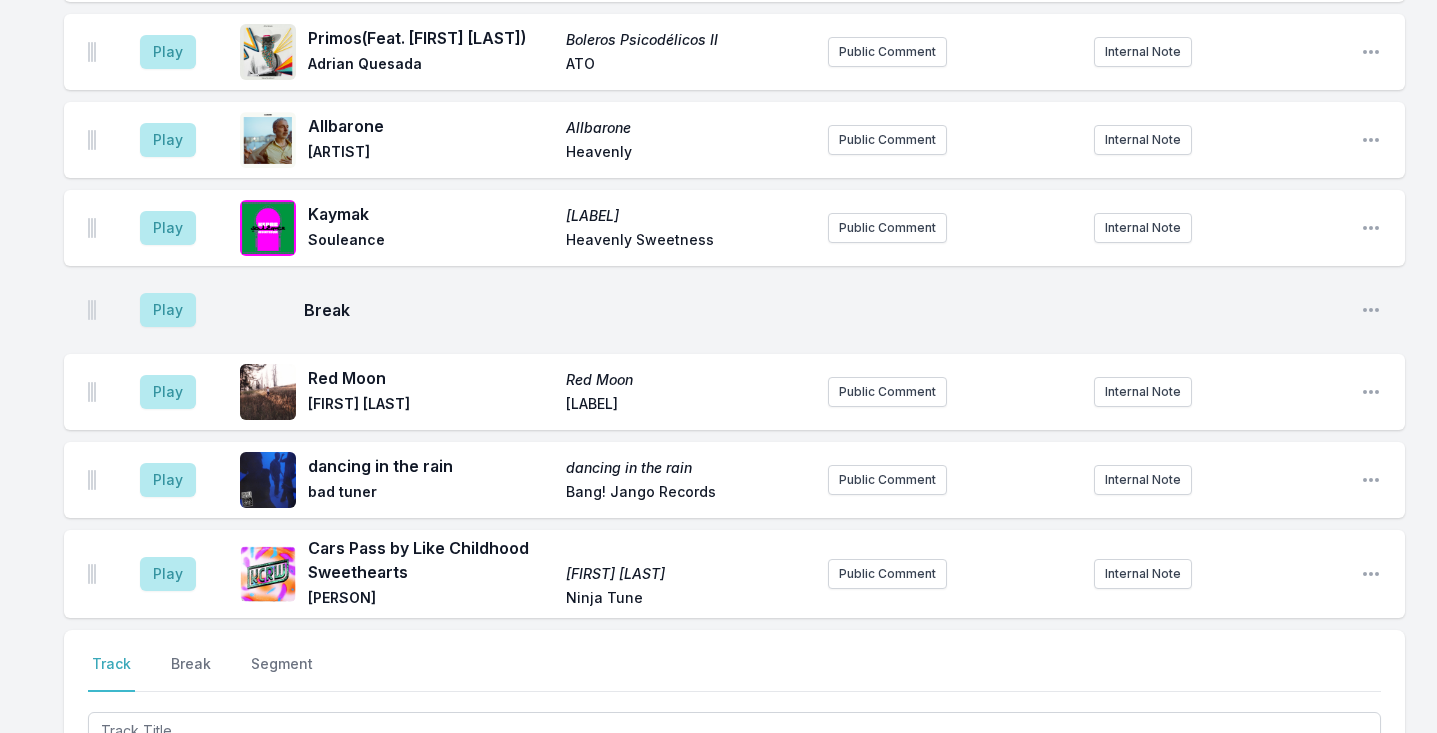 scroll, scrollTop: 3112, scrollLeft: 0, axis: vertical 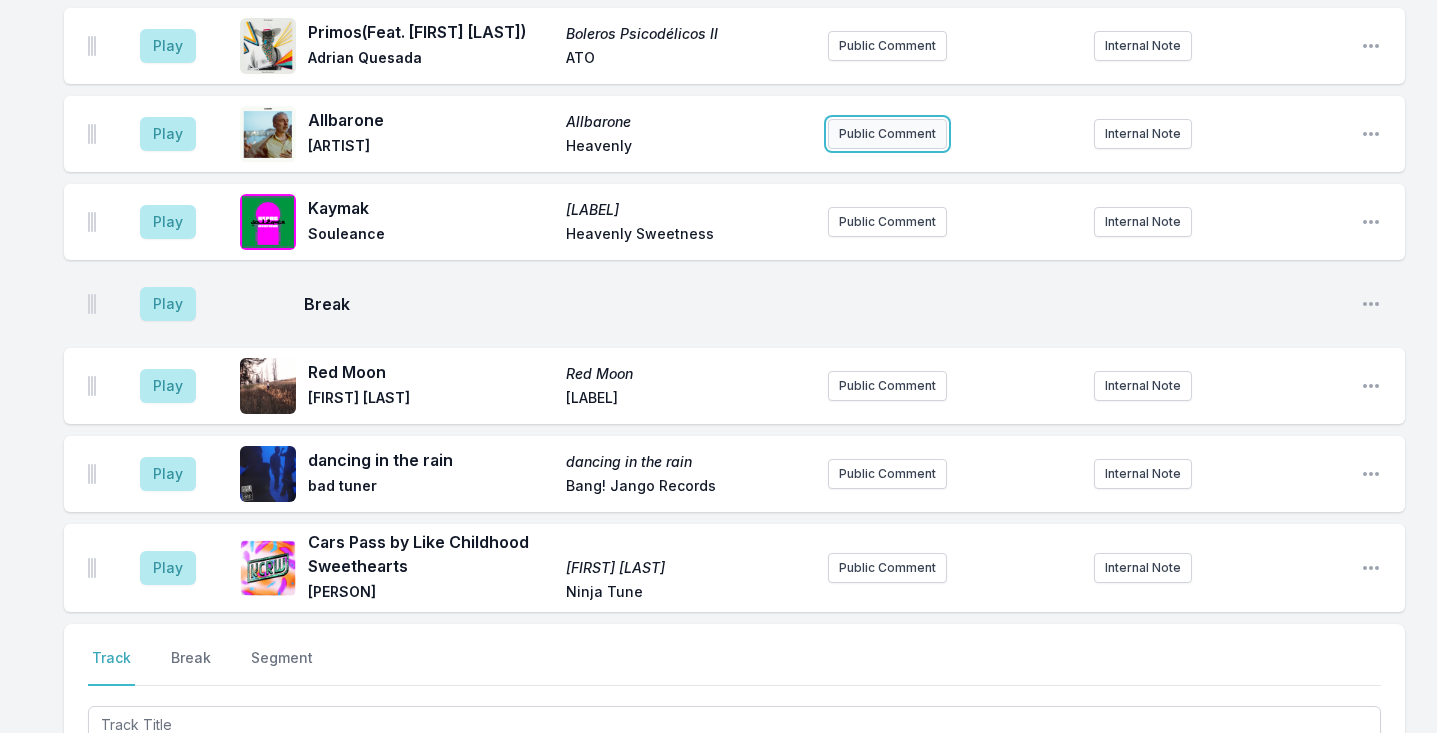 click on "Public Comment" at bounding box center [887, 134] 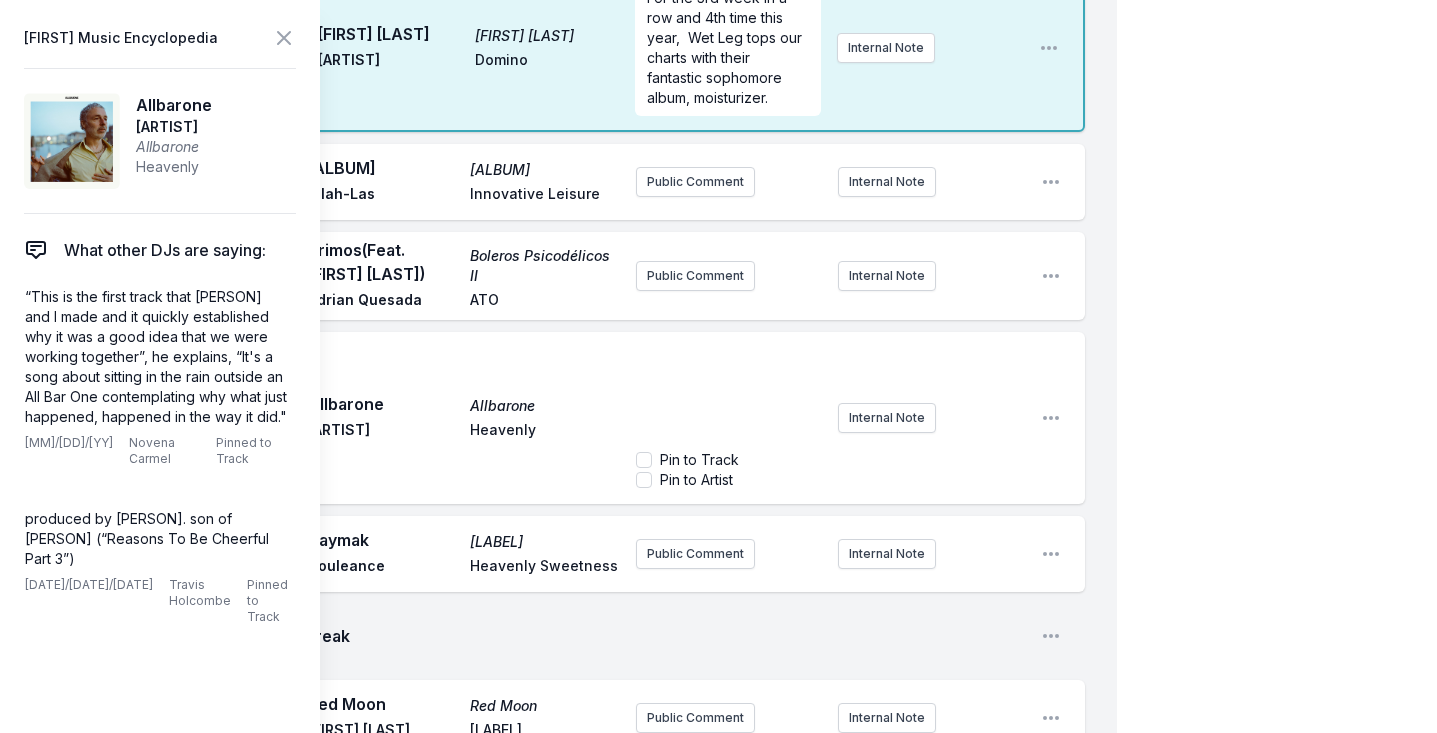 scroll, scrollTop: 3337, scrollLeft: 0, axis: vertical 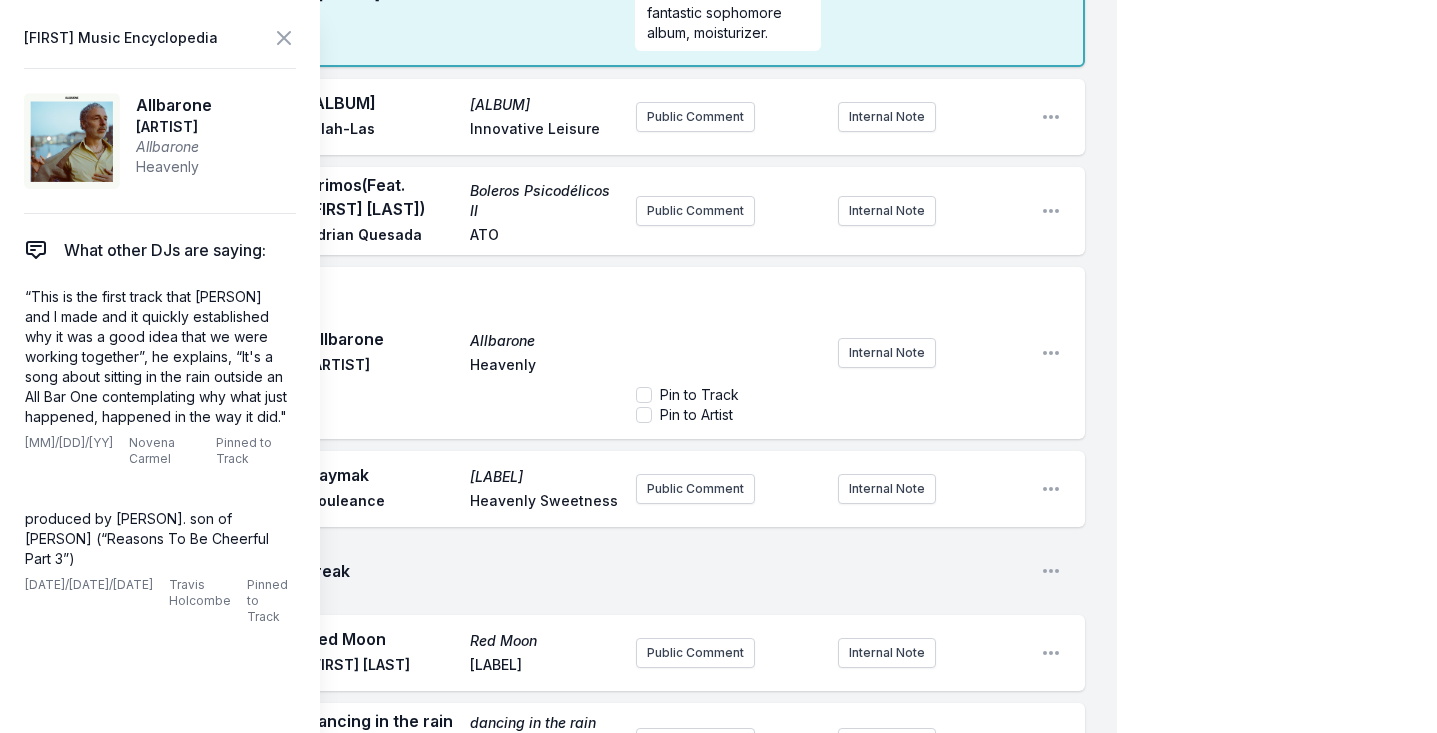 click on "My Playlist KCRW Playlist Directory Reports AC NC User Guide Report Bug Sign out Morning Becomes Eclectic Live Novena Carmel Simulcast August 1, 2025 [TIME] - [TIME] Edit Open options View [TIME] Iknowhowyoufeel Parcels Parcels Because Music Public Comment 2018 Open playlist item options [TIME] S.N.C Nothing Darkside Matador [MONTH] [YEAR] Internal Note Open playlist item options [MONTH] [YEAR] [TIME] Mirrorball Dim Binge Canty Full Time Hobby East-London singer, songwriter and multi-instrumentalist Internal Note Open playlist item options East-London singer, songwriter and multi-instrumentalist [TIME] LIE DOWN.. SAYA Saya Gray Dirty Hit Saya Gray live performance at KCRW! Internal Note Open playlist item options Saya Gray live performance at KCRW! [TIME] October October Okonski Colemine Records [MONTH] [DAY] release Internal Note Open playlist item options [MONTH] [DAY] release [TIME] Break Open playlist item options [TIME] Verrans Corner Dime Serebii Innovative Leisure jazzy crooner based in New Zealand 9:34 AM" at bounding box center (718, -952) 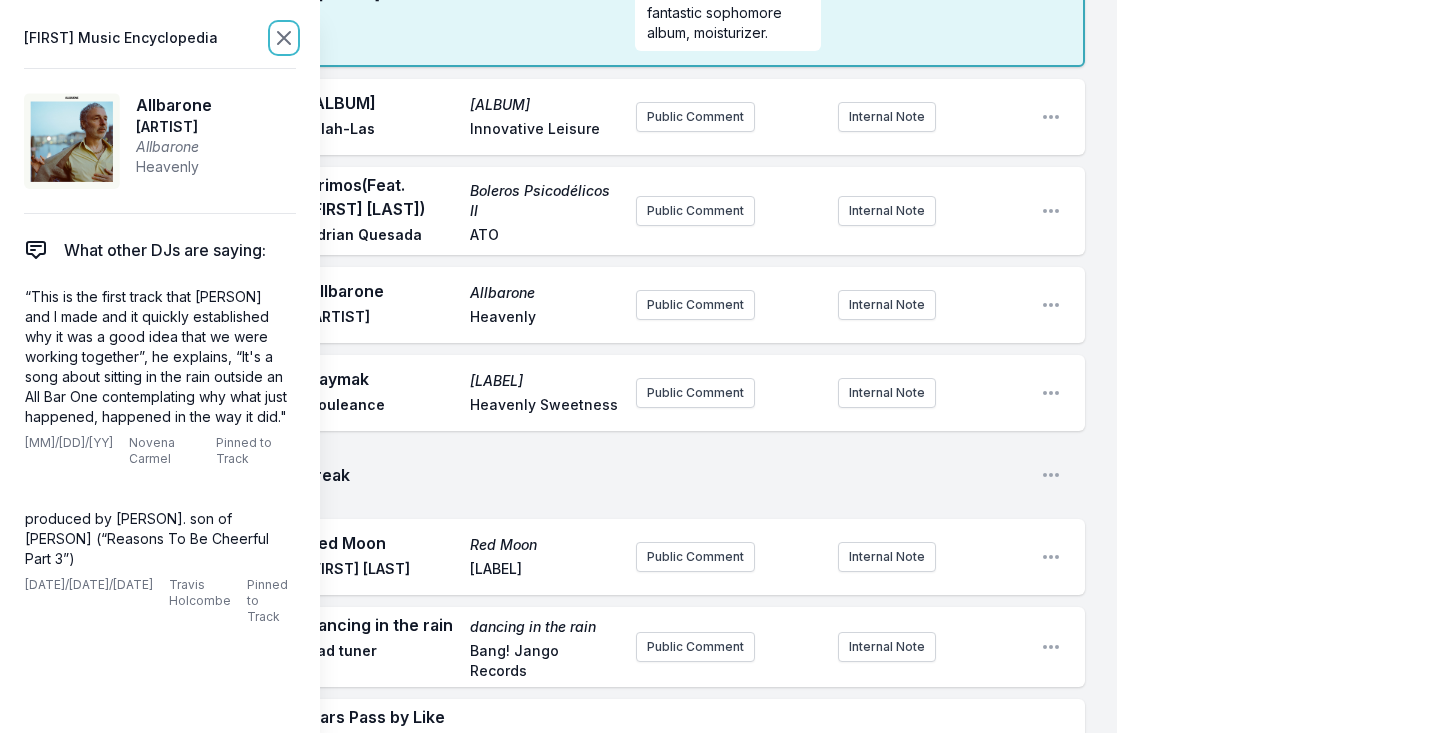 click 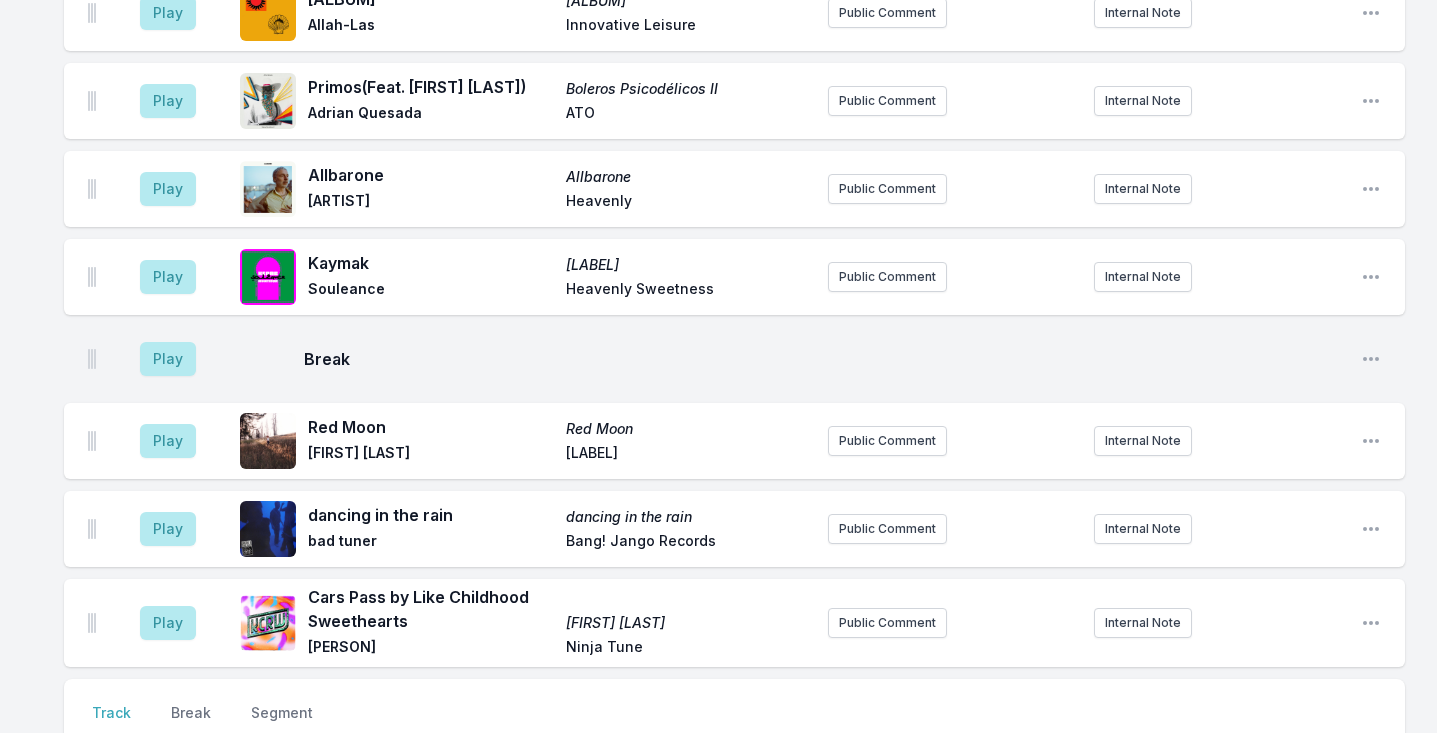 scroll, scrollTop: 3050, scrollLeft: 0, axis: vertical 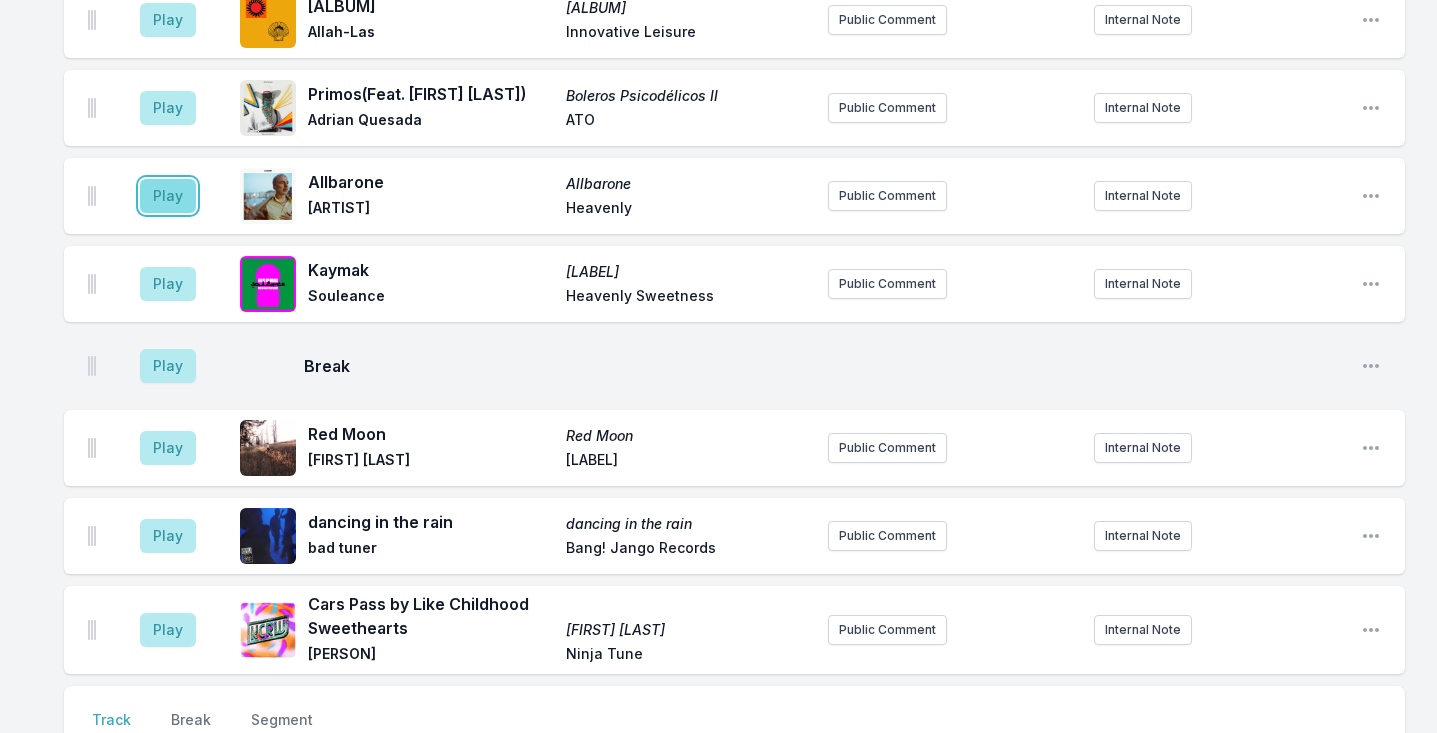 click on "Play" at bounding box center (168, 196) 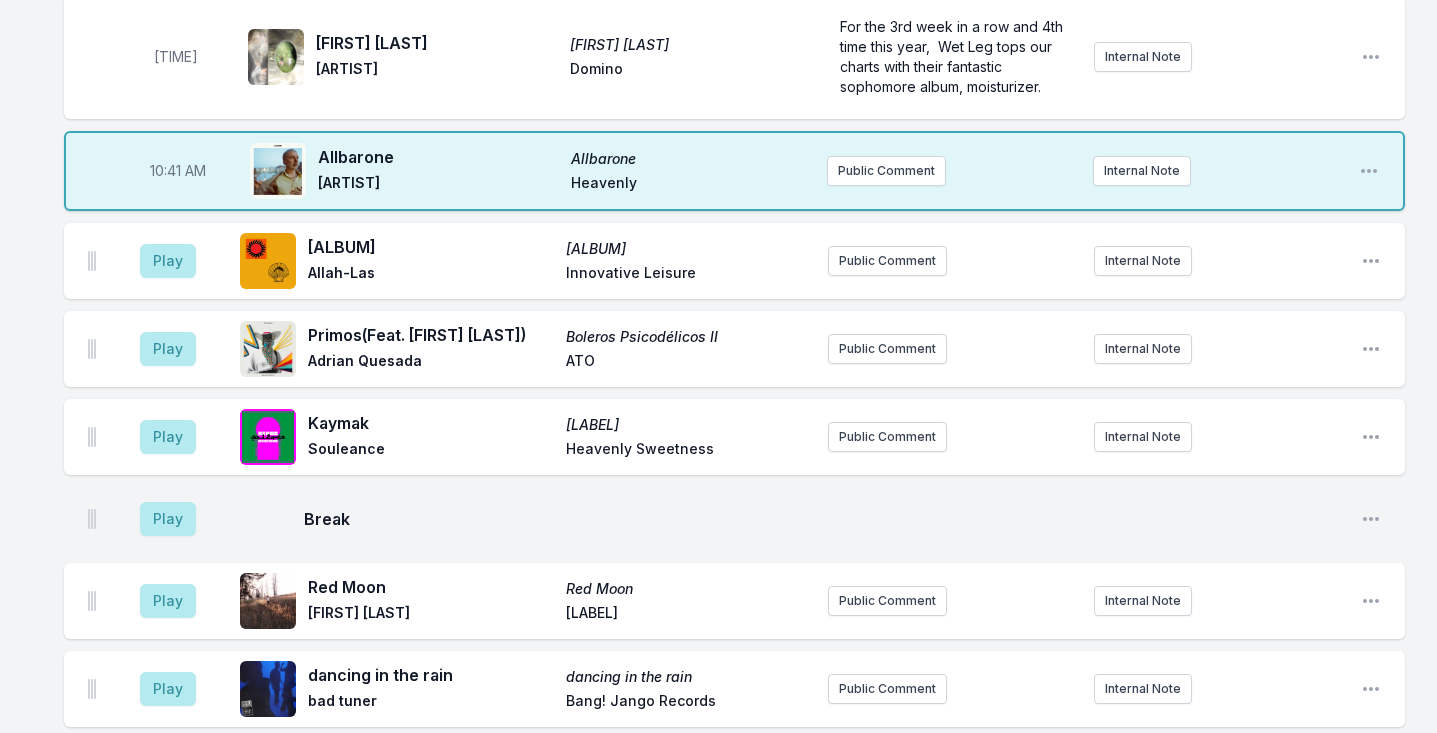 scroll, scrollTop: 2928, scrollLeft: 0, axis: vertical 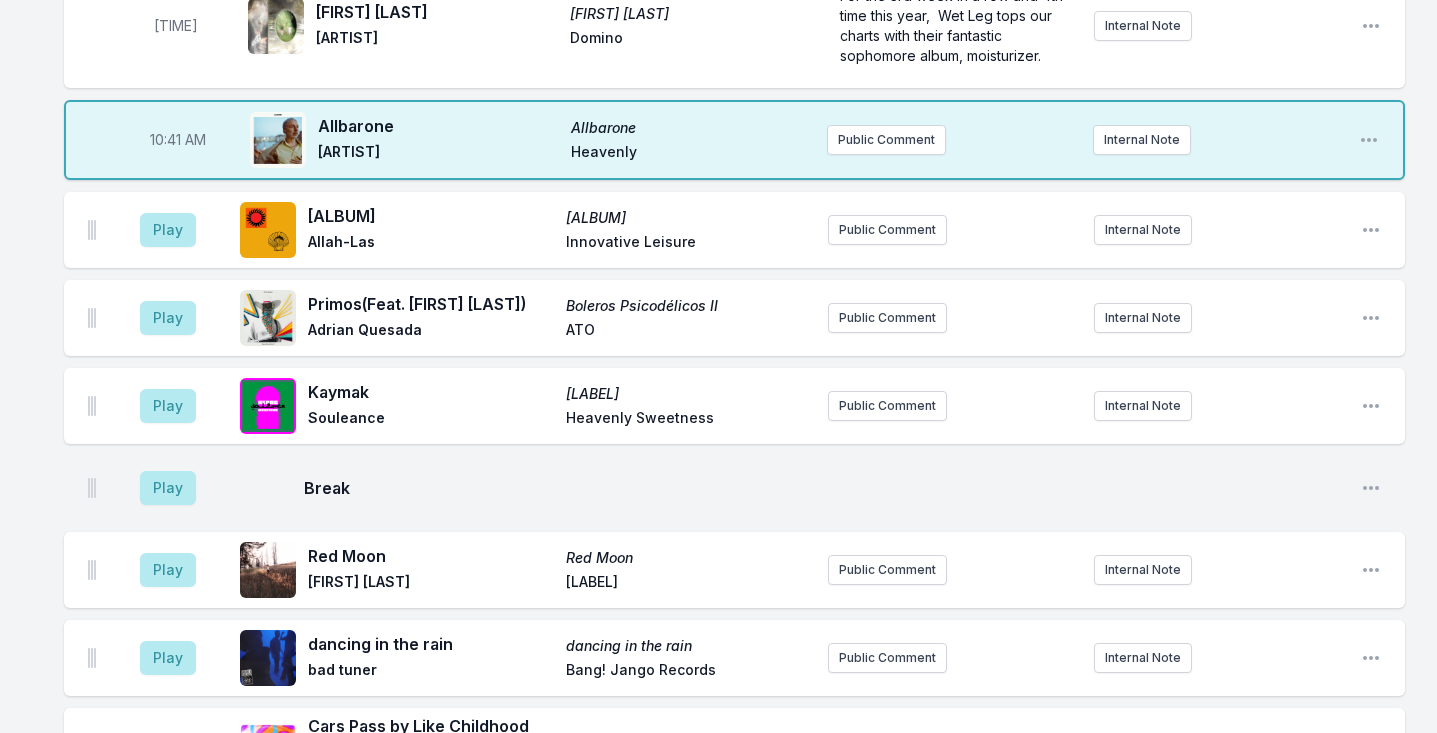 click on "Allbarone" at bounding box center (691, 128) 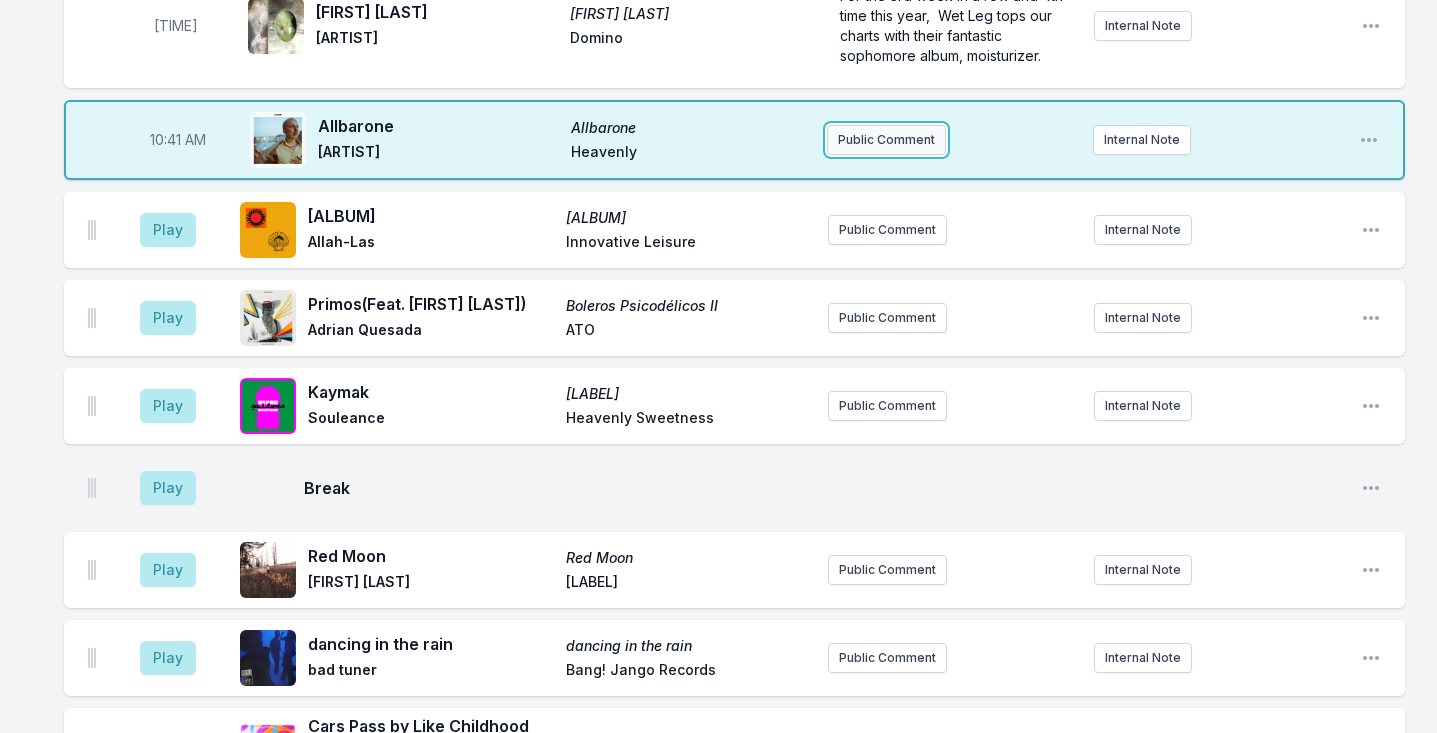 click on "Public Comment" at bounding box center [886, 140] 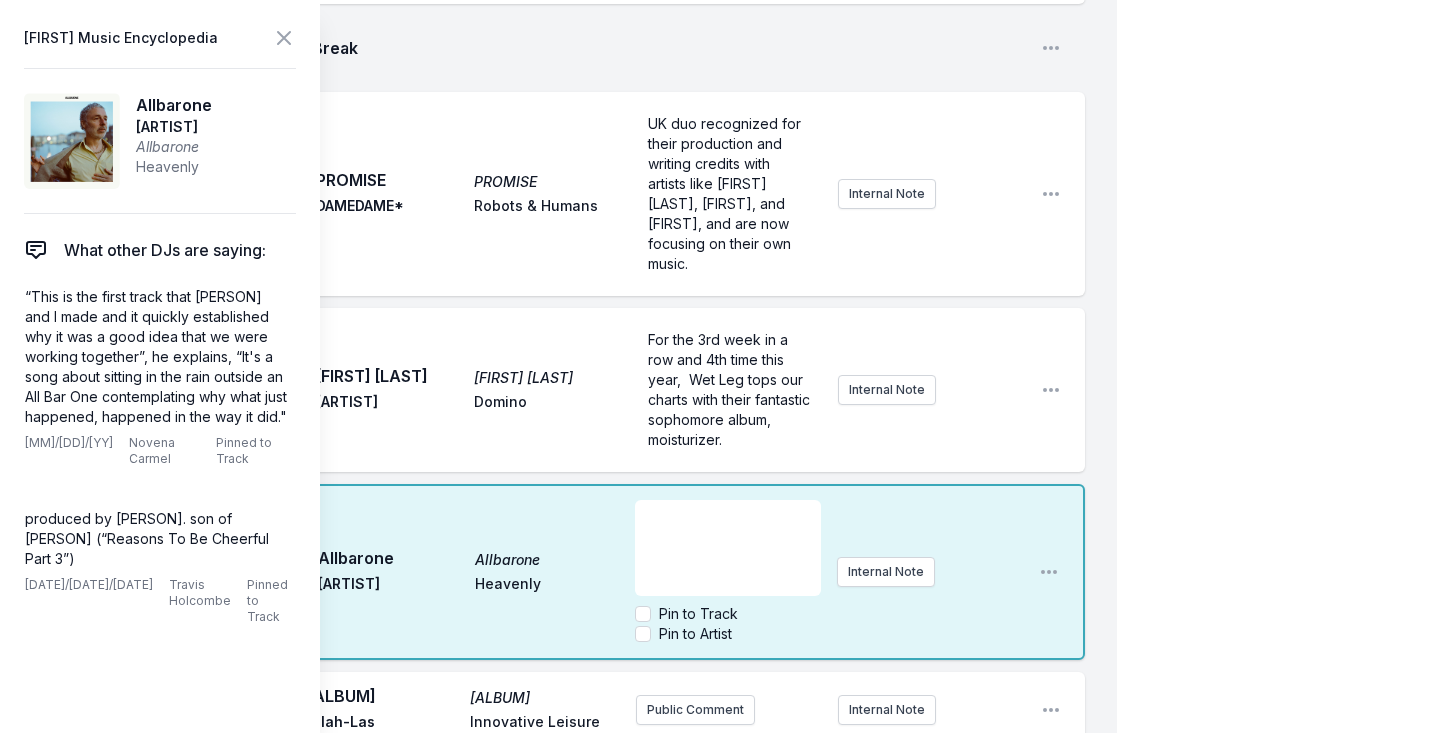 click on "10:38 AM davina mccall davina mccall Wet Leg Domino For the 3rd week in a row and 4th time this year,  Wet Leg tops our charts with their fantastic sophomore album, moisturizer. Internal Note Open playlist item options" at bounding box center (574, 390) 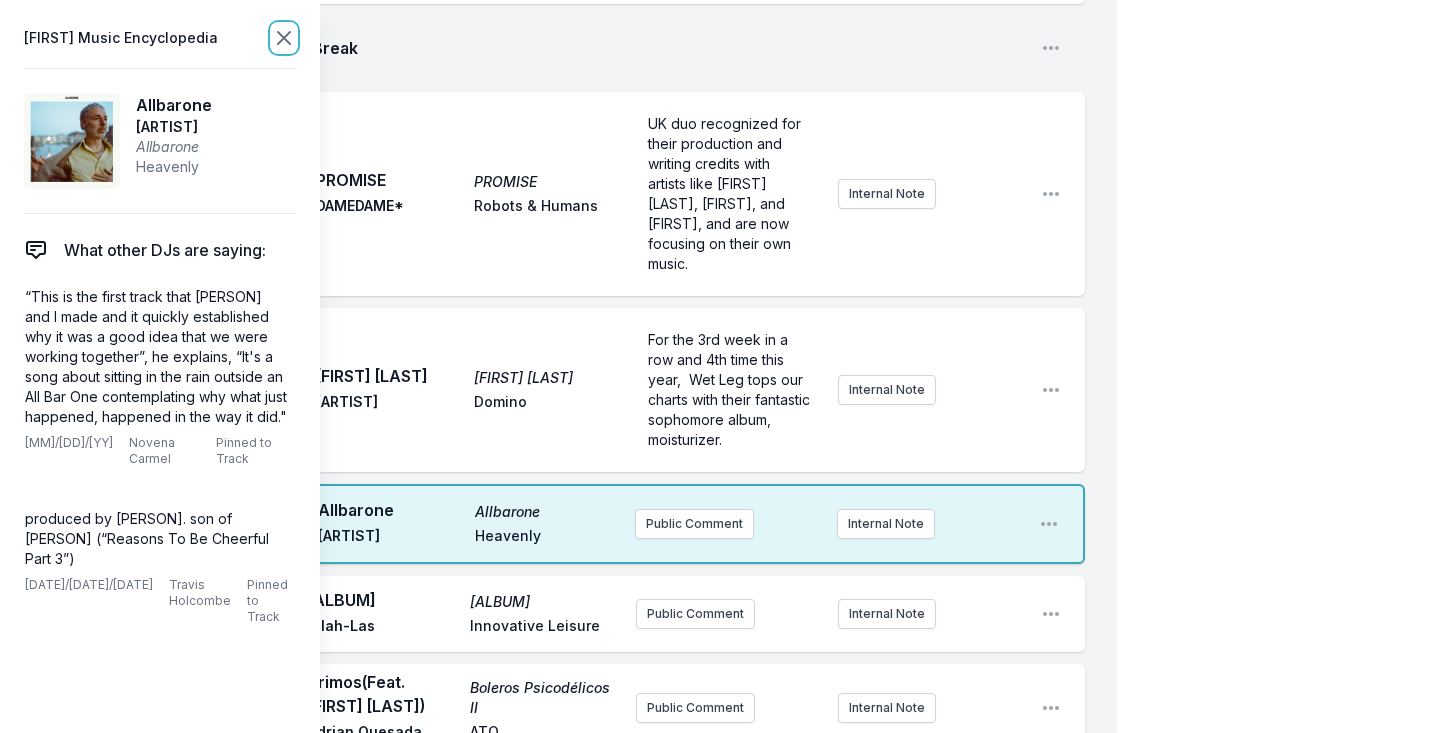 click 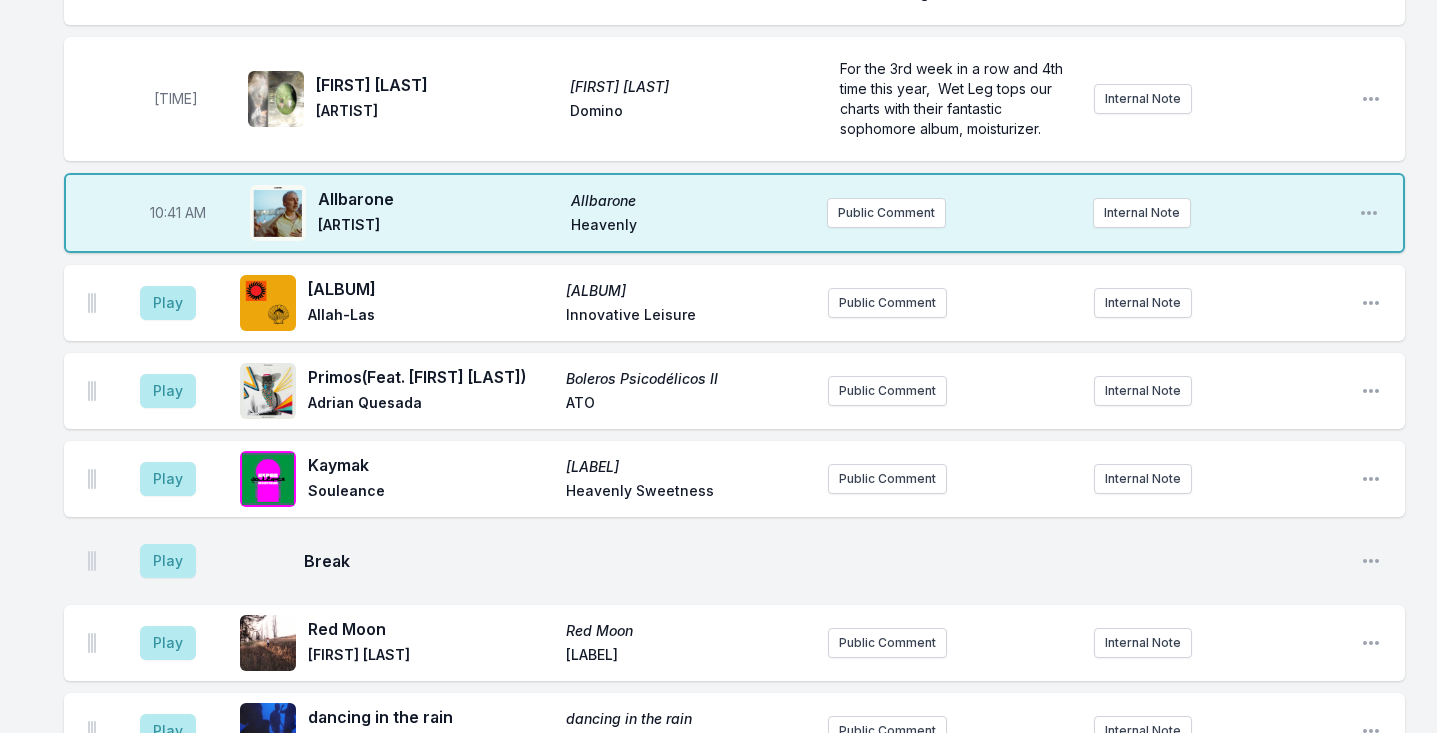 scroll, scrollTop: 2821, scrollLeft: 0, axis: vertical 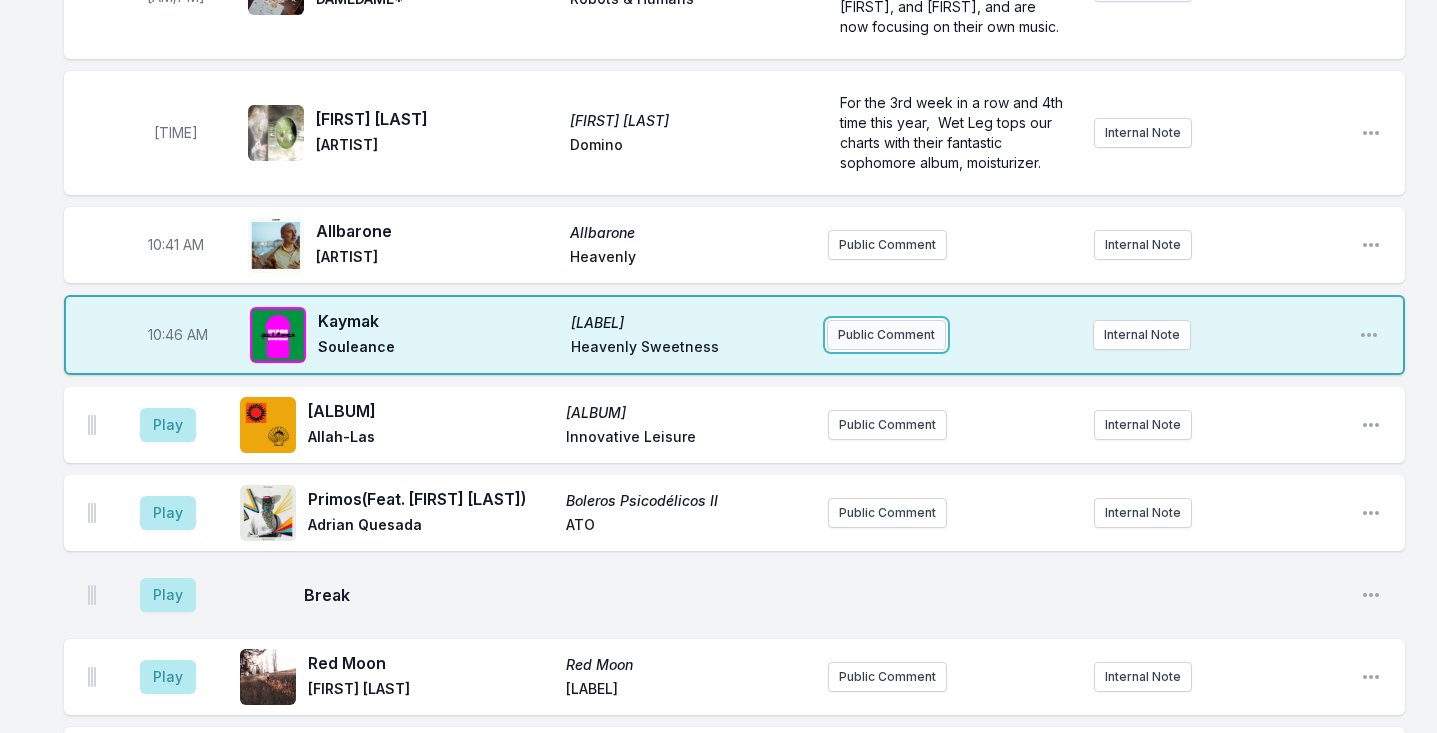 click on "Public Comment" at bounding box center (886, 335) 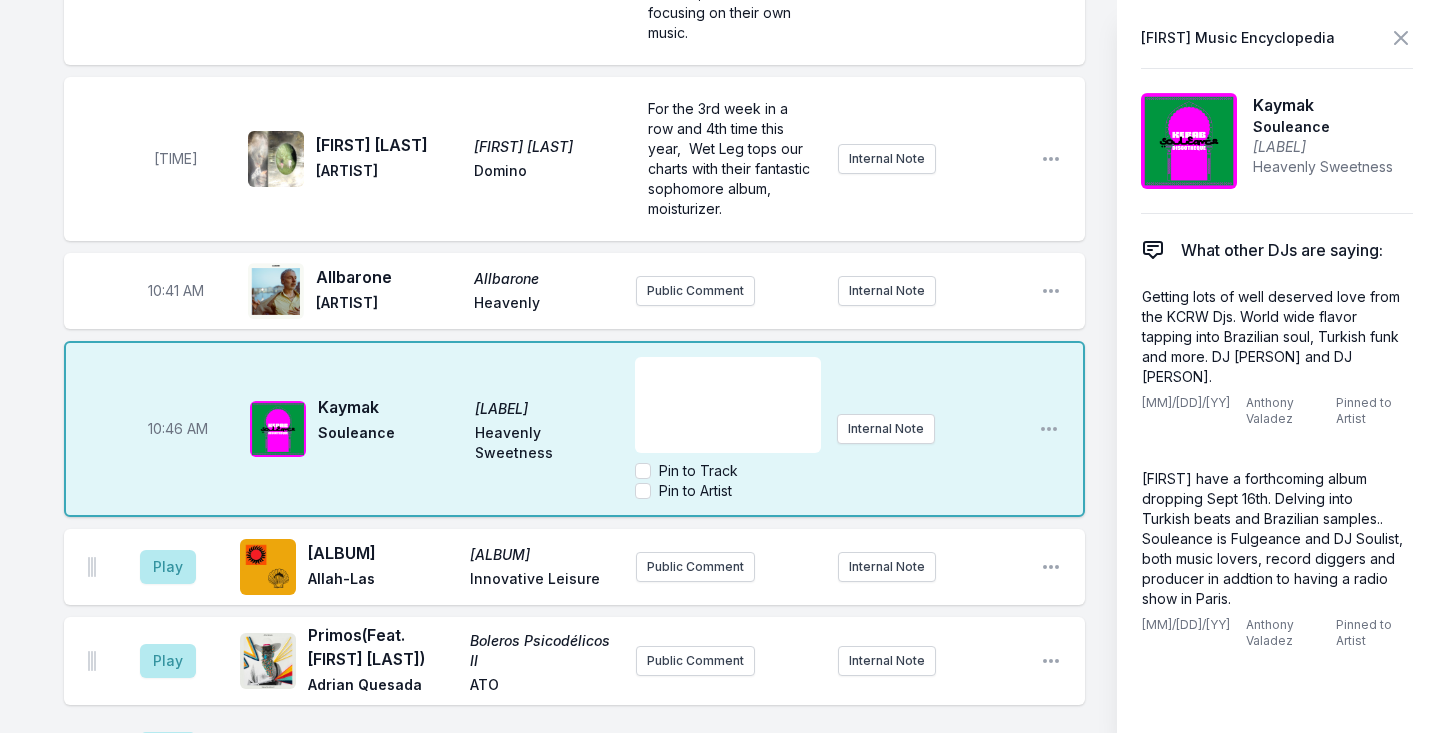 scroll, scrollTop: 3367, scrollLeft: 0, axis: vertical 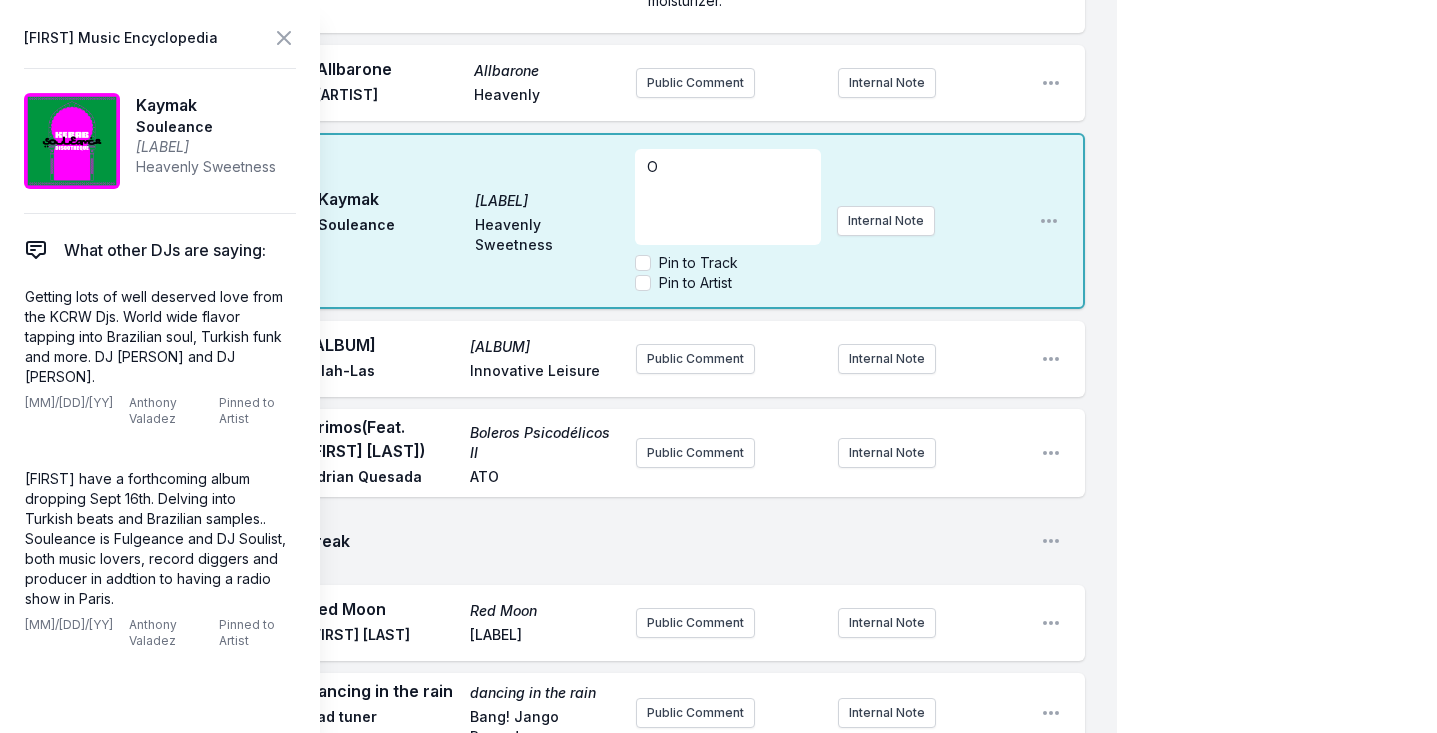 type 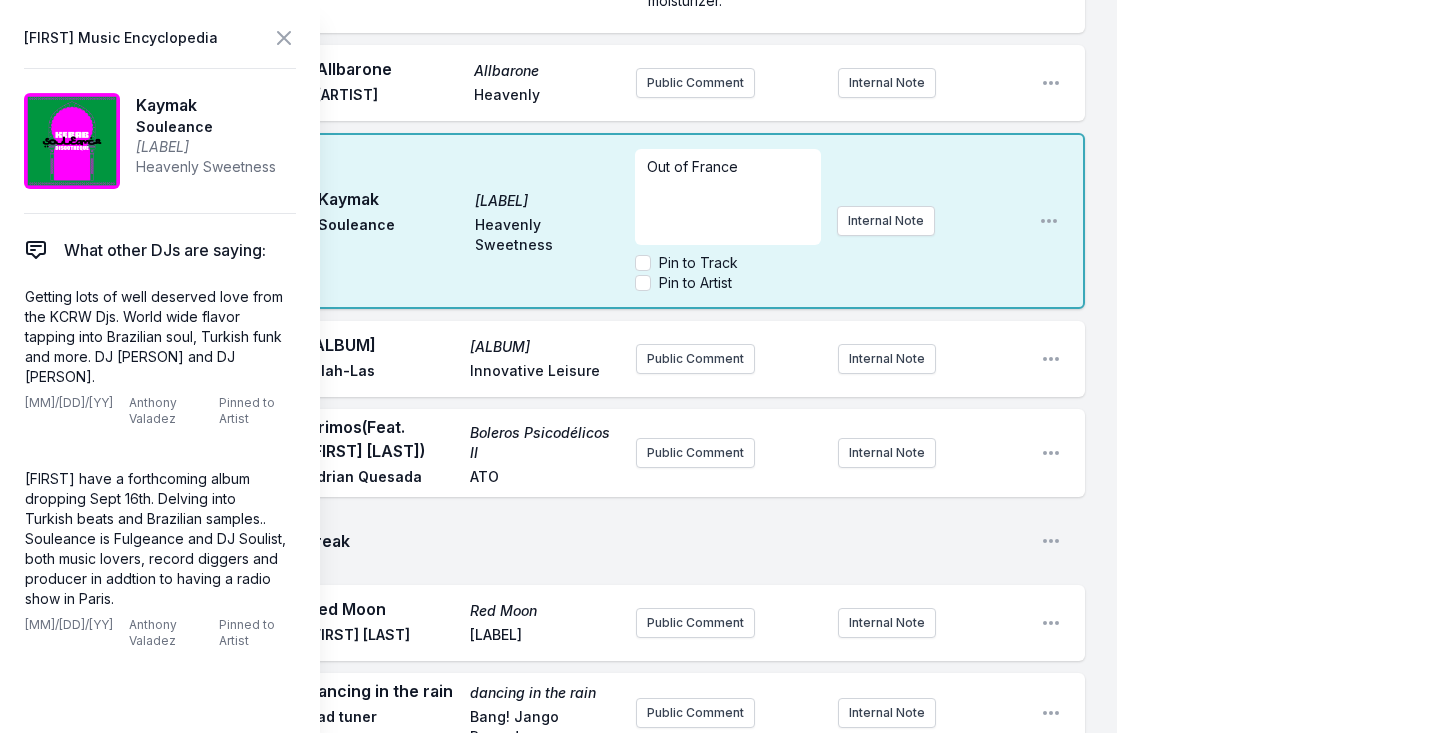 click on "10:46 AM Kaymak Kebab Discothèque Souleance Heavenly Sweetness Out of France Pin to Track Pin to Artist Internal Note Open playlist item options" at bounding box center [574, 221] 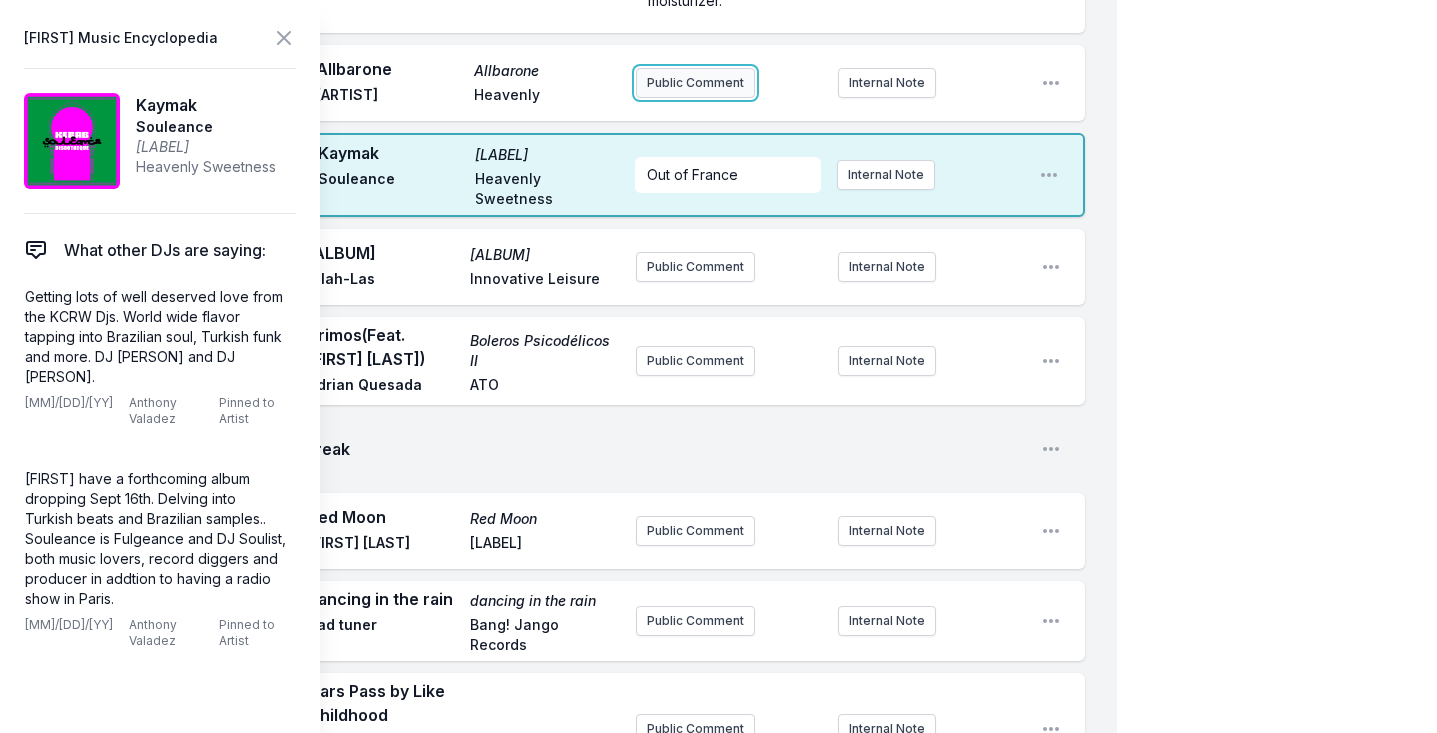 click on "Public Comment" at bounding box center [695, 83] 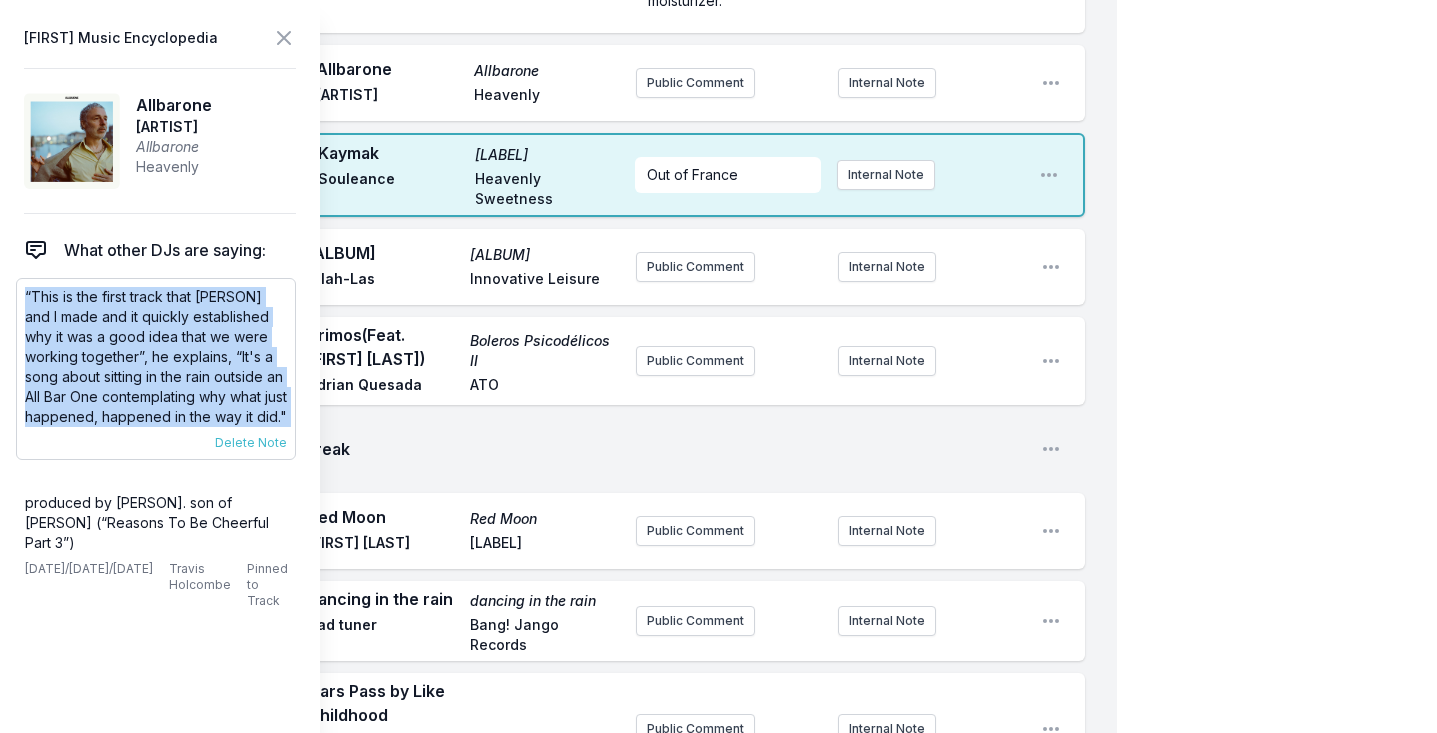 drag, startPoint x: 117, startPoint y: 450, endPoint x: 26, endPoint y: 303, distance: 172.88725 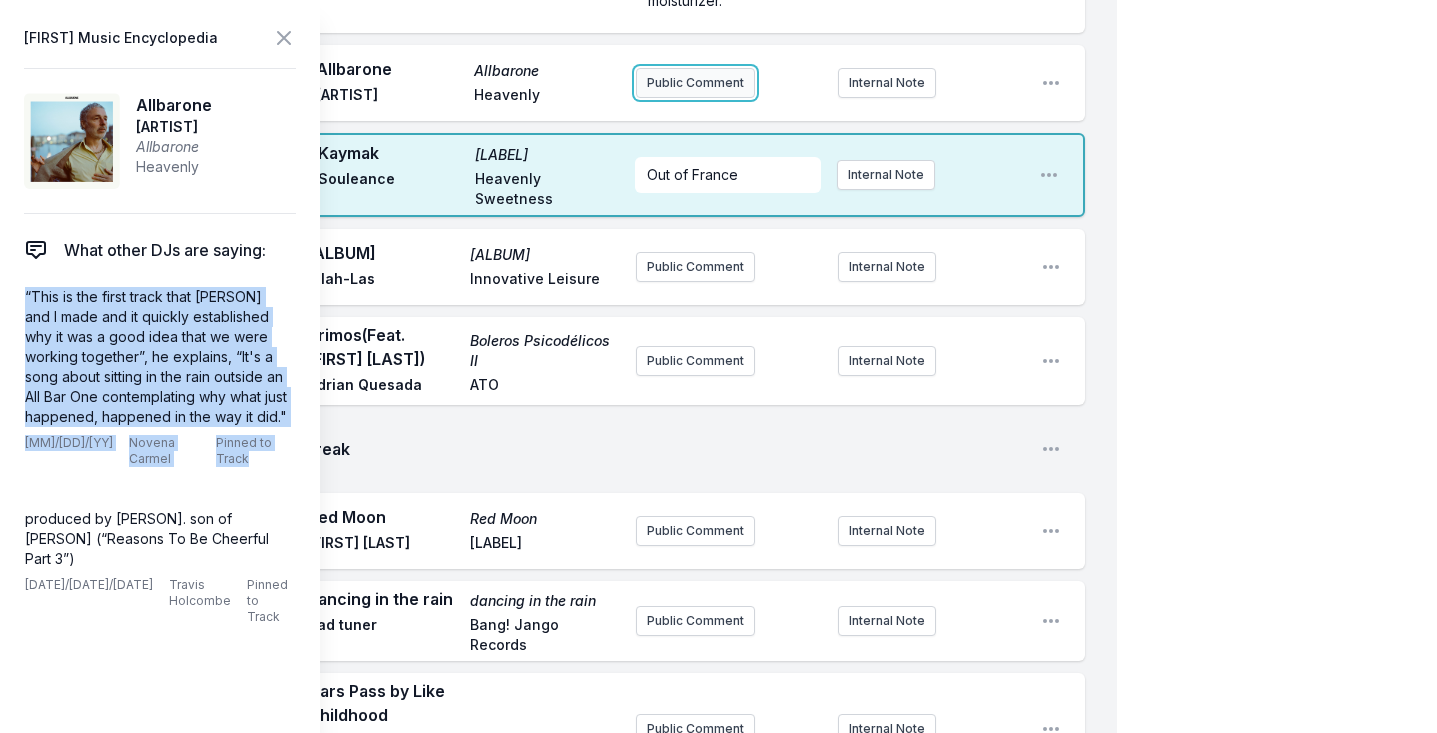 click on "Public Comment" at bounding box center (695, 83) 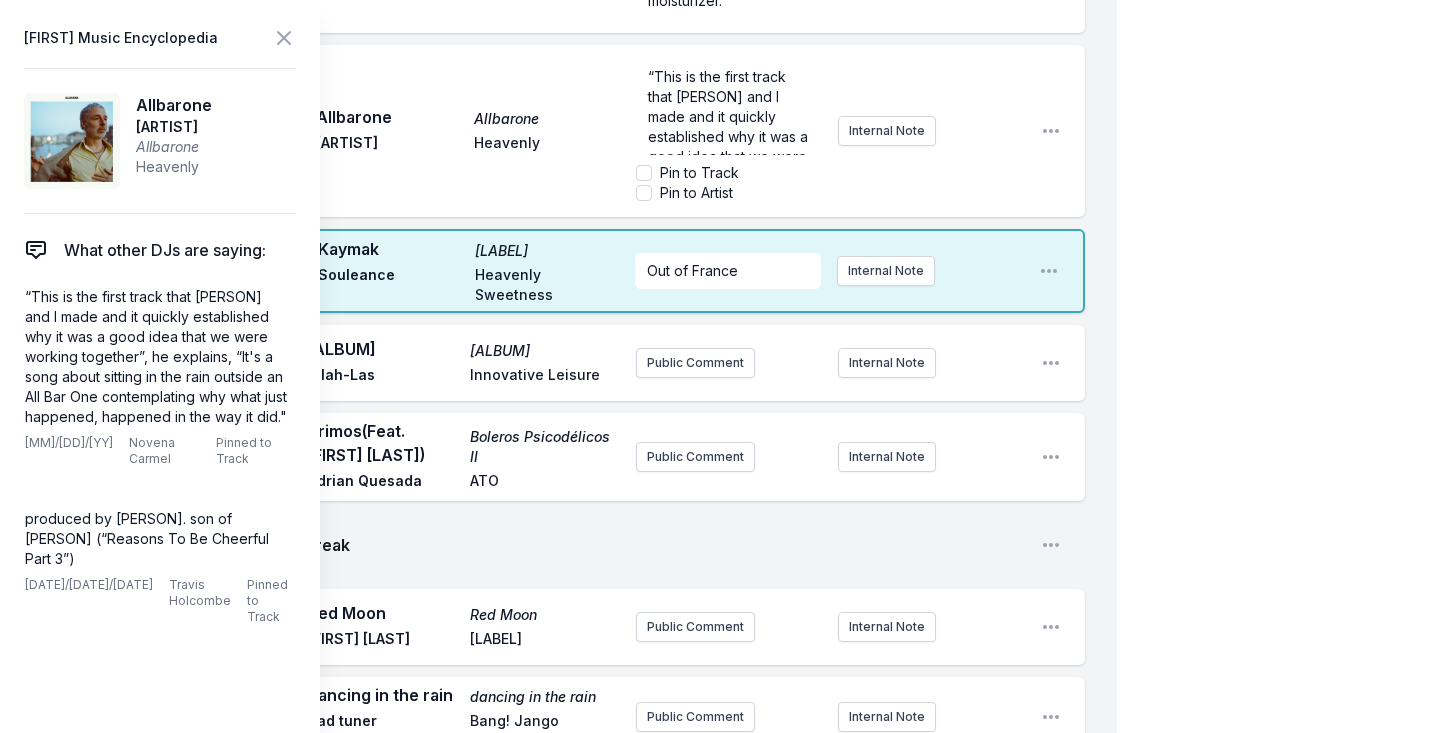 scroll, scrollTop: 220, scrollLeft: 0, axis: vertical 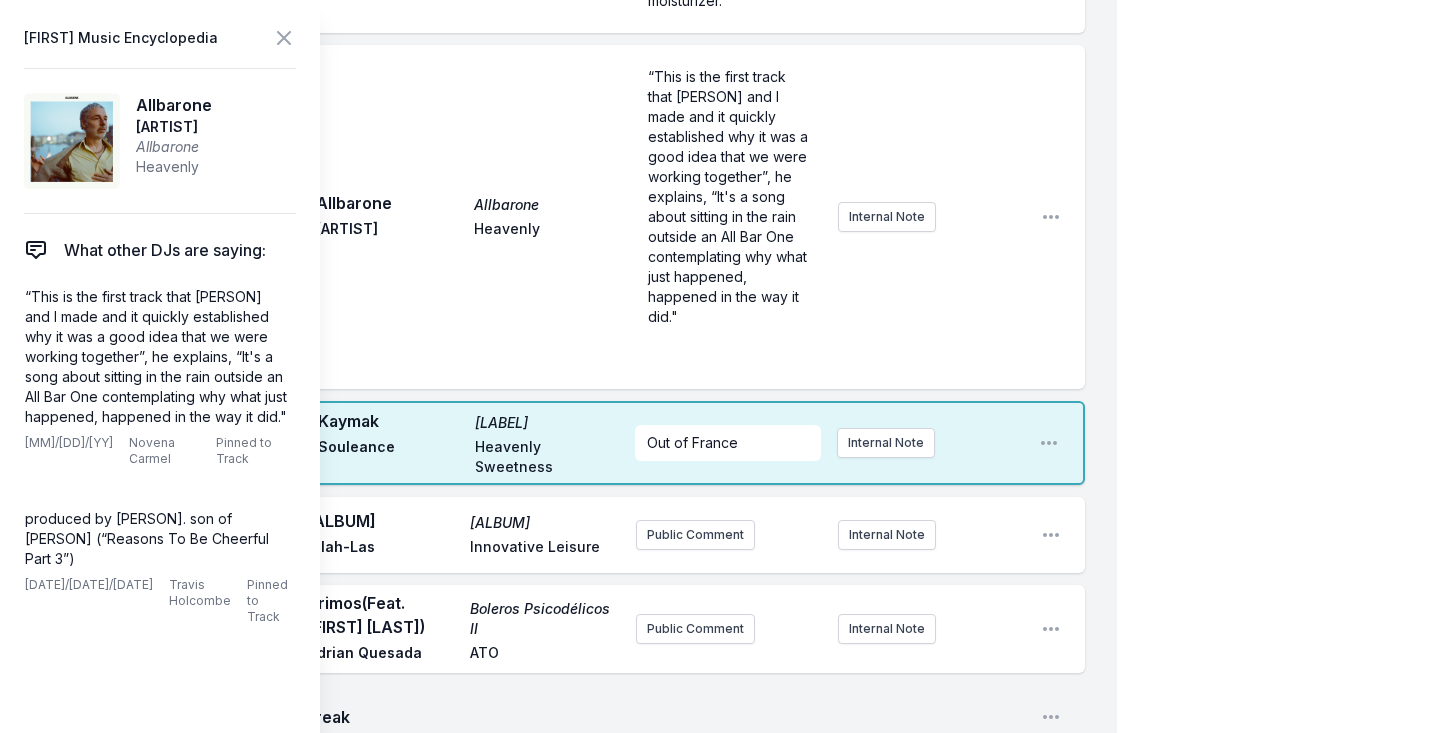 click on "10:41 AM Allbarone Allbarone Baxter Dury Heavenly “This is the first track that Paul Epworth and I made and it quickly established why it was a good idea that we were working together”, he explains, “It's a song about sitting in the rain outside an All Bar One contemplating why what just happened, happened in the way it did." ﻿ ﻿ Internal Note Open playlist item options" at bounding box center (574, 217) 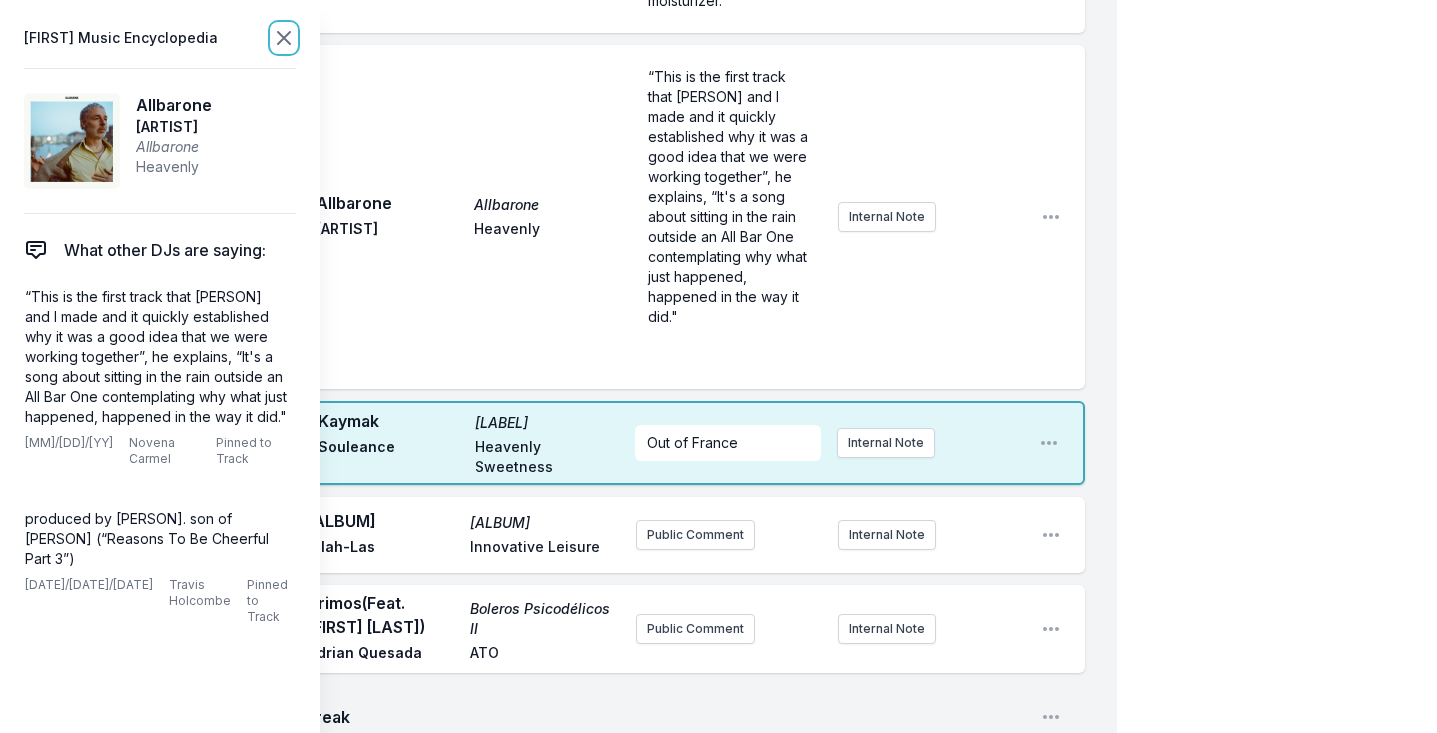 click 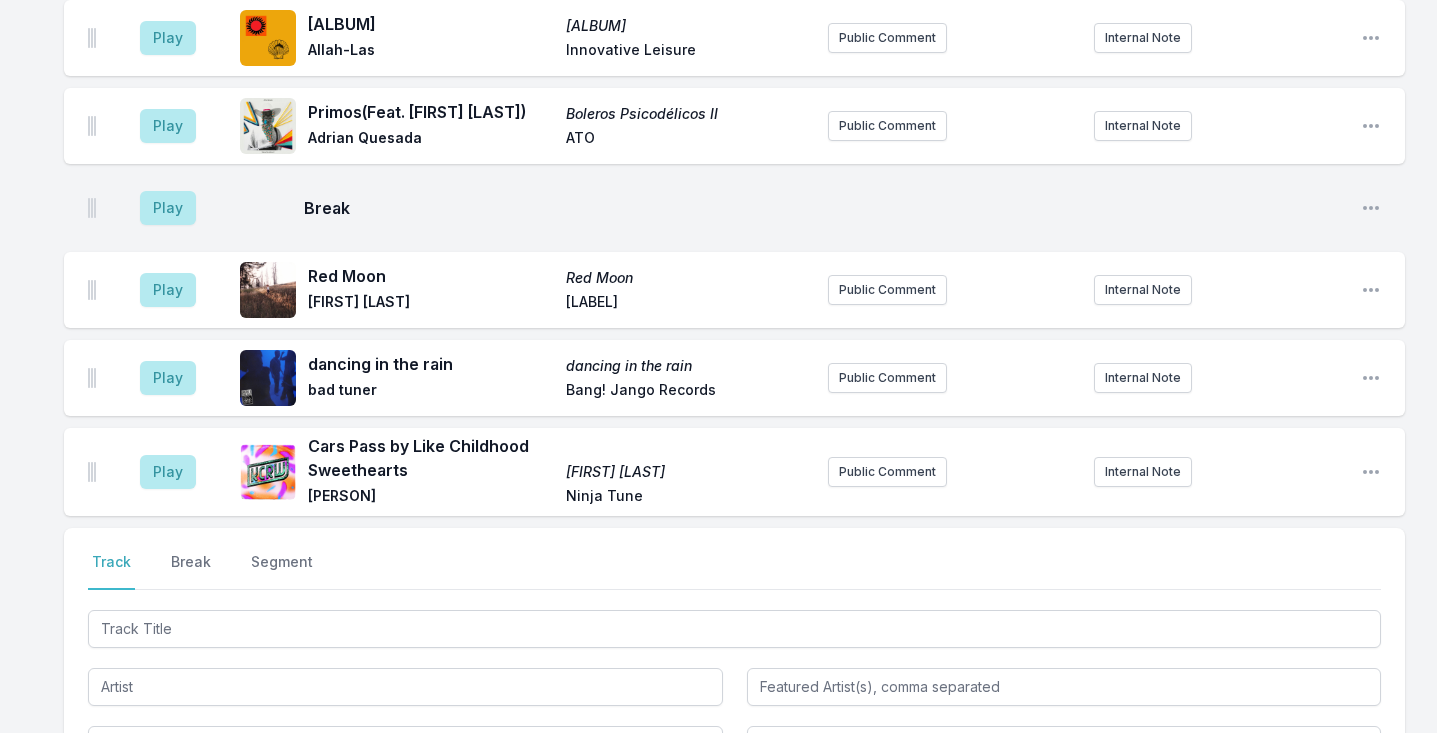 scroll, scrollTop: 3415, scrollLeft: 0, axis: vertical 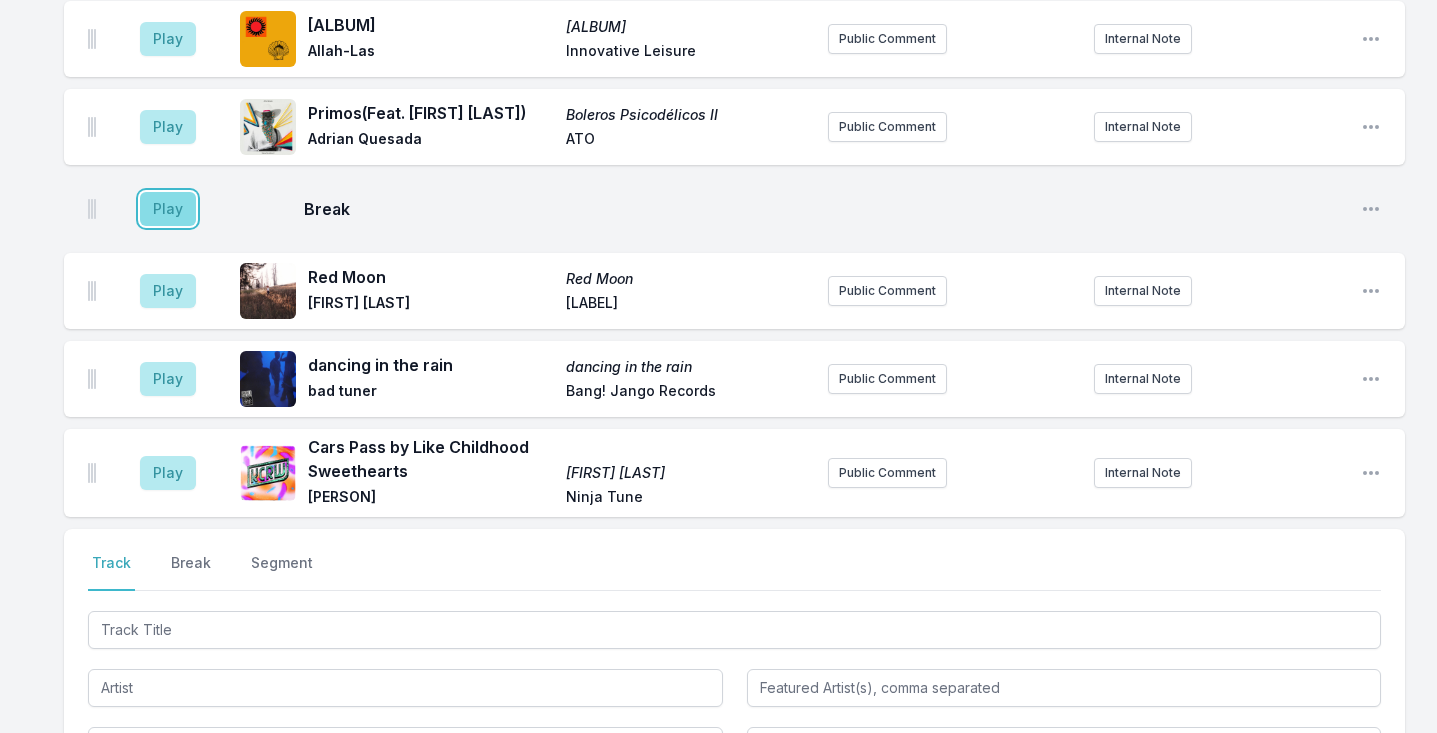 click on "Play" at bounding box center [168, 209] 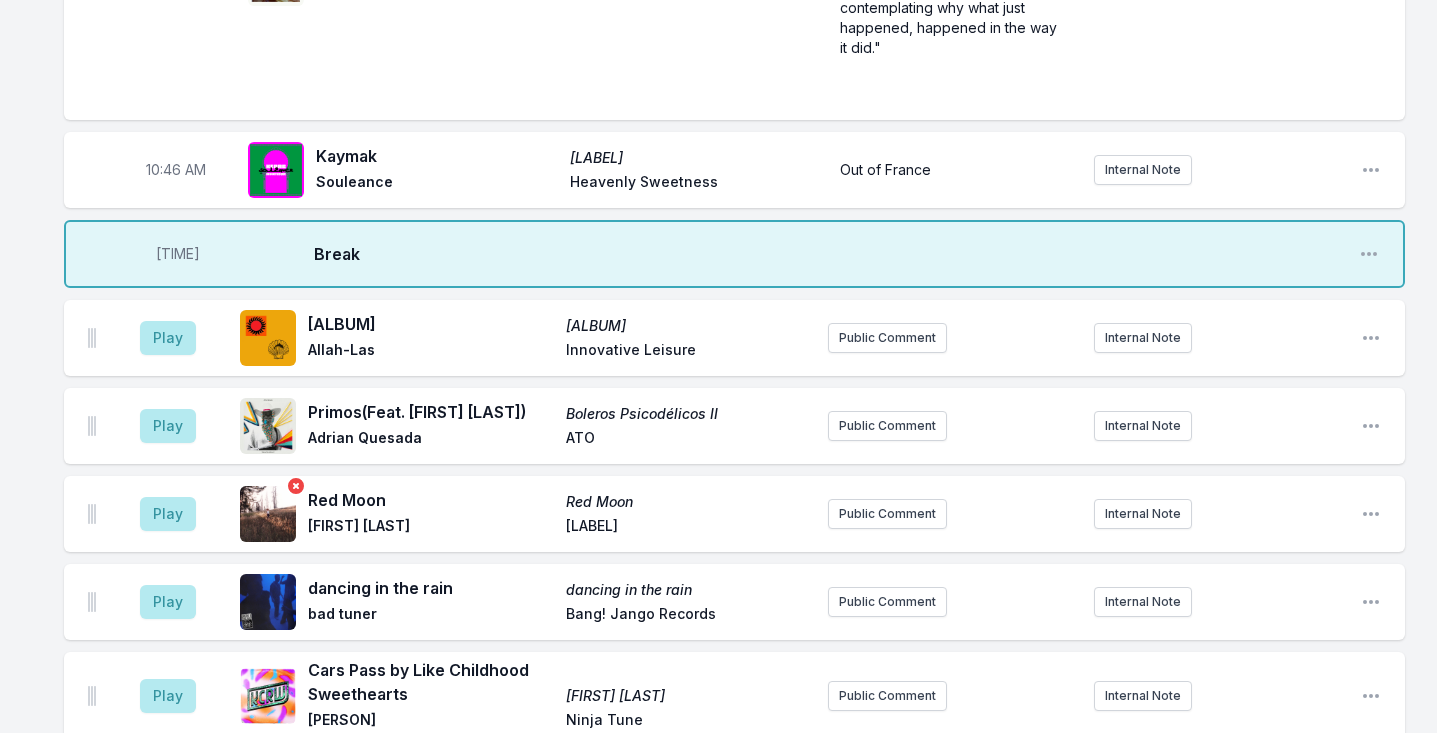 scroll, scrollTop: 3218, scrollLeft: 0, axis: vertical 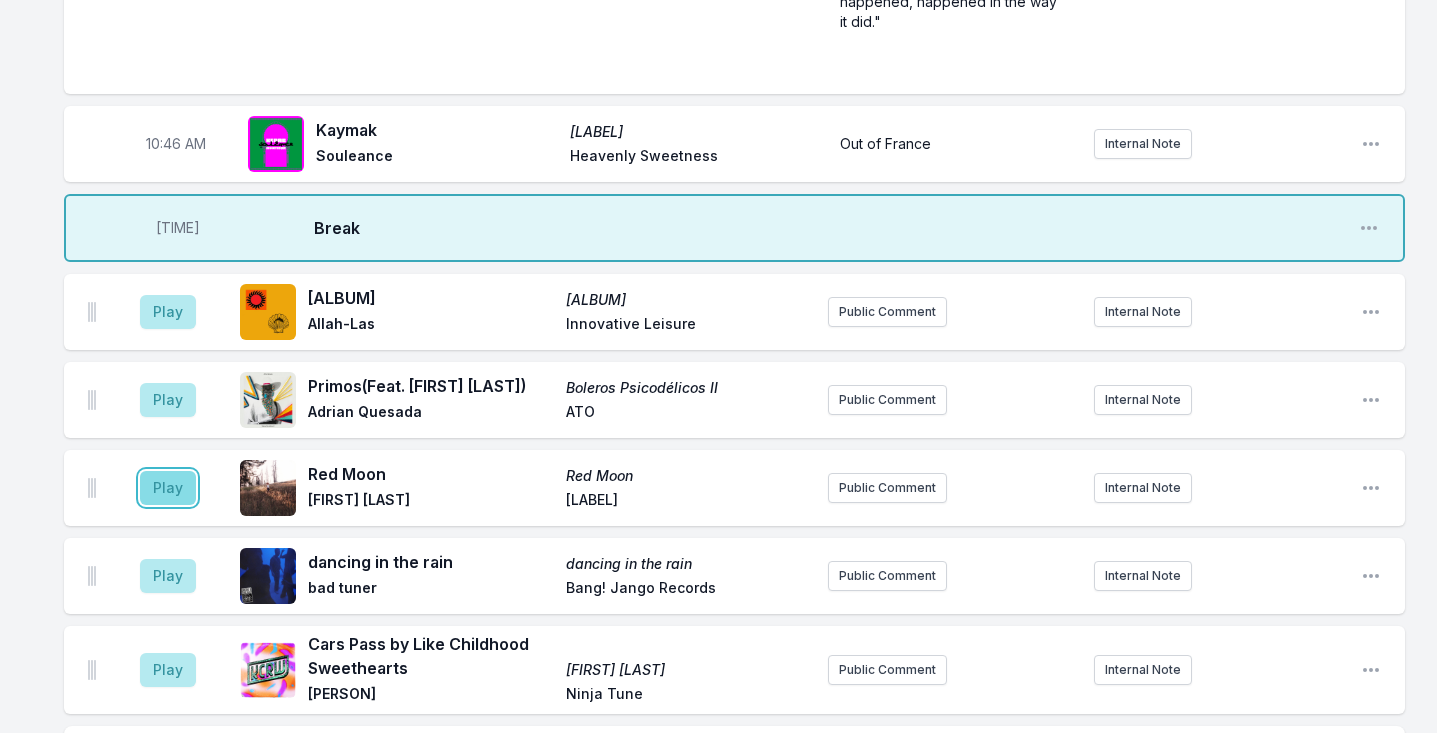 click on "Play" at bounding box center (168, 488) 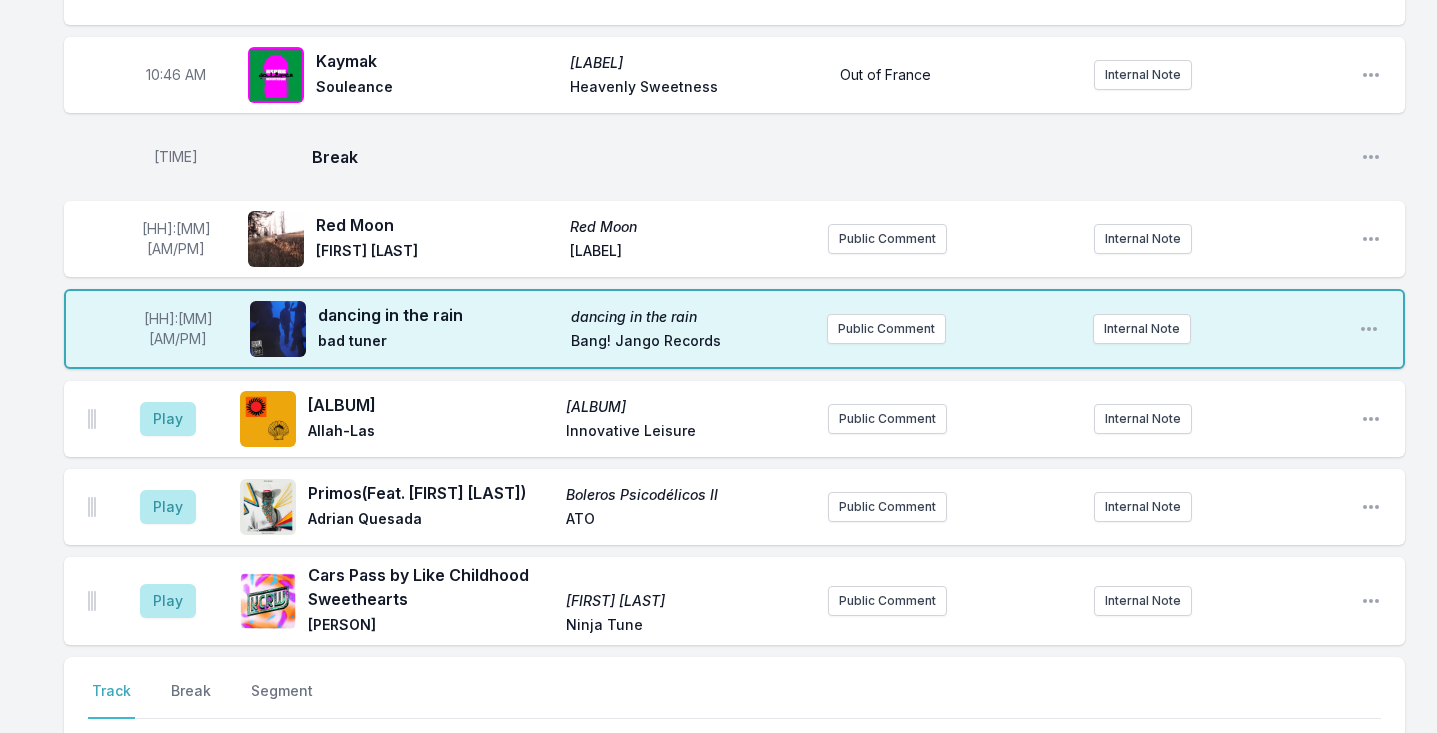 scroll, scrollTop: 3294, scrollLeft: 0, axis: vertical 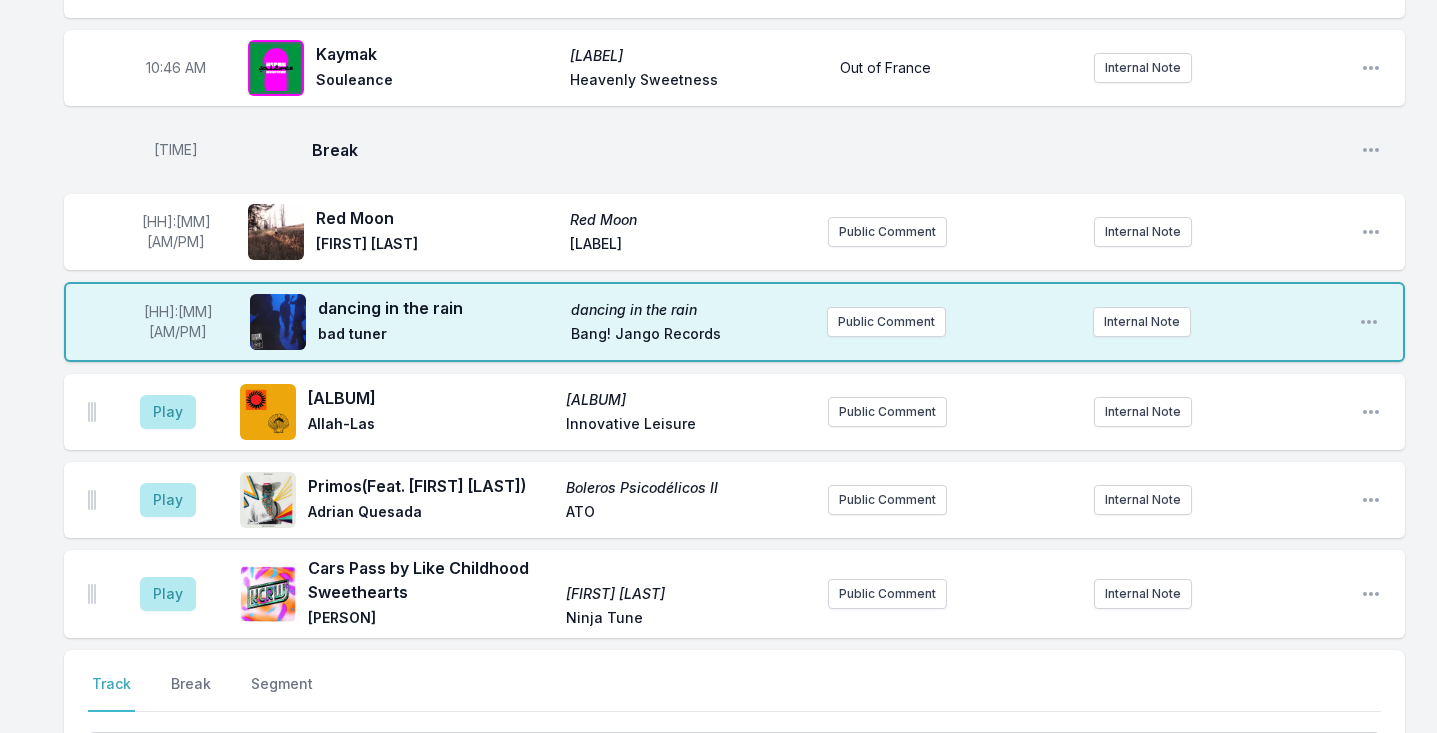 click on "10:54 AM dancing in the rain dancing in the rain bad tuner Bang! Jango Records Public Comment Internal Note Open playlist item options" at bounding box center (734, 322) 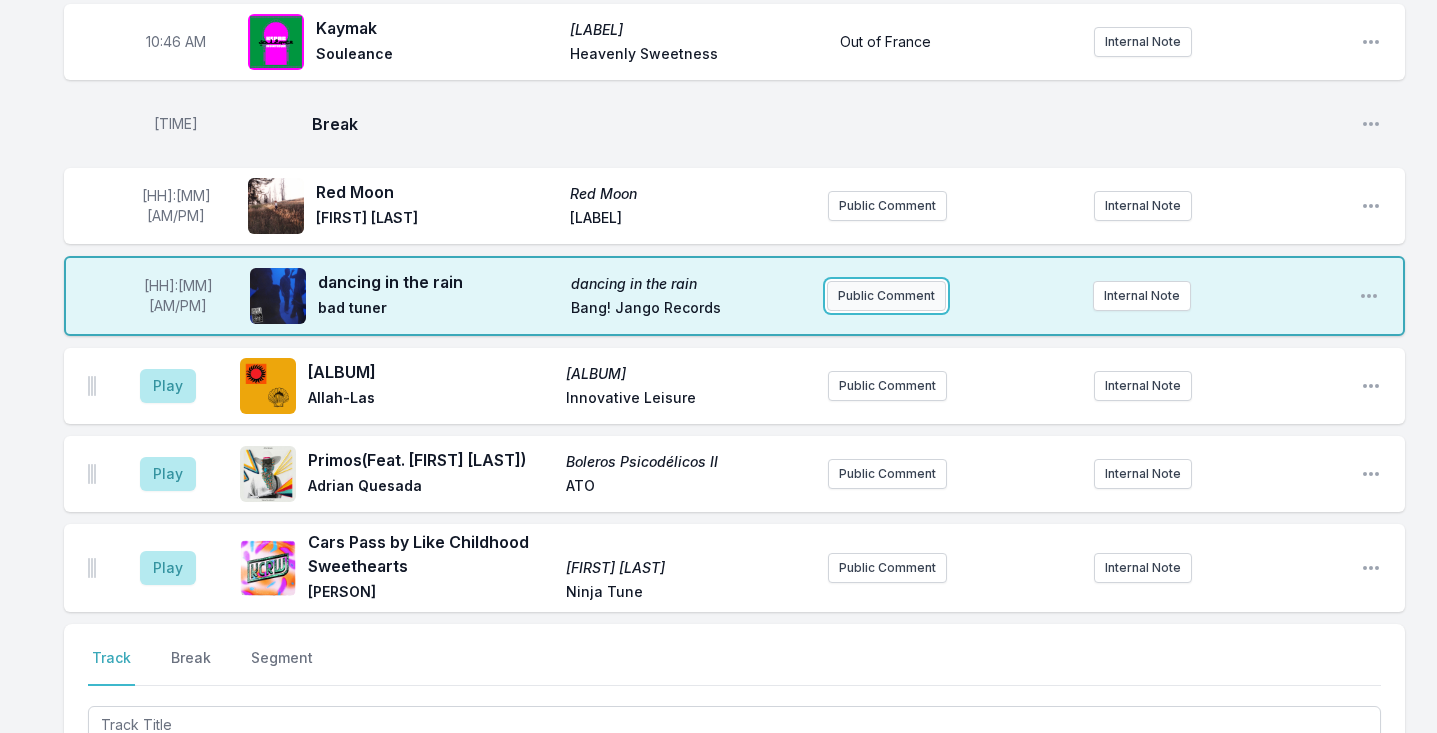 click on "Public Comment" at bounding box center [886, 296] 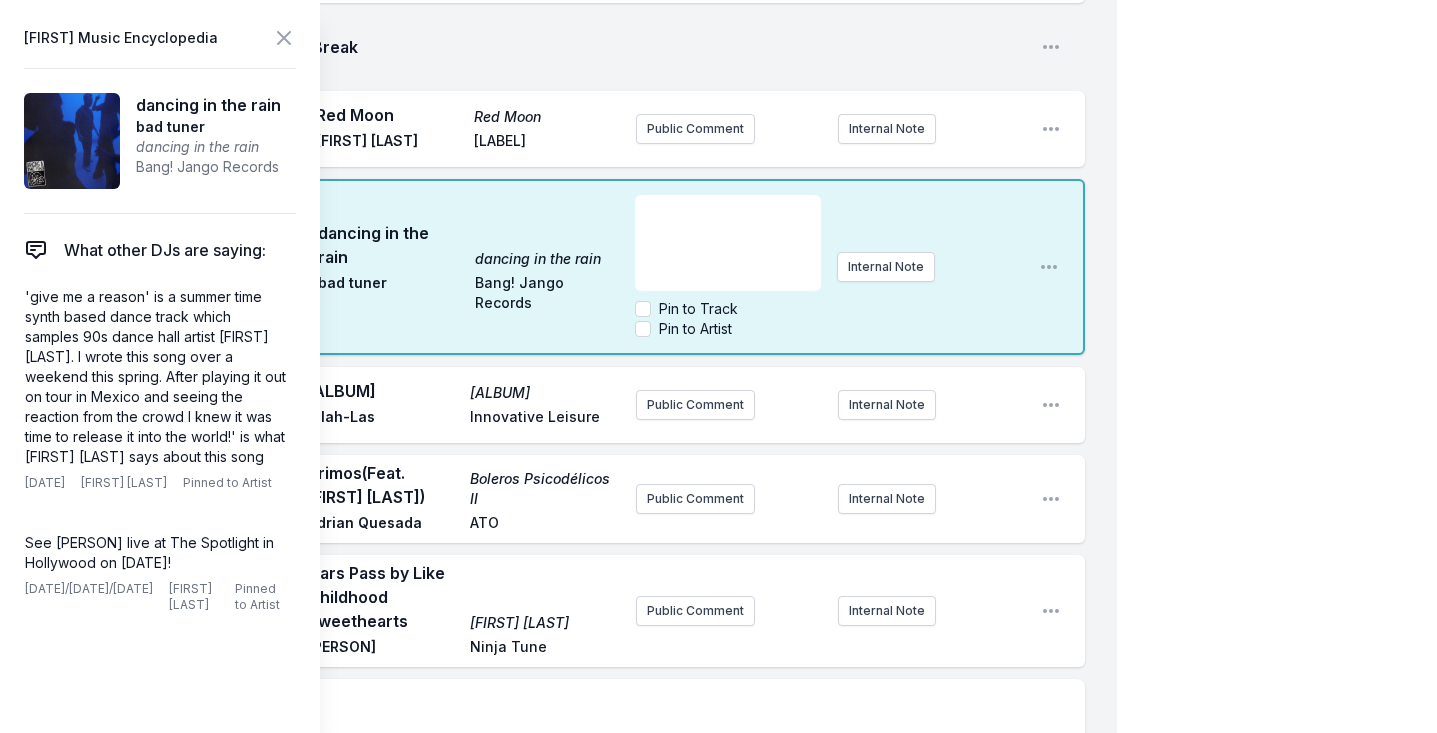 scroll, scrollTop: 3852, scrollLeft: 0, axis: vertical 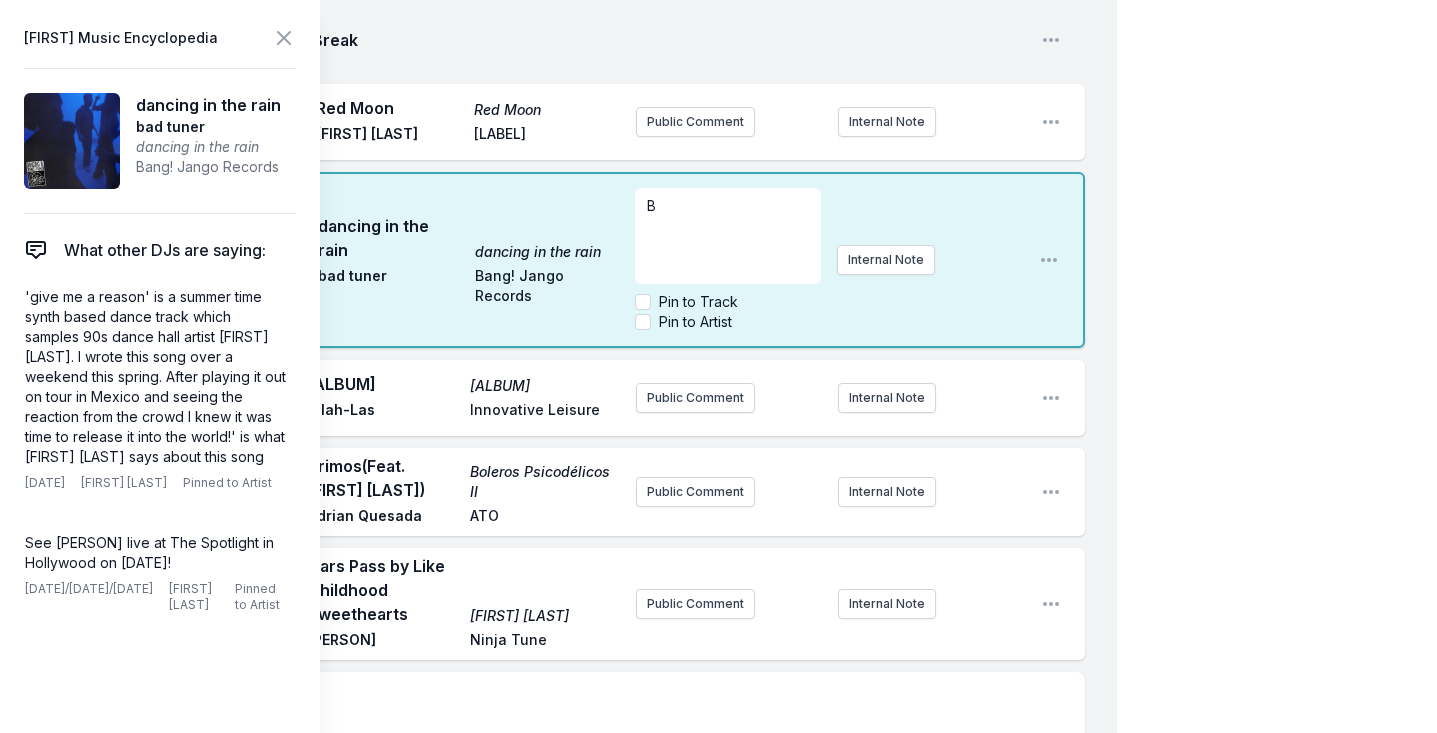 type 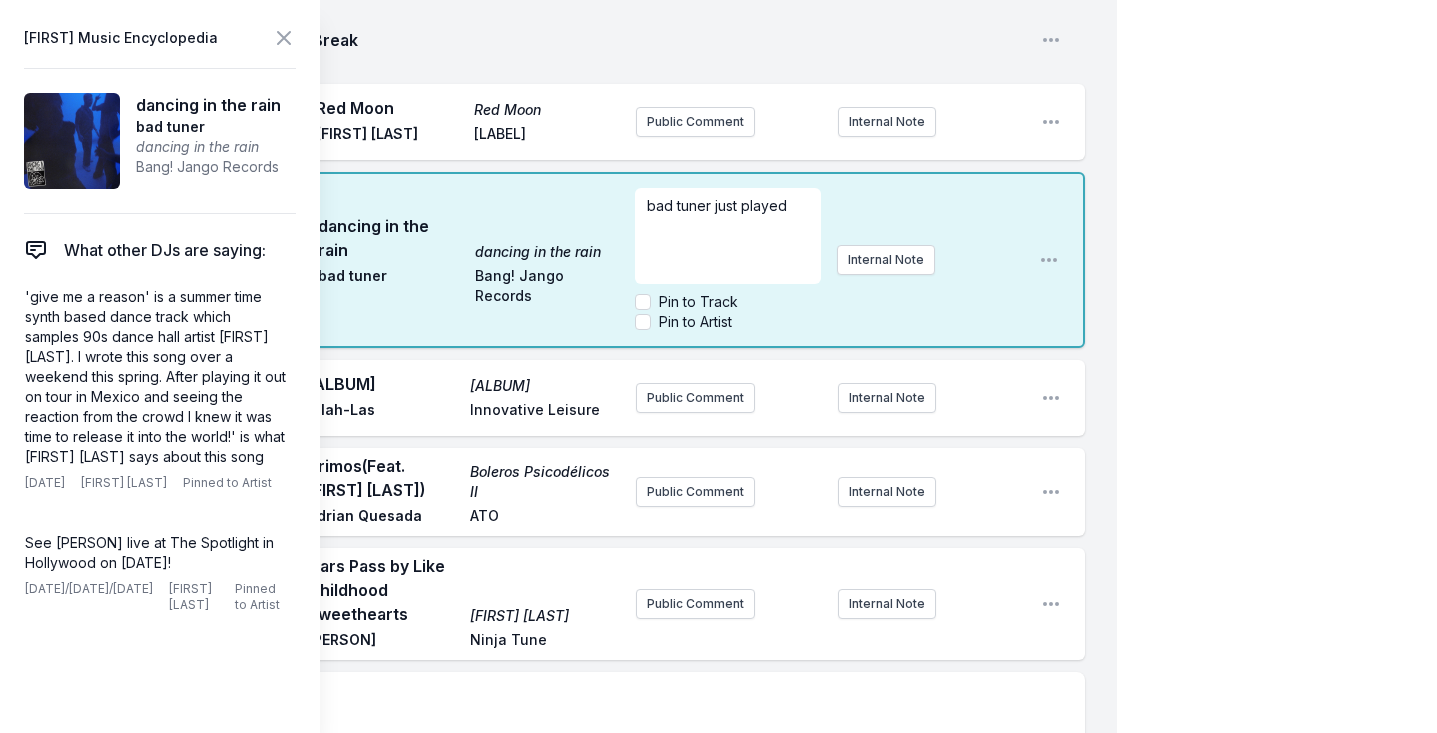 click on "bad tuner just played" at bounding box center [717, 205] 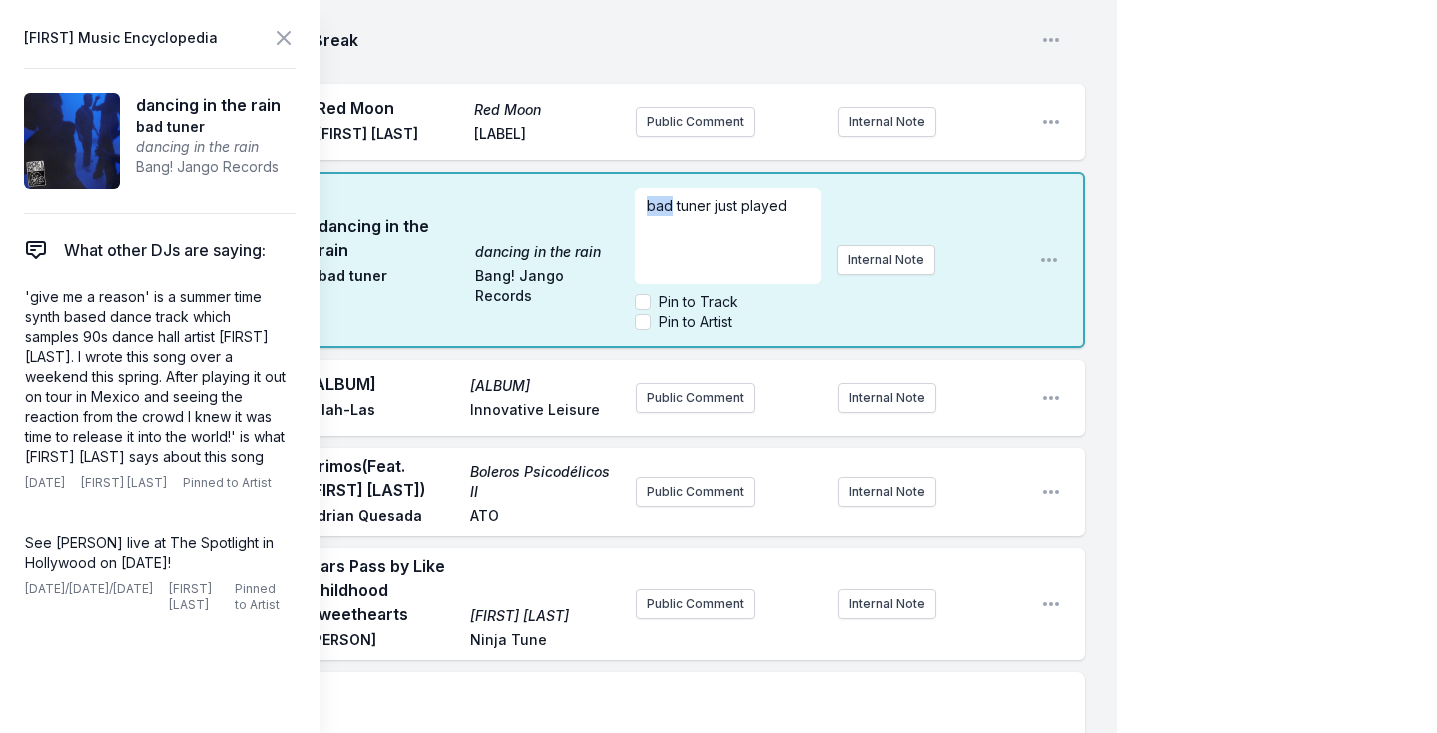 click on "bad tuner just played" at bounding box center [717, 205] 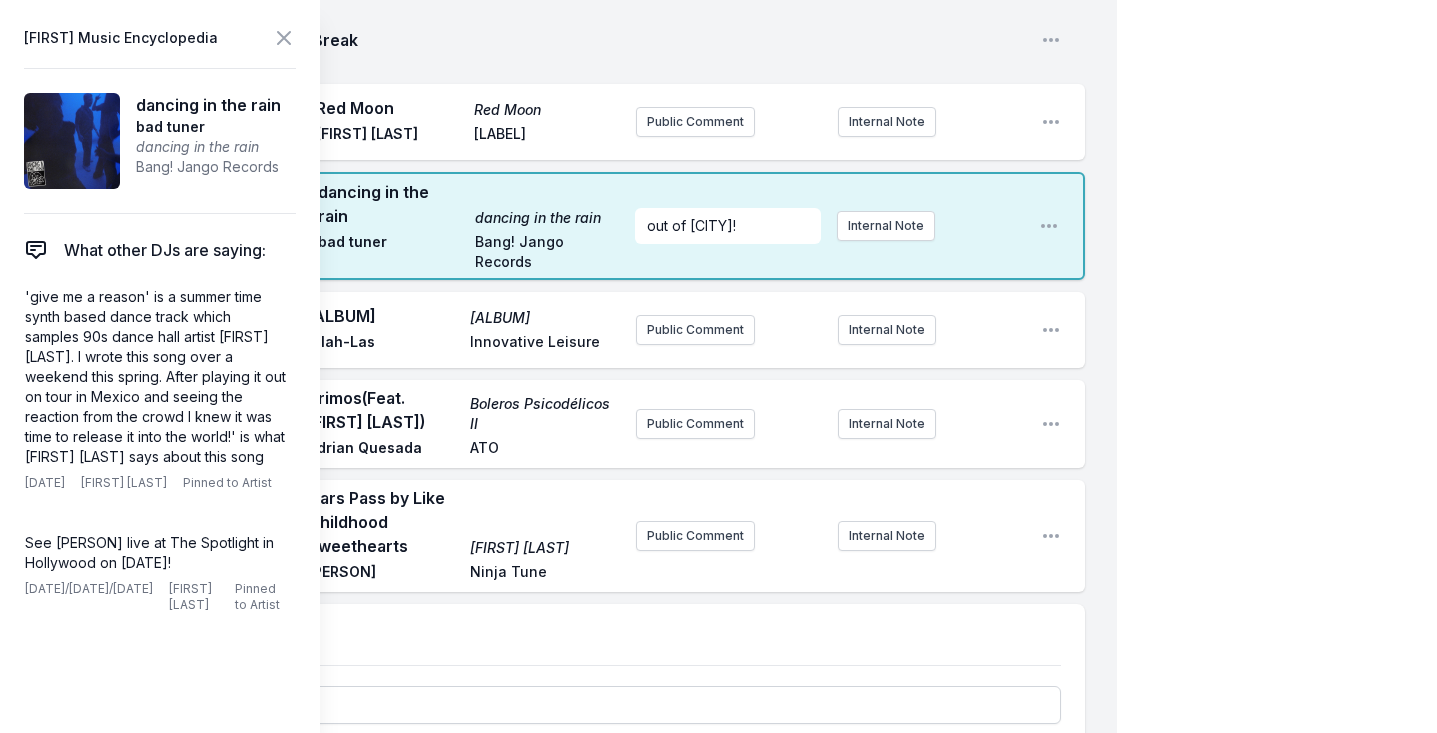 click on "10:54 AM dancing in the rain dancing in the rain bad tuner Bang! Jango Records out of brooklyn!  Internal Note Open playlist item options" at bounding box center [574, 226] 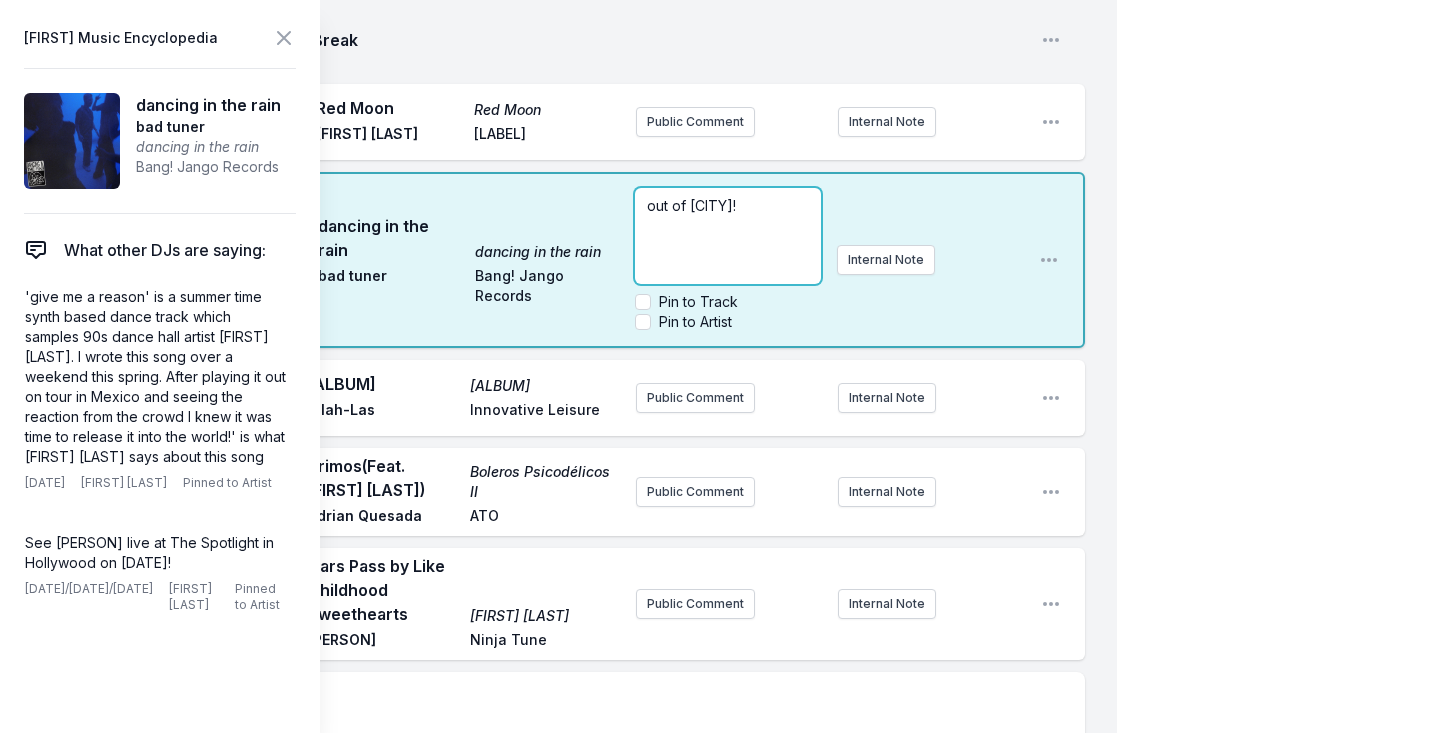 click on "out of brooklyn!" at bounding box center (728, 206) 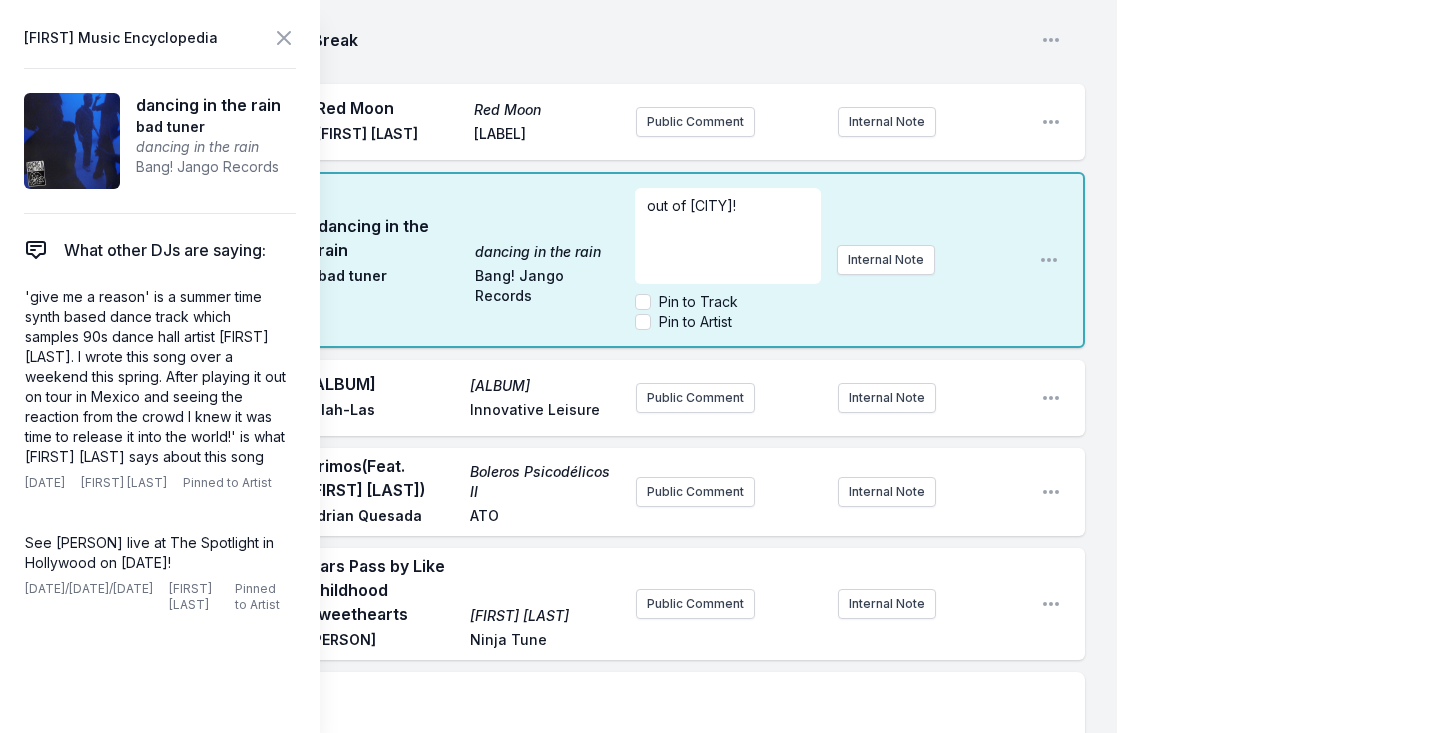 click on "9:04 AM Iknowhowyoufeel Parcels Parcels Because Music Public Comment 2018 Open playlist item options 9:12 AM S.N.C Nothing Darkside Matador February 2025 Internal Note Open playlist item options February 2025 9:17 AM Mirrorball Dim Binge Canty Full Time Hobby East-London singer, songwriter and multi-instrumentalist Internal Note Open playlist item options East-London singer, songwriter and multi-instrumentalist 9:21 AM LIE DOWN.. SAYA Saya Gray Dirty Hit Saya Gray live performance at KCRW! Internal Note Open playlist item options Saya Gray live performance at KCRW! 9:26 AM October October Okonski Colemine Records Jan 7th release Internal Note Open playlist item options Jan 7th release 9:29 AM Break Open playlist item options 9:31 AM Verrans Corner Dime Serebii Innovative Leisure jazzy crooner based in New Zealand Internal Note Open playlist item options jazzy crooner based in New Zealand 9:34 AM Me Pasa (Piscis) Me Pasa (Piscis) Astropical Sony Music | Latin Internal Note Open playlist item options 9:37 AM AC" at bounding box center [574, -1654] 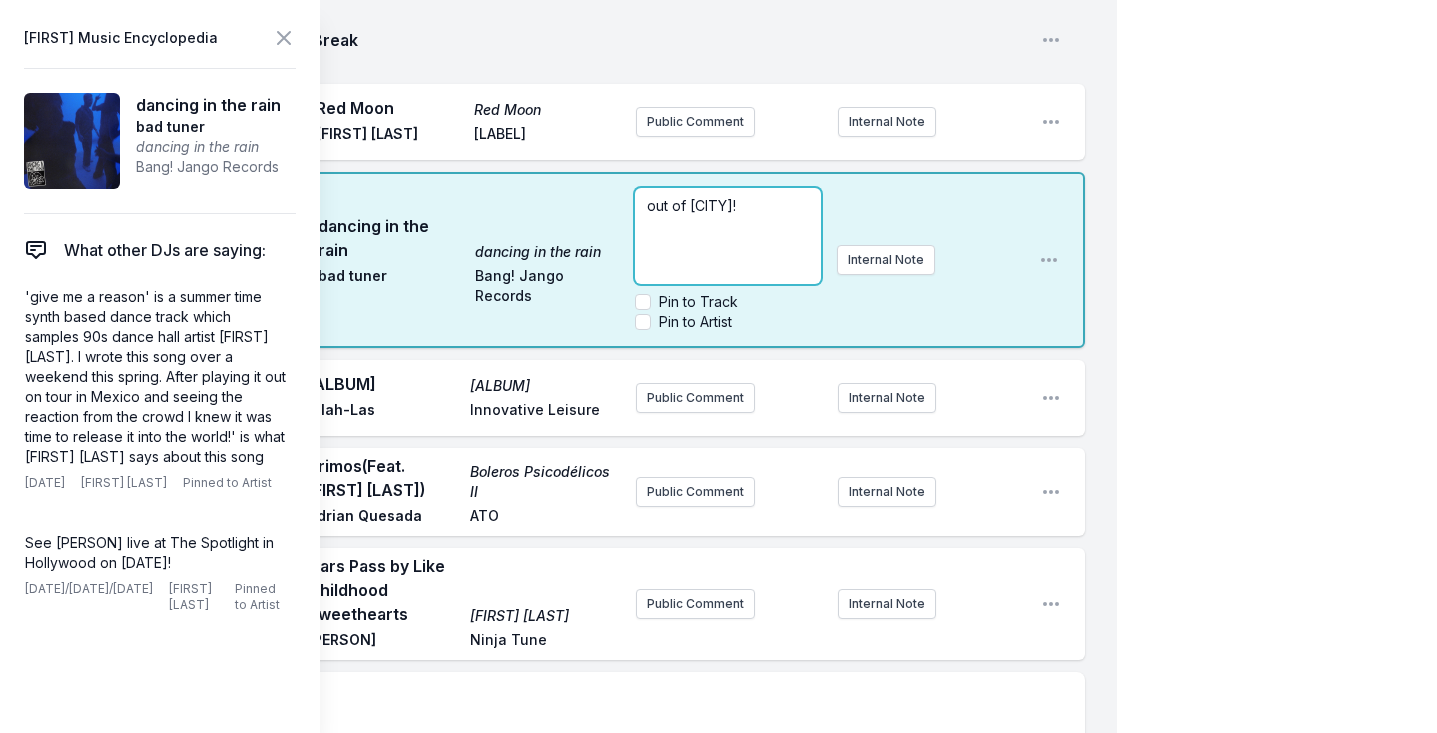 click on "out of brooklyn!" at bounding box center [728, 236] 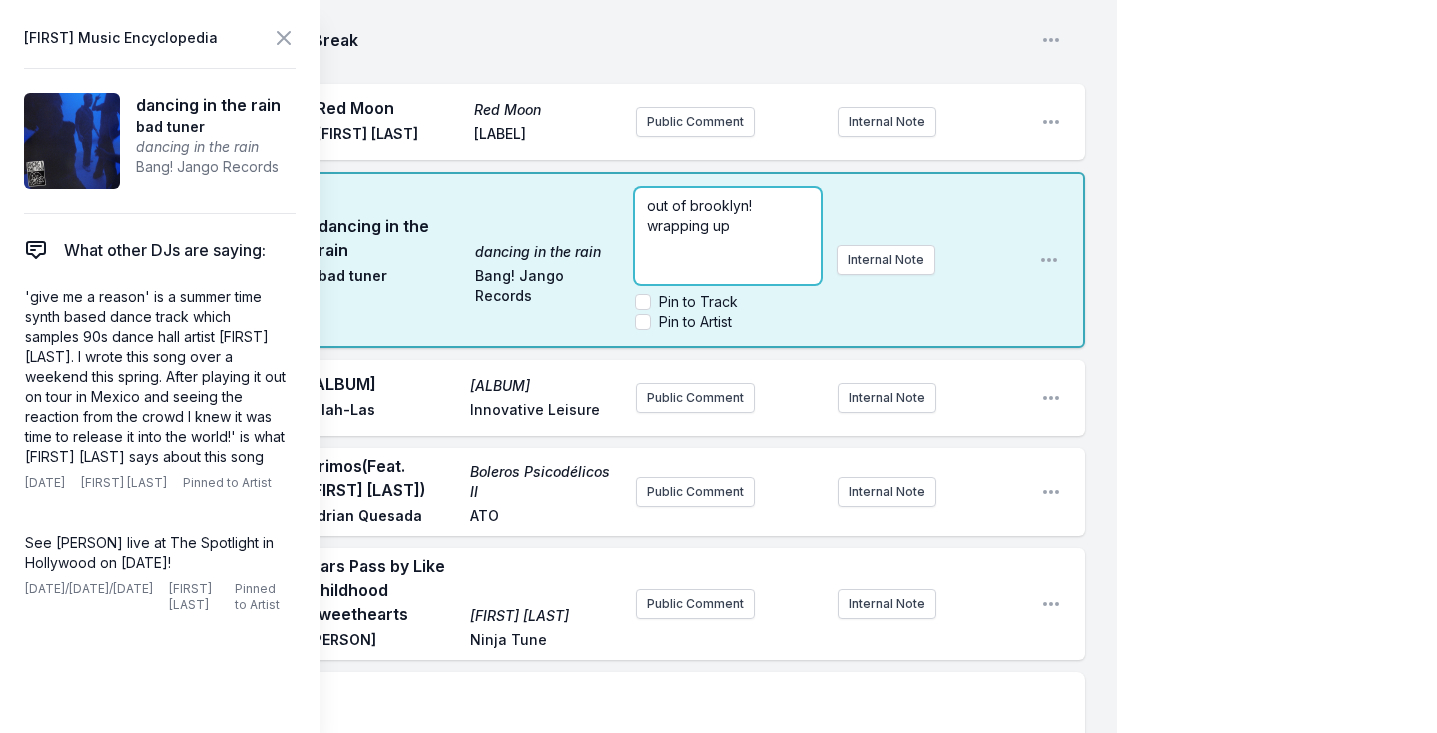 click on "out of brooklyn! wrapping up" at bounding box center [728, 216] 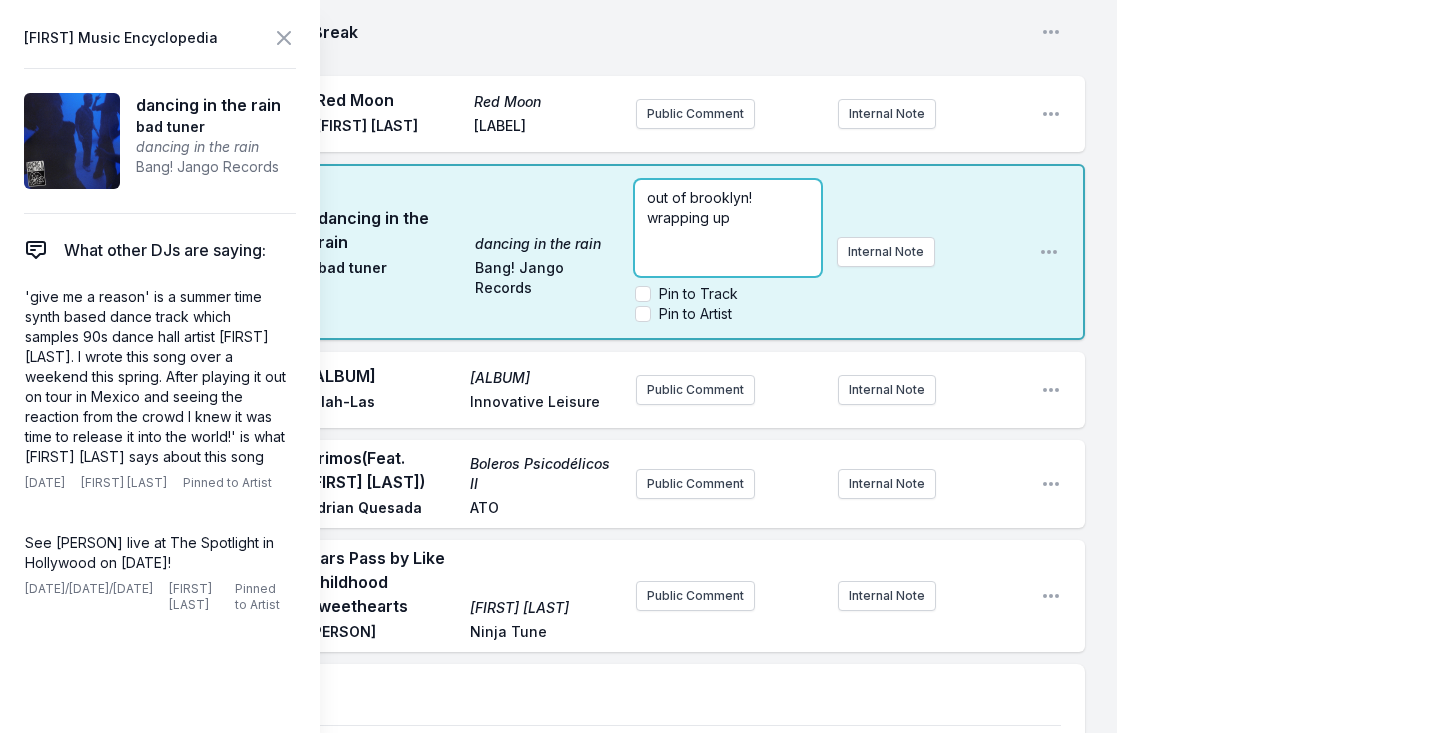 scroll, scrollTop: 3863, scrollLeft: 0, axis: vertical 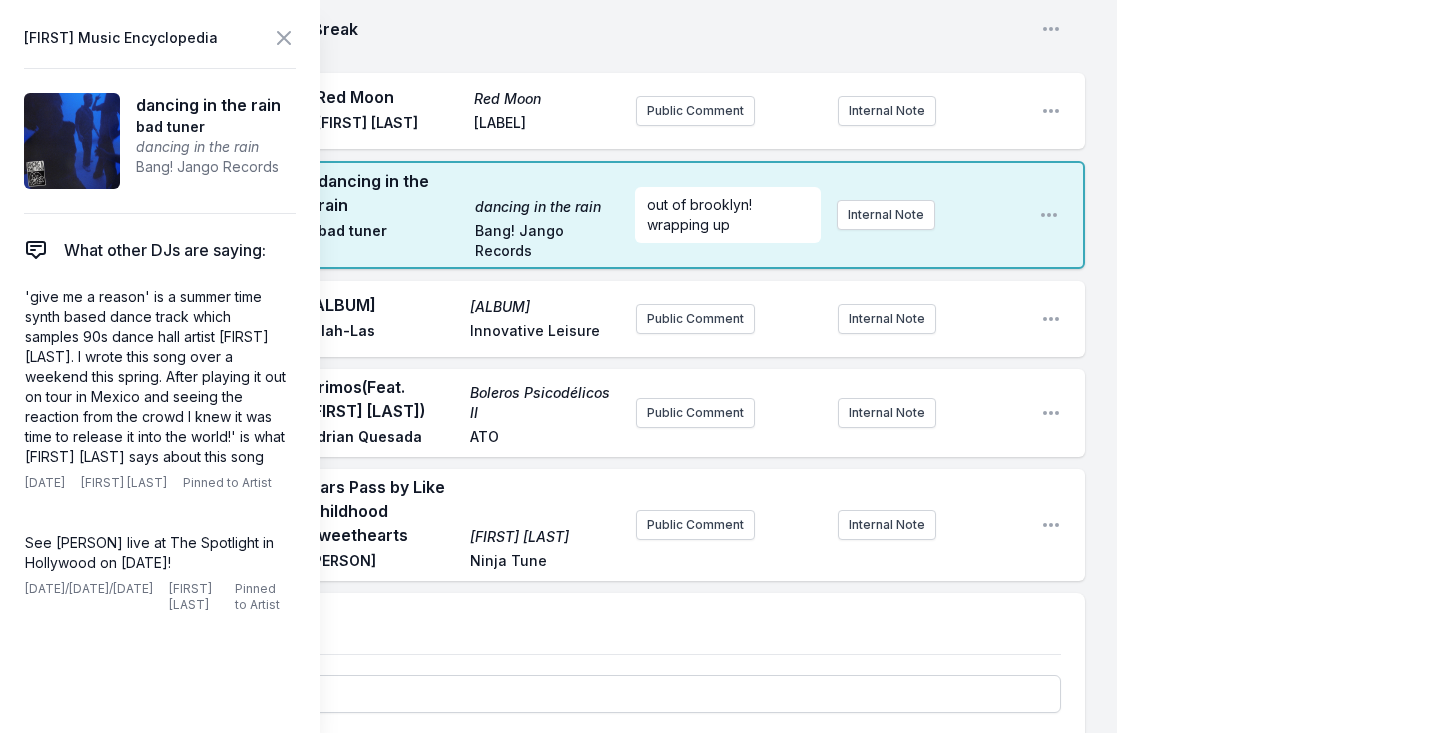 click on "dancing in the rain dancing in the rain bad tuner Bang! Jango Records" at bounding box center [434, 215] 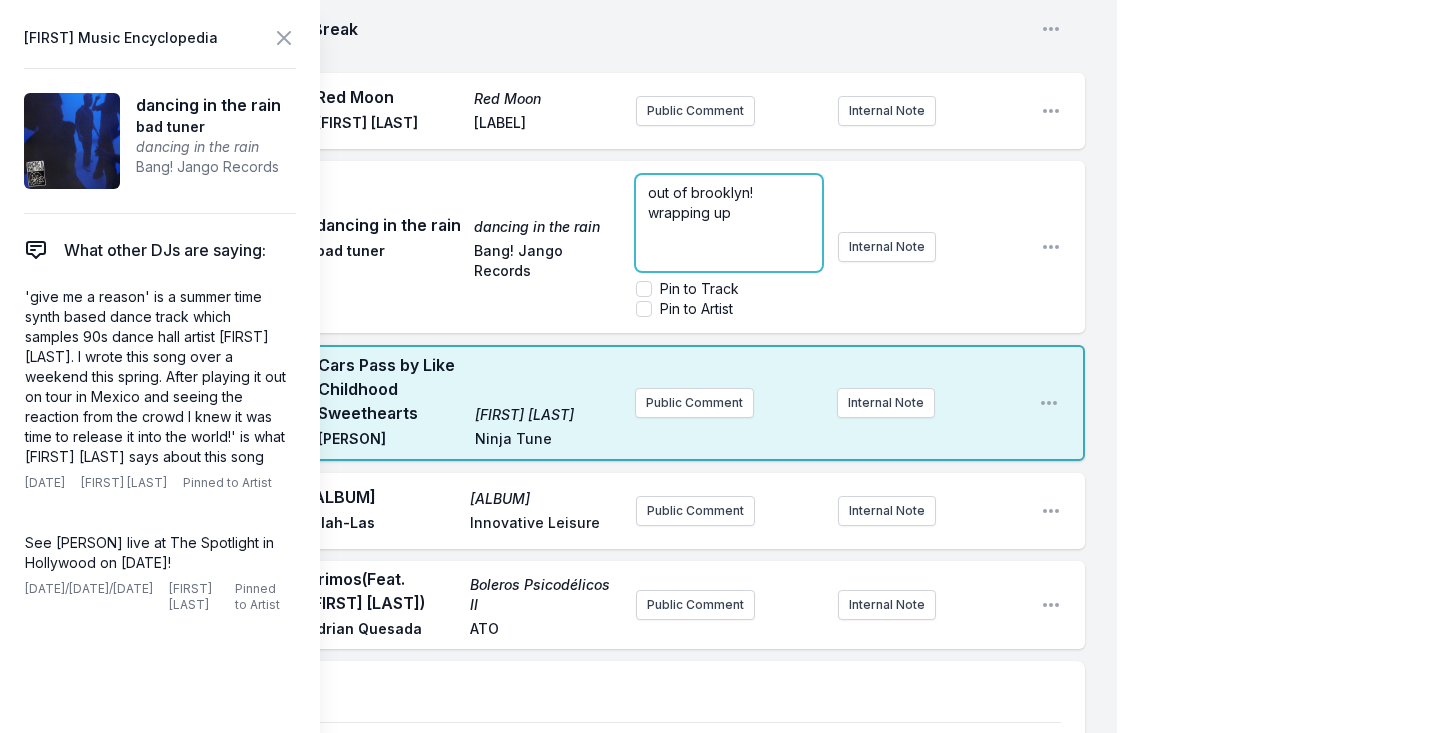 click on "out of brooklyn! wrapping up" at bounding box center (729, 203) 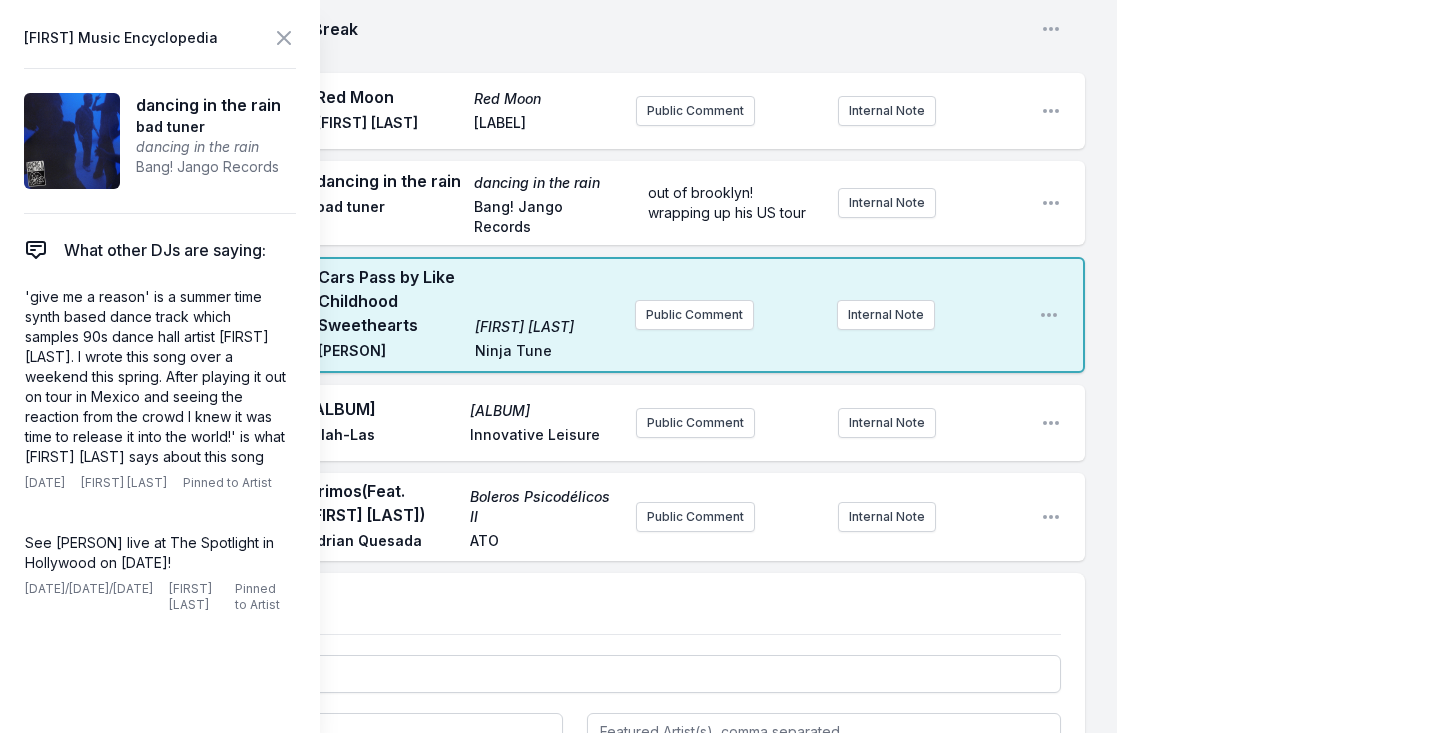 click on "dancing in the rain dancing in the rain bad tuner Bang! Jango Records" at bounding box center (468, 203) 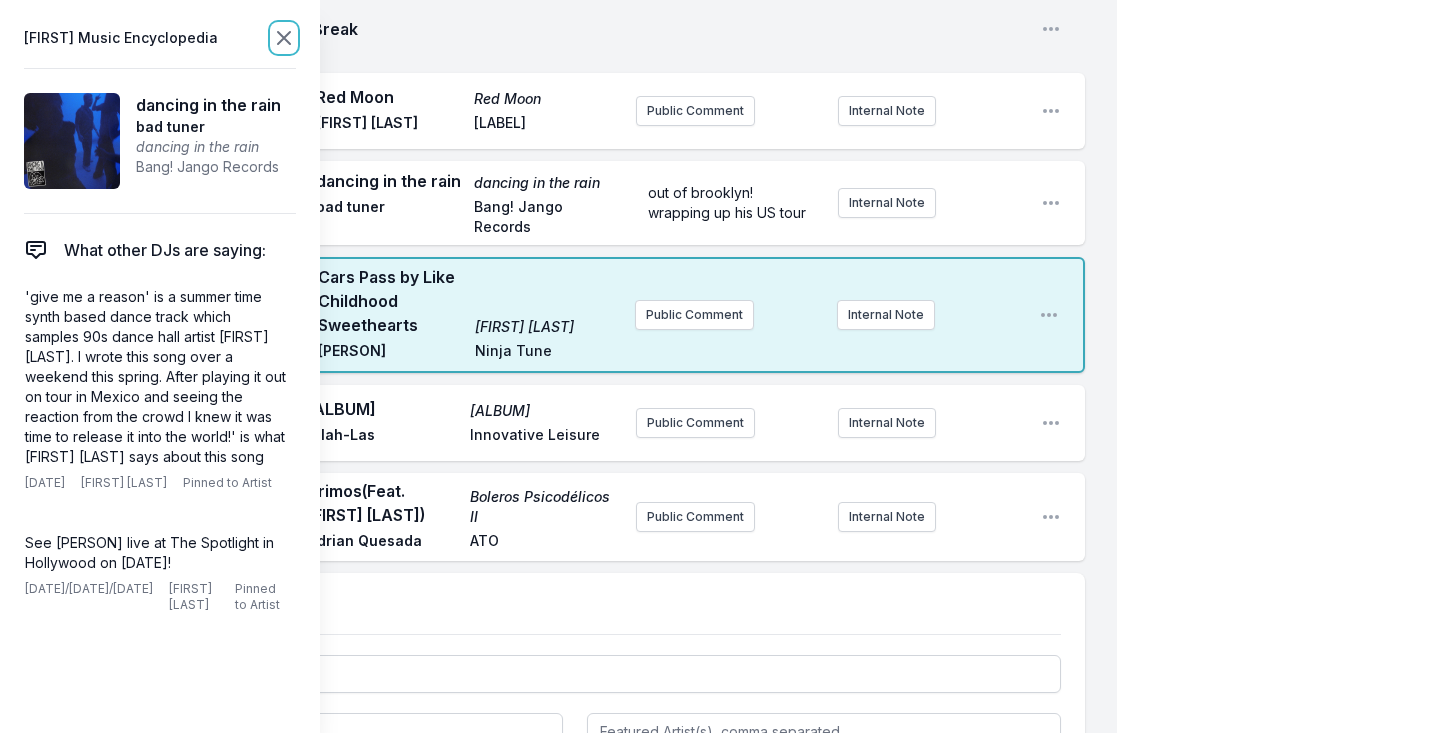 click 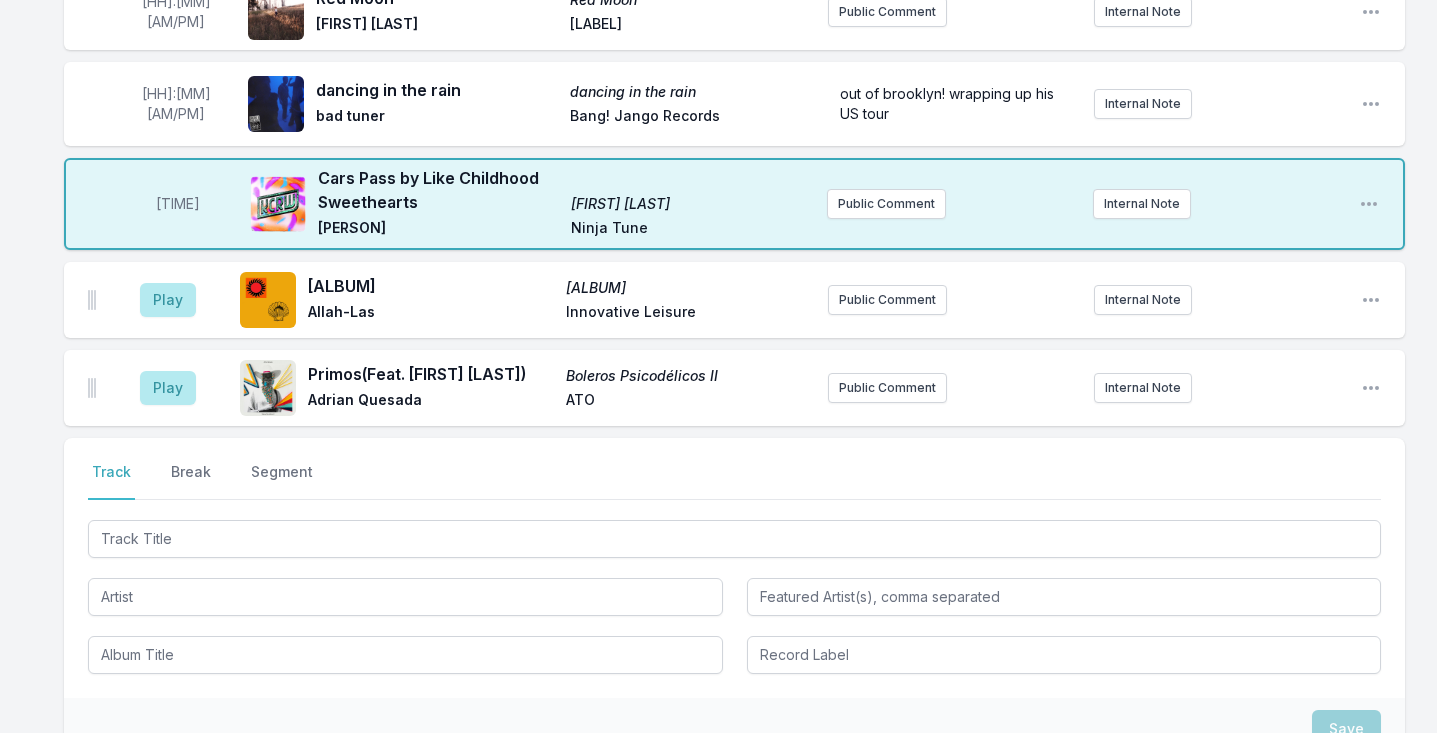 scroll, scrollTop: 3515, scrollLeft: 0, axis: vertical 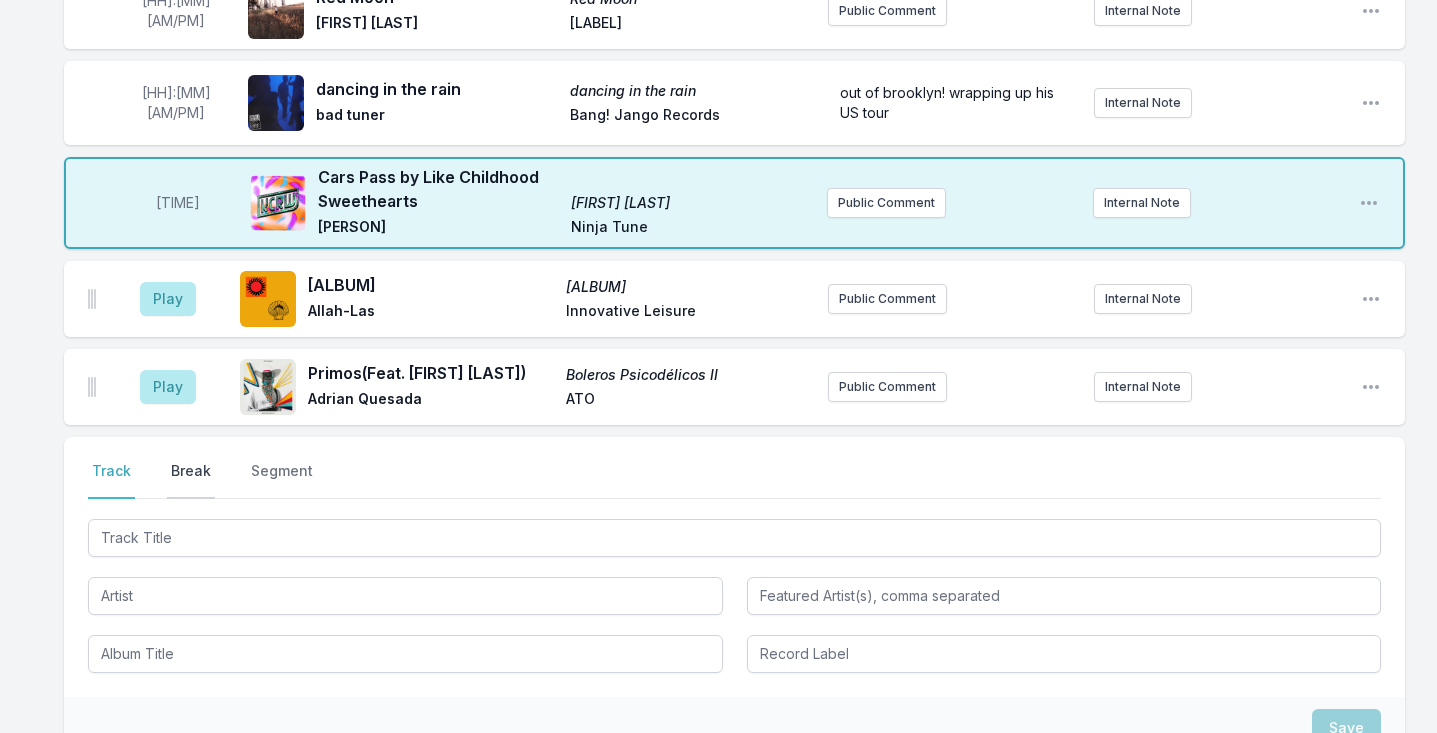click on "Break" at bounding box center [191, 480] 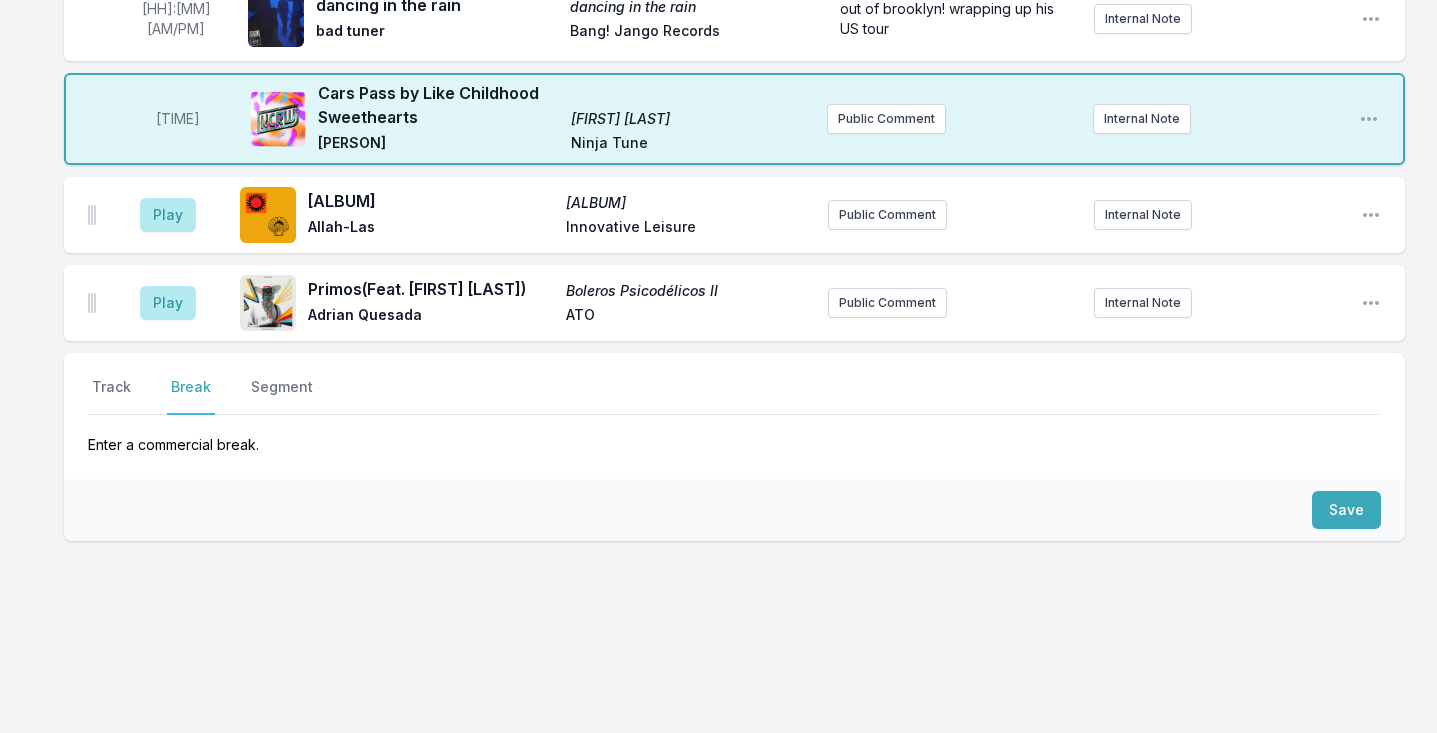 scroll, scrollTop: 3675, scrollLeft: 0, axis: vertical 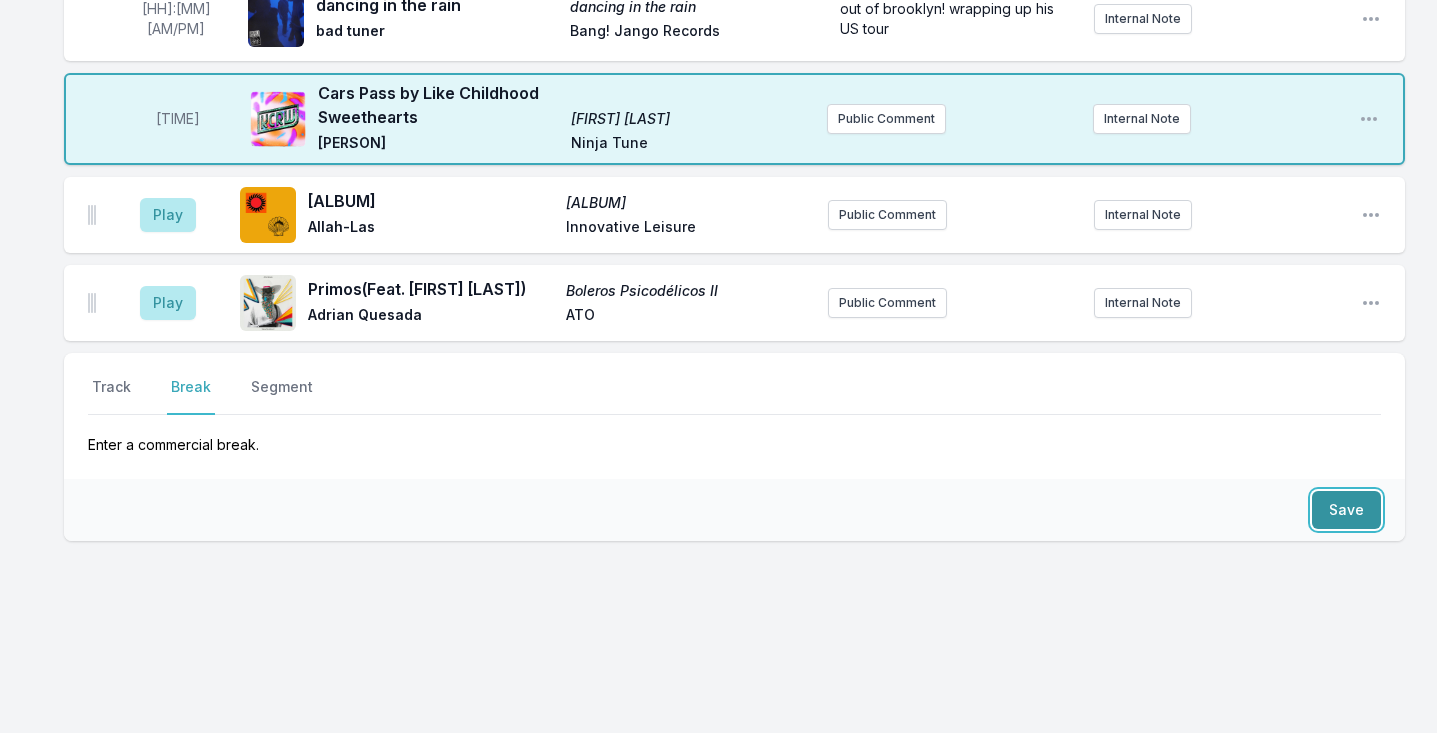 click on "Save" at bounding box center [1346, 510] 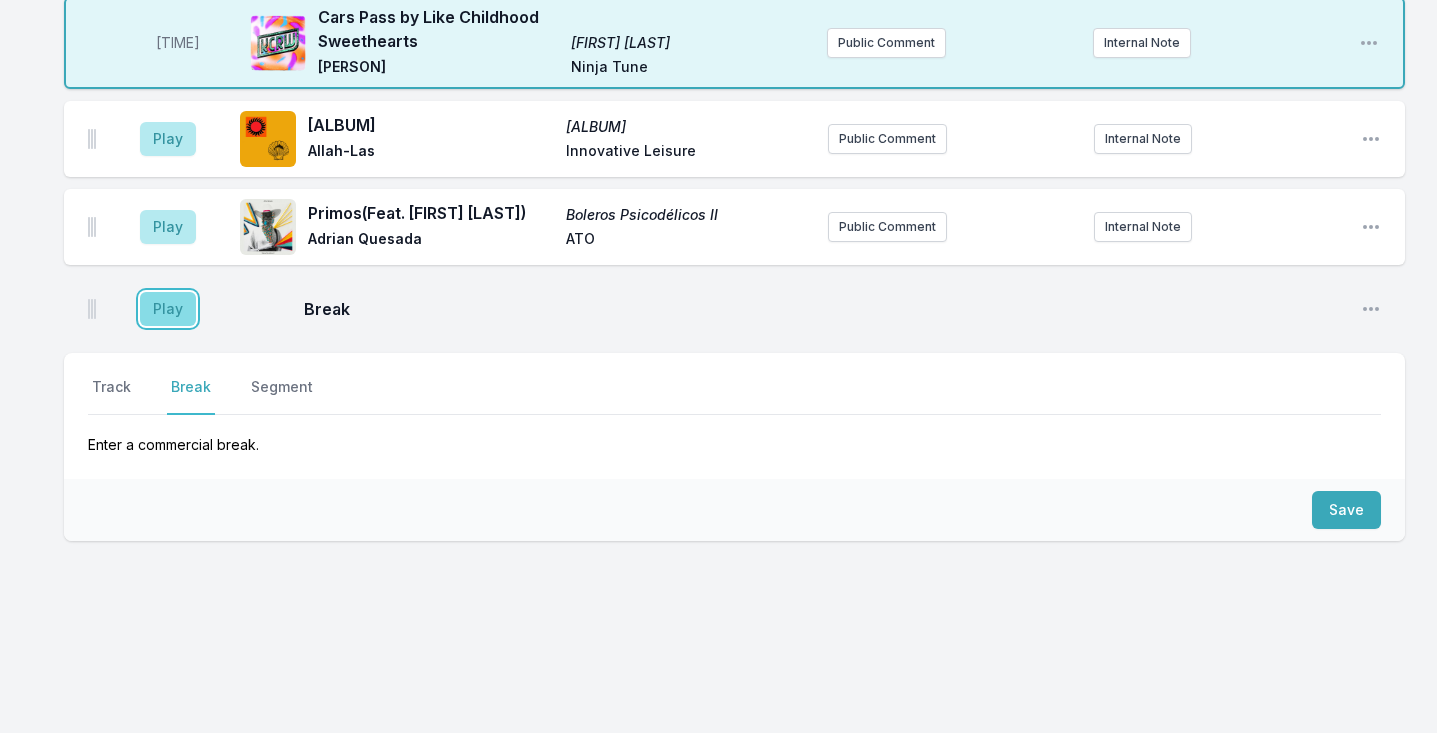 click on "Play" at bounding box center [168, 309] 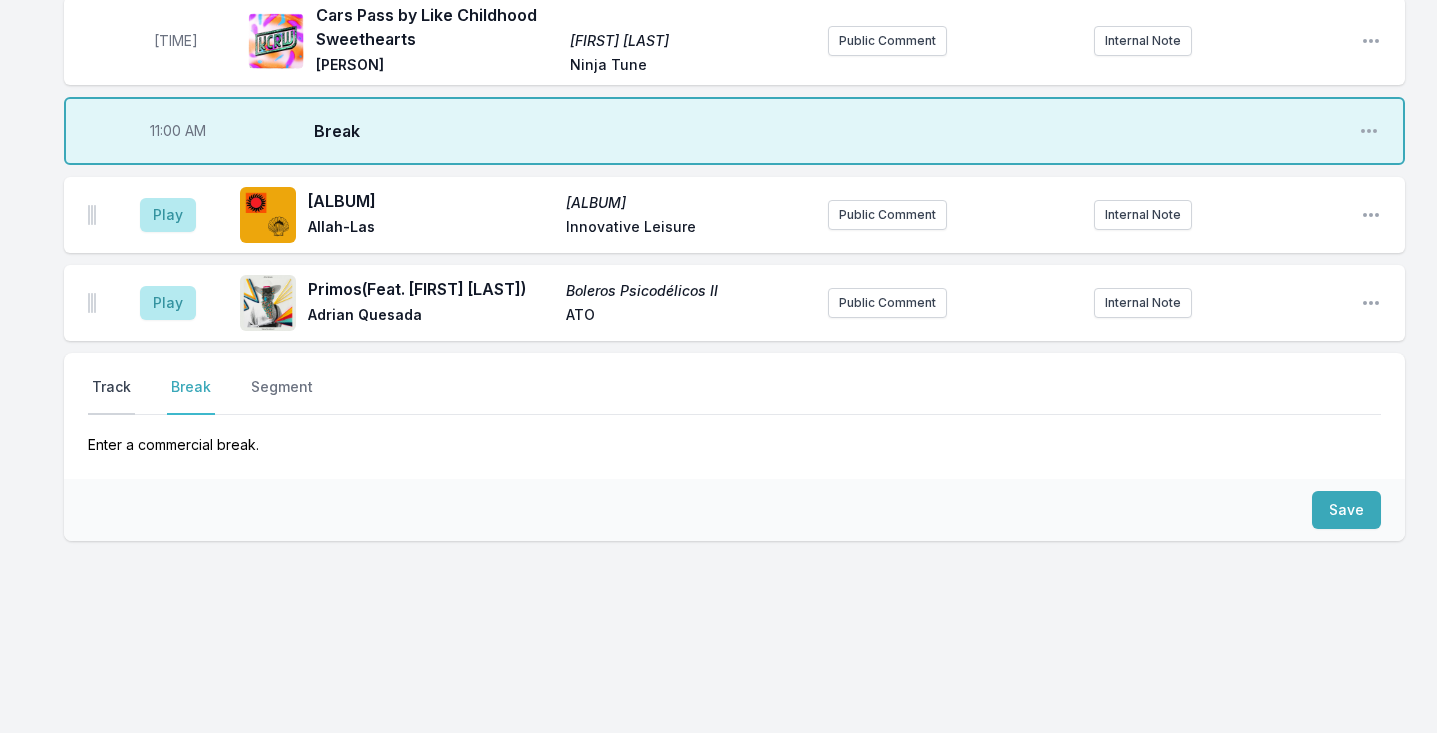 click on "Track" at bounding box center (111, 396) 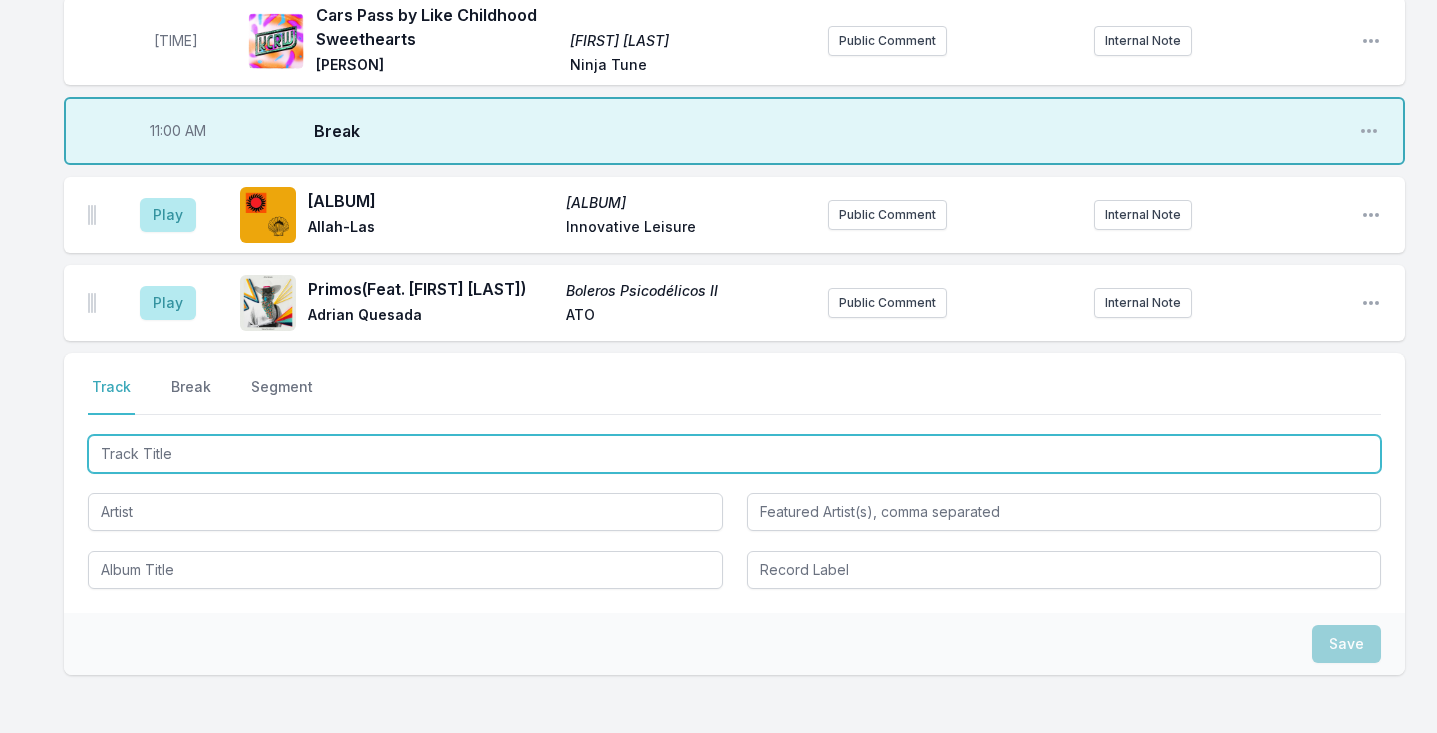 click at bounding box center (734, 454) 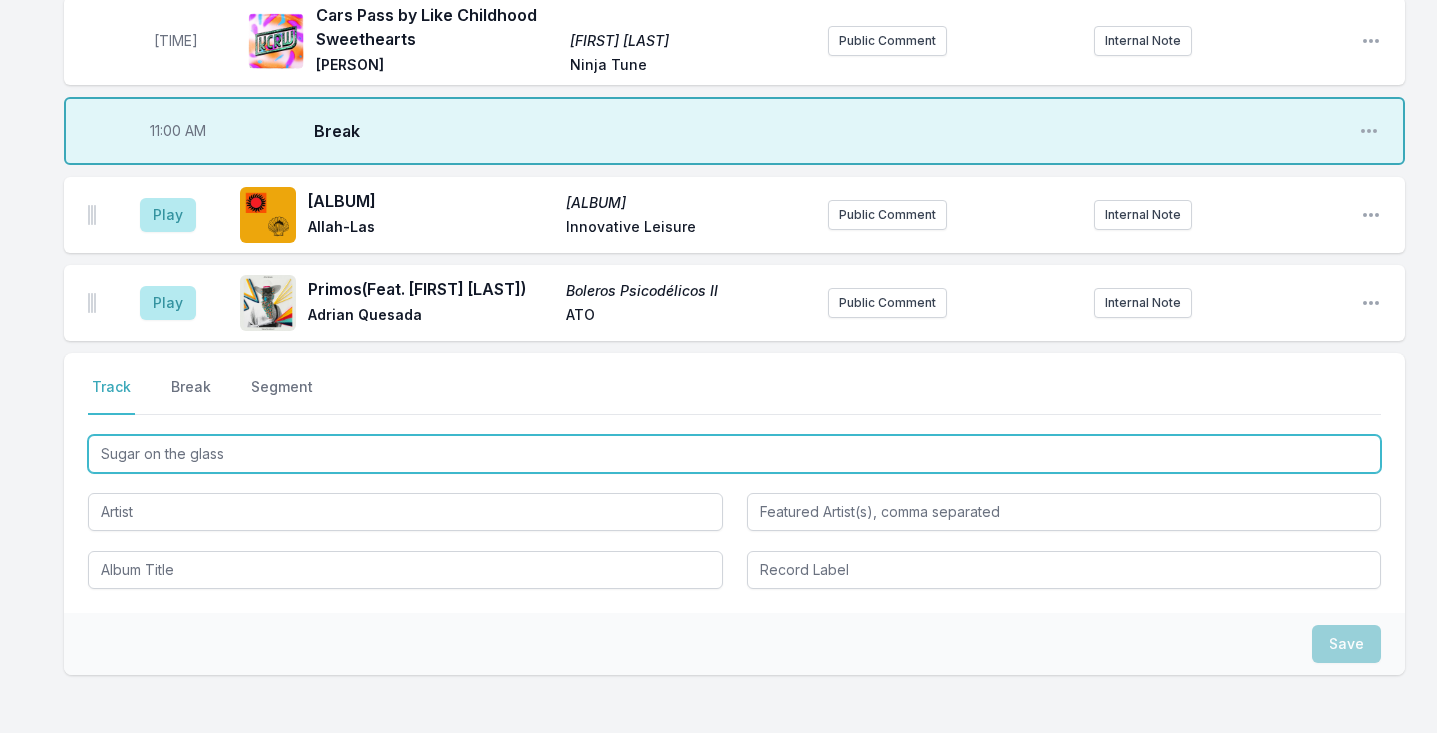 click on "Sugar on the glass" at bounding box center (734, 454) 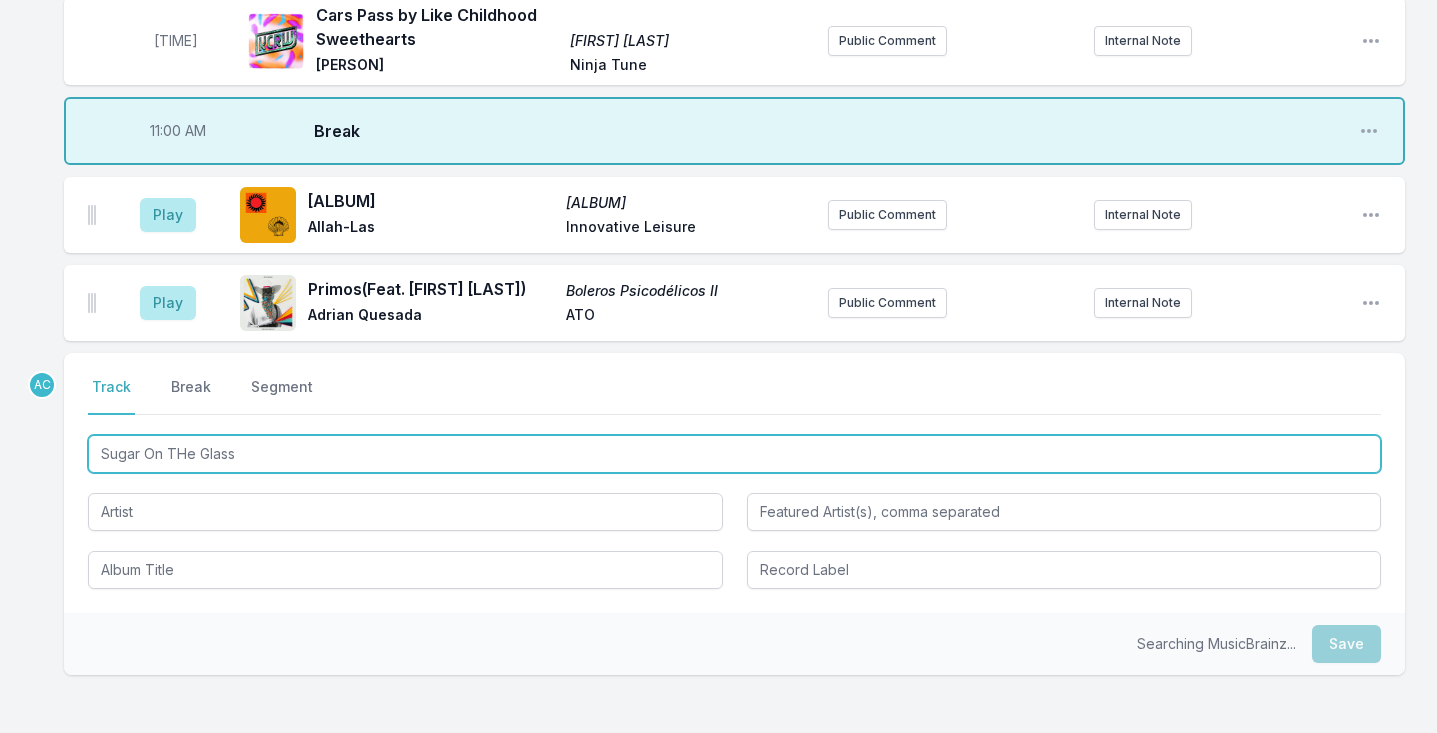 click on "Sugar On THe Glass" at bounding box center [734, 454] 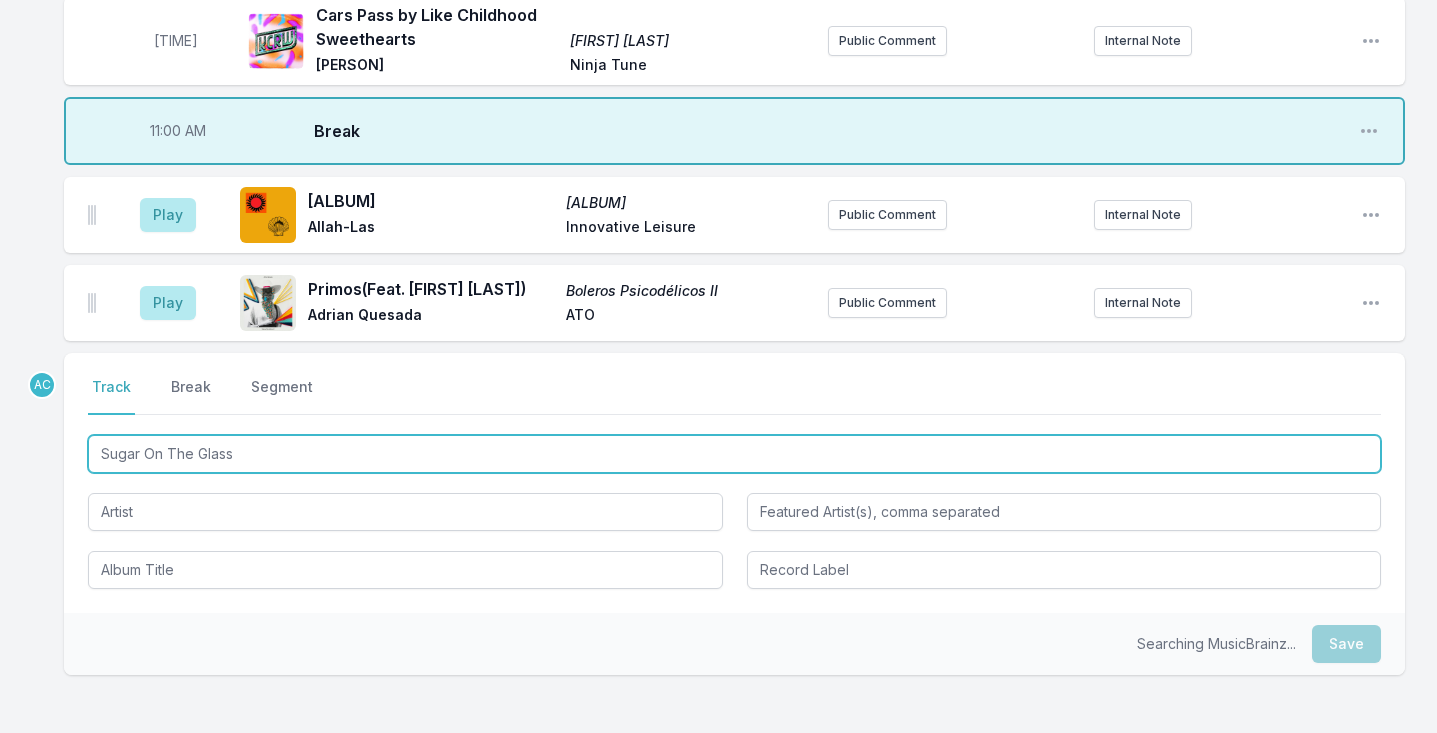 click on "Sugar On The Glass" at bounding box center (734, 454) 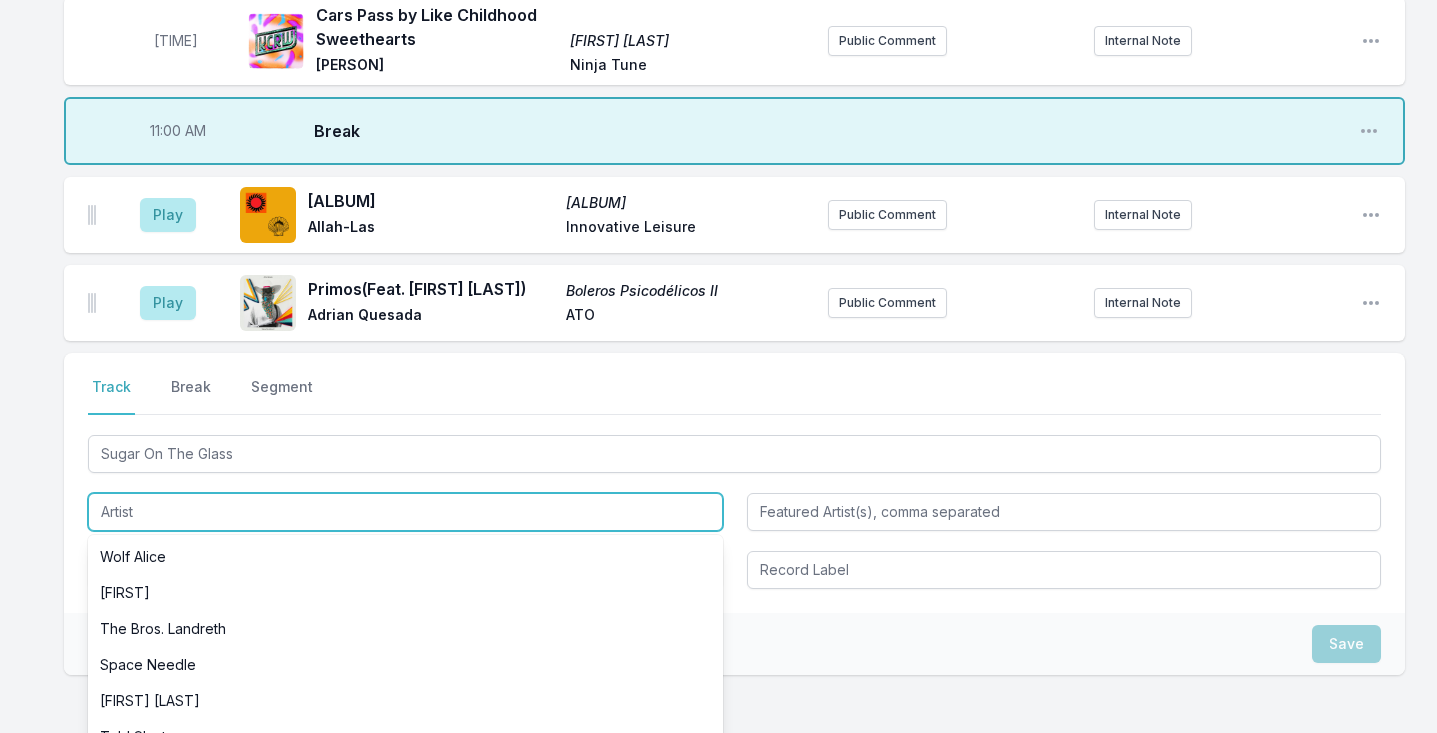 click at bounding box center [405, 512] 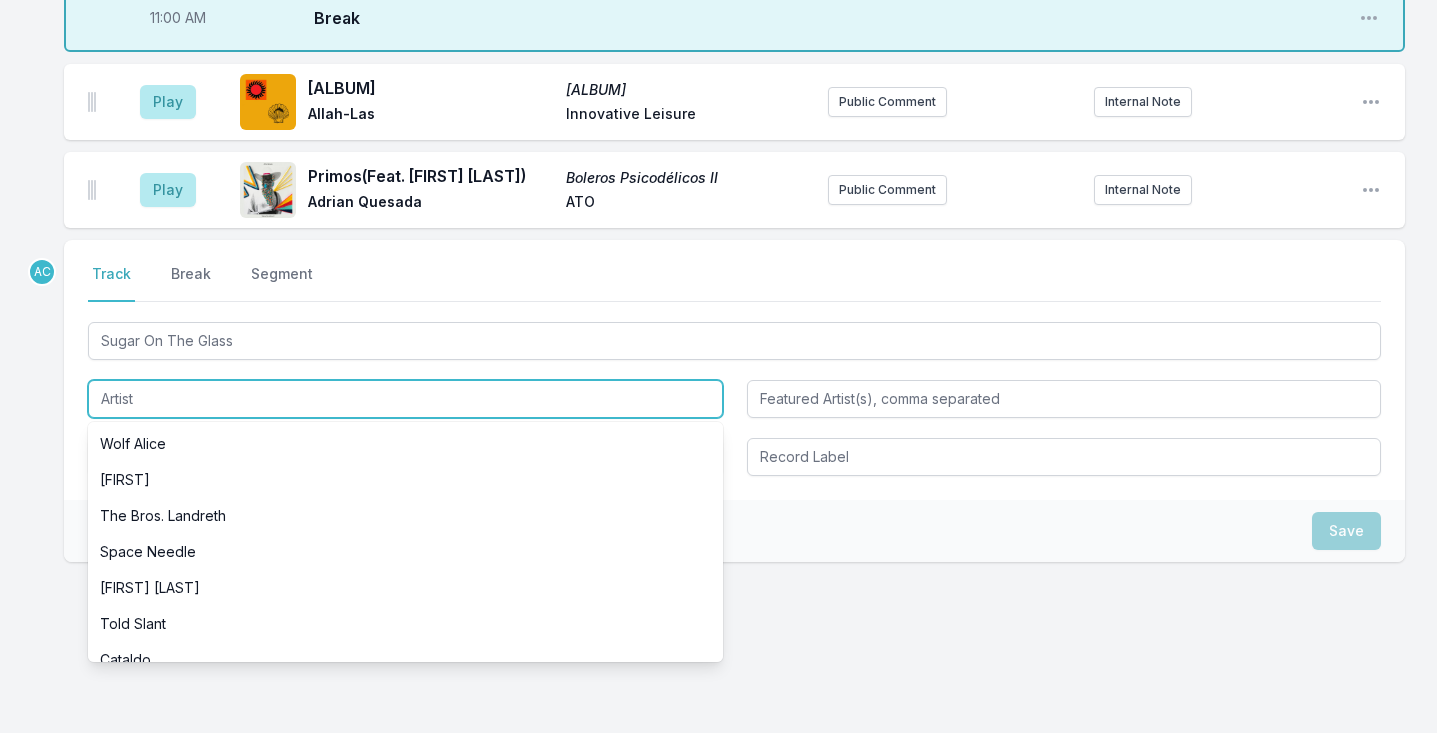 scroll, scrollTop: 3787, scrollLeft: 0, axis: vertical 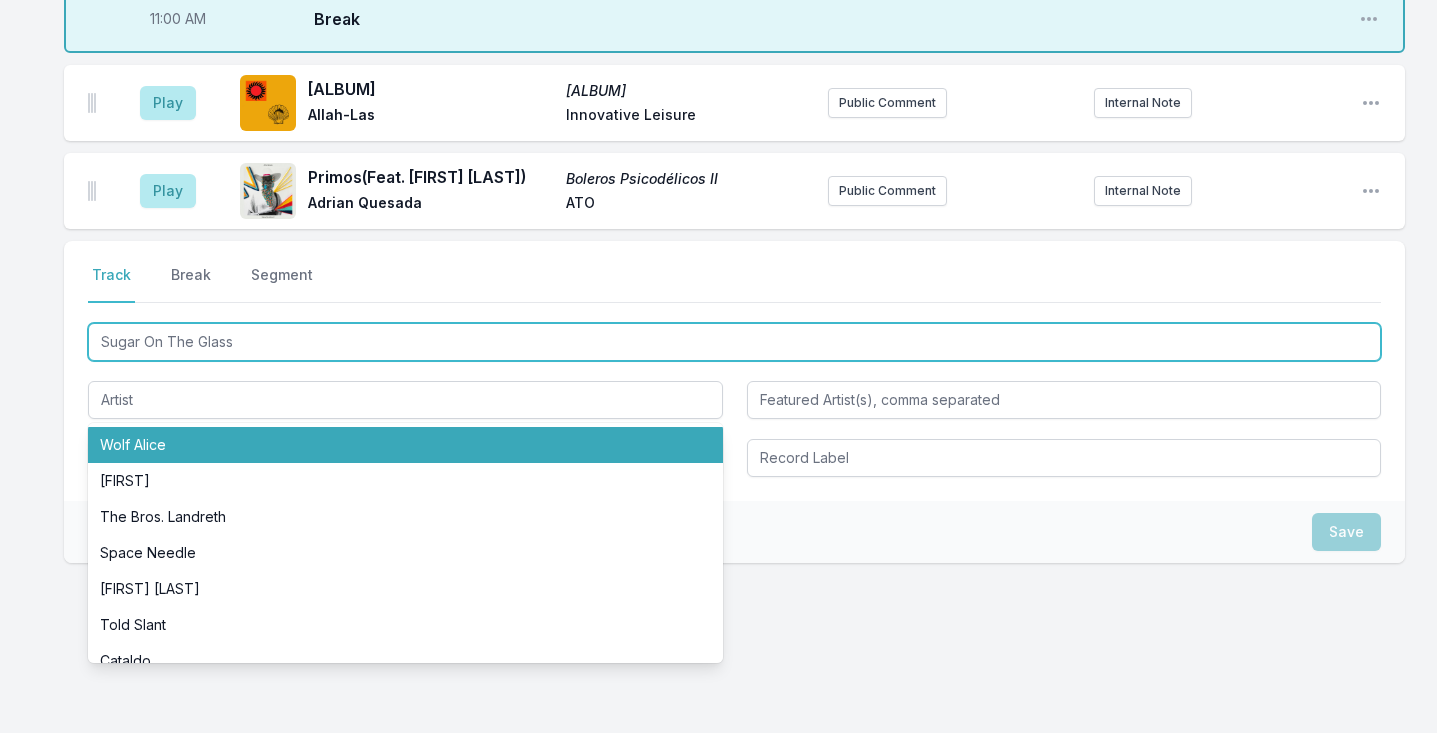 click on "Sugar On The Glass" at bounding box center (734, 342) 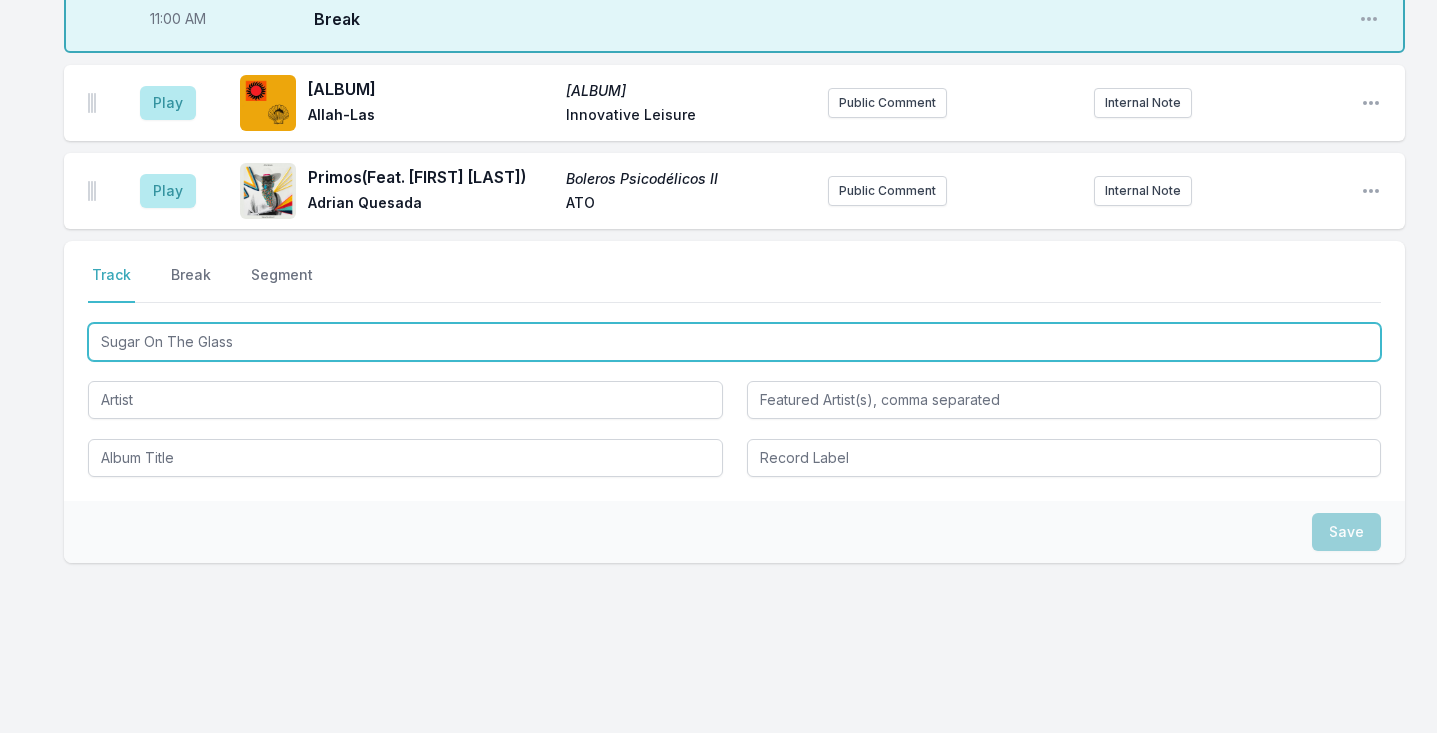 click on "Sugar On The Glass" at bounding box center [734, 342] 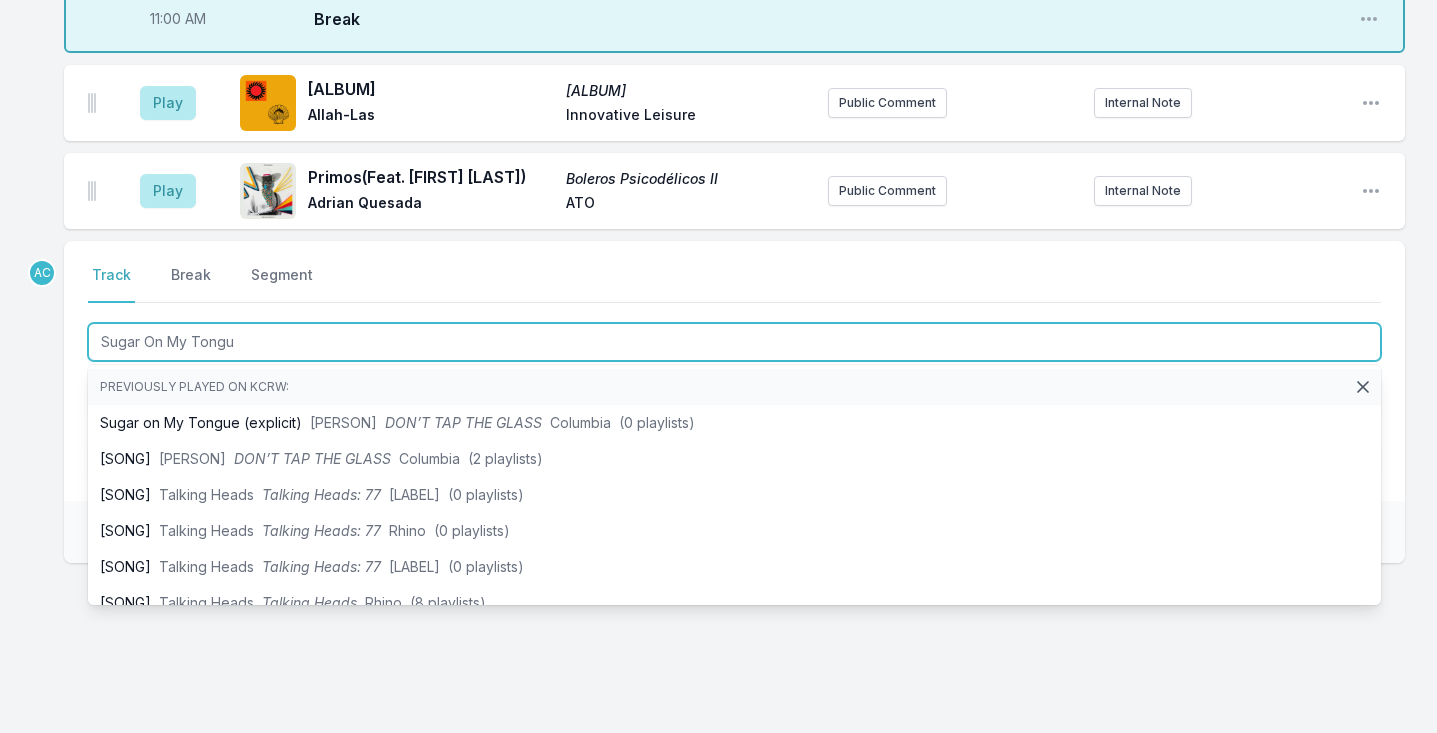 type on "Sugar On My Tongue" 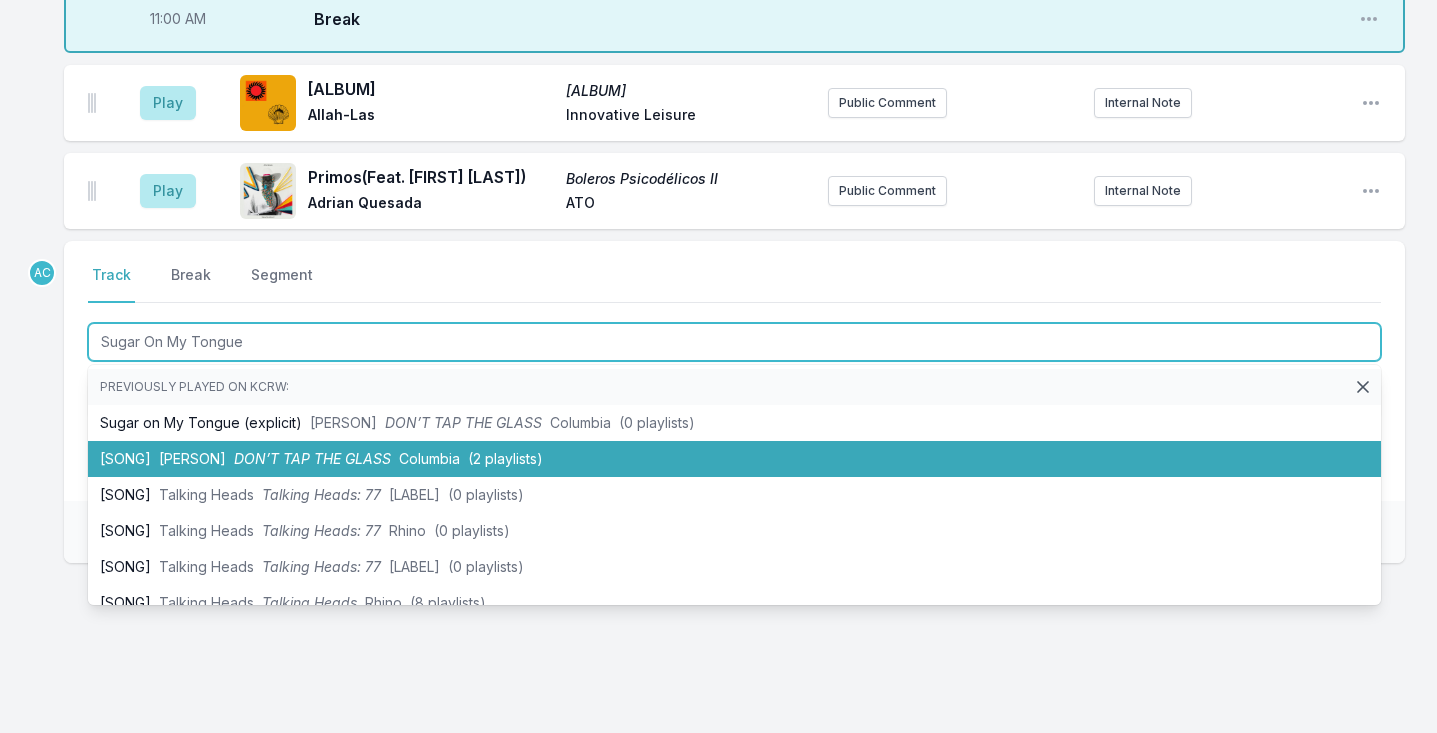 click on "Sugar on My Tongue Tyler, The Creator DON’T TAP THE GLASS Columbia (2 playlists)" at bounding box center (734, 459) 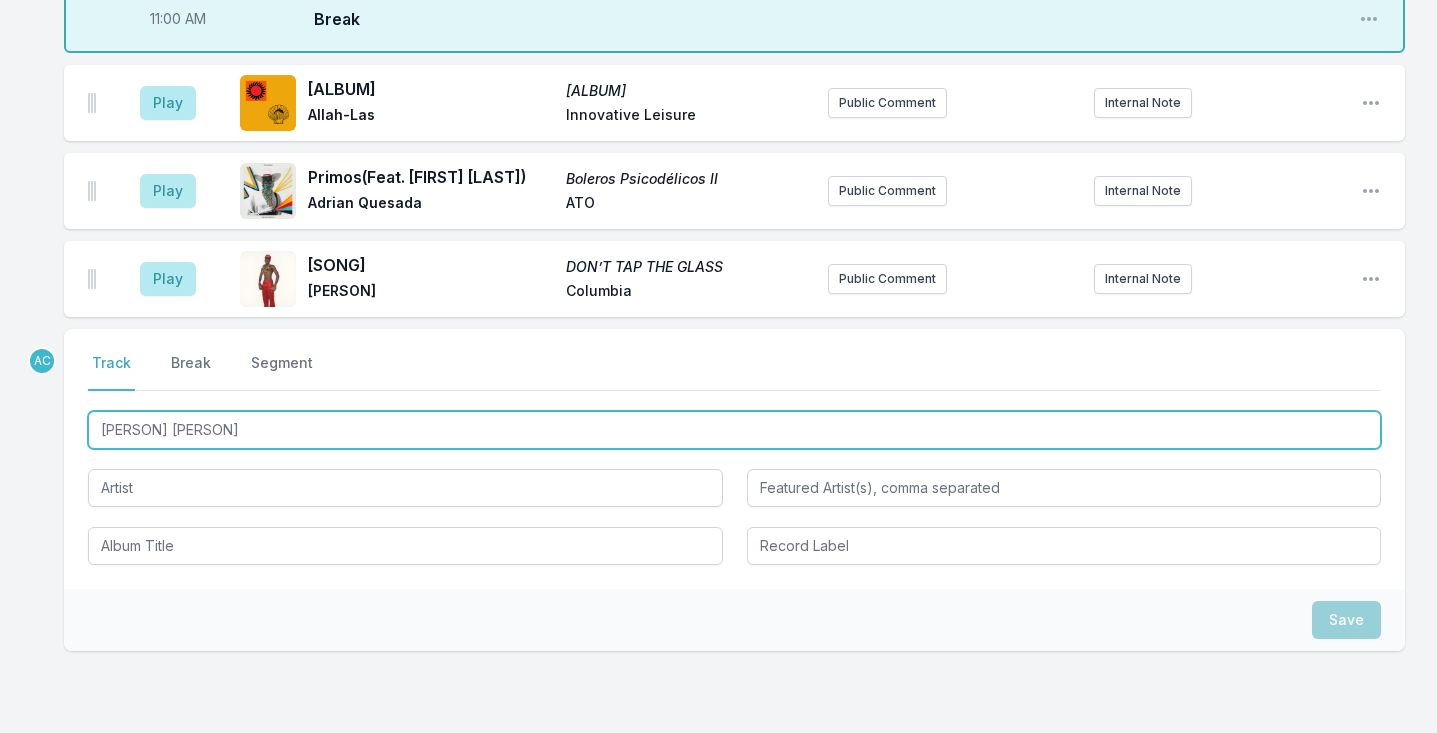 click on "Disa Badman" at bounding box center [734, 430] 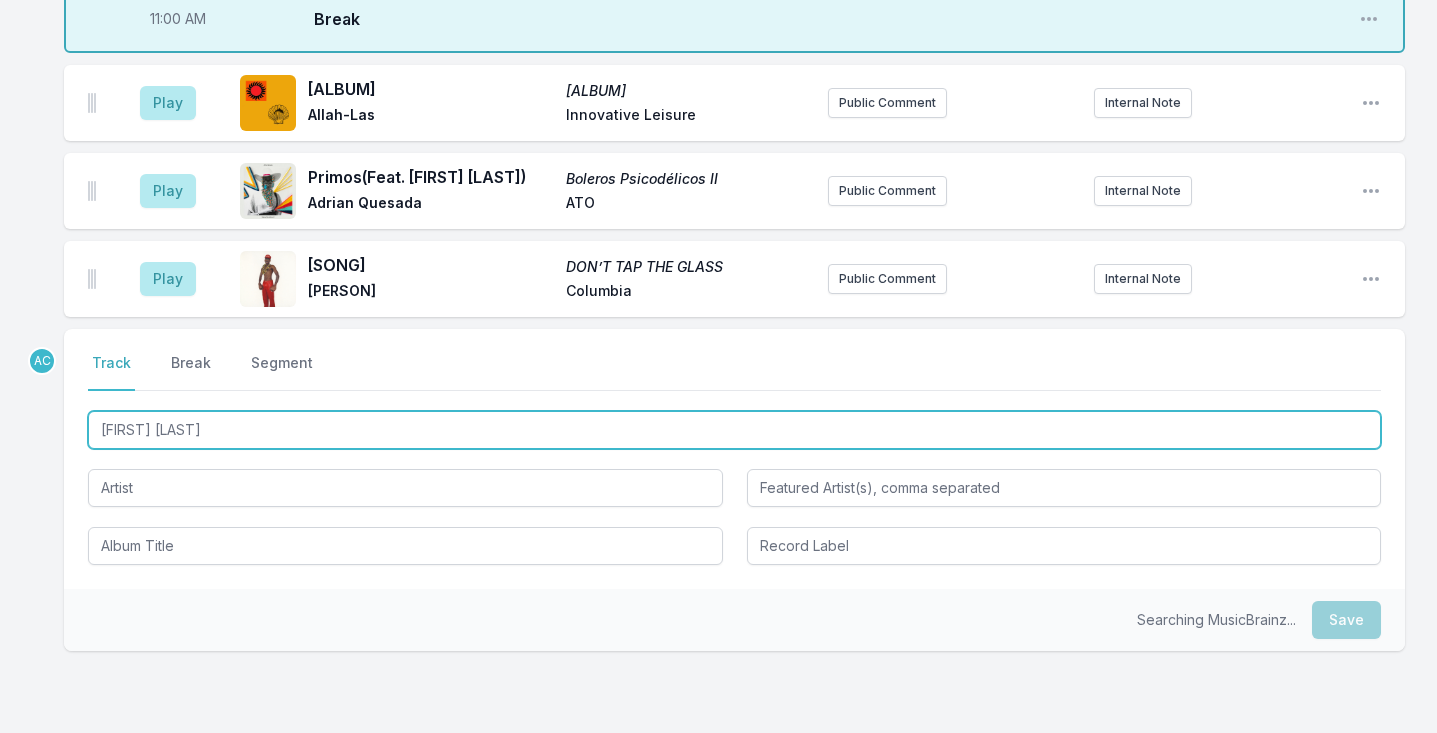 type on "Dis Badman" 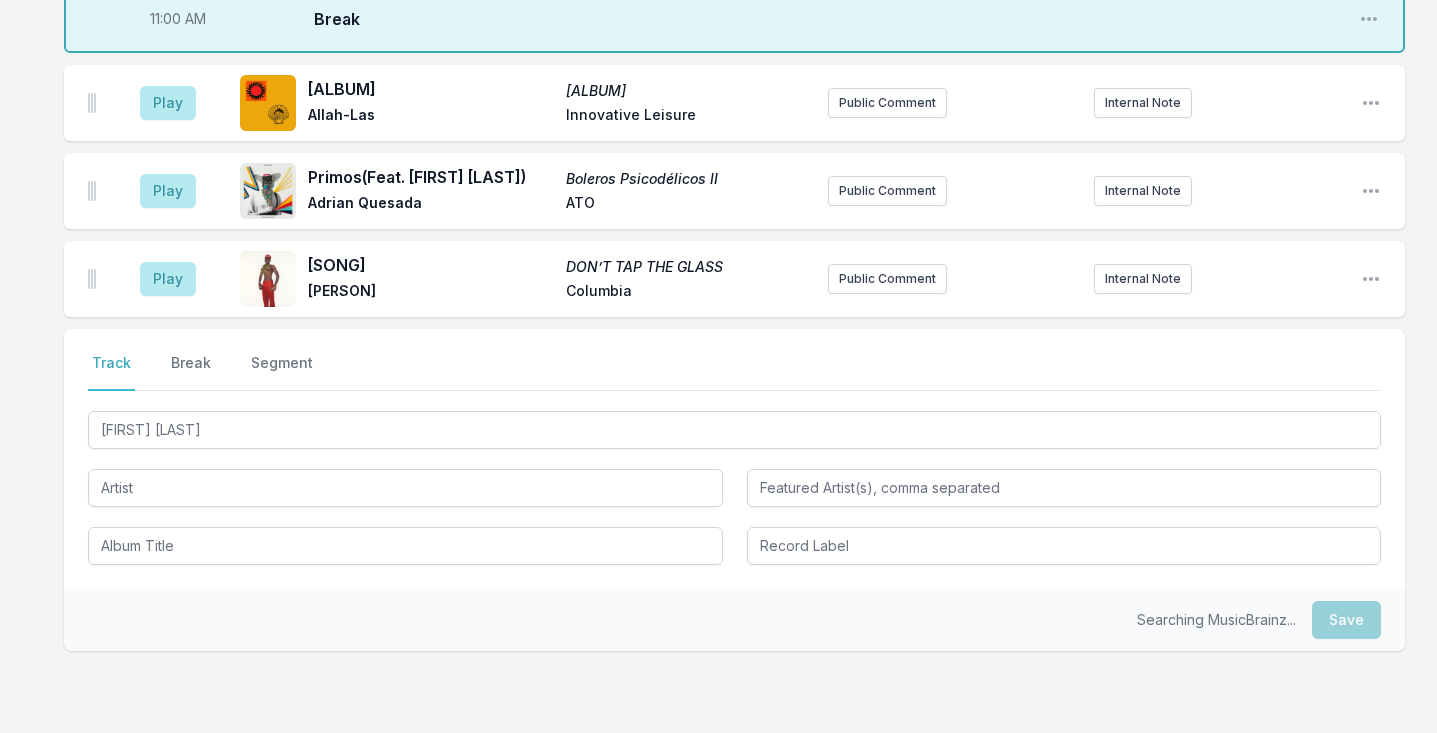 click on "[TIME] Iknowhowyoufeel Parcels Parcels Because Music Public Comment [YEAR] Open playlist item options [TIME] S.N.C Nothing Darkside Matador [MONTH] [YEAR] Internal Note Open playlist item options [MONTH] [YEAR] [TIME] Mirrorball Dim Binge Canty Full Time Hobby East-London singer, songwriter and multi-instrumentalist Internal Note Open playlist item options East-London singer, songwriter and multi-instrumentalist [TIME] LIE DOWN.. SAYA Saya Gray Dirty Hit Saya Gray live performance at KCRW! Internal Note Open playlist item options Saya Gray live performance at KCRW! [TIME] October October Okonski Colemine Records [MONTH] [DAY]th release Internal Note Open playlist item options [MONTH] [DAY]th release [TIME] Break Open playlist item options [TIME] Verrans Corner Dime Serebii Innovative Leisure jazzy crooner based in New Zealand Internal Note Open playlist item options jazzy crooner based in New Zealand [TIME] Me Pasa (Piscis) Me Pasa (Piscis) Astropical Sony Music | Latin Internal Note Open playlist item options [TIME]" at bounding box center [718, -1374] 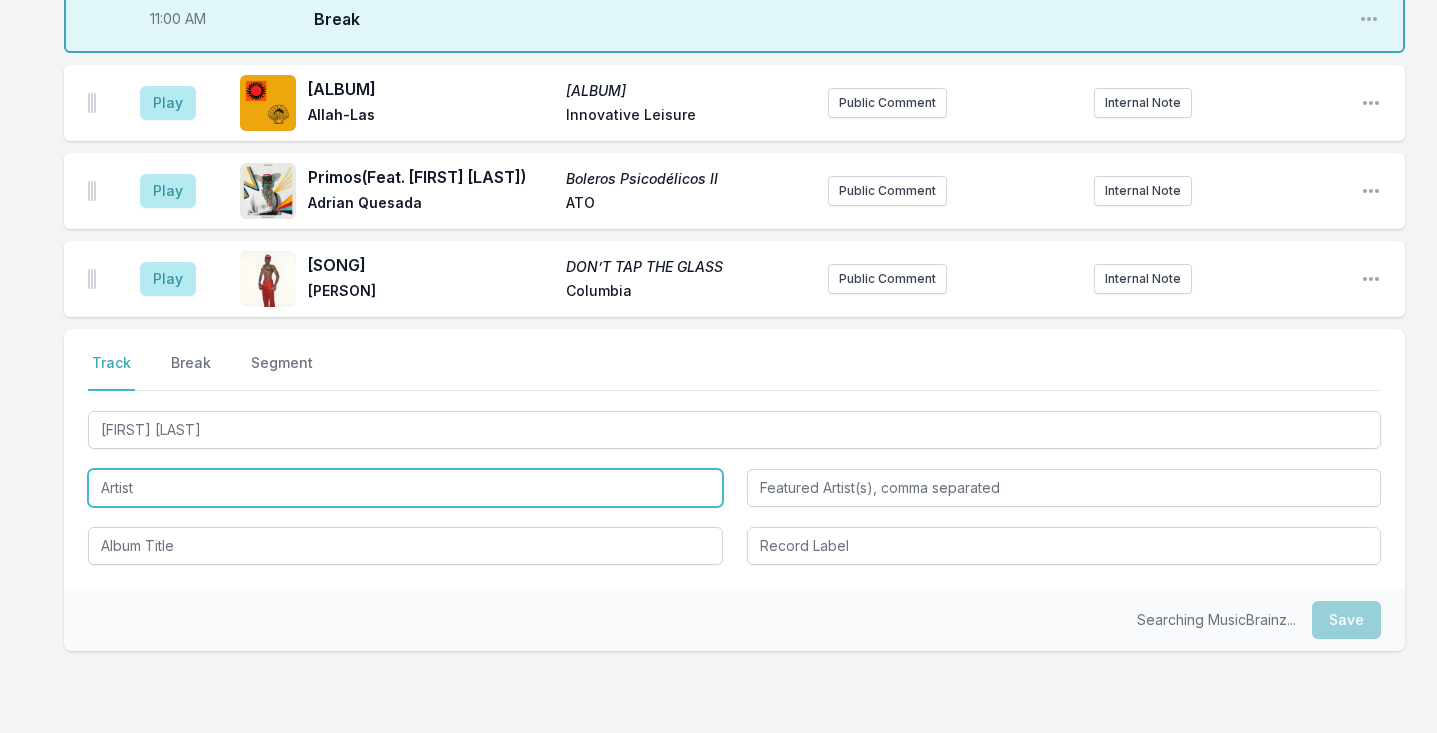 click at bounding box center [405, 488] 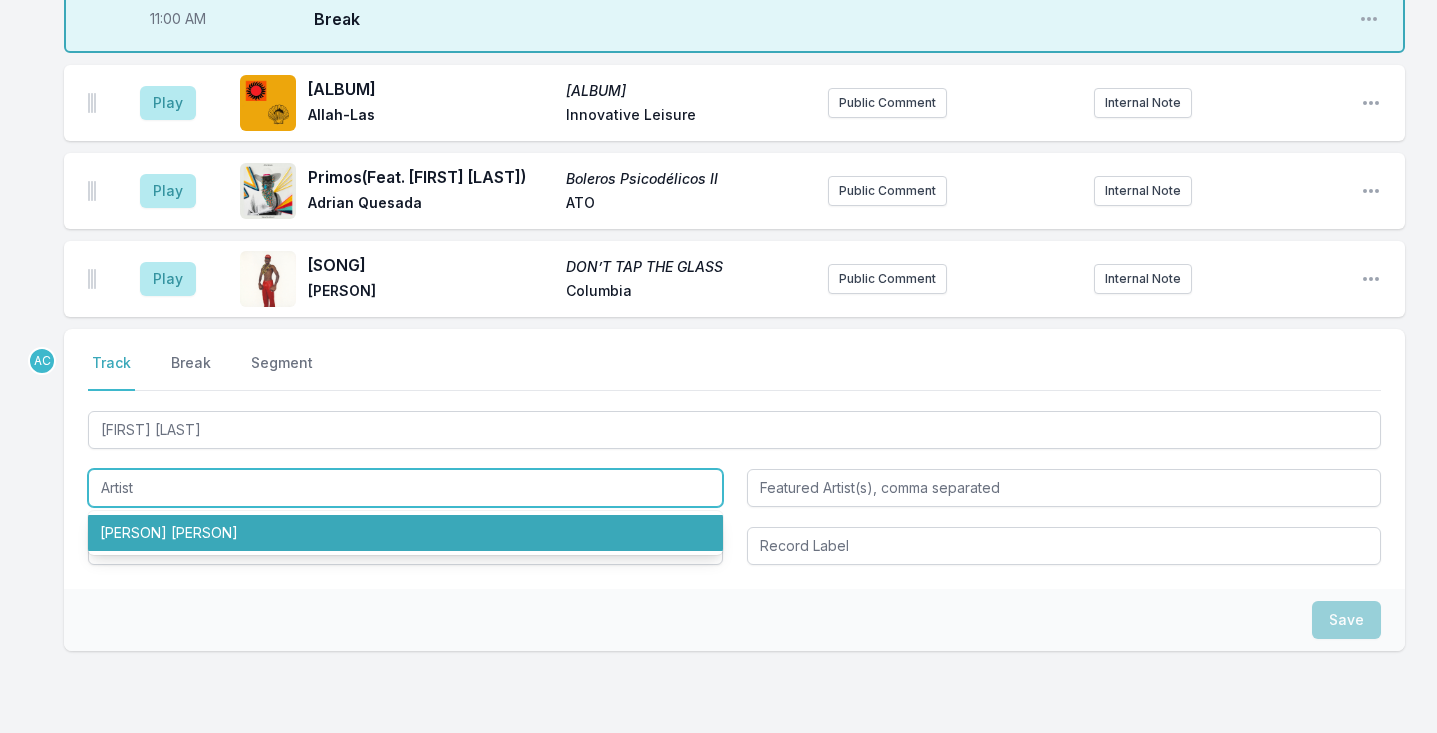 click on "Sammy Virji" at bounding box center (405, 533) 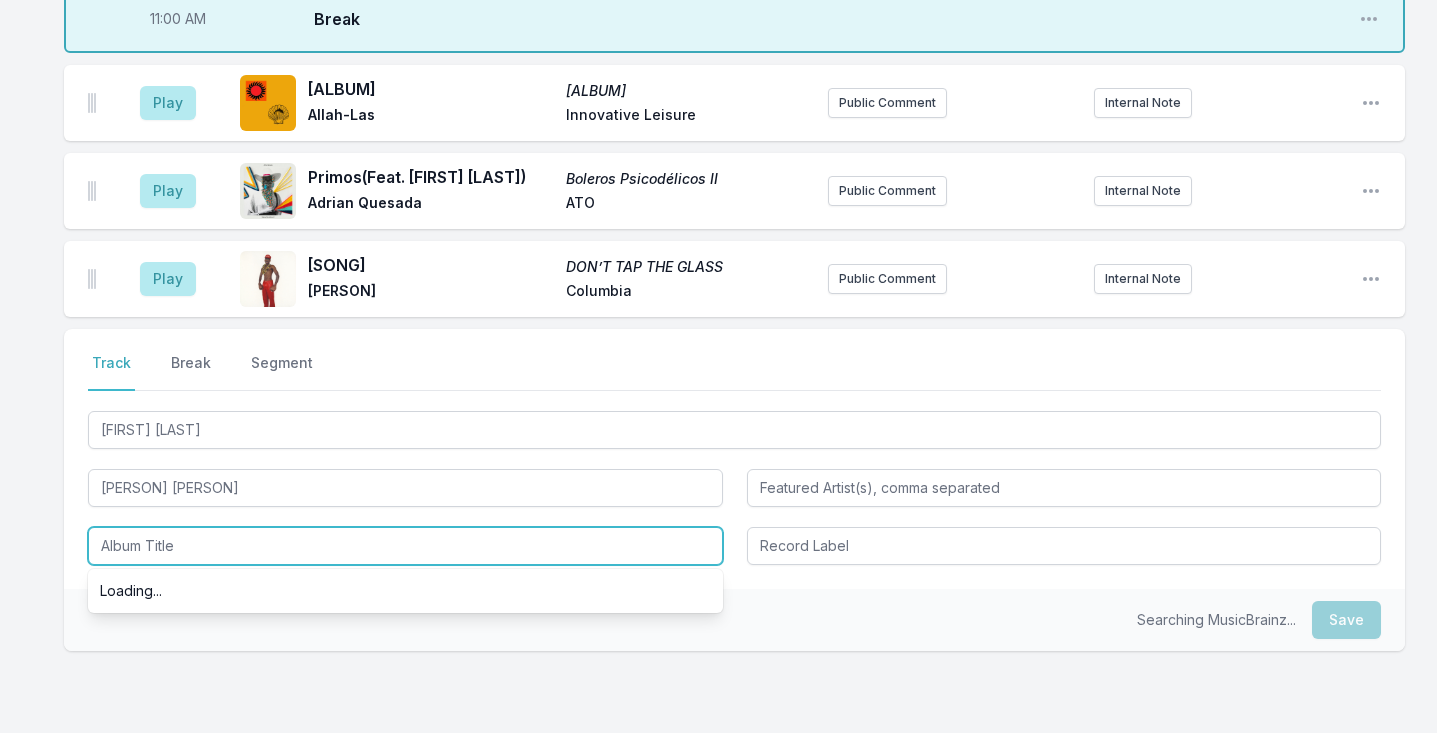 click at bounding box center [405, 546] 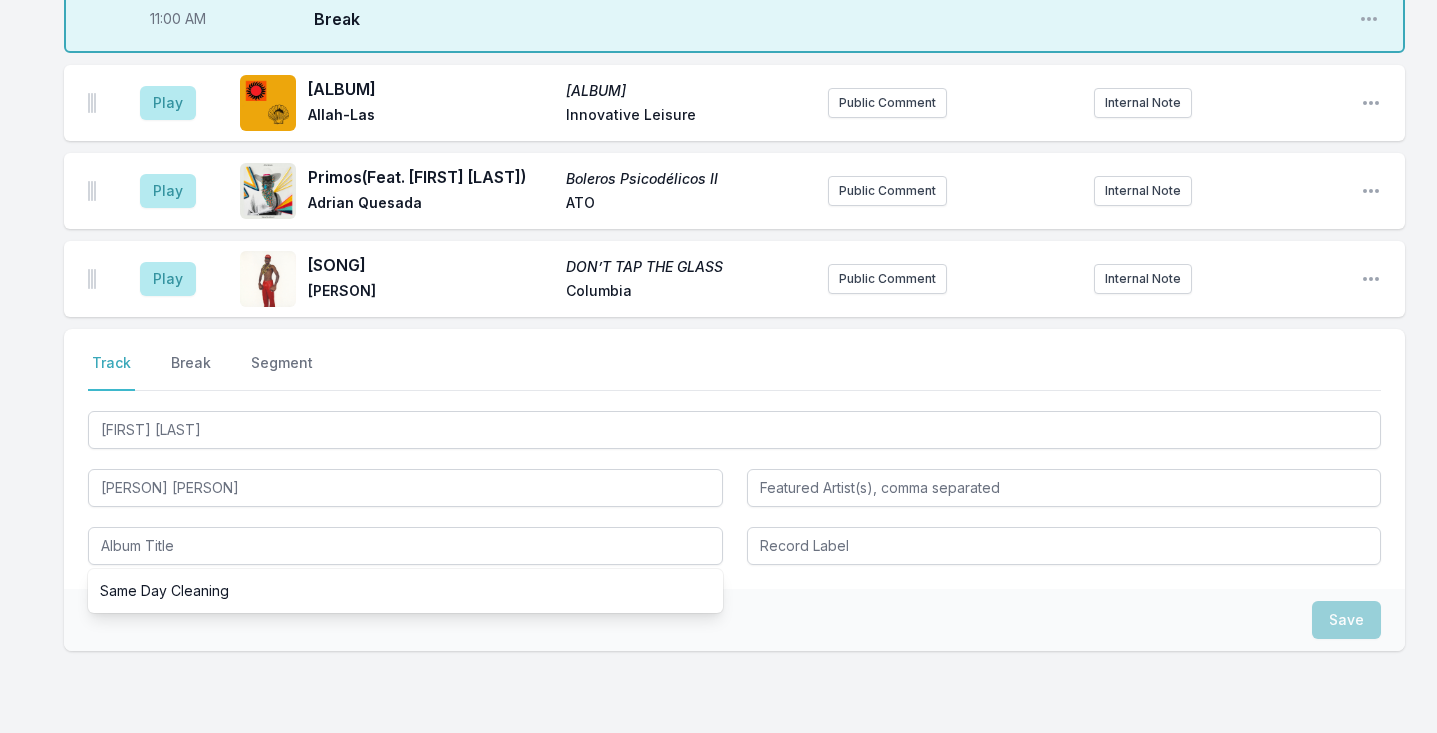 click on "DON’T TAP THE GLASS" at bounding box center [689, 267] 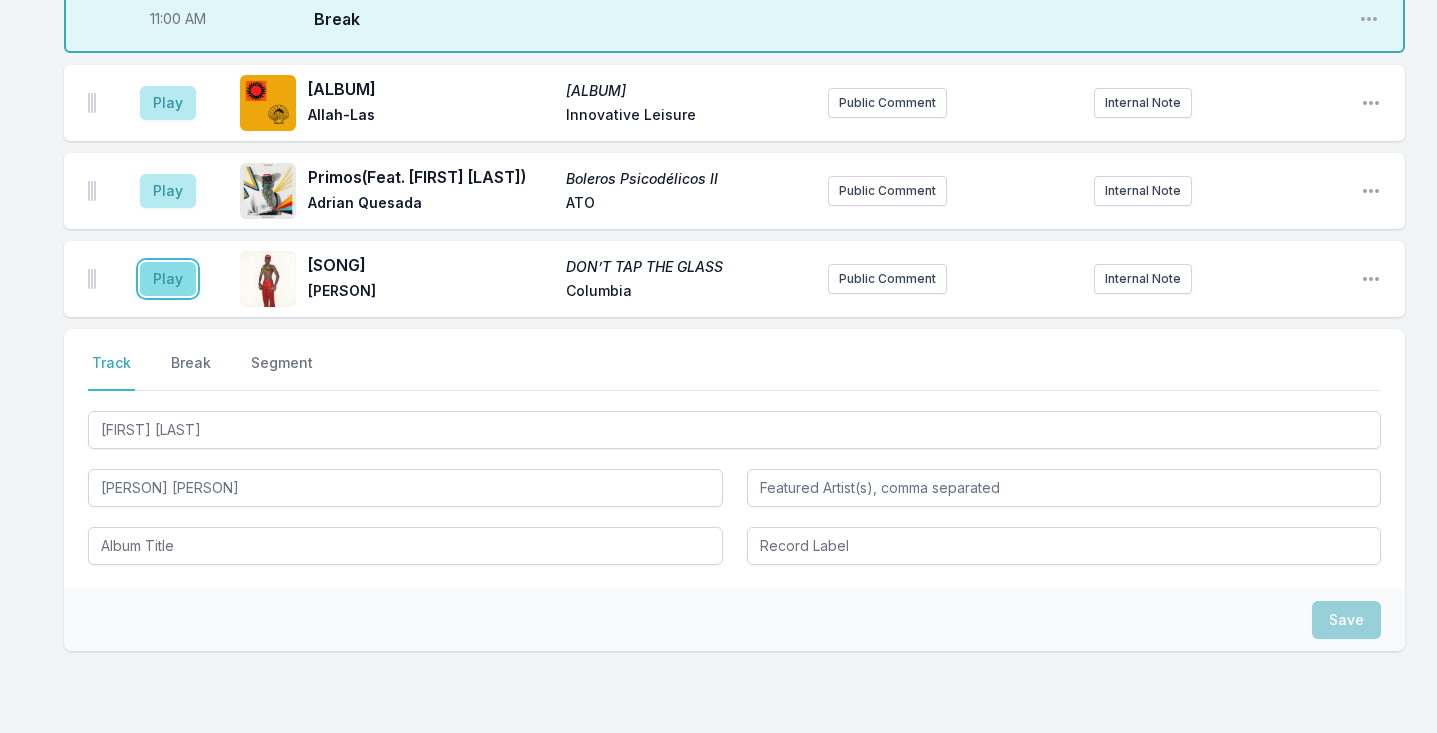 click on "Play" at bounding box center (168, 279) 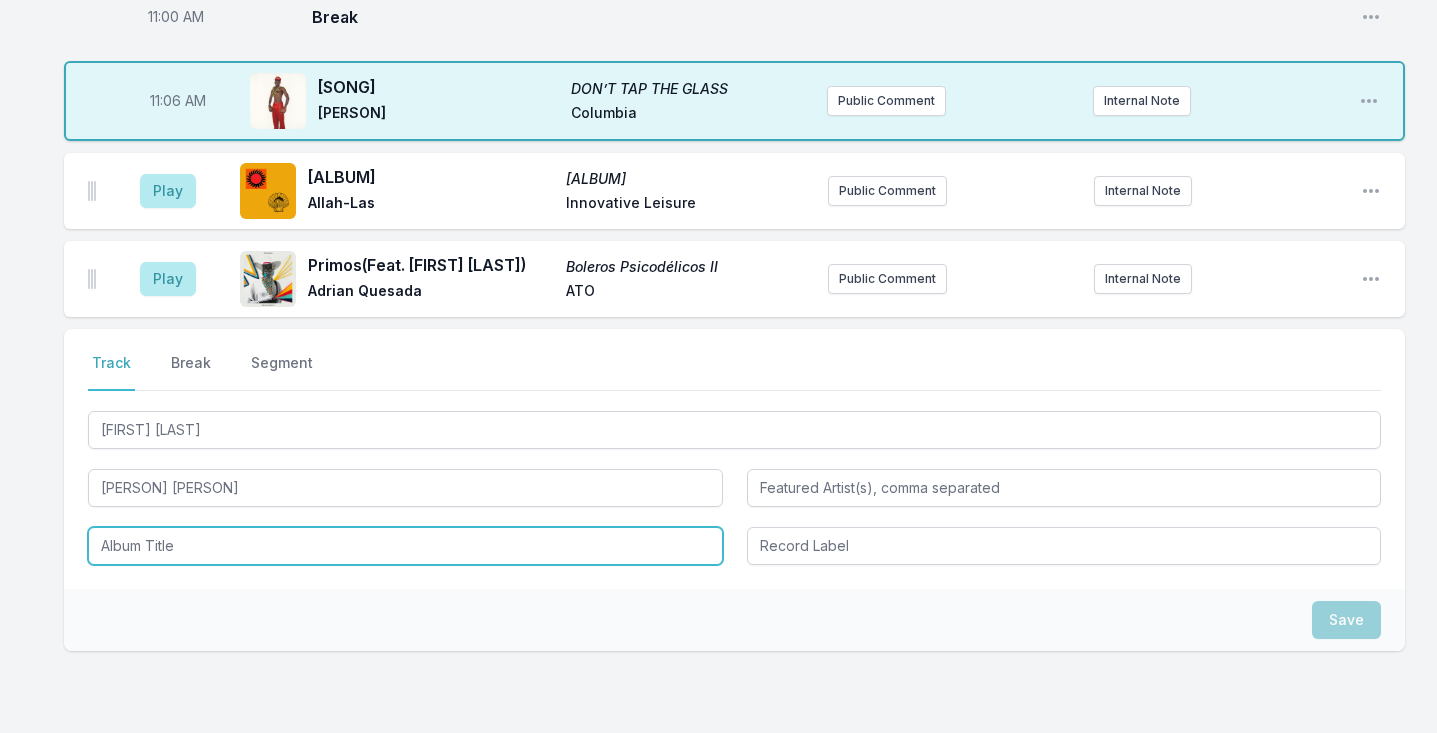 click at bounding box center (405, 546) 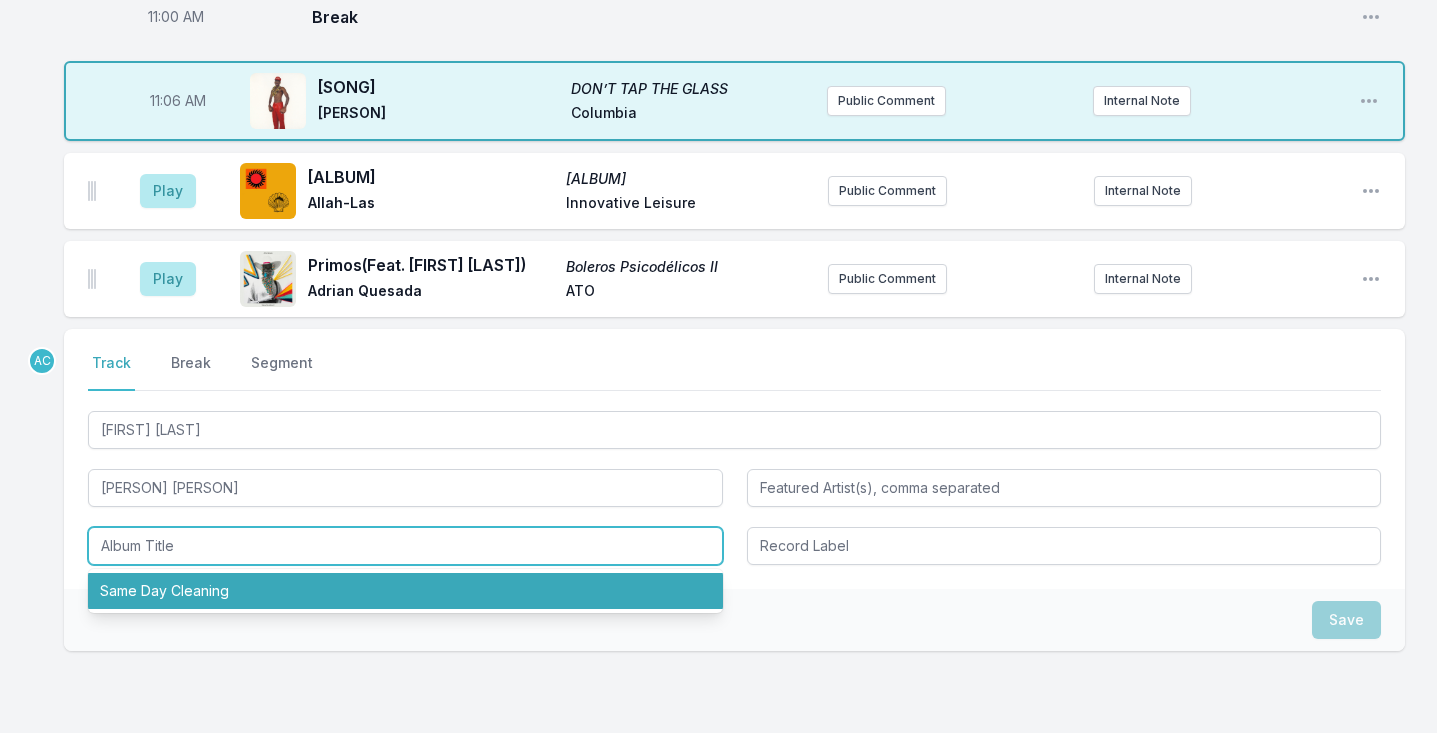 click on "Same Day Cleaning" at bounding box center [405, 591] 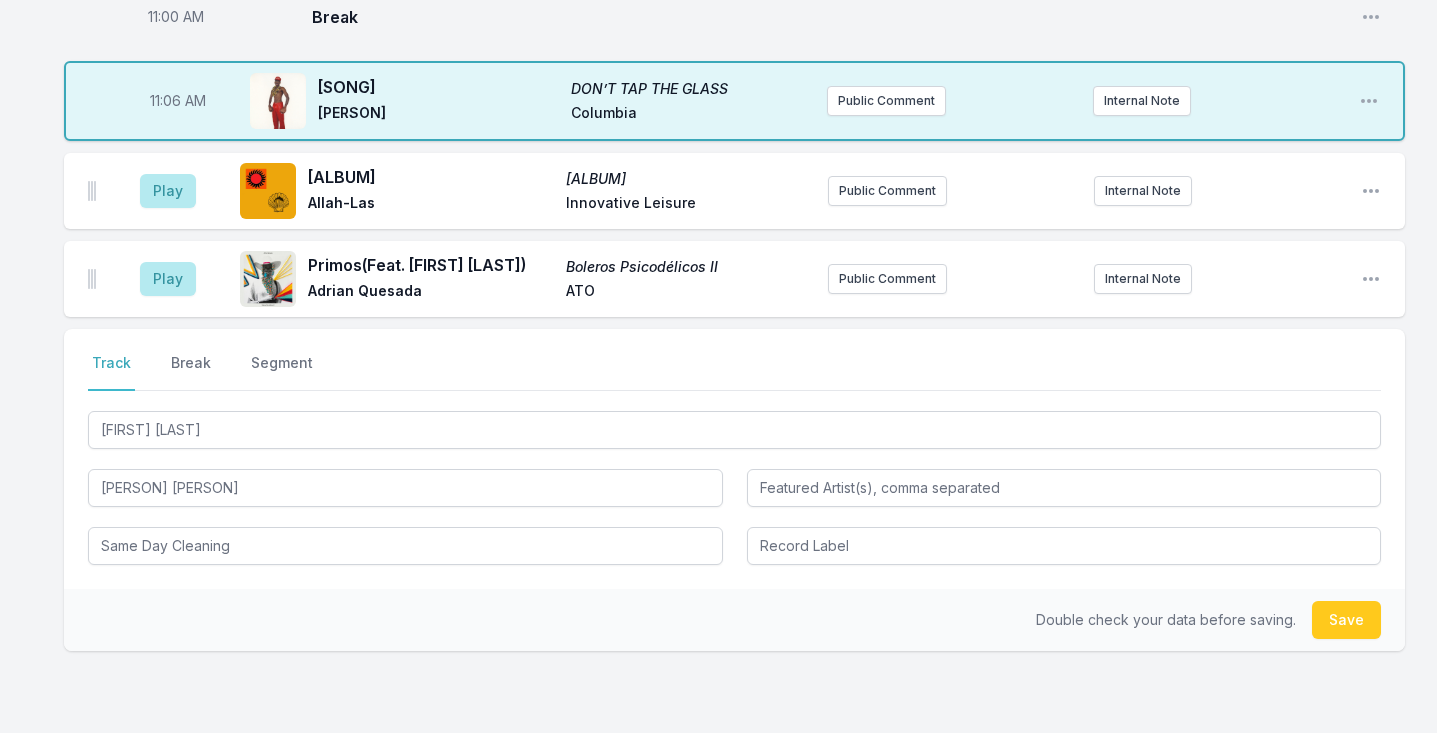 click on "Select a tab Track Break Segment Track Break Segment Dis Badman Sammy Virji Same Day Cleaning" at bounding box center [734, 459] 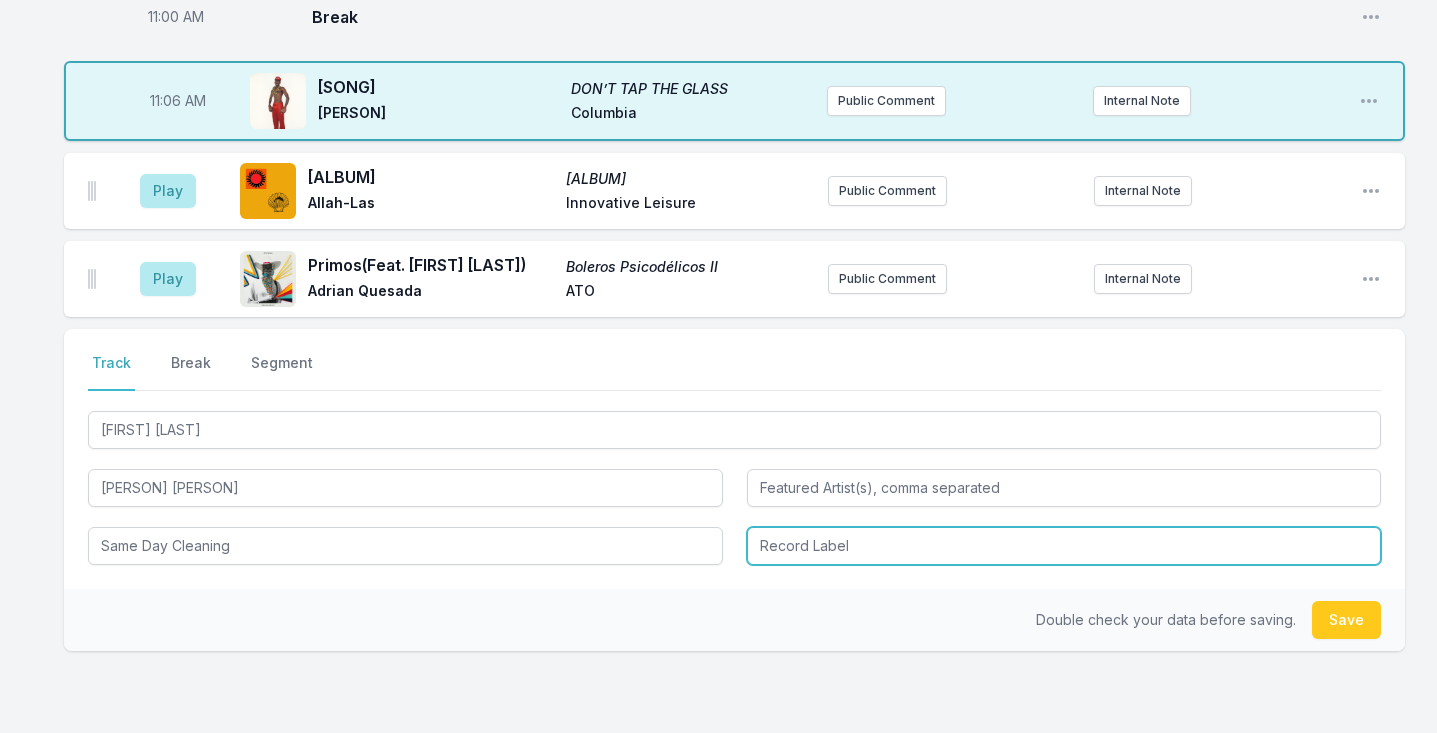 click at bounding box center [1064, 546] 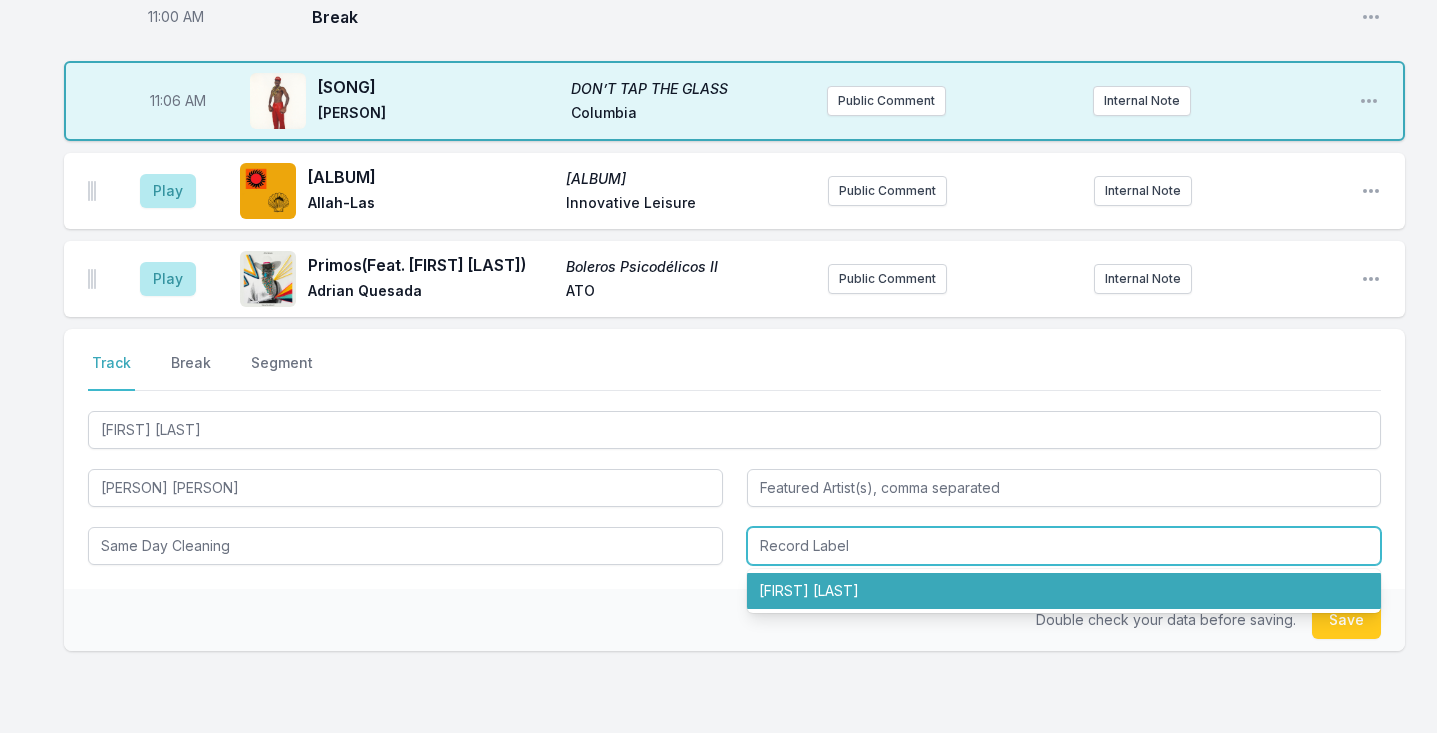 click on "Capitol Records UK" at bounding box center [1064, 591] 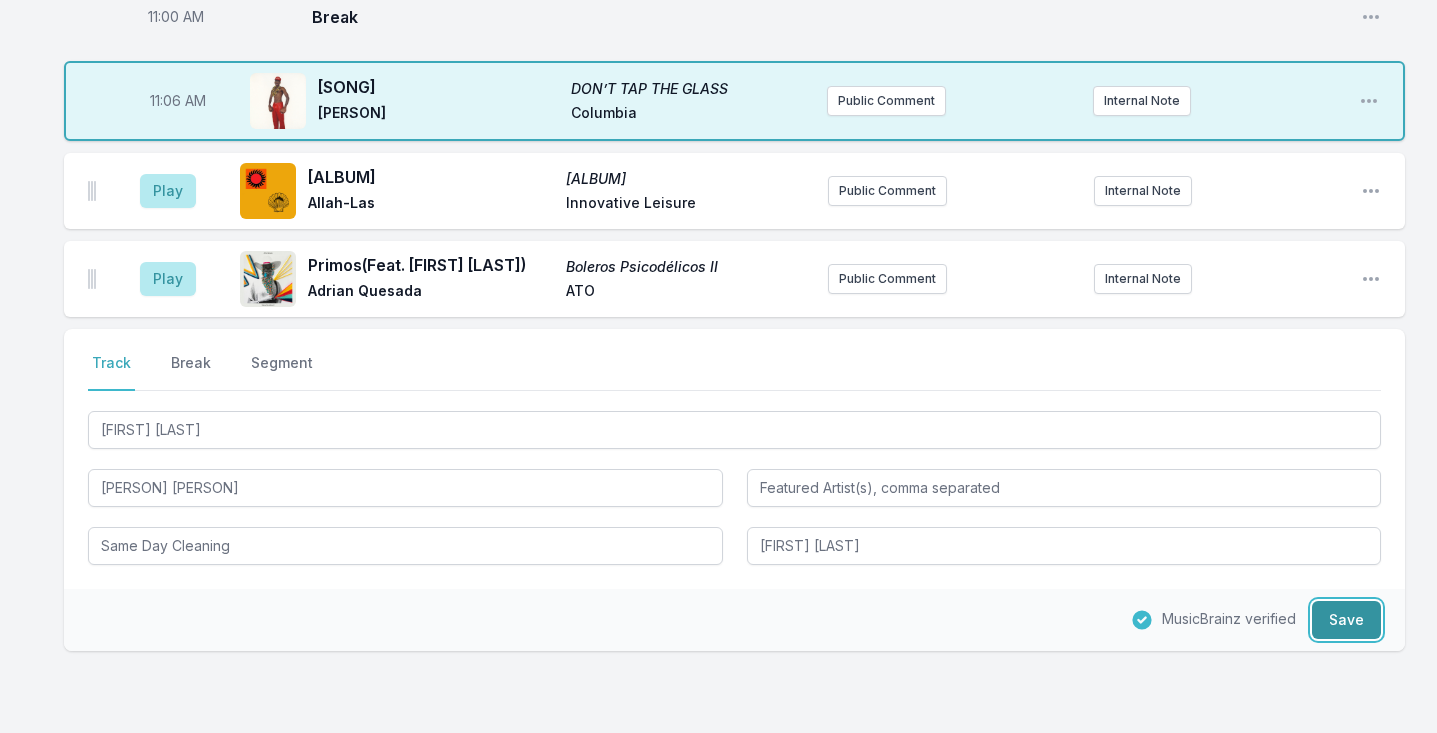click on "Save" at bounding box center [1346, 620] 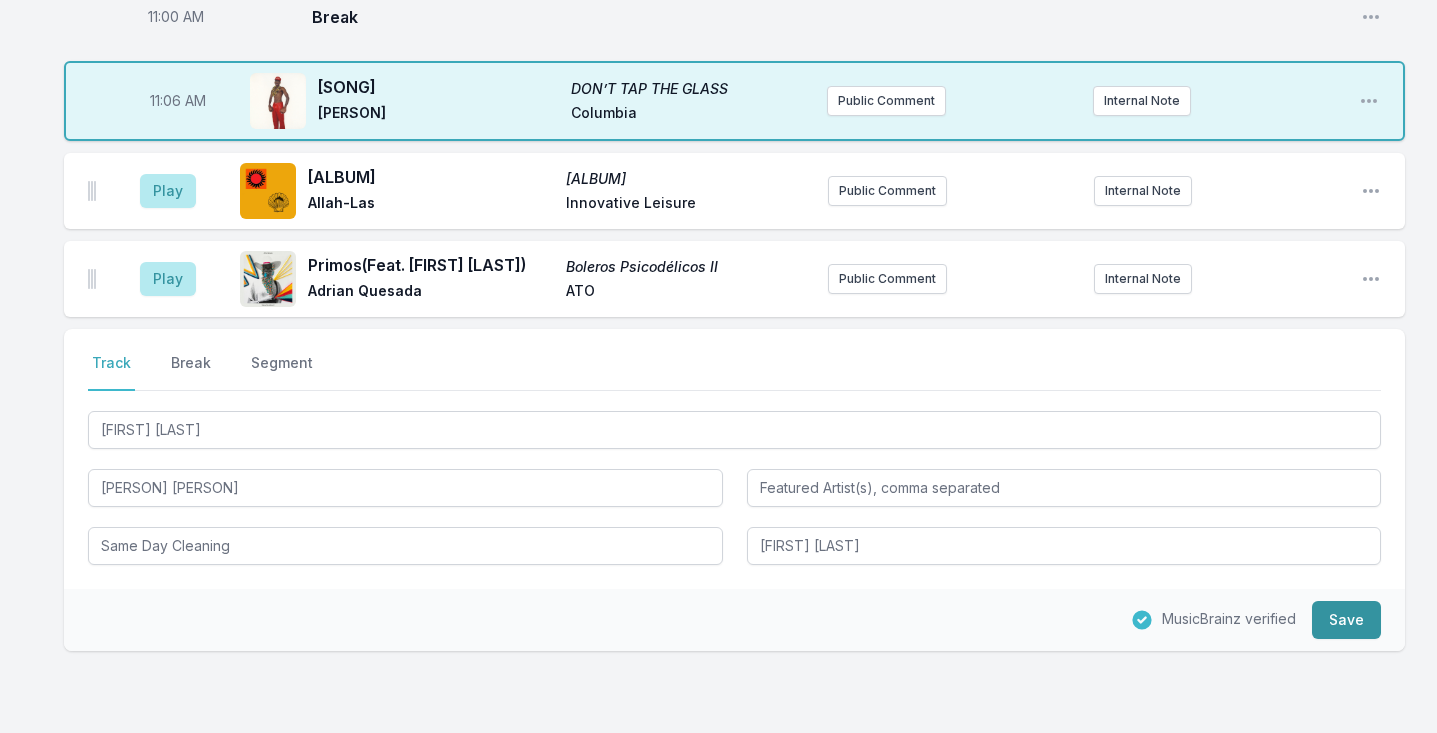 type 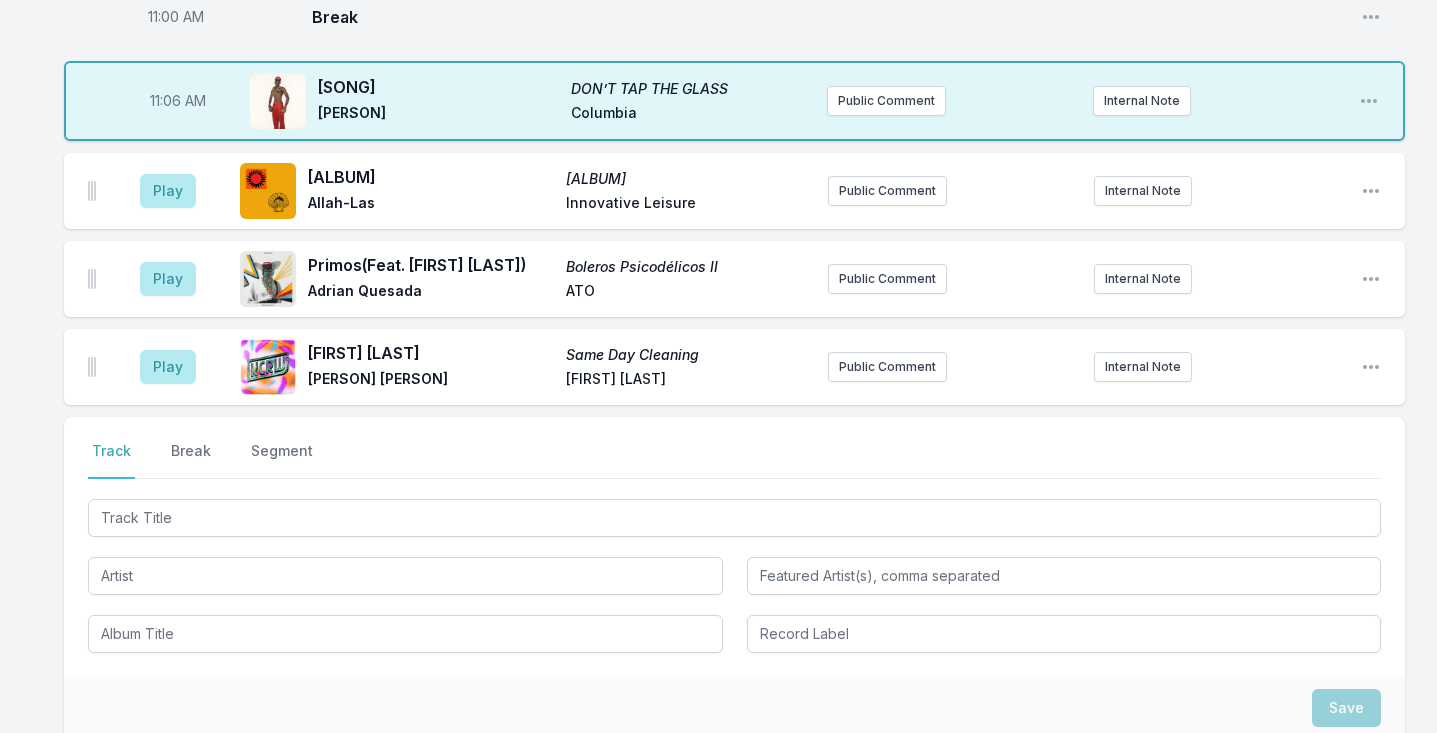 scroll, scrollTop: 3769, scrollLeft: 0, axis: vertical 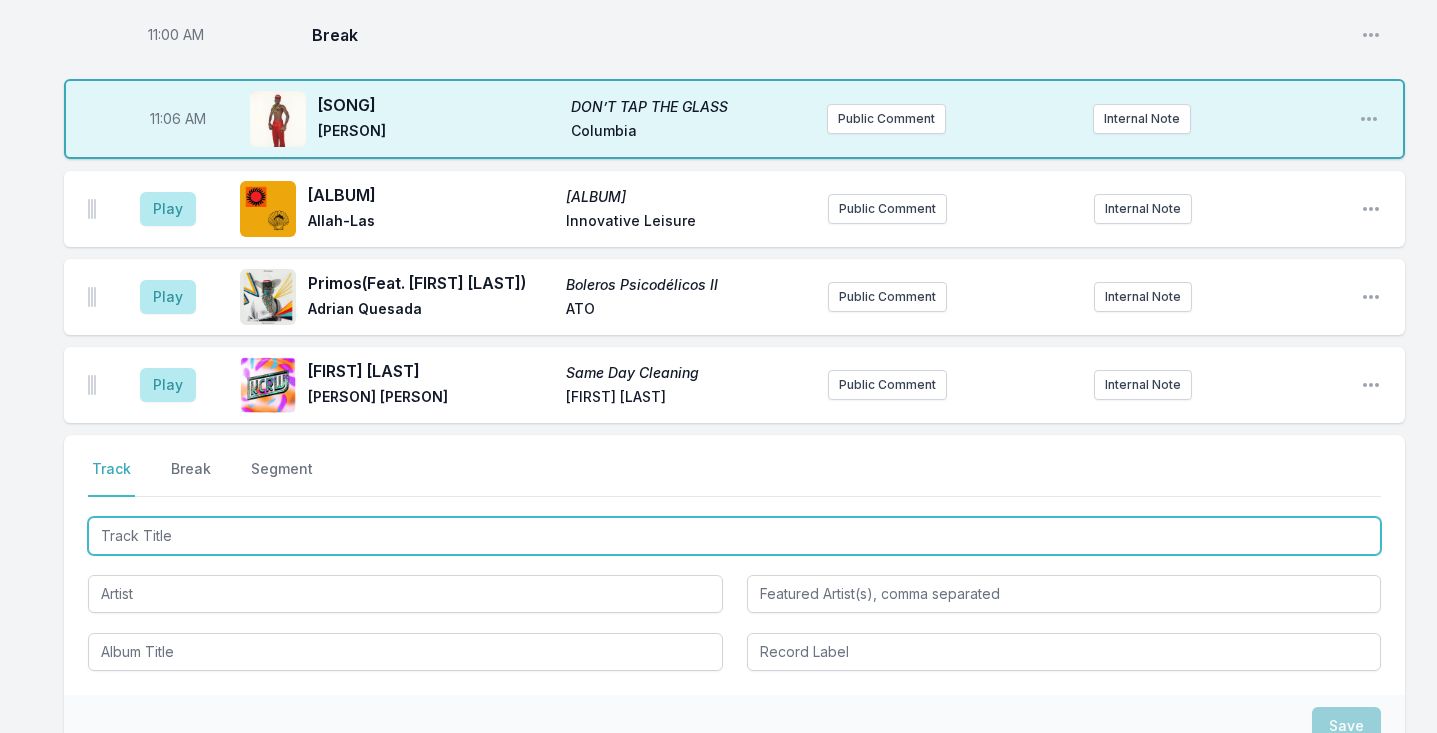 click at bounding box center (734, 536) 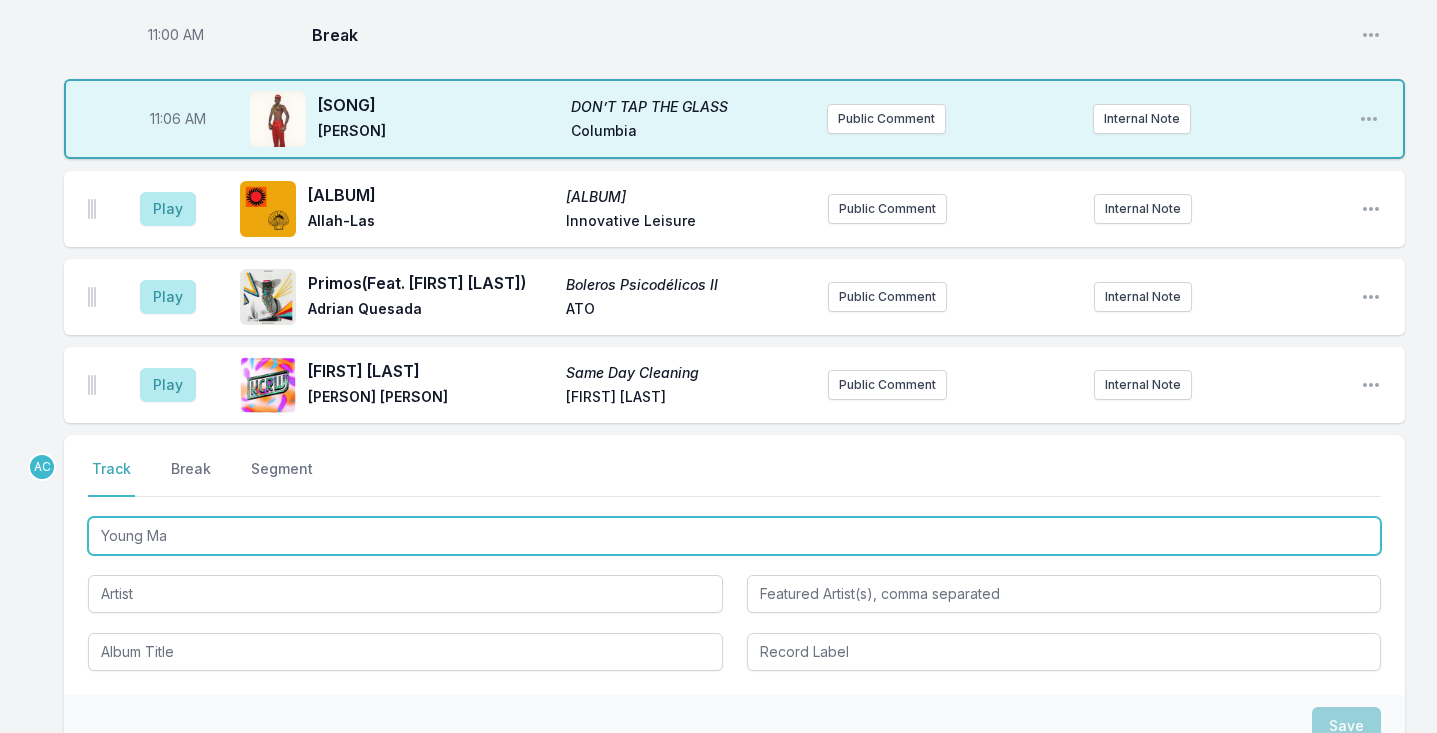 type on "Young Man" 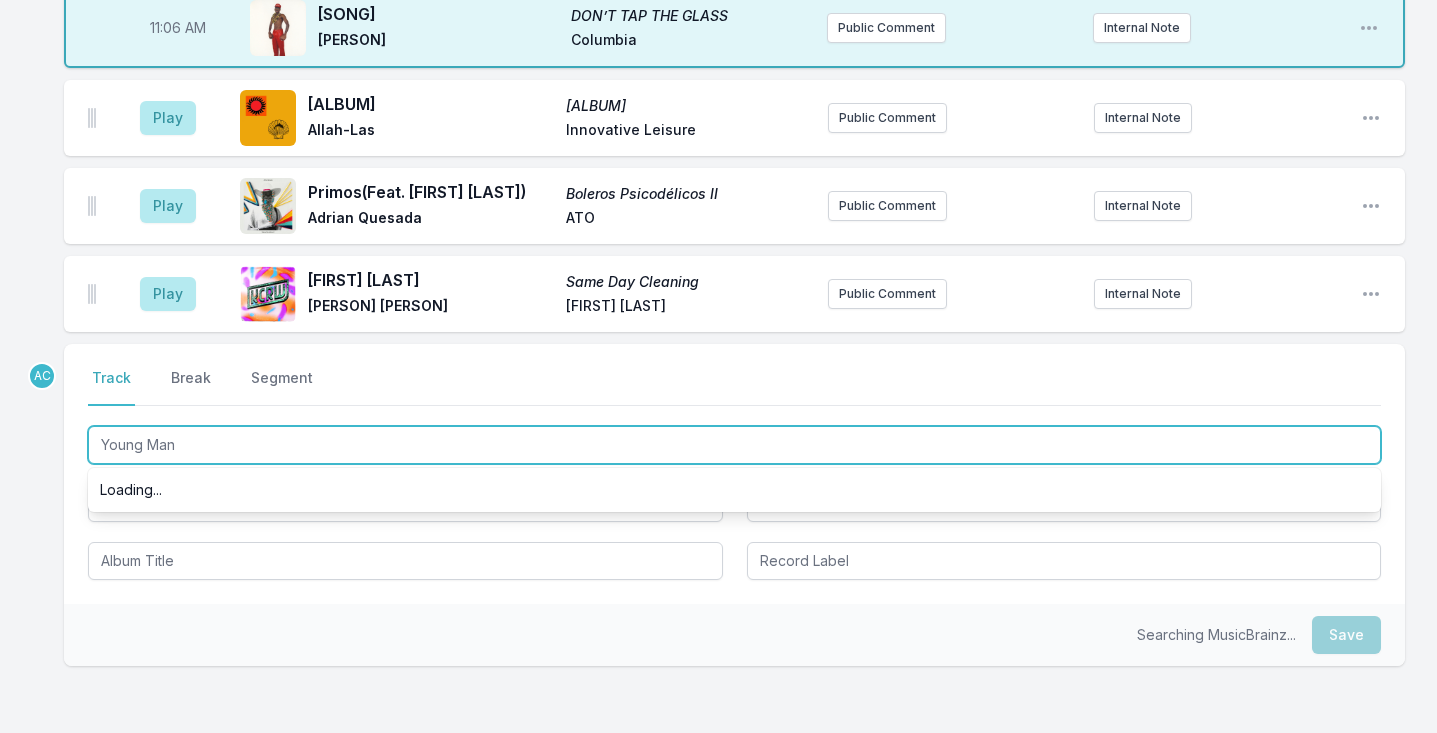 scroll, scrollTop: 3865, scrollLeft: 0, axis: vertical 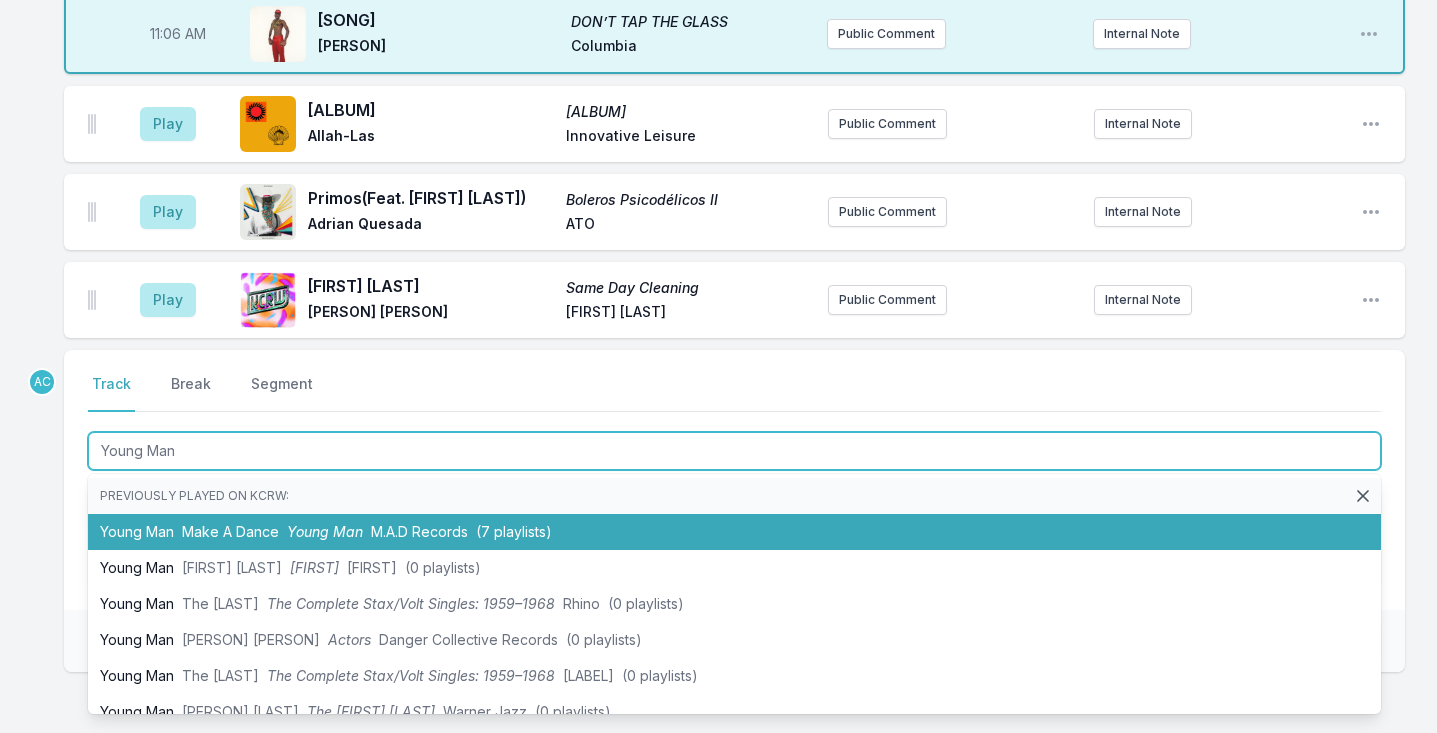 click on "Young Man Make A Dance Young Man M.A.D Records (7 playlists)" at bounding box center [734, 532] 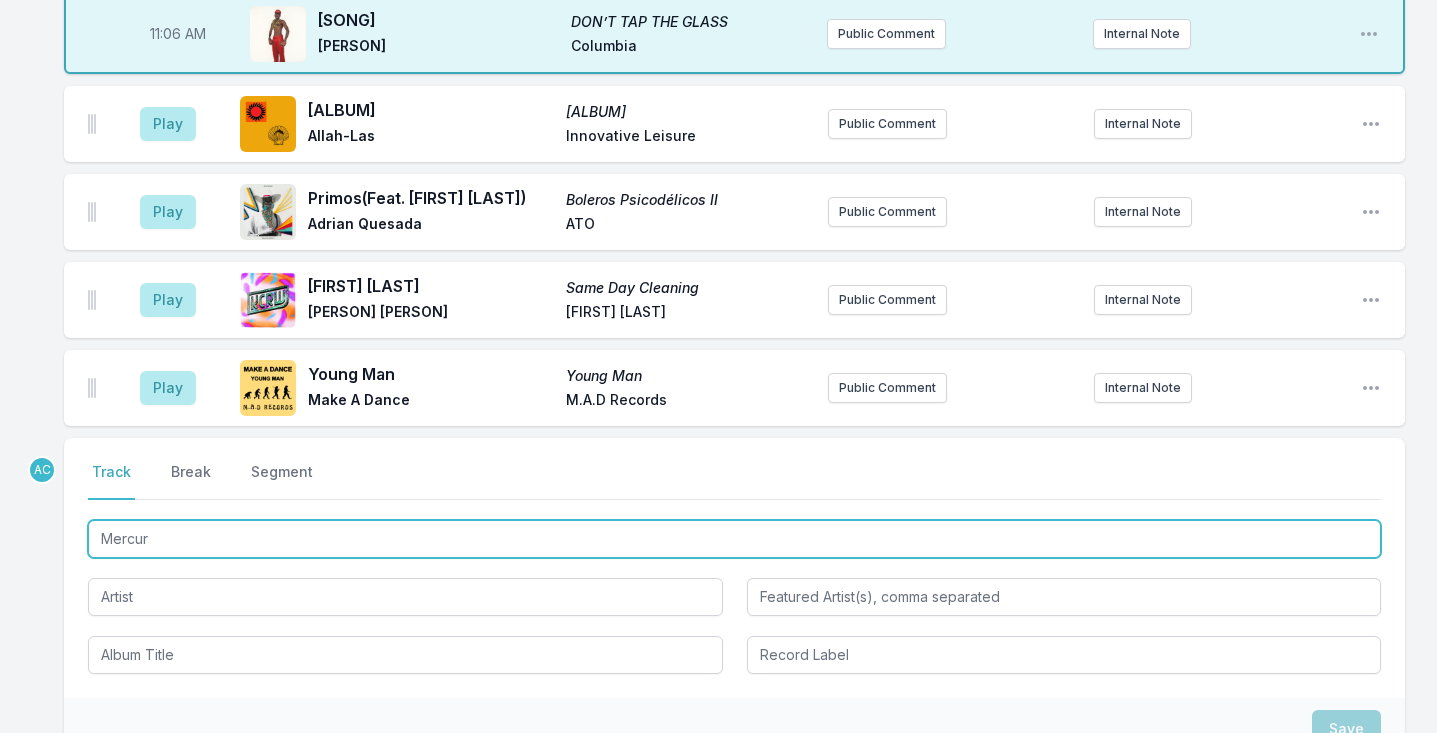 type on "Mercury" 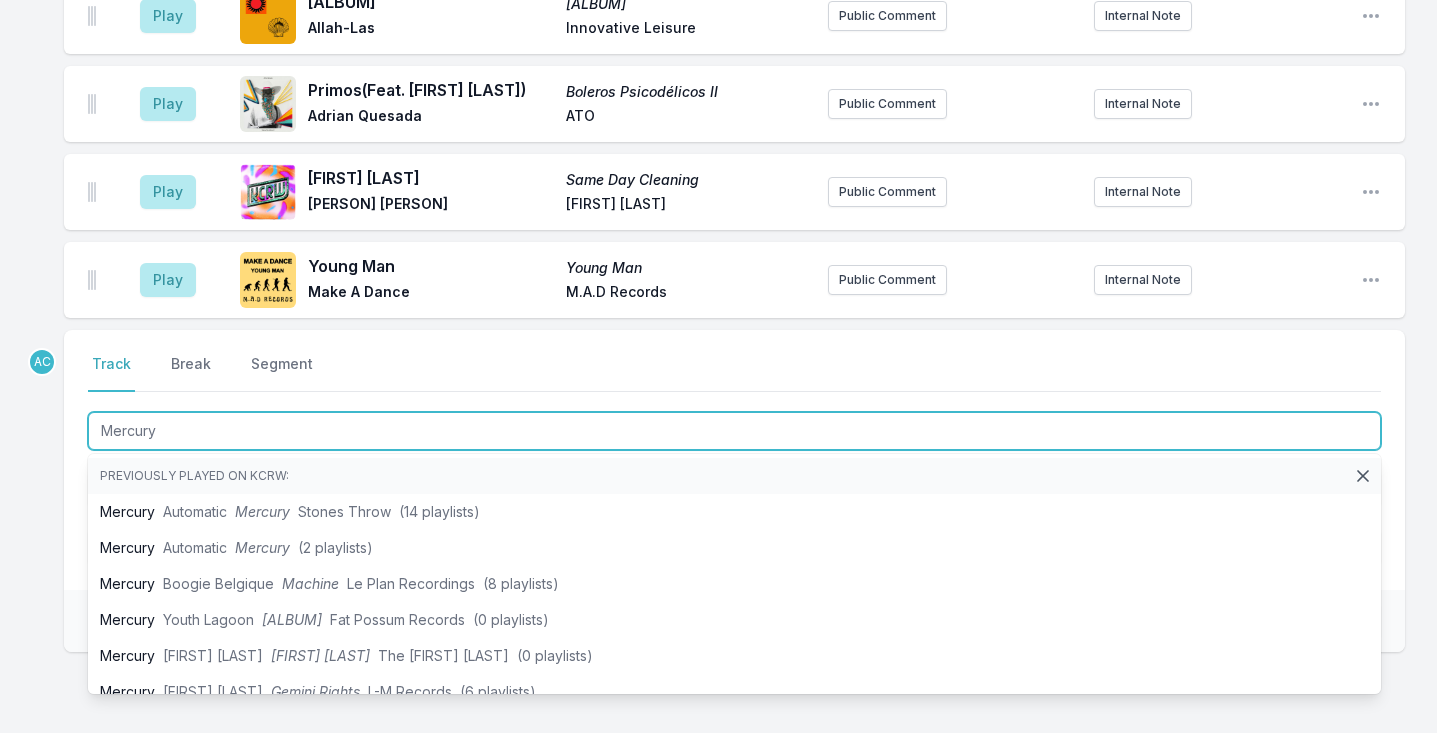 scroll, scrollTop: 3964, scrollLeft: 0, axis: vertical 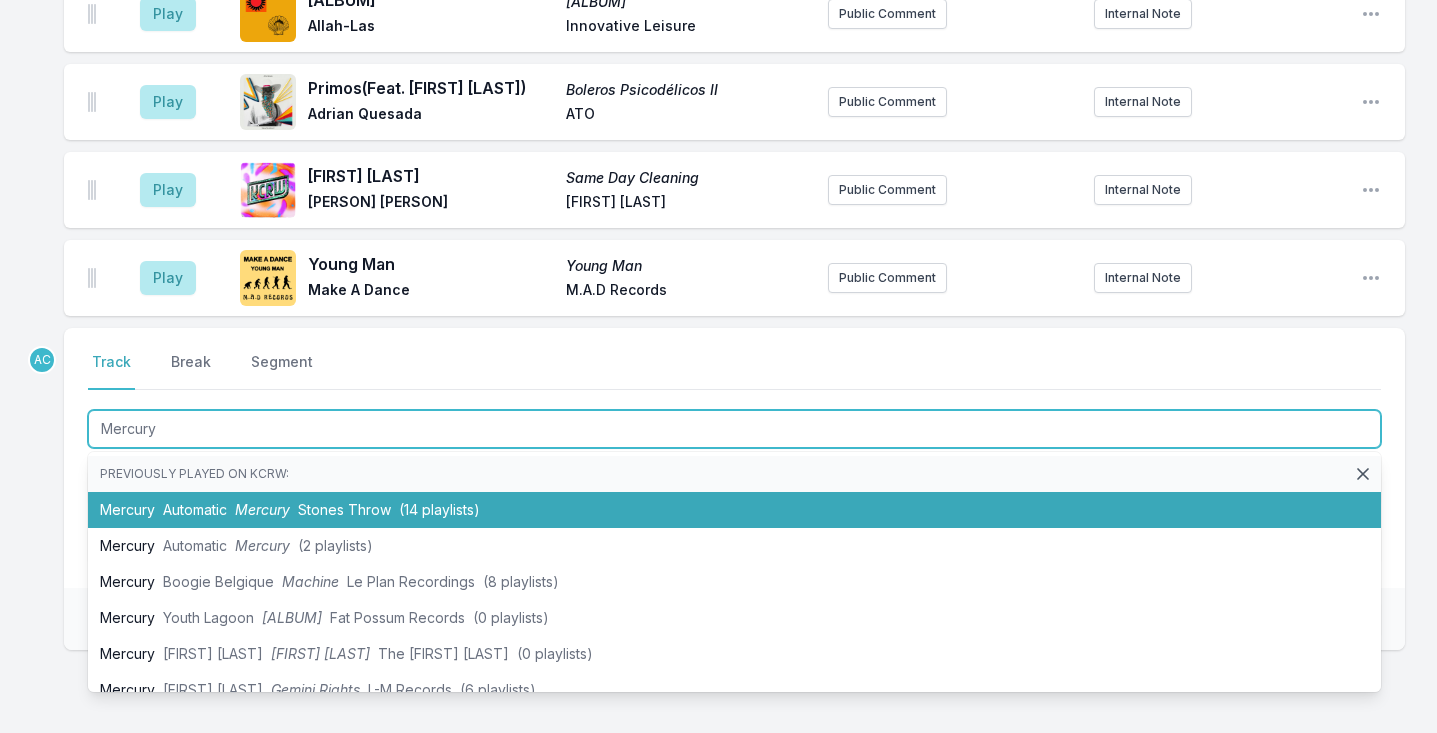 click on "Mercury Automatic Mercury Stones Throw (14 playlists)" at bounding box center (734, 510) 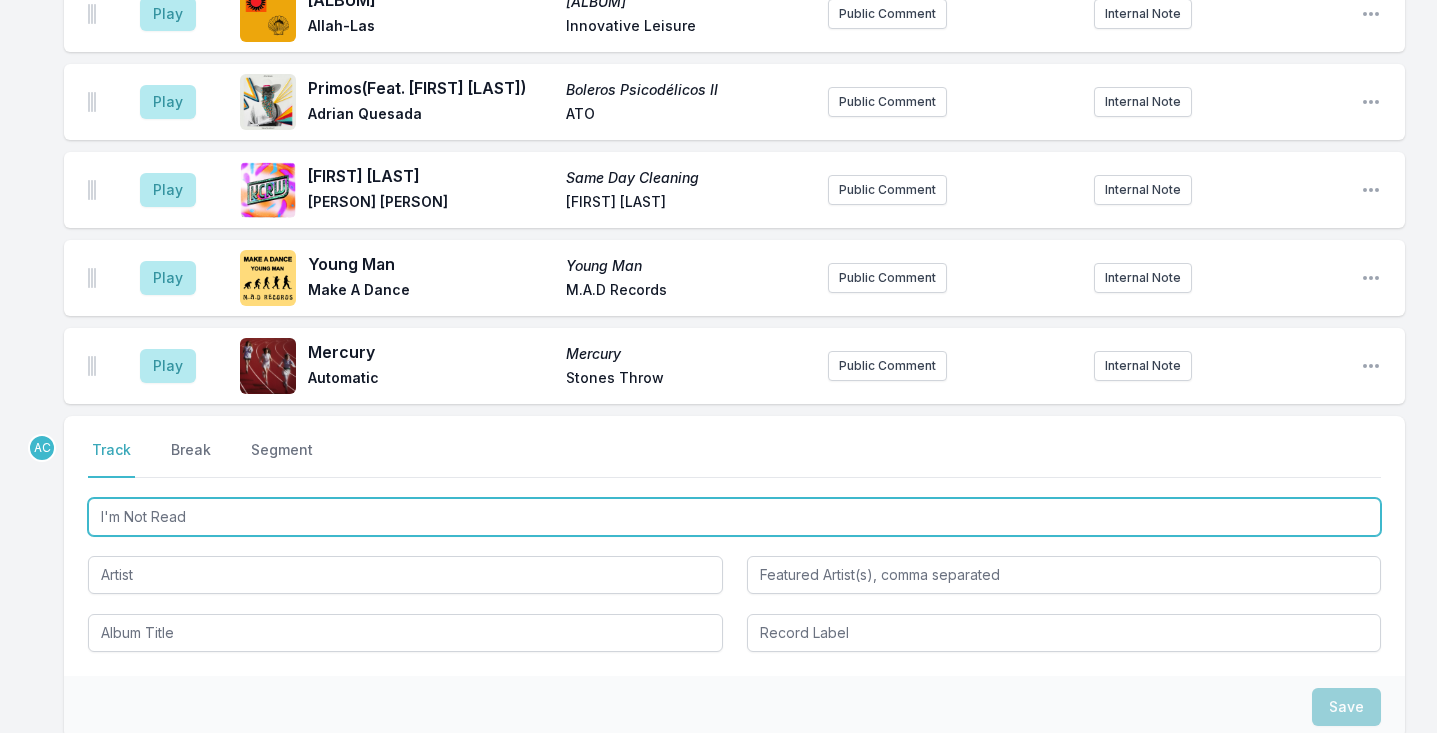 type on "I'm Not Ready" 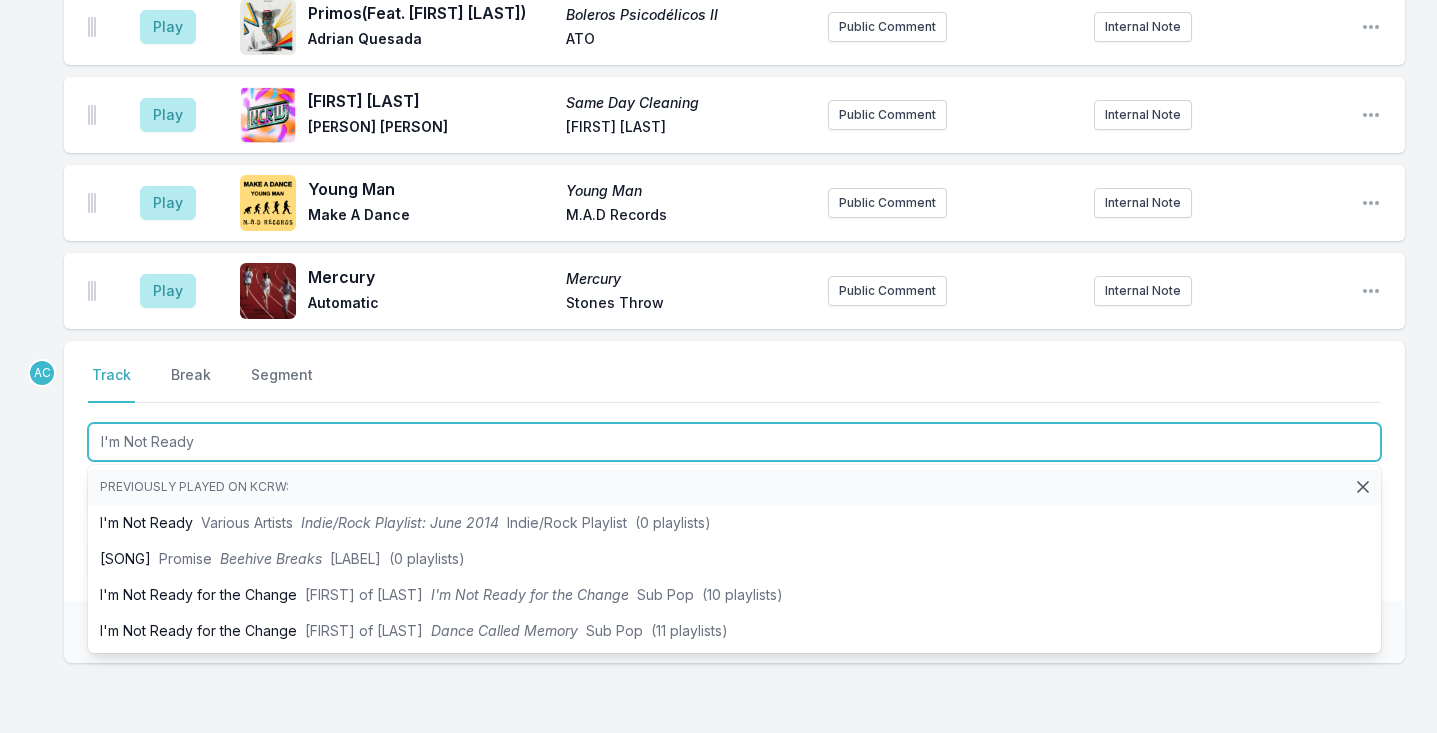 scroll, scrollTop: 4050, scrollLeft: 0, axis: vertical 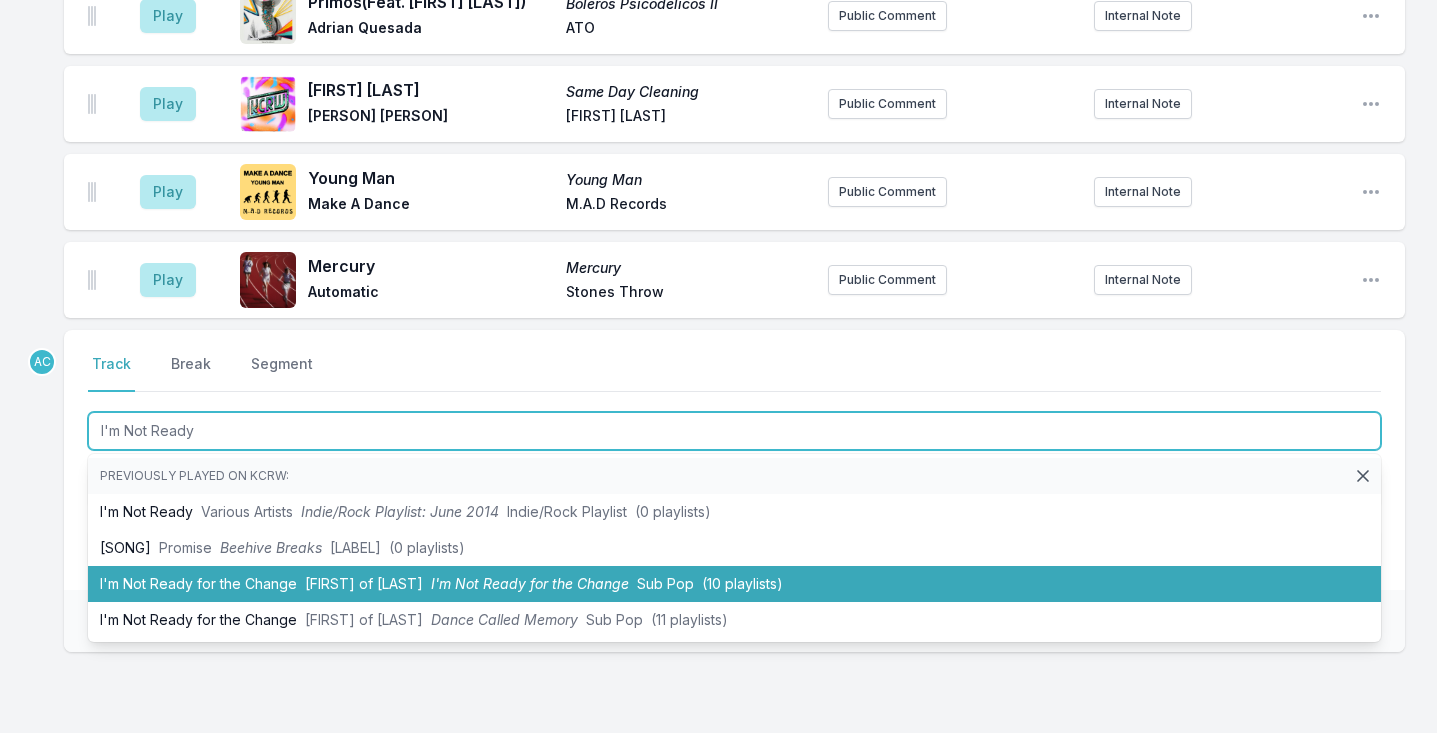 click on "I'm Not Ready for the Change Nation of Language I'm Not Ready for the Change Sub Pop (10 playlists)" at bounding box center [734, 584] 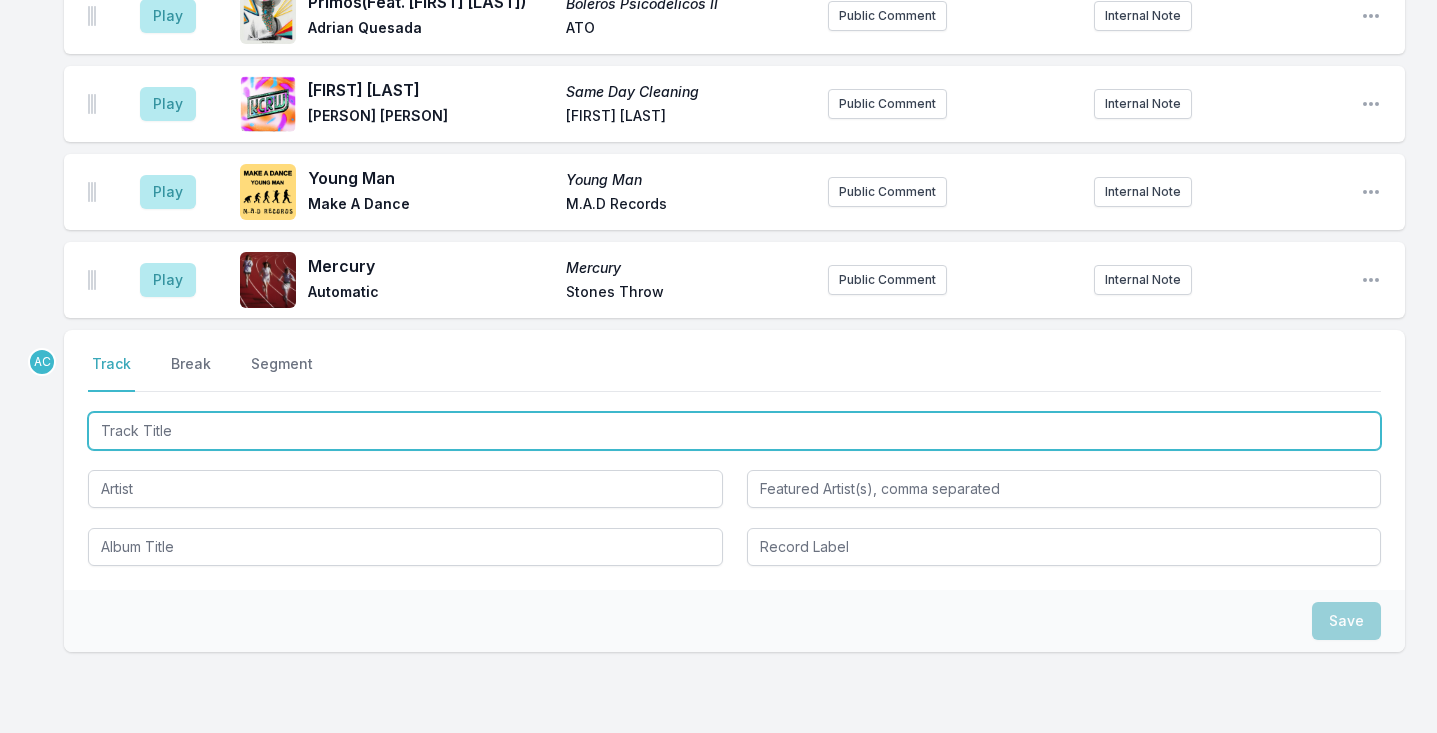 scroll, scrollTop: 4138, scrollLeft: 0, axis: vertical 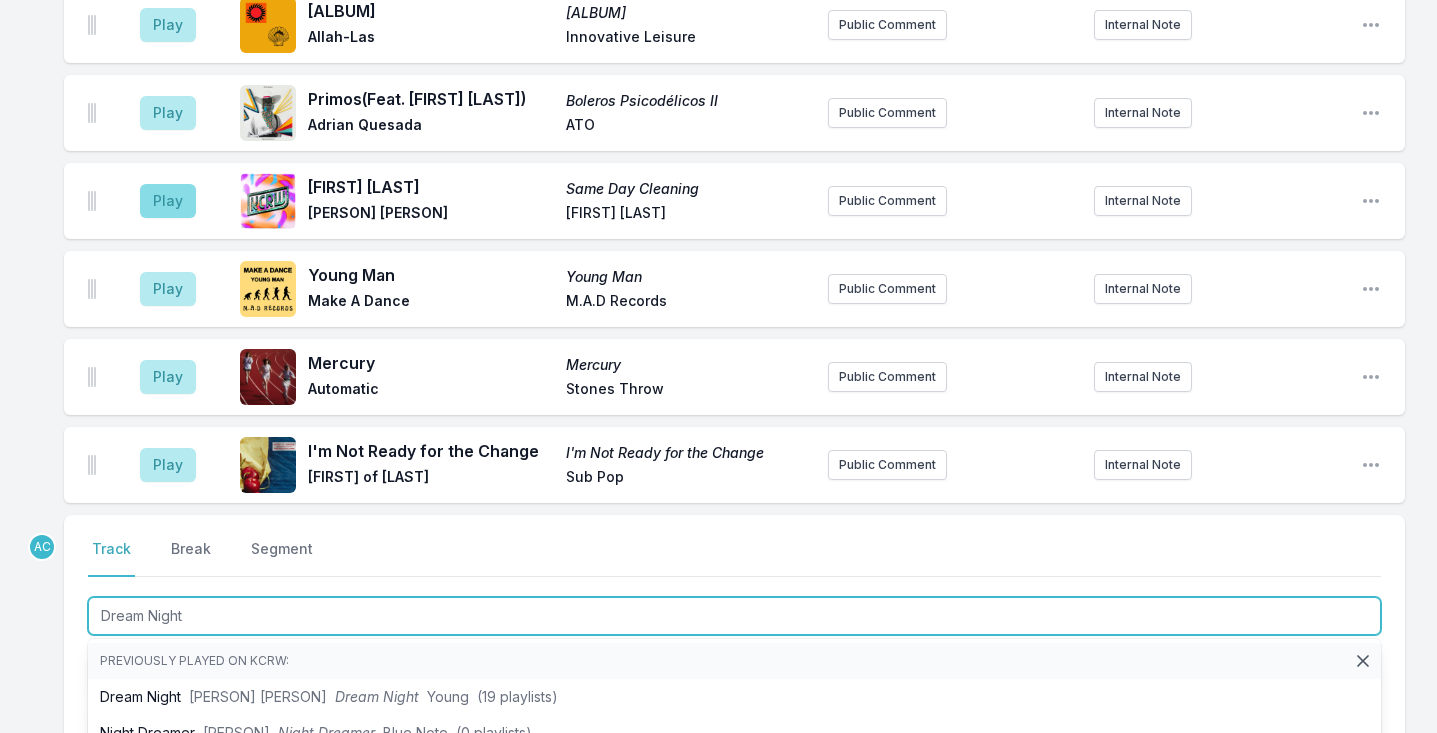 type on "Dream Night" 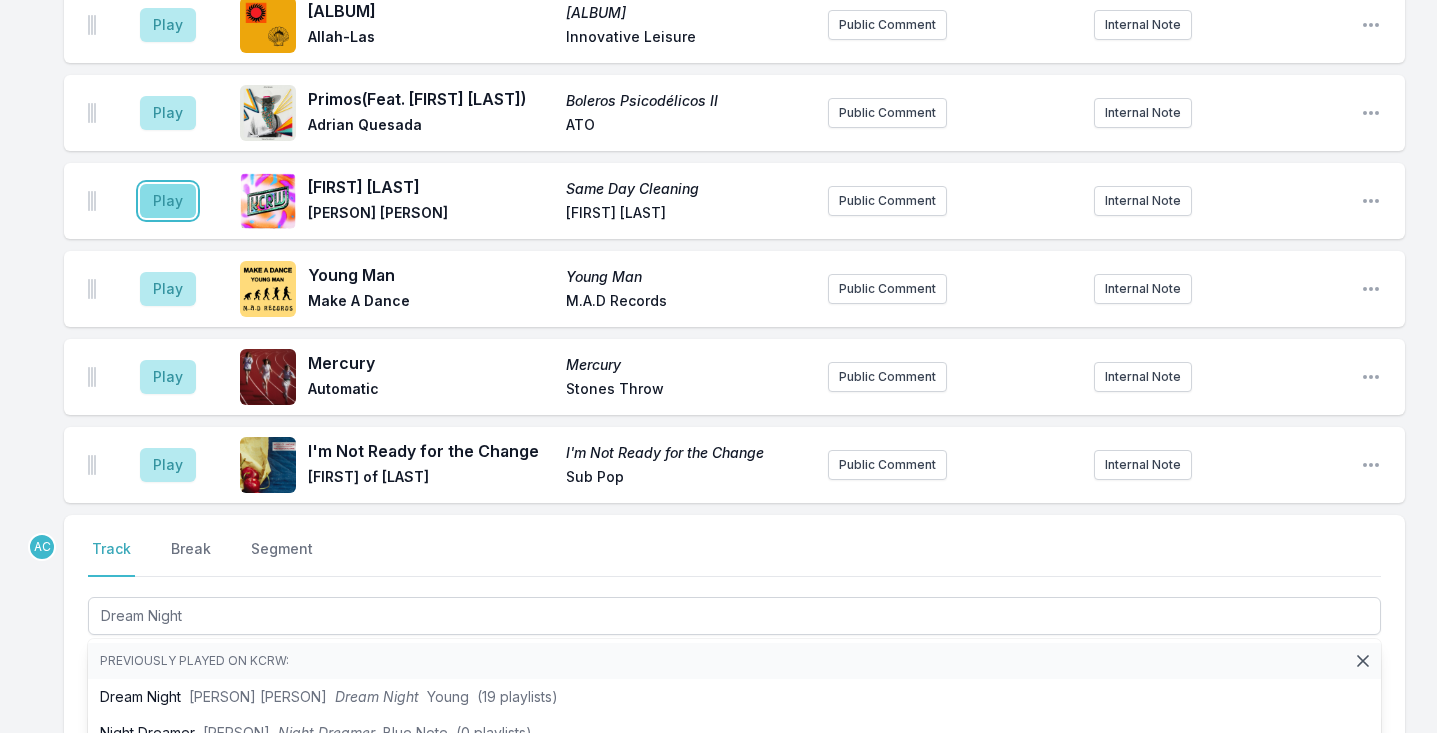 click on "Play" at bounding box center [168, 201] 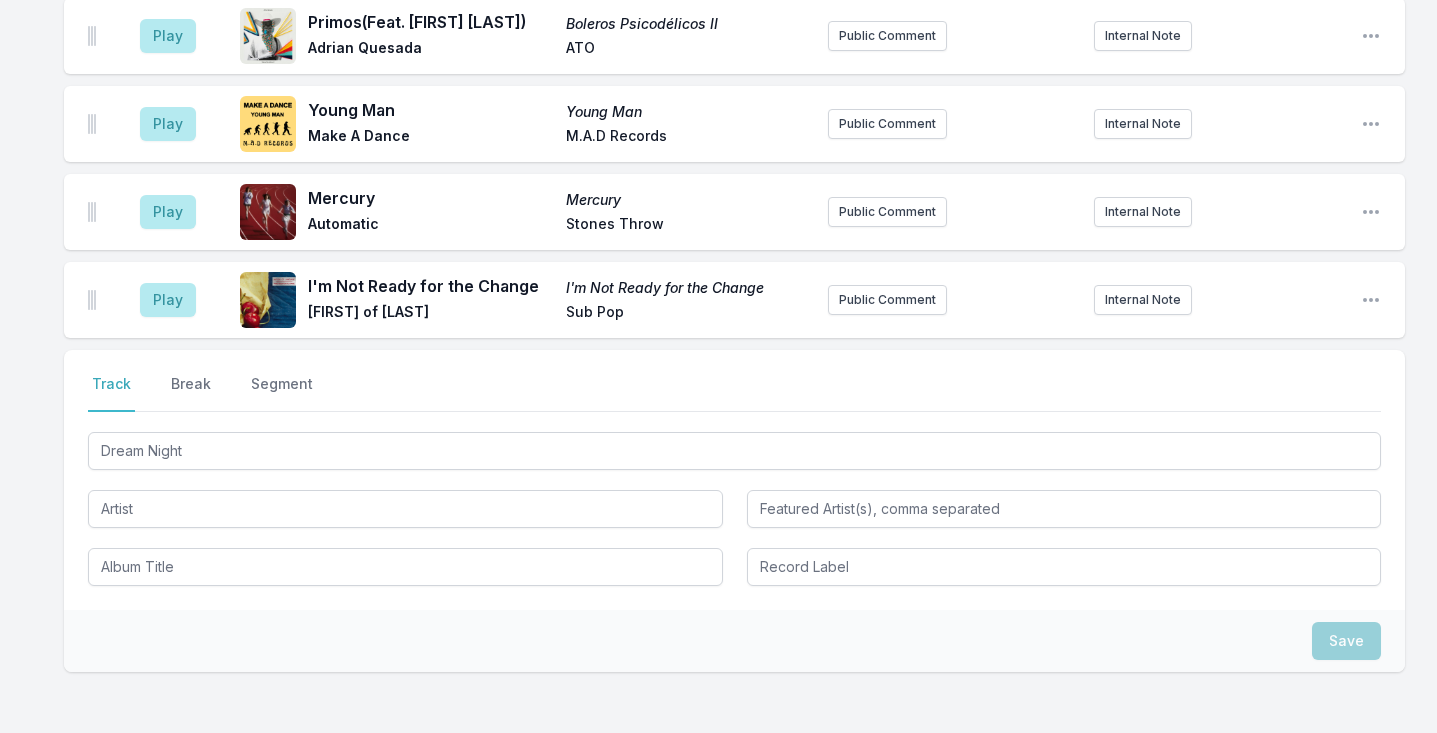 scroll, scrollTop: 4141, scrollLeft: 0, axis: vertical 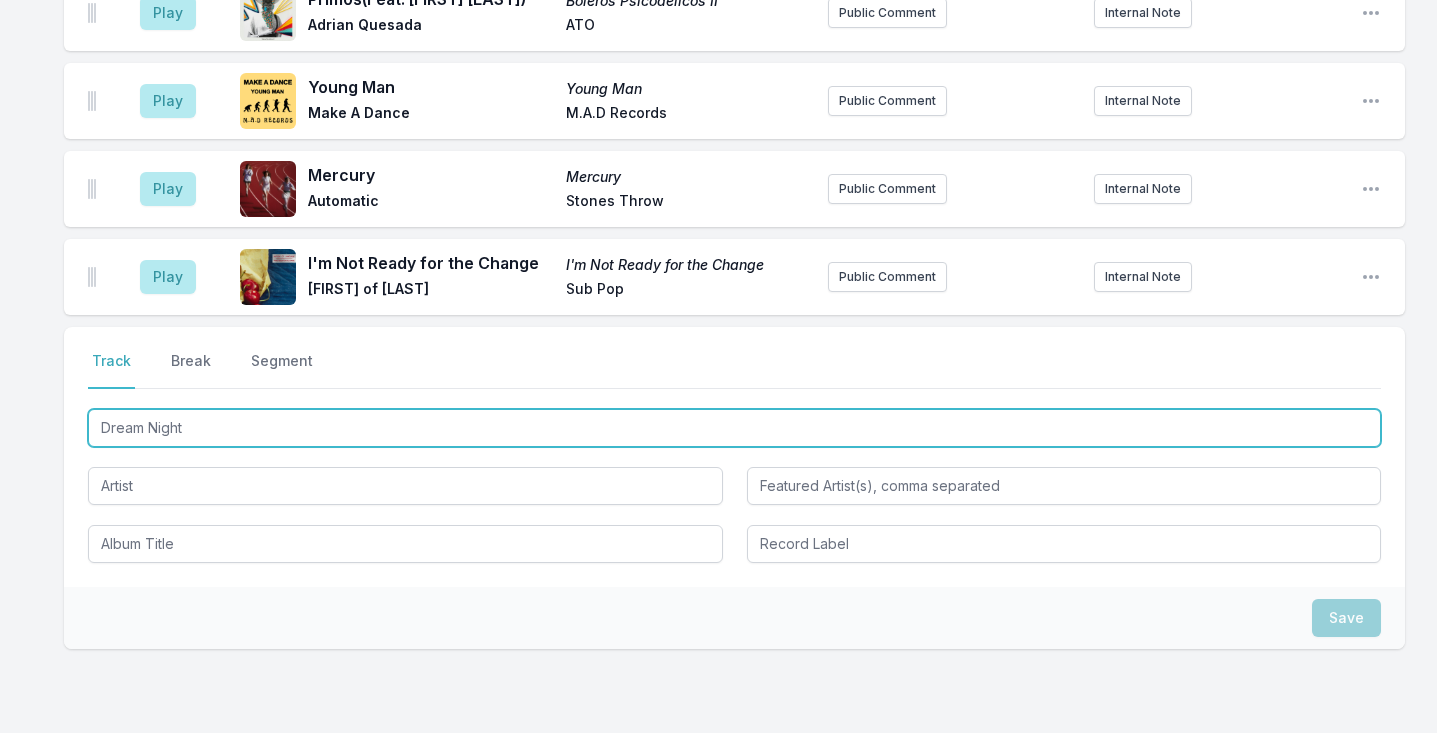 click on "Dream Night" at bounding box center [734, 428] 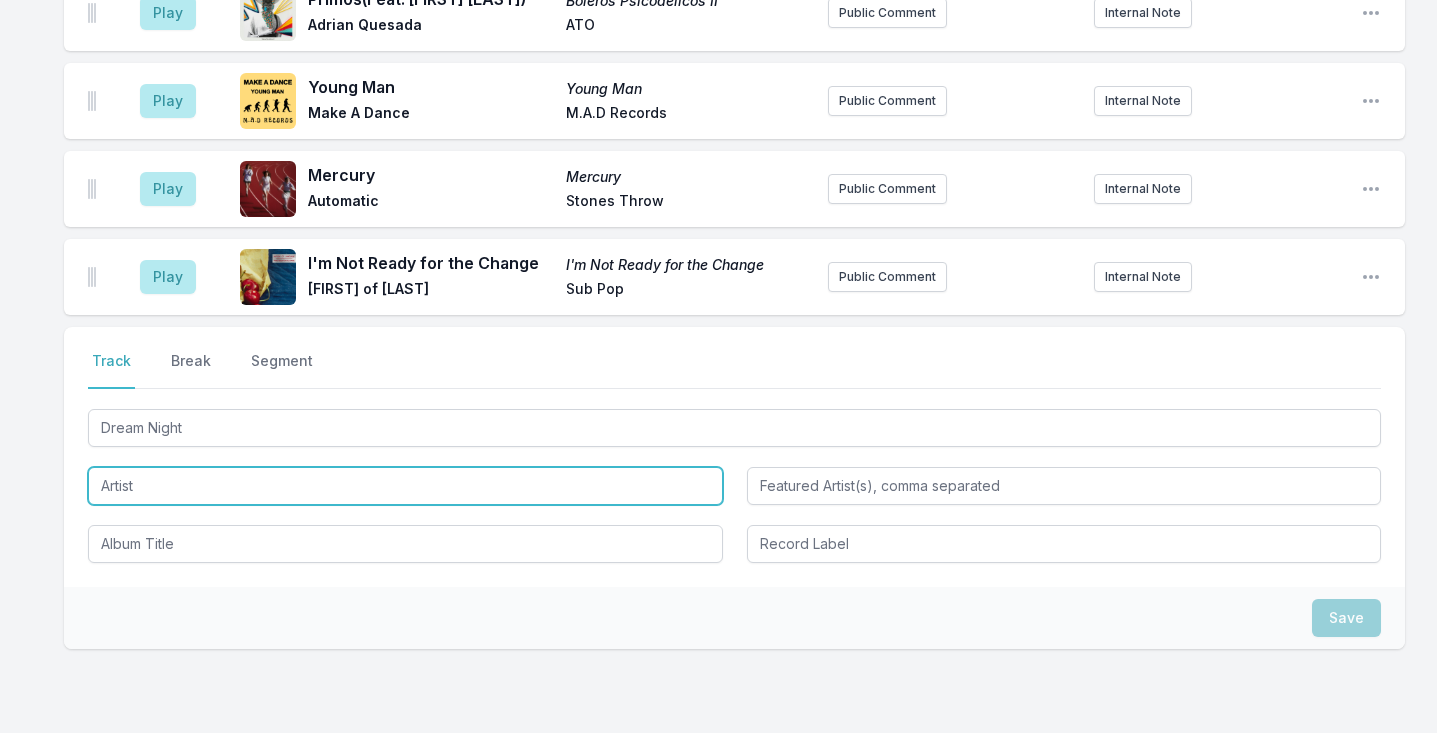 click at bounding box center [405, 486] 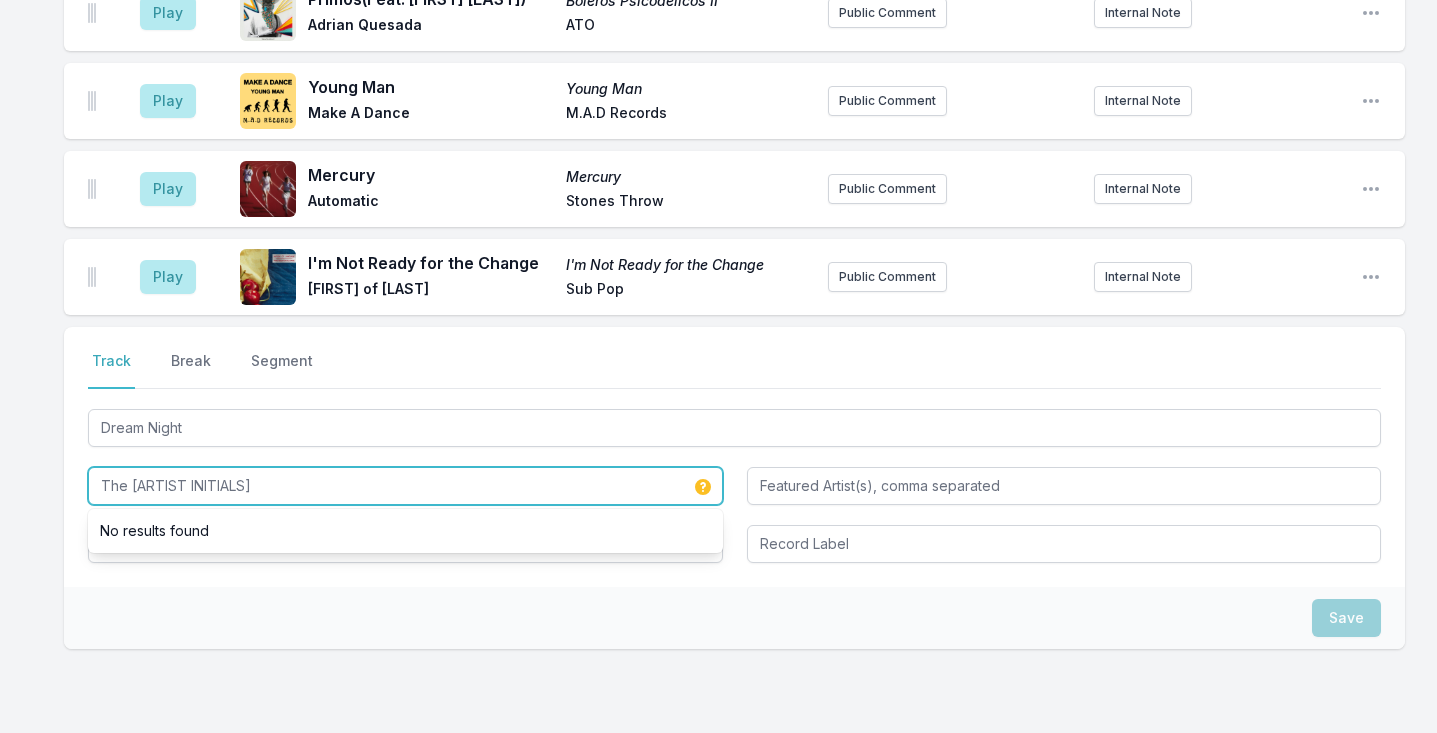 type on "The xx" 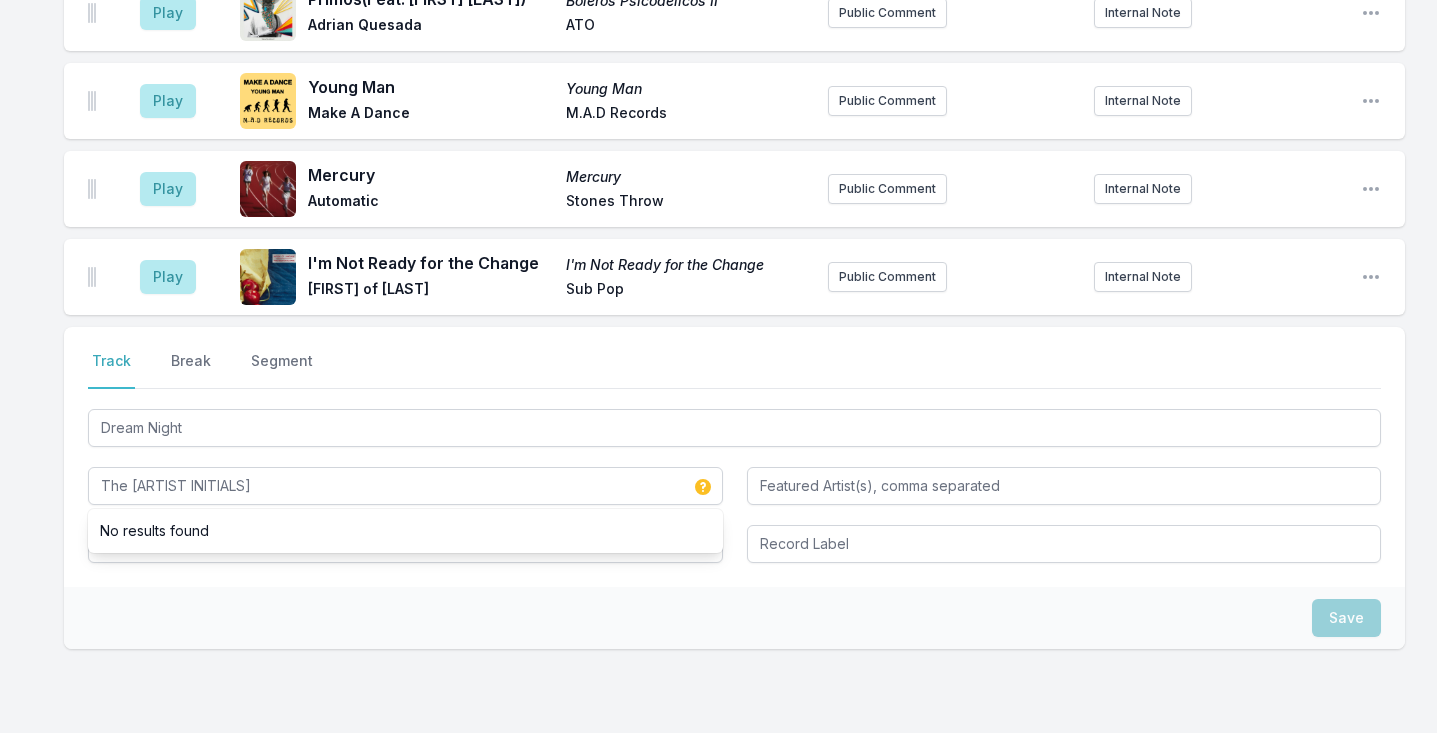 click on "Track Break Segment" at bounding box center [734, 370] 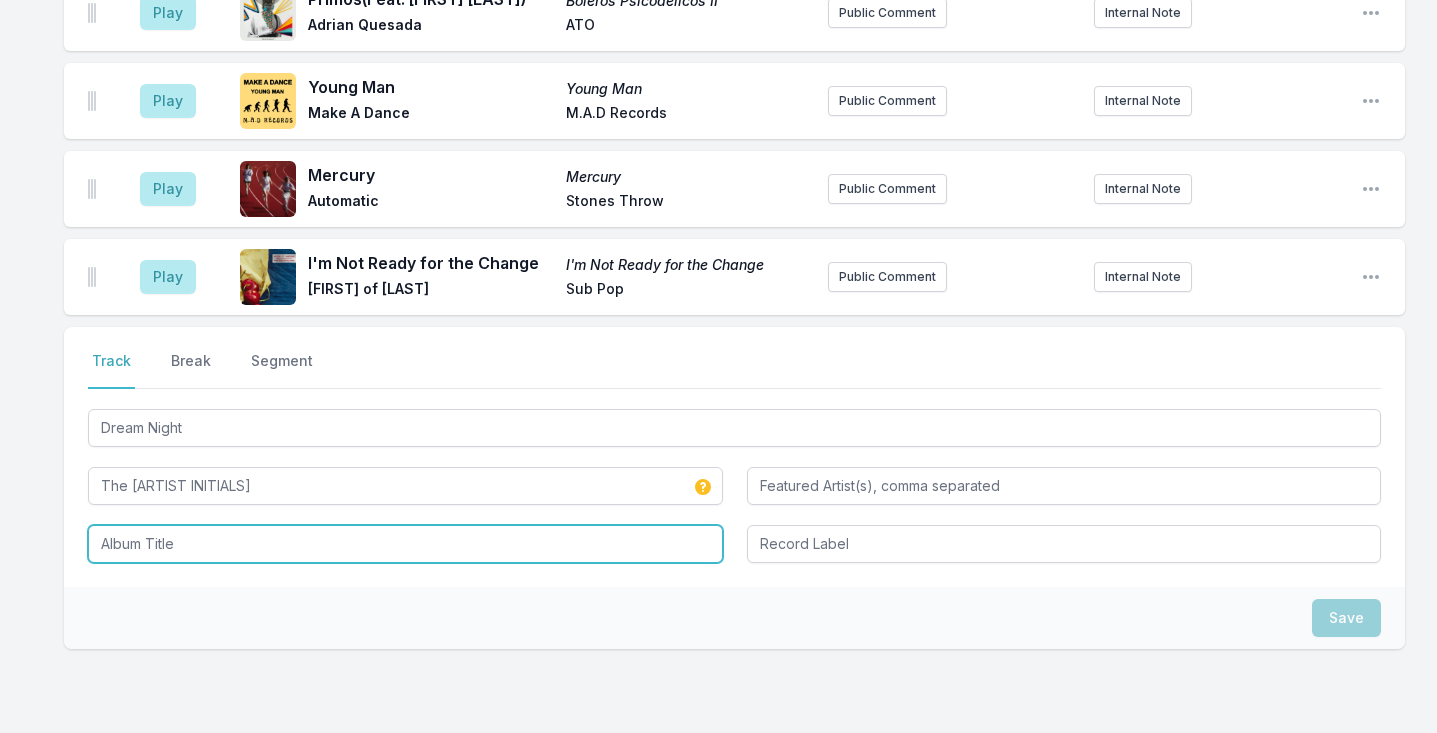 click at bounding box center (405, 544) 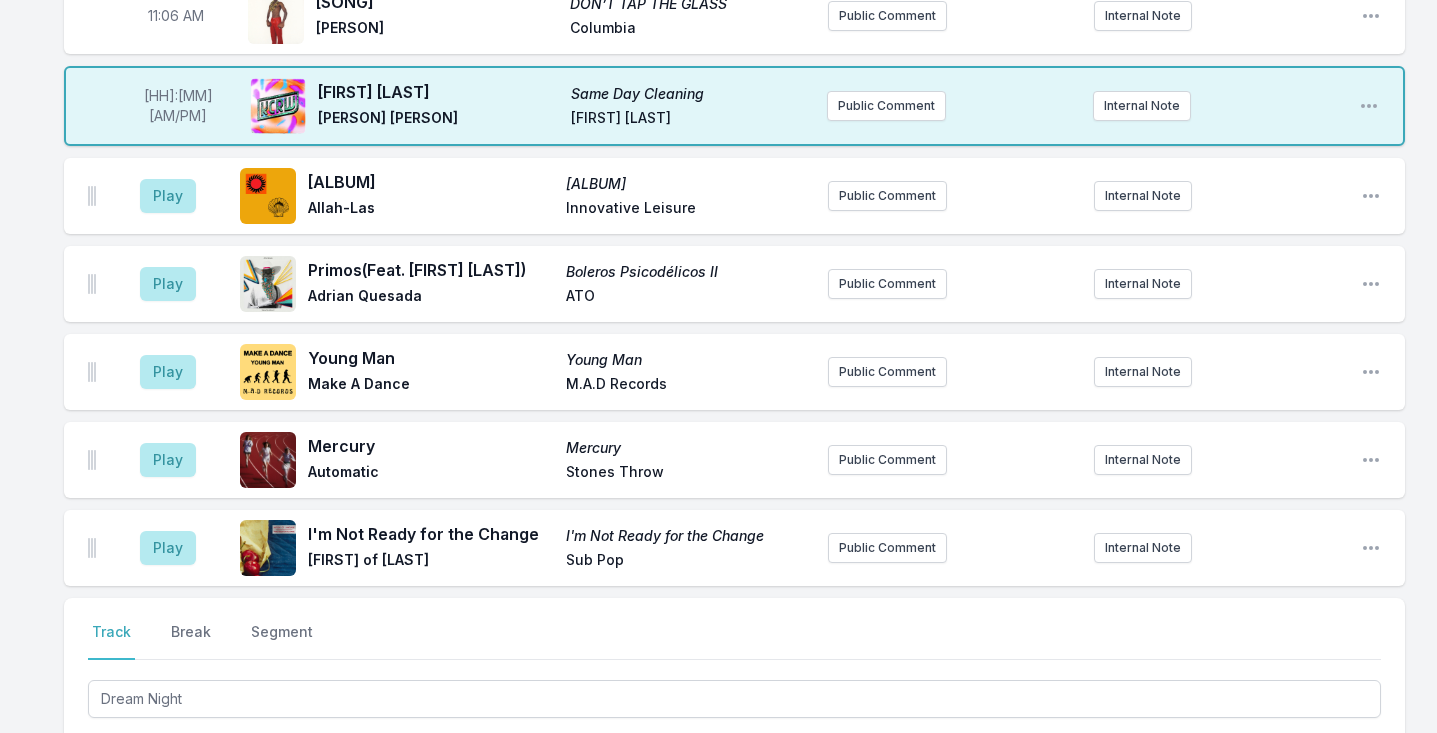 scroll, scrollTop: 3747, scrollLeft: 0, axis: vertical 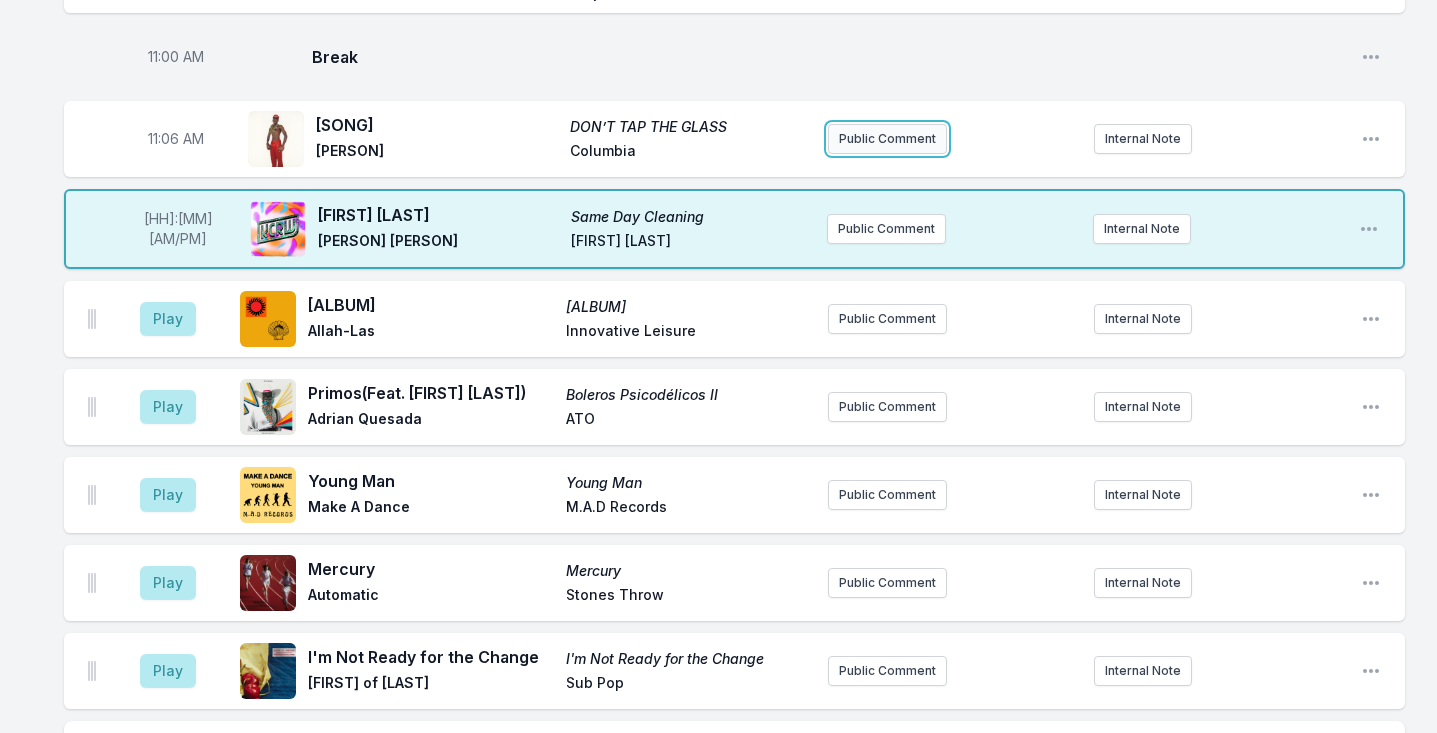 click on "Public Comment" at bounding box center (887, 139) 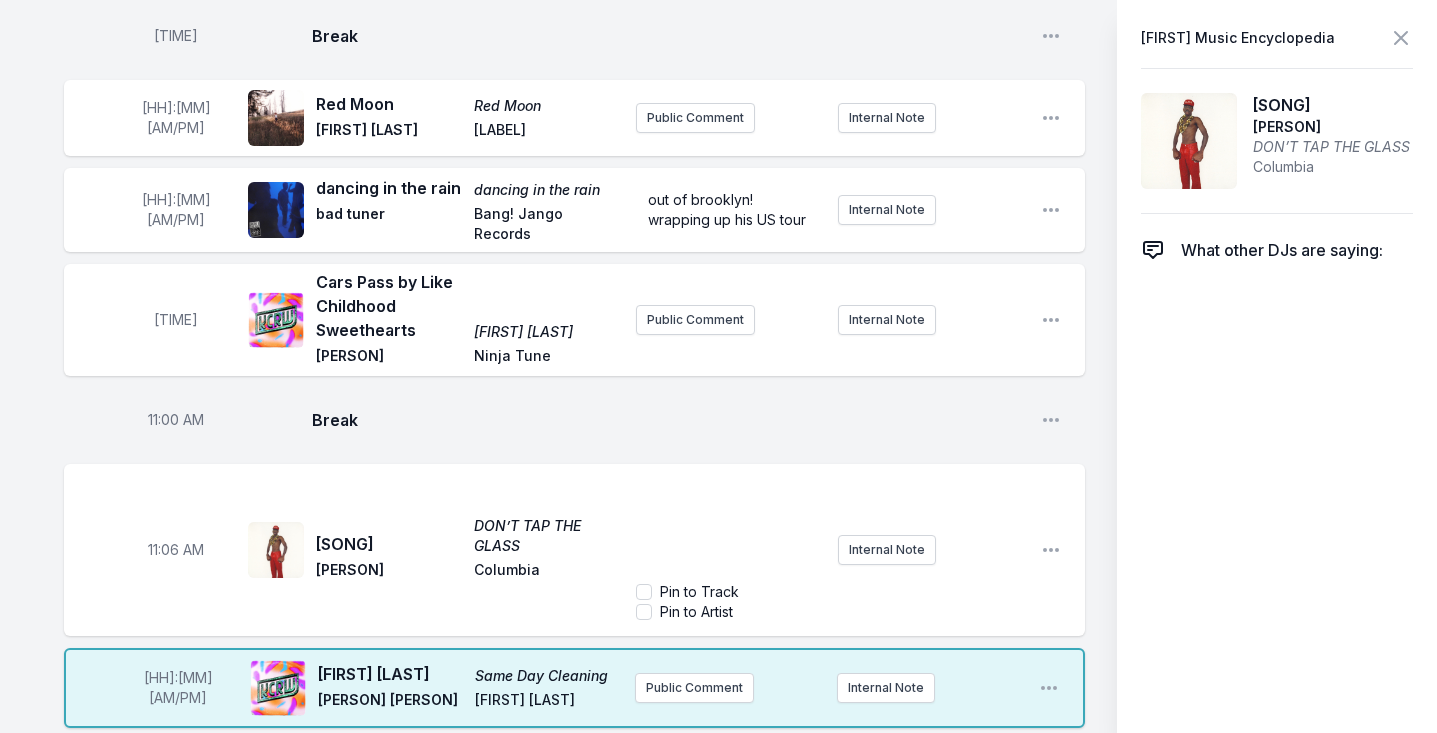 scroll, scrollTop: 4178, scrollLeft: 0, axis: vertical 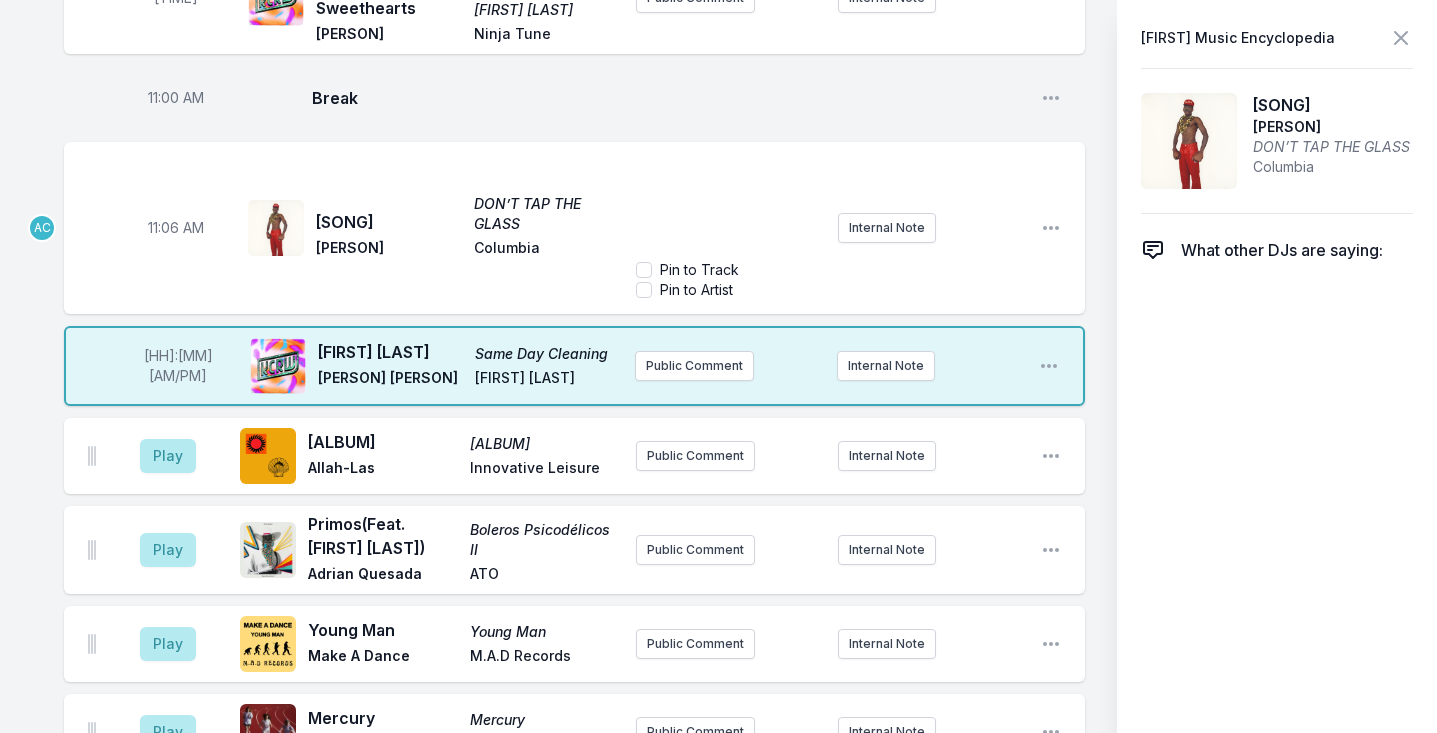 type 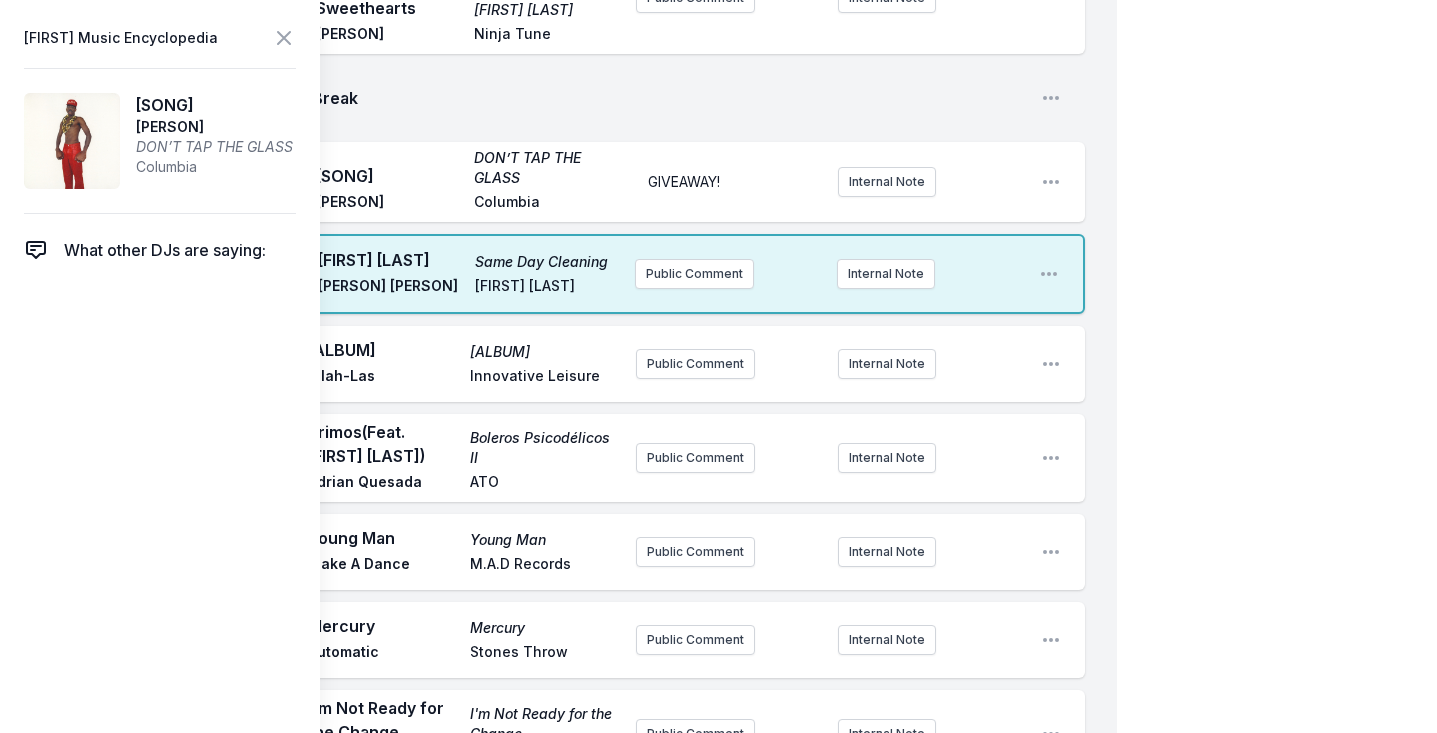 click on "Sugar on My Tongue DON’T TAP THE GLASS Tyler, The Creator Columbia" at bounding box center [468, 182] 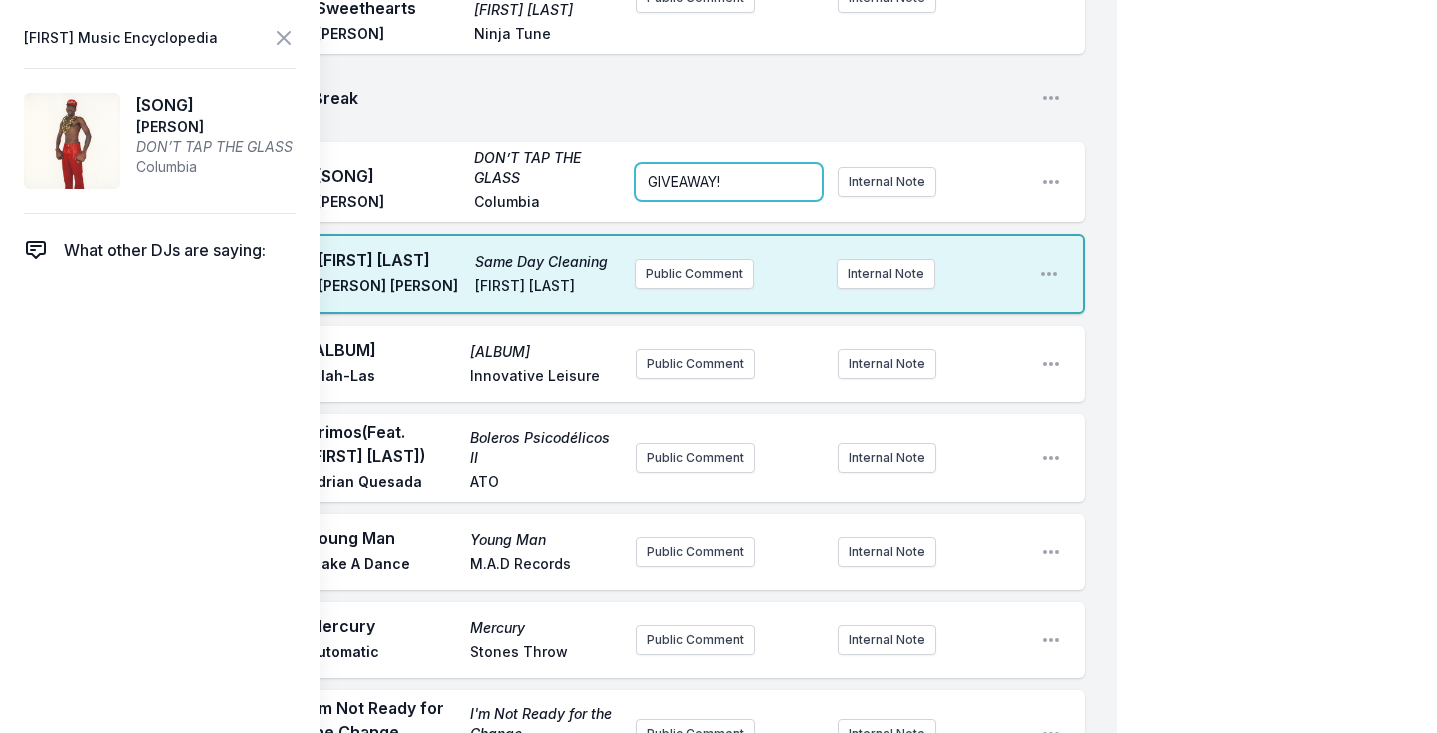 click on "GIVEAWAY!" at bounding box center (729, 182) 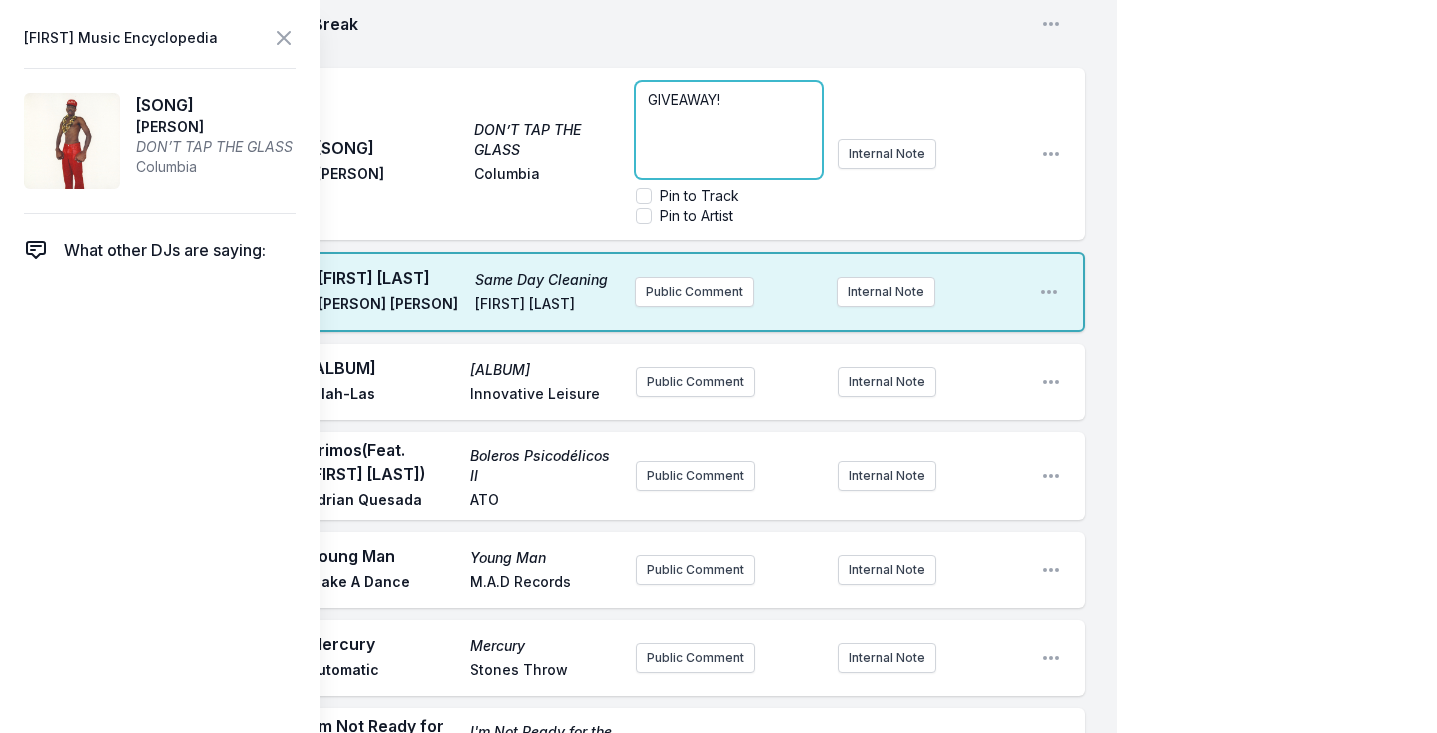 scroll, scrollTop: 4259, scrollLeft: 0, axis: vertical 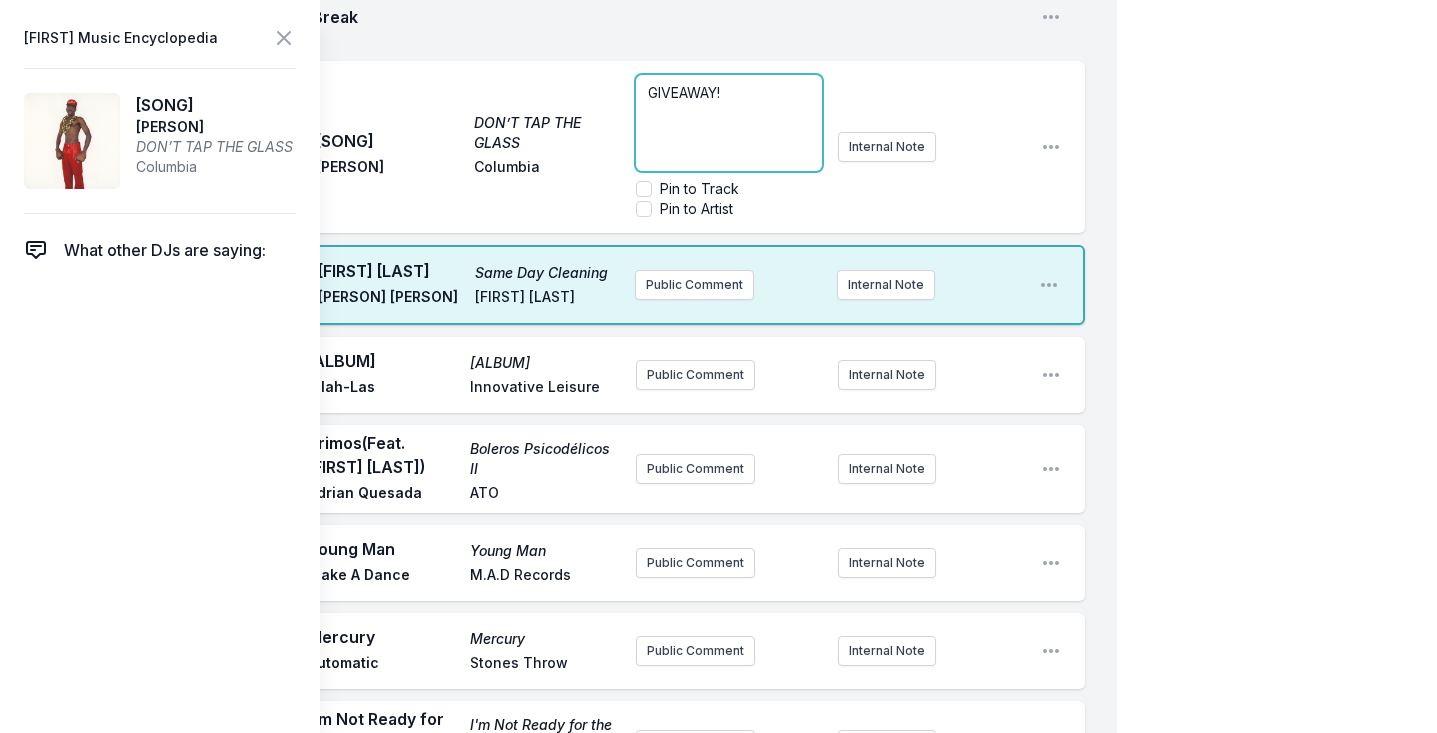 click on "GIVEAWAY!" at bounding box center (729, 93) 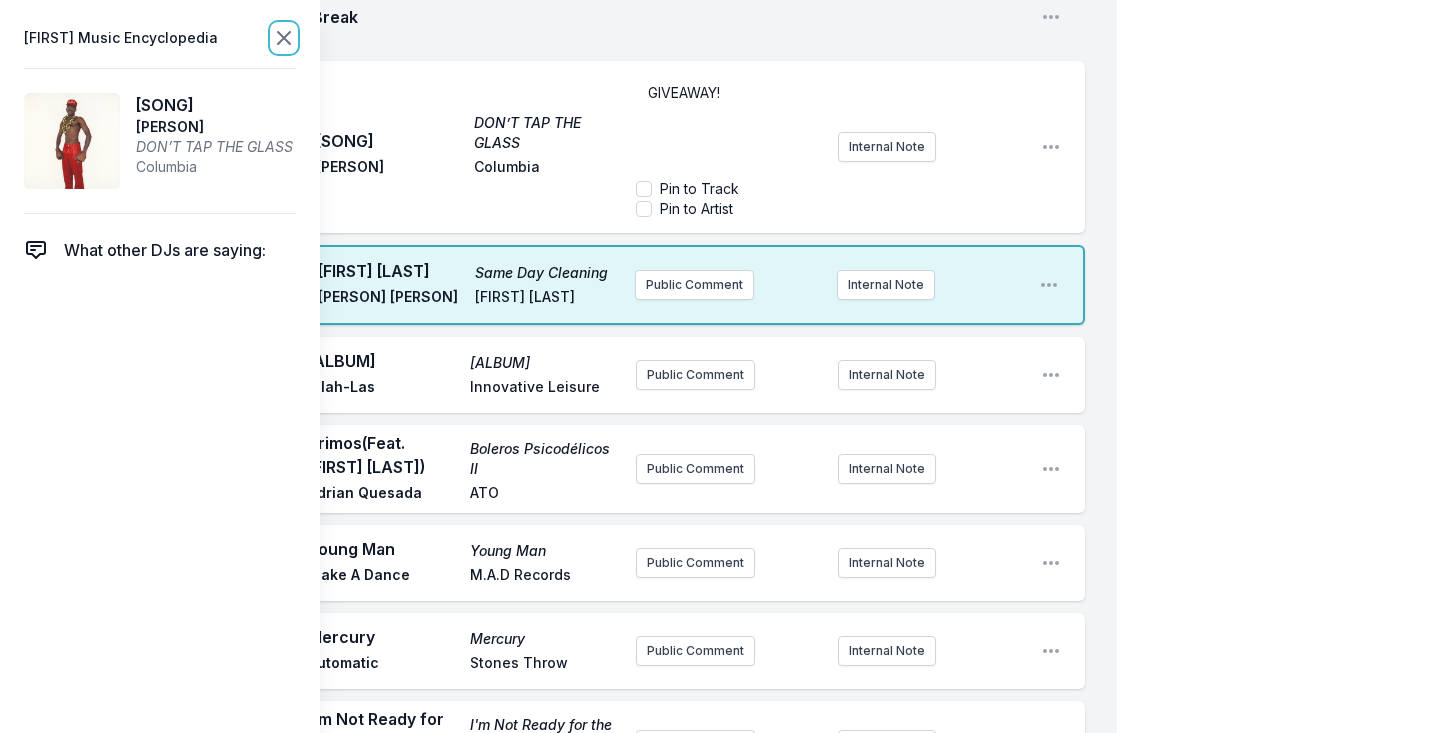 click 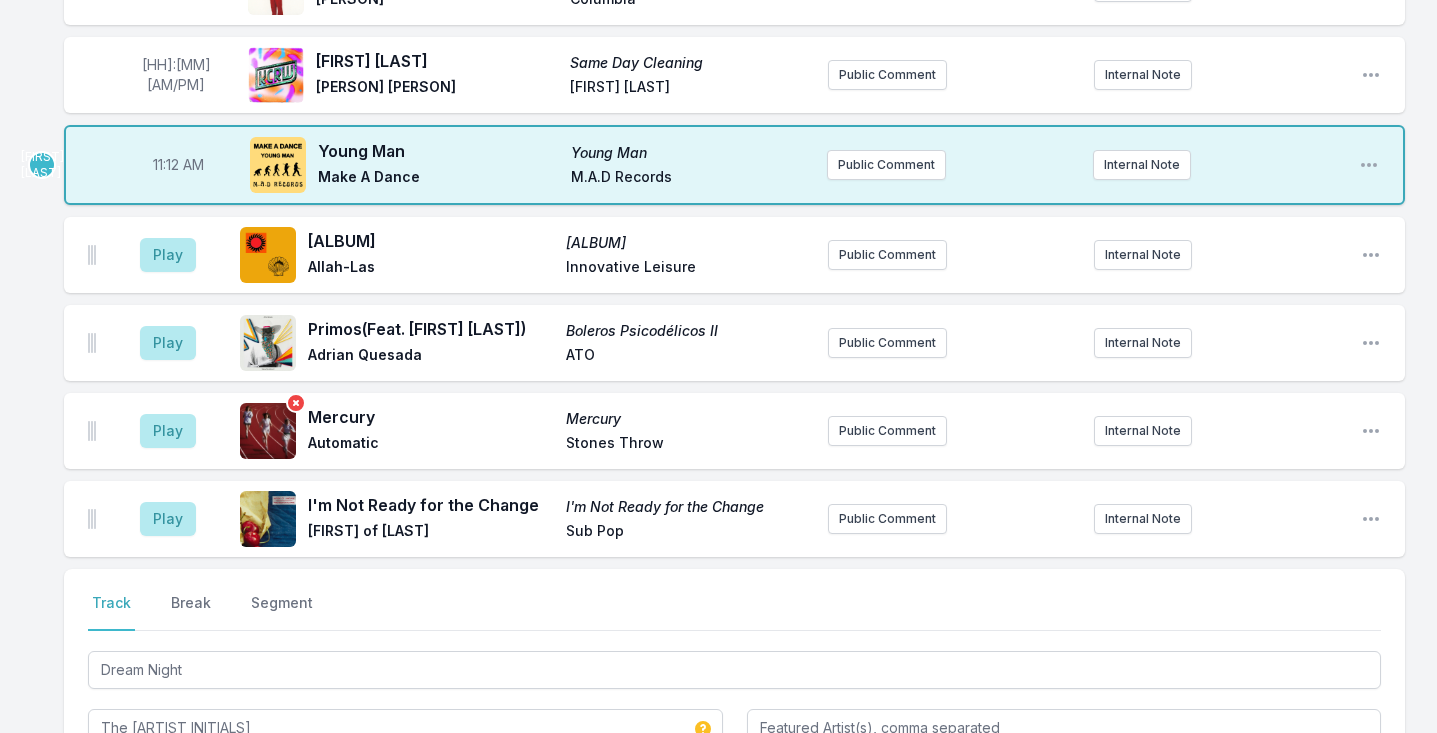 scroll, scrollTop: 3837, scrollLeft: 0, axis: vertical 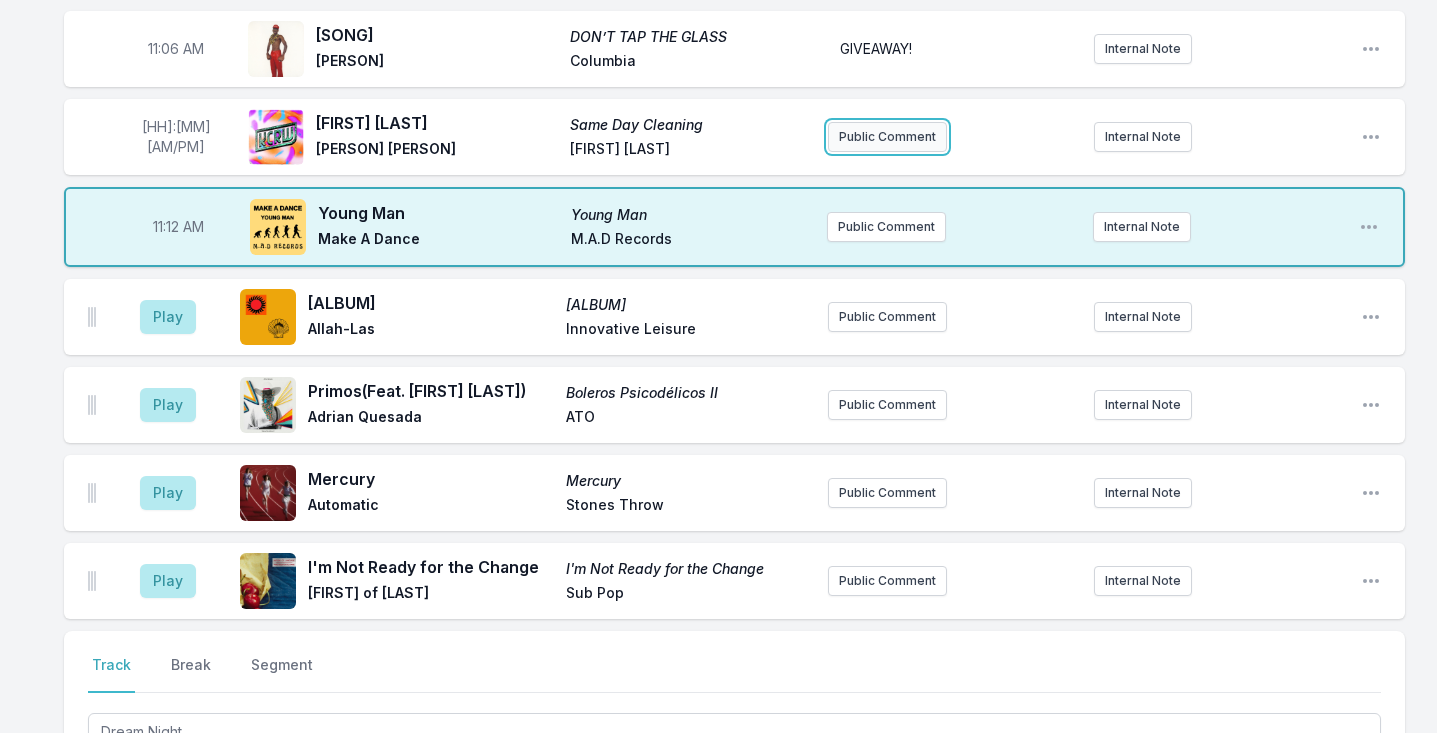 click on "Public Comment" at bounding box center [887, 137] 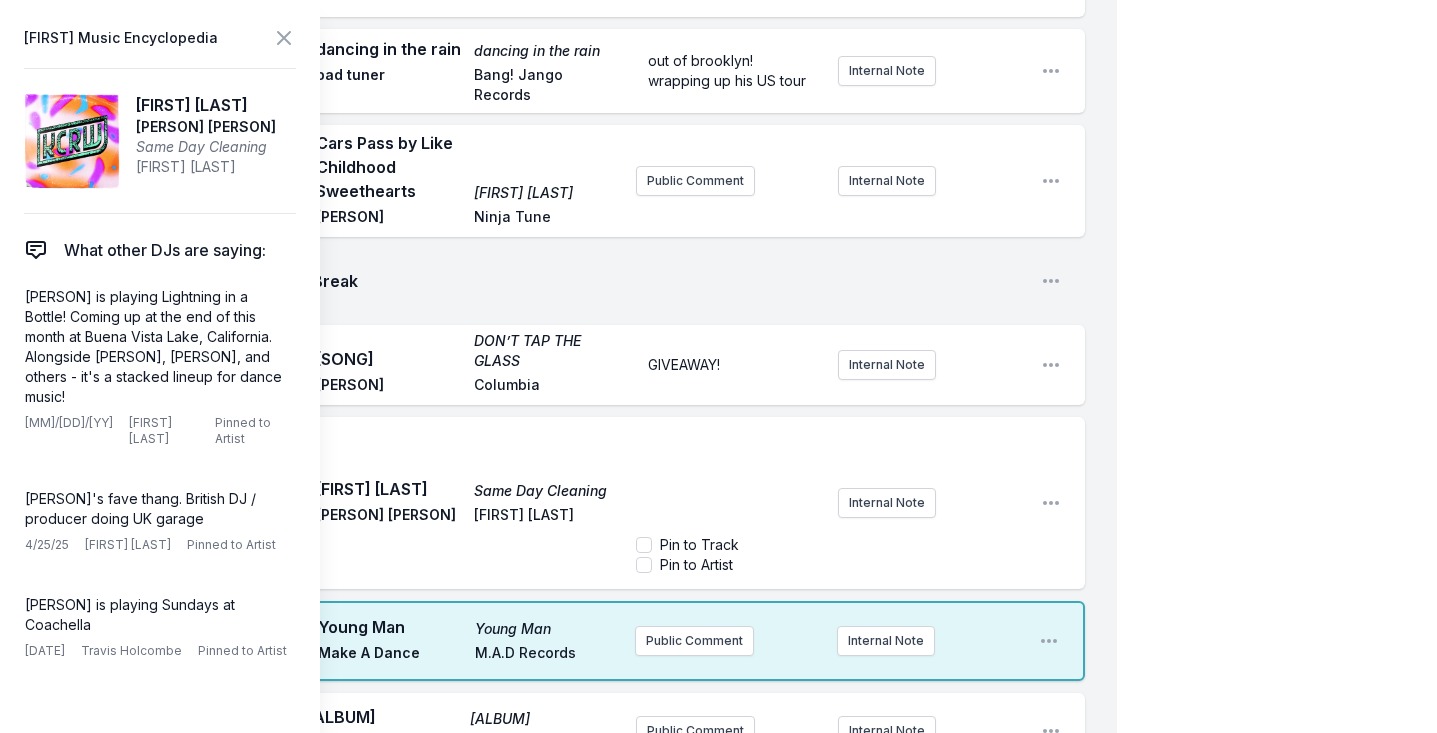 scroll, scrollTop: 4009, scrollLeft: 0, axis: vertical 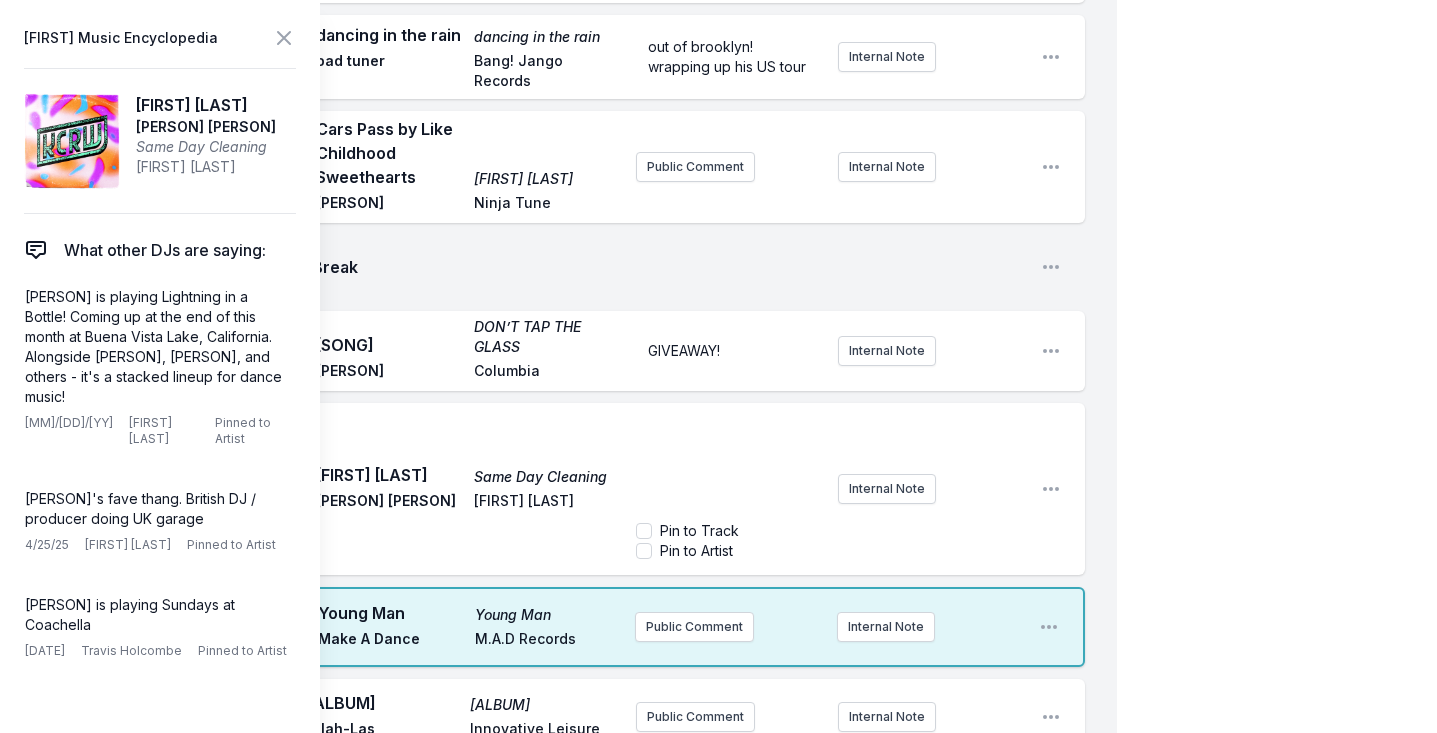type 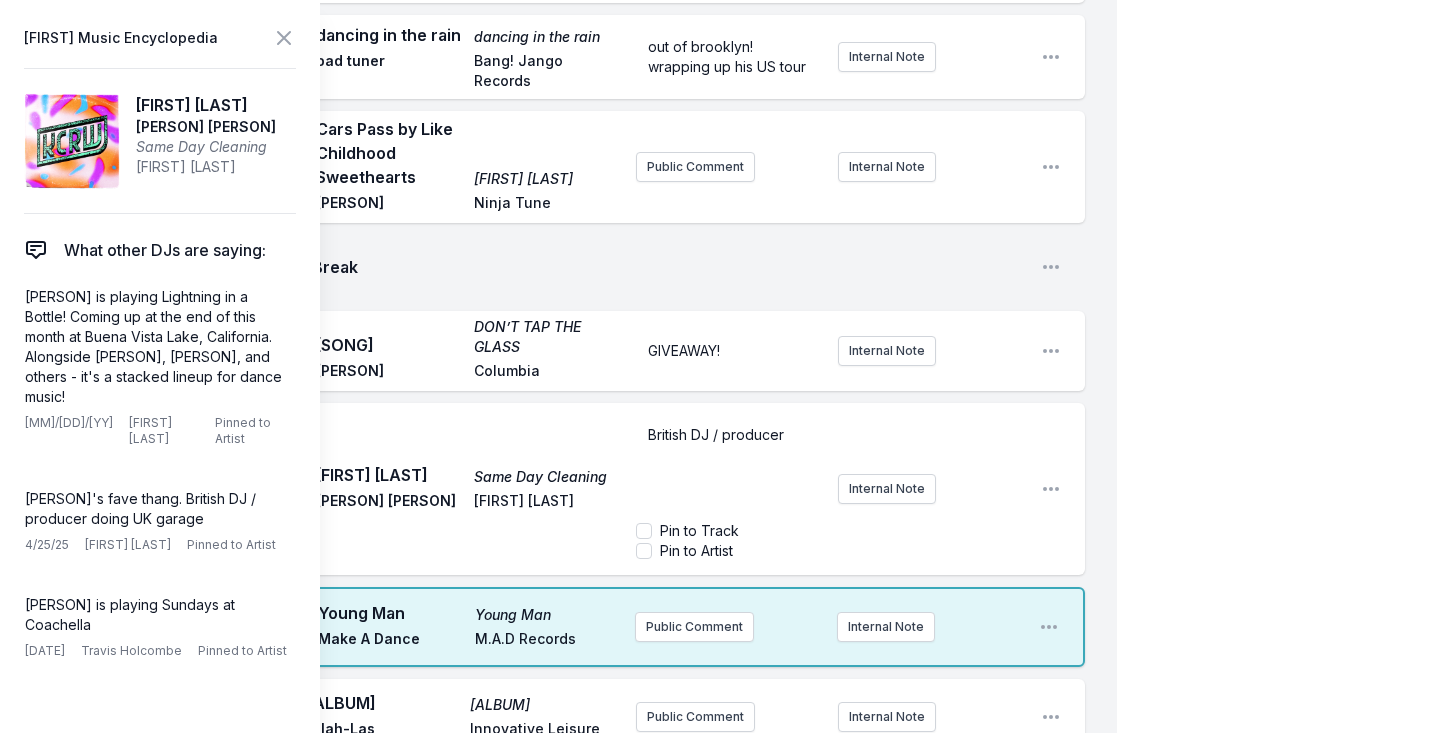 click on "British DJ / producer" at bounding box center [716, 434] 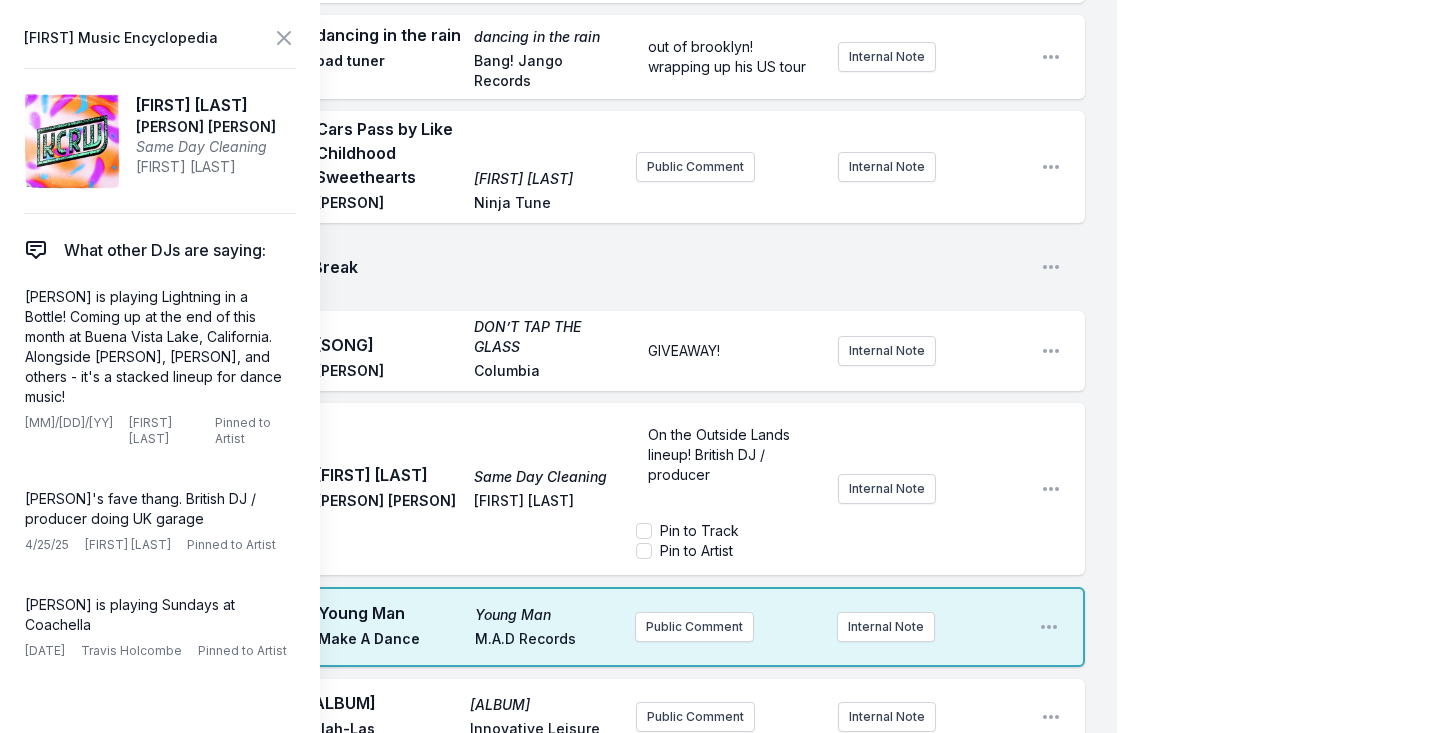 click on "On the Outside Lands lineup! British DJ / producer" at bounding box center (729, 455) 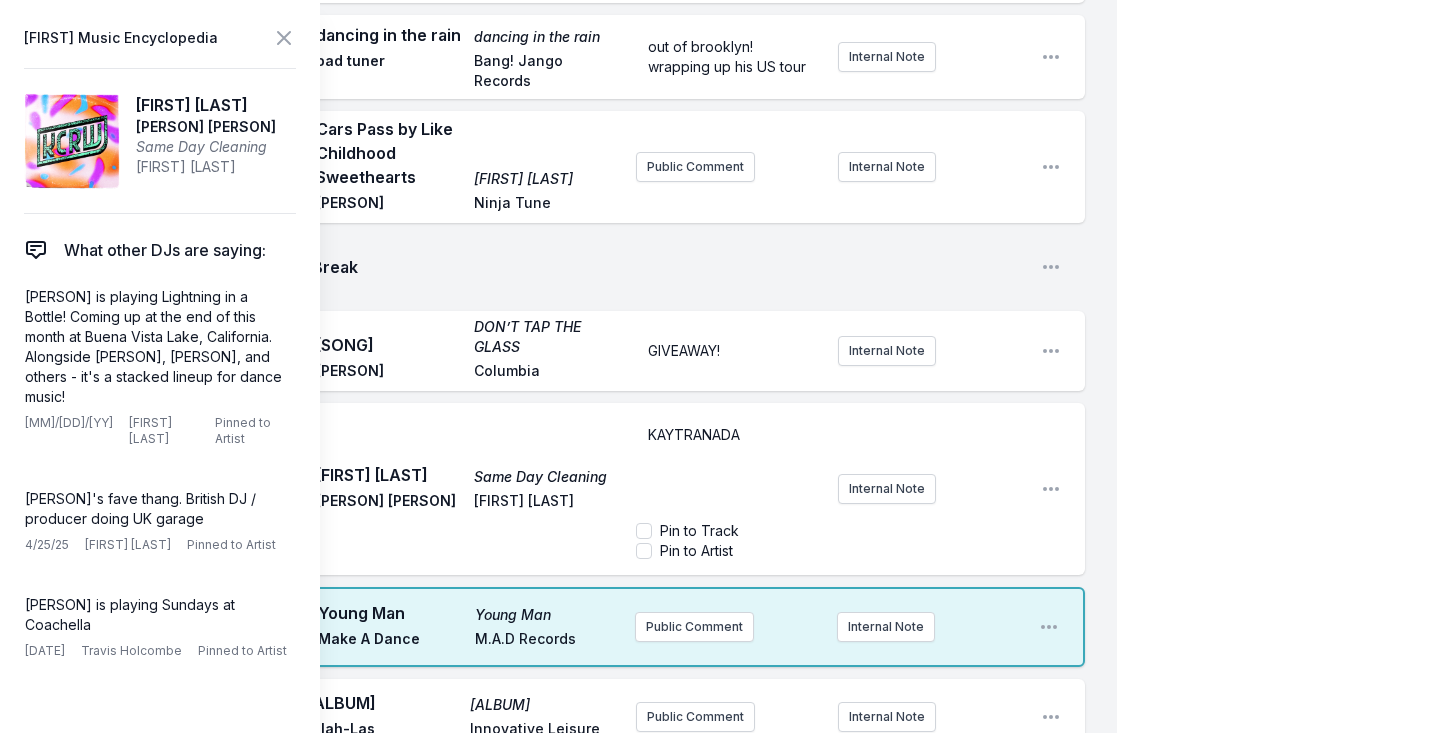 click on "11:06 AM Sugar on My Tongue DON’T TAP THE GLASS Tyler, The Creator Columbia GIVEAWAY!  Internal Note Open playlist item options" at bounding box center [574, 351] 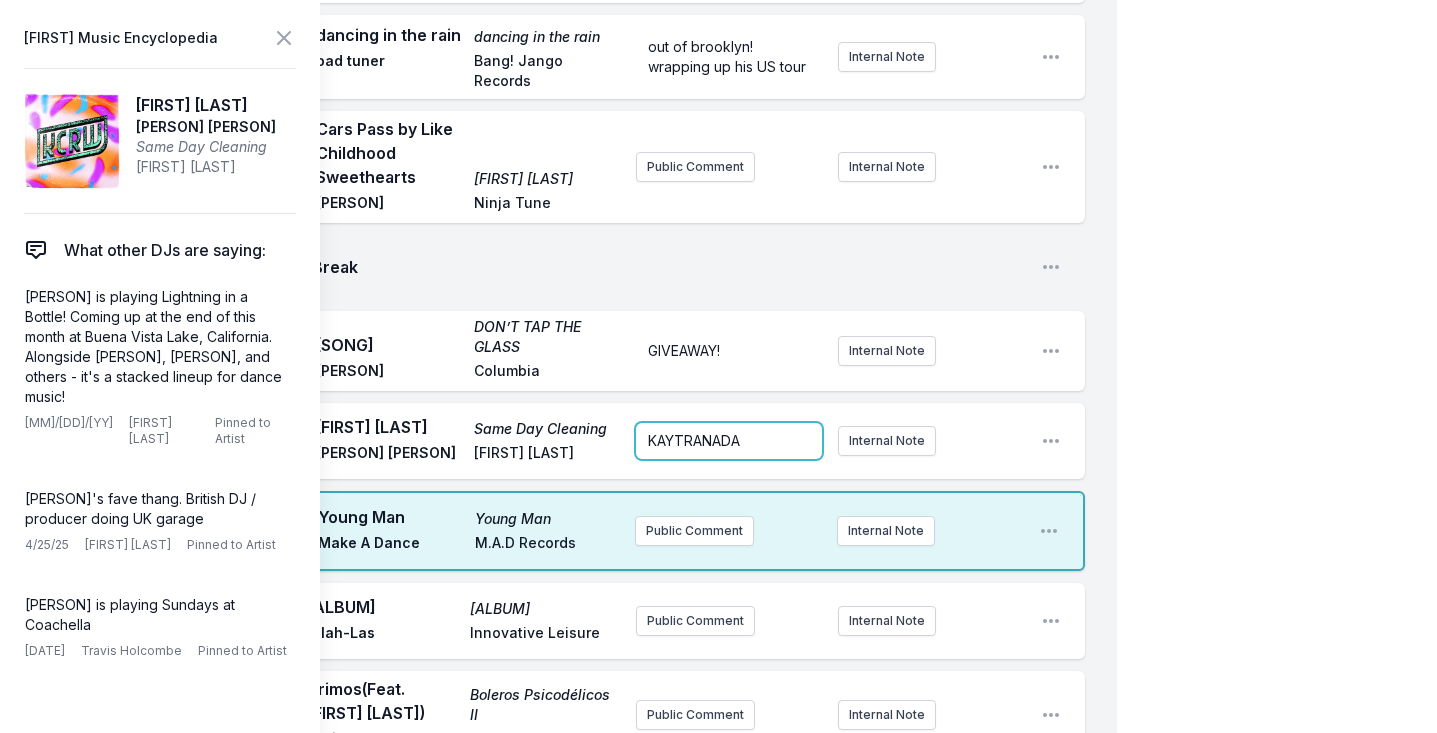 click on "On the Outside Lands lineup! British DJ / producer - with an album on the way!" at bounding box center [729, 441] 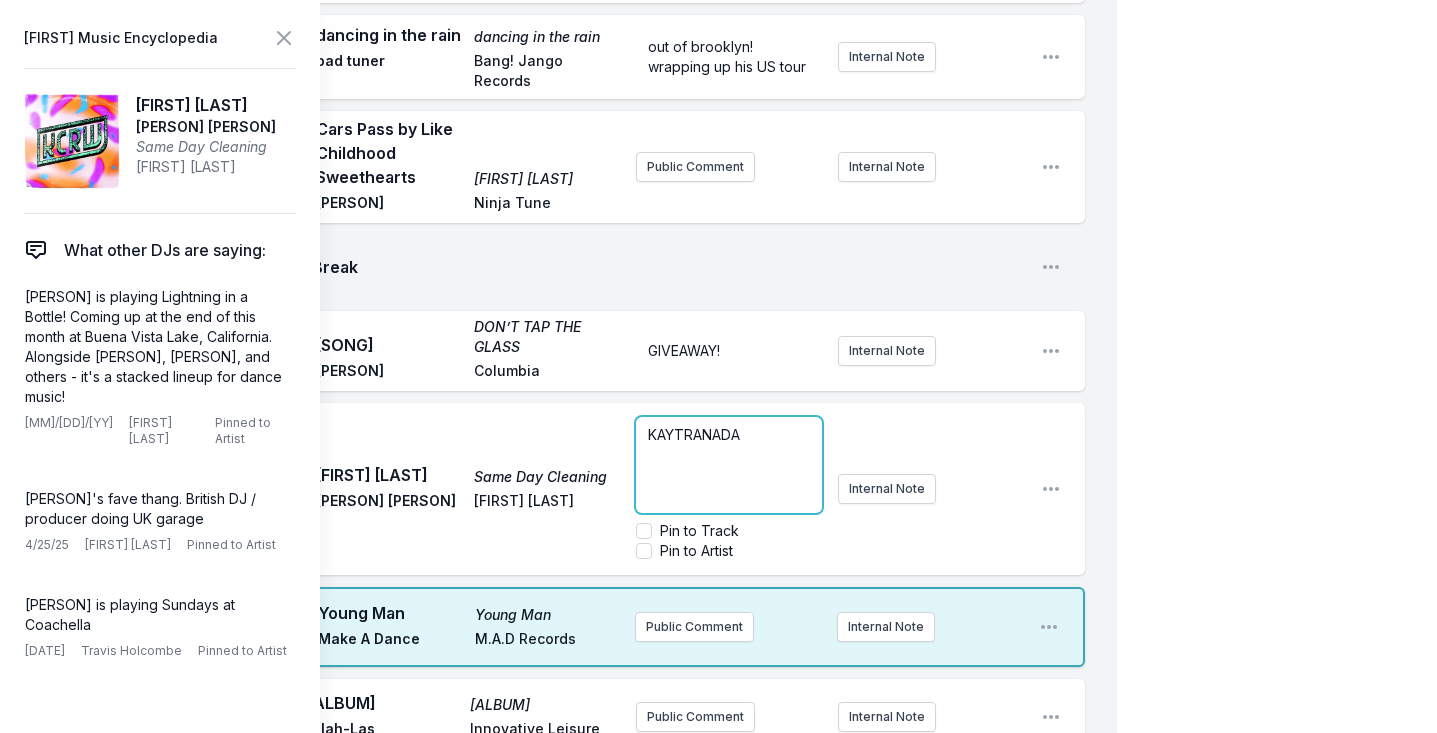 click on "On the Outside Lands lineup! British DJ / producer - with an album on the way!" at bounding box center (729, 435) 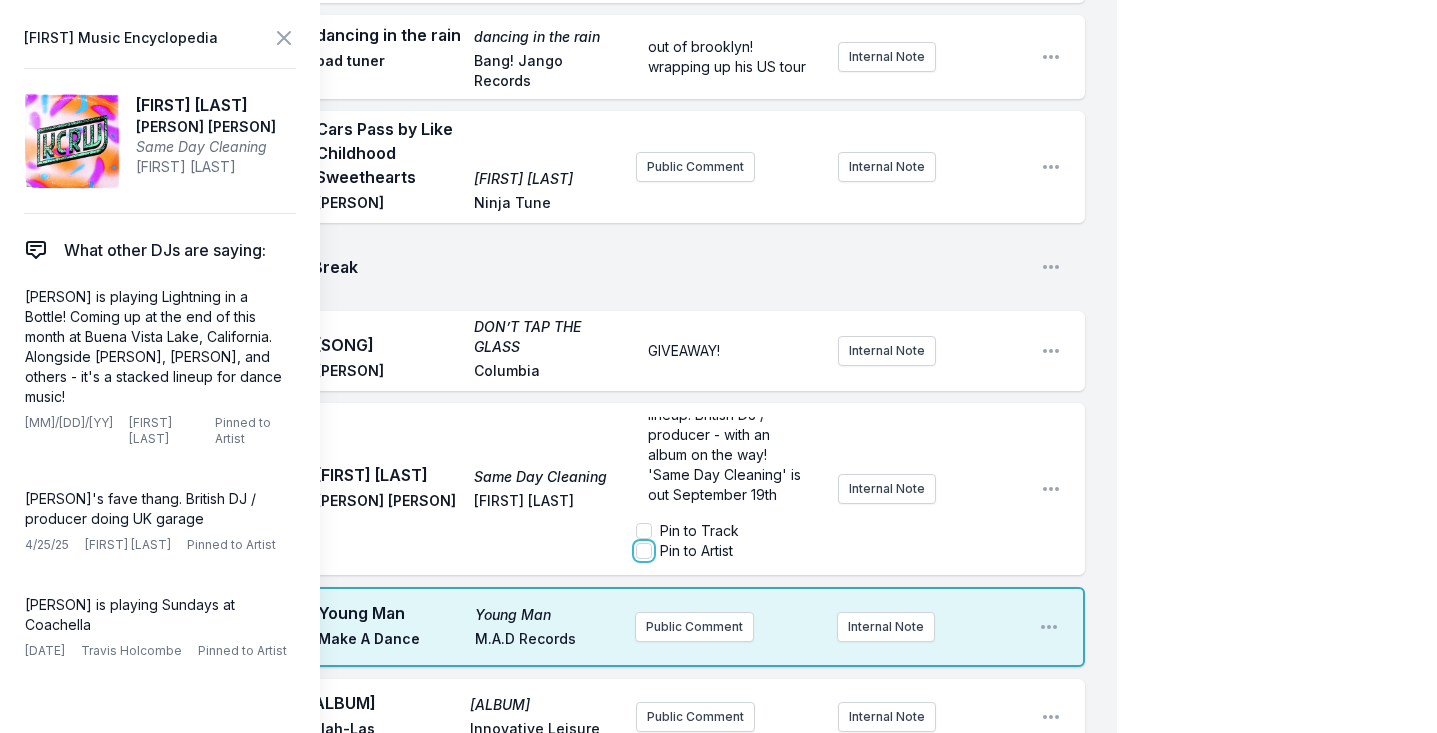 click on "Pin to Artist" at bounding box center (644, 551) 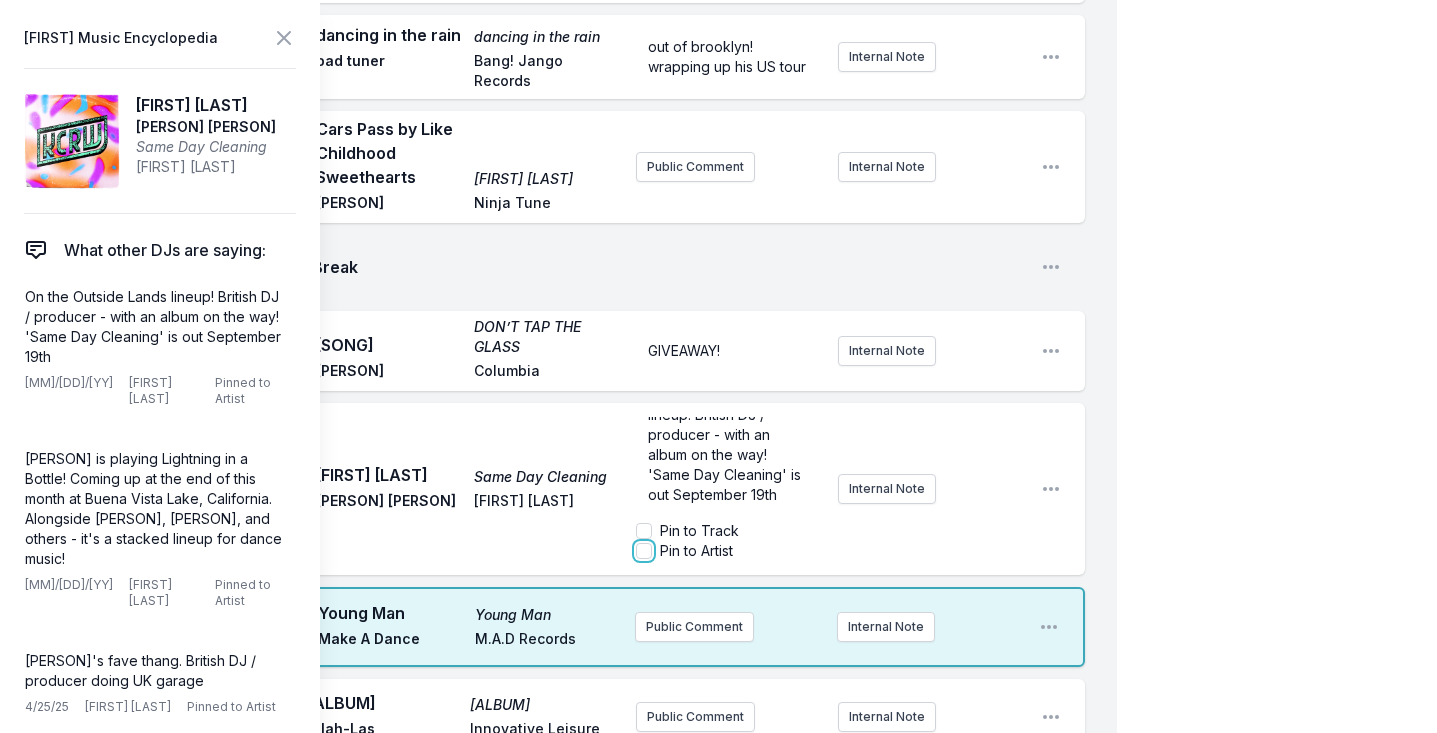 checkbox on "true" 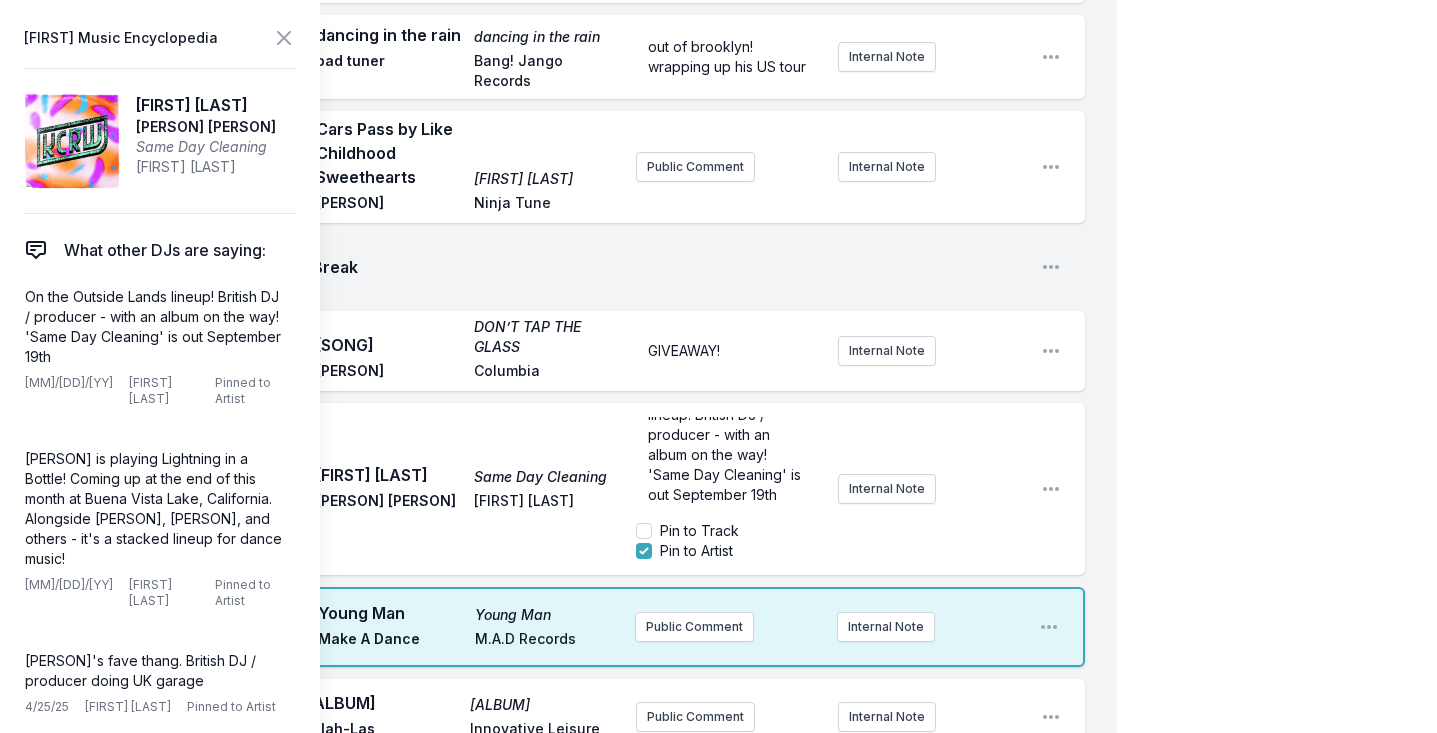 click on "11:09 AM Dis Badman Same Day Cleaning Sammy Virji Capitol Records UK On the Outside Lands lineup! British DJ / producer - with an album on the way!  'Same Day Cleaning' is out September 19th Pin to Track Pin to Artist Internal Note Open playlist item options" at bounding box center (574, 489) 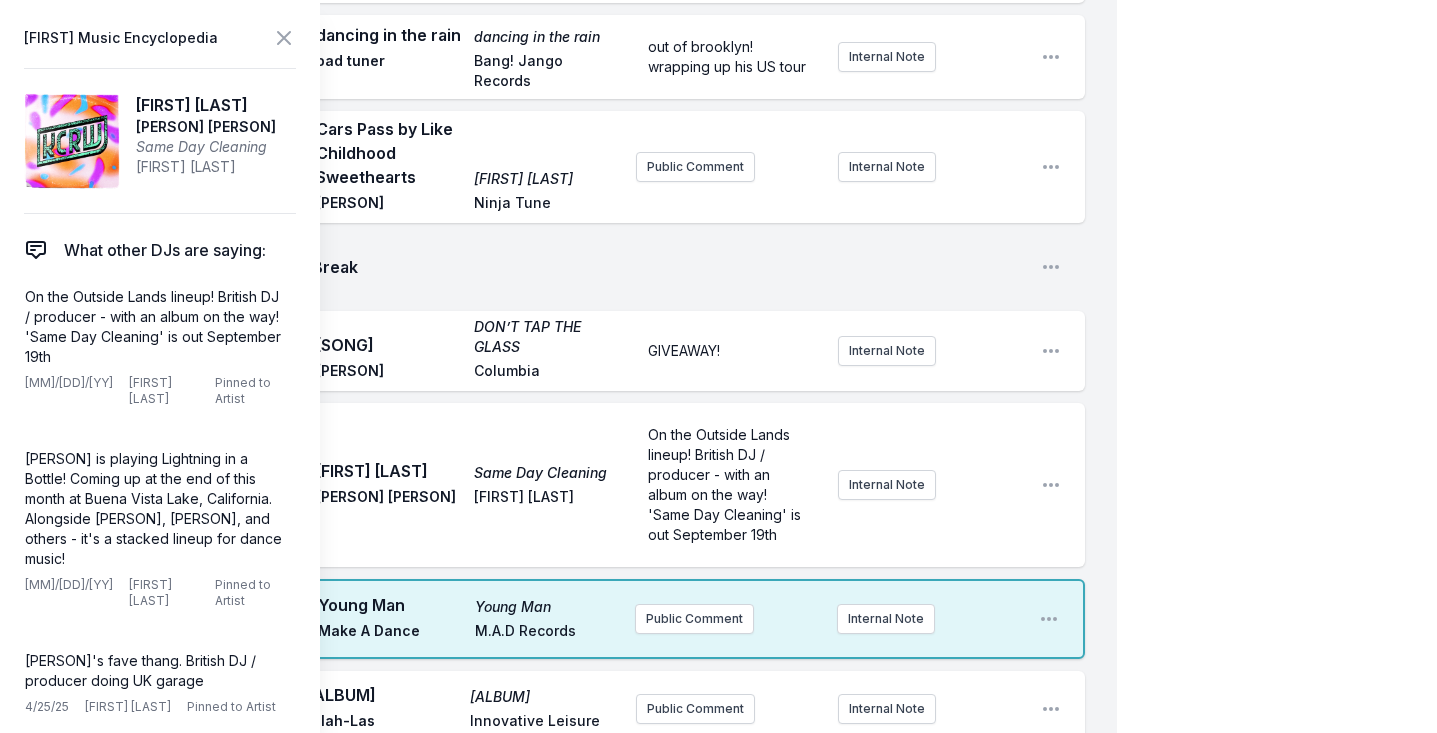 scroll, scrollTop: 0, scrollLeft: 0, axis: both 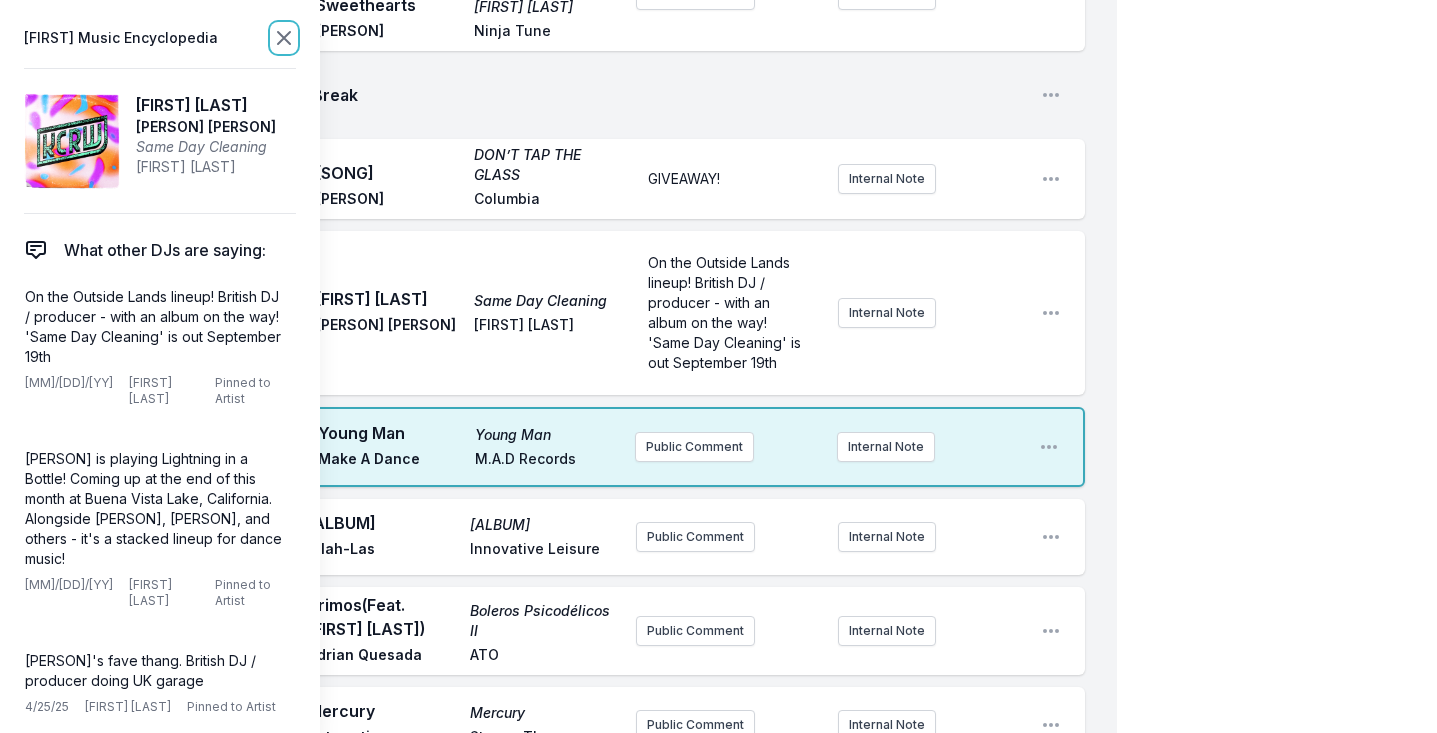 click 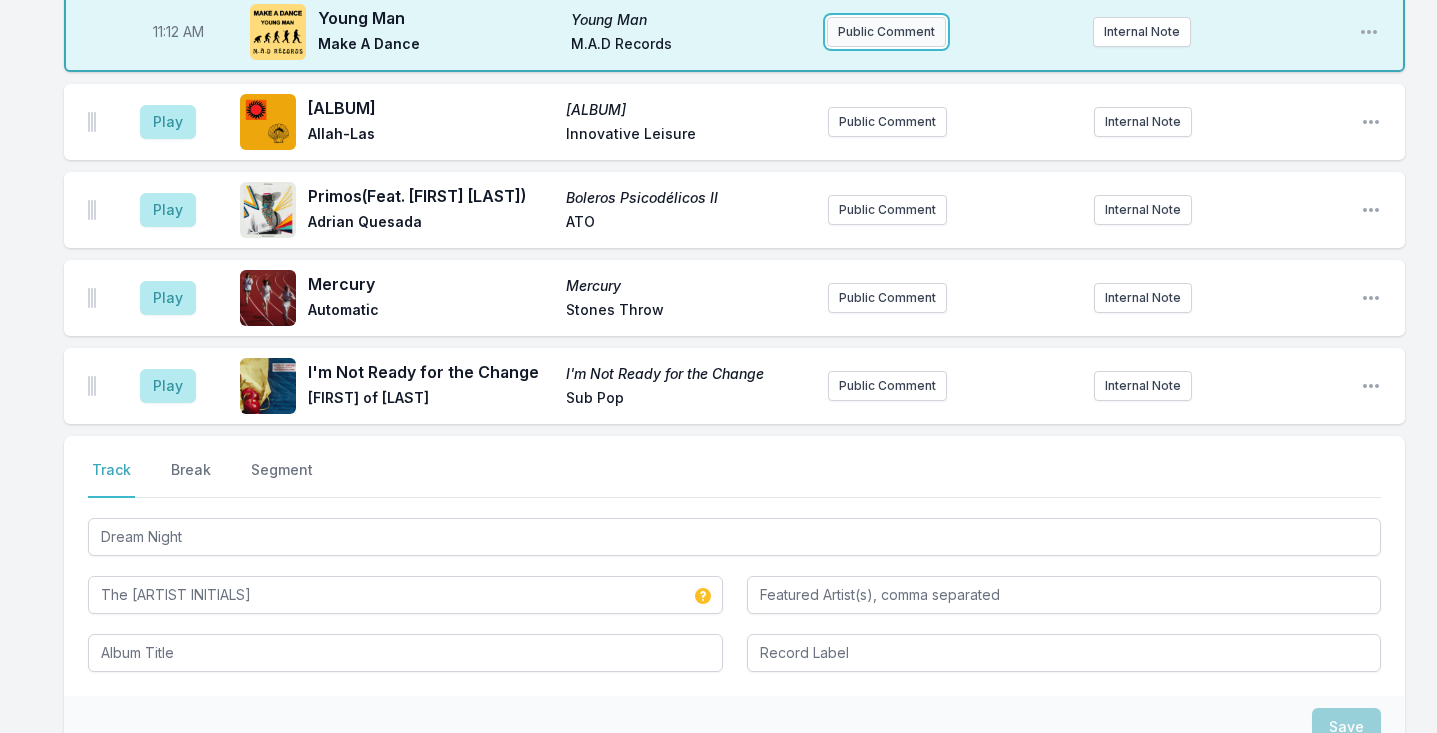 click on "Public Comment" at bounding box center (886, 32) 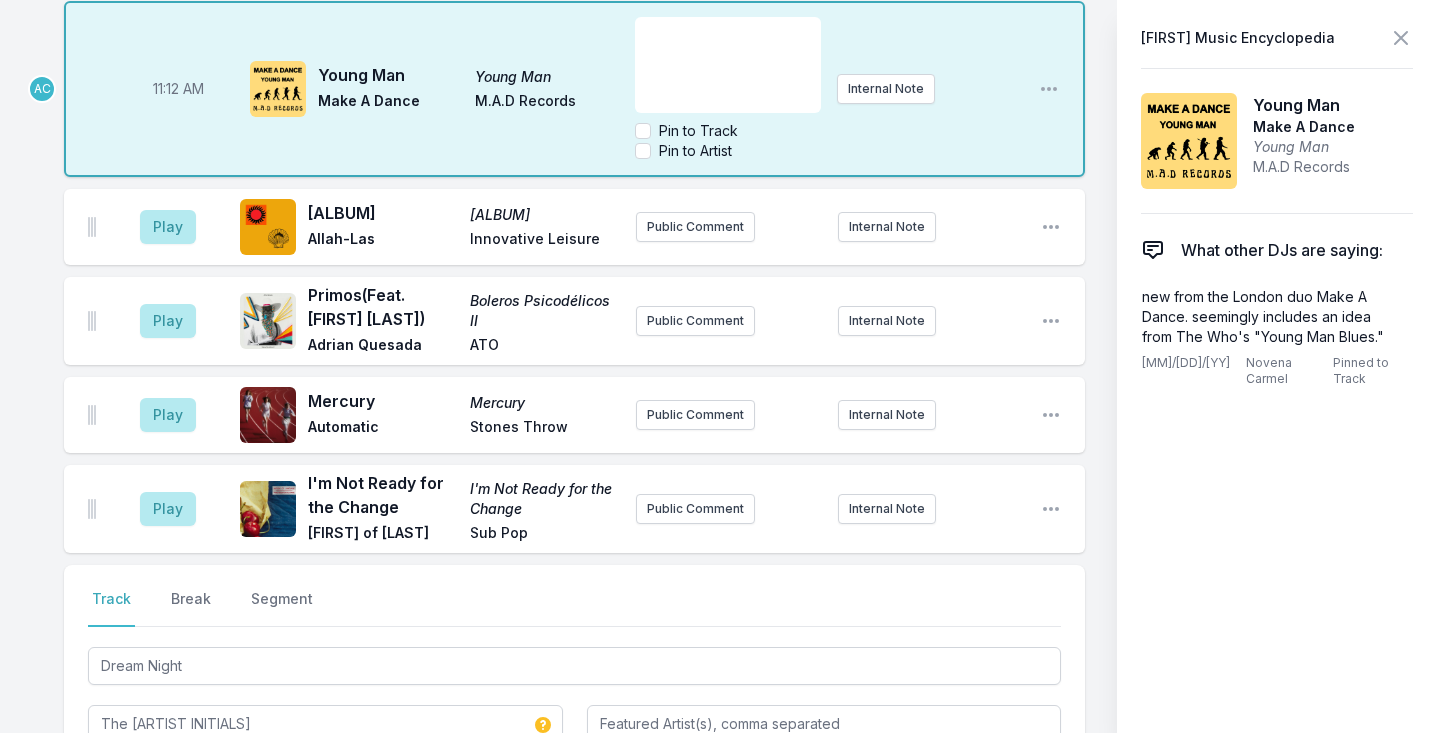 scroll, scrollTop: 4588, scrollLeft: 0, axis: vertical 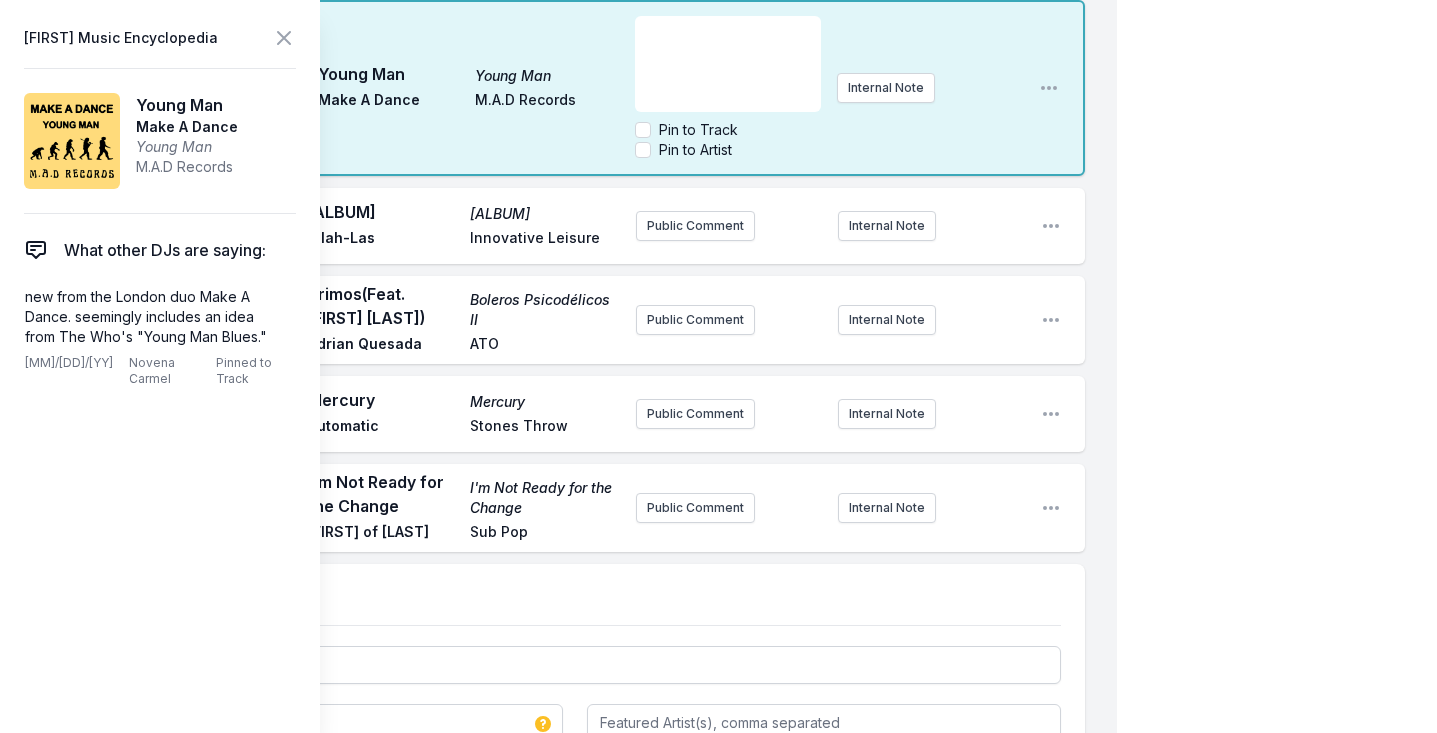 type 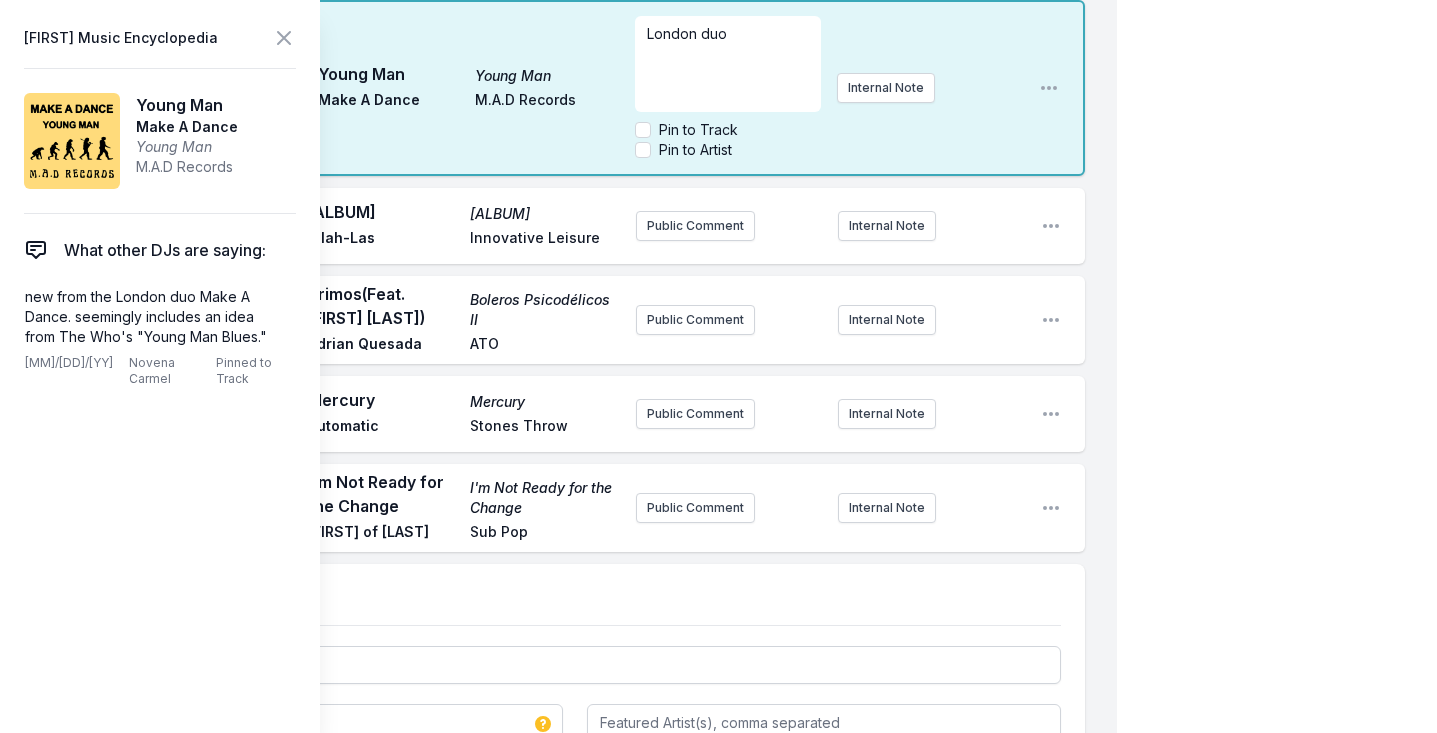 click on "11:12 AM Young Man Young Man Make A Dance M.A.D Records London duo  Pin to Track Pin to Artist Internal Note Open playlist item options" at bounding box center [574, 88] 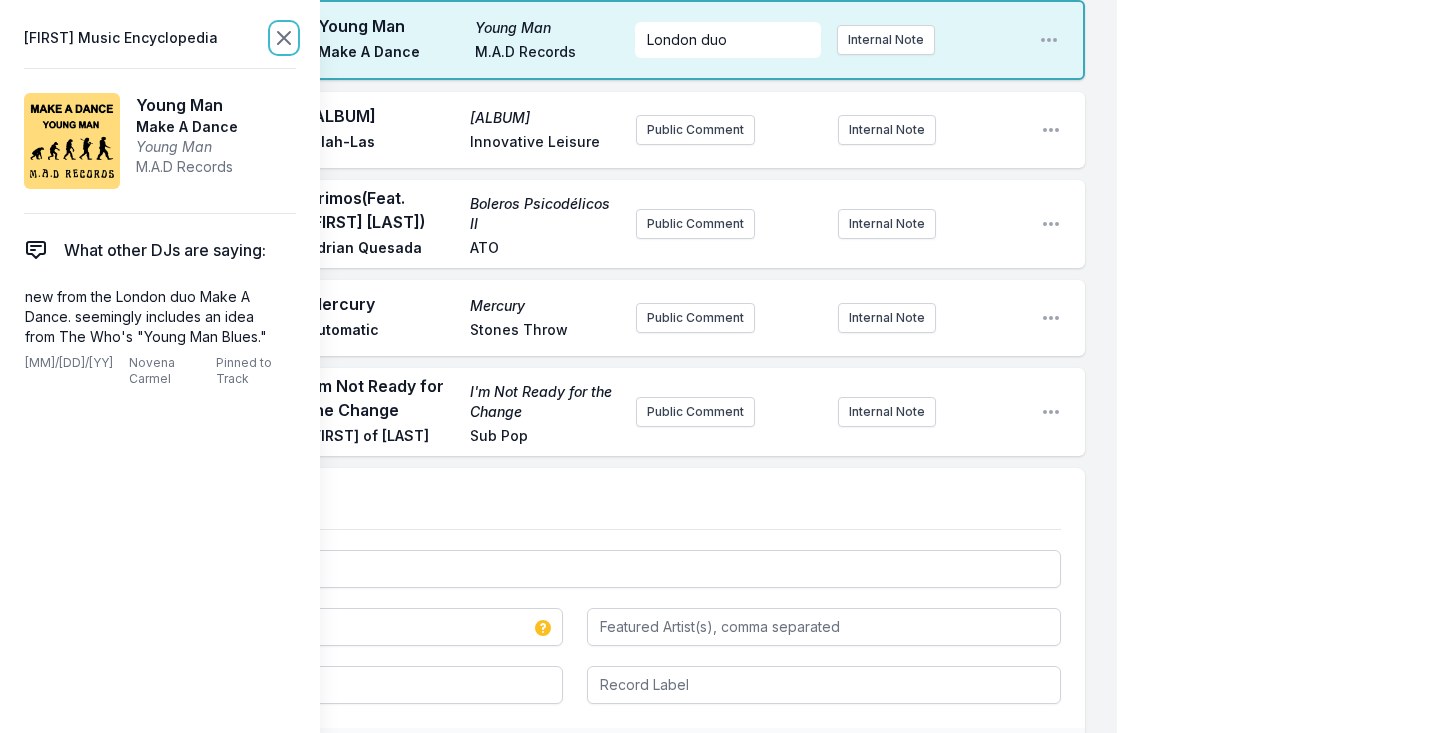 click 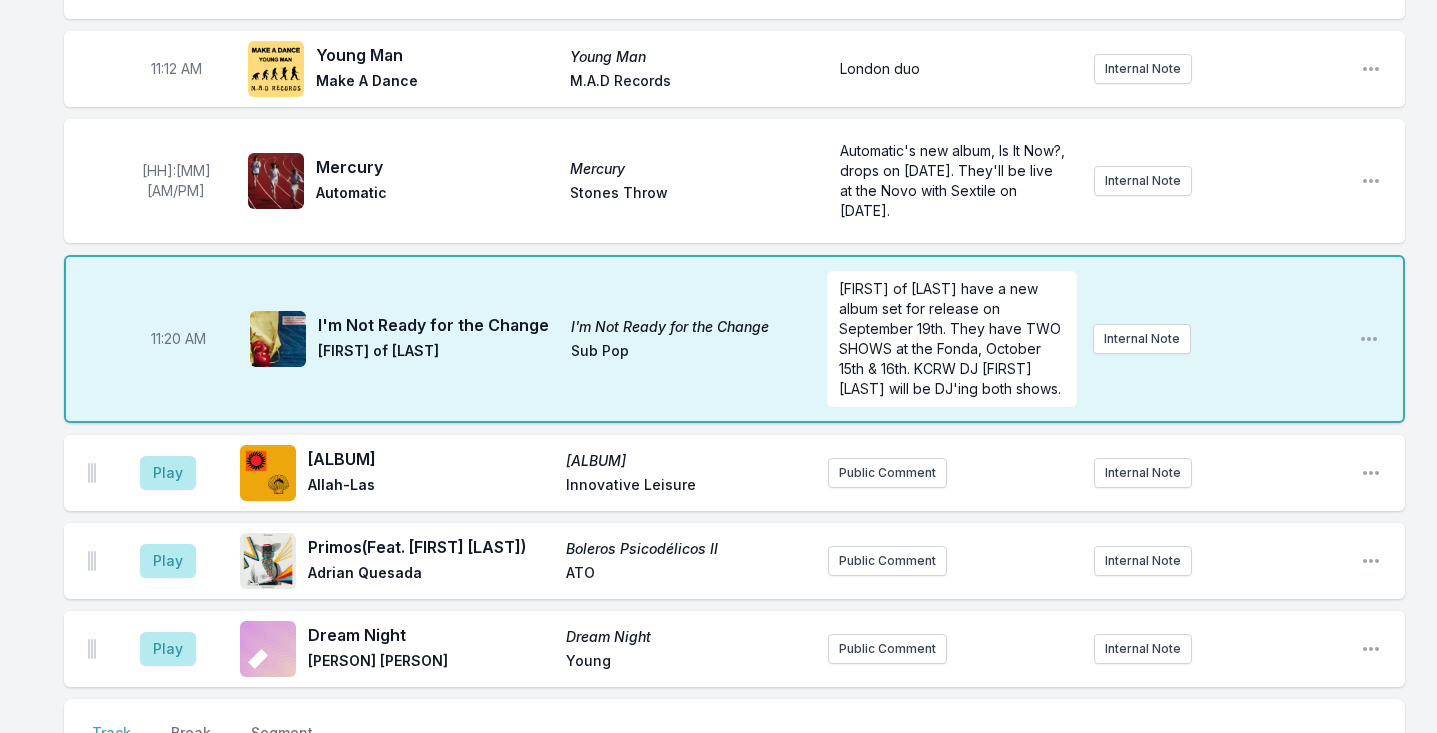 scroll, scrollTop: 4047, scrollLeft: 0, axis: vertical 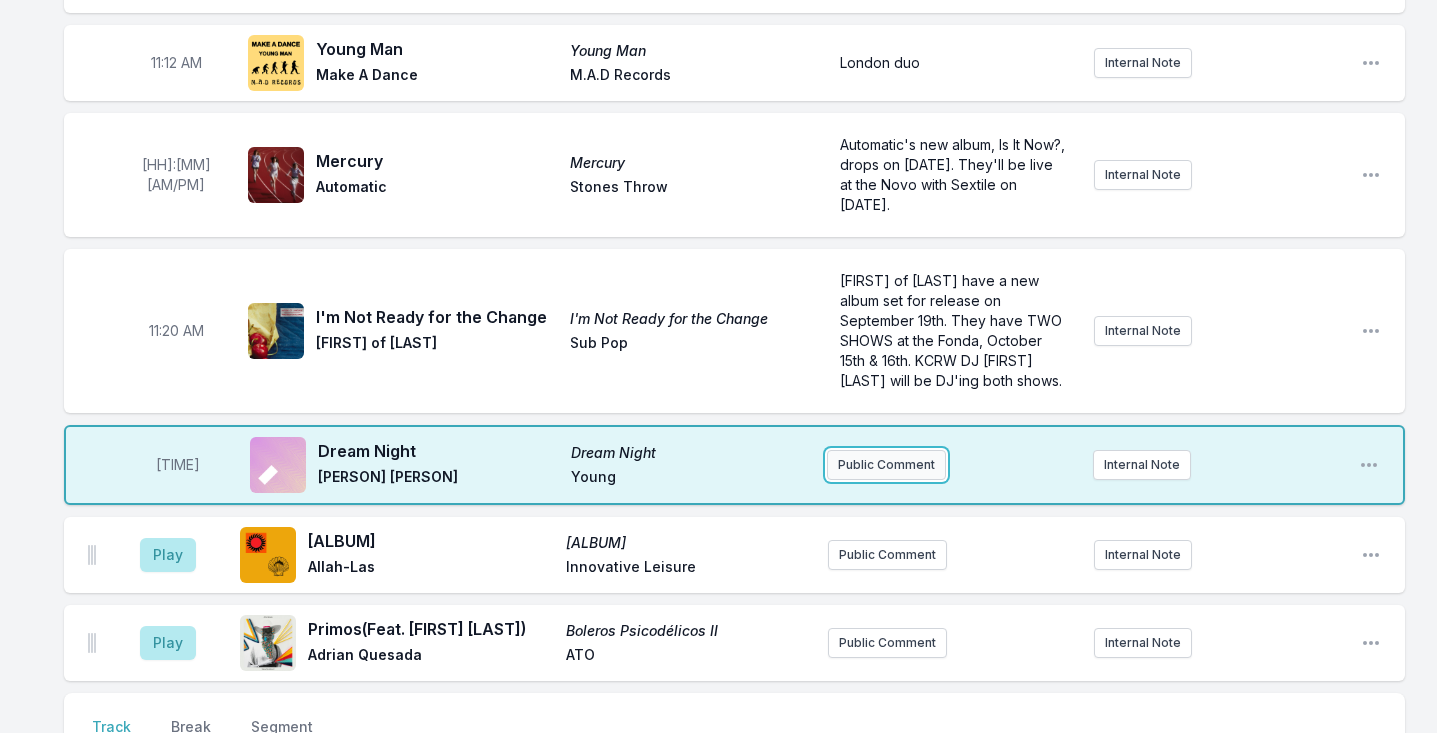 click on "Public Comment" at bounding box center [886, 465] 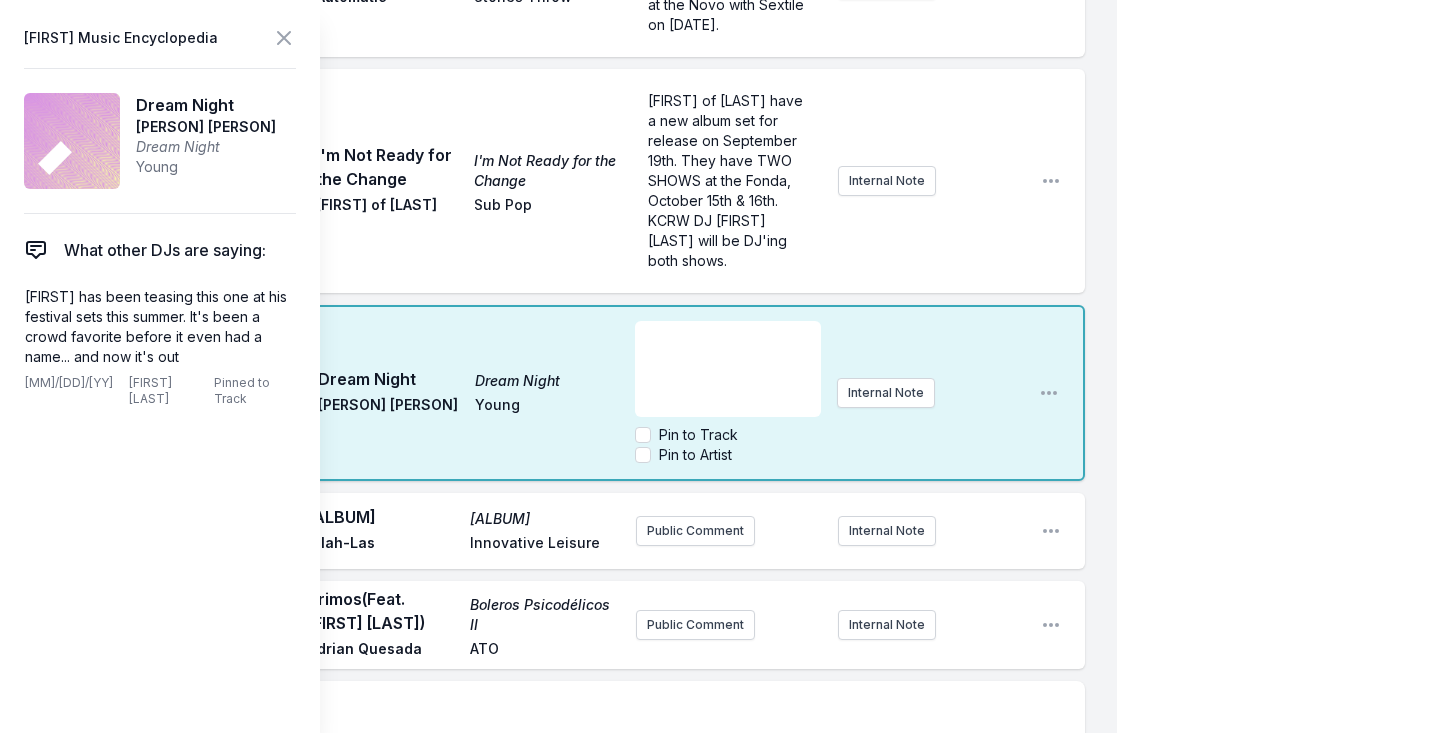 scroll, scrollTop: 4843, scrollLeft: 0, axis: vertical 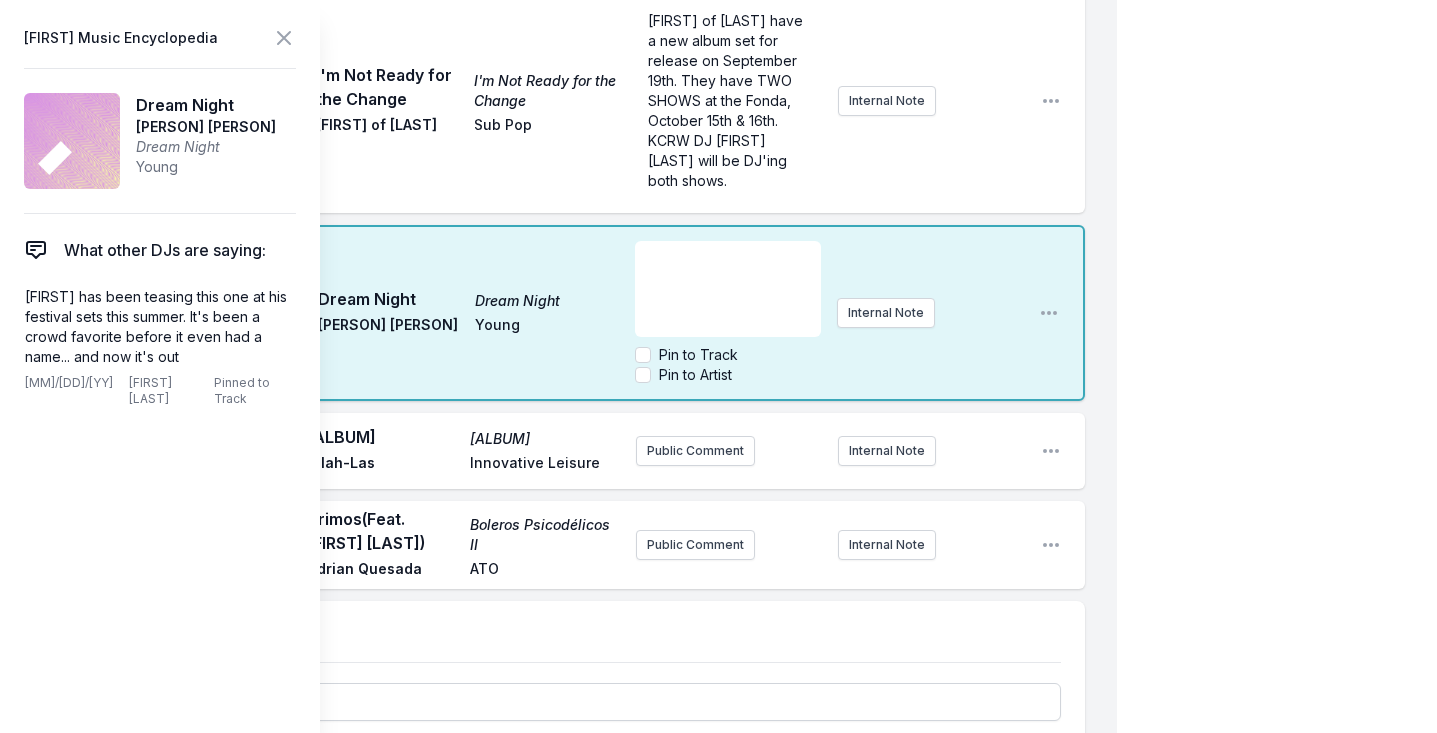 type 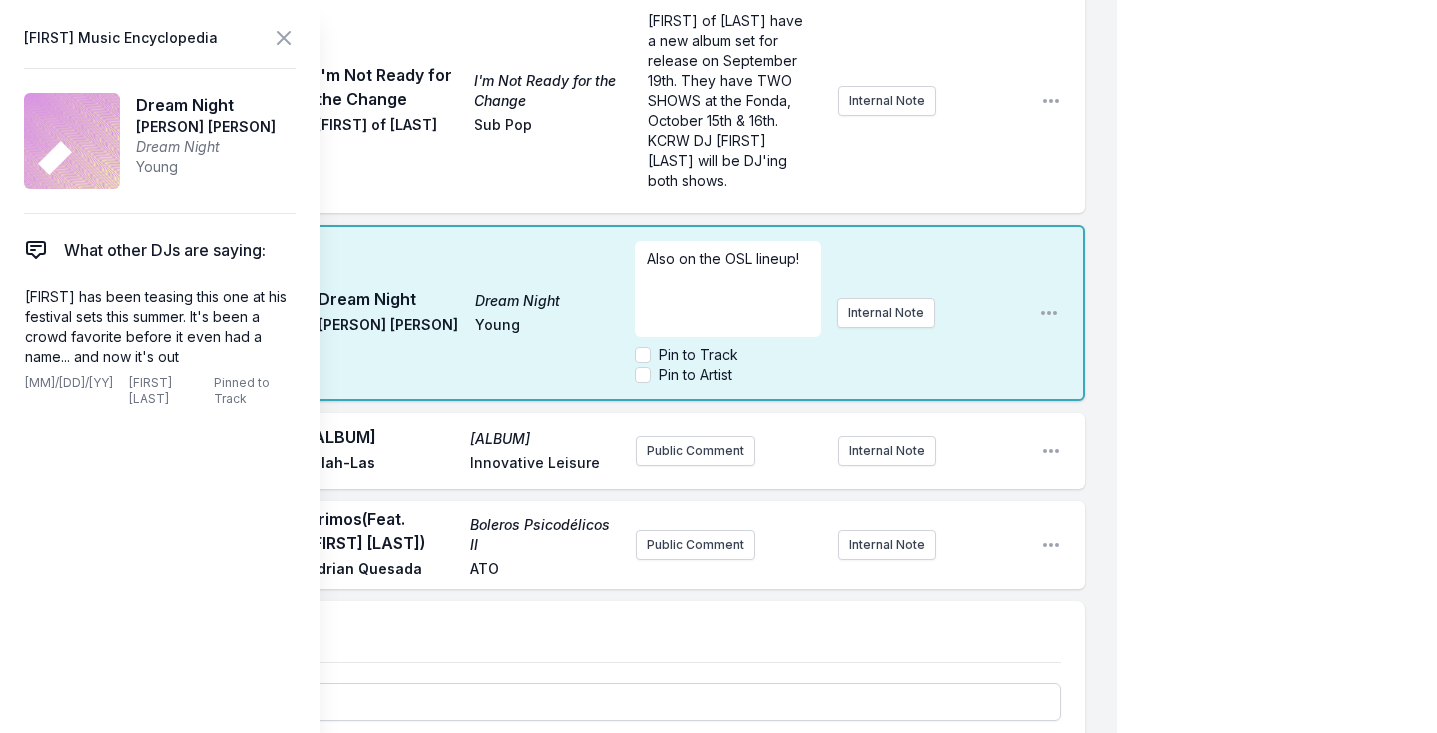 click on "9:04 AM Iknowhowyoufeel Parcels Parcels Because Music Public Comment 2018 Open playlist item options 9:12 AM S.N.C Nothing Darkside Matador February 2025 Internal Note Open playlist item options February 2025 9:17 AM Mirrorball Dim Binge Canty Full Time Hobby East-London singer, songwriter and multi-instrumentalist Internal Note Open playlist item options East-London singer, songwriter and multi-instrumentalist 9:21 AM LIE DOWN.. SAYA Saya Gray Dirty Hit Saya Gray live performance at KCRW! Internal Note Open playlist item options Saya Gray live performance at KCRW! 9:26 AM October October Okonski Colemine Records Jan 7th release Internal Note Open playlist item options Jan 7th release 9:29 AM Break Open playlist item options 9:31 AM Verrans Corner Dime Serebii Innovative Leisure jazzy crooner based in New Zealand Internal Note Open playlist item options jazzy crooner based in New Zealand 9:34 AM Me Pasa (Piscis) Me Pasa (Piscis) Astropical Sony Music | Latin Internal Note Open playlist item options 9:37 AM AC" at bounding box center [558, -1766] 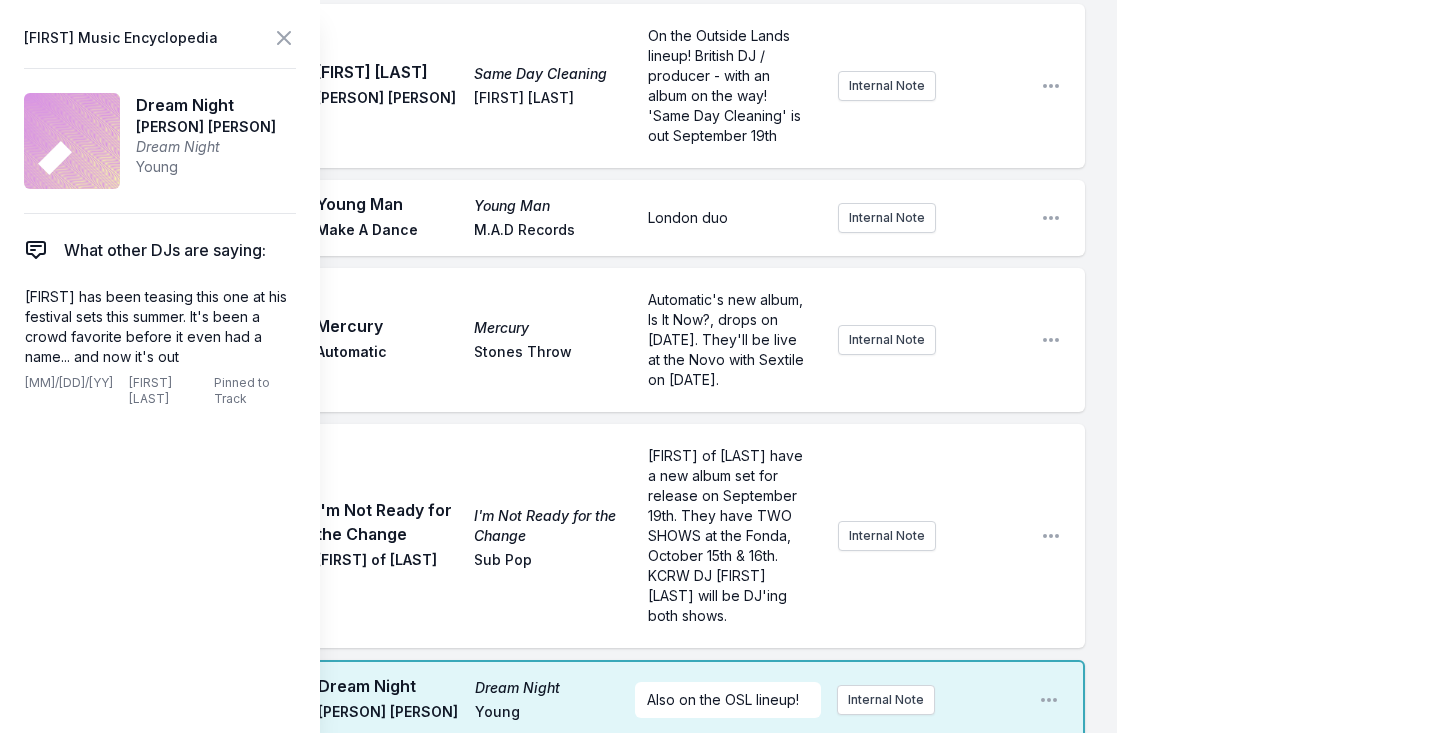 scroll, scrollTop: 4410, scrollLeft: 0, axis: vertical 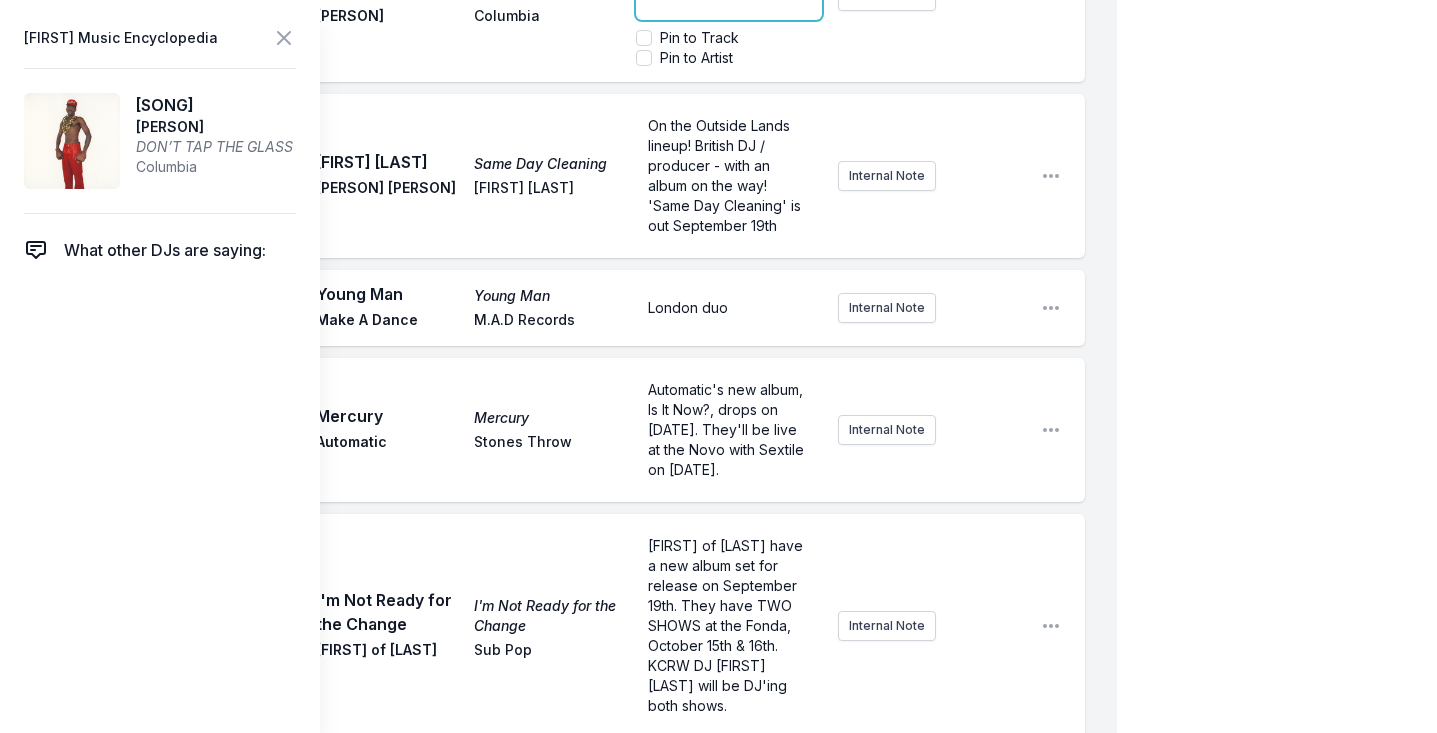 click on "GIVEAWAY!" at bounding box center [729, -28] 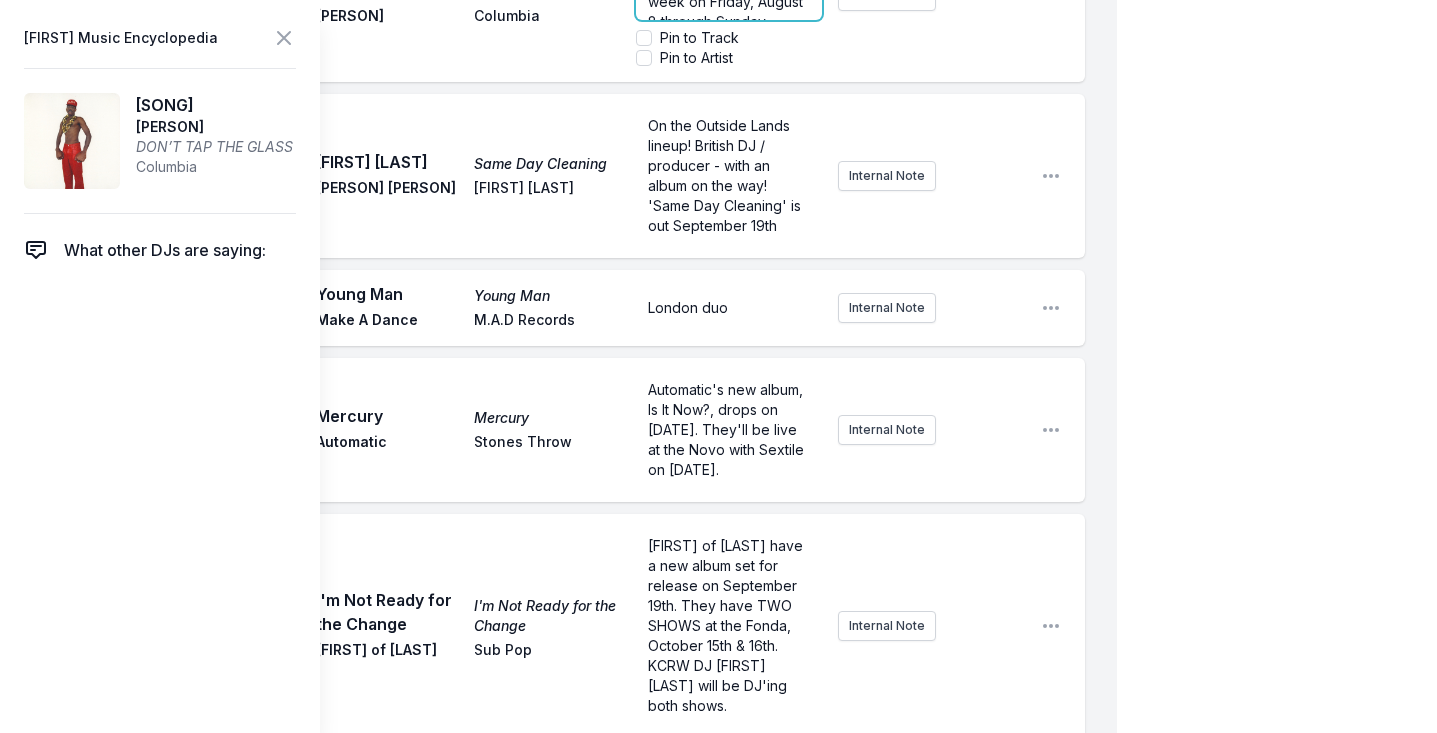 scroll, scrollTop: 120, scrollLeft: 0, axis: vertical 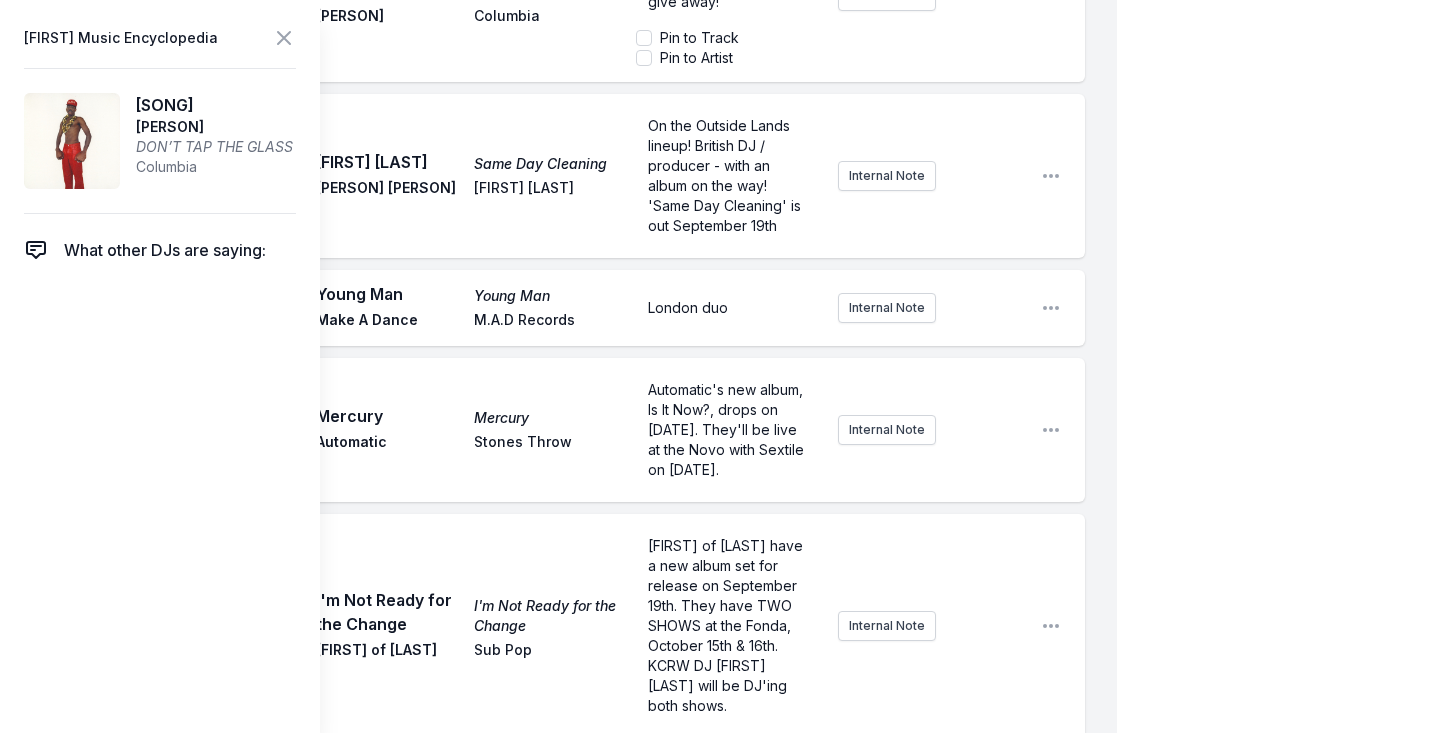 click on "9:04 AM Iknowhowyoufeel Parcels Parcels Because Music Public Comment 2018 Open playlist item options 9:12 AM S.N.C Nothing Darkside Matador February 2025 Internal Note Open playlist item options February 2025 9:17 AM Mirrorball Dim Binge Canty Full Time Hobby East-London singer, songwriter and multi-instrumentalist Internal Note Open playlist item options East-London singer, songwriter and multi-instrumentalist 9:21 AM LIE DOWN.. SAYA Saya Gray Dirty Hit Saya Gray live performance at KCRW! Internal Note Open playlist item options Saya Gray live performance at KCRW! 9:26 AM October October Okonski Colemine Records Jan 7th release Internal Note Open playlist item options Jan 7th release 9:29 AM Break Open playlist item options 9:31 AM Verrans Corner Dime Serebii Innovative Leisure jazzy crooner based in New Zealand Internal Note Open playlist item options jazzy crooner based in New Zealand 9:34 AM Me Pasa (Piscis) Me Pasa (Piscis) Astropical Sony Music | Latin Internal Note Open playlist item options 9:37 AM AC" at bounding box center (574, -1692) 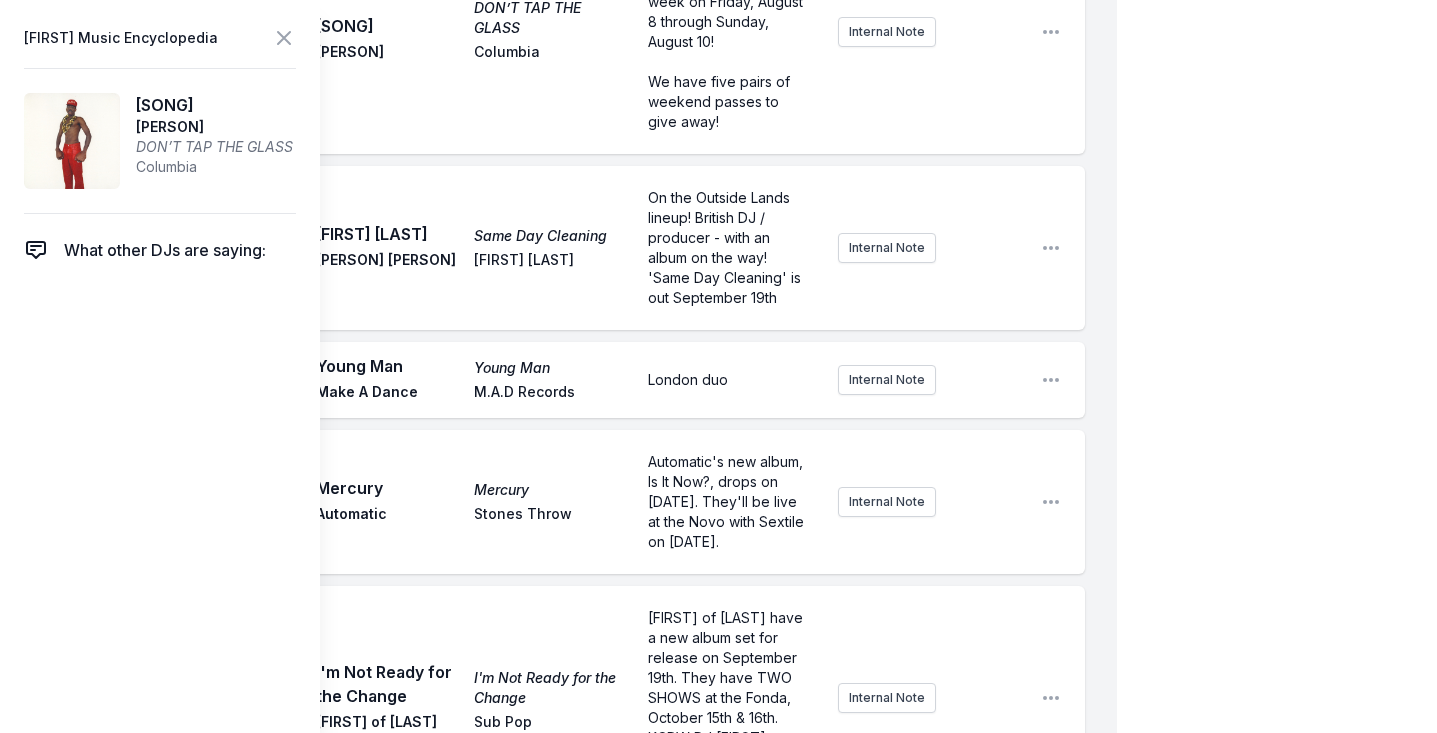 scroll, scrollTop: 0, scrollLeft: 0, axis: both 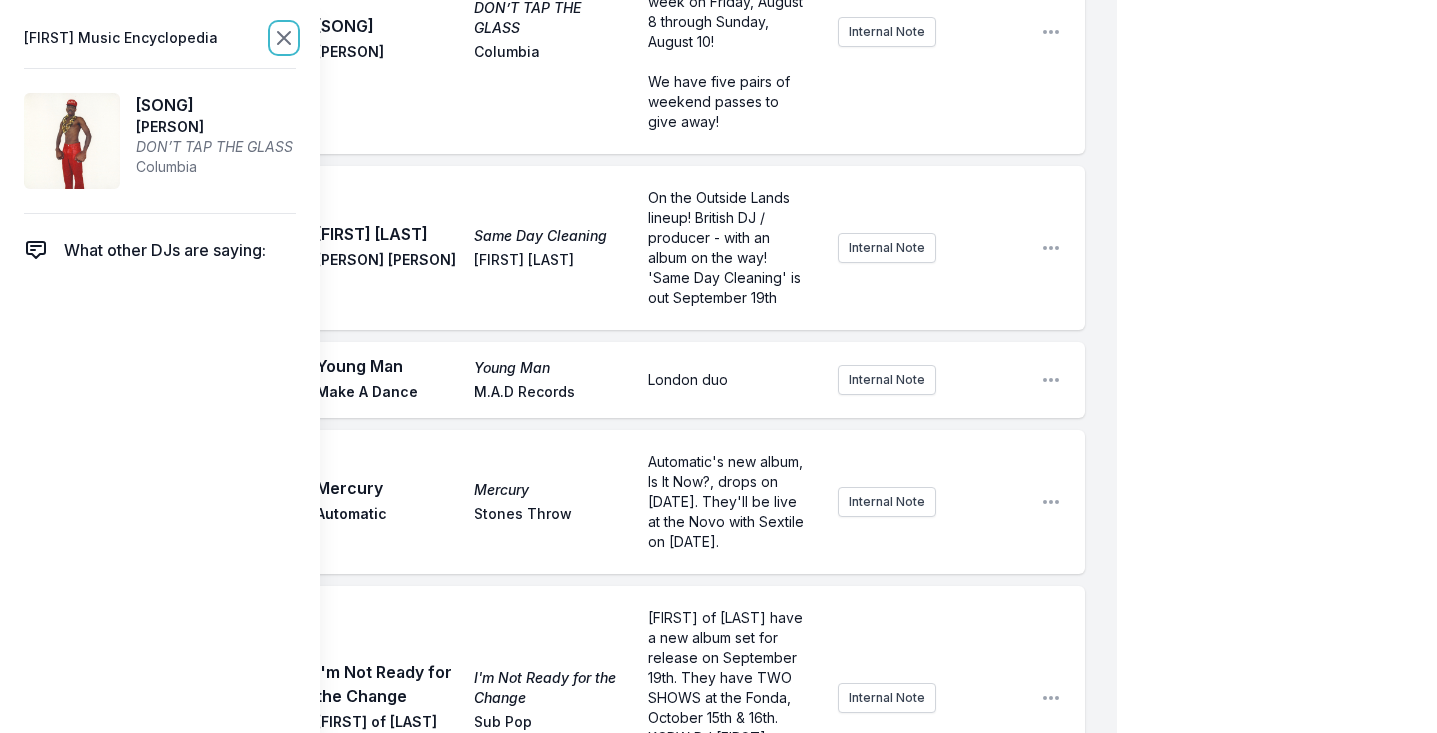 click 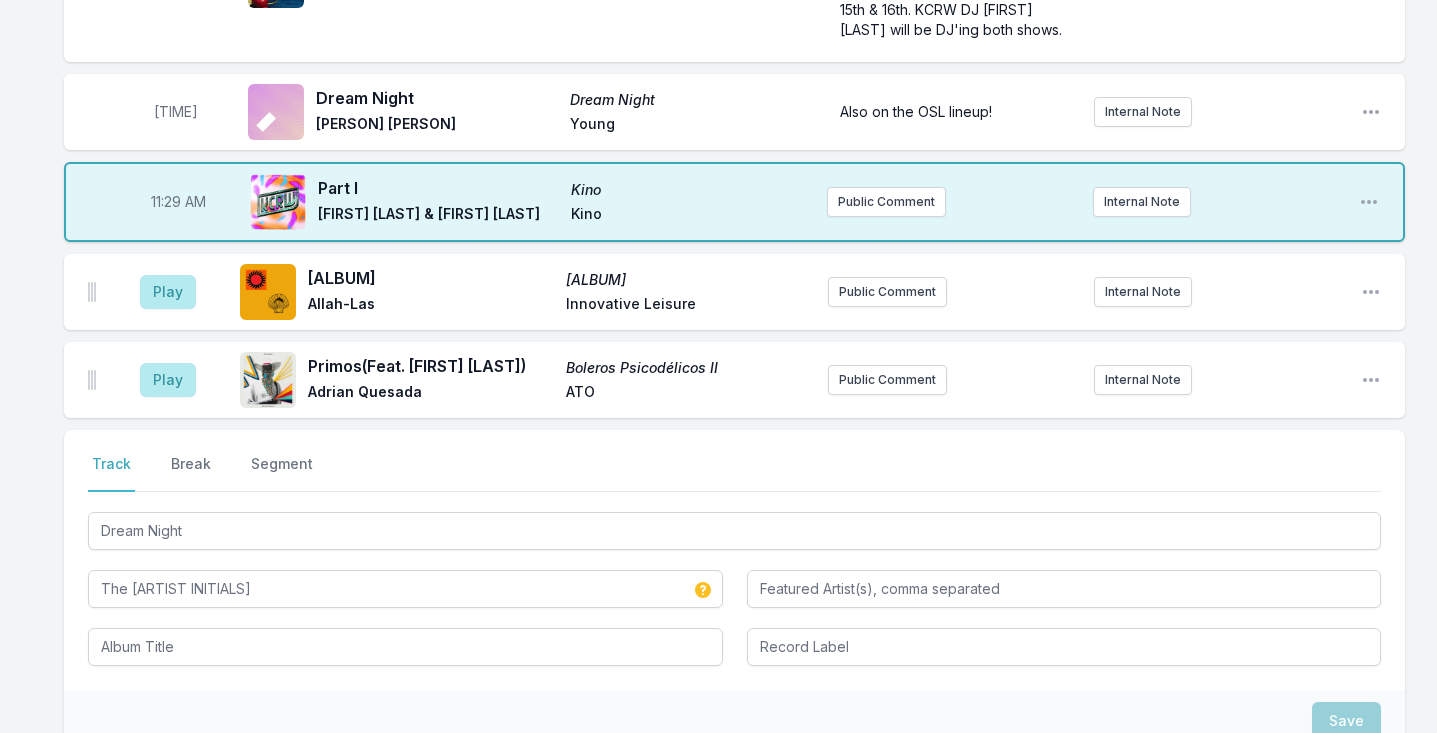 scroll, scrollTop: 4509, scrollLeft: 0, axis: vertical 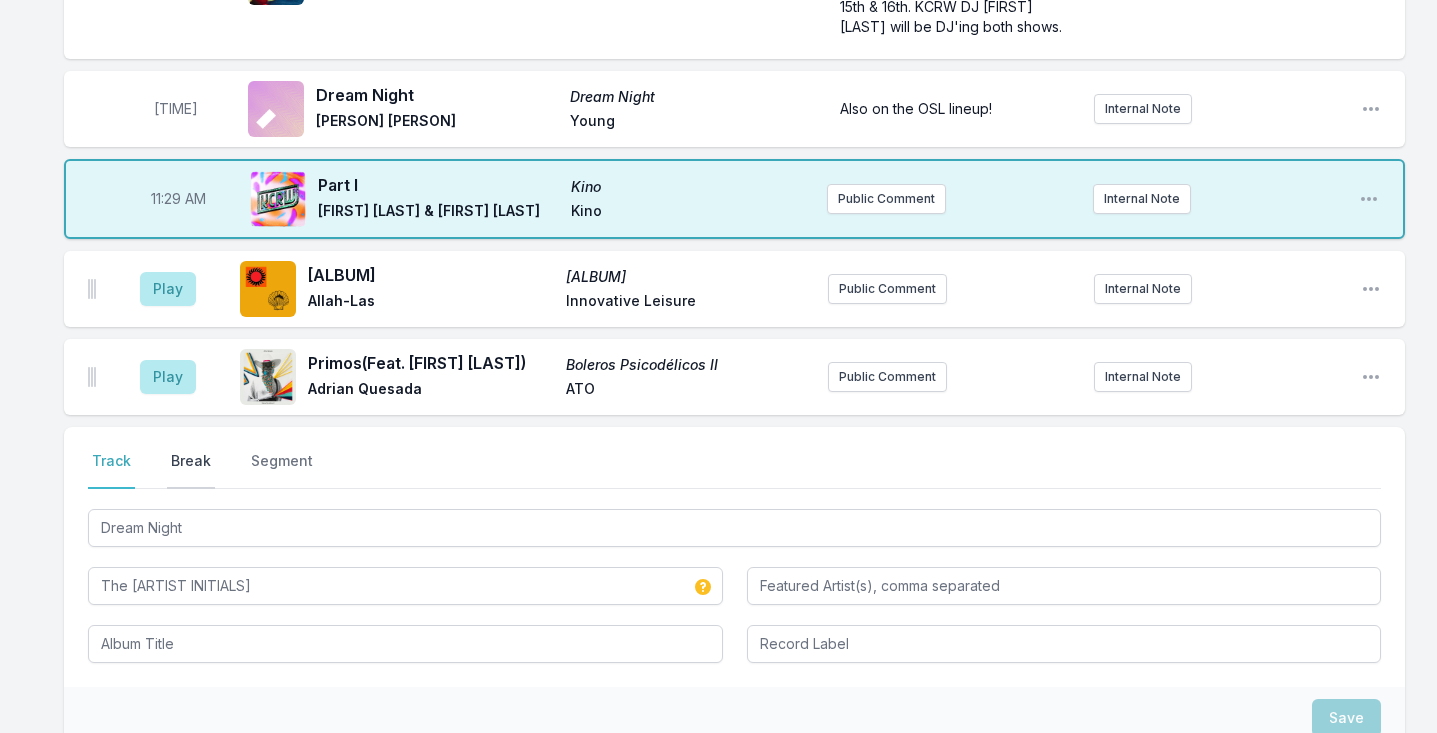 click on "Break" at bounding box center (191, 470) 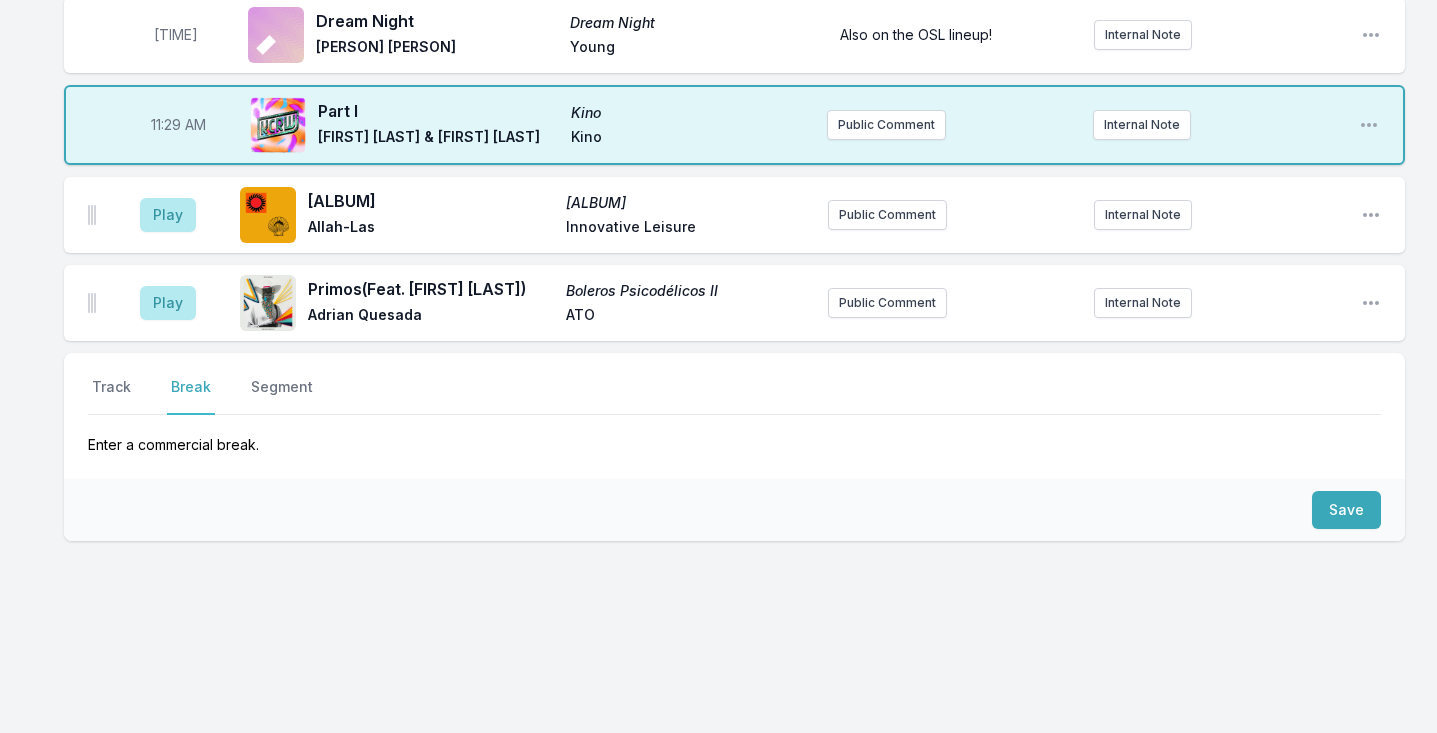 scroll, scrollTop: 4617, scrollLeft: 0, axis: vertical 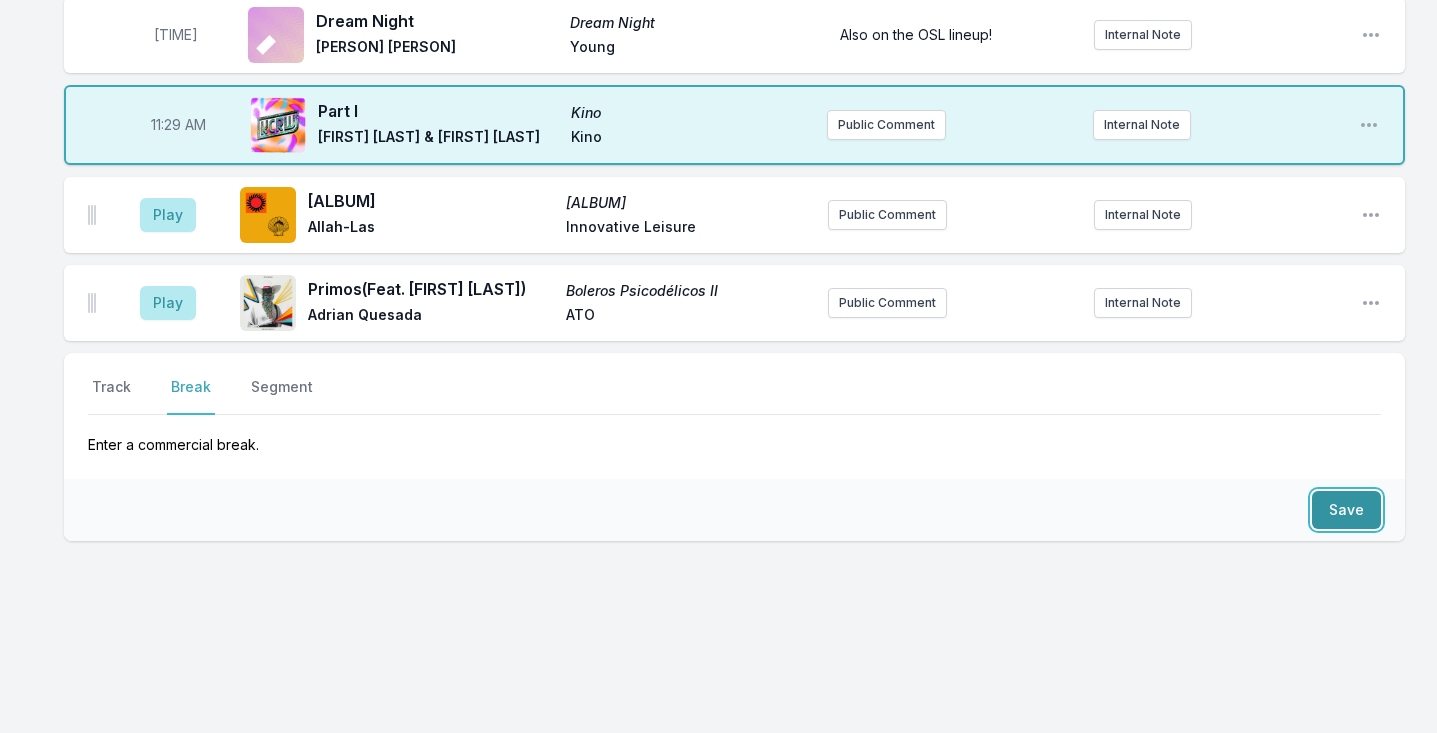 click on "Save" at bounding box center [1346, 510] 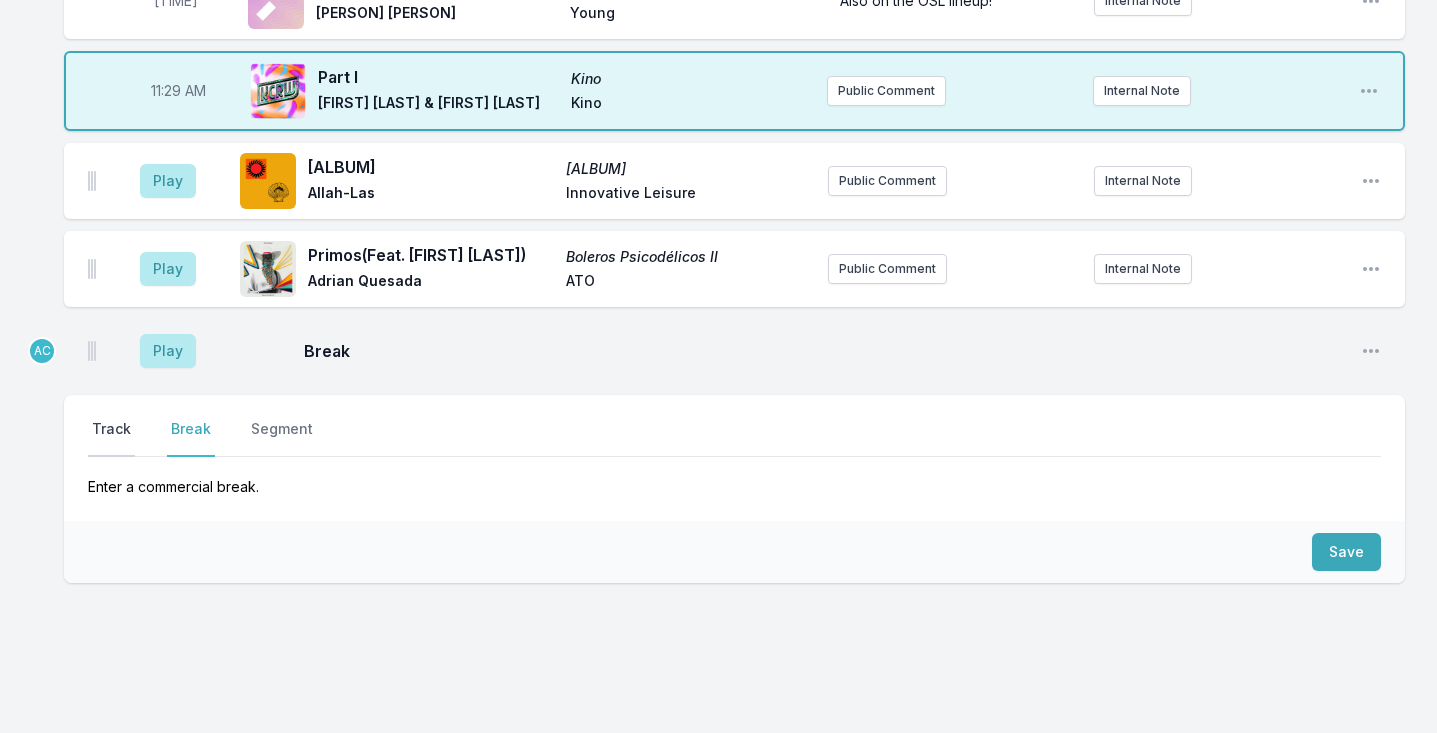 click on "Track" at bounding box center (111, 438) 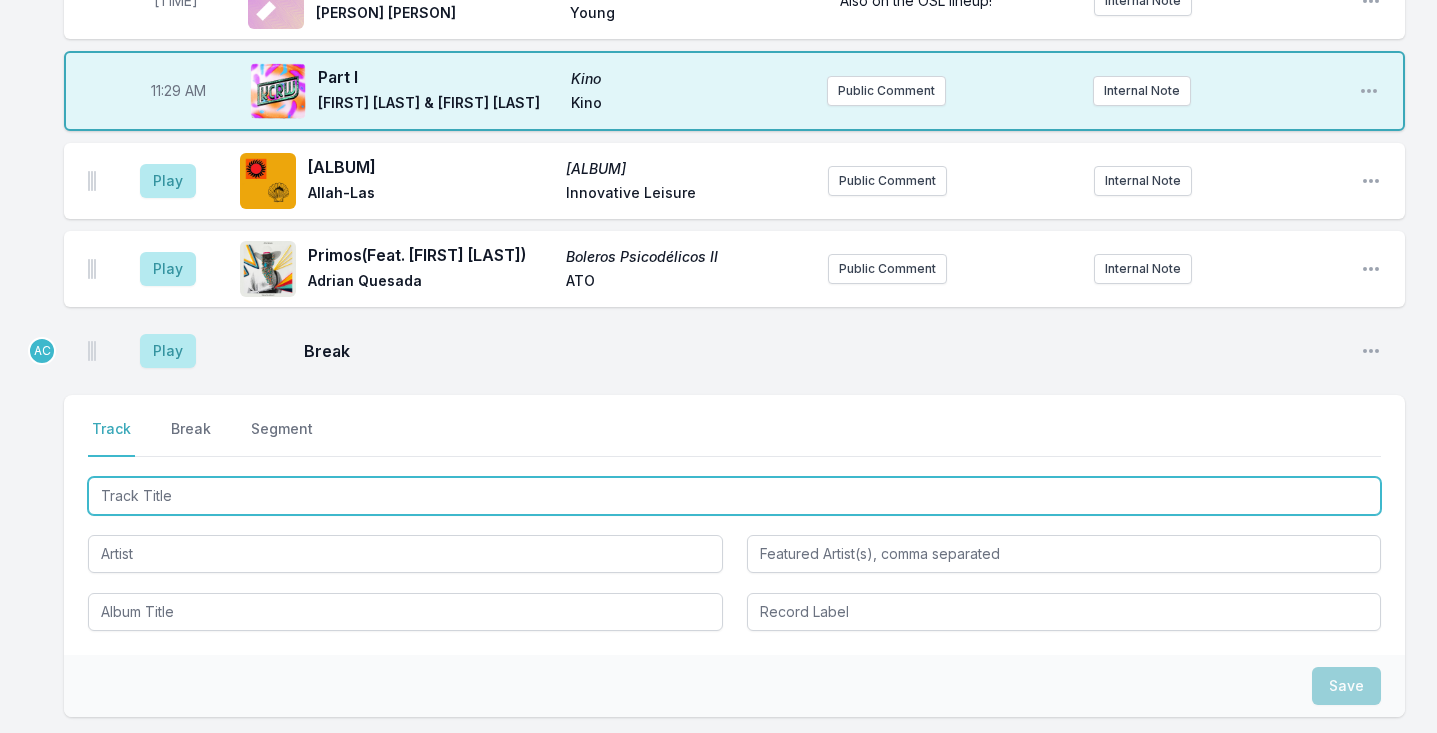click at bounding box center (734, 496) 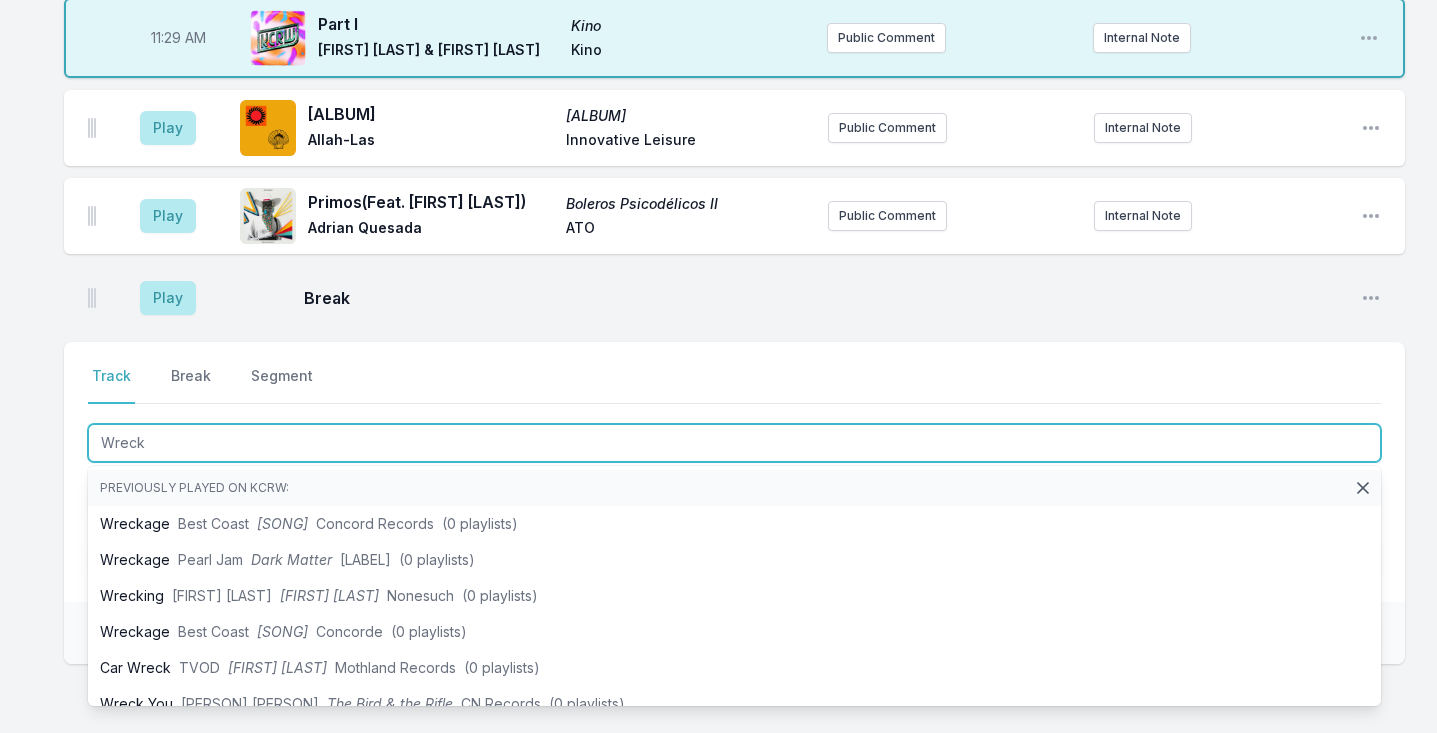 scroll, scrollTop: 4675, scrollLeft: 0, axis: vertical 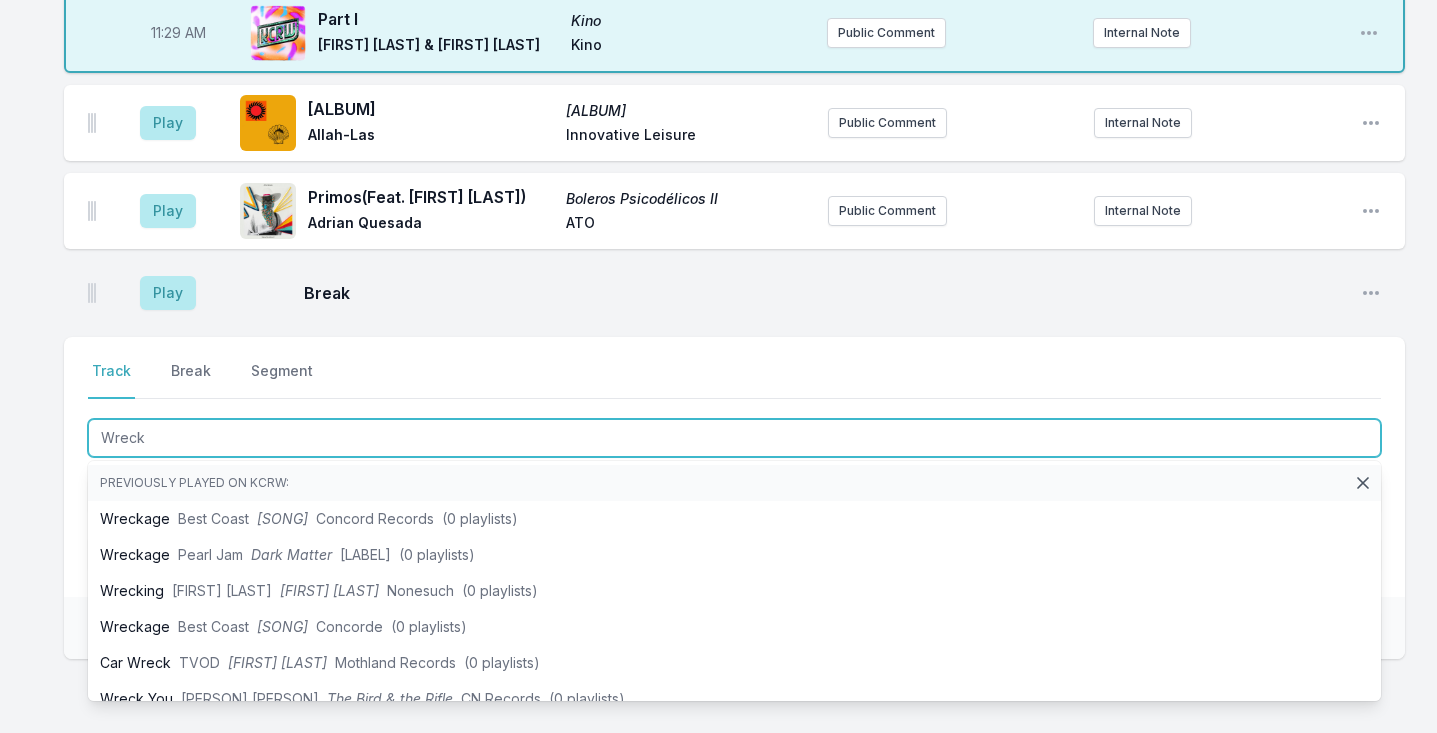 type on "Wreck" 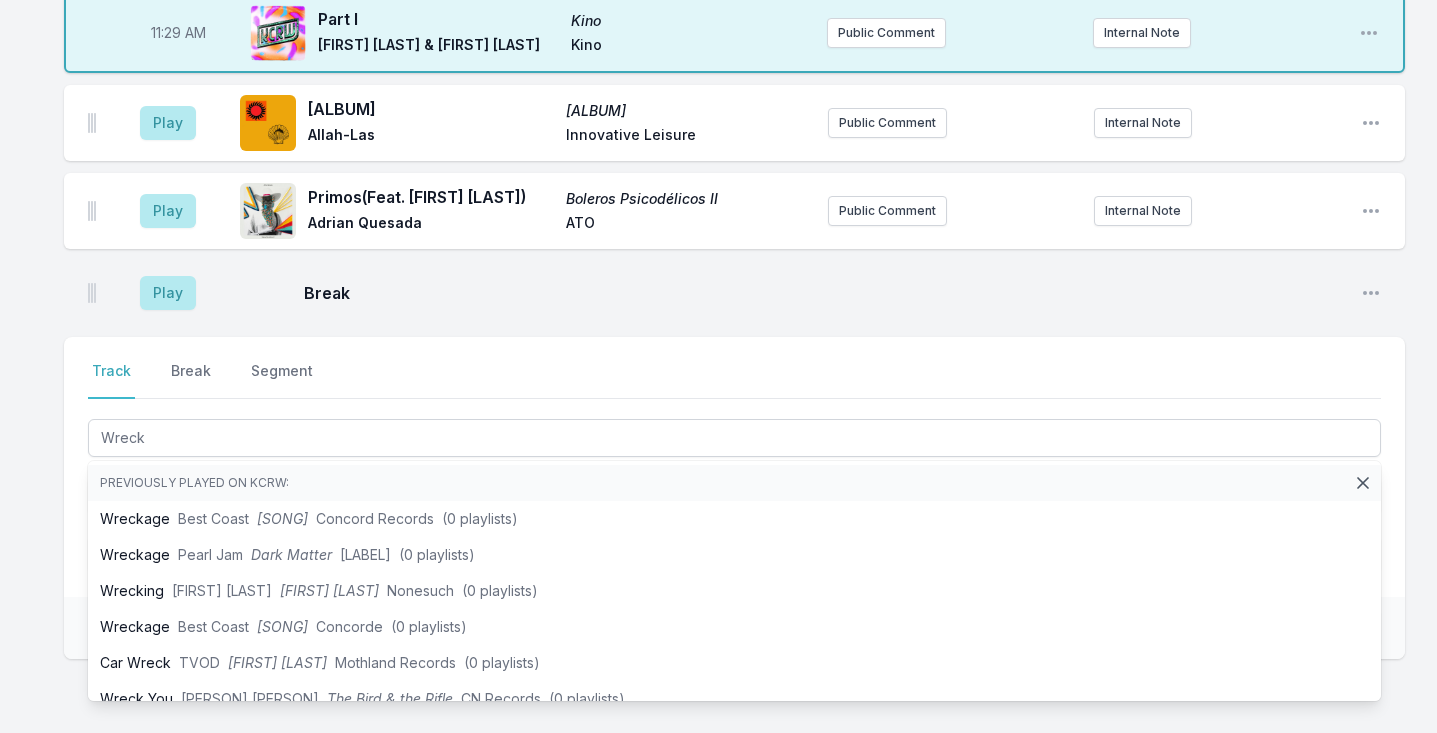 click on "[TIME] Iknowhowyoufeel Parcels Parcels Because Music Public Comment [YEAR] Open playlist item options [TIME] S.N.C Nothing Darkside Matador [MONTH] [YEAR] Internal Note Open playlist item options [MONTH] [YEAR] [TIME] Mirrorball Dim Binge Canty Full Time Hobby East-London singer, songwriter and multi-instrumentalist Internal Note Open playlist item options East-London singer, songwriter and multi-instrumentalist [TIME] LIE DOWN.. SAYA Saya Gray Dirty Hit Saya Gray live performance at KCRW! Internal Note Open playlist item options Saya Gray live performance at KCRW! [TIME] October October Okonski Colemine Records [MONTH] [DAY]th release Internal Note Open playlist item options [MONTH] [DAY]th release [TIME] Break Open playlist item options [TIME] Verrans Corner Dime Serebii Innovative Leisure jazzy crooner based in New Zealand Internal Note Open playlist item options jazzy crooner based in New Zealand [TIME] Me Pasa (Piscis) Me Pasa (Piscis) Astropical Sony Music | Latin Internal Note Open playlist item options [TIME]" at bounding box center [718, -1814] 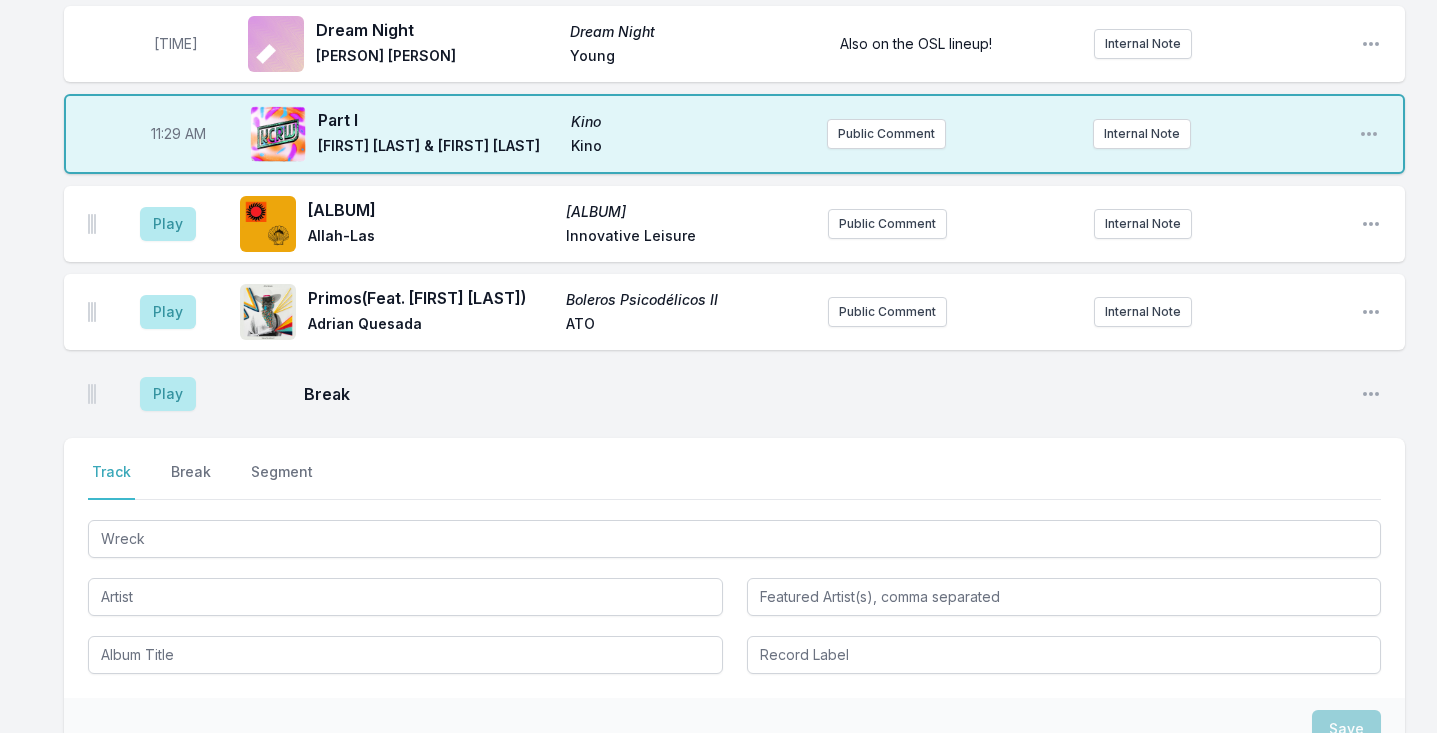 scroll, scrollTop: 4652, scrollLeft: 0, axis: vertical 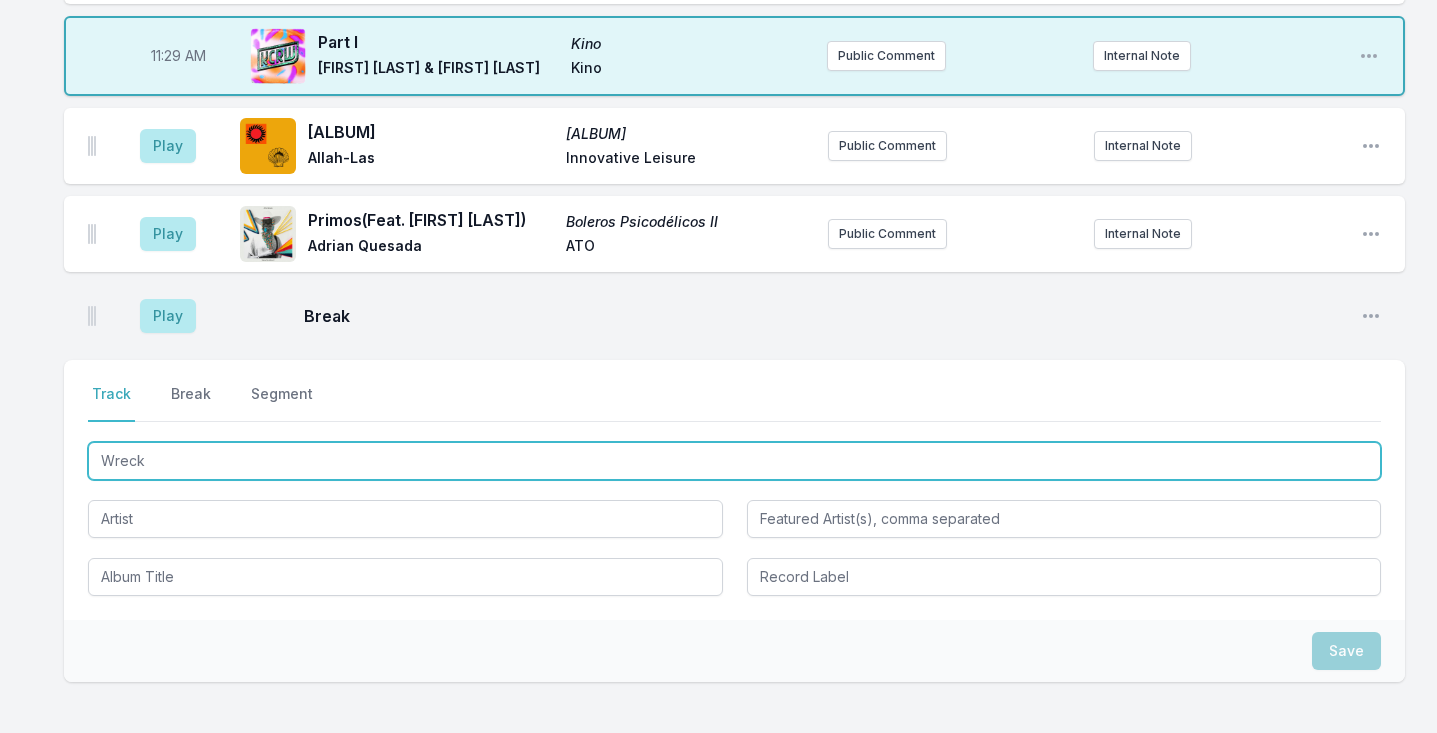 click on "Wreck" at bounding box center (734, 461) 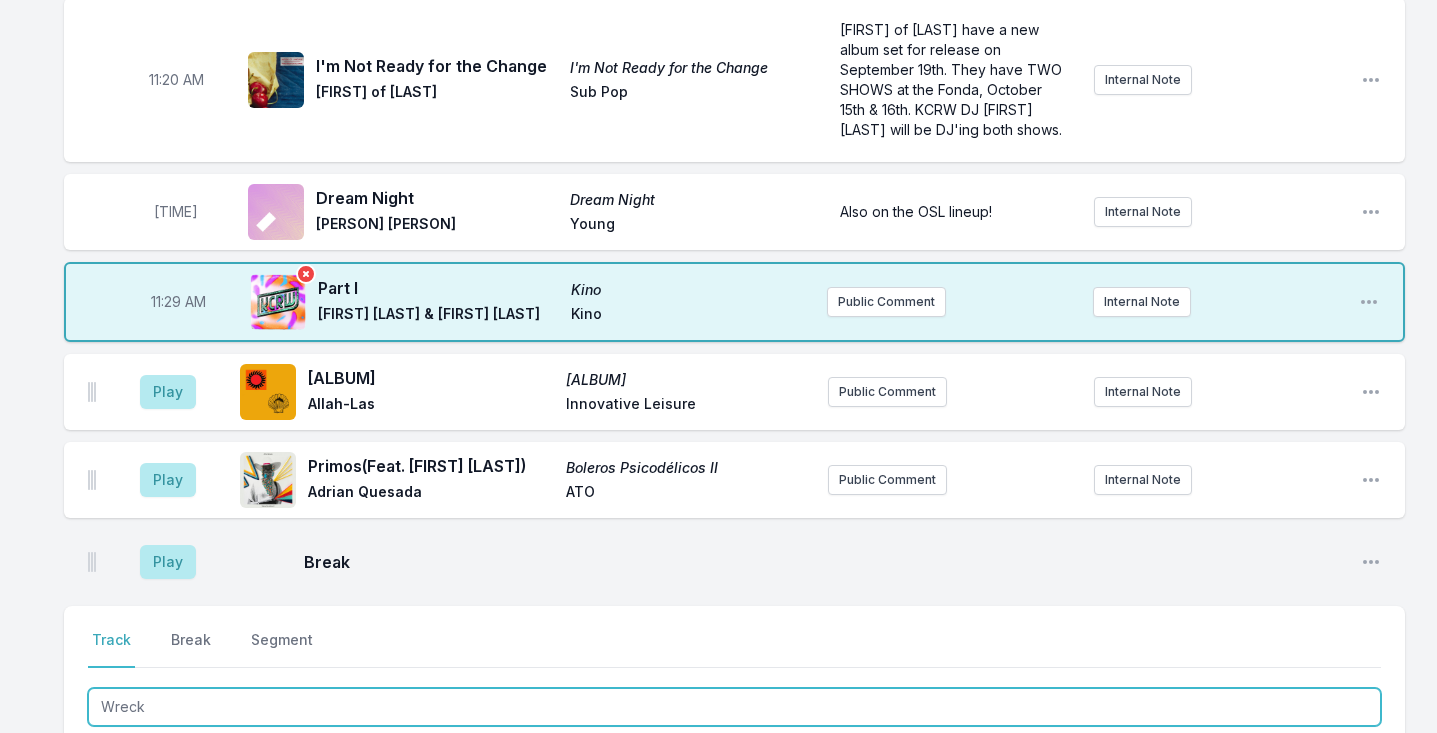 scroll, scrollTop: 4237, scrollLeft: 0, axis: vertical 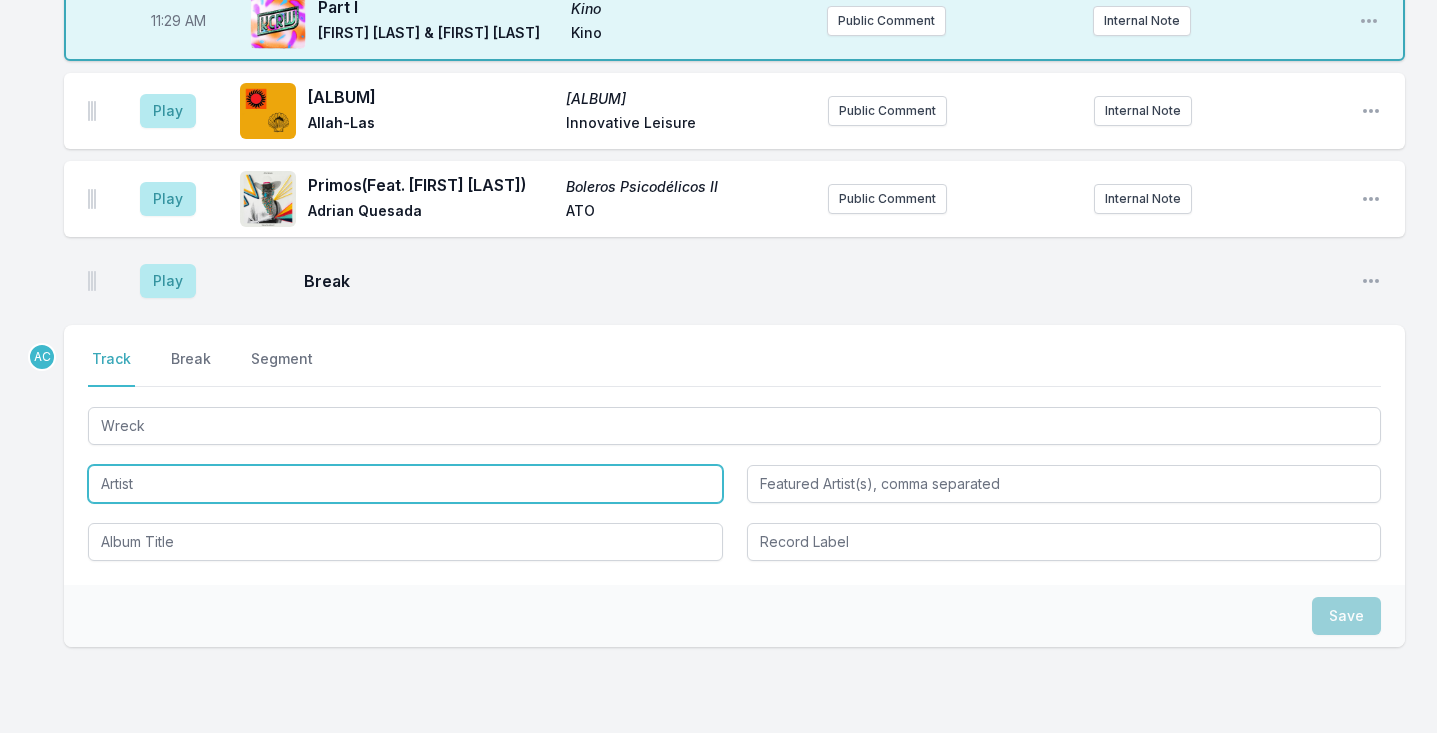 click at bounding box center (405, 484) 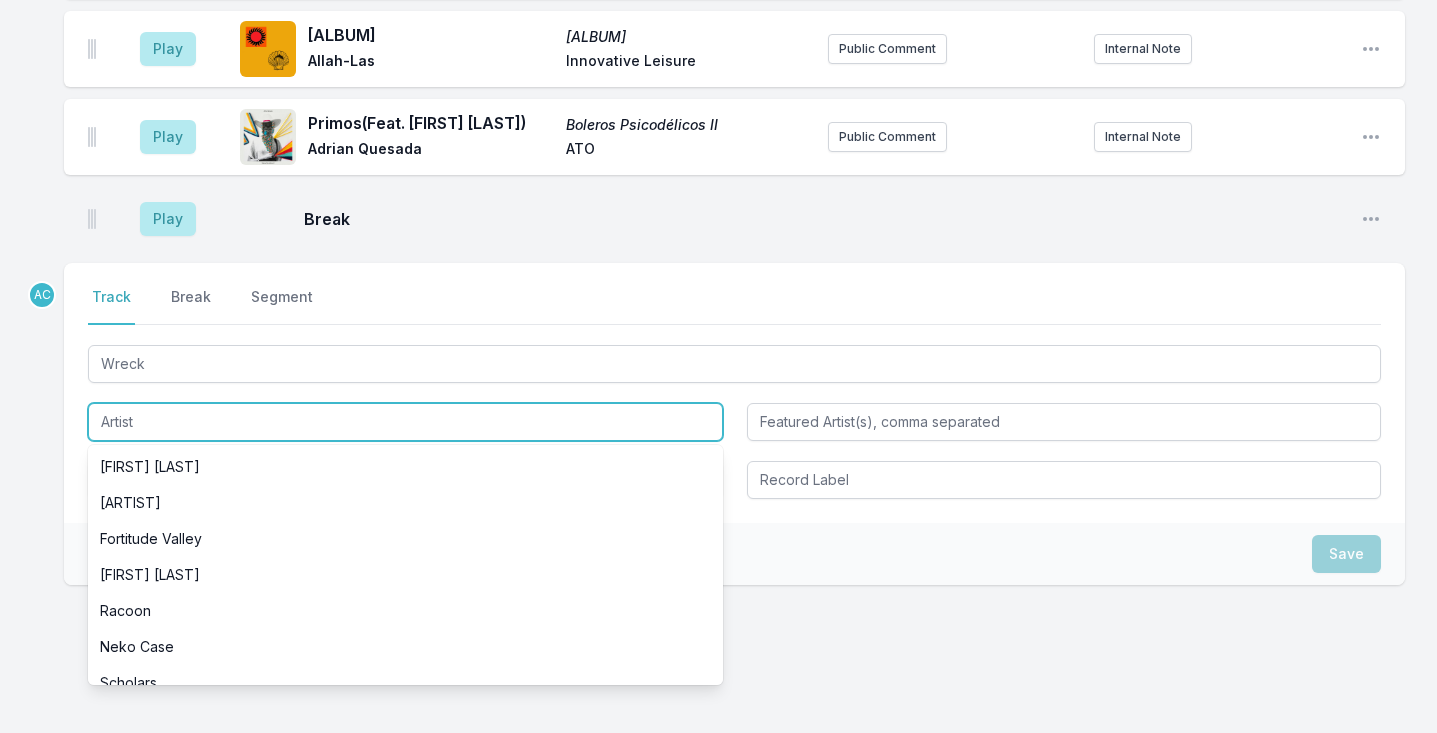 scroll, scrollTop: 4765, scrollLeft: 0, axis: vertical 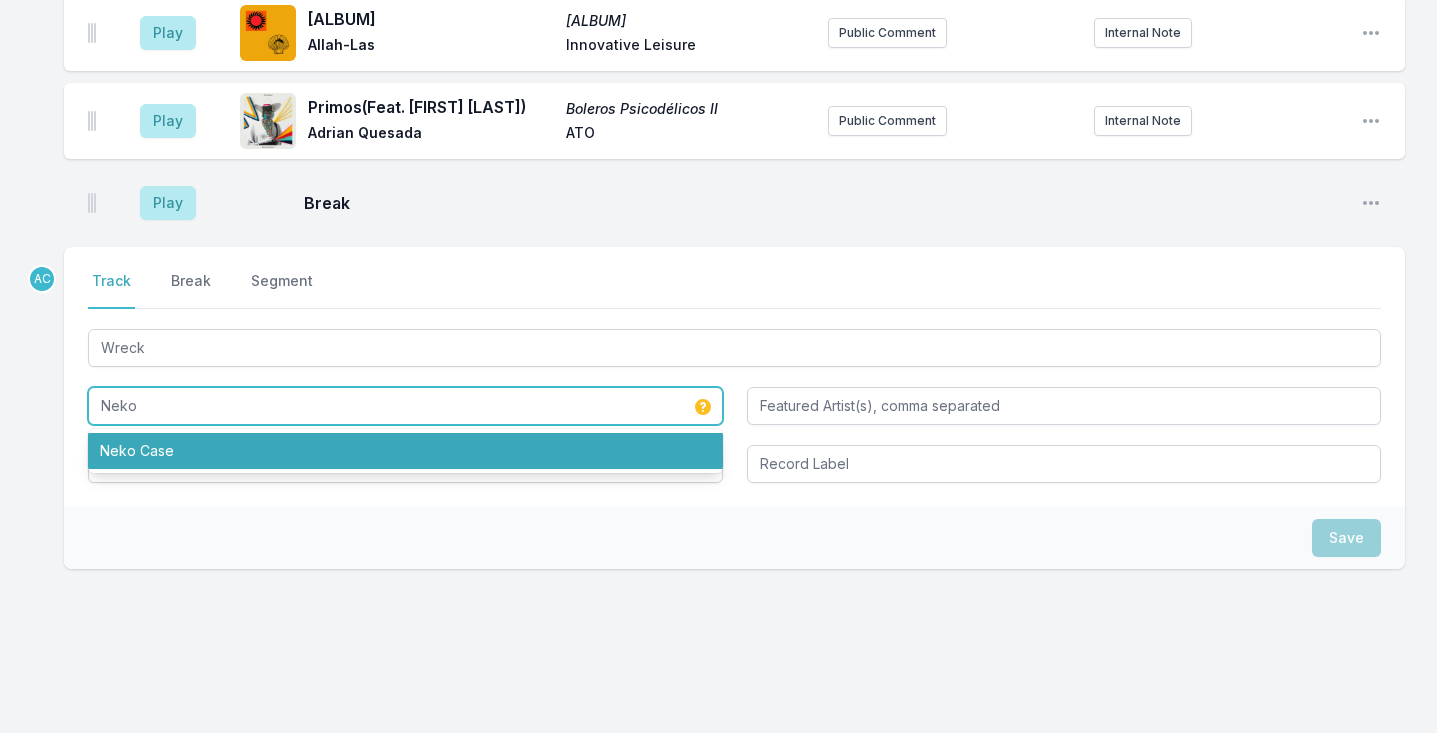 click on "Neko Case" at bounding box center [405, 451] 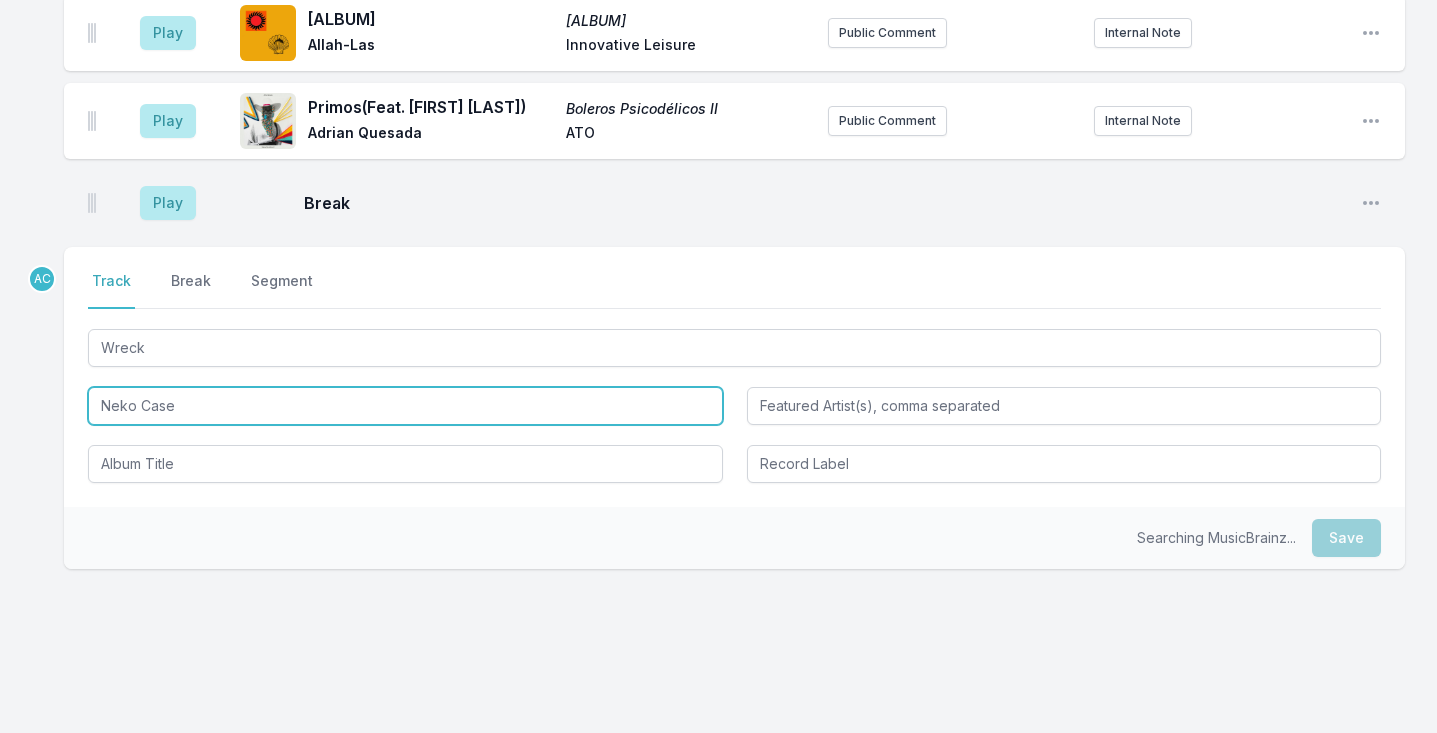 type on "Neko Case" 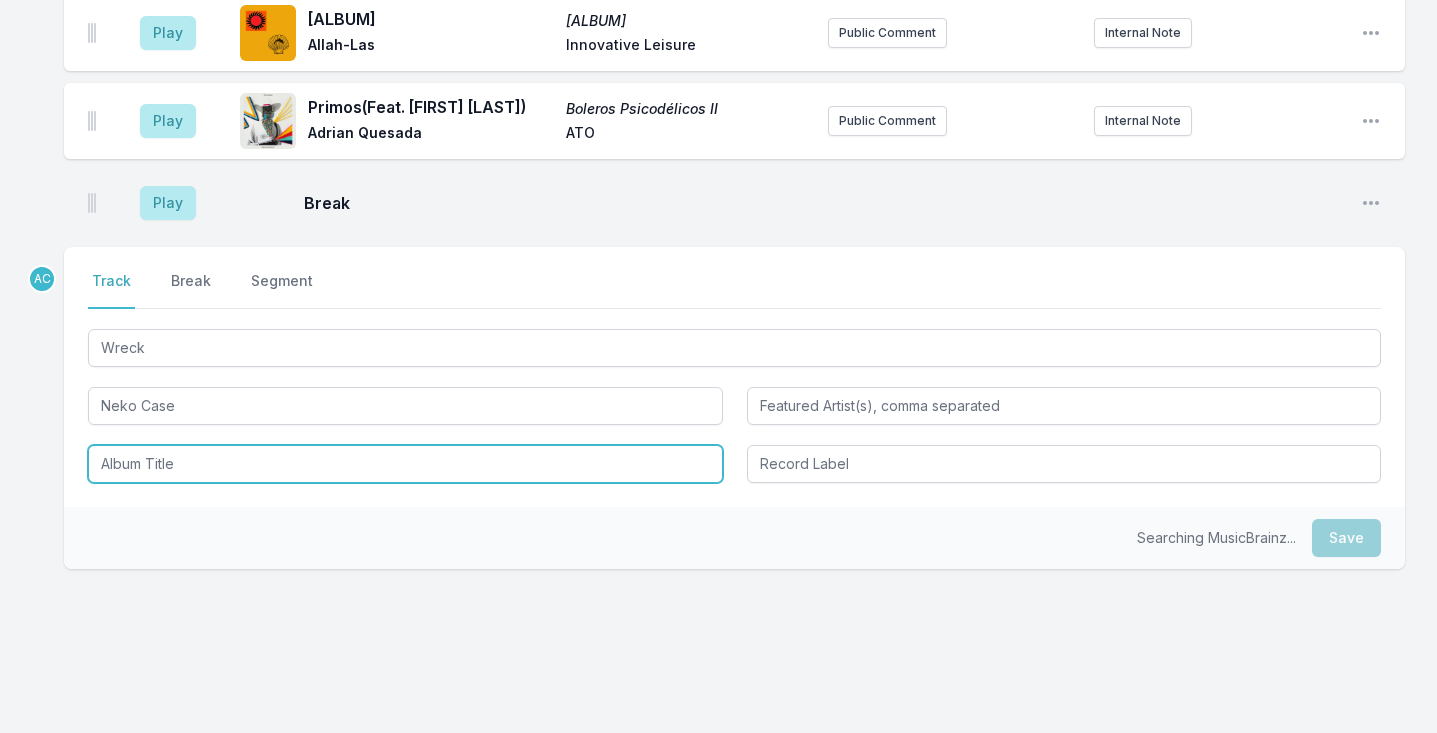 click at bounding box center [405, 464] 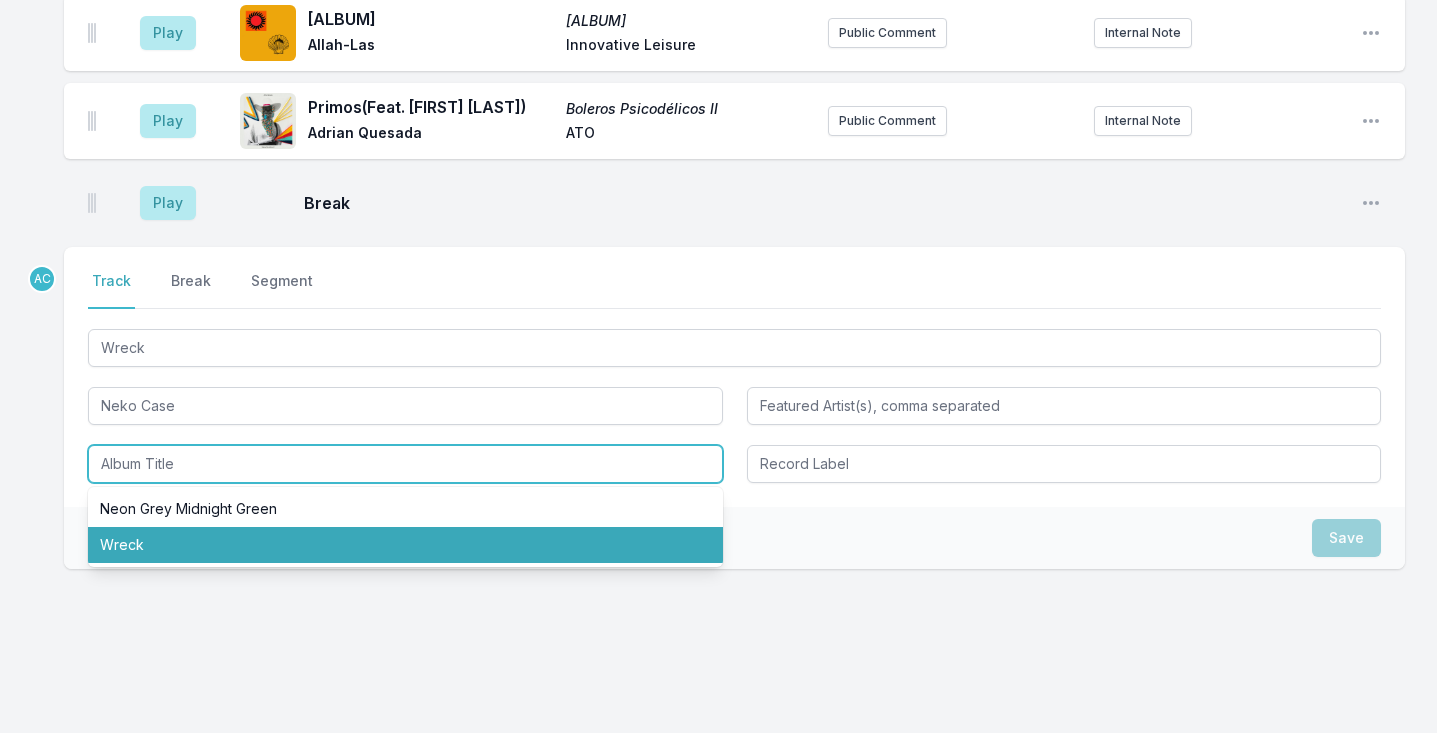 click on "Wreck" at bounding box center [405, 545] 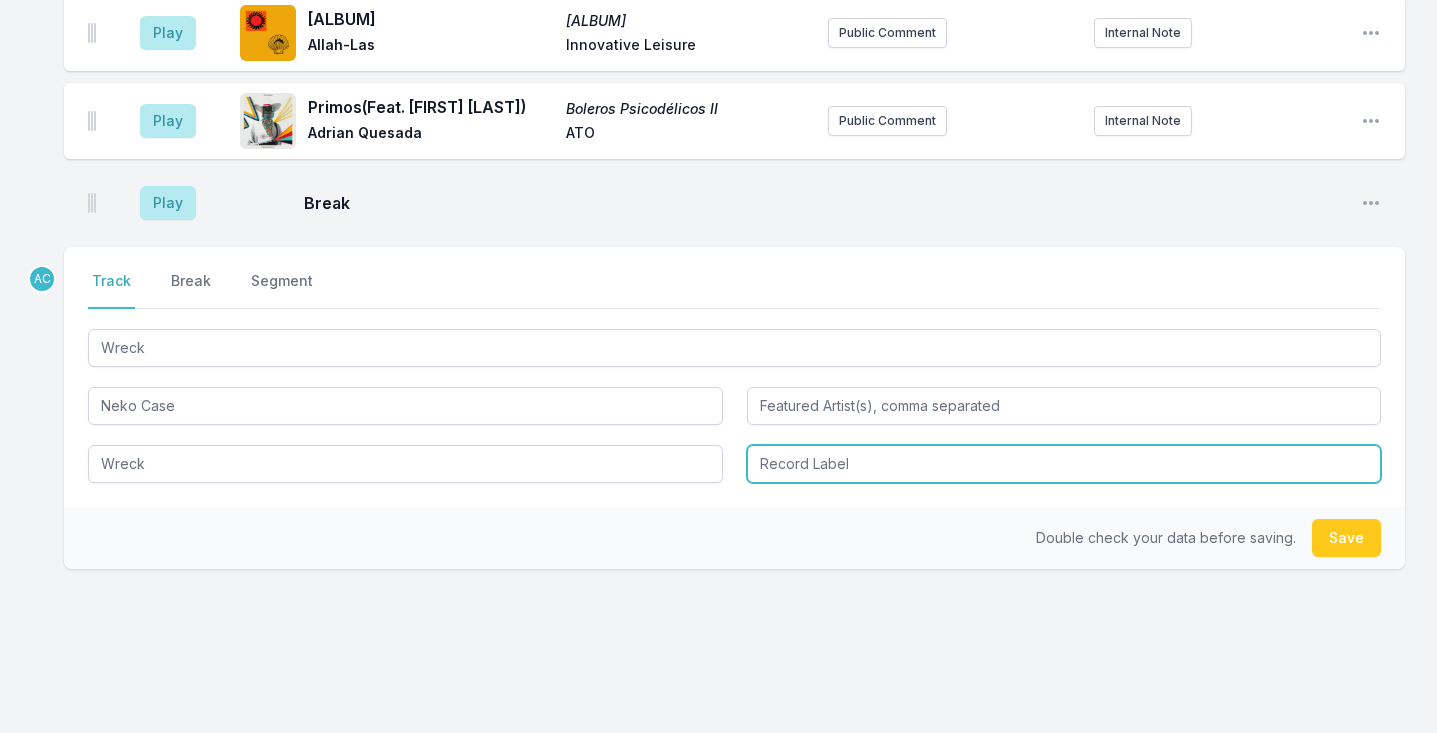 click at bounding box center [1064, 464] 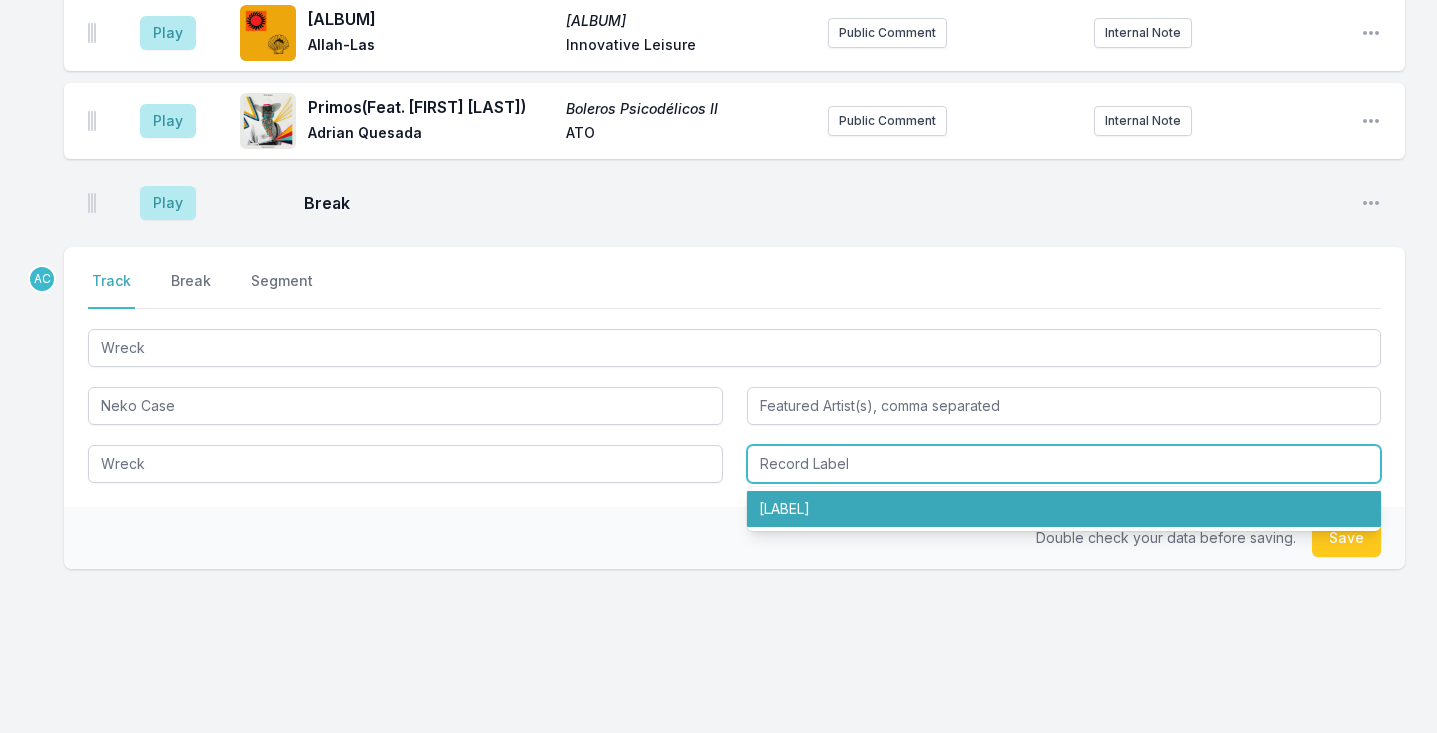 click on "Anti‐" at bounding box center (1064, 509) 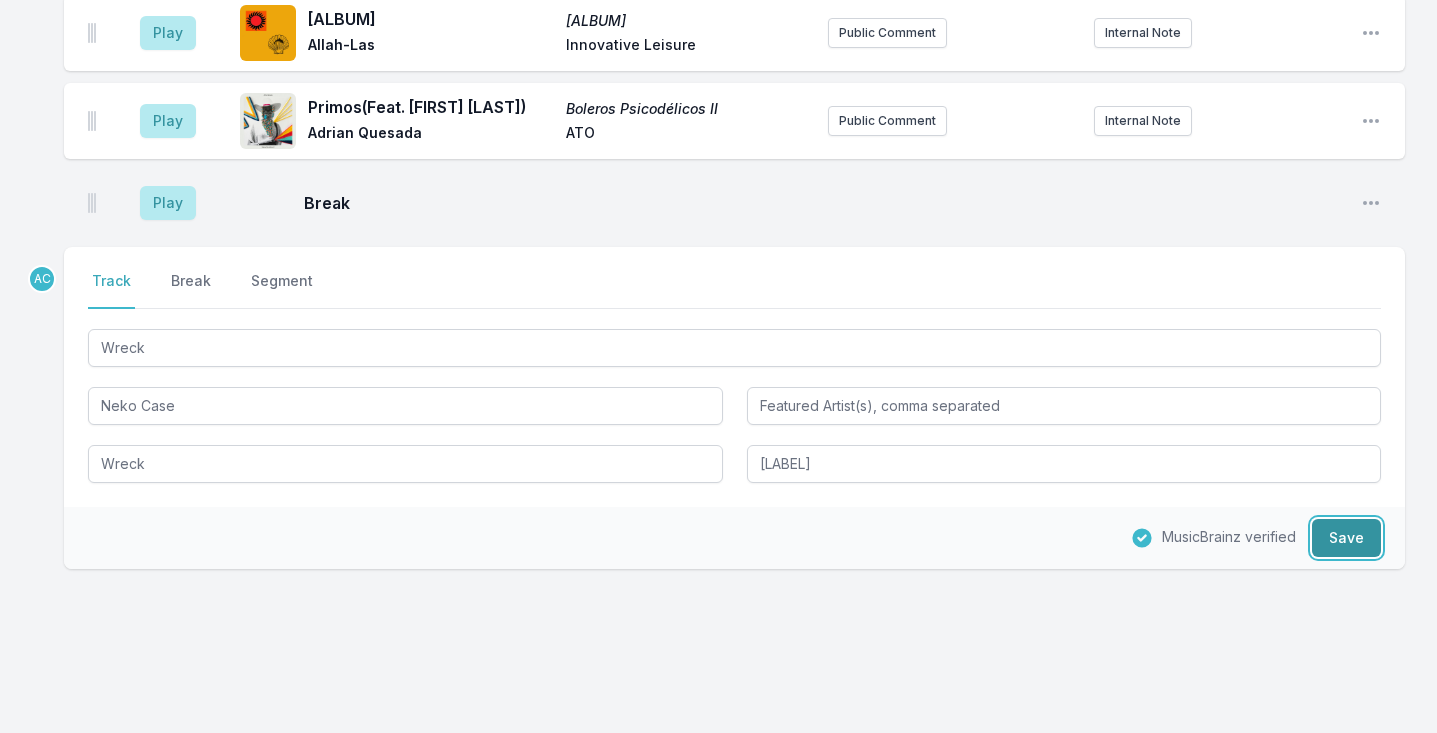 click on "Save" at bounding box center (1346, 538) 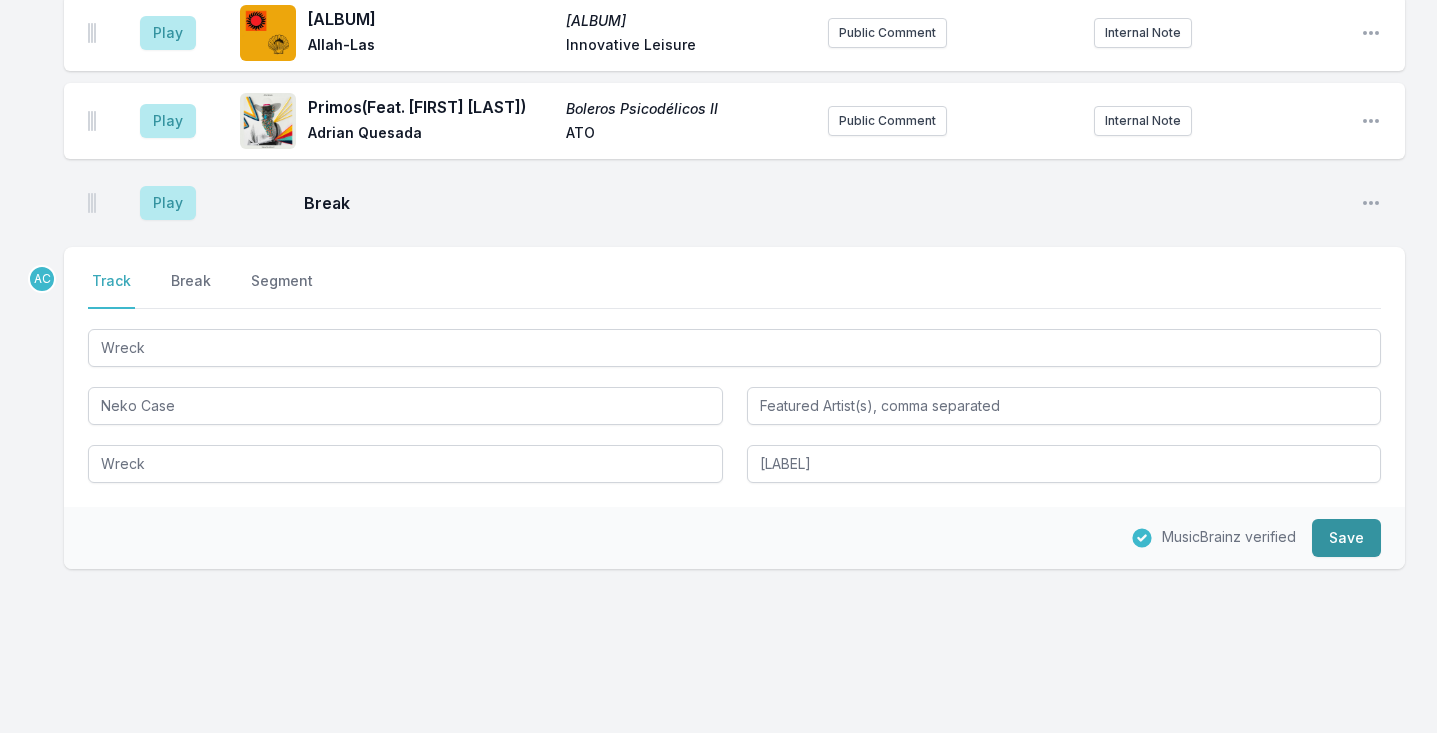type 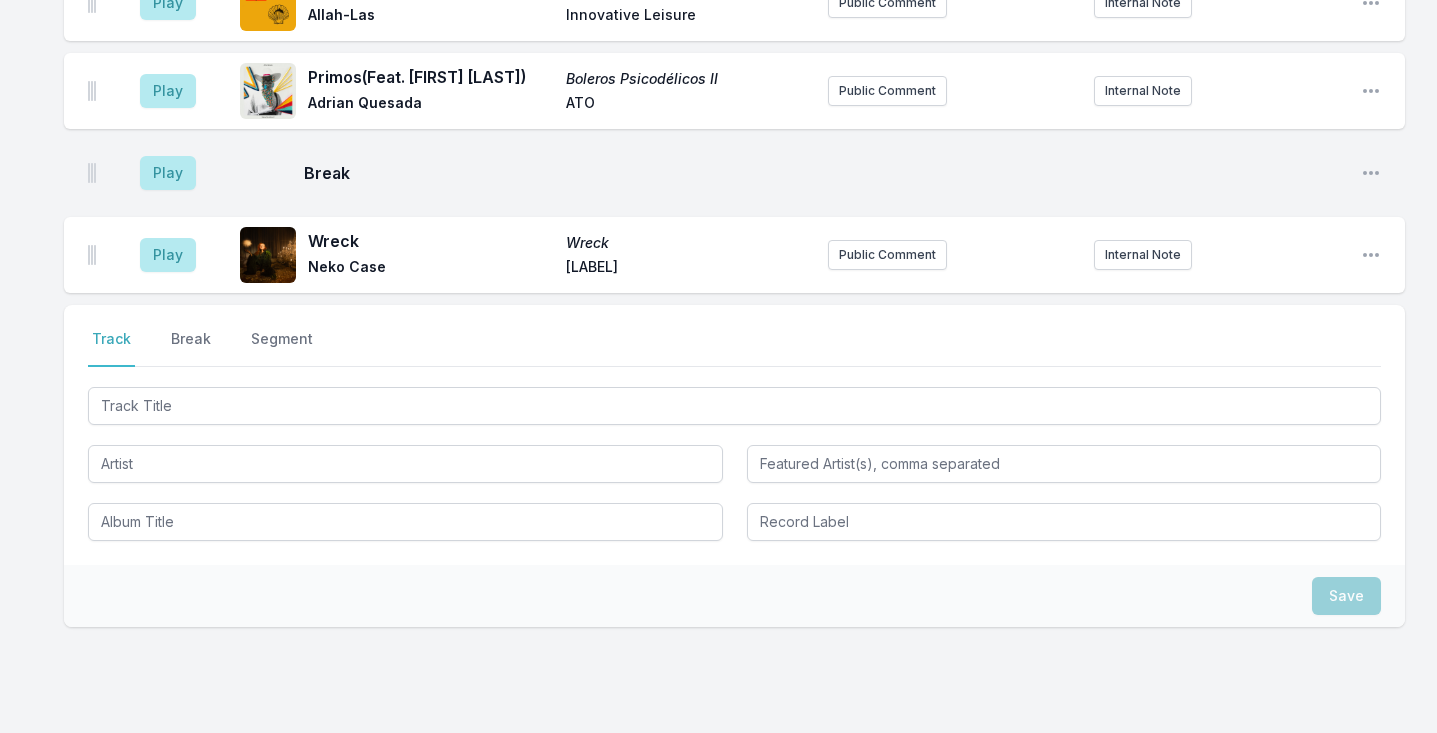scroll, scrollTop: 4794, scrollLeft: 0, axis: vertical 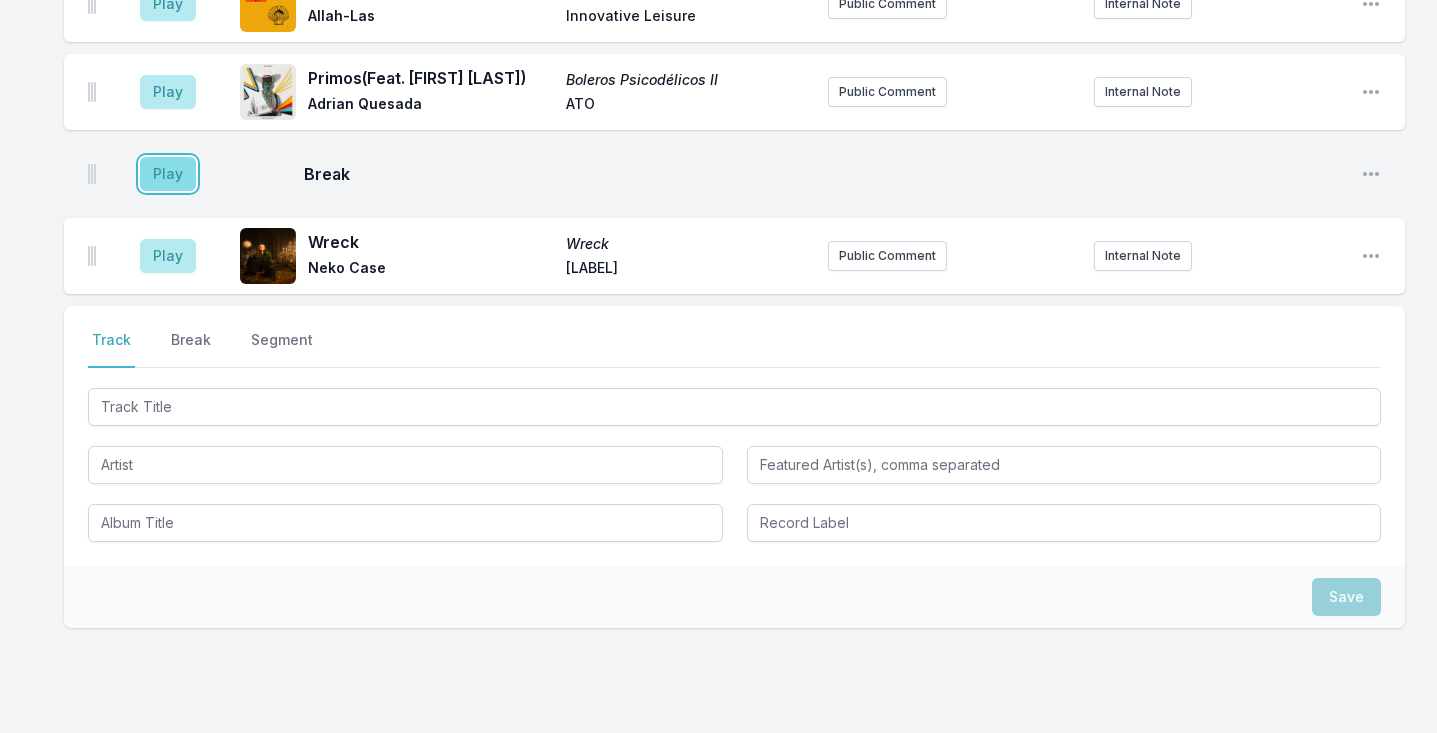 click on "Play" at bounding box center (168, 174) 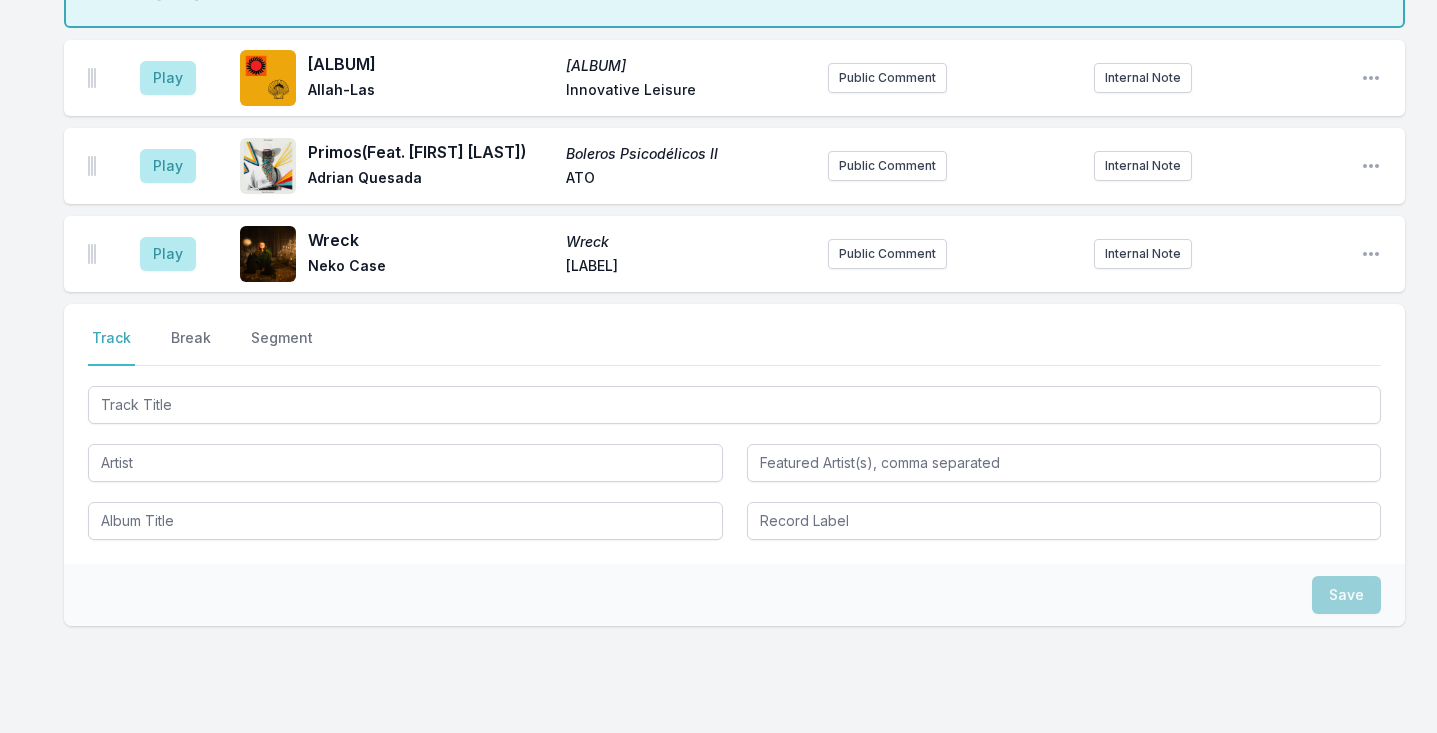 scroll, scrollTop: 4801, scrollLeft: 0, axis: vertical 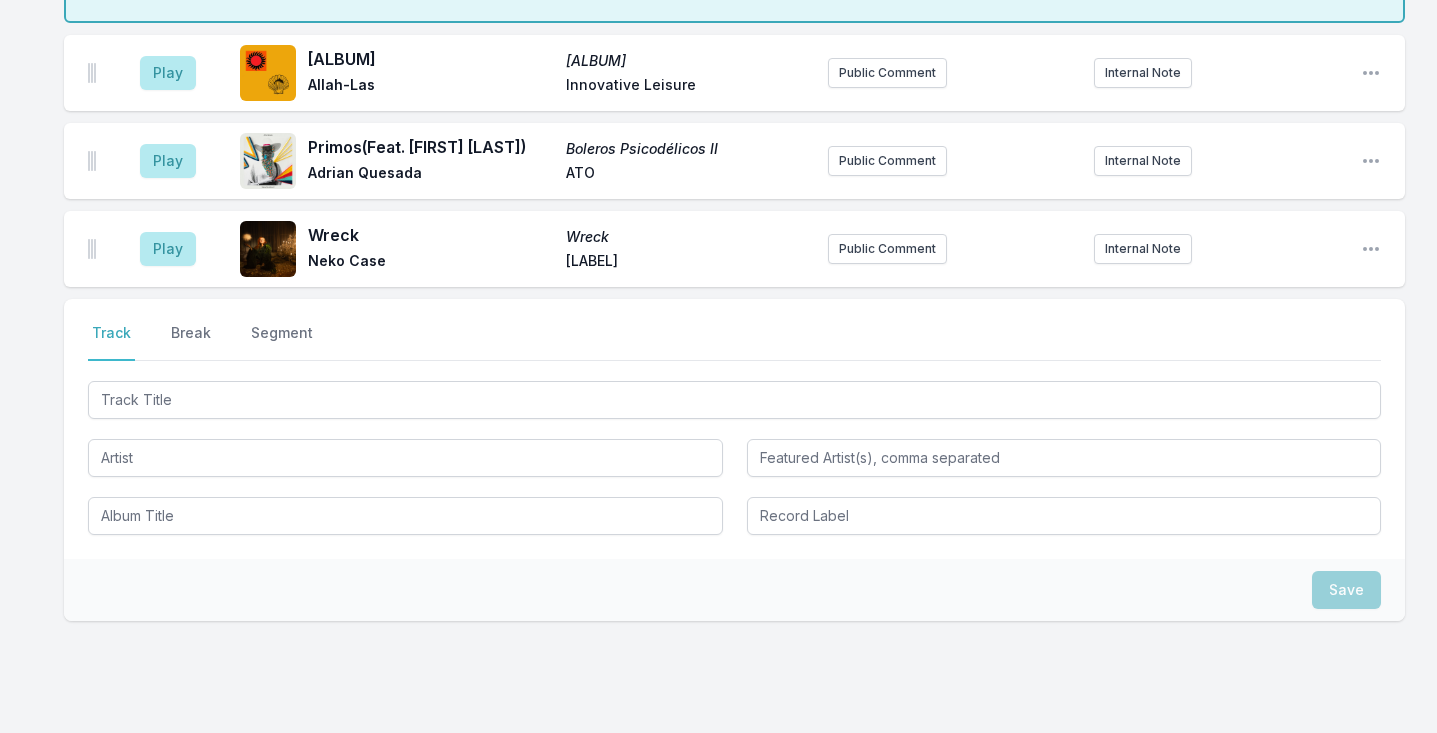 click on "Play Wreck Wreck Neko Case Anti‐ Public Comment Internal Note Open playlist item options" at bounding box center (734, 249) 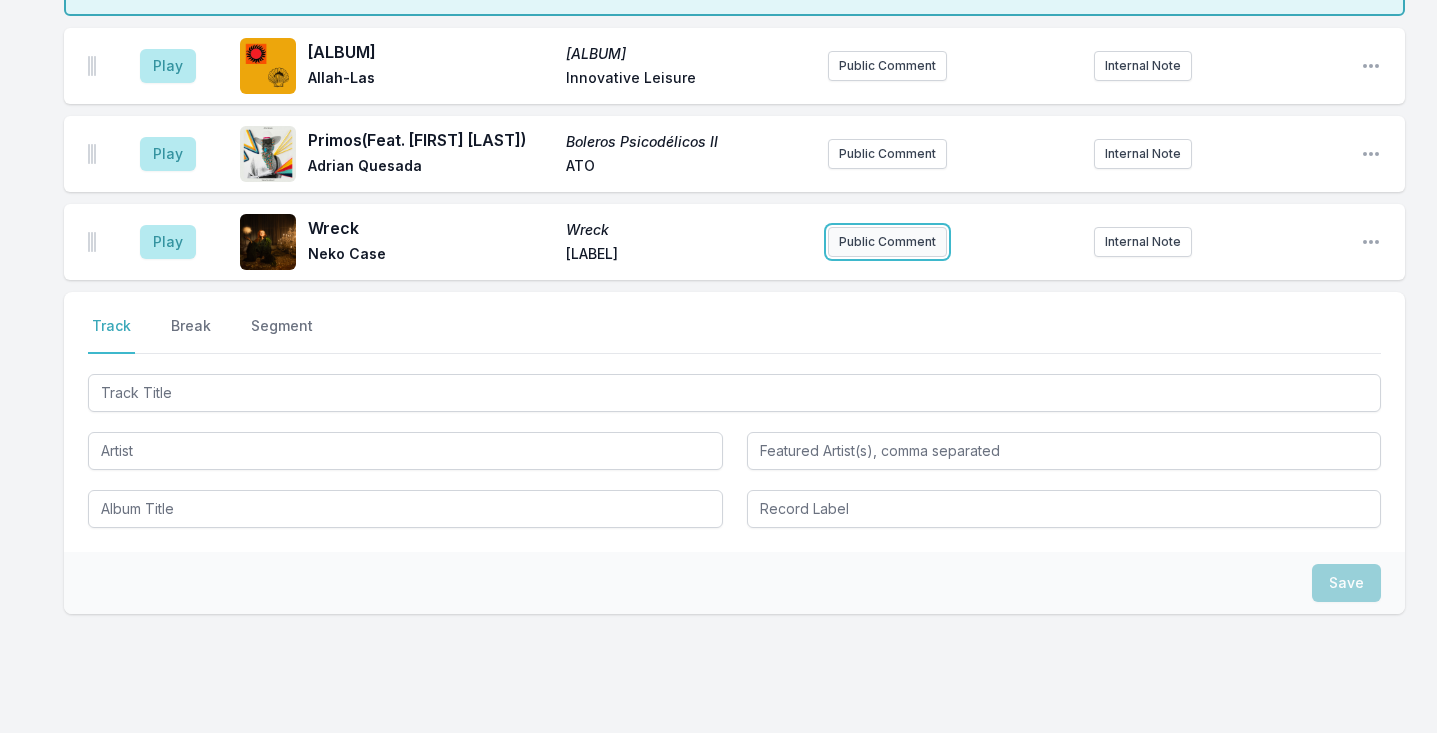 click on "Public Comment" at bounding box center (887, 242) 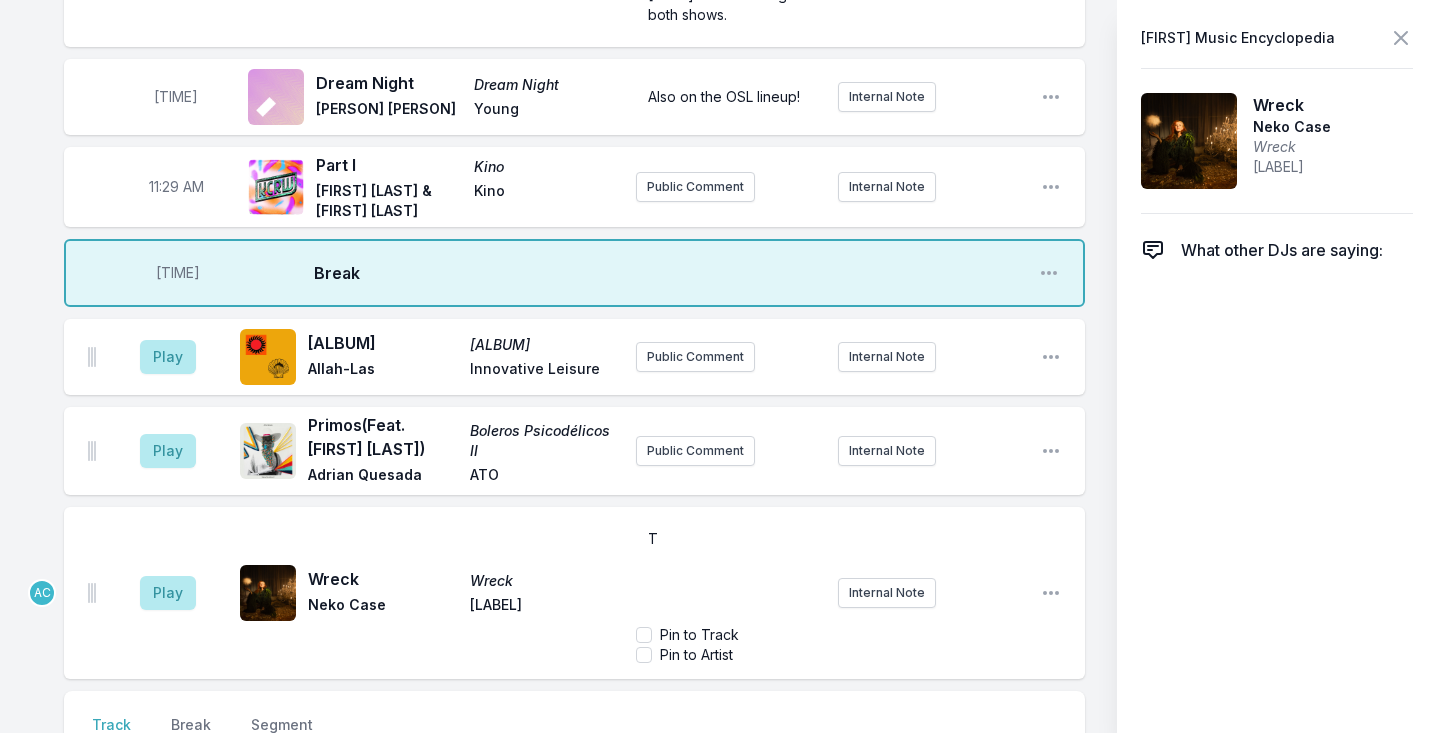 type 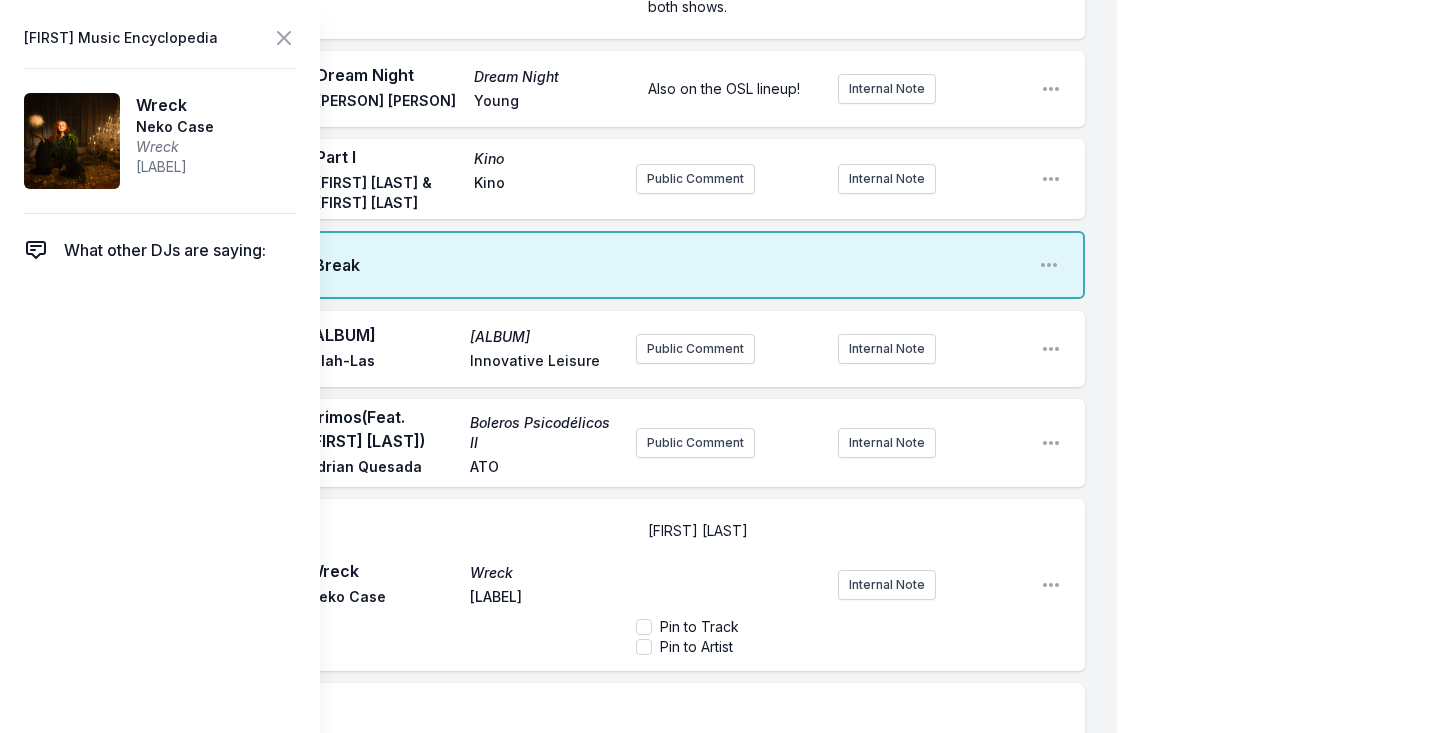 scroll, scrollTop: 5184, scrollLeft: 0, axis: vertical 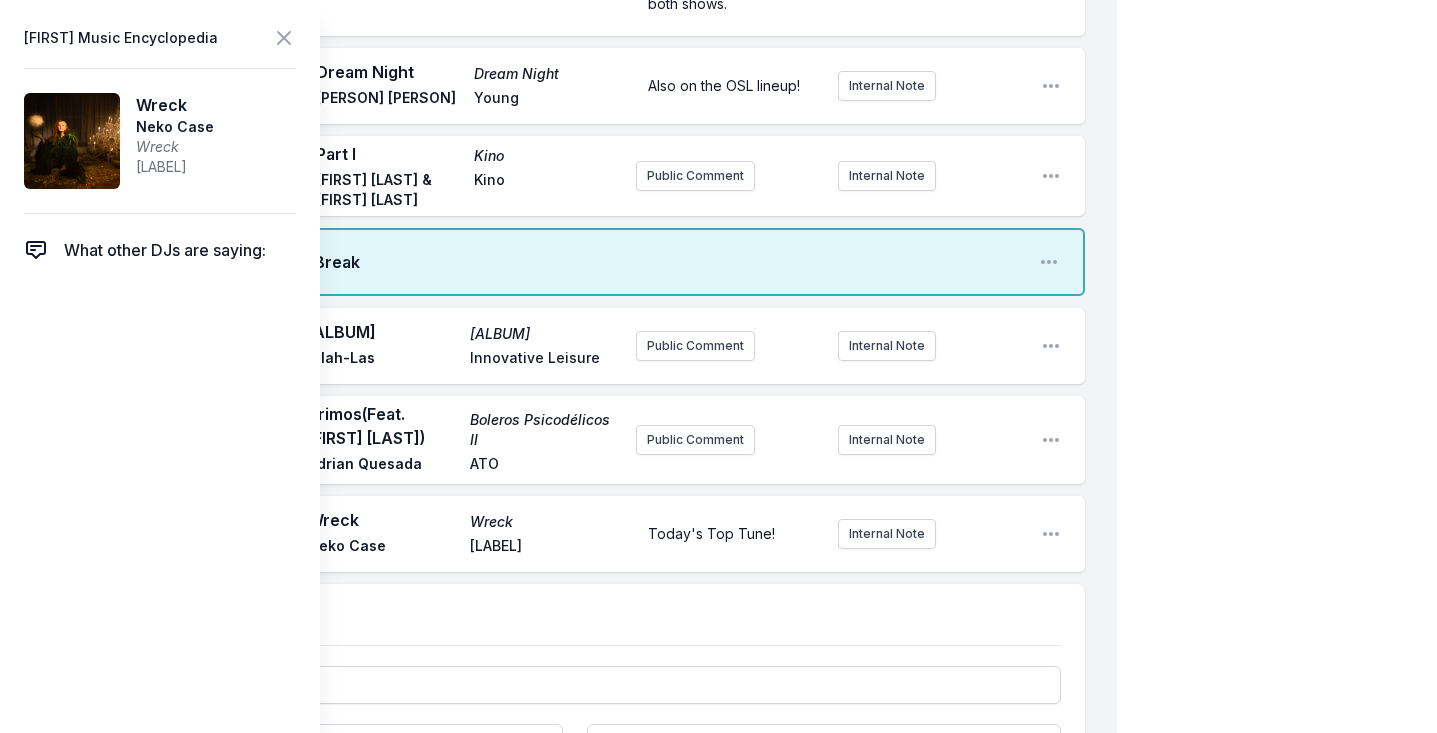 click on "My Playlist KCRW Playlist Directory Reports AC NC User Guide Report Bug Sign out Morning Becomes Eclectic Live Novena Carmel Simulcast August 1, 2025 [TIME] - [TIME] Edit Open options View [TIME] Iknowhowyoufeel Parcels Parcels Because Music Public Comment 2018 Open playlist item options [TIME] S.N.C Nothing Darkside Matador [MONTH] [YEAR] Internal Note Open playlist item options [MONTH] [YEAR] [TIME] Mirrorball Dim Binge Canty Full Time Hobby East-London singer, songwriter and multi-instrumentalist Internal Note Open playlist item options East-London singer, songwriter and multi-instrumentalist [TIME] LIE DOWN.. SAYA Saya Gray Dirty Hit Saya Gray live performance at KCRW! Internal Note Open playlist item options Saya Gray live performance at KCRW! [TIME] October October Okonski Colemine Records [MONTH] [DAY] release Internal Note Open playlist item options [MONTH] [DAY] release [TIME] Break Open playlist item options [TIME] Verrans Corner Dime Serebii Innovative Leisure jazzy crooner based in New Zealand 9:34 AM" at bounding box center (718, -2043) 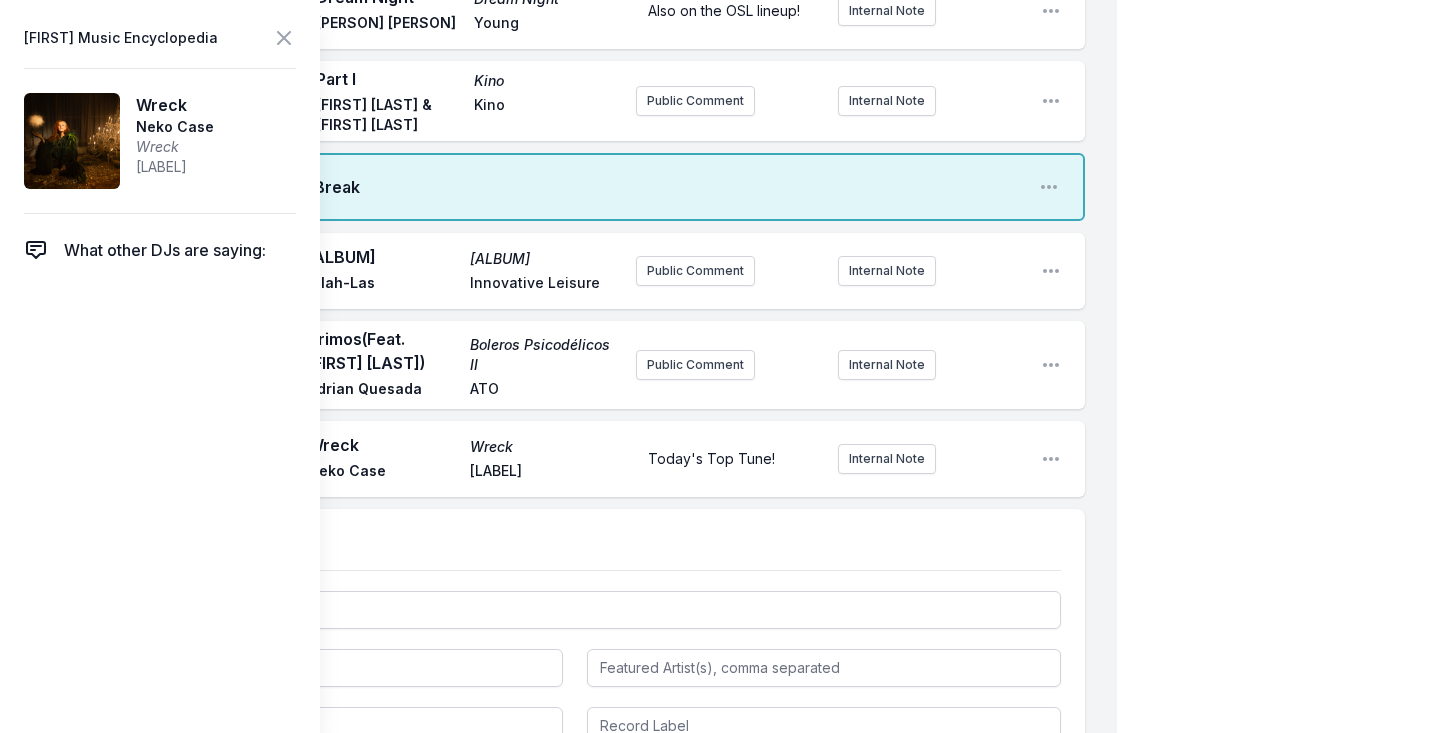 scroll, scrollTop: 5294, scrollLeft: 0, axis: vertical 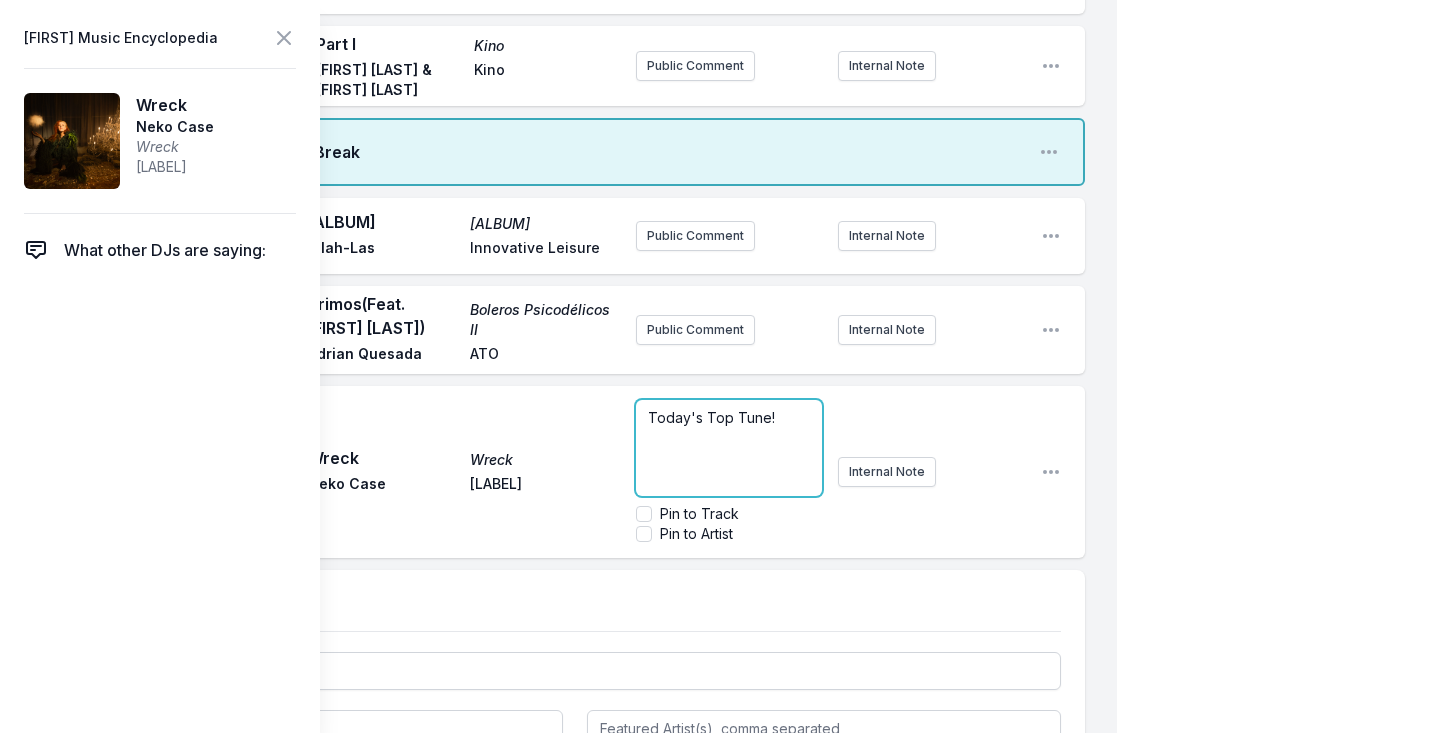 click on "Today's Top Tune!" at bounding box center (729, 448) 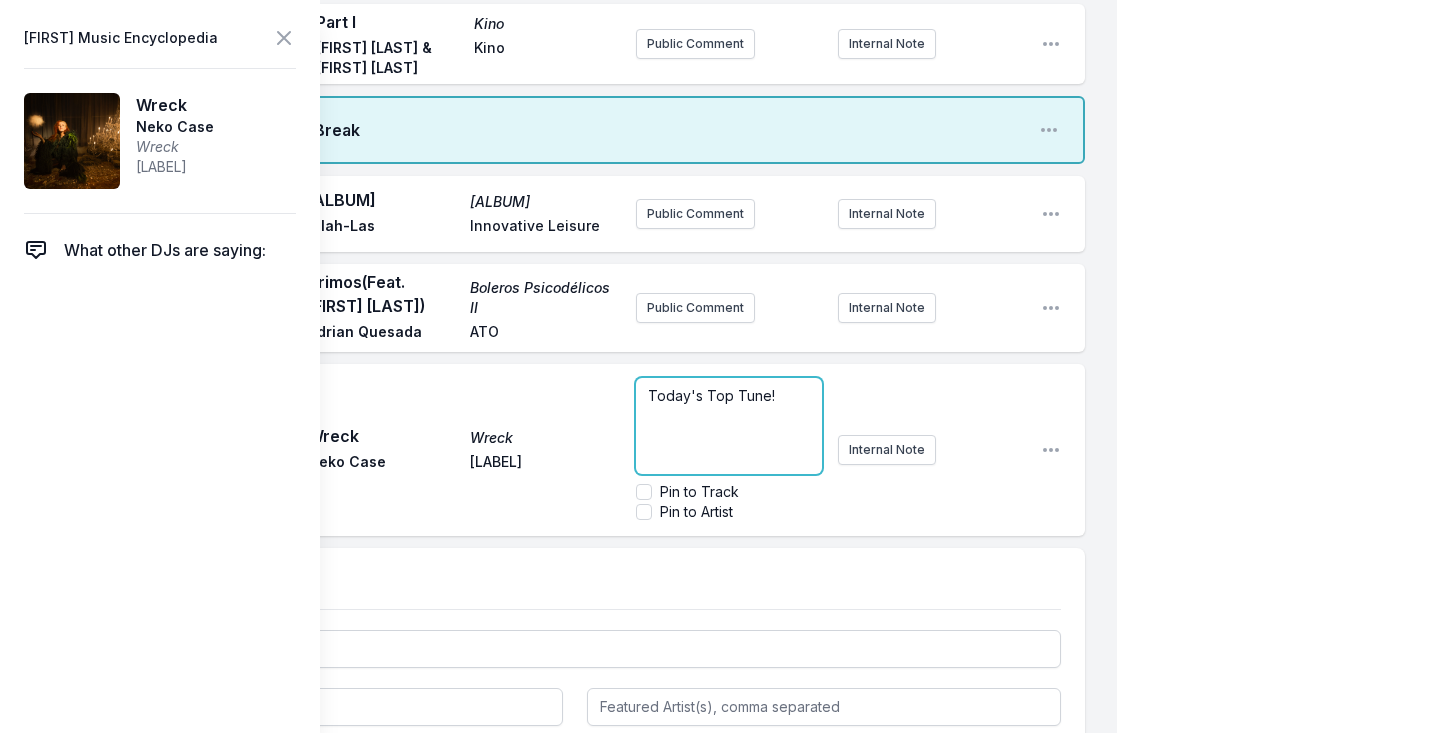 scroll, scrollTop: 5525, scrollLeft: 0, axis: vertical 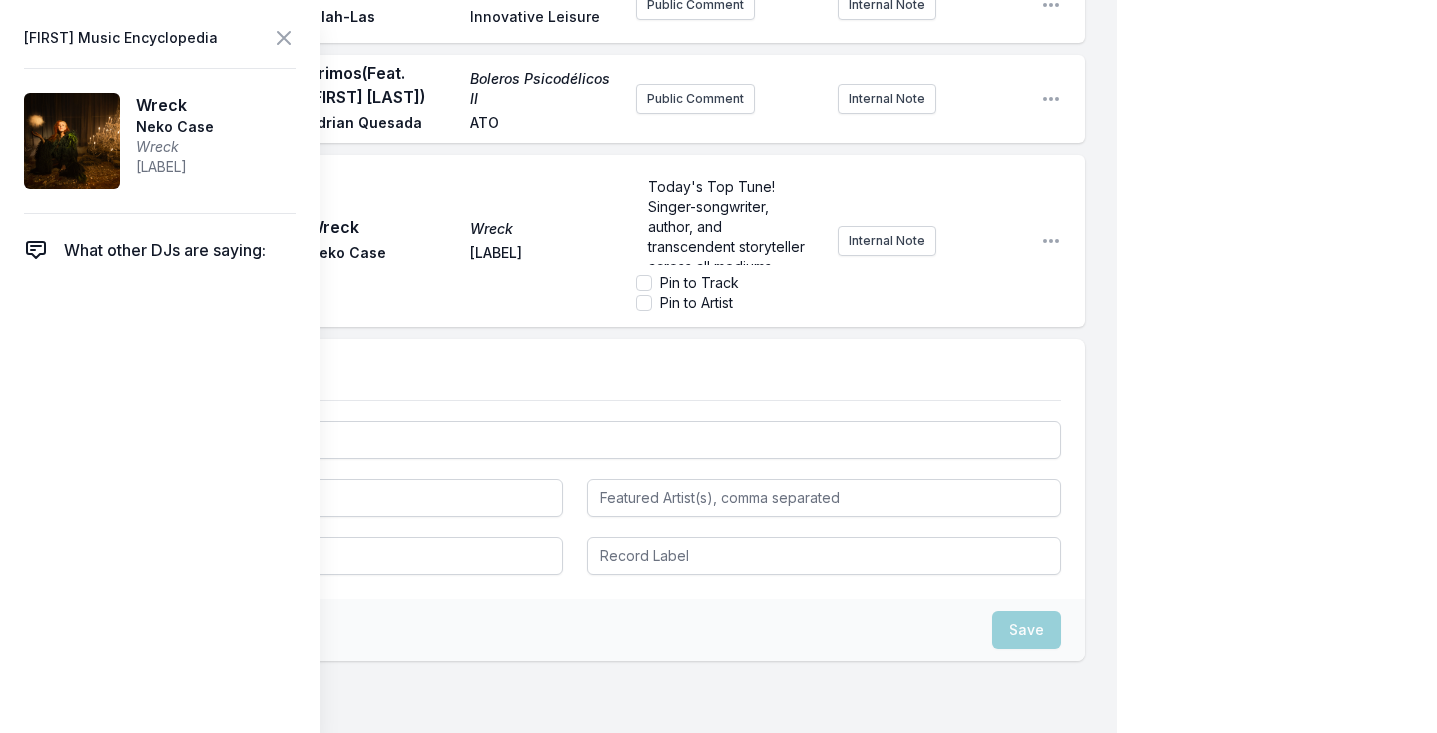 click on "Play Wreck Wreck Neko Case Anti‐ Today's Top Tune! Singer-songwriter, author, and transcendent storyteller across all mediums—Neko Case—recently announced her first new music of the decade(!). Neon Grey Midnight Green is set for release on Sept. 26 (via Anti) and is  being touted as her “biggest sounding and most intimate-feeling album yet.” Take a listen to “Wreck,” a song that brilliantly explores the feeling of finding love with a fellow flawed human. And prepare to become an emotional wreck yourself while watching Case perform at The Bellwether on Monday, Nov. 10. Pin to Track Pin to Artist Internal Note Open playlist item options" at bounding box center (574, 241) 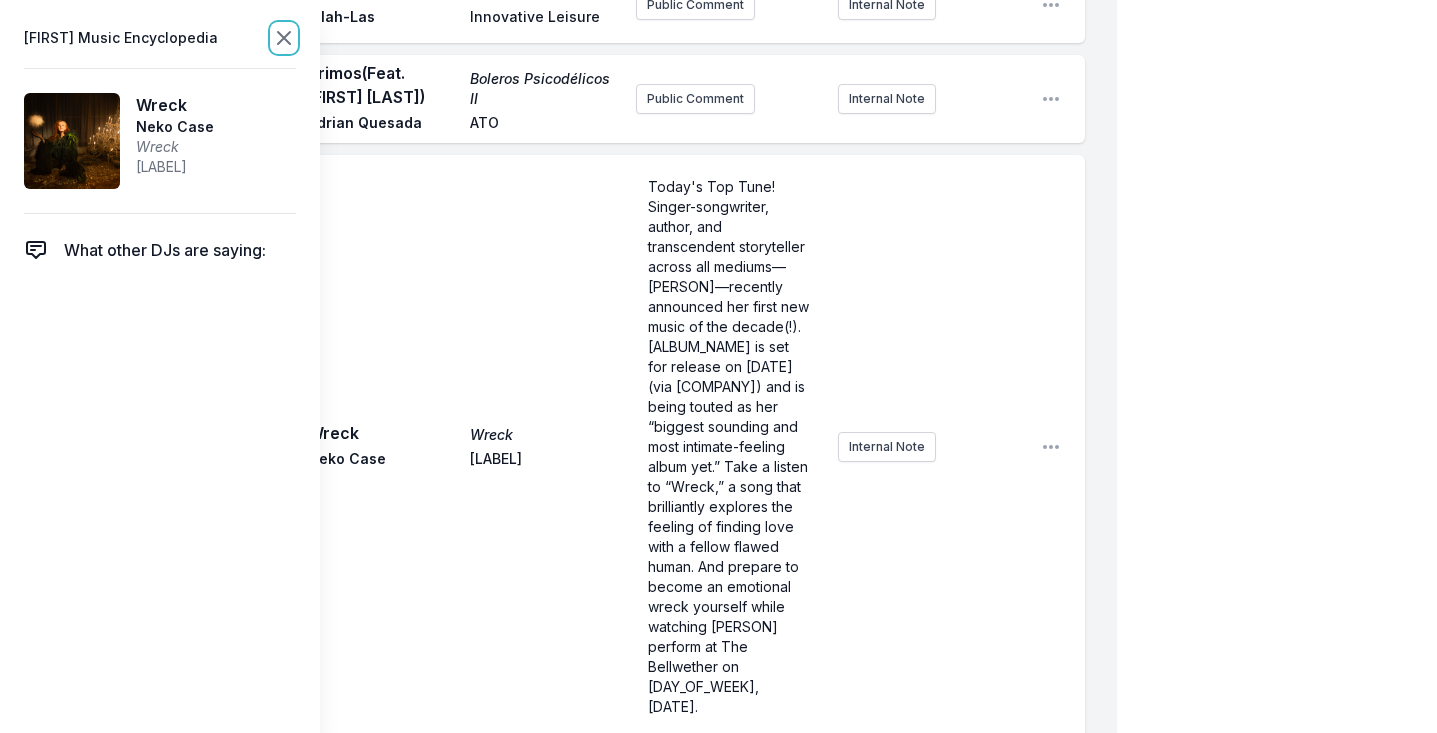click 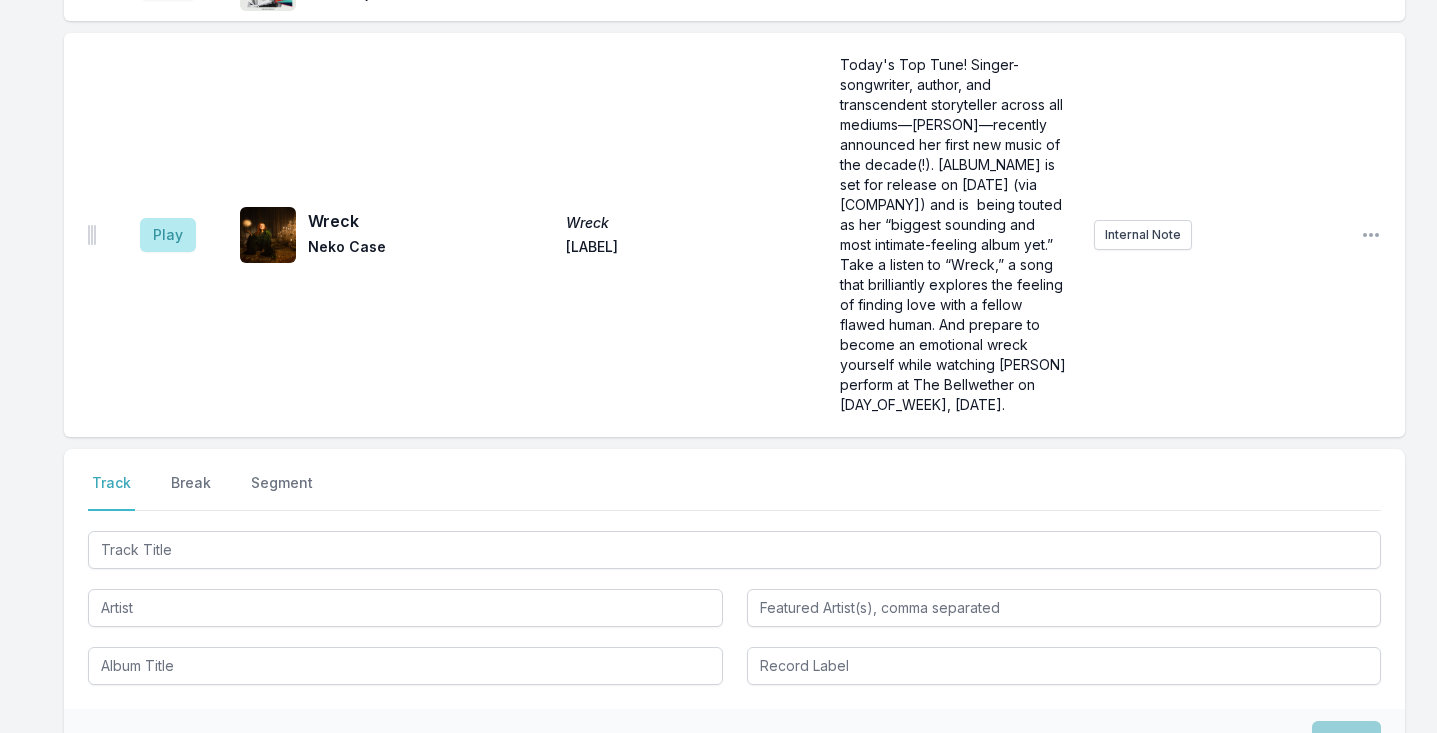 scroll, scrollTop: 4957, scrollLeft: 0, axis: vertical 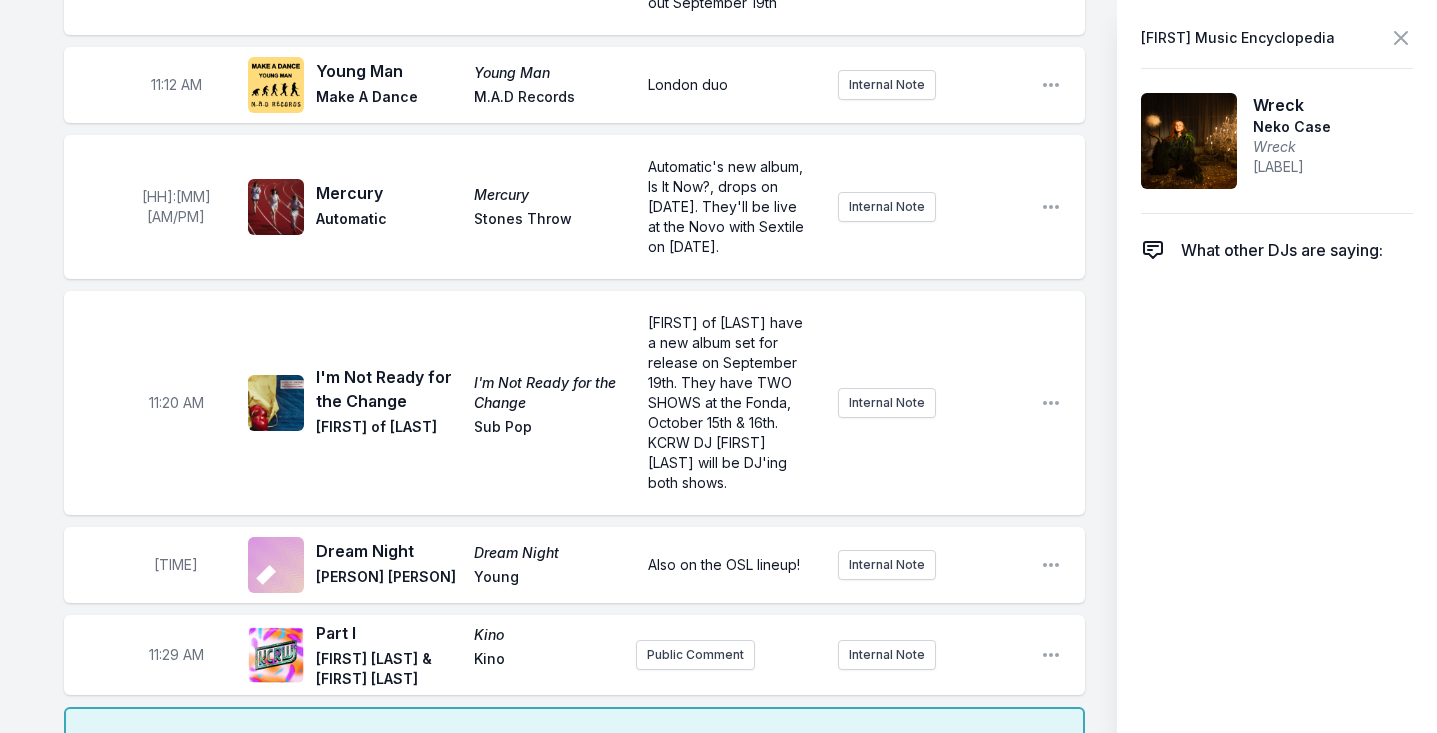 click on "Play Countryman '82 Countryman '82 Allah-Las Innovative Leisure Public Comment Internal Note Open playlist item options Play Primos  (Feat. Hermanos Gutiérrez) Boleros Psicodélicos II Adrian Quesada ATO Public Comment Internal Note Open playlist item options AC Play Wreck Wreck Neko Case Anti‐ Today's Top Tune! Singer-songwriter, author, and transcendent storyteller across all mediums—Neko Case—recently announced her first new music of the decade(!). Neon Grey Midnight Green is set for release on Sept. 26 (via Anti) and is  being touted as her “biggest sounding and most intimate-feeling album yet.” Take a listen to “Wreck,” a song that brilliantly explores the feeling of finding love with a fellow flawed human. And prepare to become an emotional wreck yourself while watching Case perform at The Bellwether on Monday, Nov. 10. Pin to Track Pin to Artist Internal Note Open playlist item options" at bounding box center (574, 967) 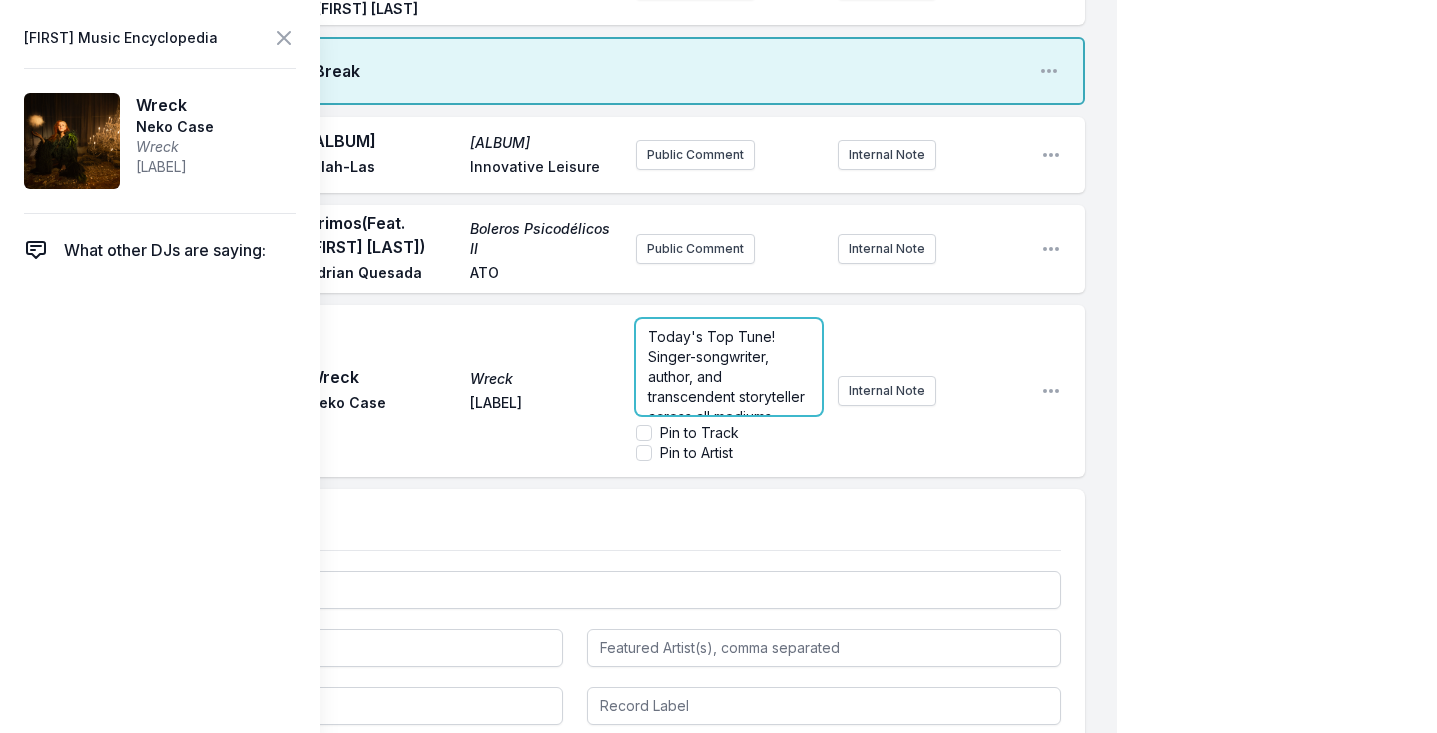 scroll, scrollTop: 5377, scrollLeft: 0, axis: vertical 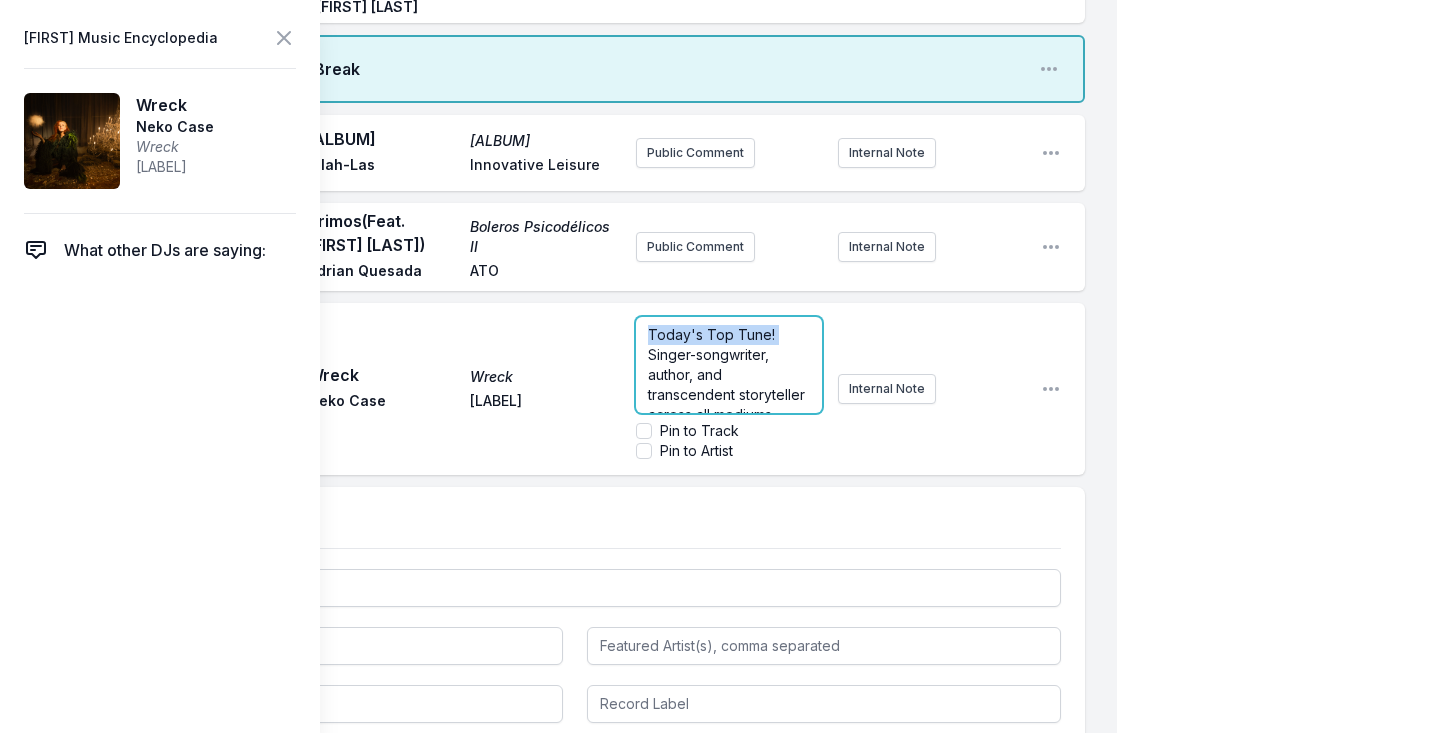 drag, startPoint x: 638, startPoint y: 453, endPoint x: 834, endPoint y: 453, distance: 196 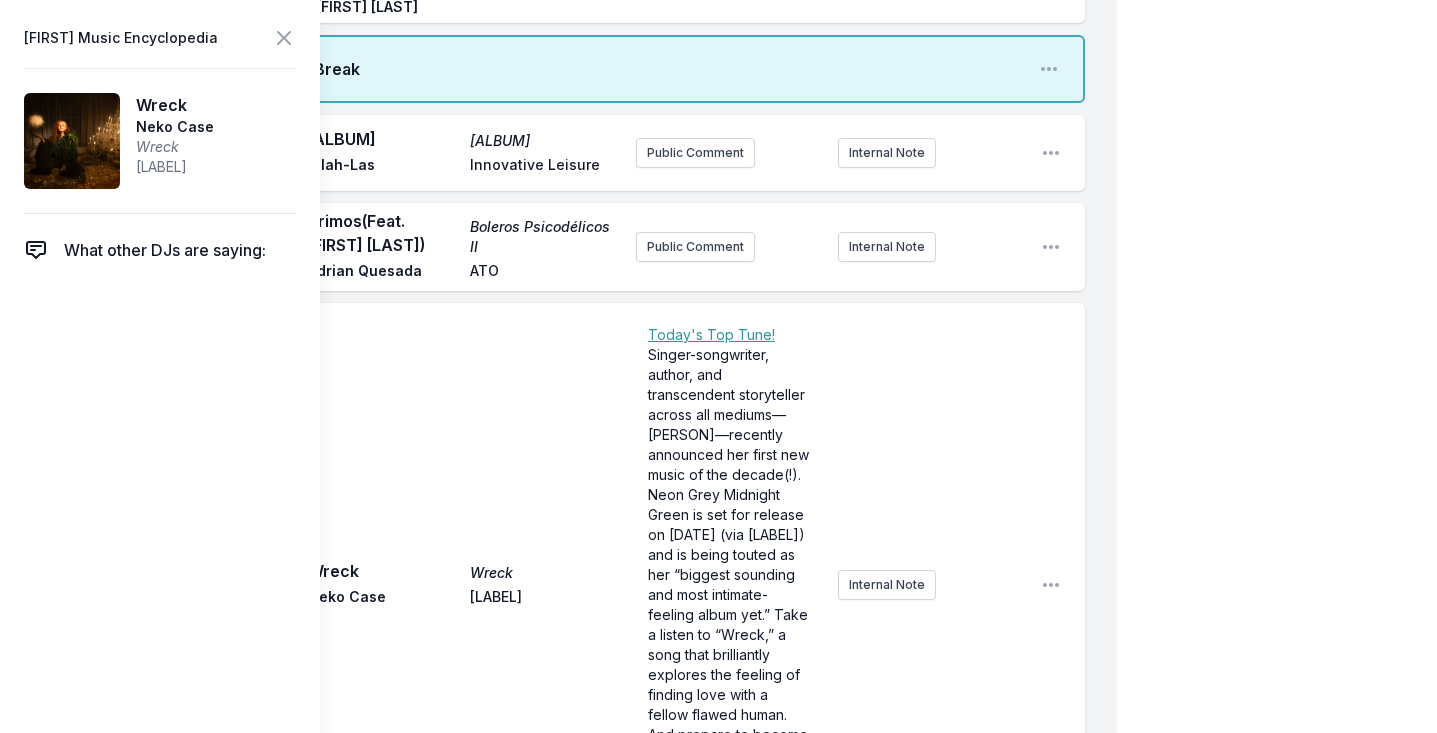click on "Play Wreck Wreck Neko Case Anti‐ ﻿ Today's Top Tune!  Singer-songwriter, author, and transcendent storyteller across all mediums—Neko Case—recently announced her first new music of the decade(!). Neon Grey Midnight Green is set for release on Sept. 26 (via Anti) and is  being touted as her “biggest sounding and most intimate-feeling album yet.” Take a listen to “Wreck,” a song that brilliantly explores the feeling of finding love with a fellow flawed human. And prepare to become an emotional wreck yourself while watching Case perform at The Bellwether on Monday, Nov. 10. Internal Note Open playlist item options" at bounding box center (574, 585) 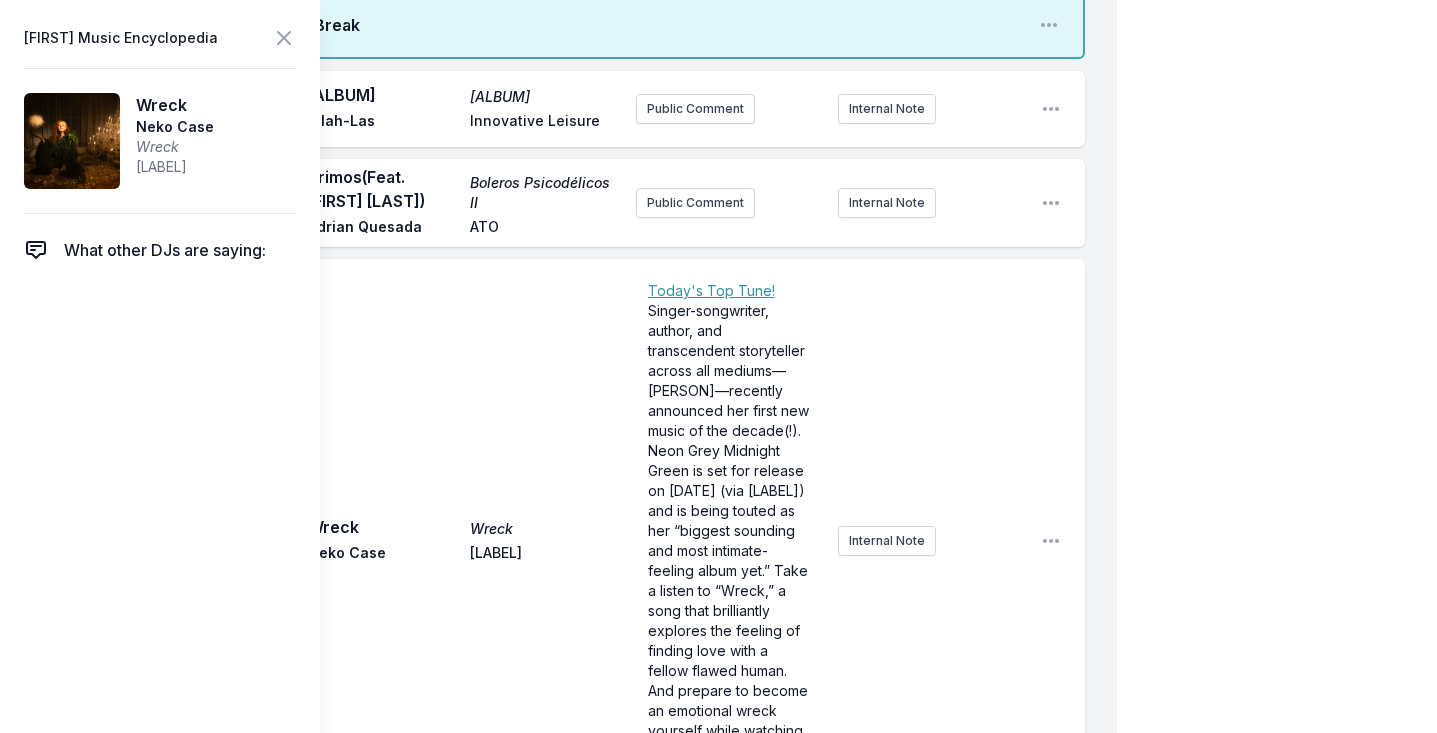 scroll, scrollTop: 5420, scrollLeft: 0, axis: vertical 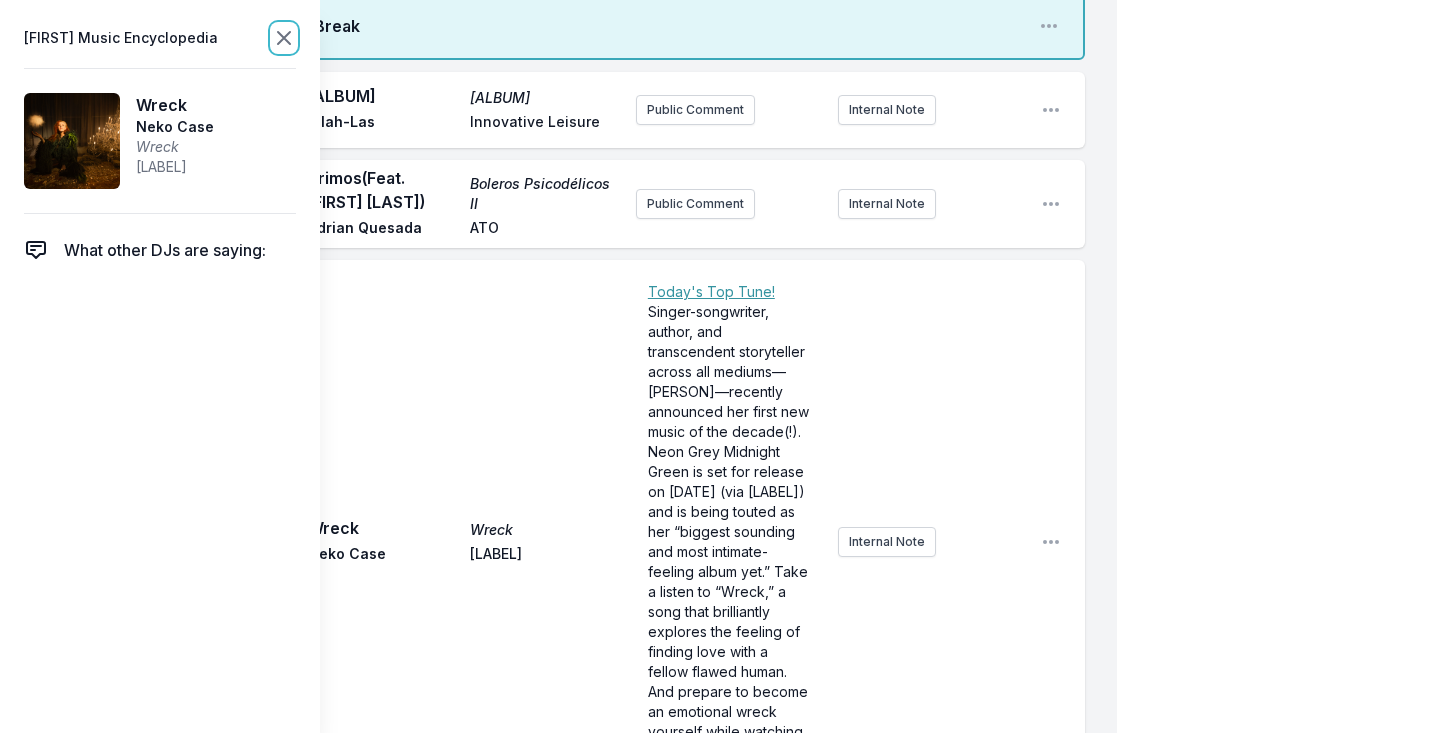 click 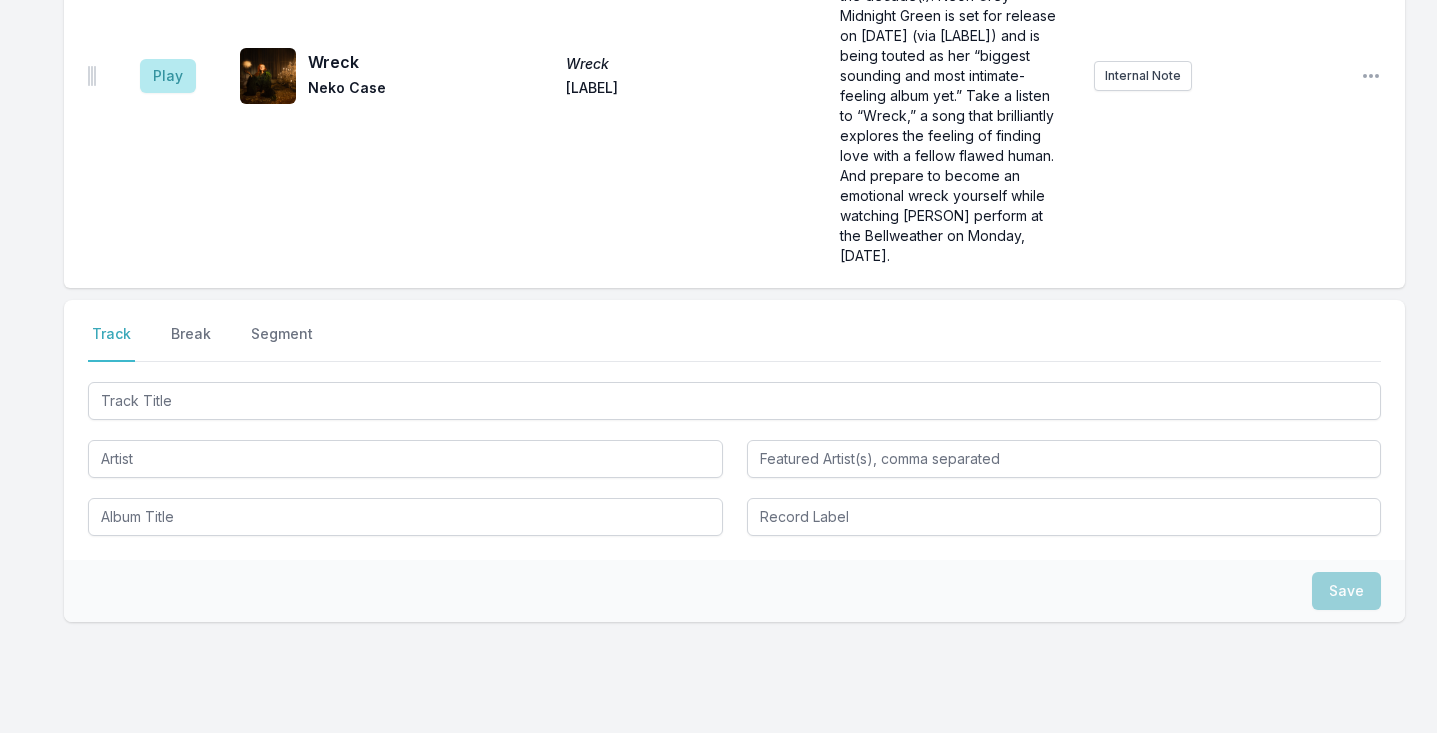 scroll, scrollTop: 5114, scrollLeft: 0, axis: vertical 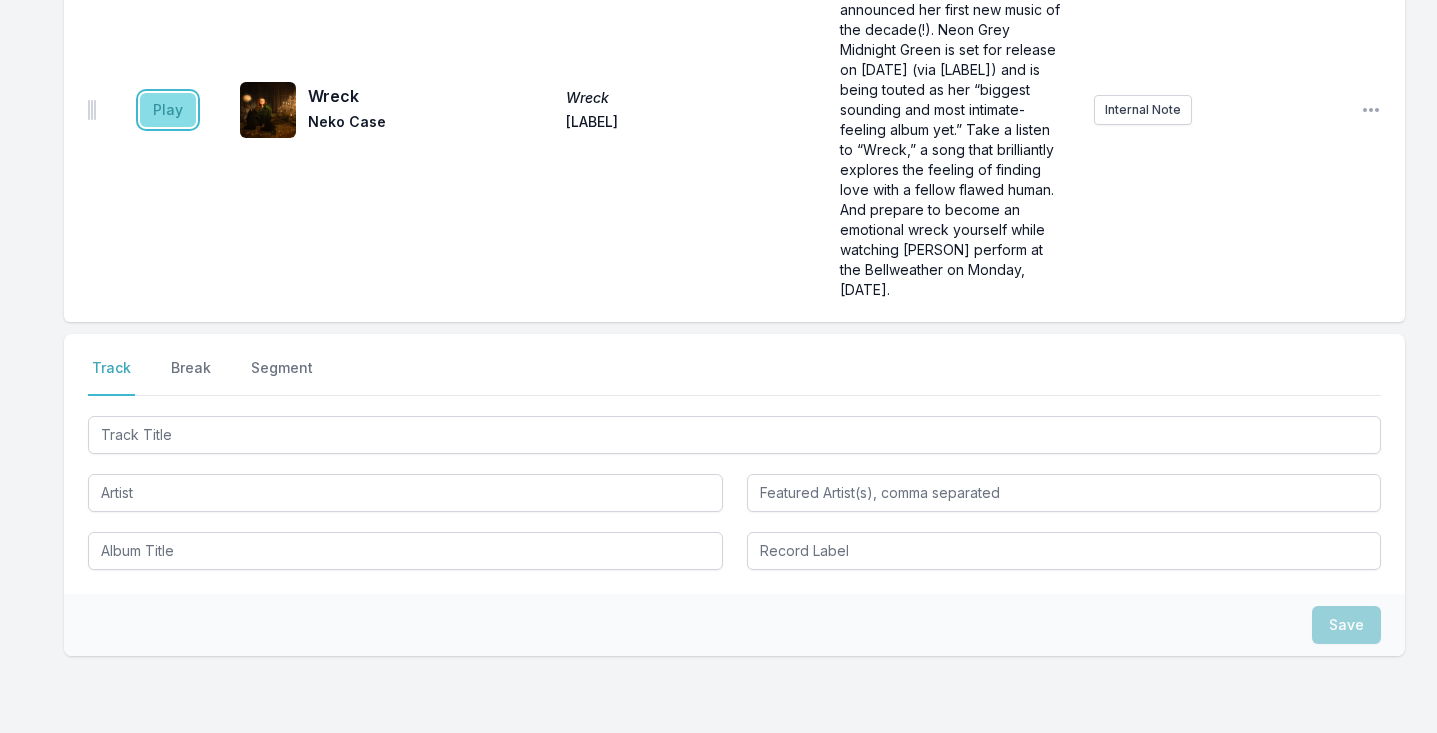 click on "Play" at bounding box center (168, 110) 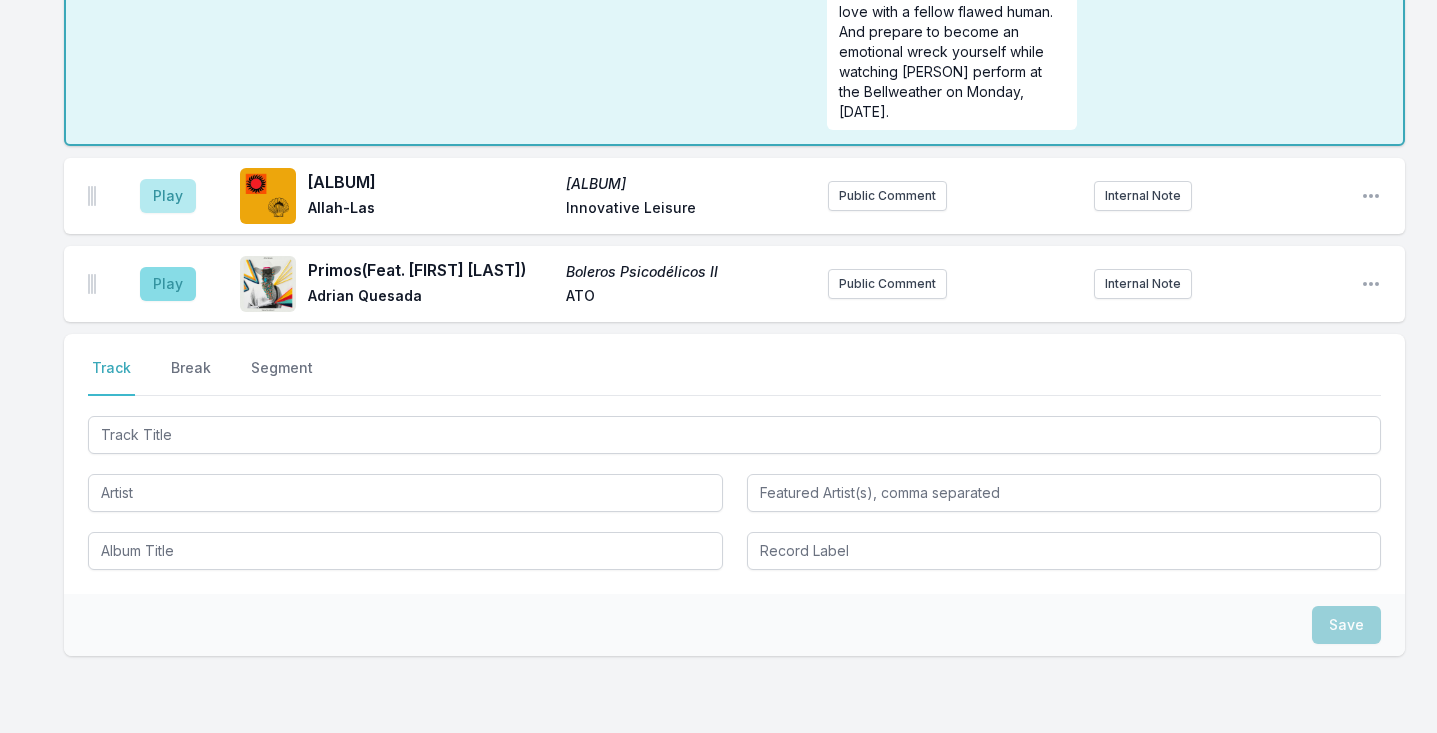 scroll, scrollTop: 4953, scrollLeft: 0, axis: vertical 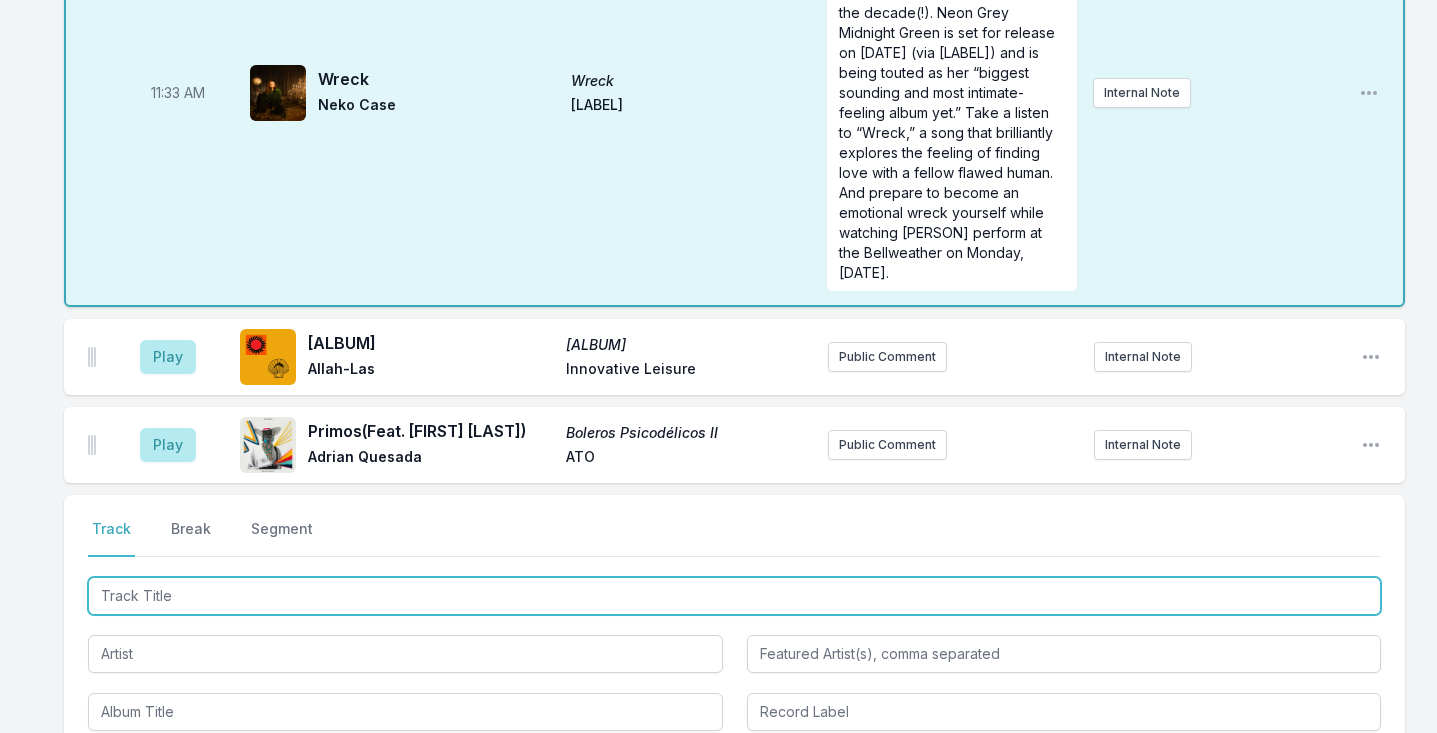click at bounding box center (734, 596) 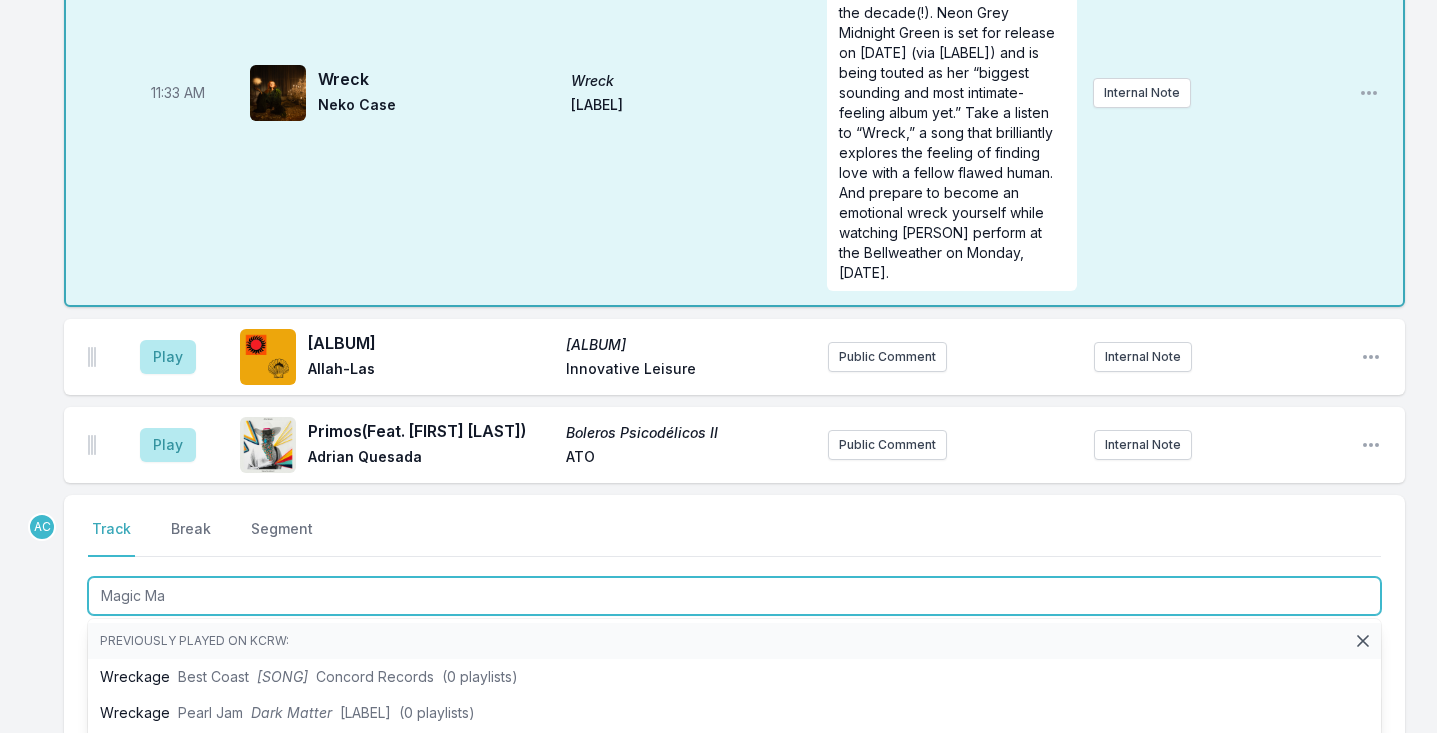 type on "Magic Man" 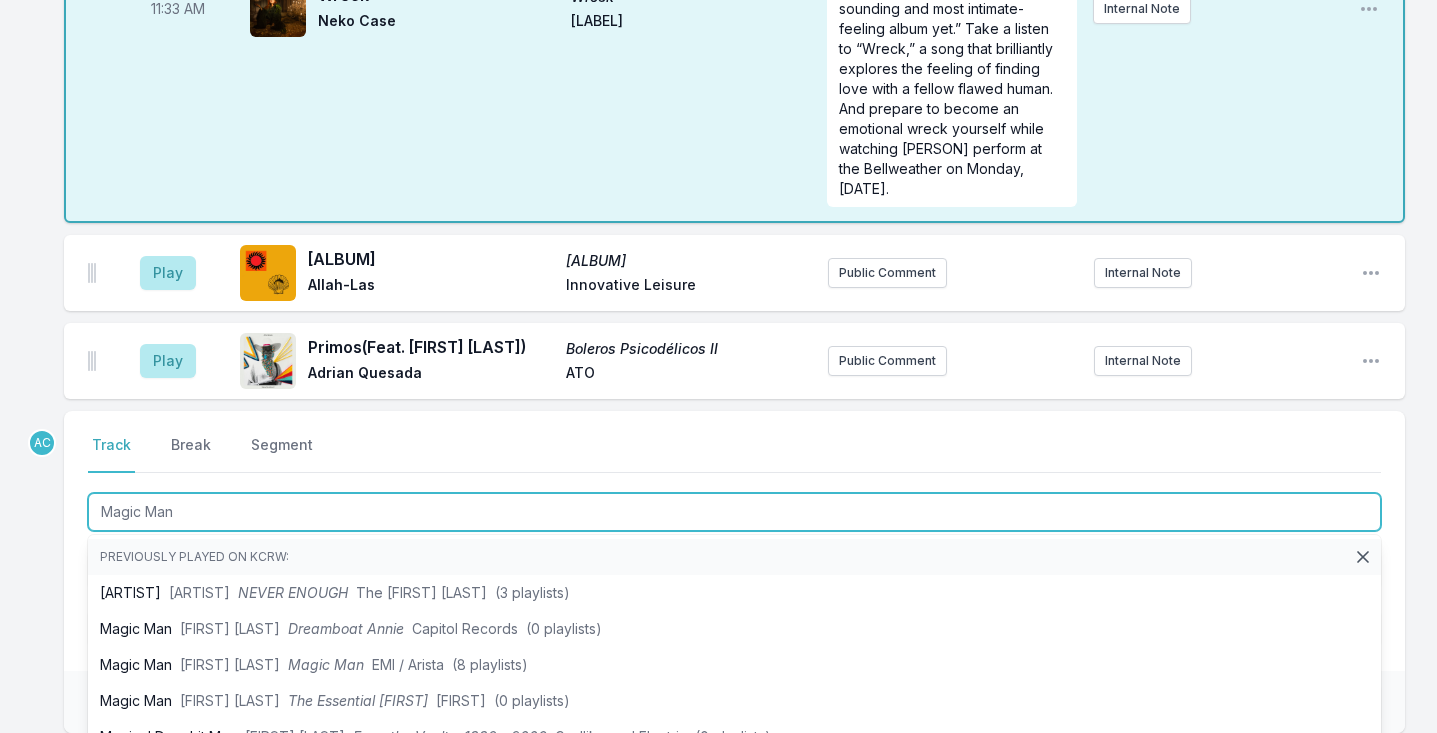 scroll, scrollTop: 5042, scrollLeft: 0, axis: vertical 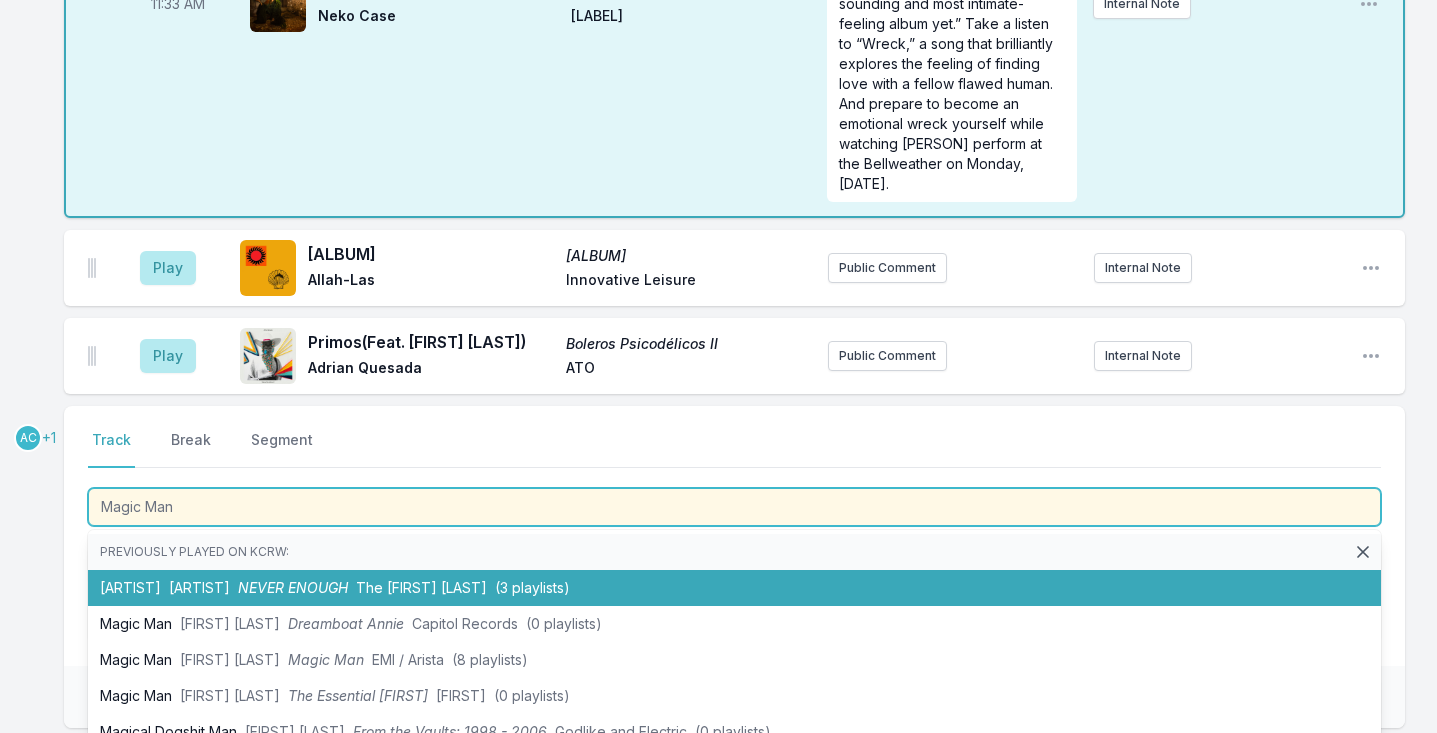 click on "MAGIC MAN Turnstile NEVER ENOUGH Roadrunner (3 playlists)" at bounding box center [734, 588] 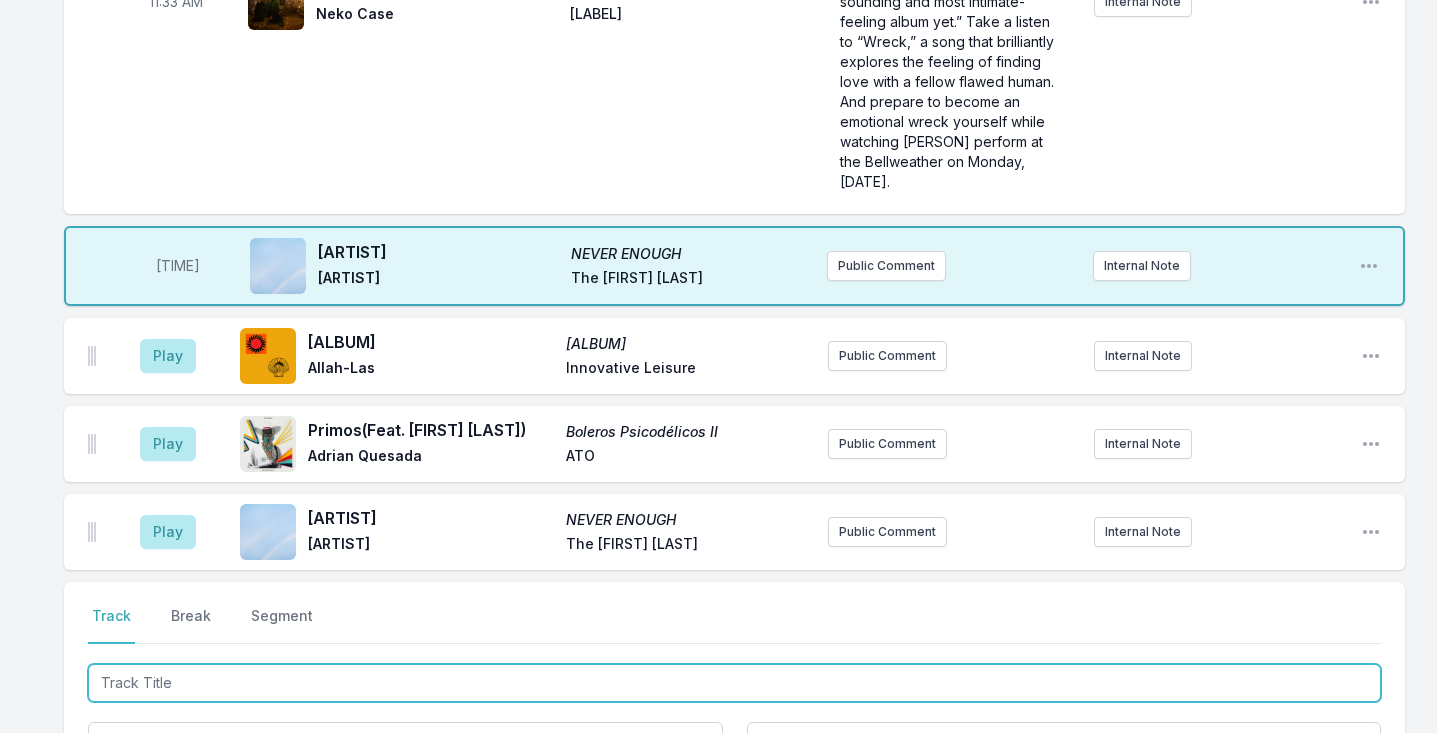 scroll, scrollTop: 5040, scrollLeft: 0, axis: vertical 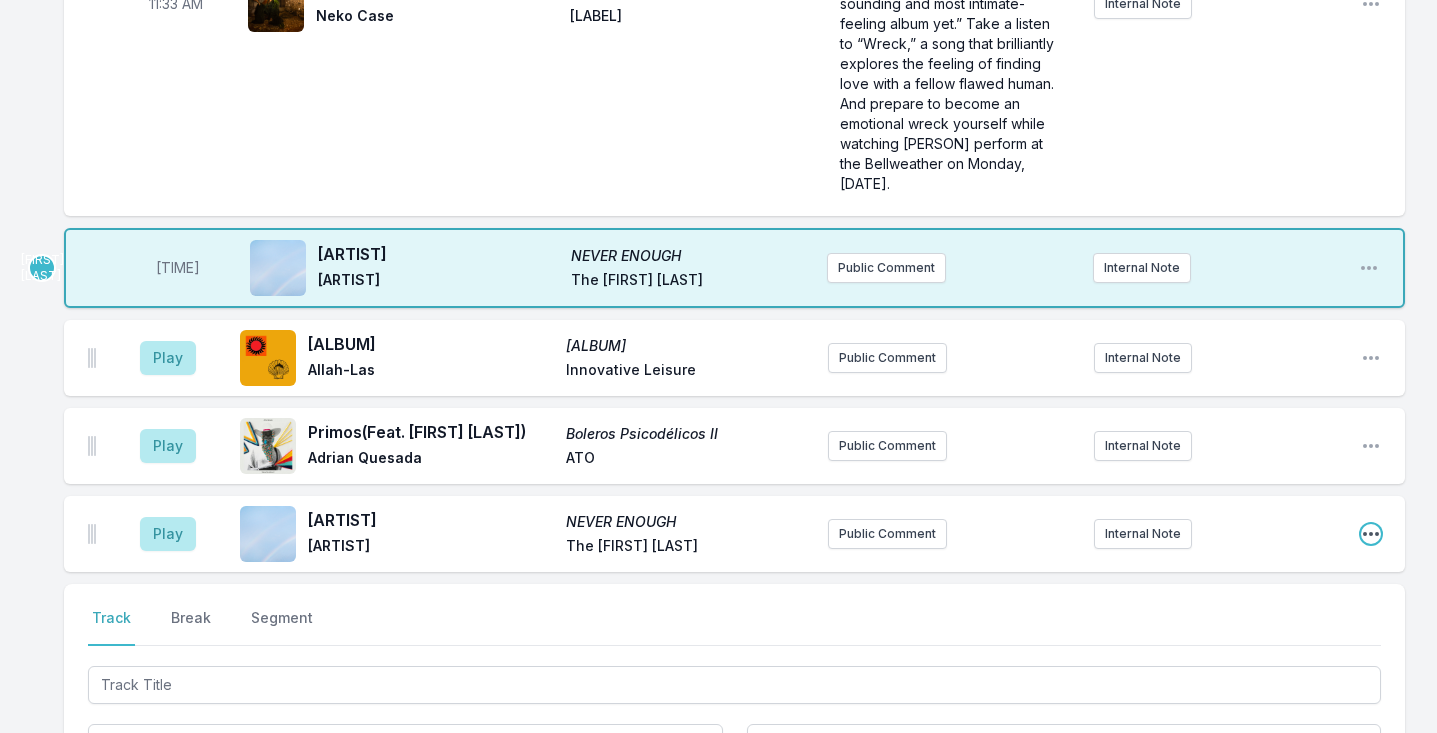 click 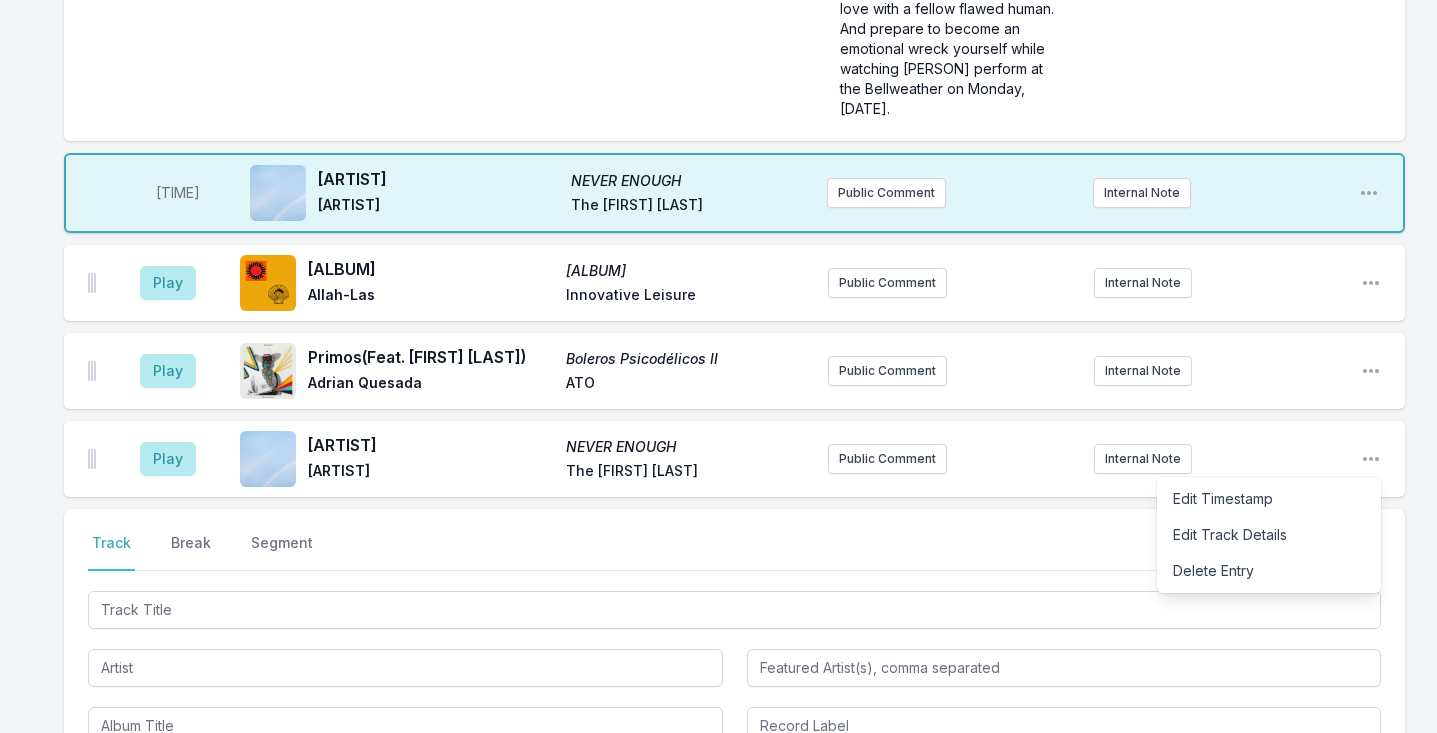 scroll, scrollTop: 5126, scrollLeft: 0, axis: vertical 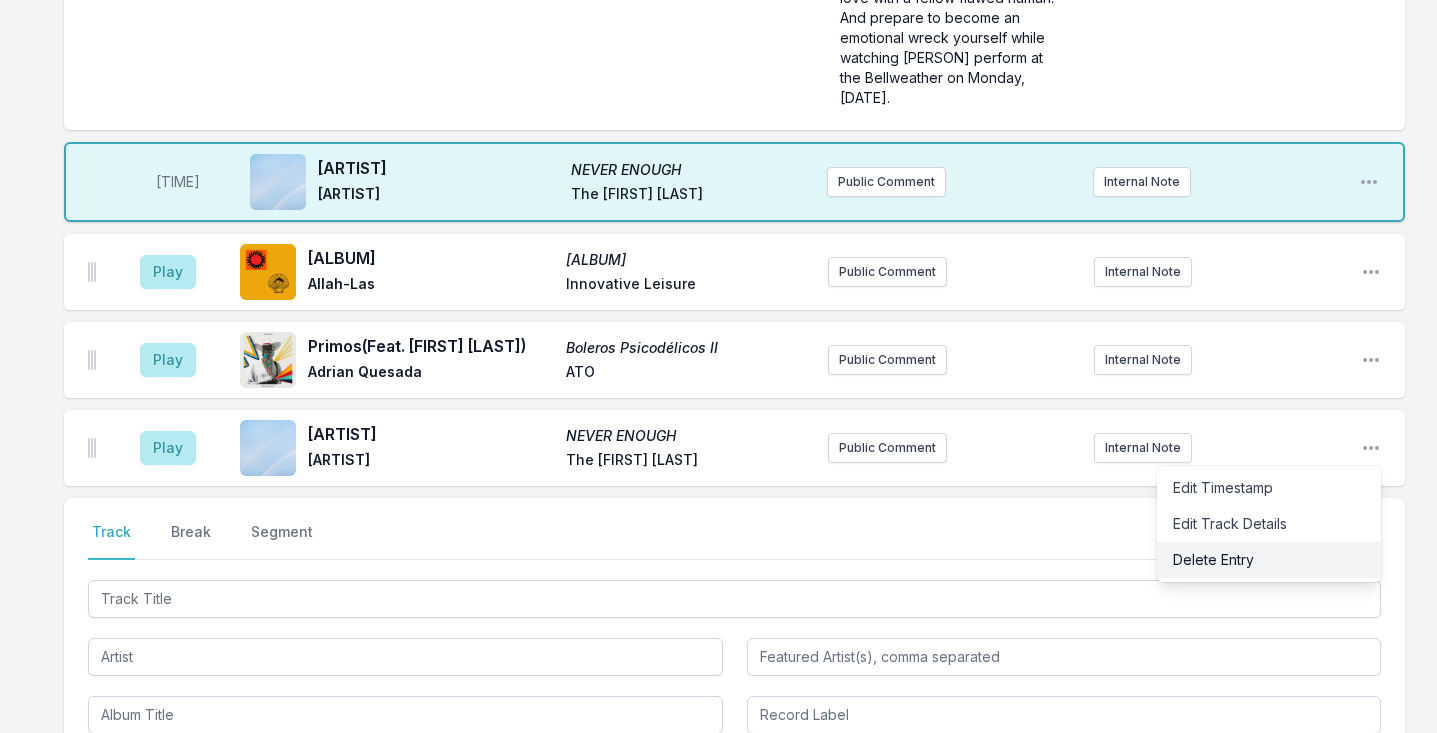 click on "Delete Entry" at bounding box center (1269, 560) 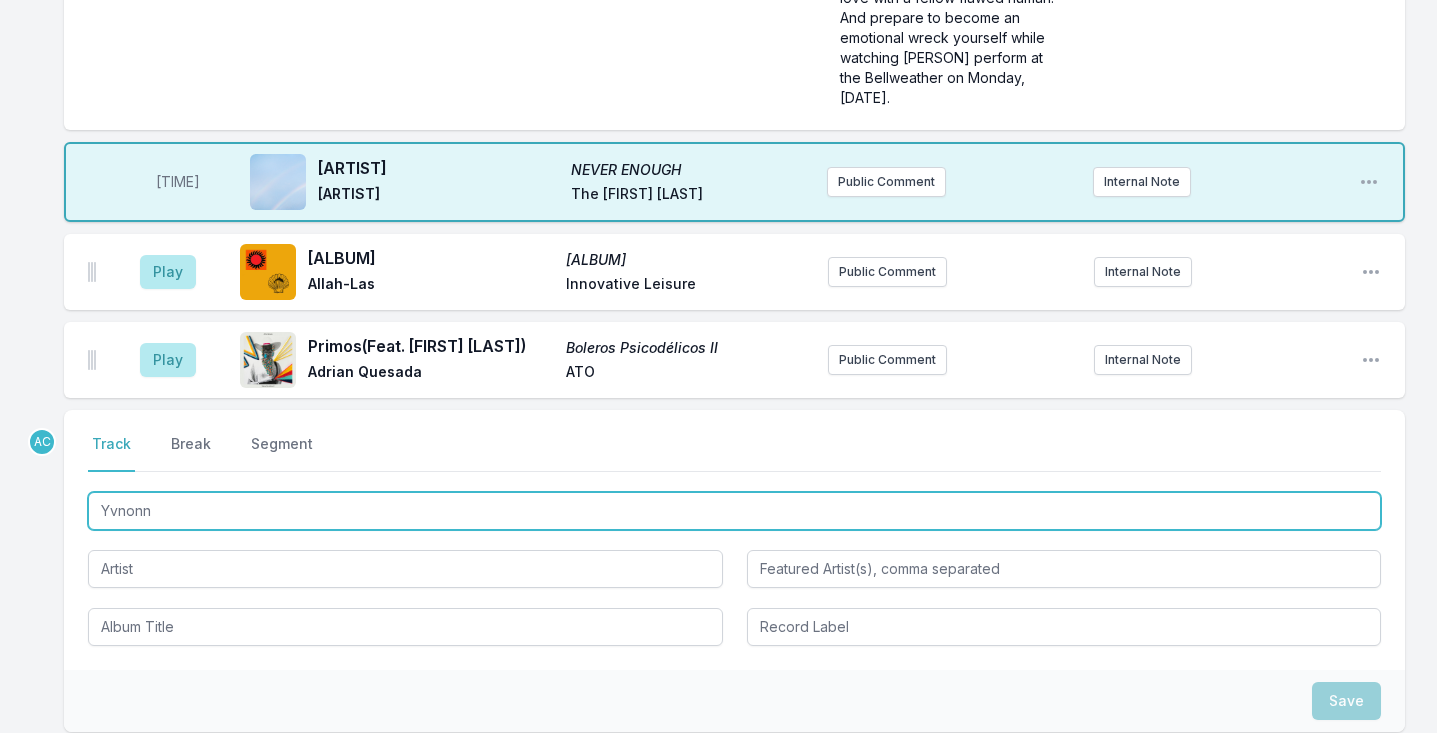 click on "Yvnonn" at bounding box center (734, 511) 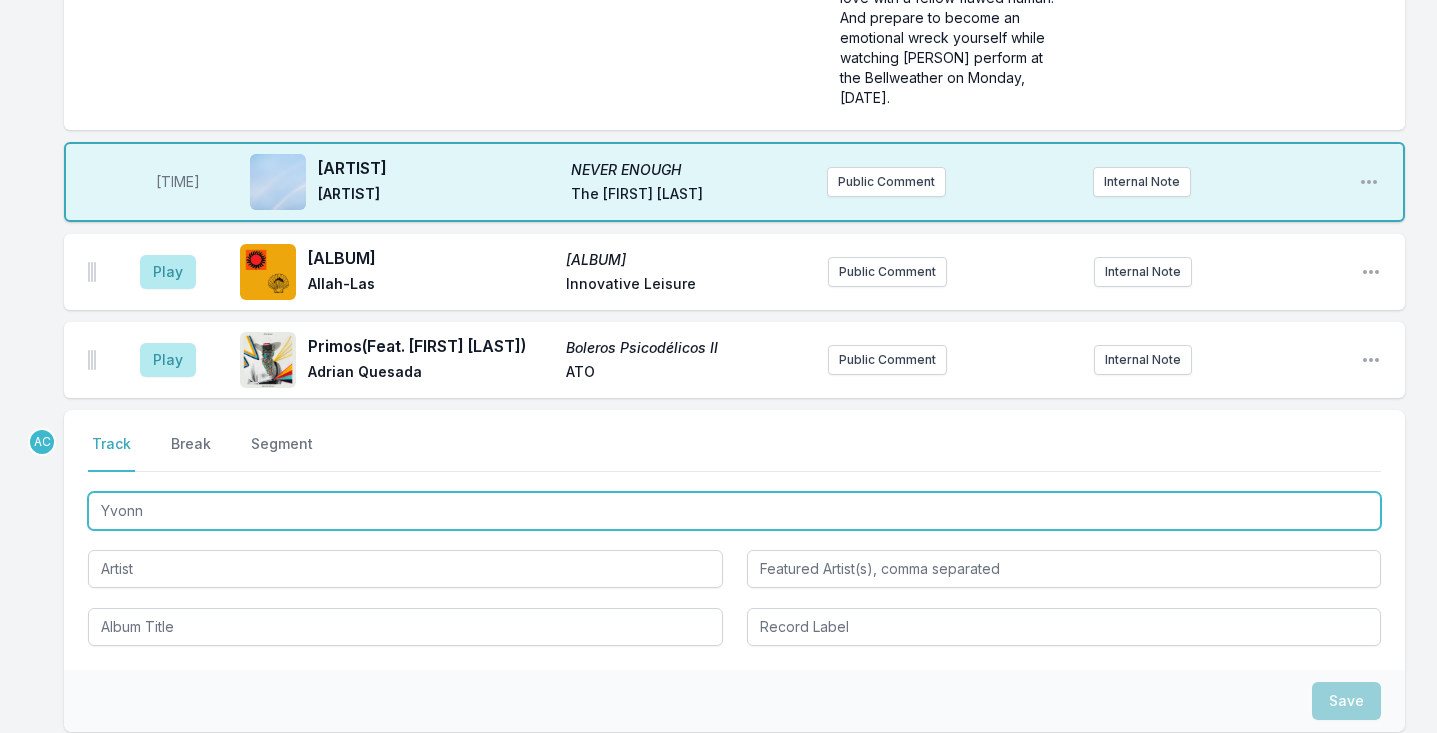 type on "Yvonne" 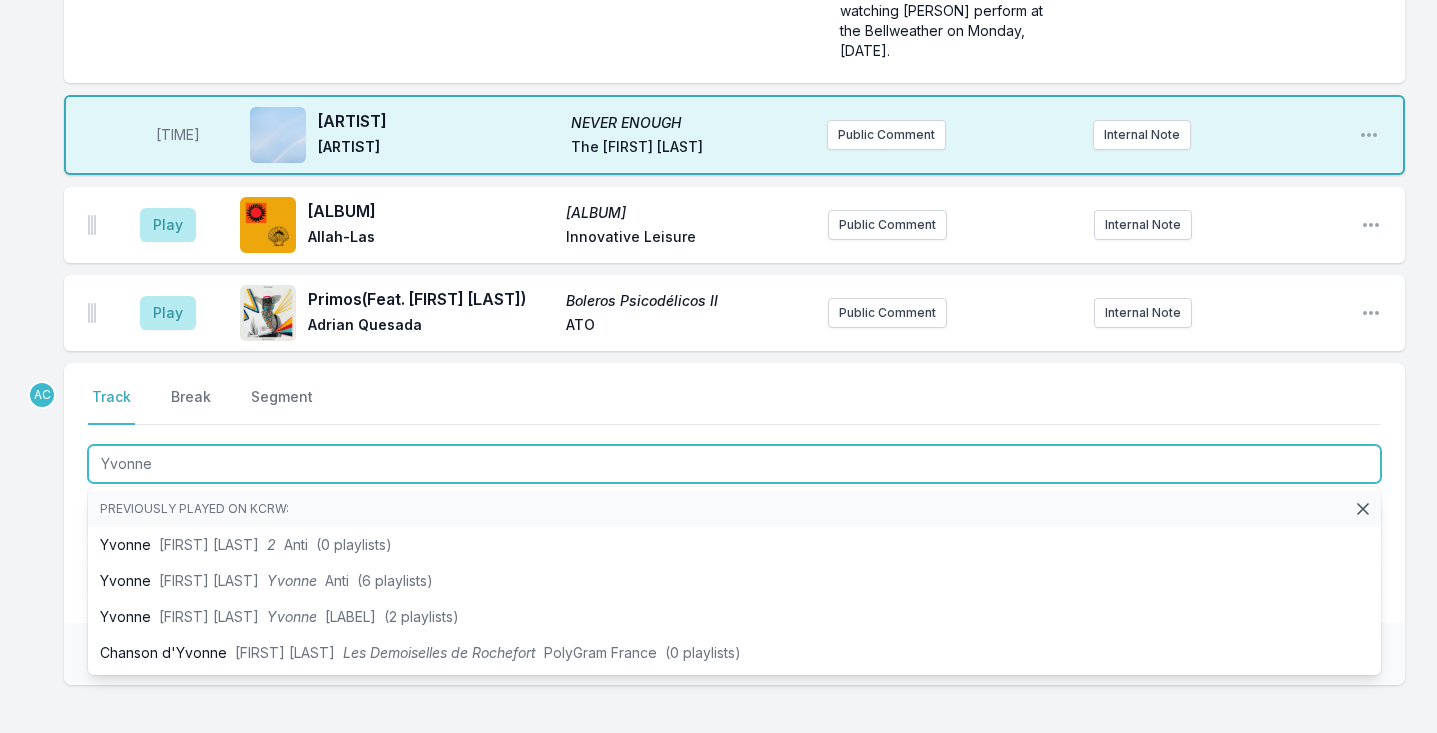 scroll, scrollTop: 5175, scrollLeft: 0, axis: vertical 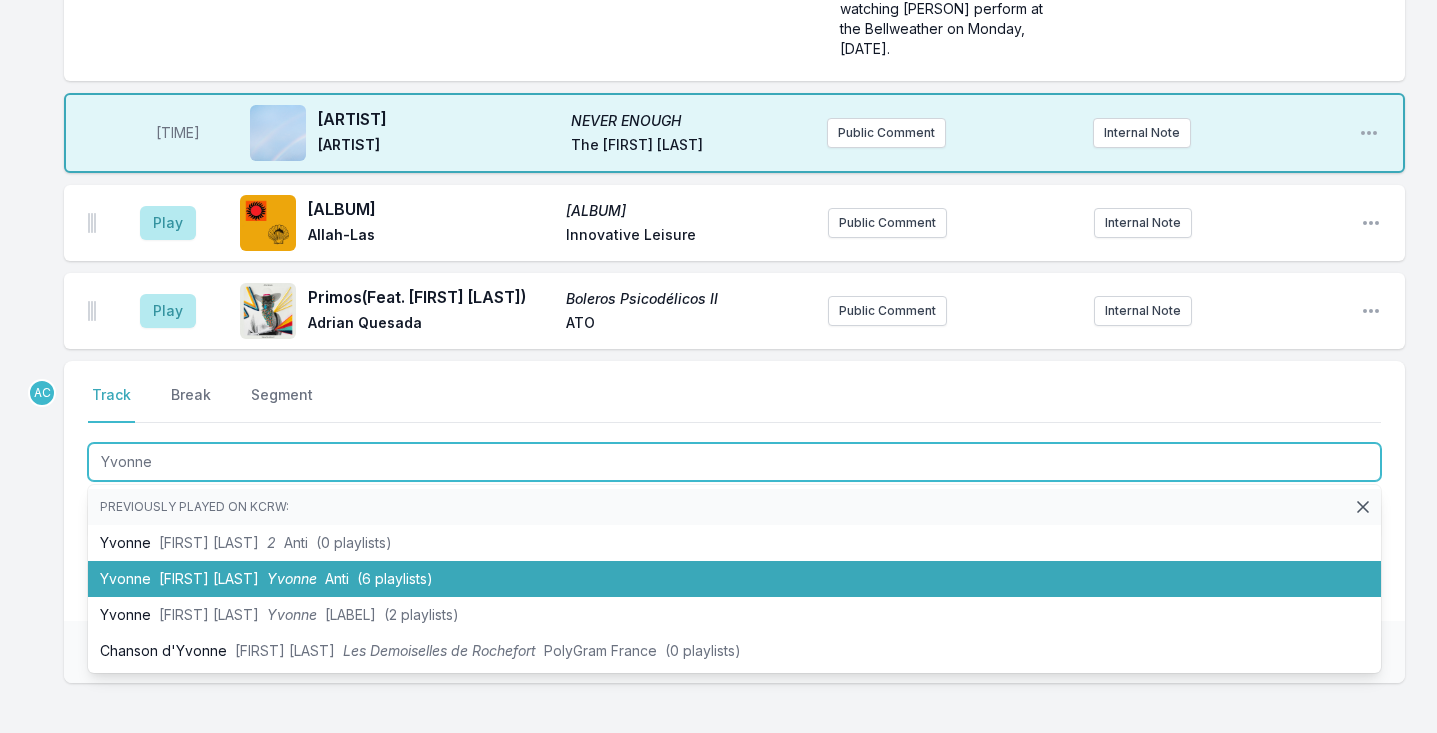 click on "Foxwarren" at bounding box center [209, 578] 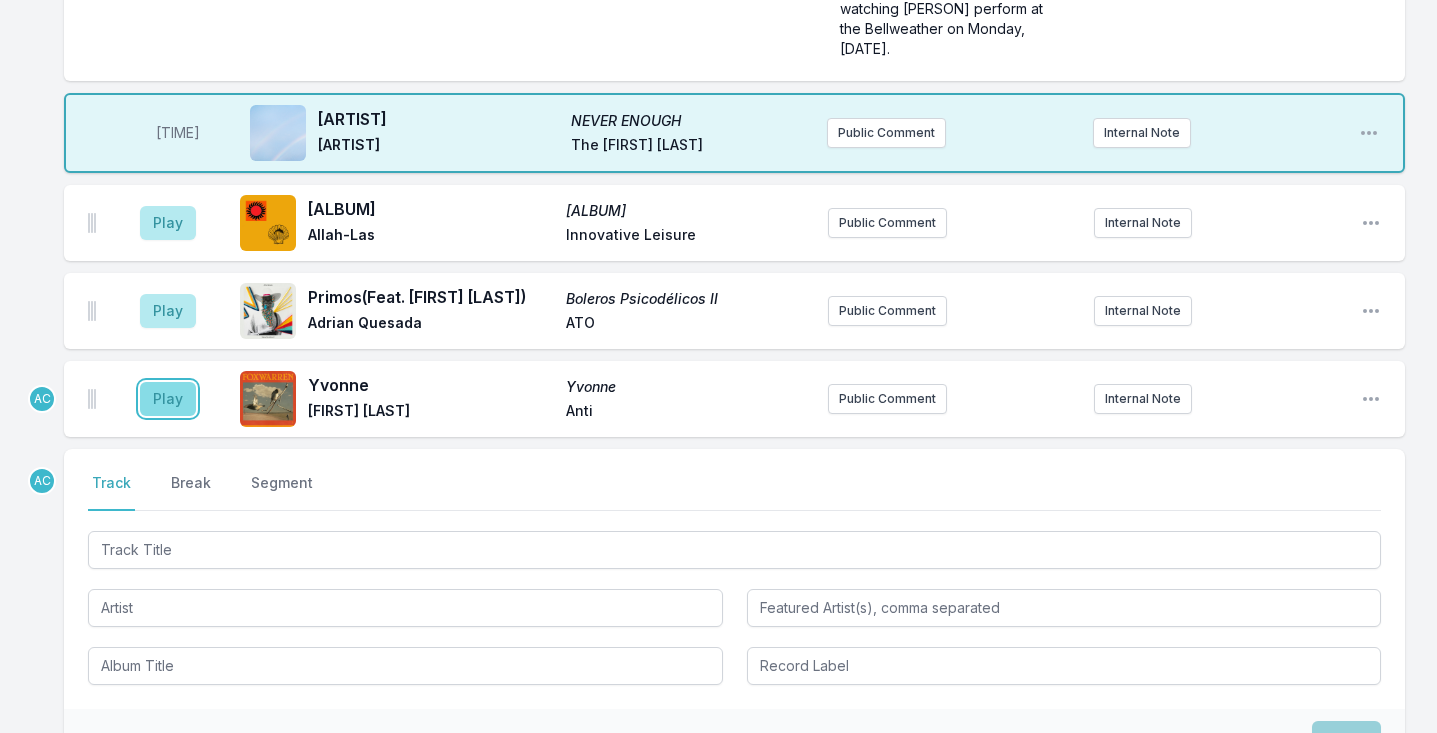 click on "Play" at bounding box center (168, 399) 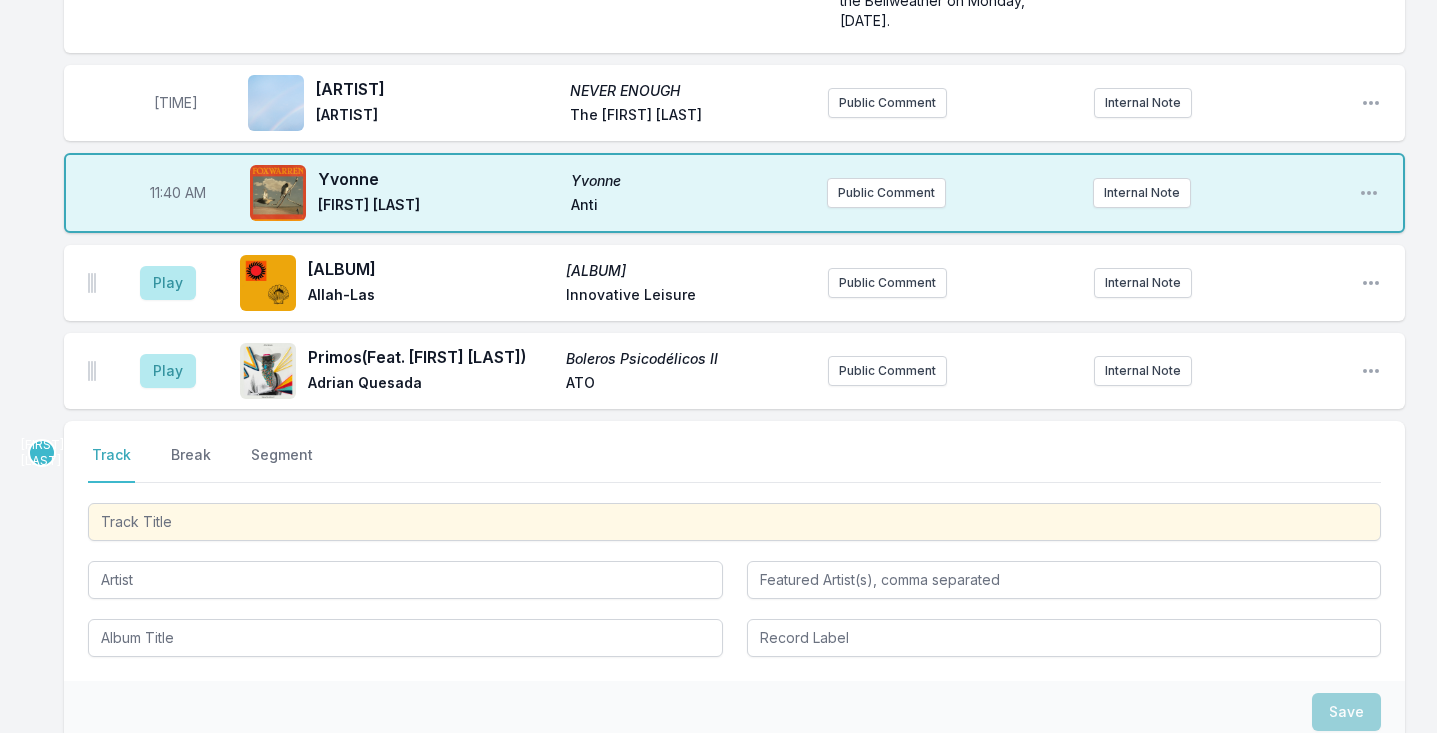 scroll, scrollTop: 5210, scrollLeft: 0, axis: vertical 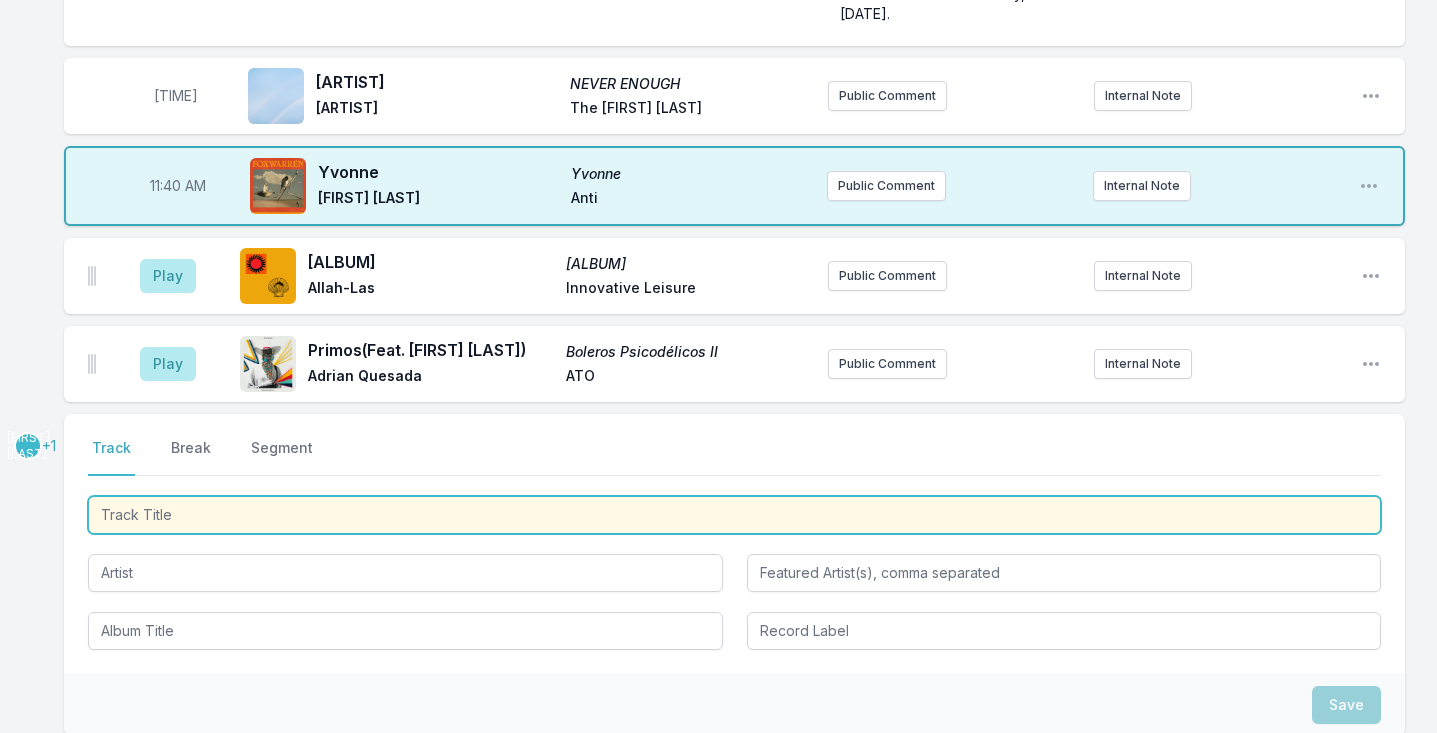 click at bounding box center (734, 515) 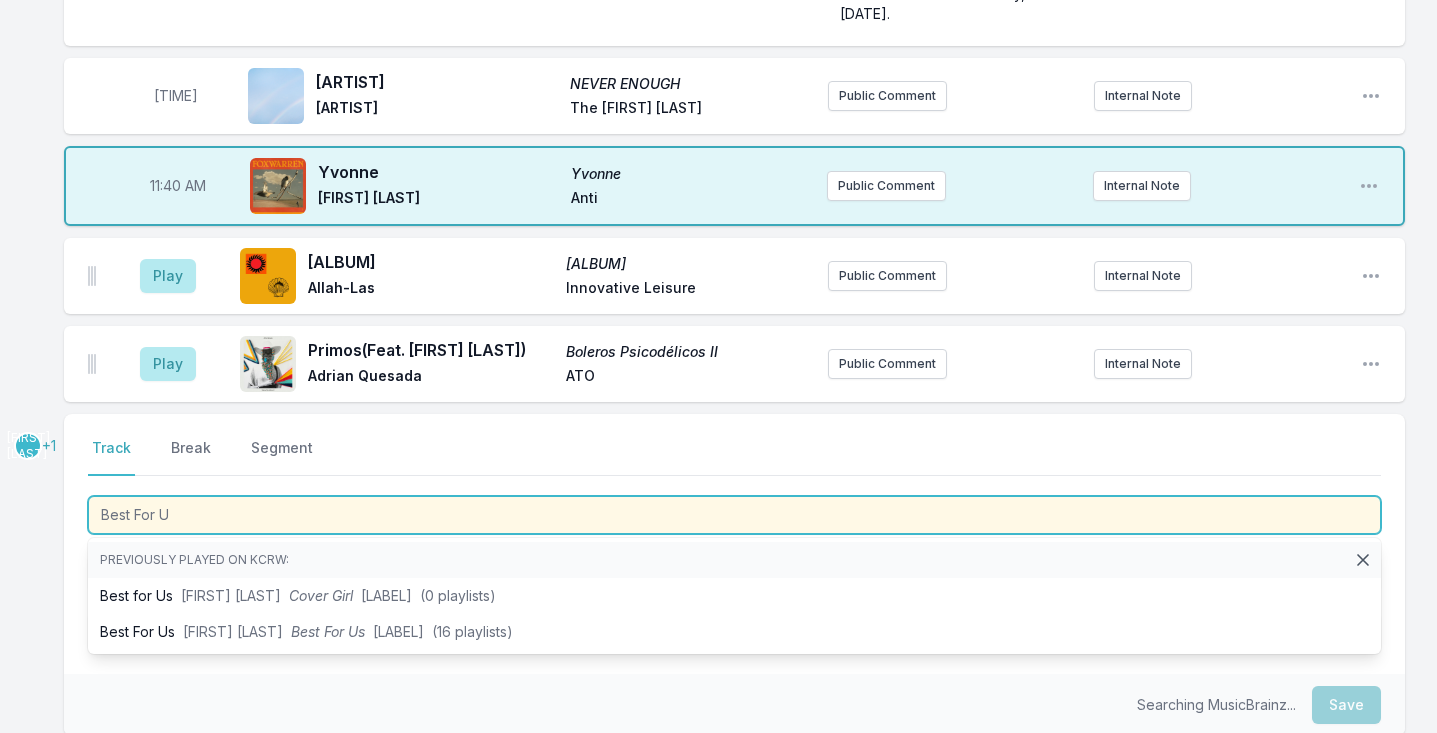 type on "Best For Us" 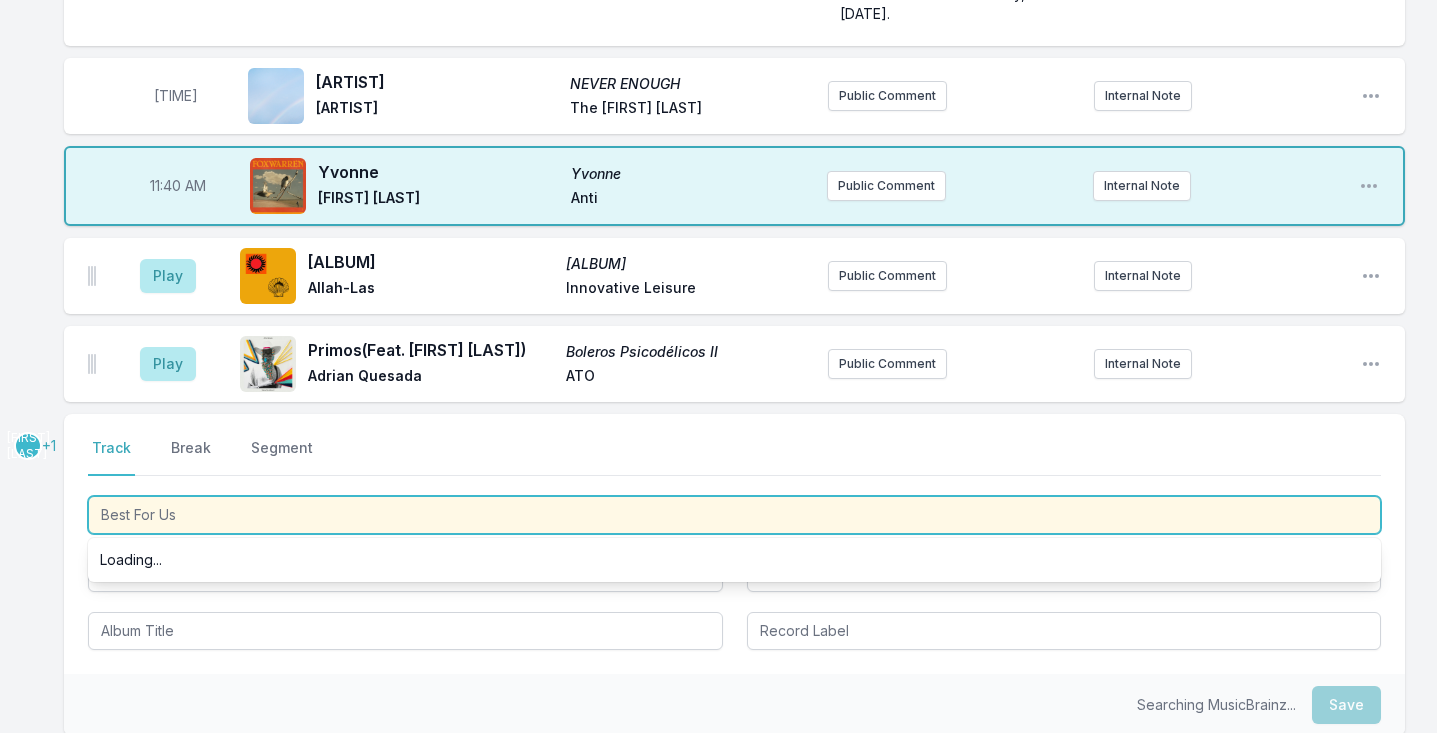 scroll, scrollTop: 5225, scrollLeft: 0, axis: vertical 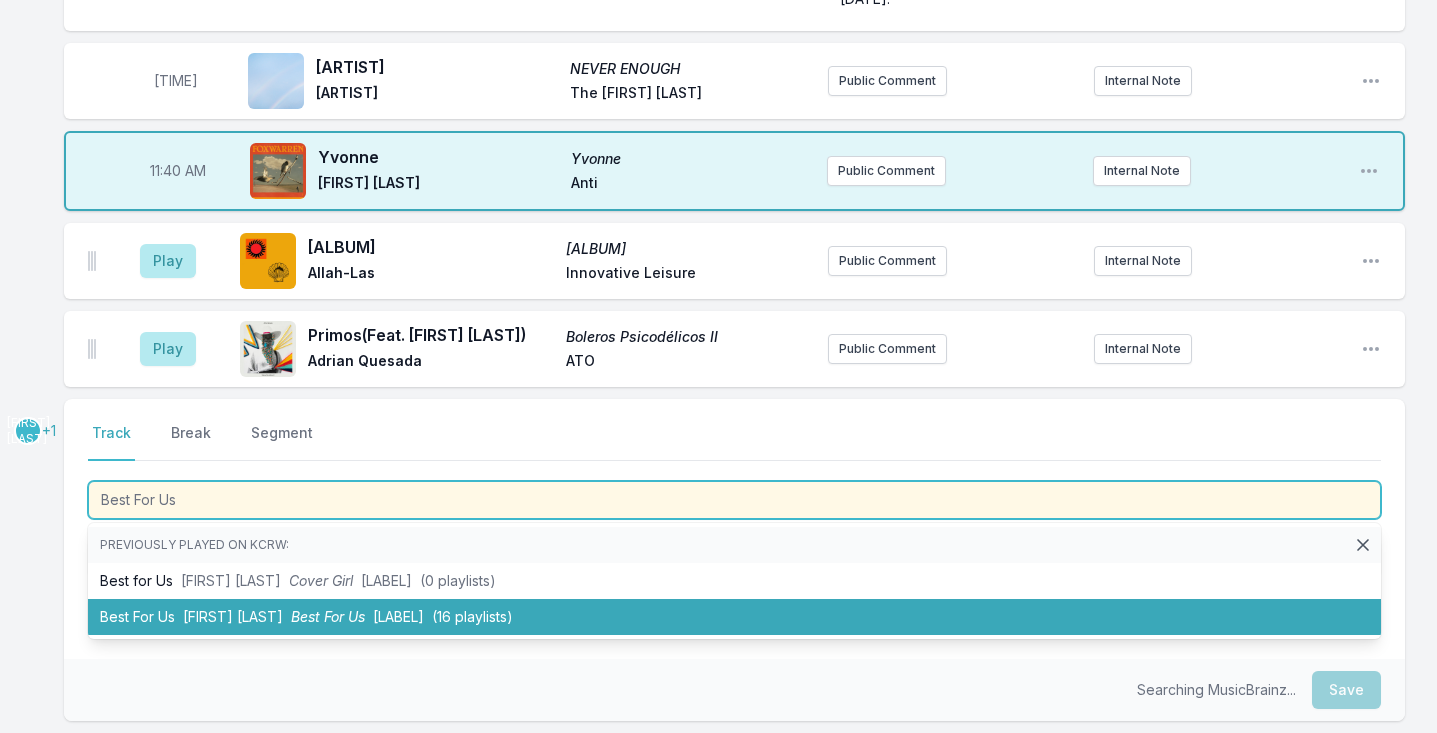 click on "Best For Us" at bounding box center (328, 616) 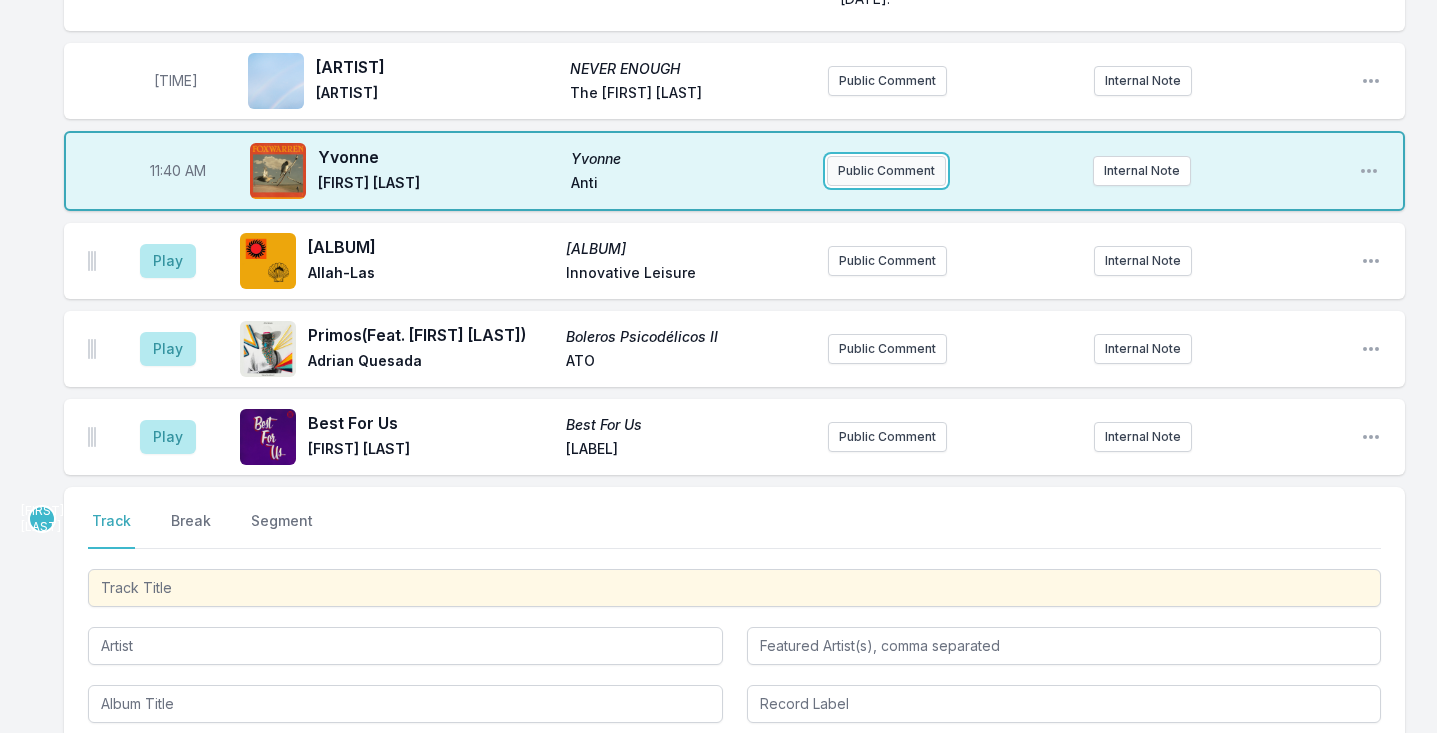 click on "Public Comment" at bounding box center (886, 171) 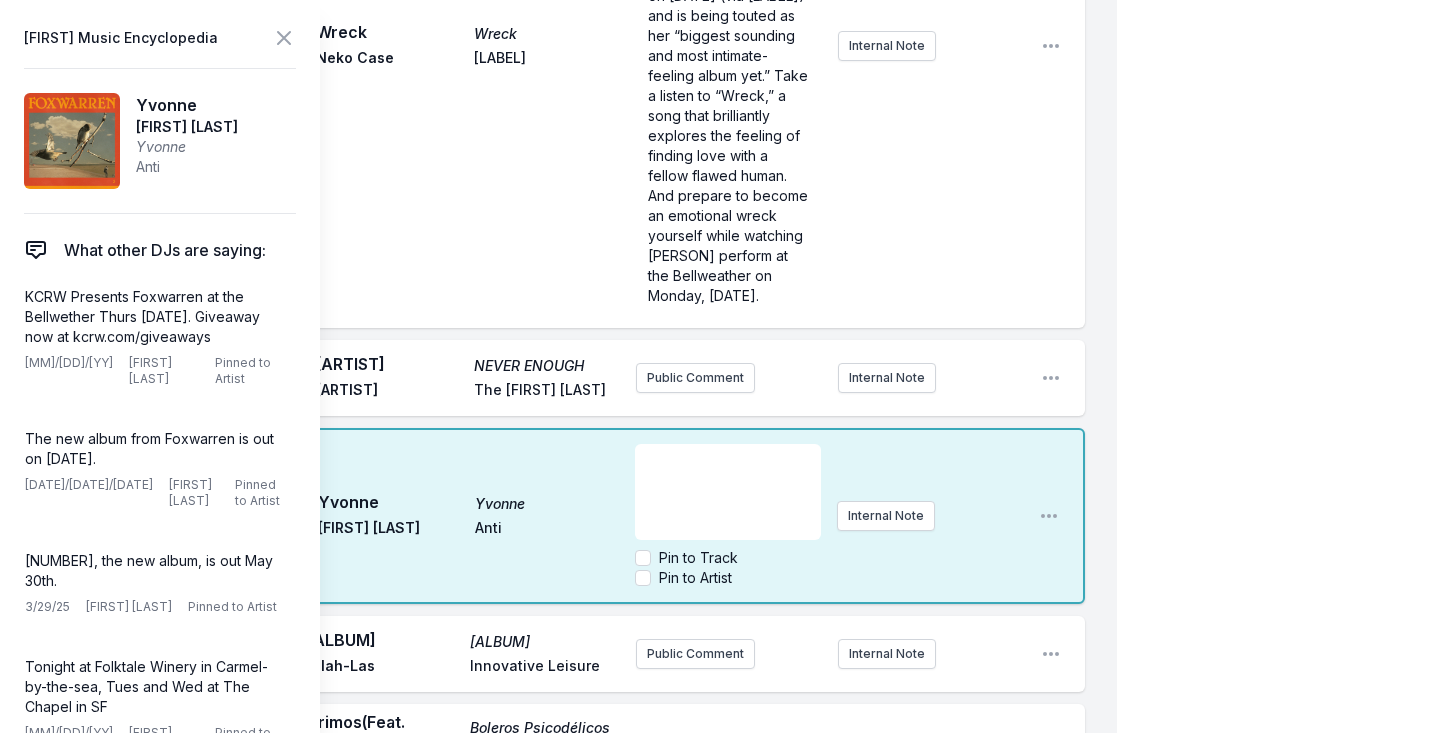 scroll, scrollTop: 5741, scrollLeft: 0, axis: vertical 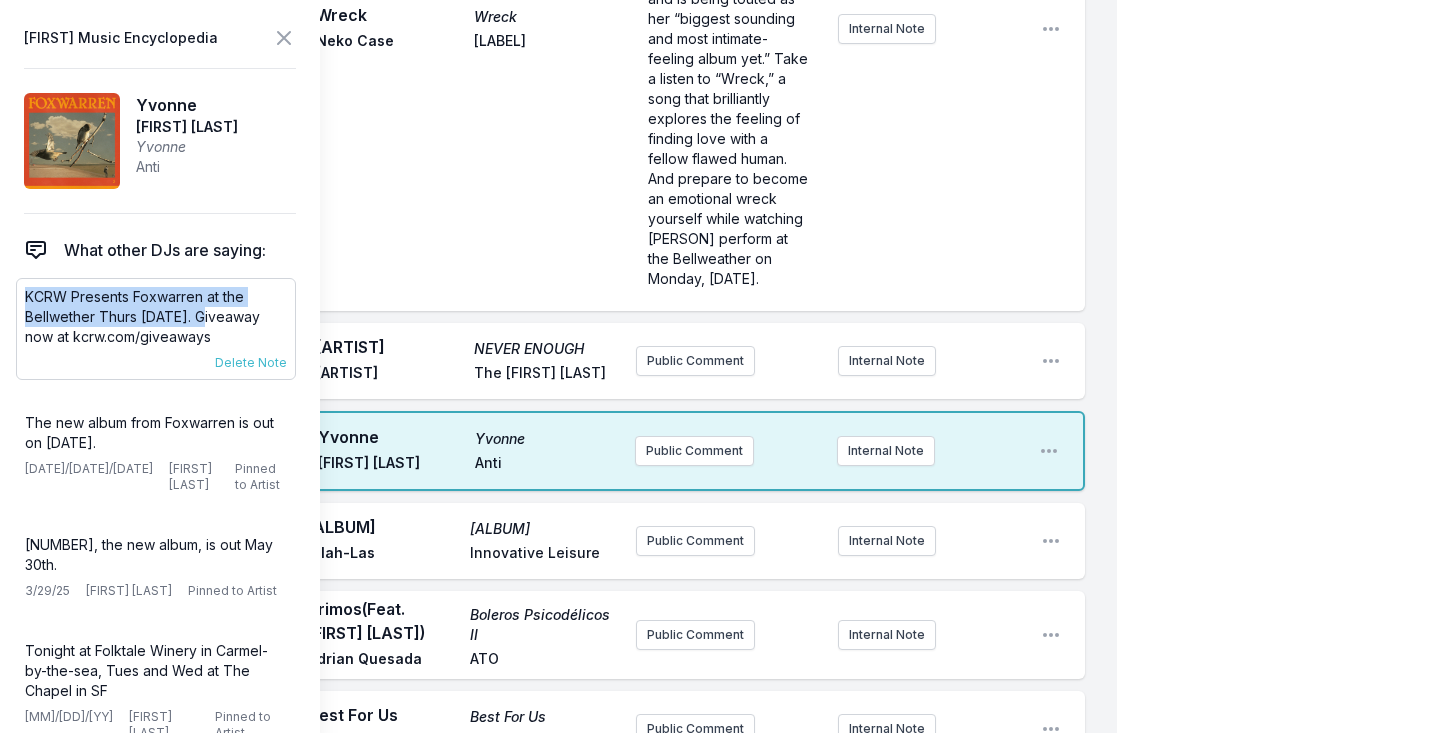 drag, startPoint x: 200, startPoint y: 313, endPoint x: 25, endPoint y: 299, distance: 175.55911 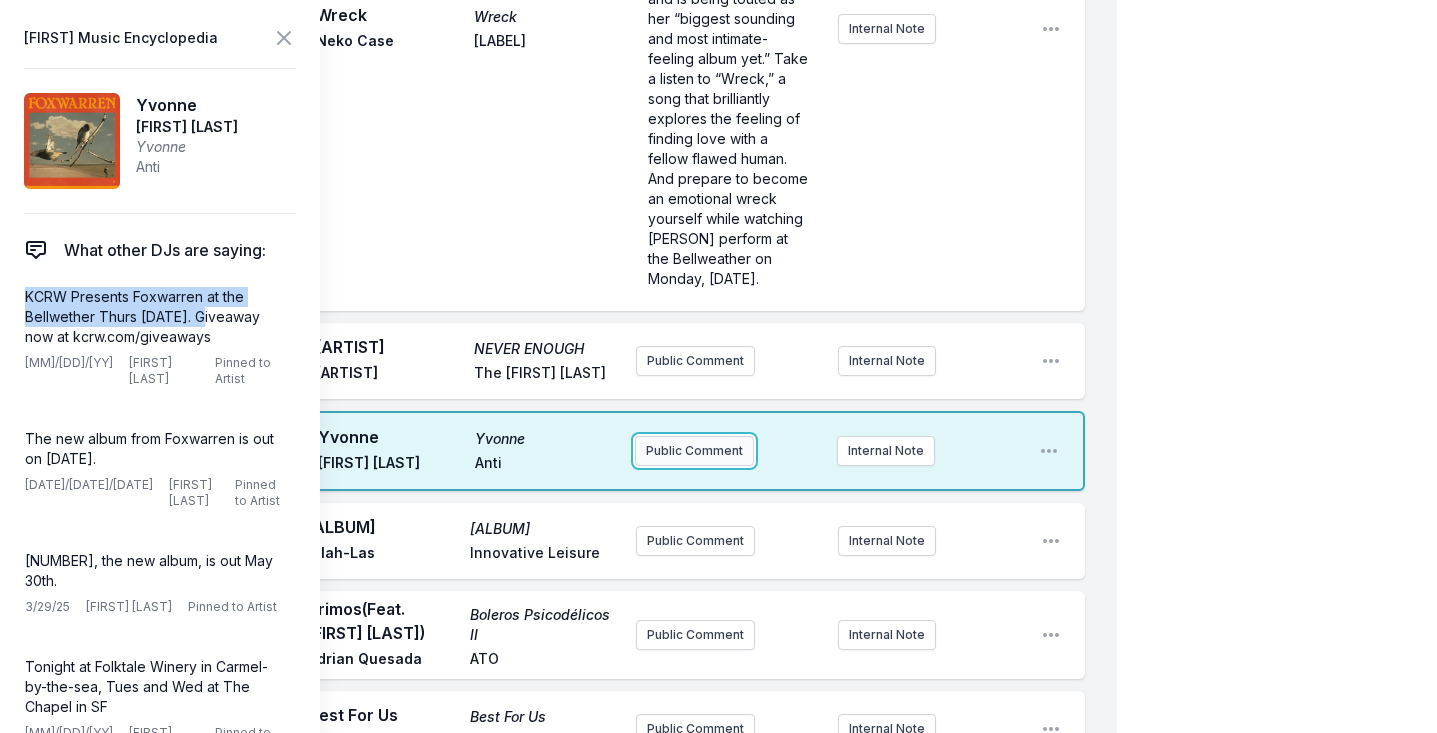 click on "Public Comment" at bounding box center [694, 451] 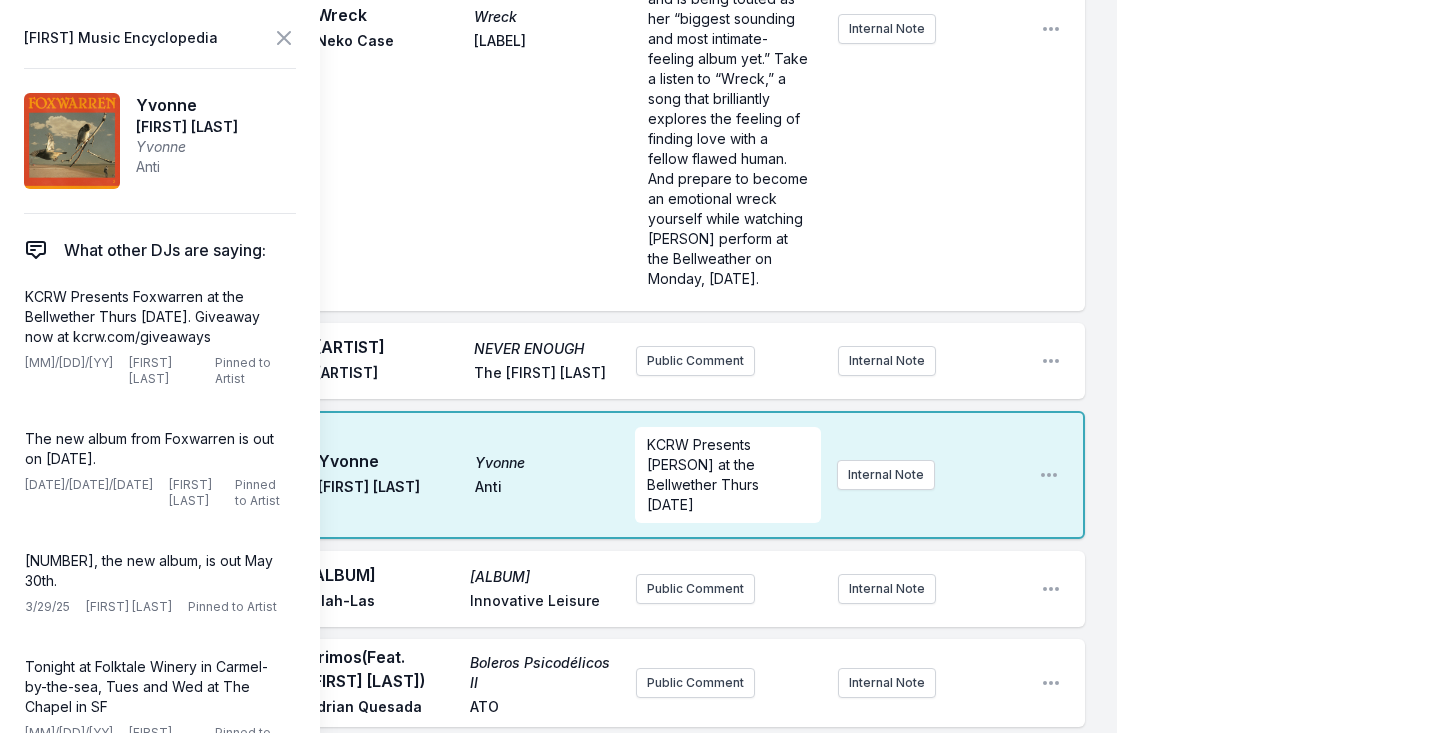 click on "11:40 AM Yvonne Yvonne Foxwarren Anti KCRW Presents Foxwarren at the Bellwether Thurs Dec. 11th Internal Note Open playlist item options" at bounding box center [574, 475] 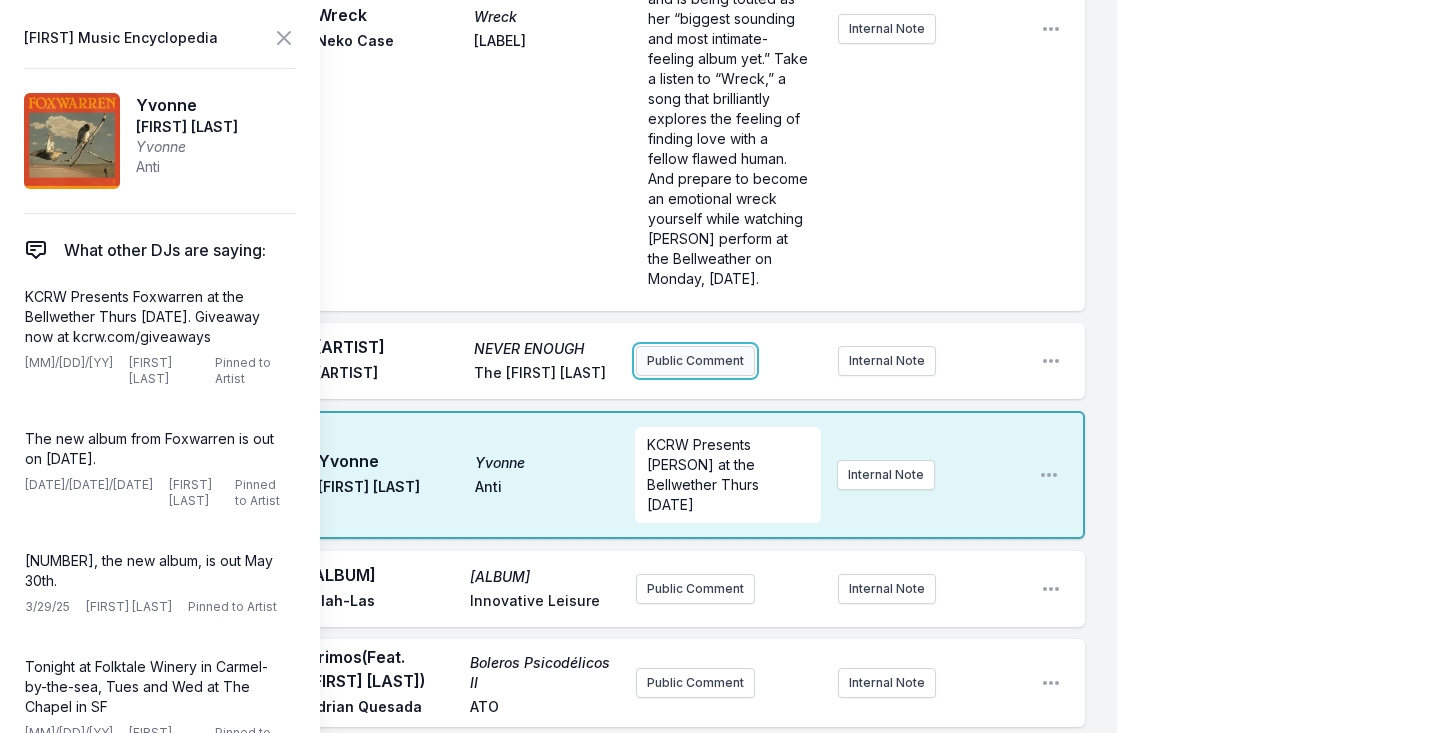 click on "Public Comment" at bounding box center (695, 361) 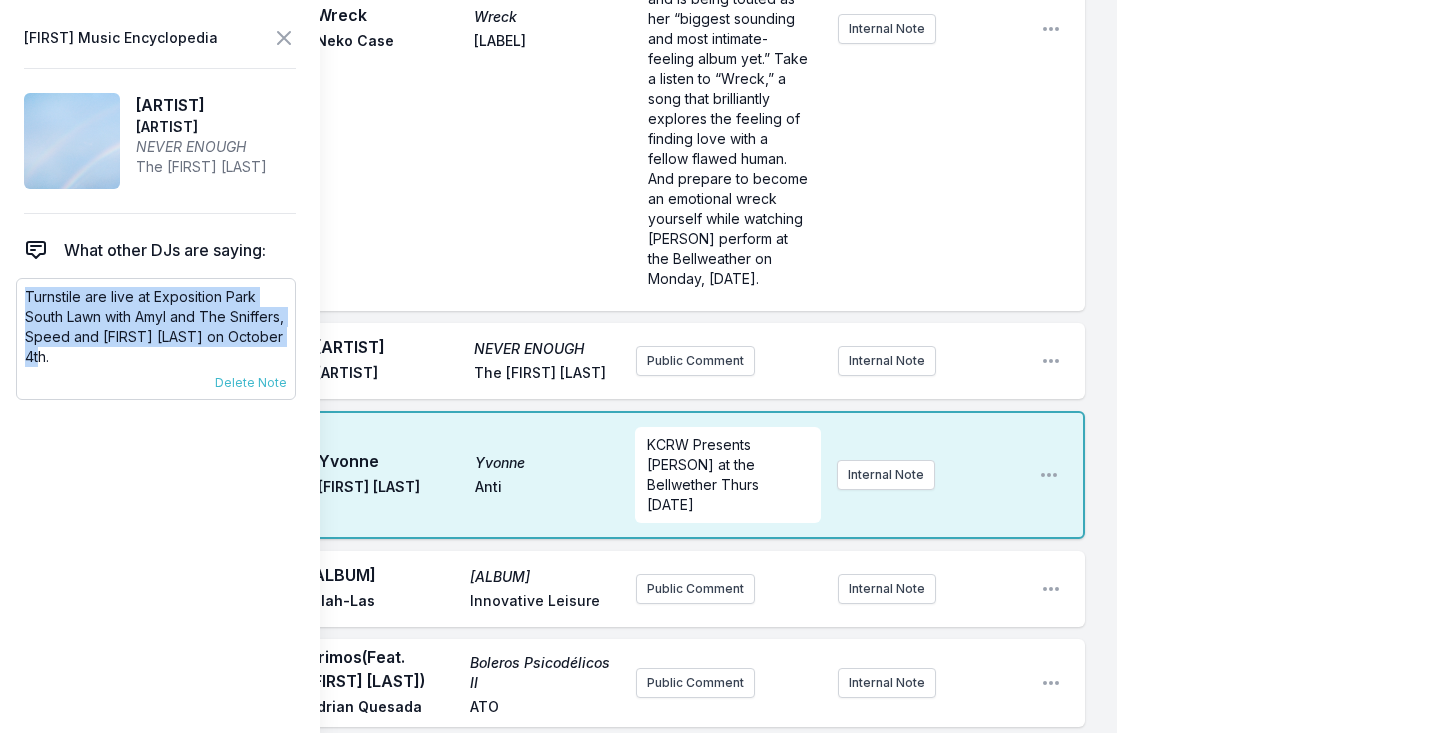 drag, startPoint x: 131, startPoint y: 356, endPoint x: 25, endPoint y: 300, distance: 119.88328 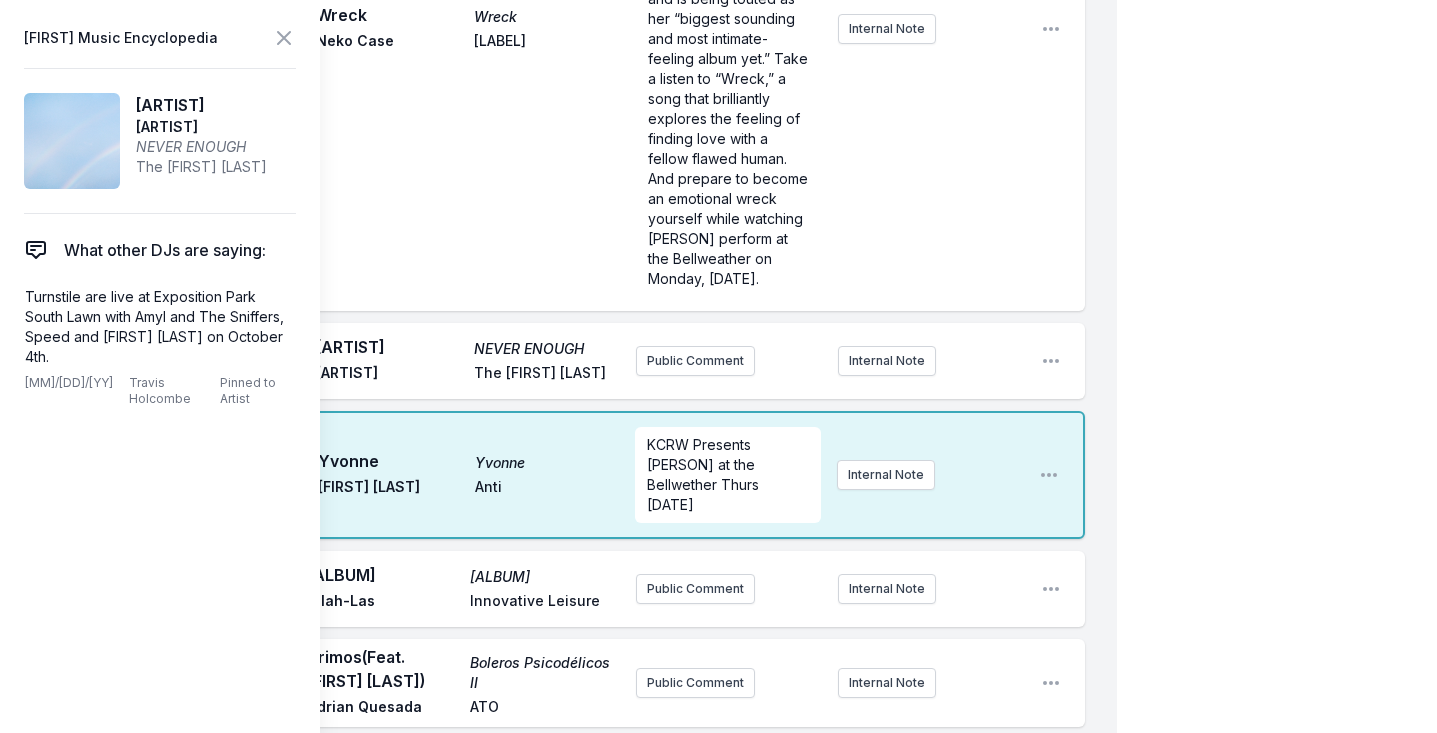 click on "11:37 AM MAGIC MAN NEVER ENOUGH Turnstile Roadrunner Public Comment Internal Note Open playlist item options" at bounding box center [574, 361] 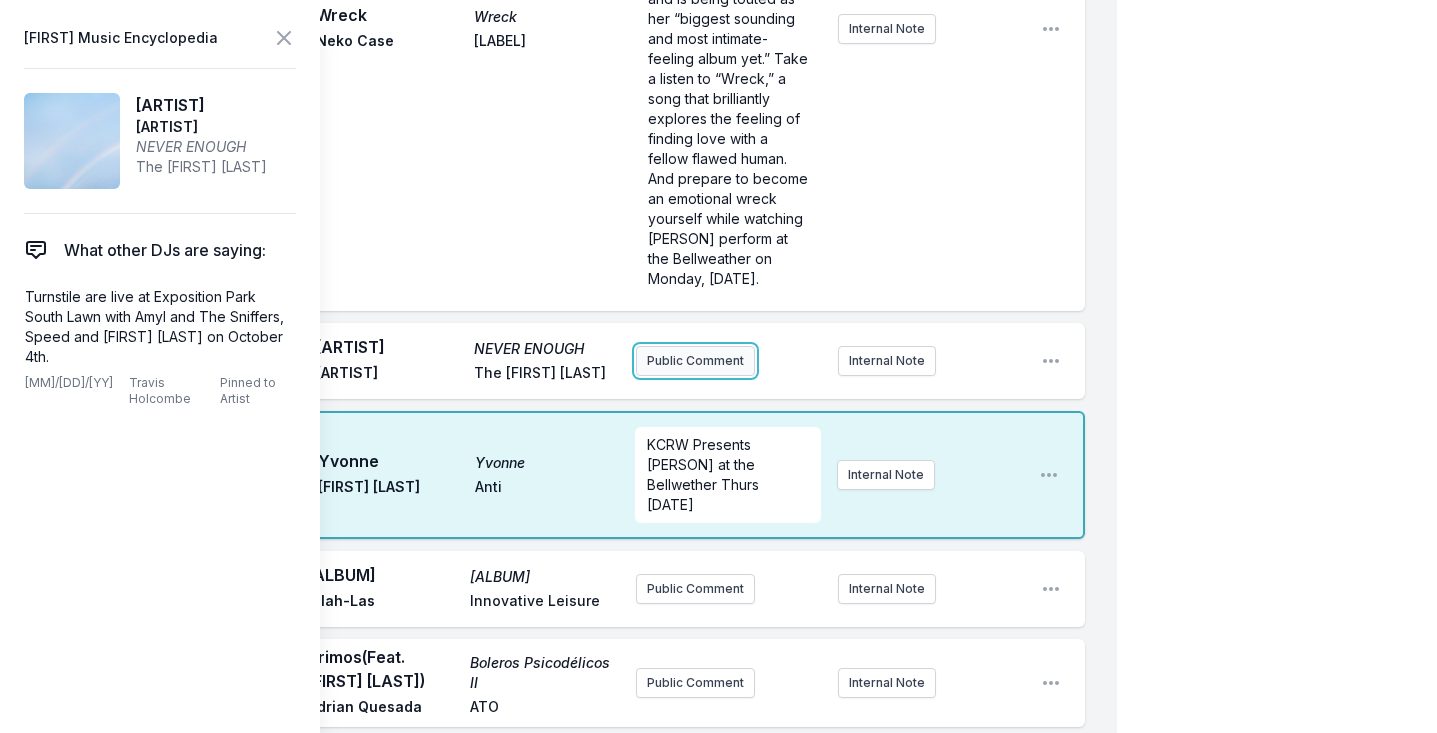 click on "Public Comment" at bounding box center (695, 361) 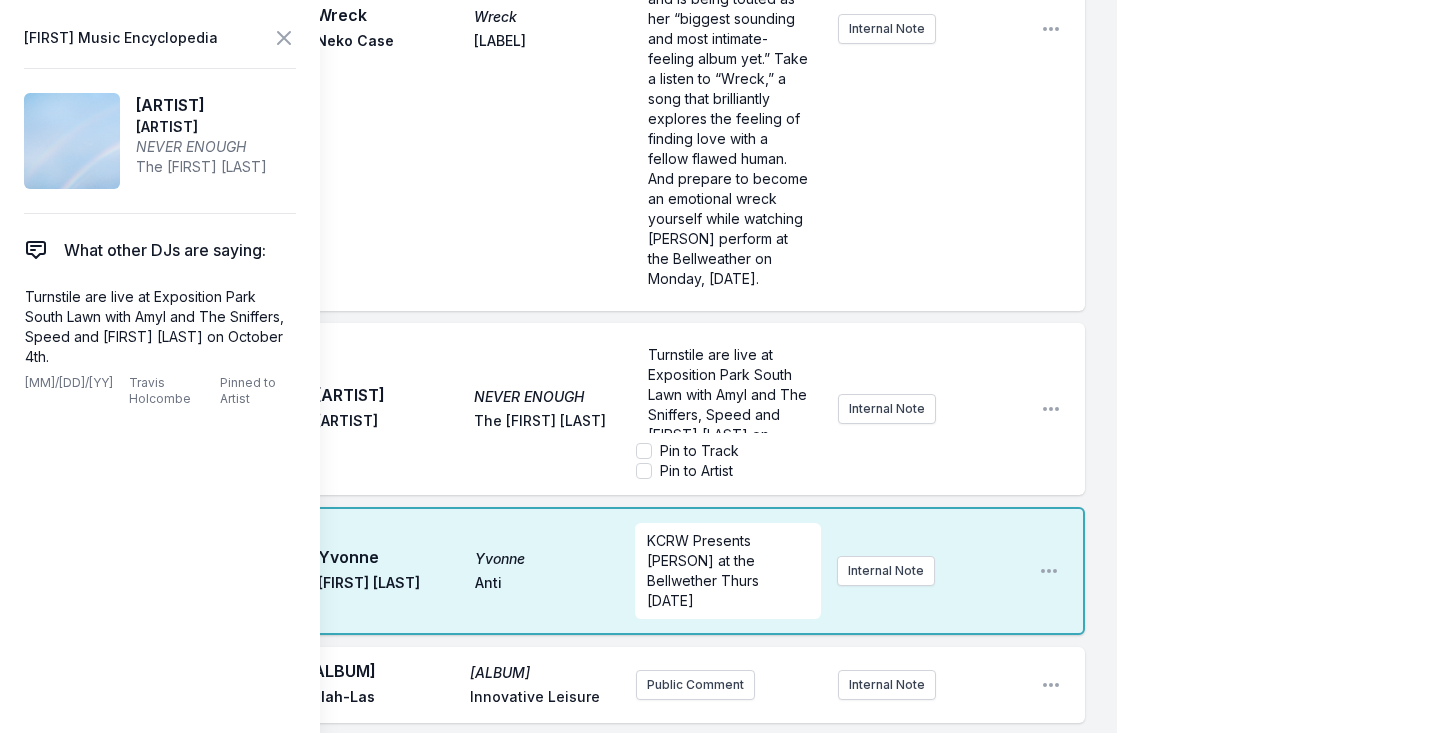scroll, scrollTop: 40, scrollLeft: 0, axis: vertical 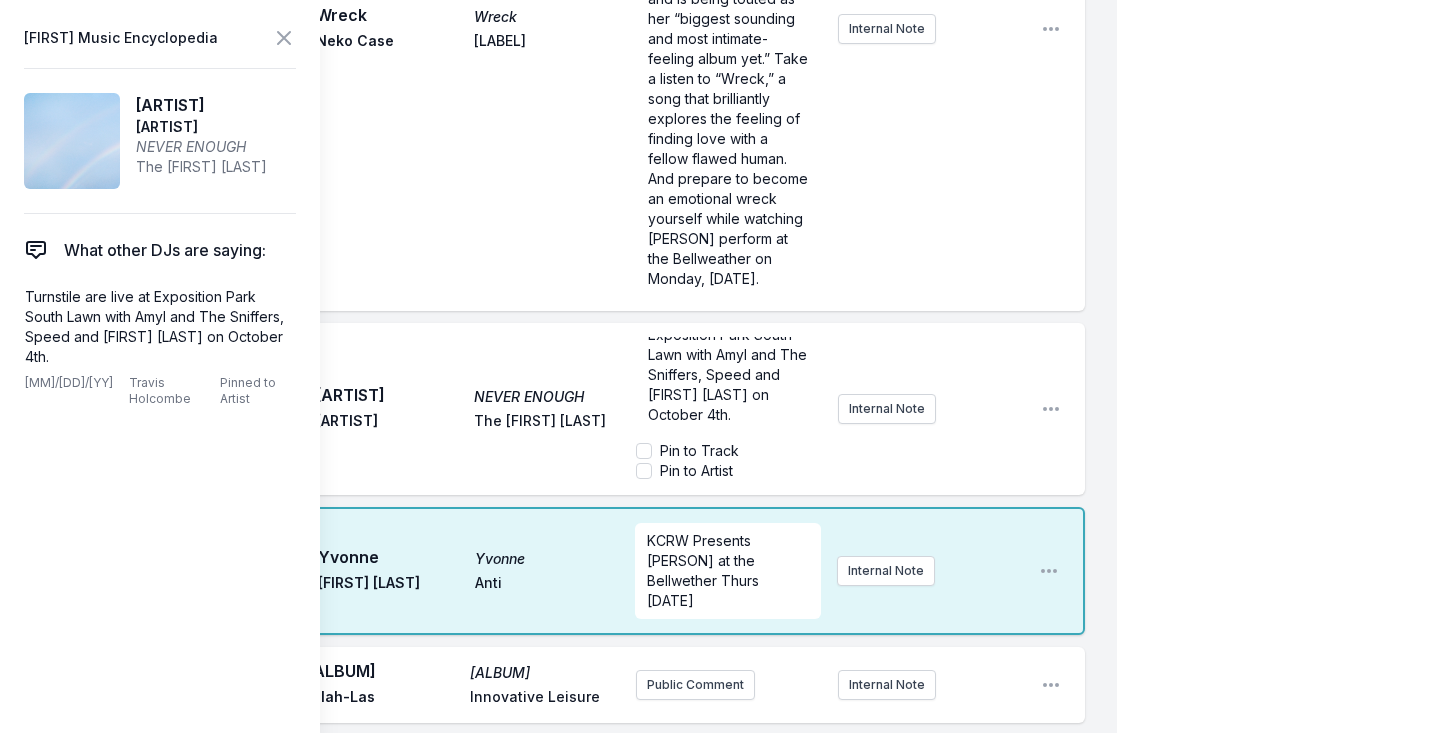 click on "9:04 AM Iknowhowyoufeel Parcels Parcels Because Music Public Comment 2018 Open playlist item options 9:12 AM S.N.C Nothing Darkside Matador February 2025 Internal Note Open playlist item options February 2025 9:17 AM Mirrorball Dim Binge Canty Full Time Hobby East-London singer, songwriter and multi-instrumentalist Internal Note Open playlist item options East-London singer, songwriter and multi-instrumentalist 9:21 AM LIE DOWN.. SAYA Saya Gray Dirty Hit Saya Gray live performance at KCRW! Internal Note Open playlist item options Saya Gray live performance at KCRW! 9:26 AM October October Okonski Colemine Records Jan 7th release Internal Note Open playlist item options Jan 7th release 9:29 AM Break Open playlist item options 9:31 AM Verrans Corner Dime Serebii Innovative Leisure jazzy crooner based in New Zealand Internal Note Open playlist item options jazzy crooner based in New Zealand 9:34 AM Me Pasa (Piscis) Me Pasa (Piscis) Astropical Sony Music | Latin Internal Note Open playlist item options 9:37 AM AC" at bounding box center [574, -2455] 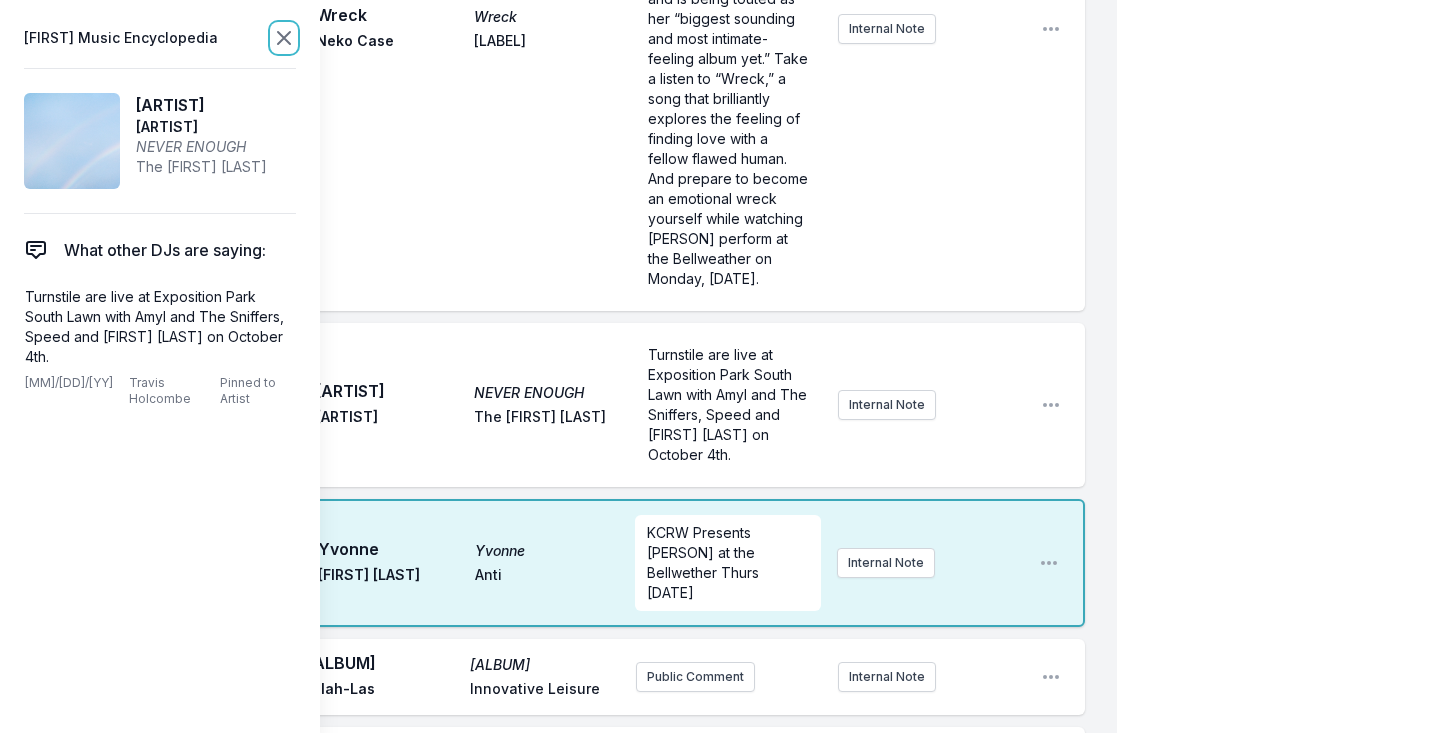 click 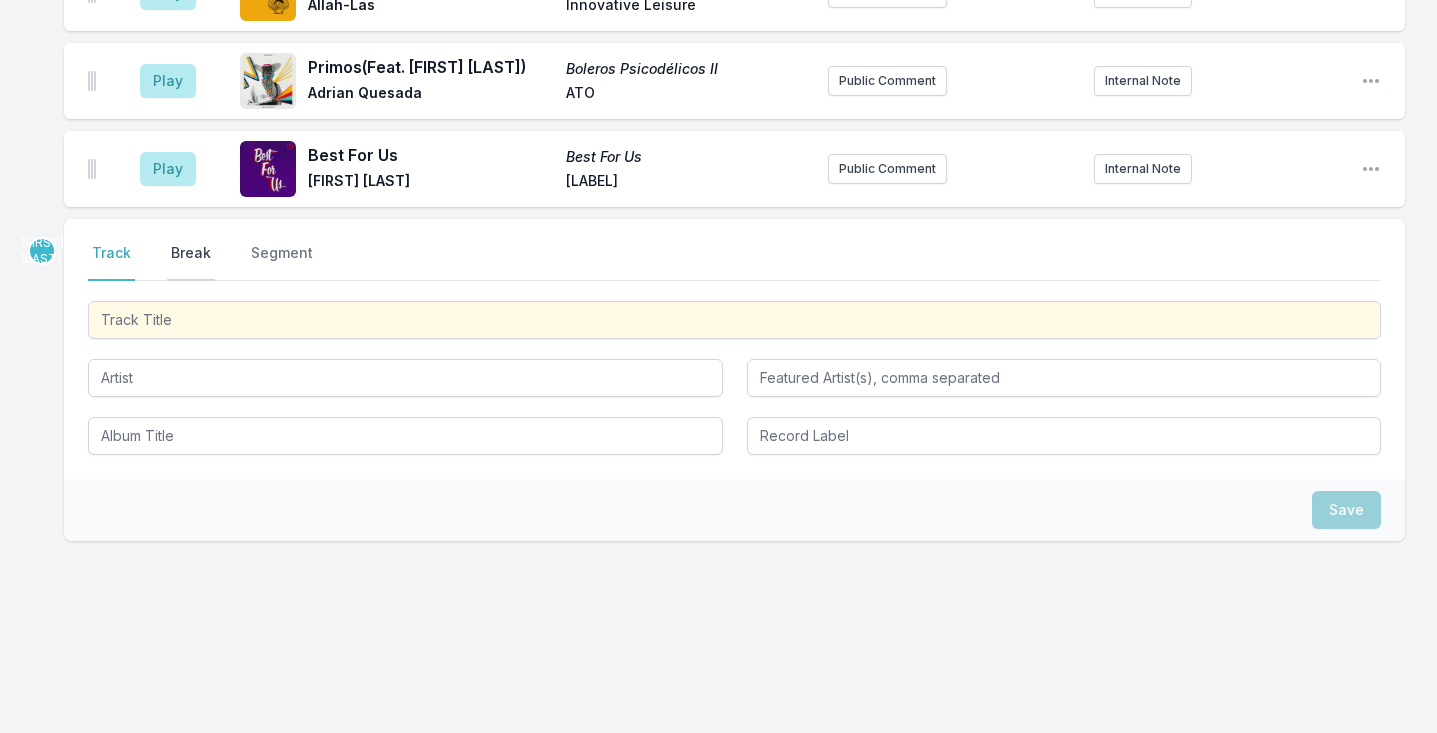 click on "Break" at bounding box center [191, 262] 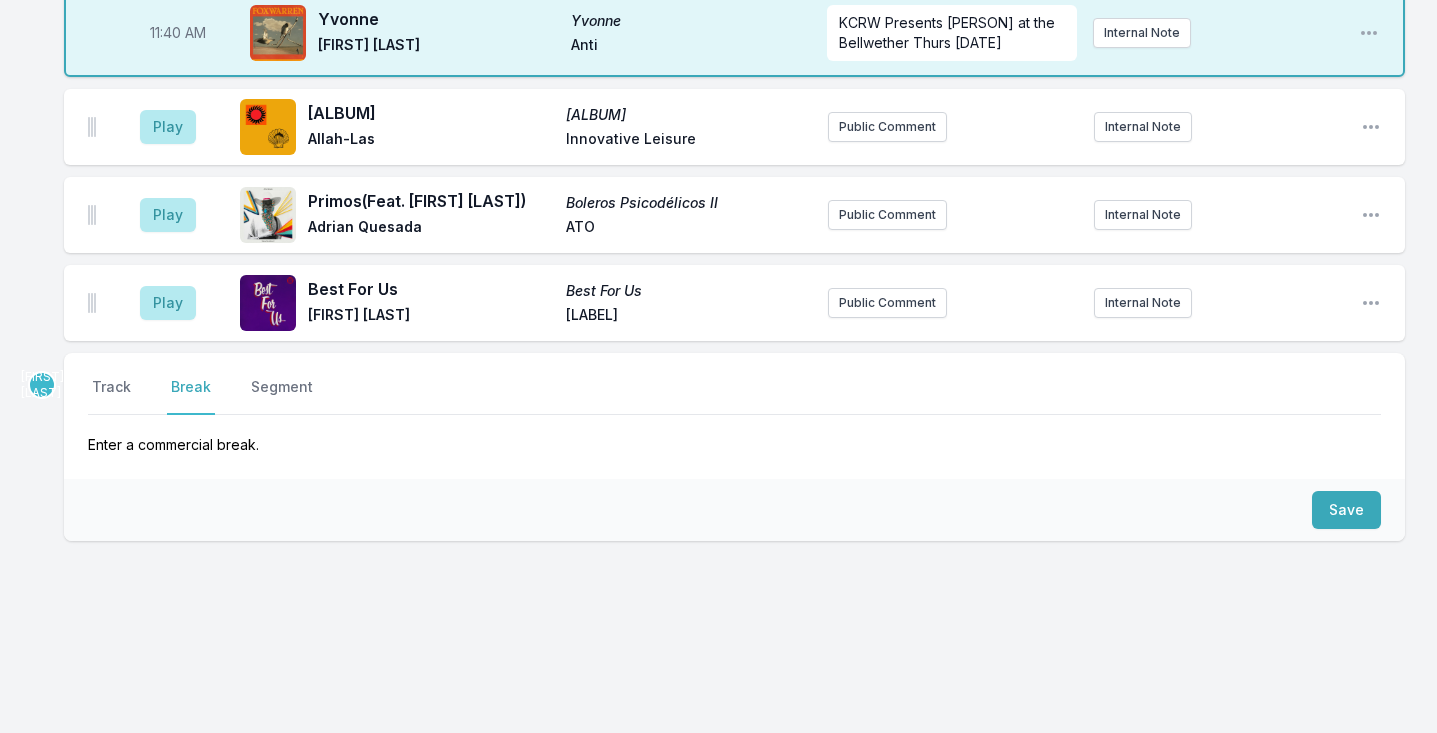 scroll, scrollTop: 5491, scrollLeft: 0, axis: vertical 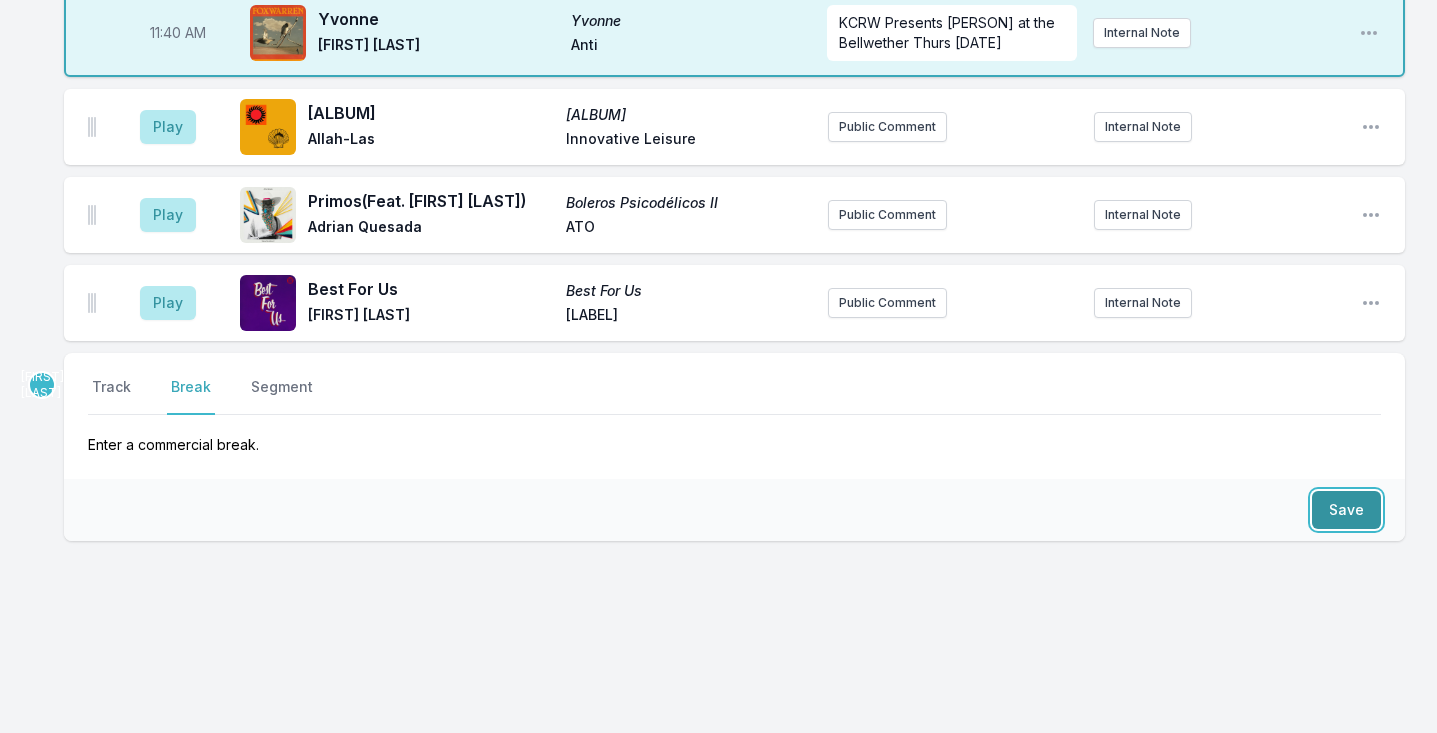 click on "Save" at bounding box center [1346, 510] 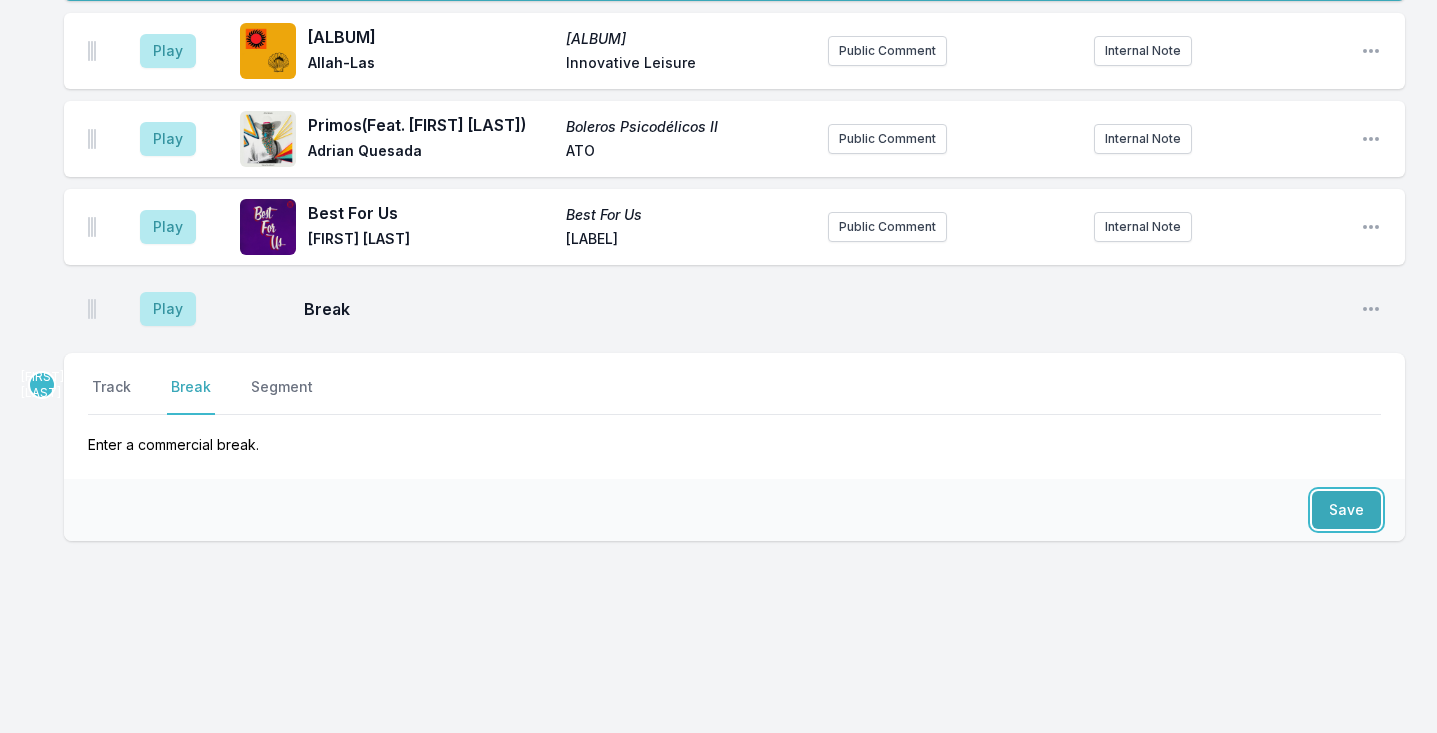 type 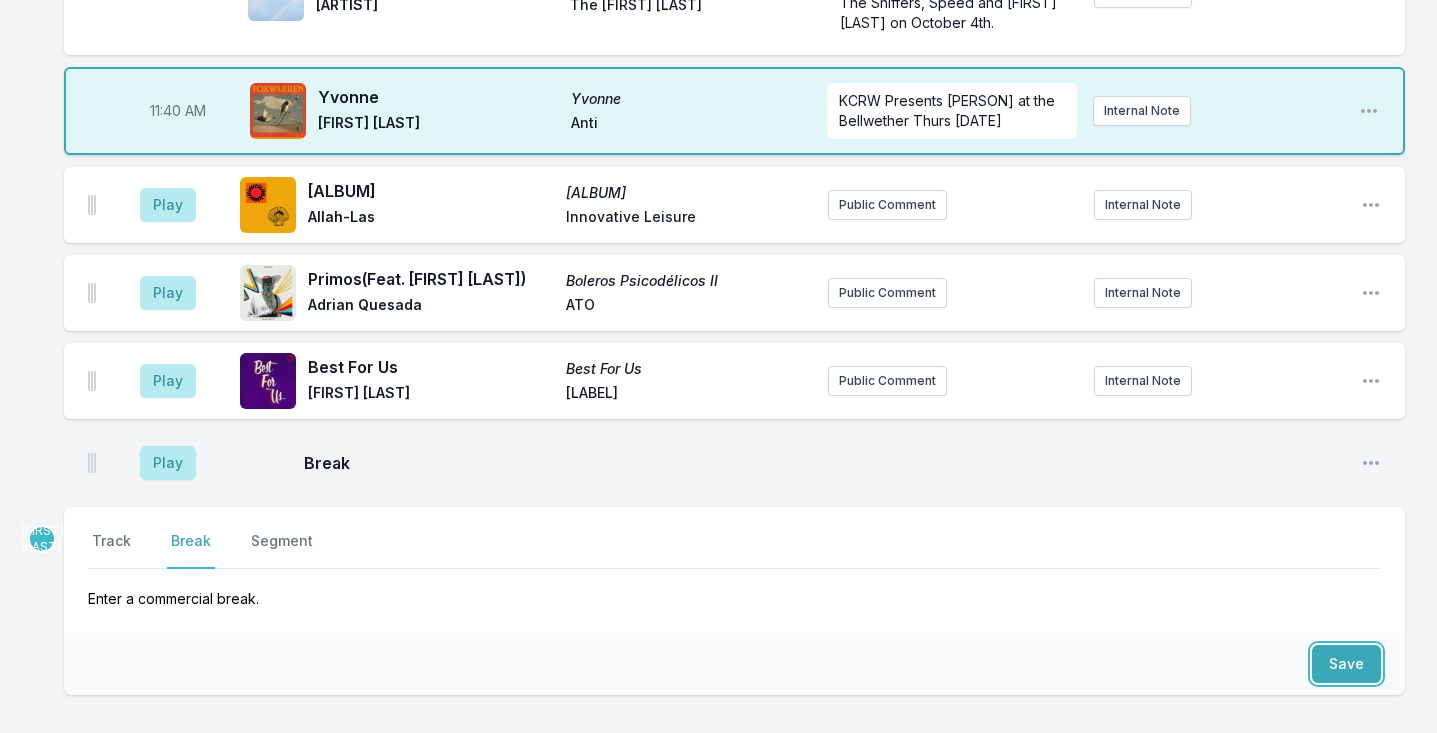 scroll, scrollTop: 5305, scrollLeft: 0, axis: vertical 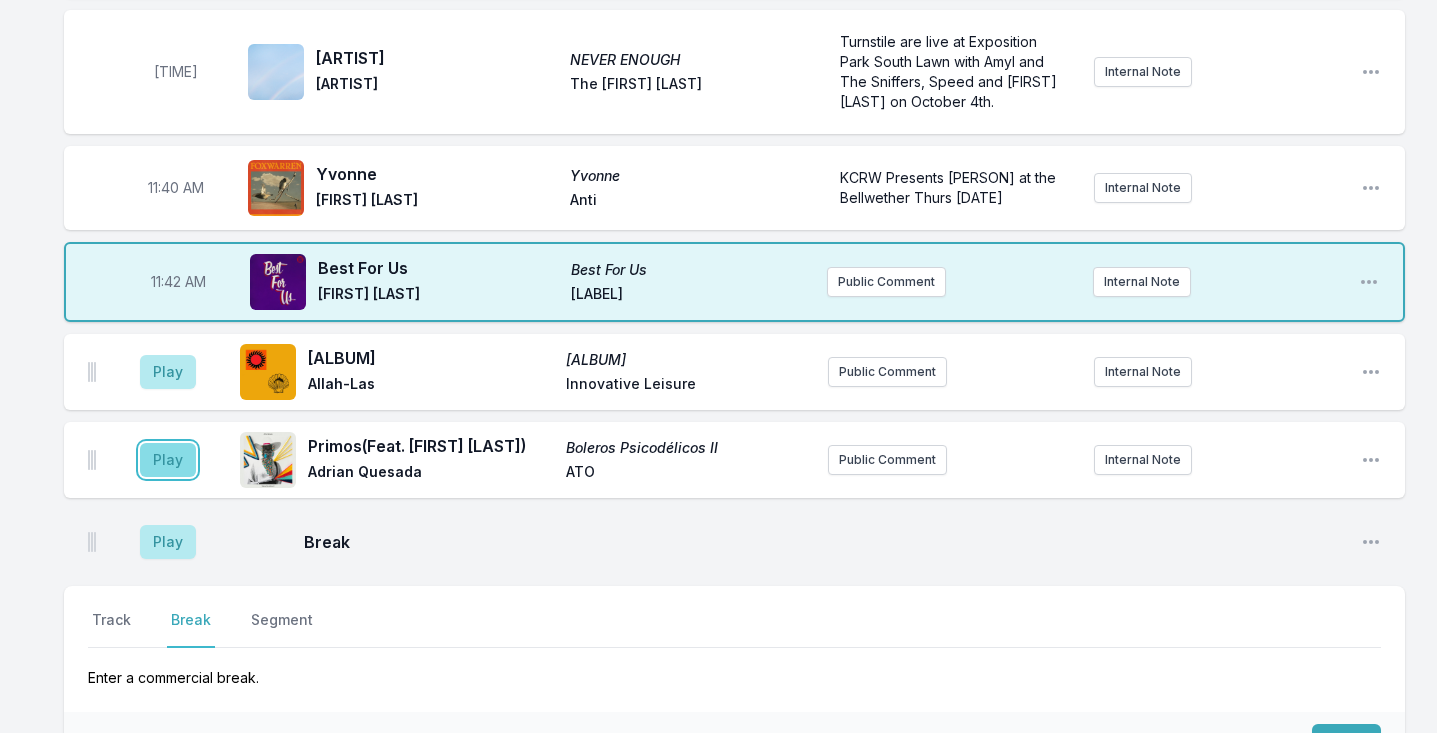 click on "Play" at bounding box center [168, 460] 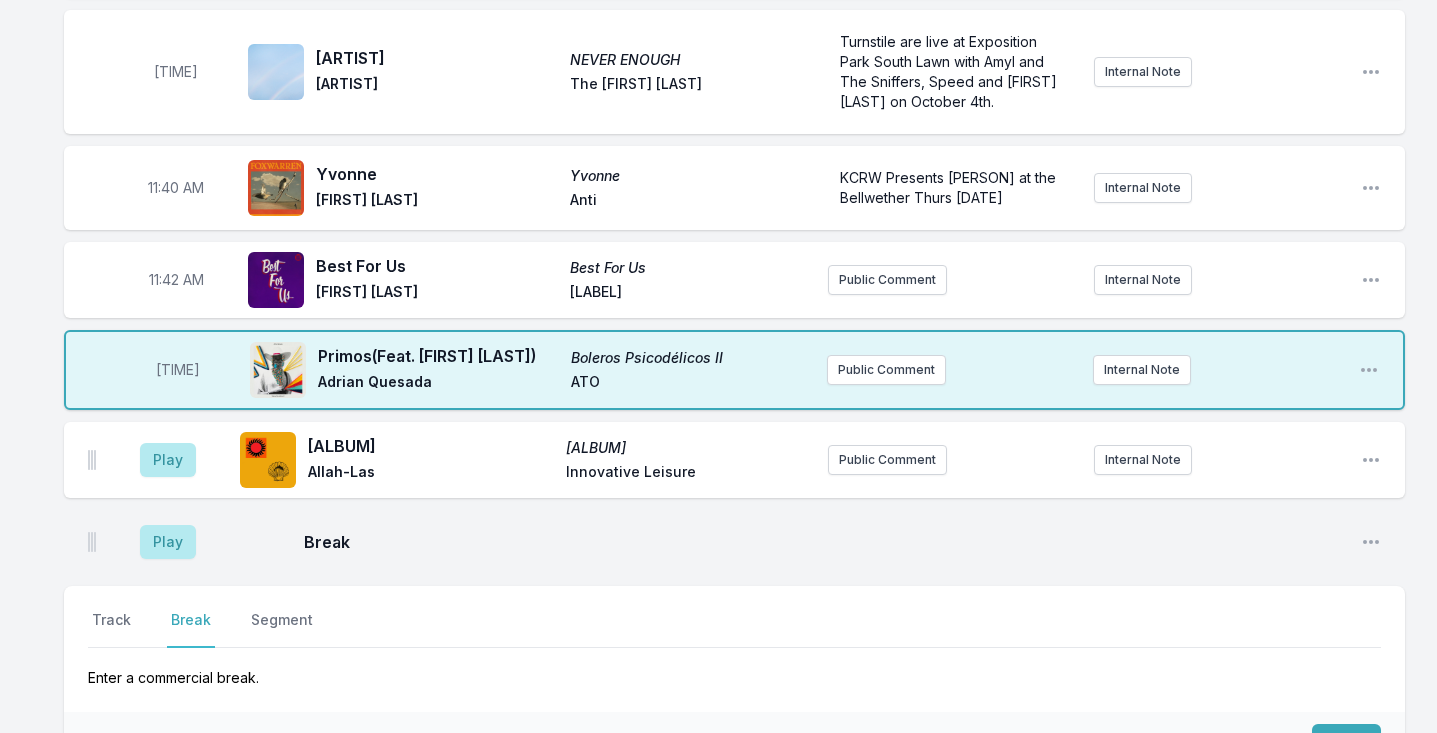 scroll, scrollTop: 5265, scrollLeft: 0, axis: vertical 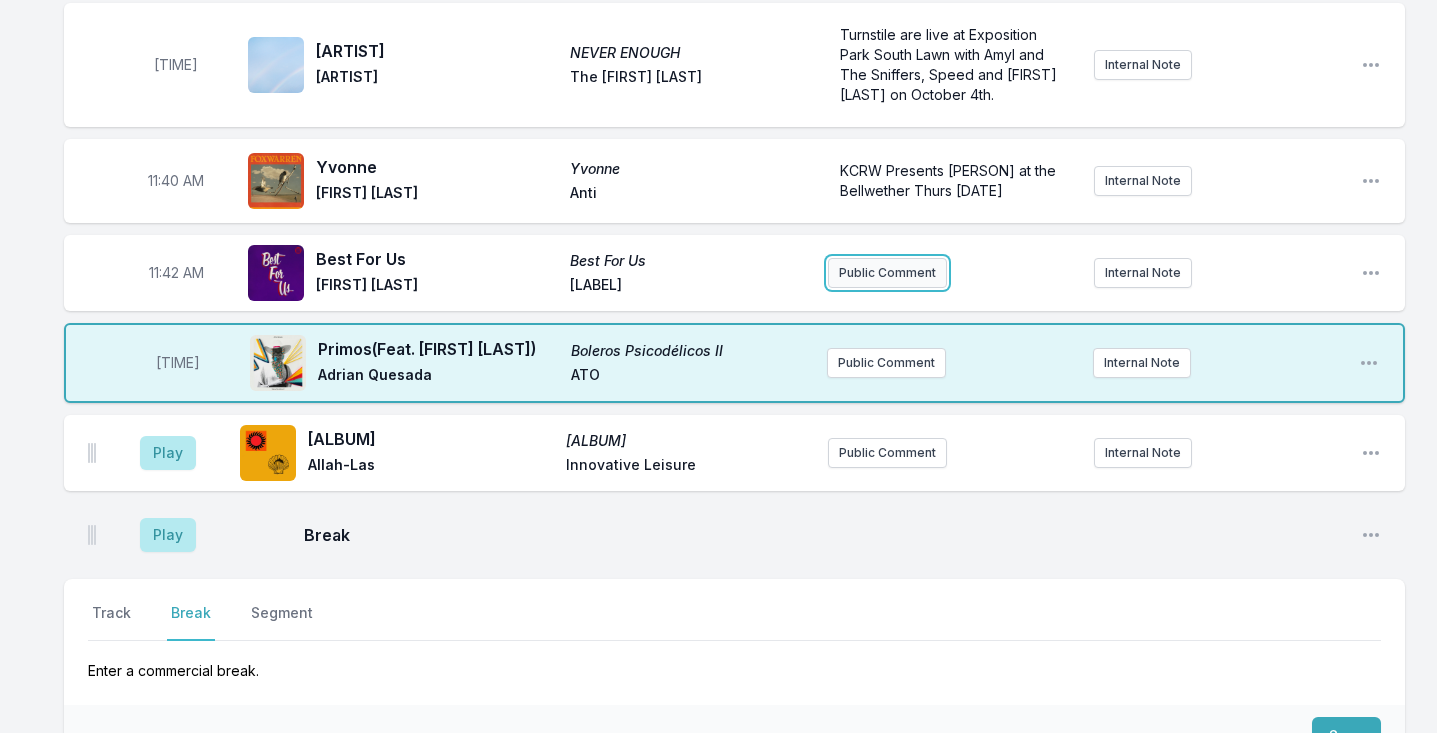 click on "Public Comment" at bounding box center (887, 273) 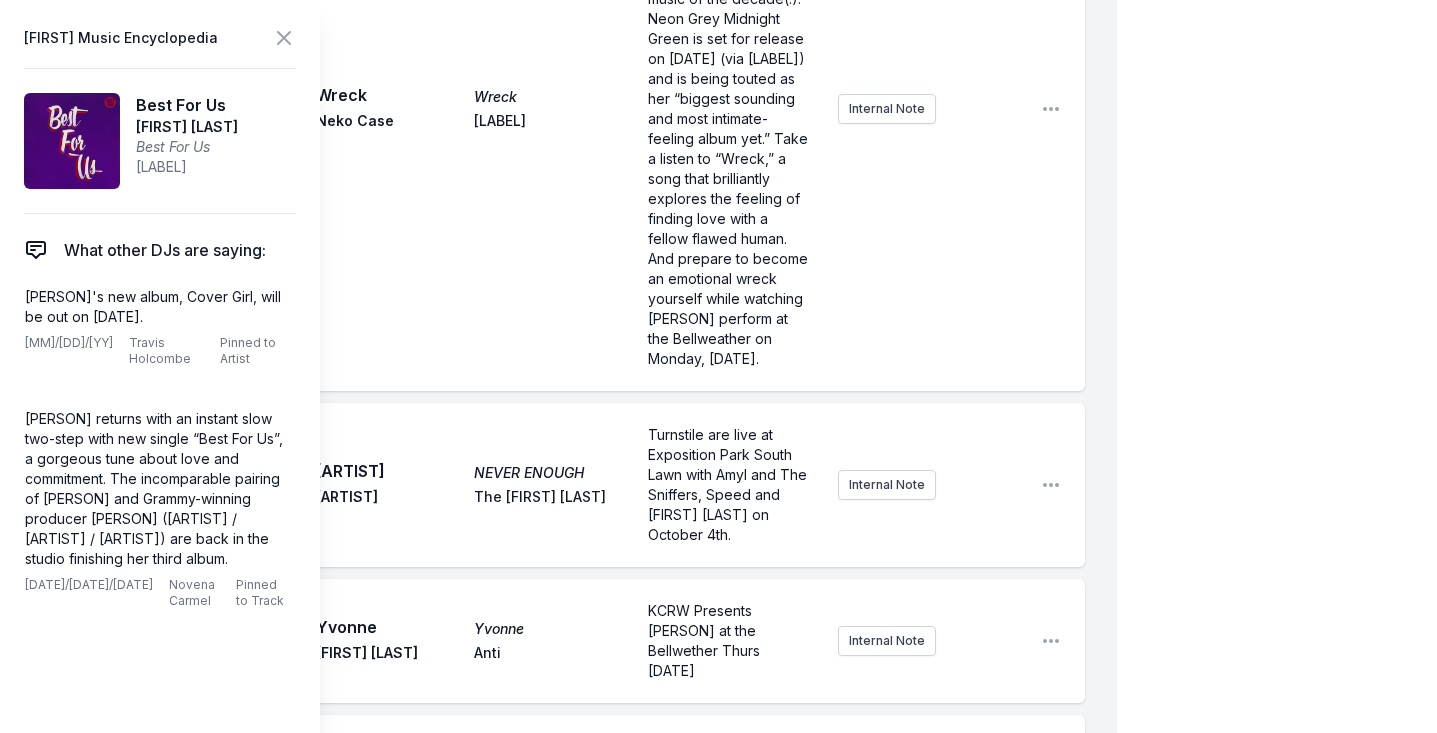 scroll, scrollTop: 5664, scrollLeft: 0, axis: vertical 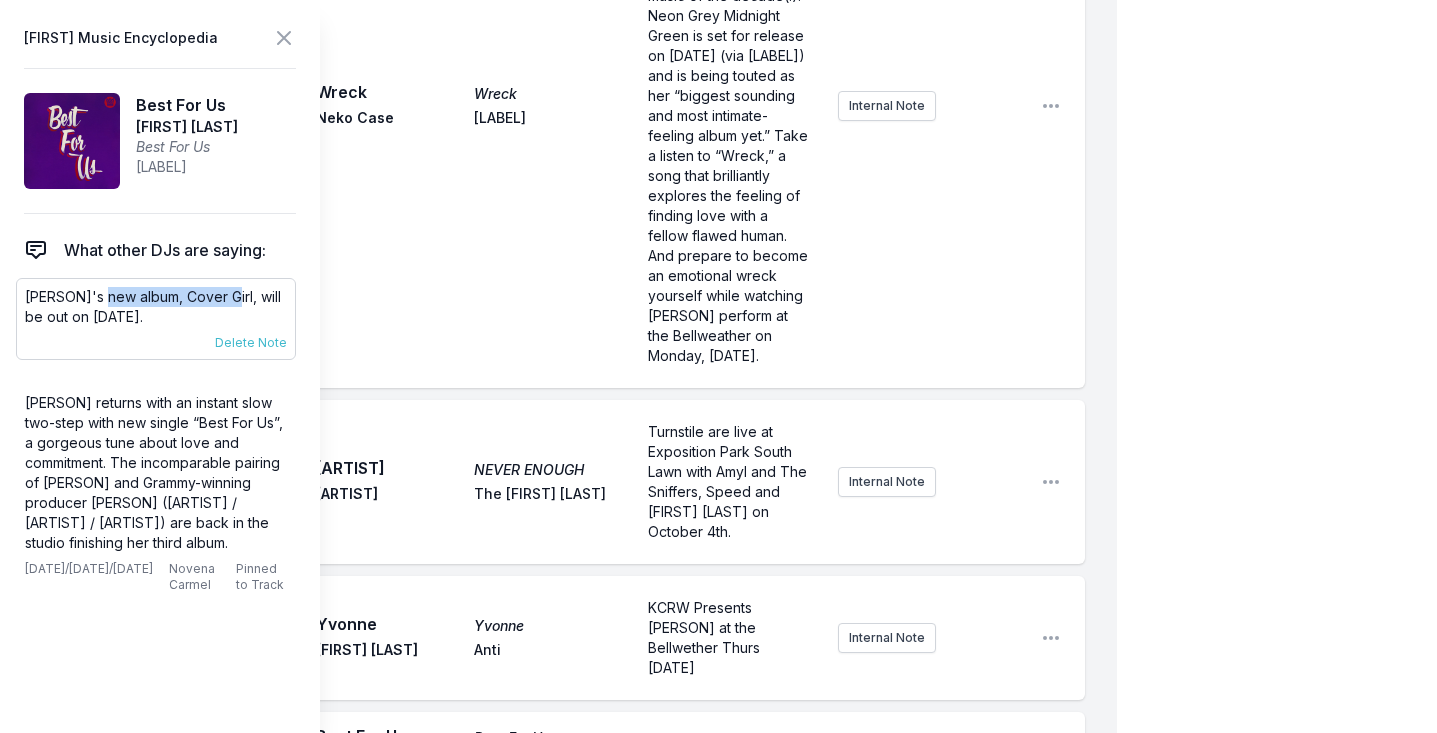 drag, startPoint x: 234, startPoint y: 302, endPoint x: 104, endPoint y: 302, distance: 130 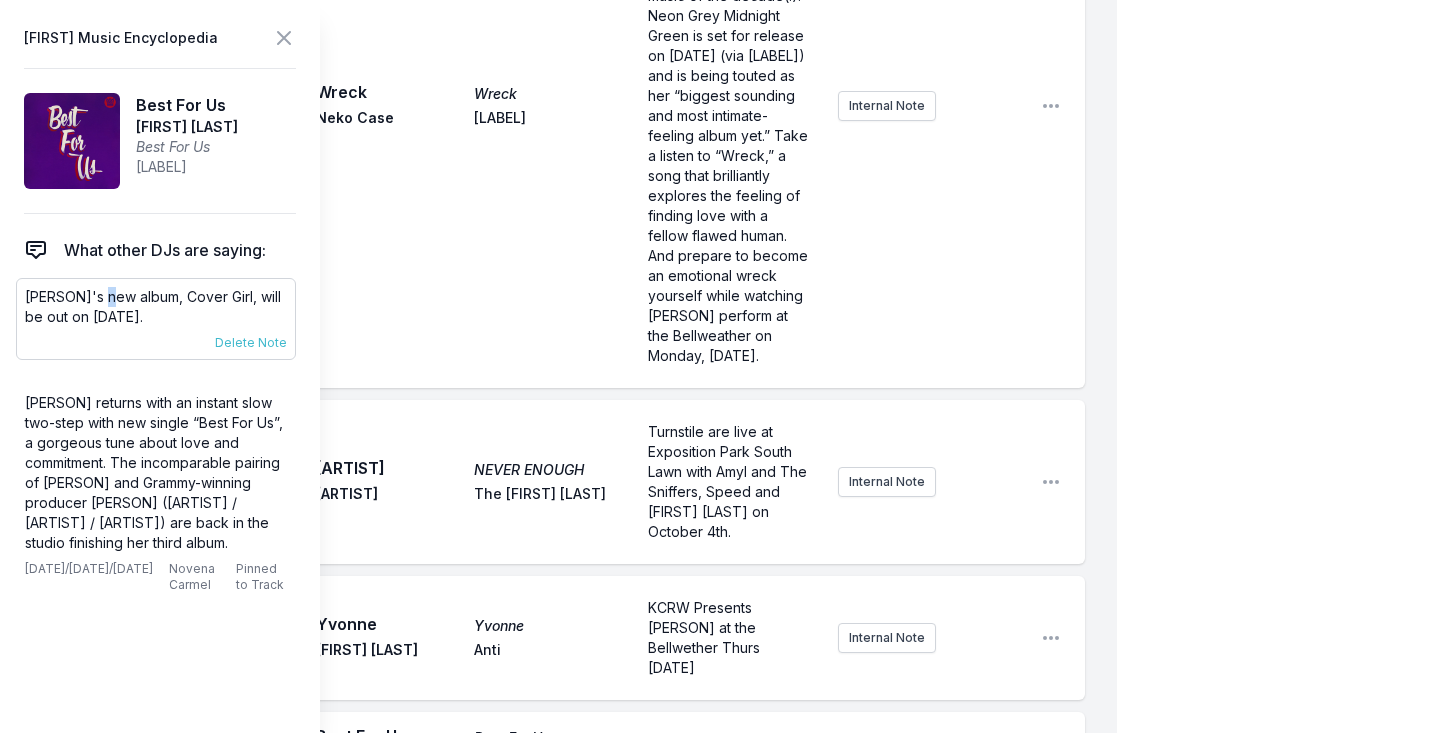 click on "Lady Wray's new album, Cover Girl, will be out on September 26th." at bounding box center [156, 307] 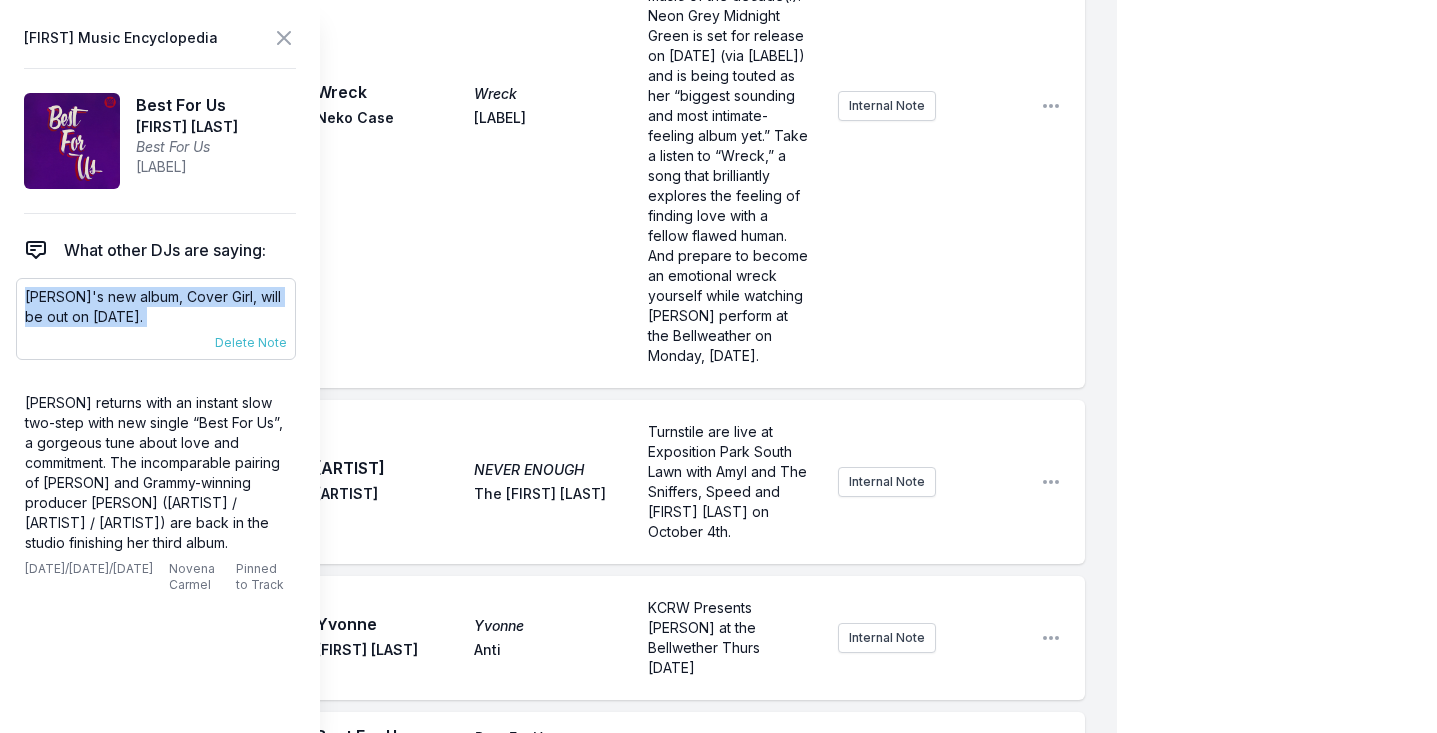 click on "Lady Wray's new album, Cover Girl, will be out on September 26th." at bounding box center (156, 307) 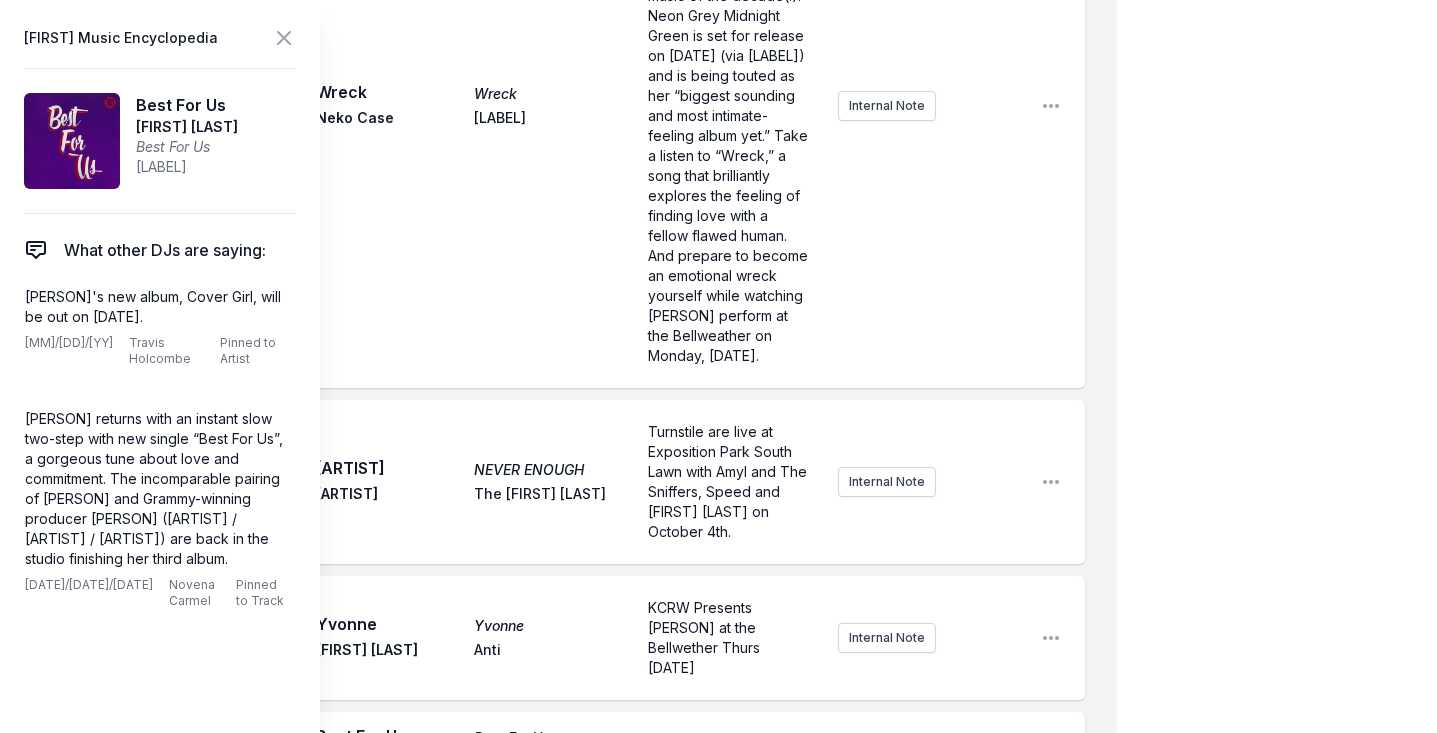 click on "11:33 AM Wreck Wreck Neko Case Anti‐ ﻿ Today's Top Tune!  Singer-songwriter, author, and transcendent storyteller across all mediums—Neko Case—recently announced her first new music of the decade(!). Neon Grey Midnight Green is set for release on Sept. 26 (via Anti) and is  being touted as her “biggest sounding and most intimate-feeling album yet.” Take a listen to “Wreck,” a song that brilliantly explores the feeling of finding love with a fellow flawed human. And prepare to become an emotional wreck yourself while watching Case perform at The Bellwether on Monday, Nov. 10. Internal Note Open playlist item options" at bounding box center [574, 106] 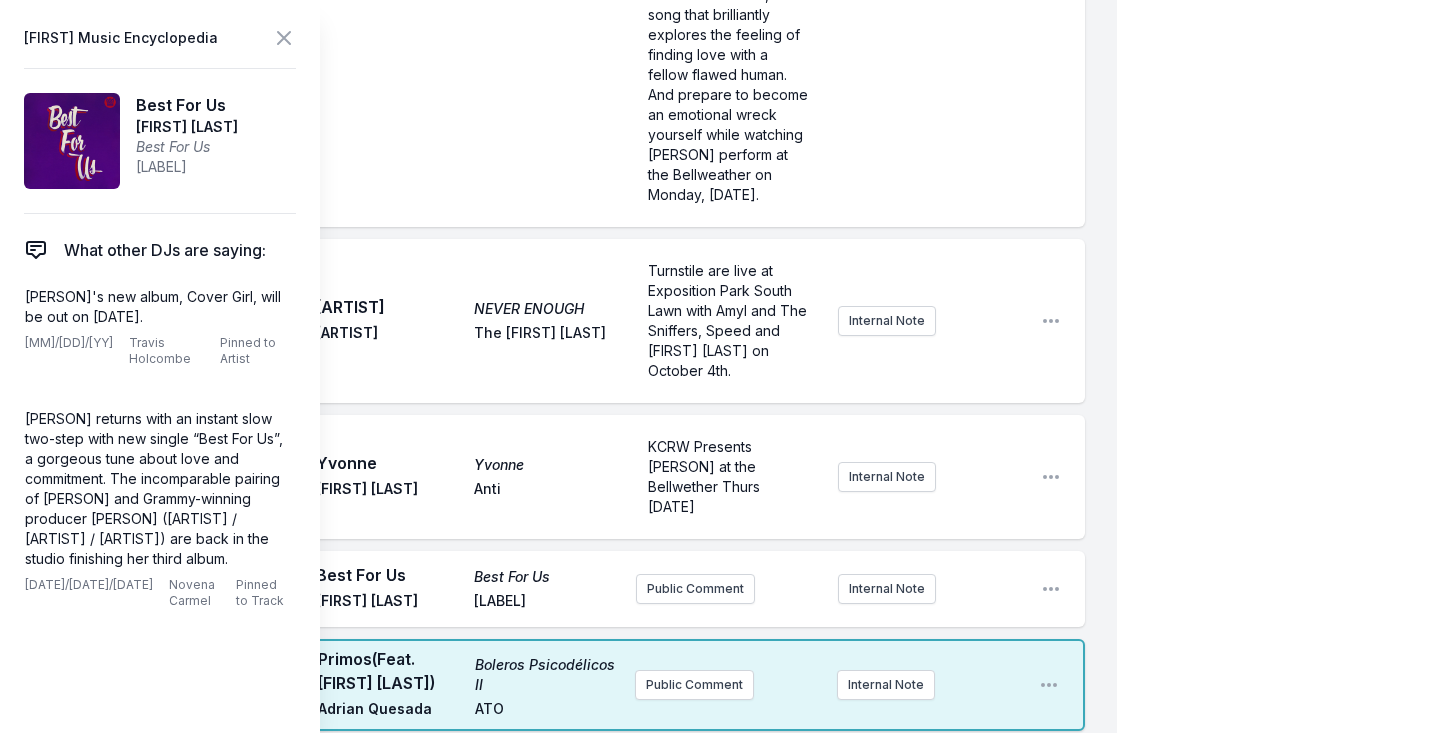 scroll, scrollTop: 5893, scrollLeft: 0, axis: vertical 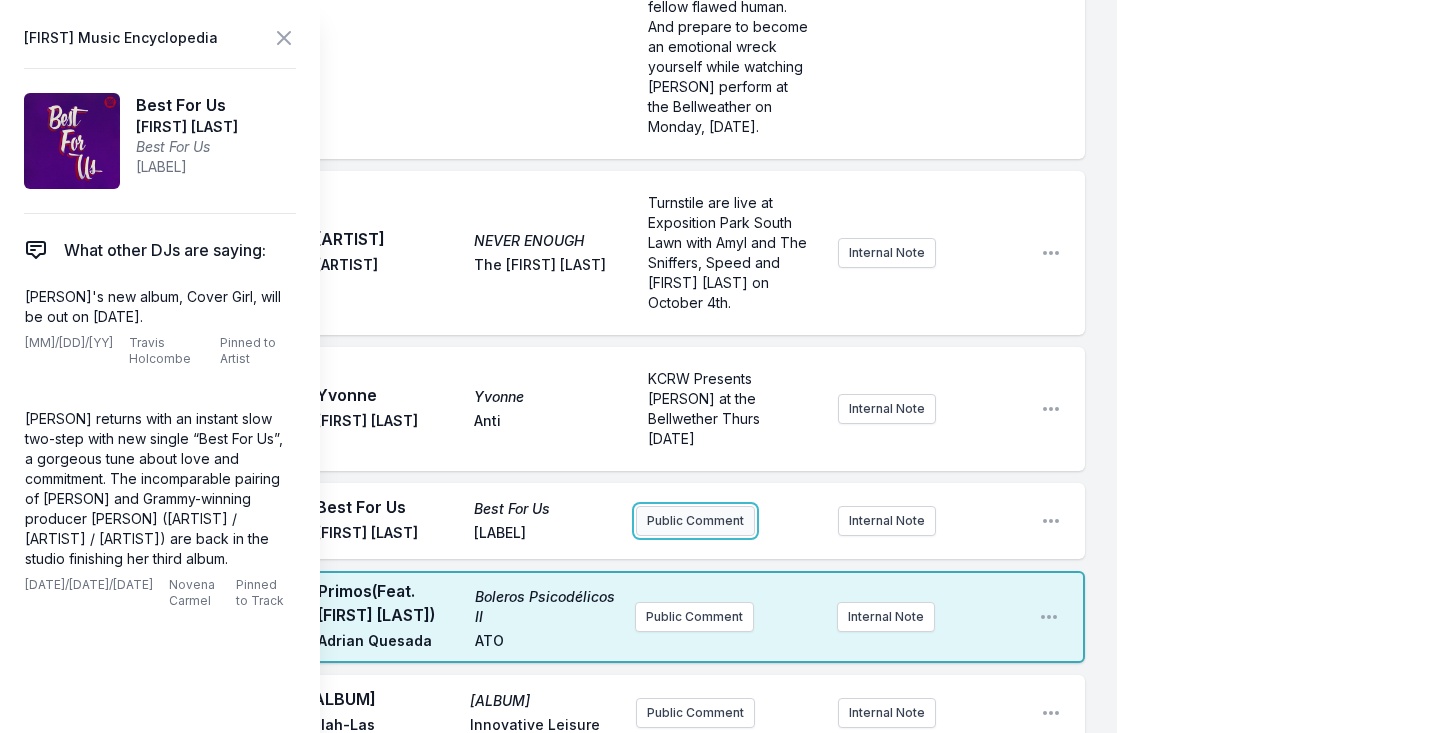 click on "Public Comment" at bounding box center (695, 521) 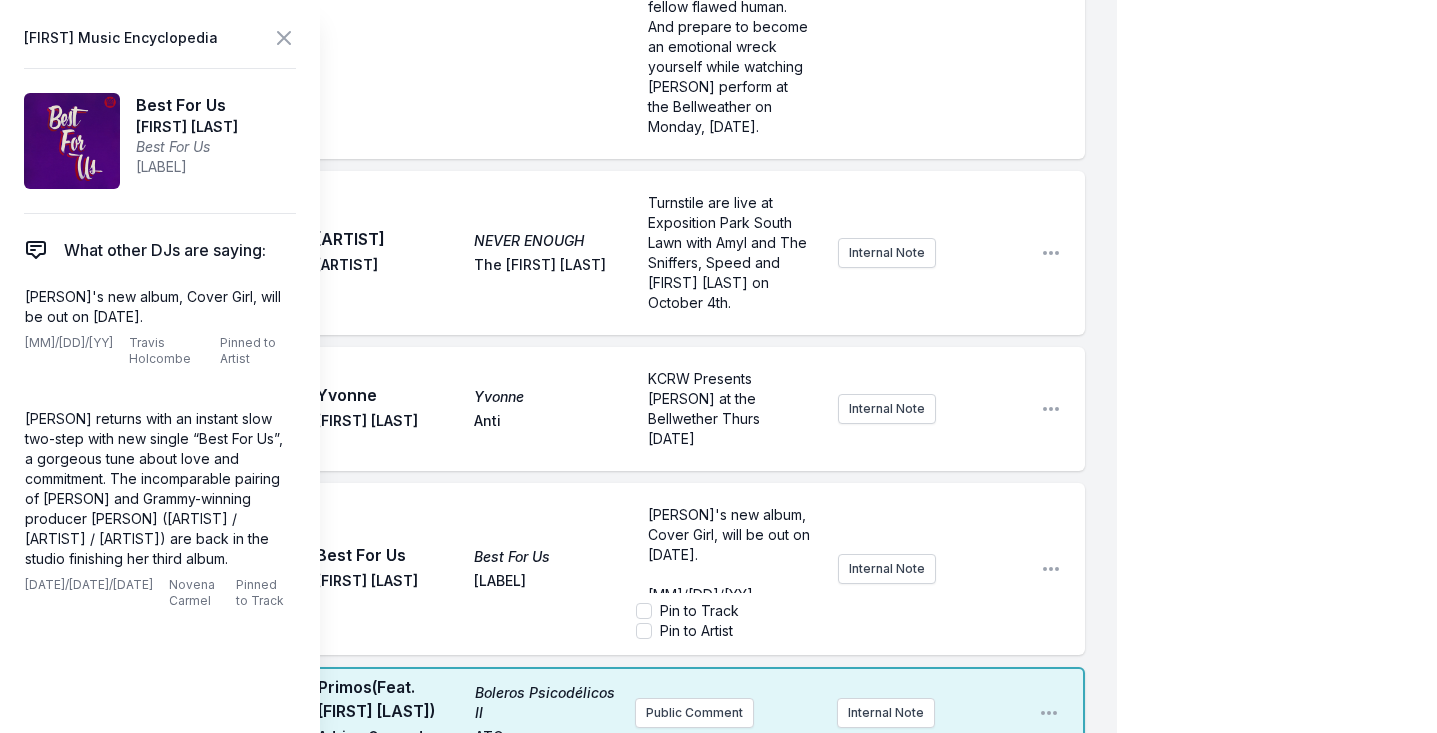 scroll, scrollTop: 6197, scrollLeft: 0, axis: vertical 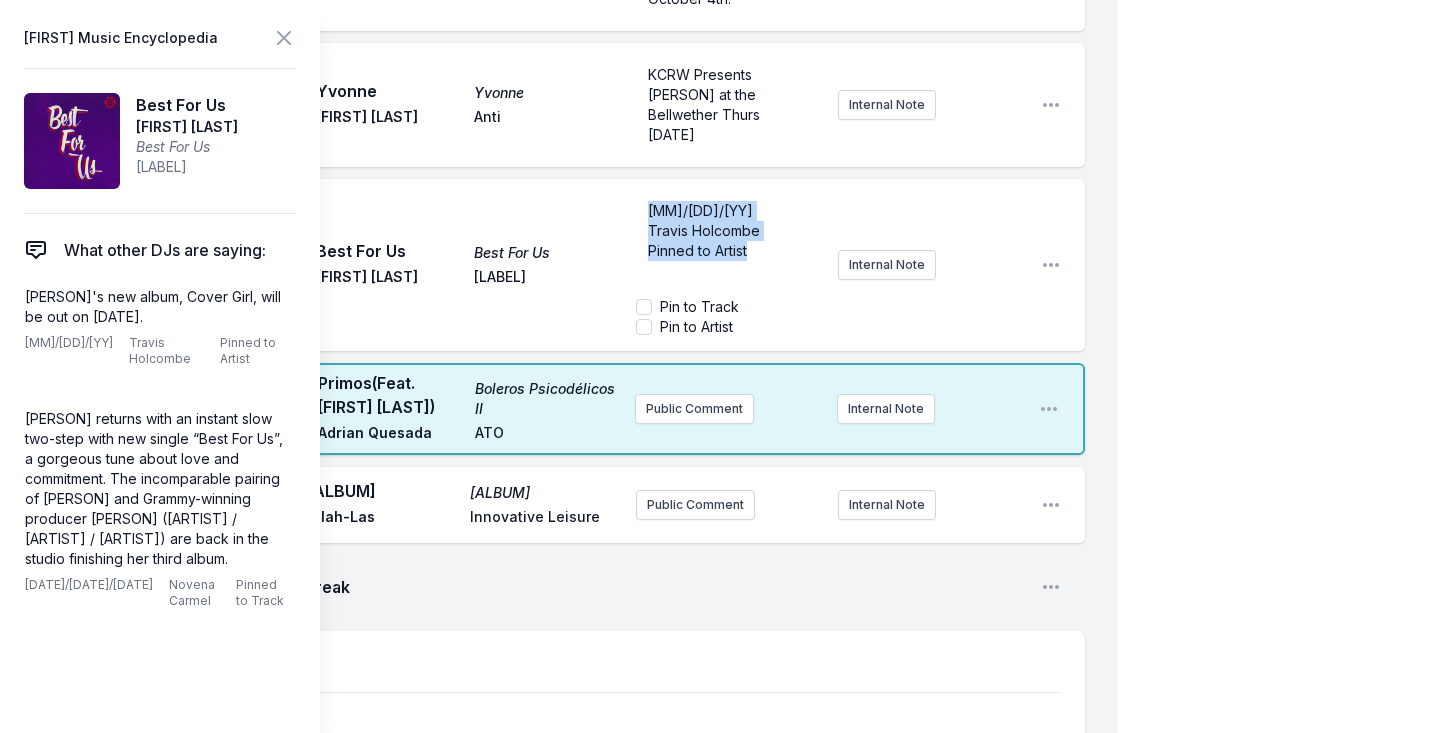 drag, startPoint x: 741, startPoint y: 339, endPoint x: 635, endPoint y: 299, distance: 113.296074 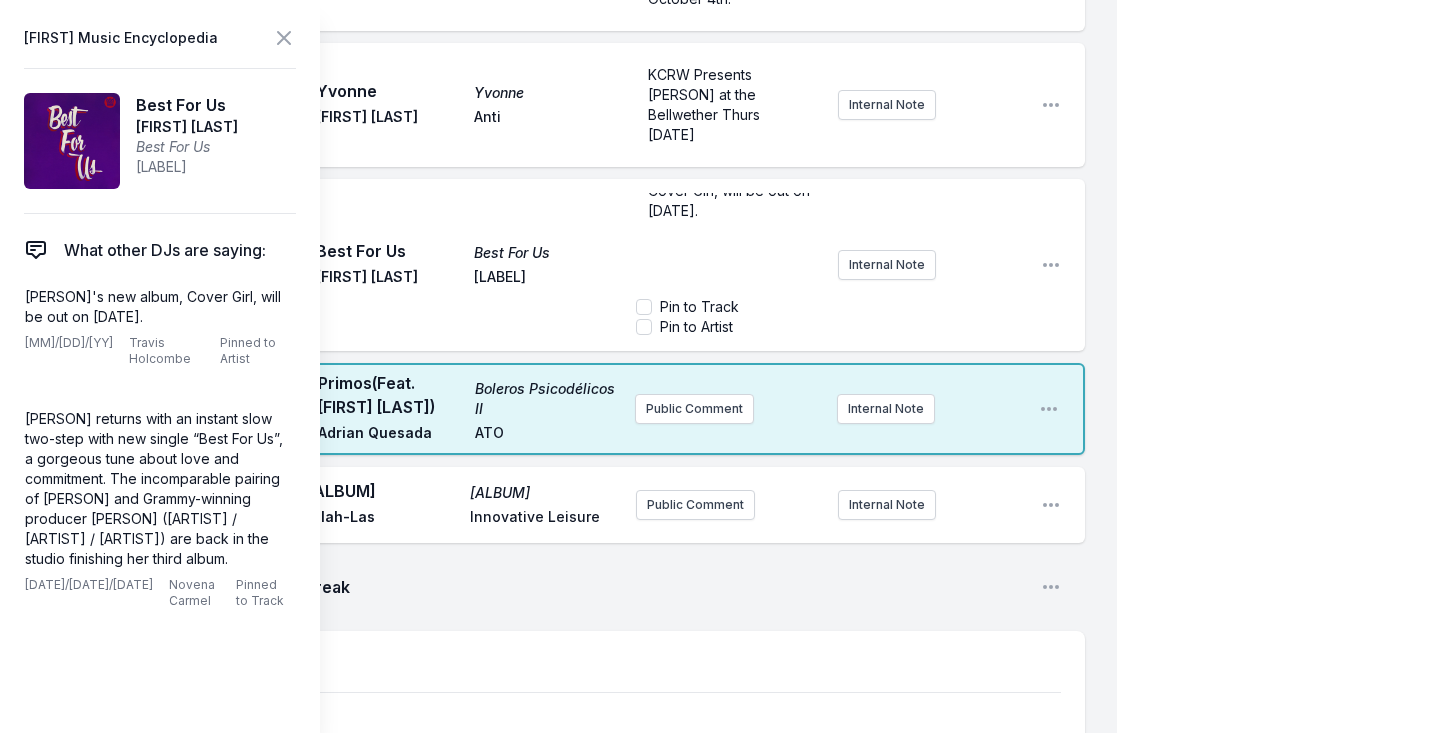 scroll, scrollTop: 20, scrollLeft: 0, axis: vertical 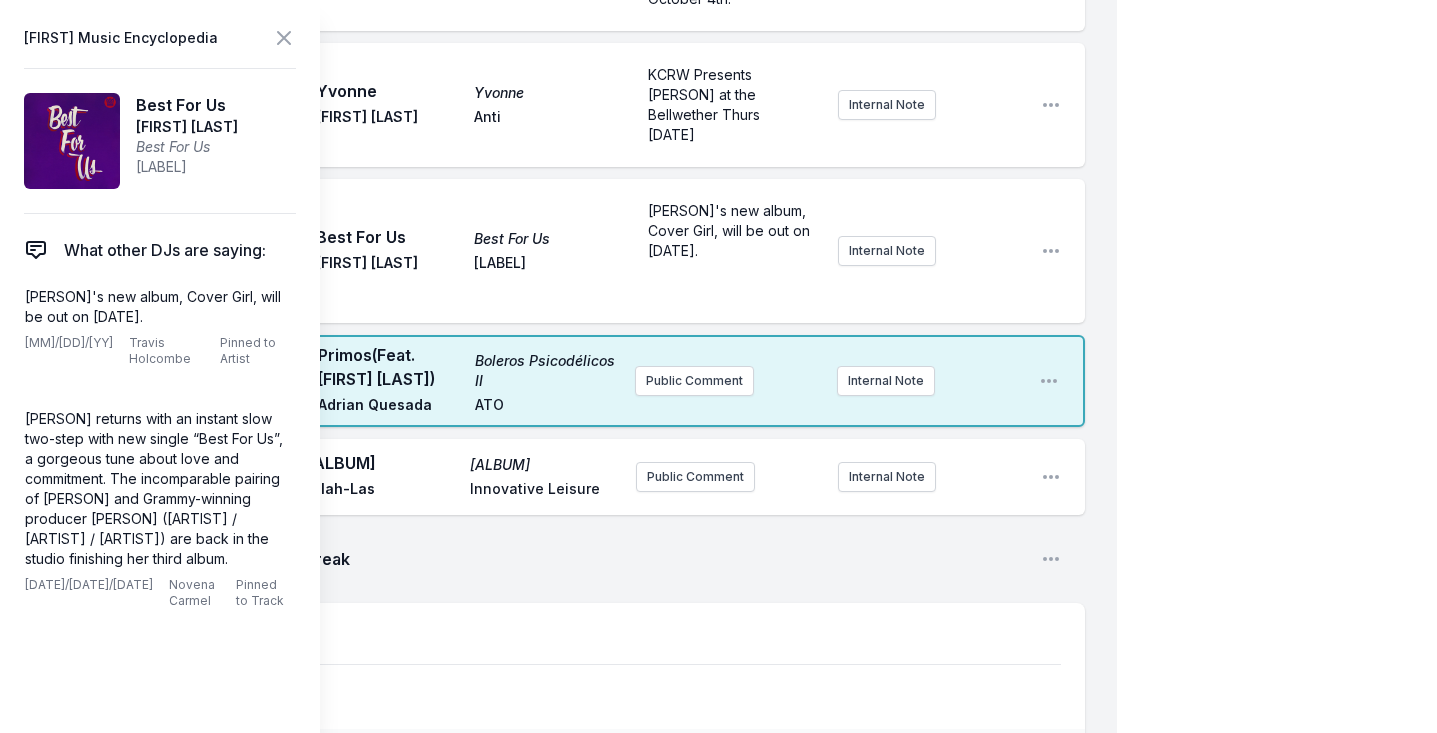 click on "11:42 AM Best For Us Best For Us Lady Wray Big Crown Lady Wray's new album, Cover Girl, will be out on September 26th. ﻿ ﻿ Internal Note Open playlist item options" at bounding box center [574, 251] 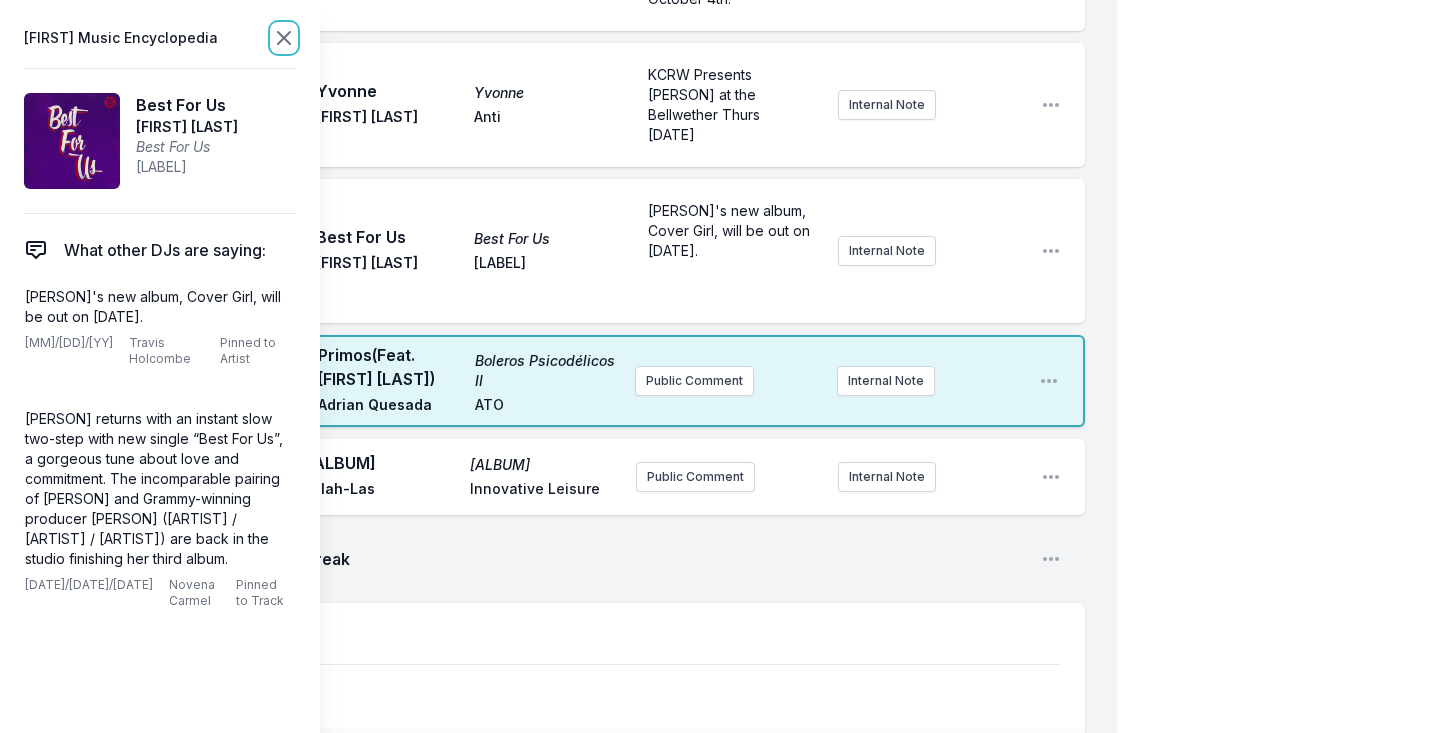 click 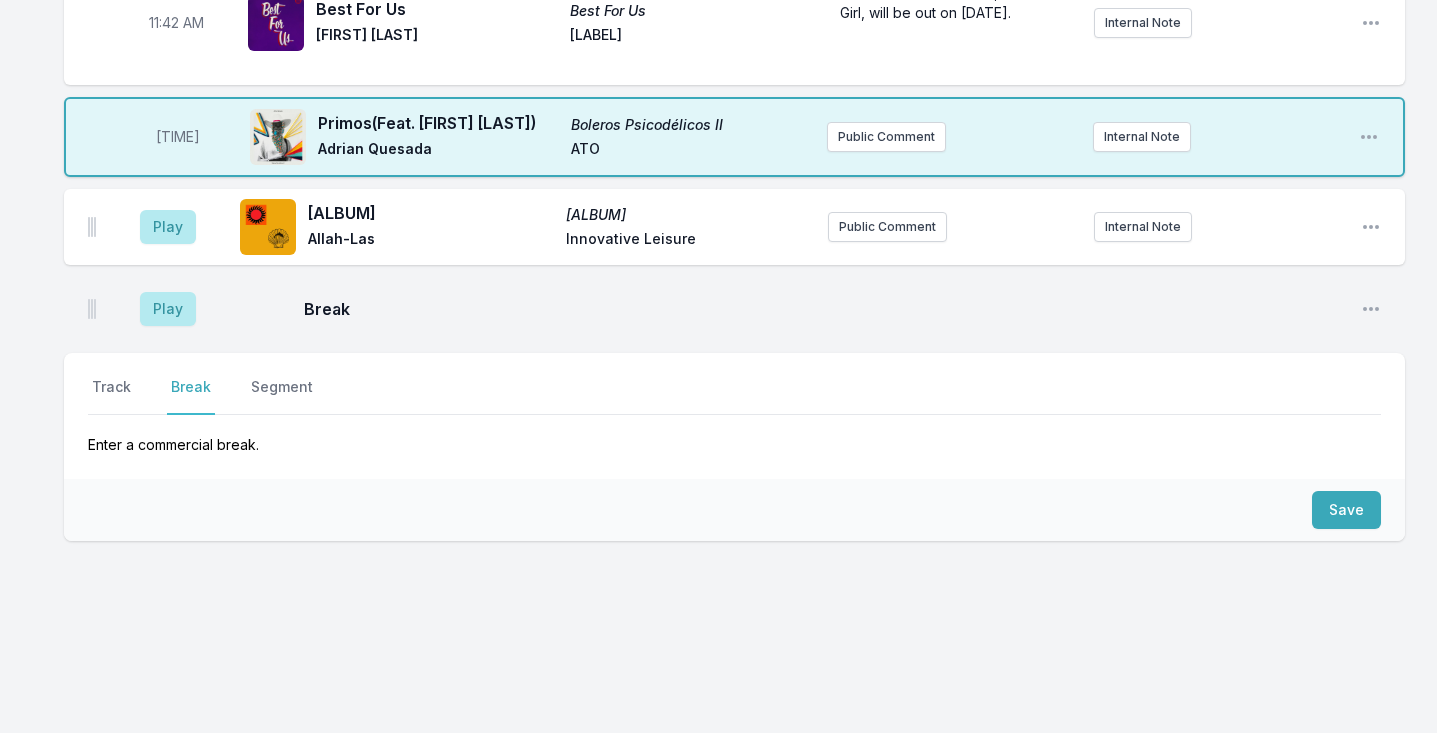 scroll, scrollTop: 5594, scrollLeft: 0, axis: vertical 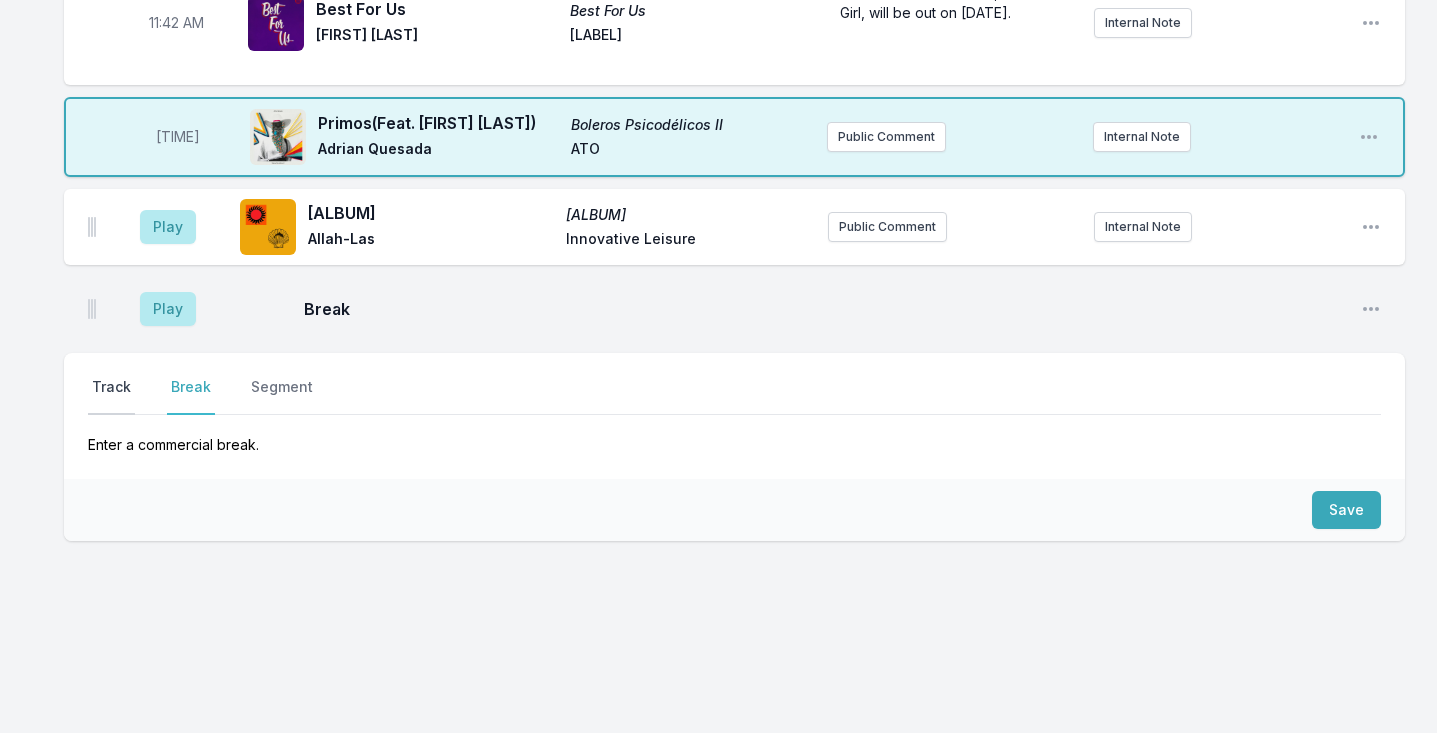 click on "Track" at bounding box center (111, 396) 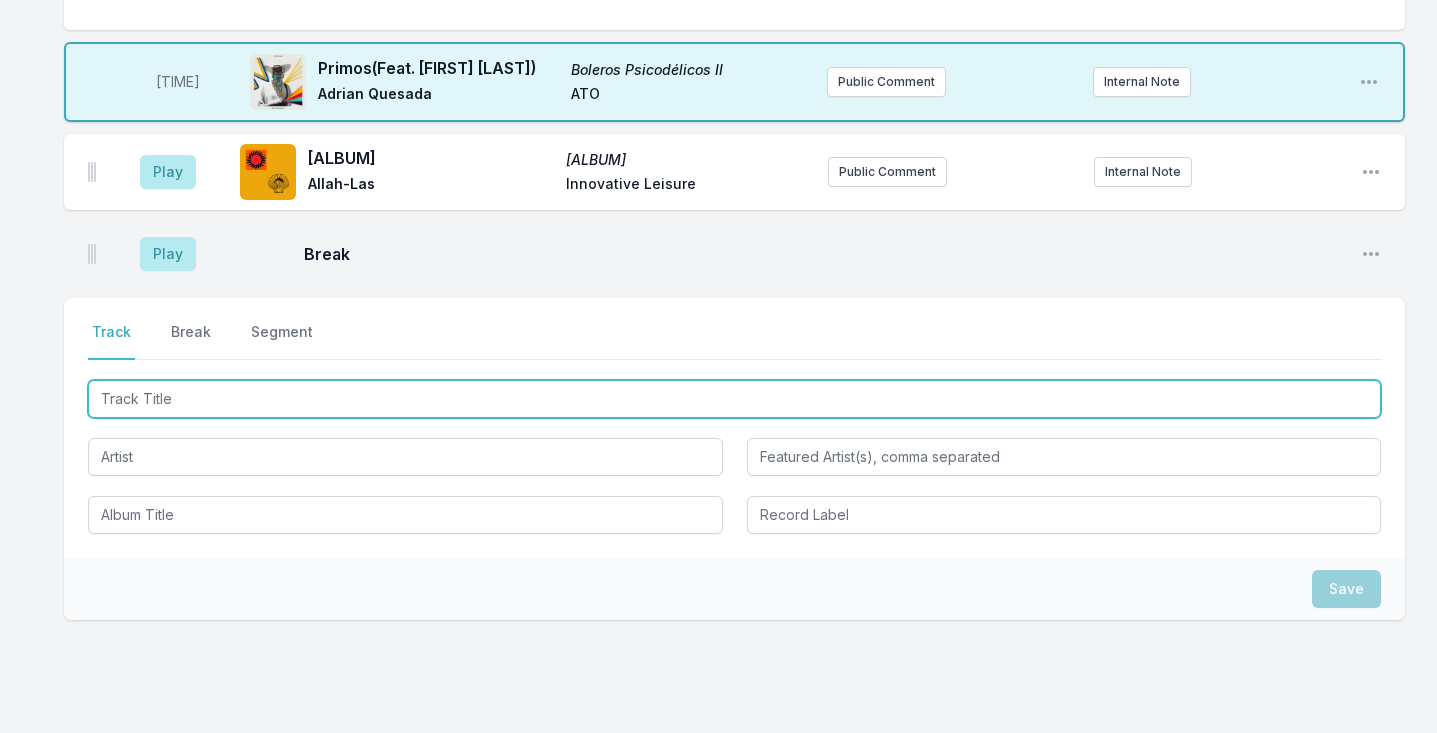 click at bounding box center (734, 399) 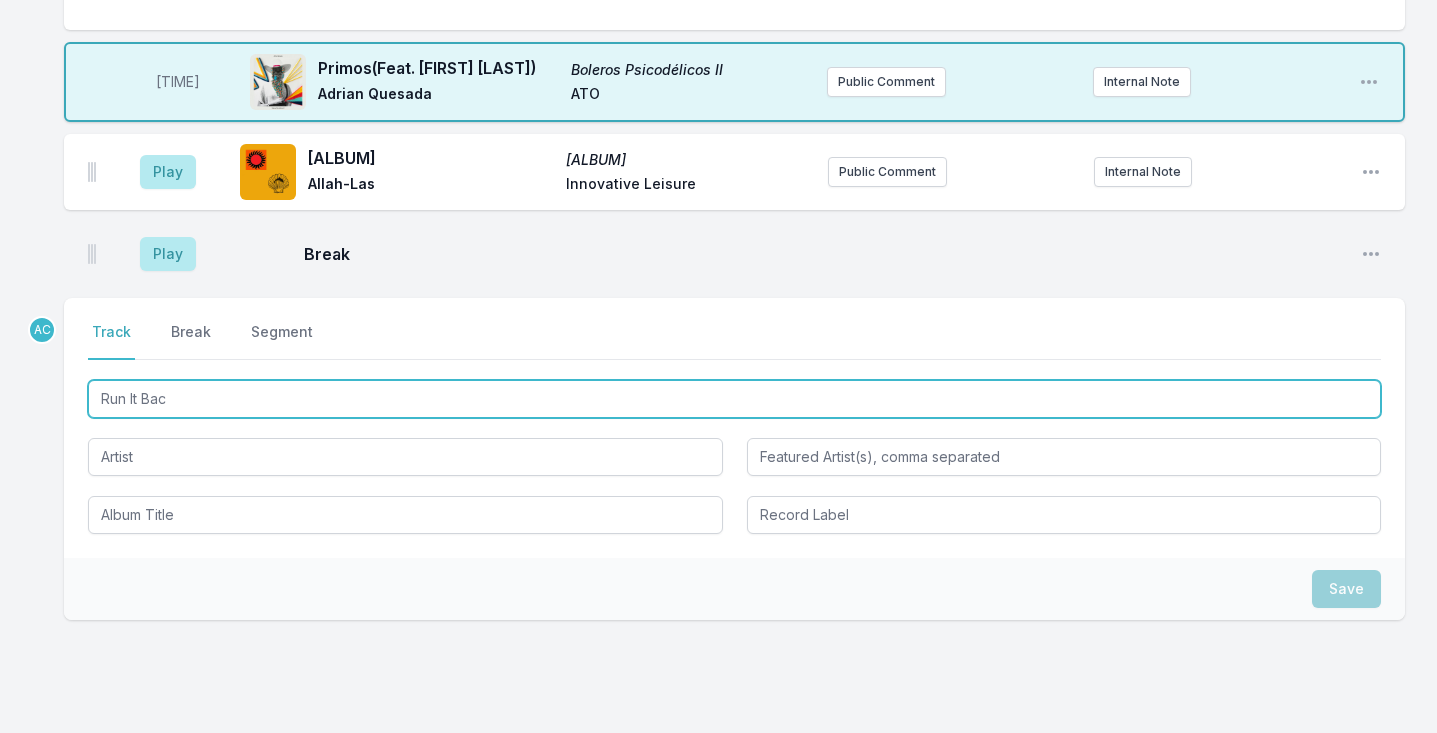 type on "Run It Back" 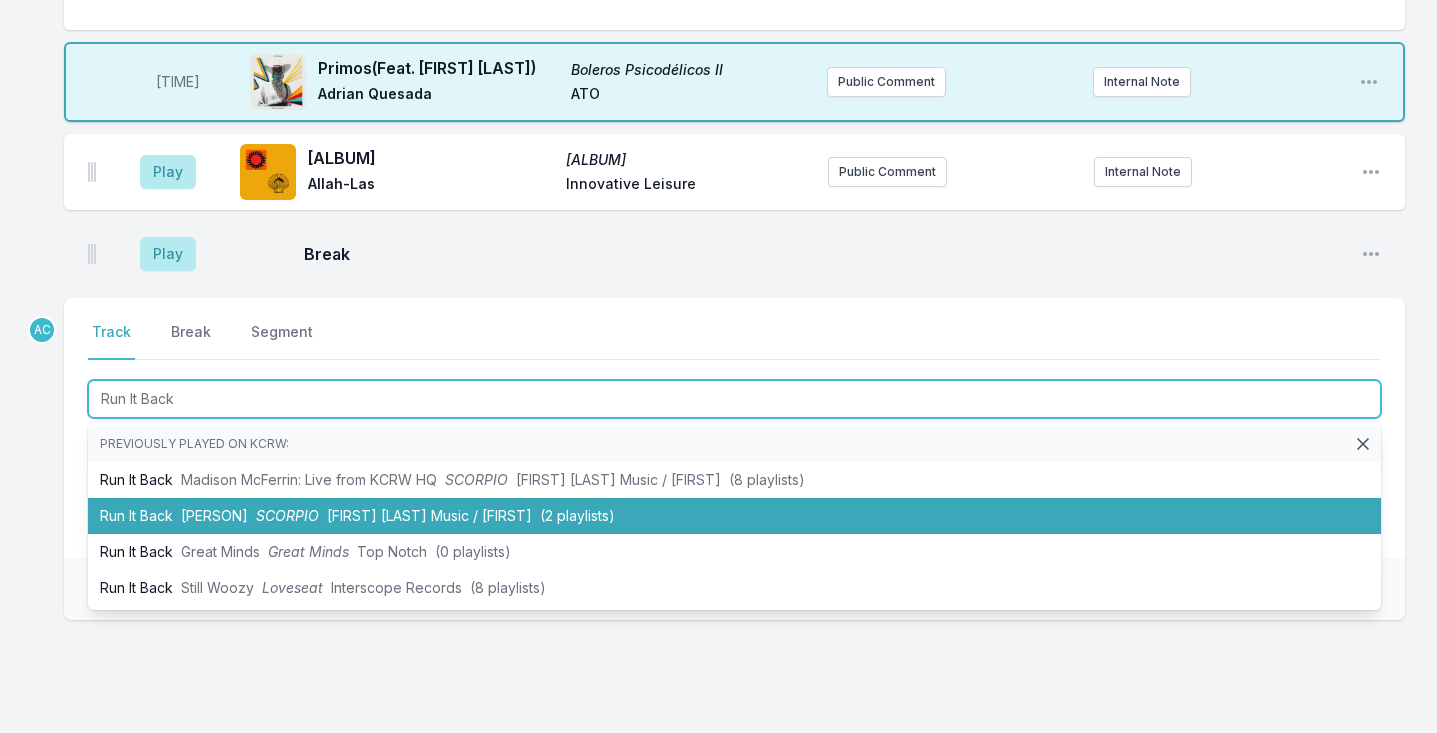 click on "SCORPIO" at bounding box center (287, 515) 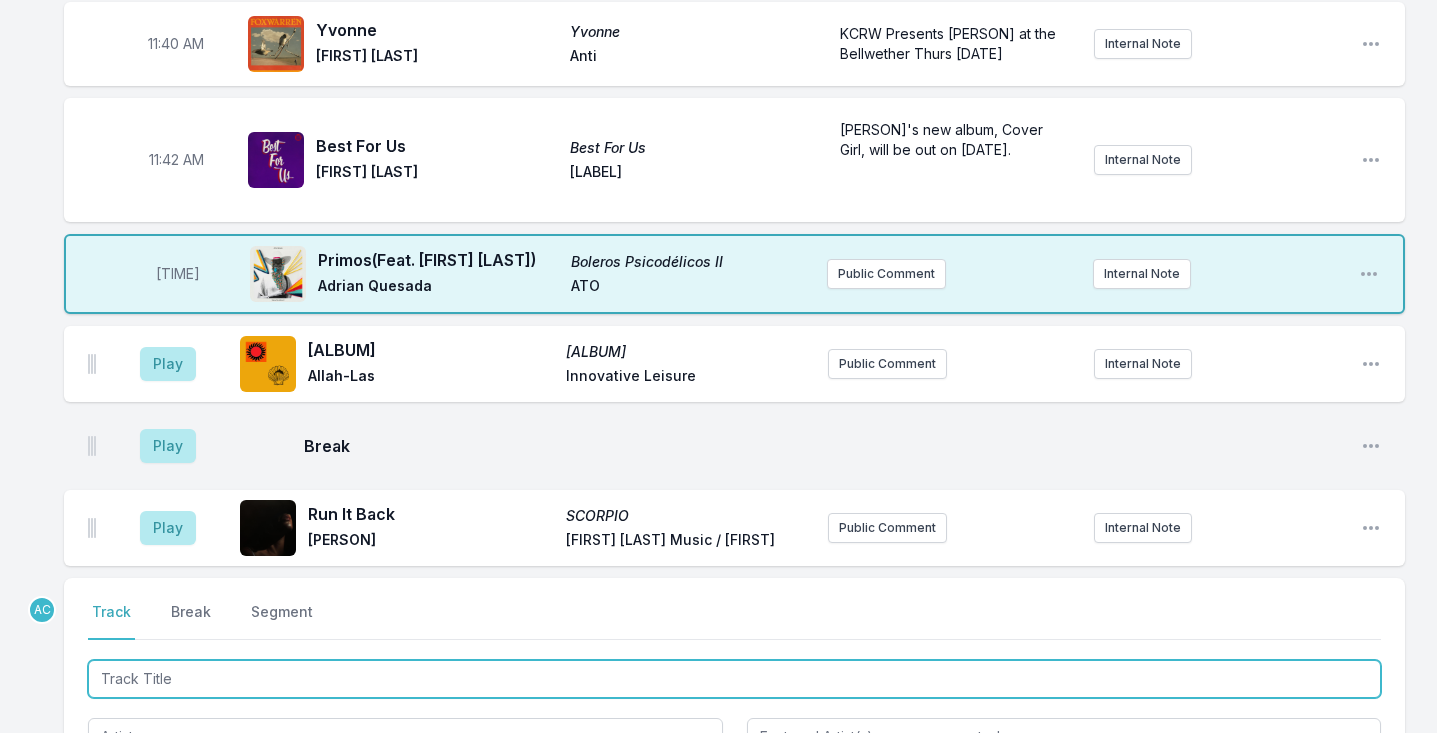 scroll, scrollTop: 5409, scrollLeft: 0, axis: vertical 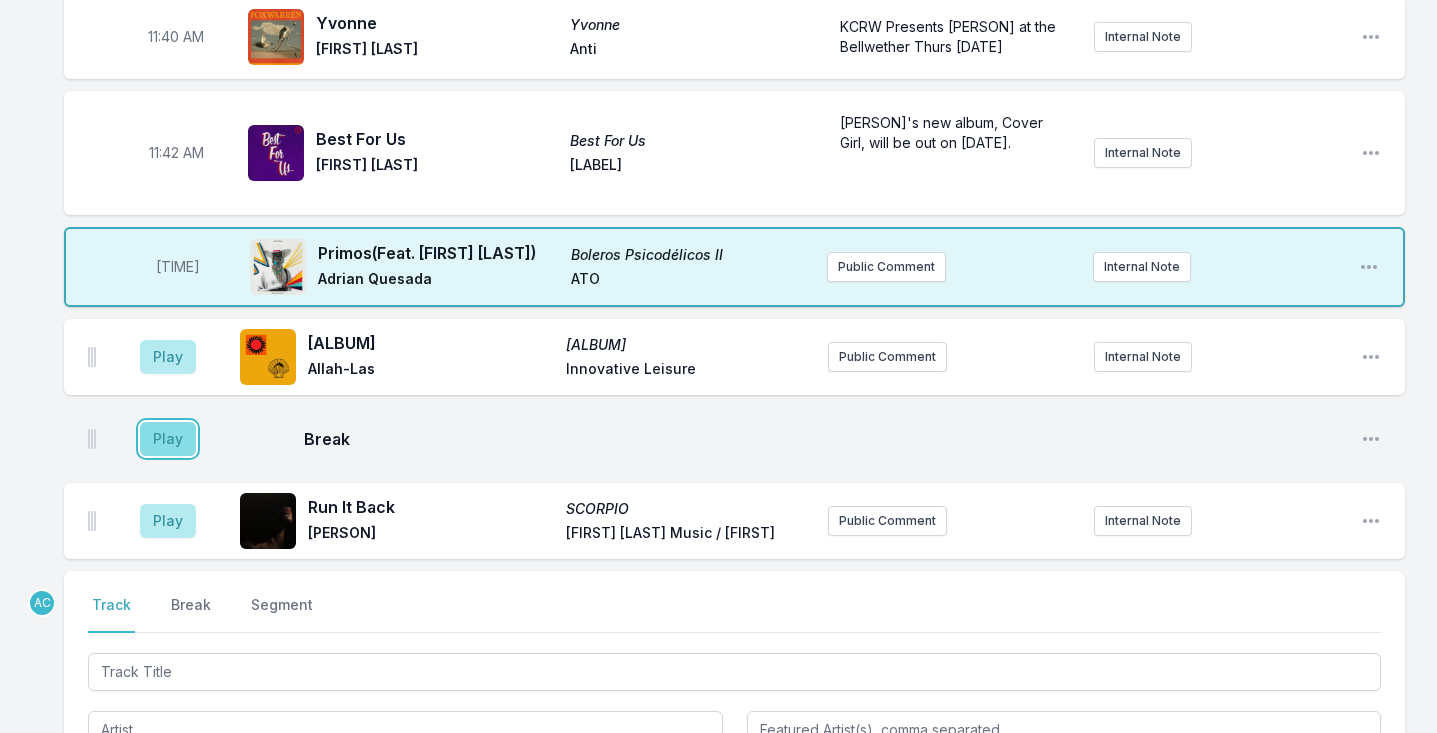 click on "Play" at bounding box center [168, 439] 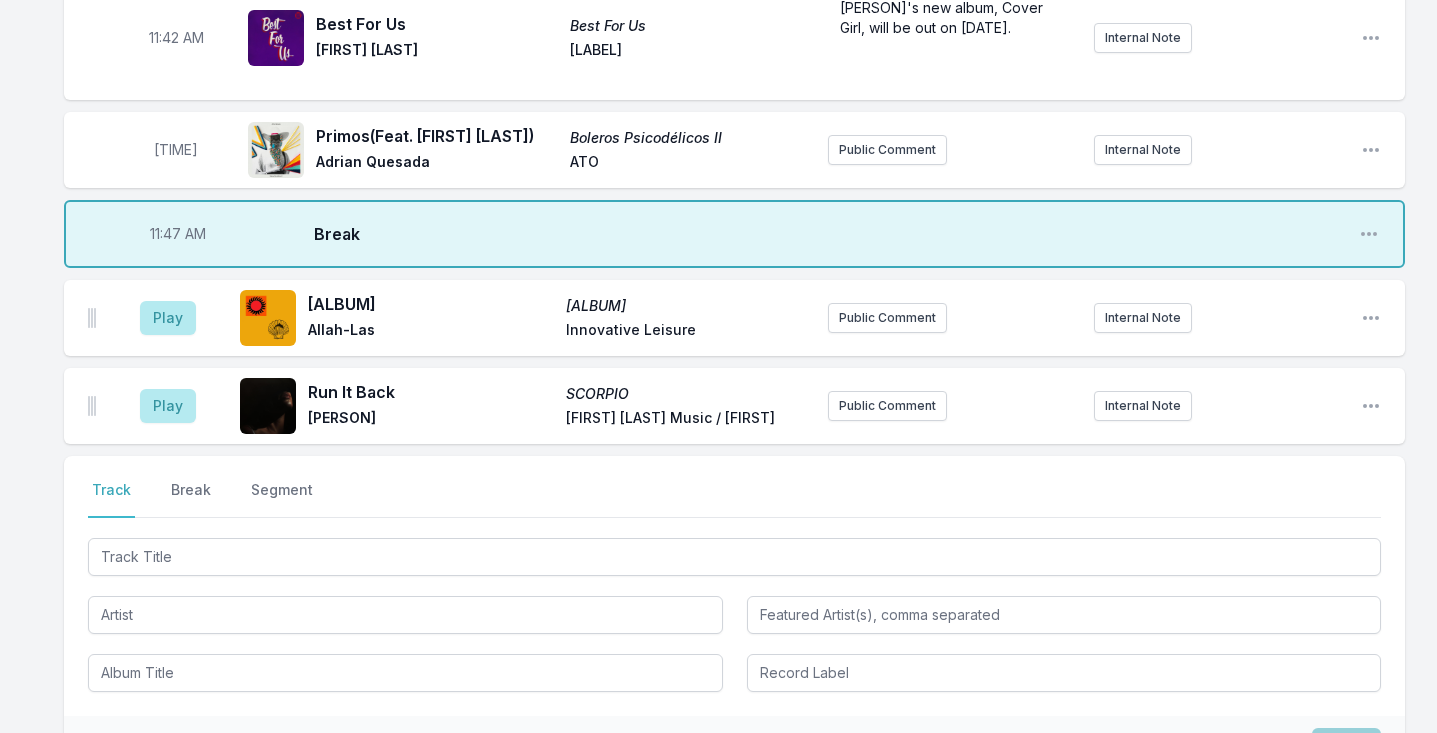 scroll, scrollTop: 5531, scrollLeft: 0, axis: vertical 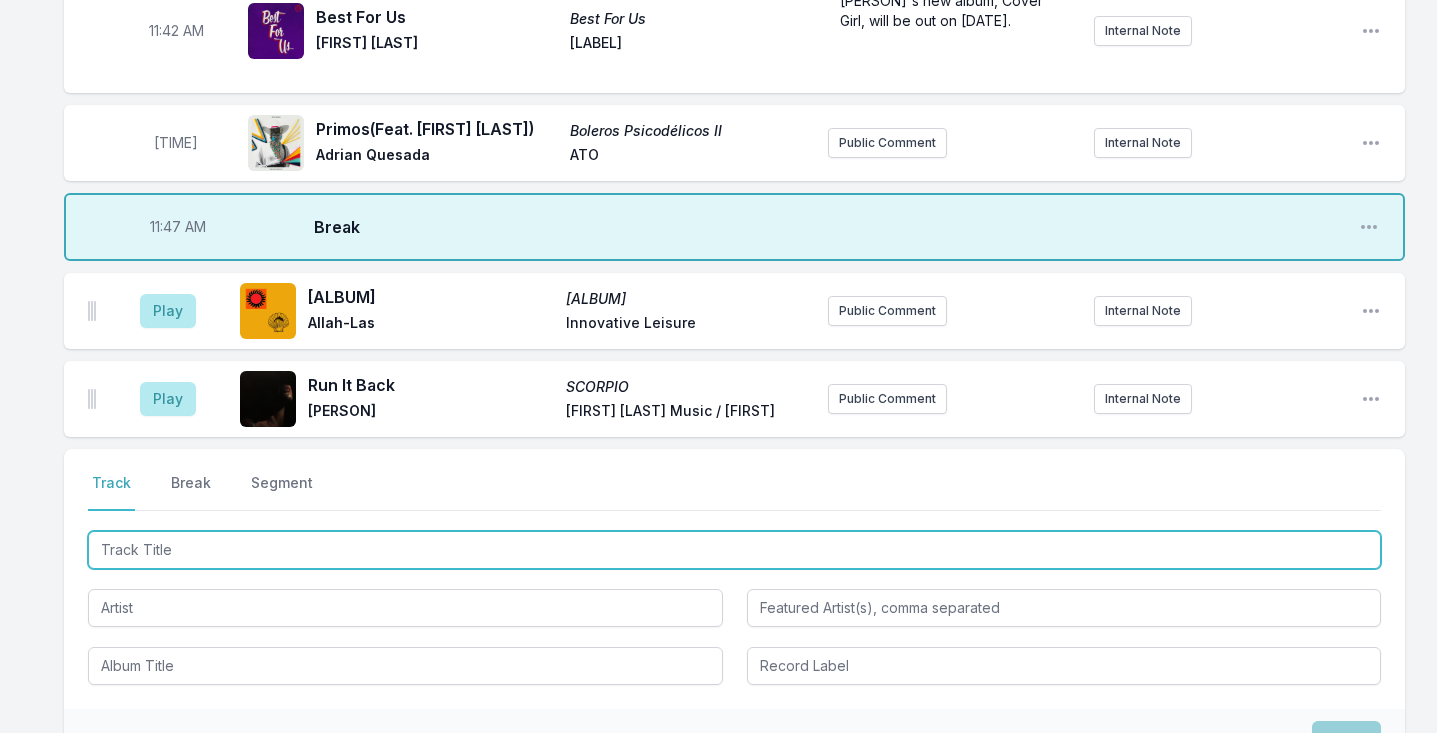 click at bounding box center [734, 550] 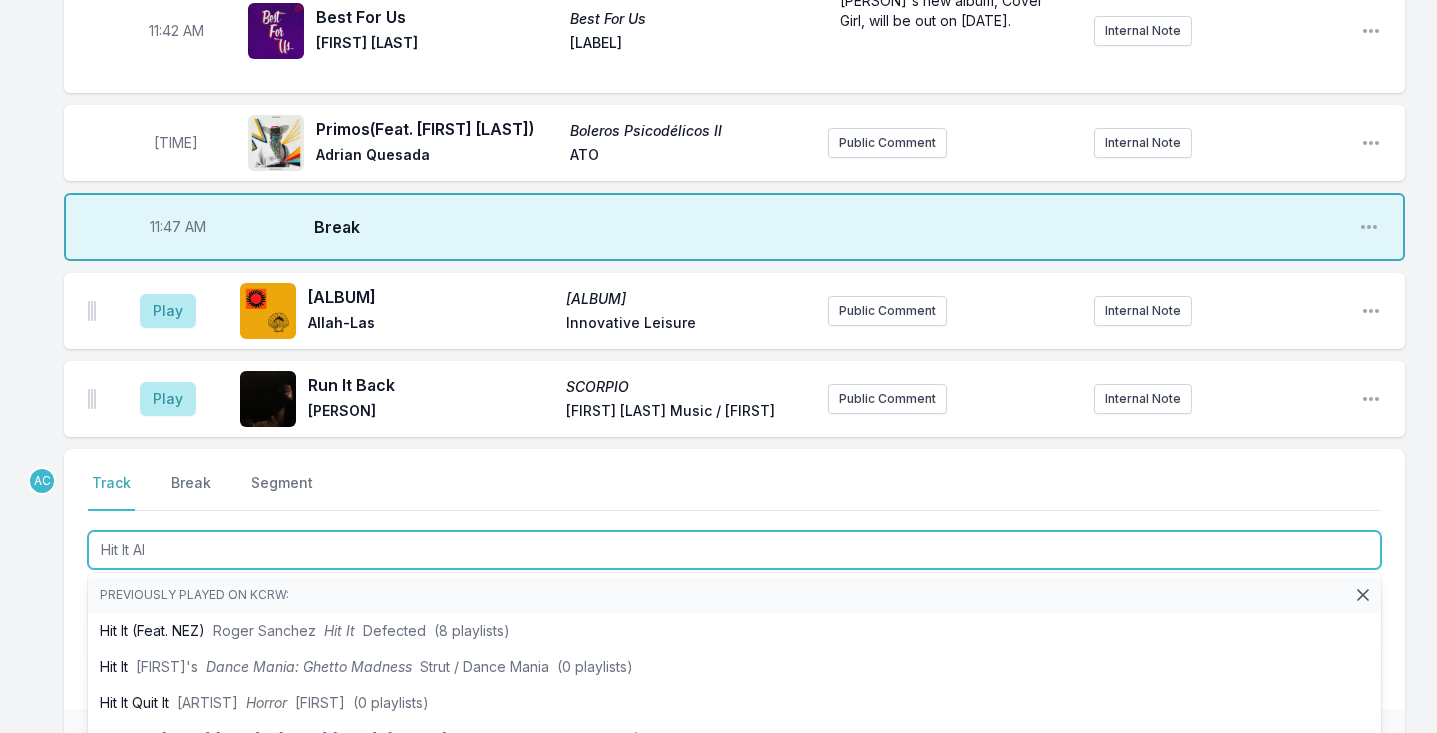 type on "Hit It All" 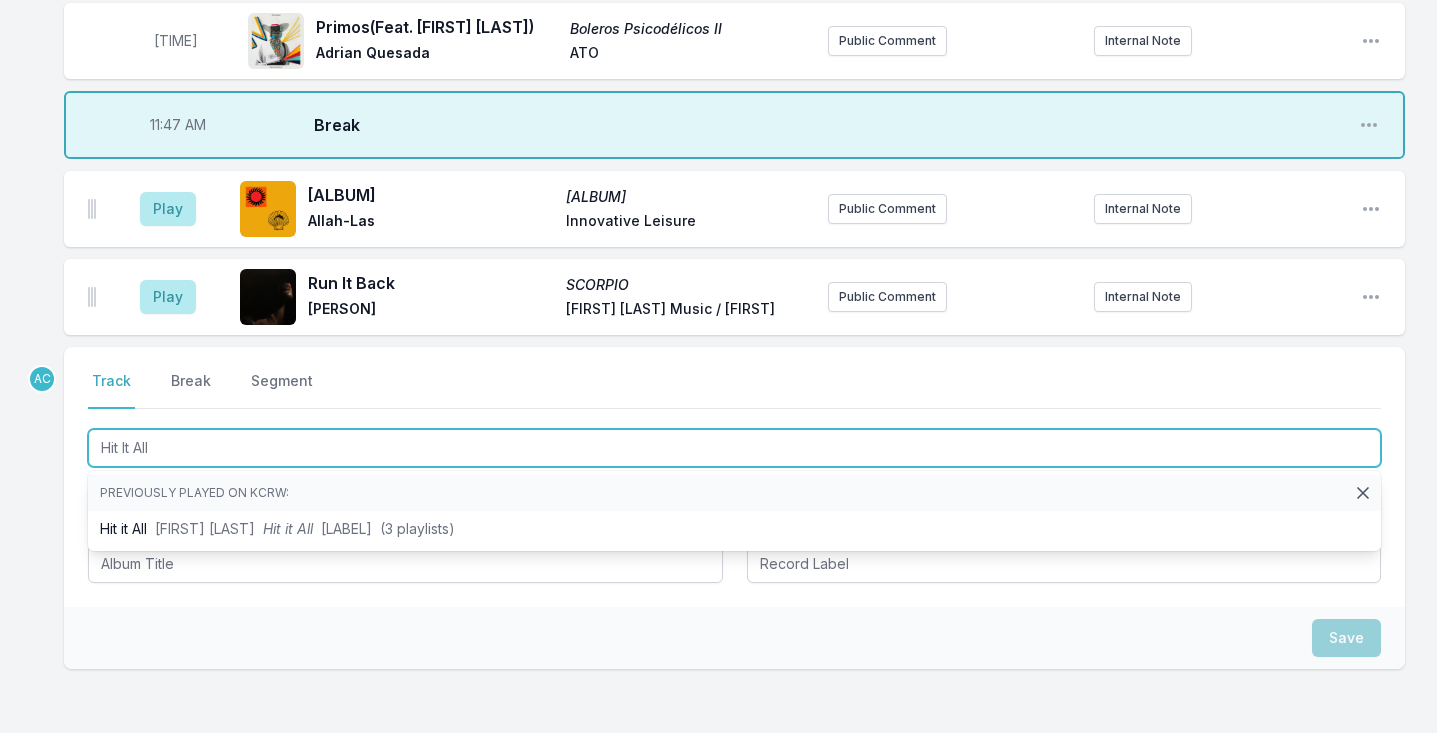 scroll, scrollTop: 5634, scrollLeft: 0, axis: vertical 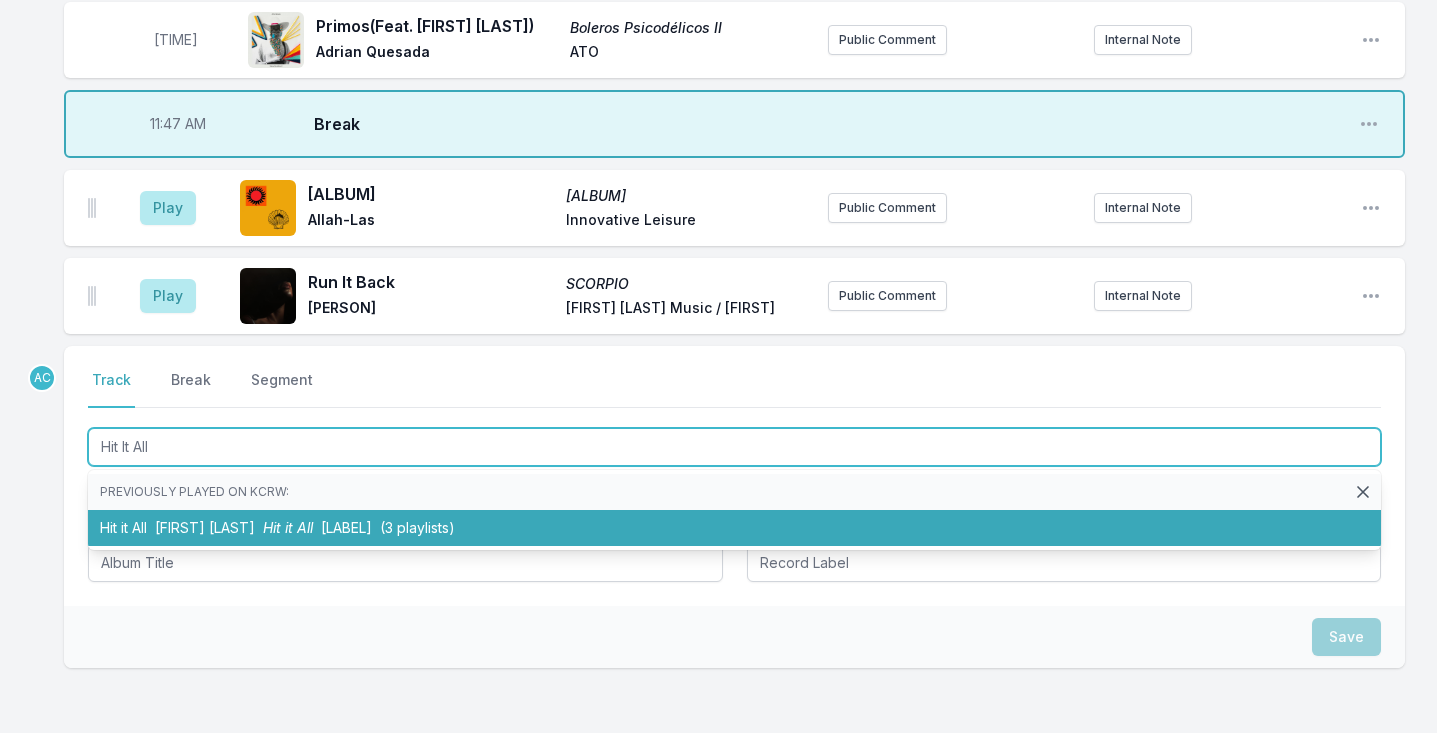 click on "Hit it All Wayne Snow Hit it All Self Released (3 playlists)" at bounding box center (734, 528) 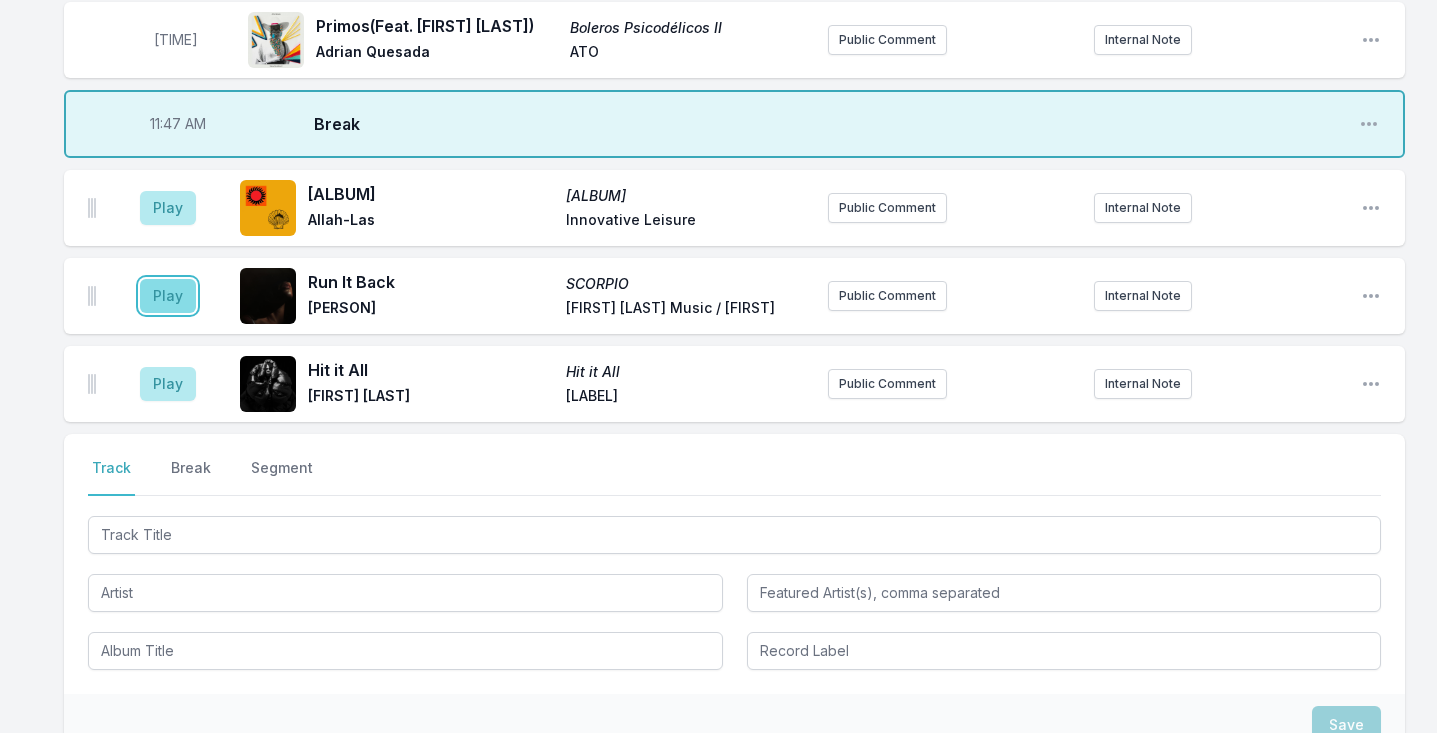 click on "Play" at bounding box center [168, 296] 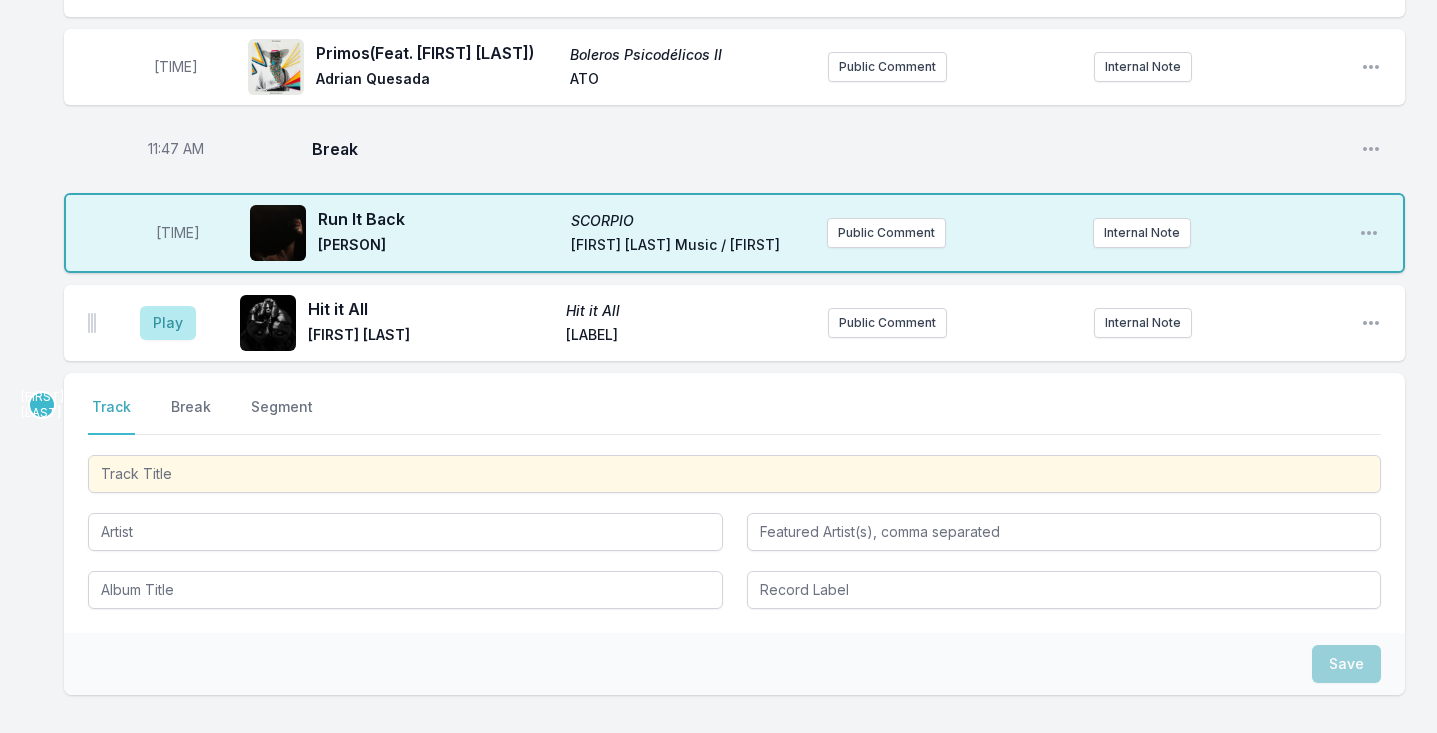 scroll, scrollTop: 5611, scrollLeft: 0, axis: vertical 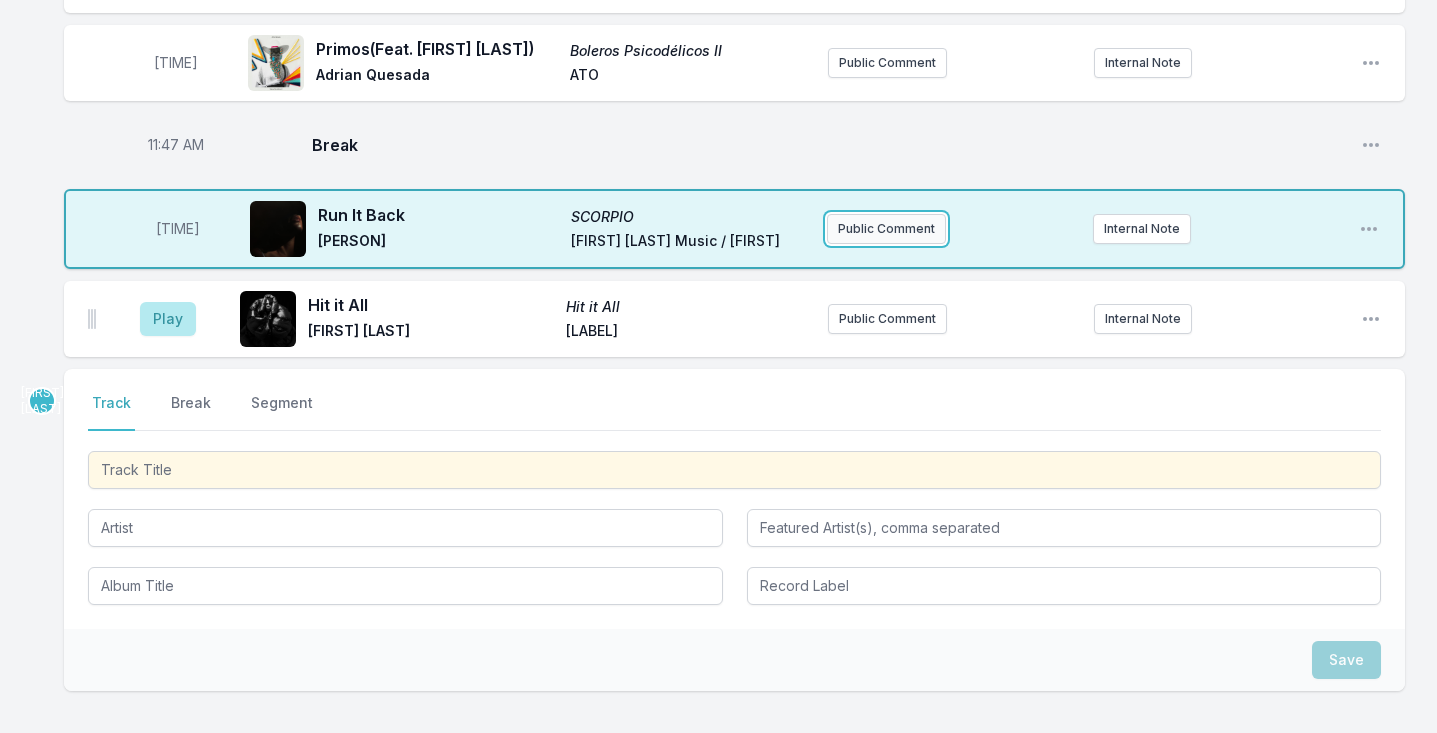 click on "Public Comment" at bounding box center (886, 229) 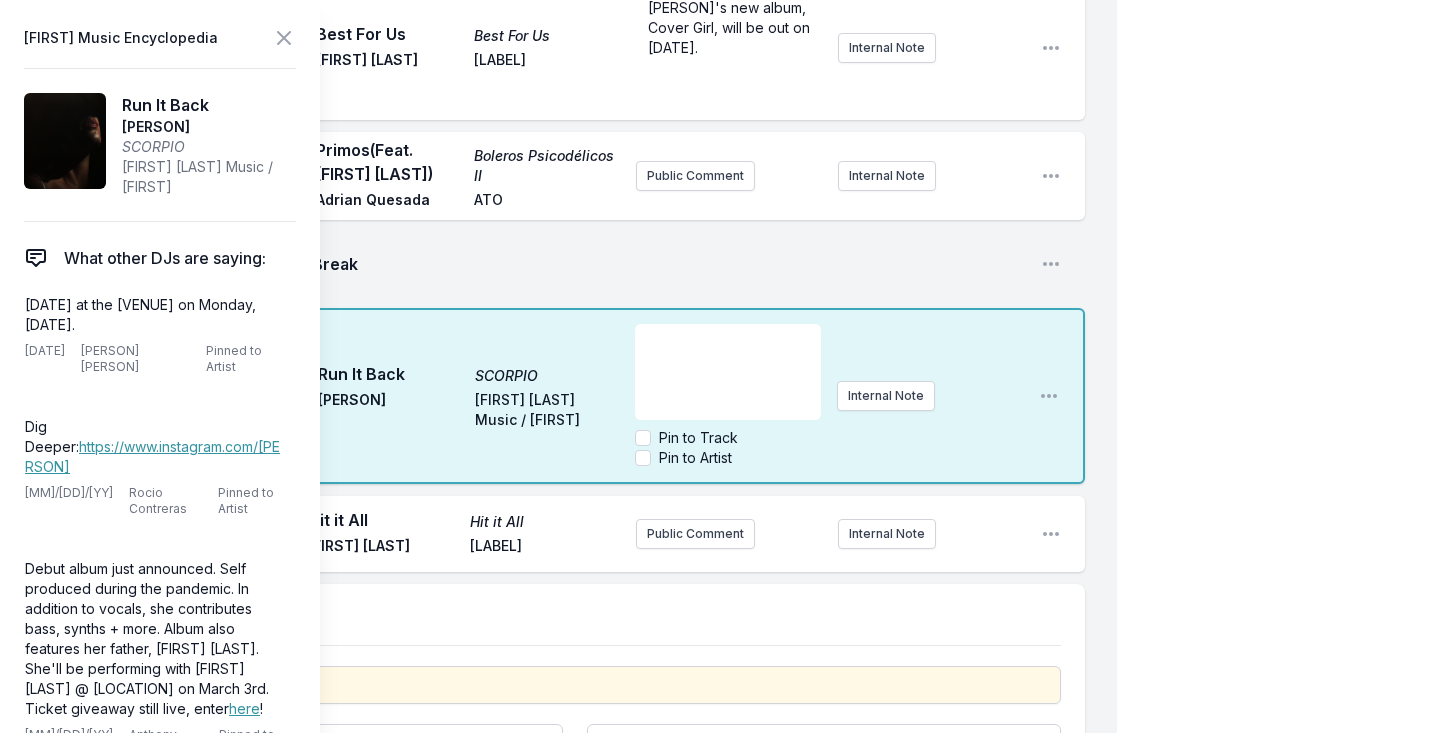 scroll, scrollTop: 6528, scrollLeft: 0, axis: vertical 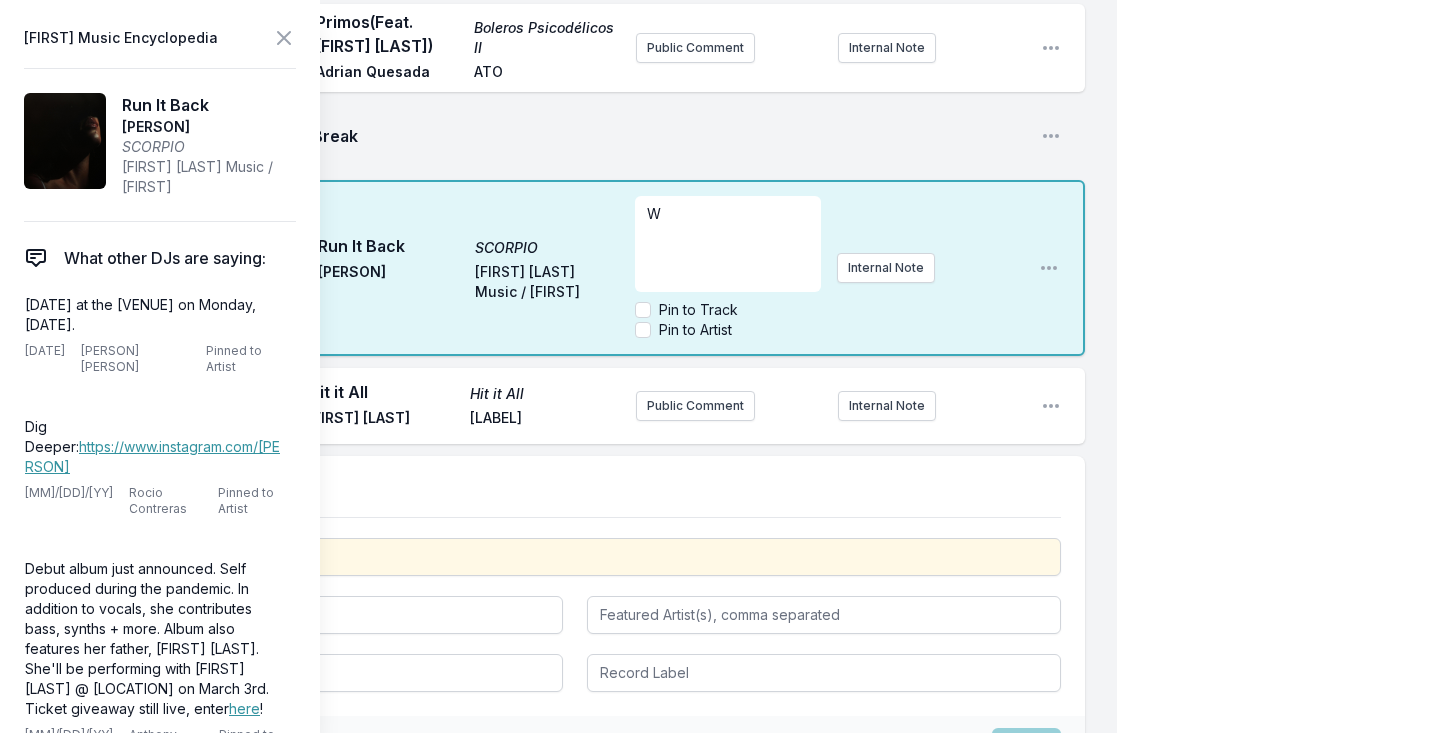 type 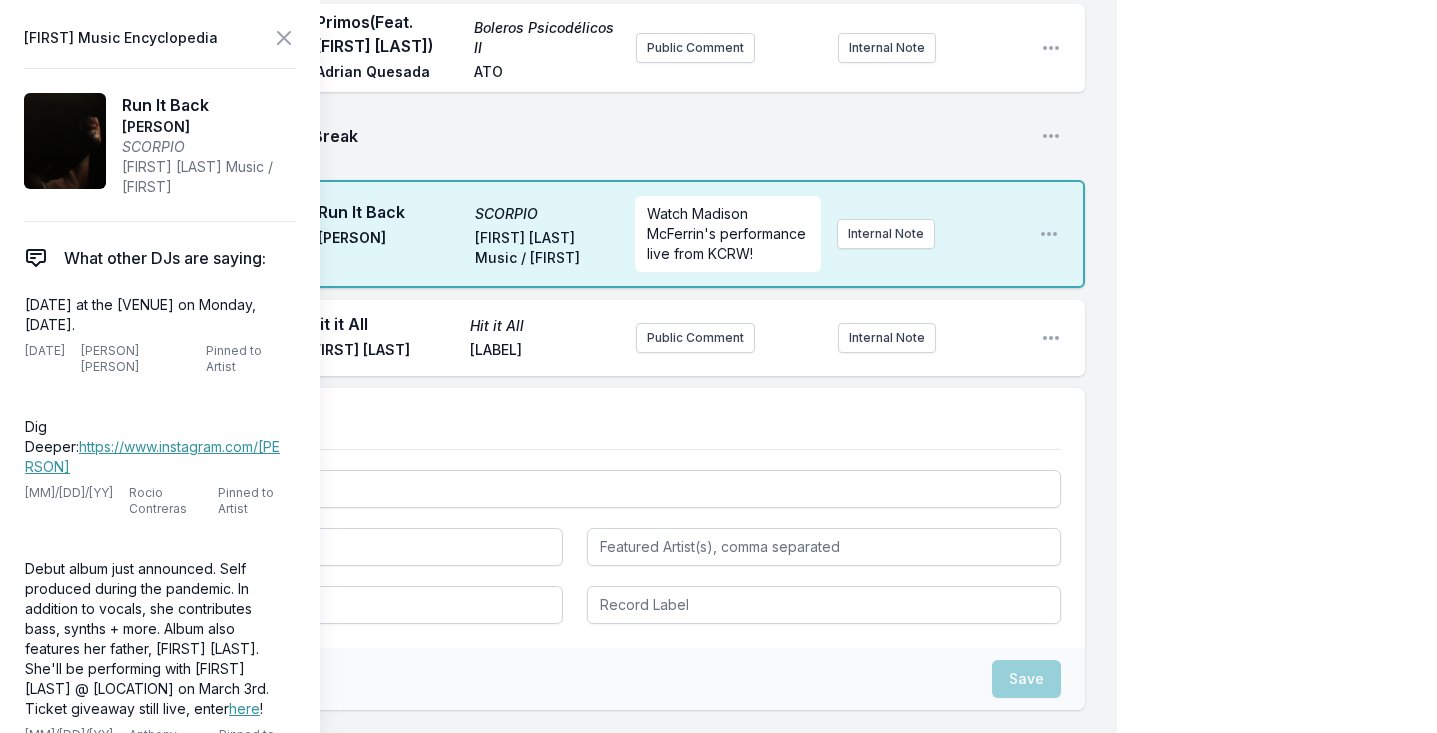 click on "Run It Back SCORPIO Madison McFerrin MadMcFerrin Music / KCRW" at bounding box center (468, 234) 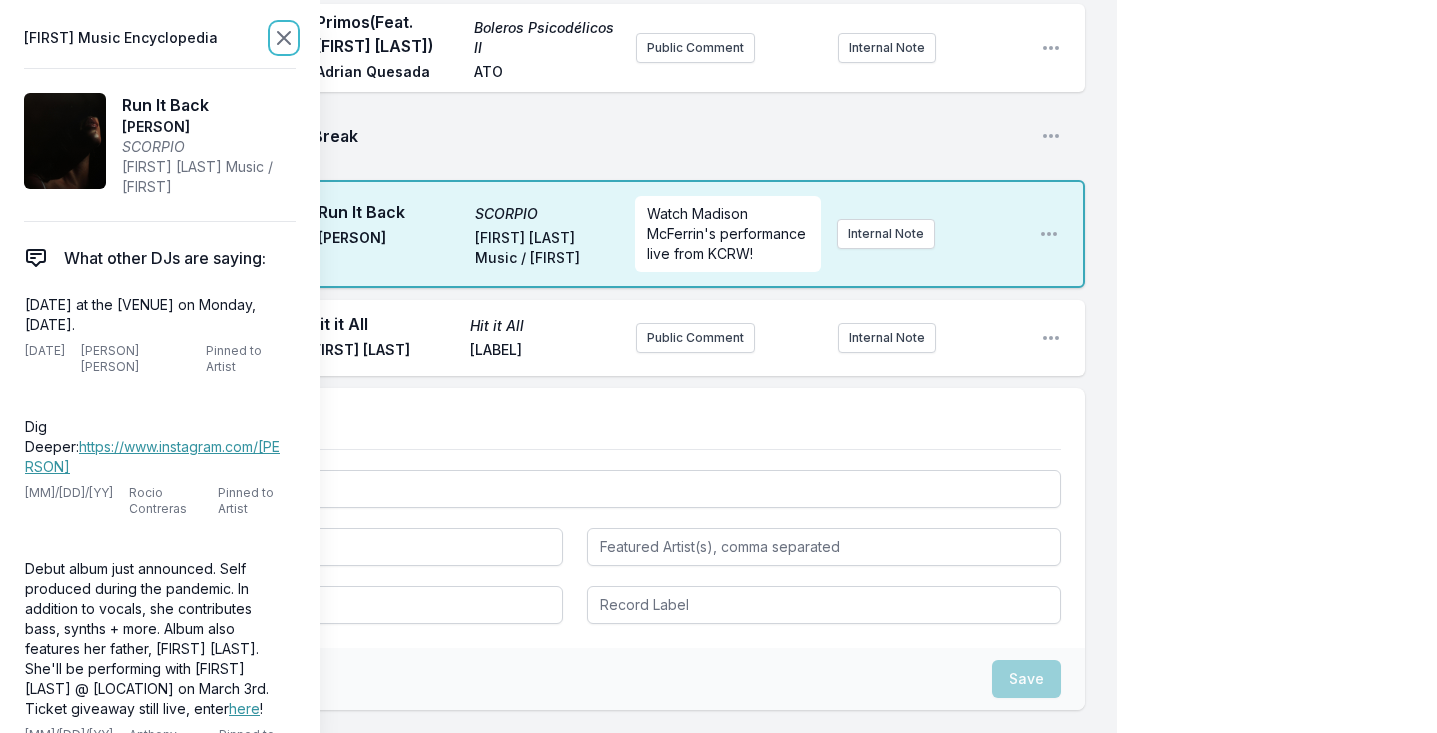 click 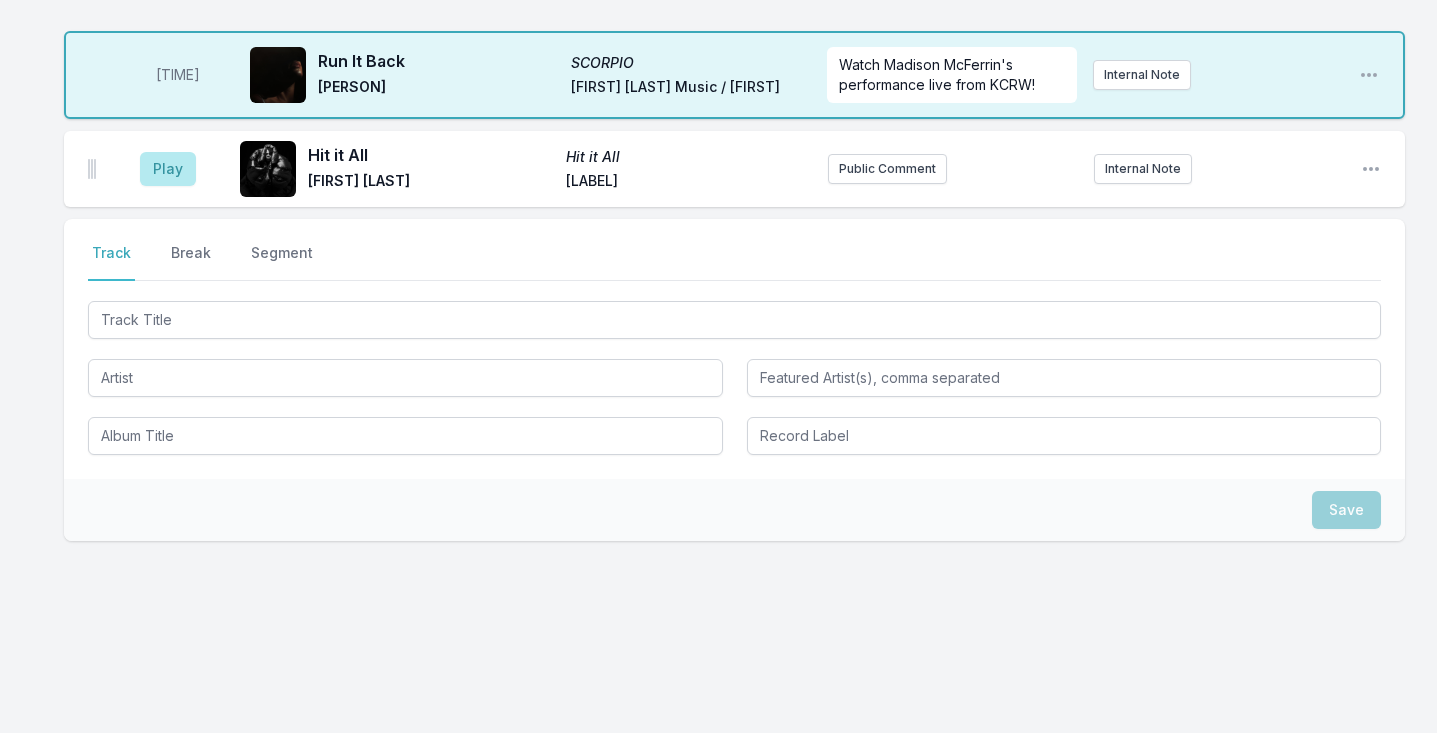 scroll, scrollTop: 5865, scrollLeft: 0, axis: vertical 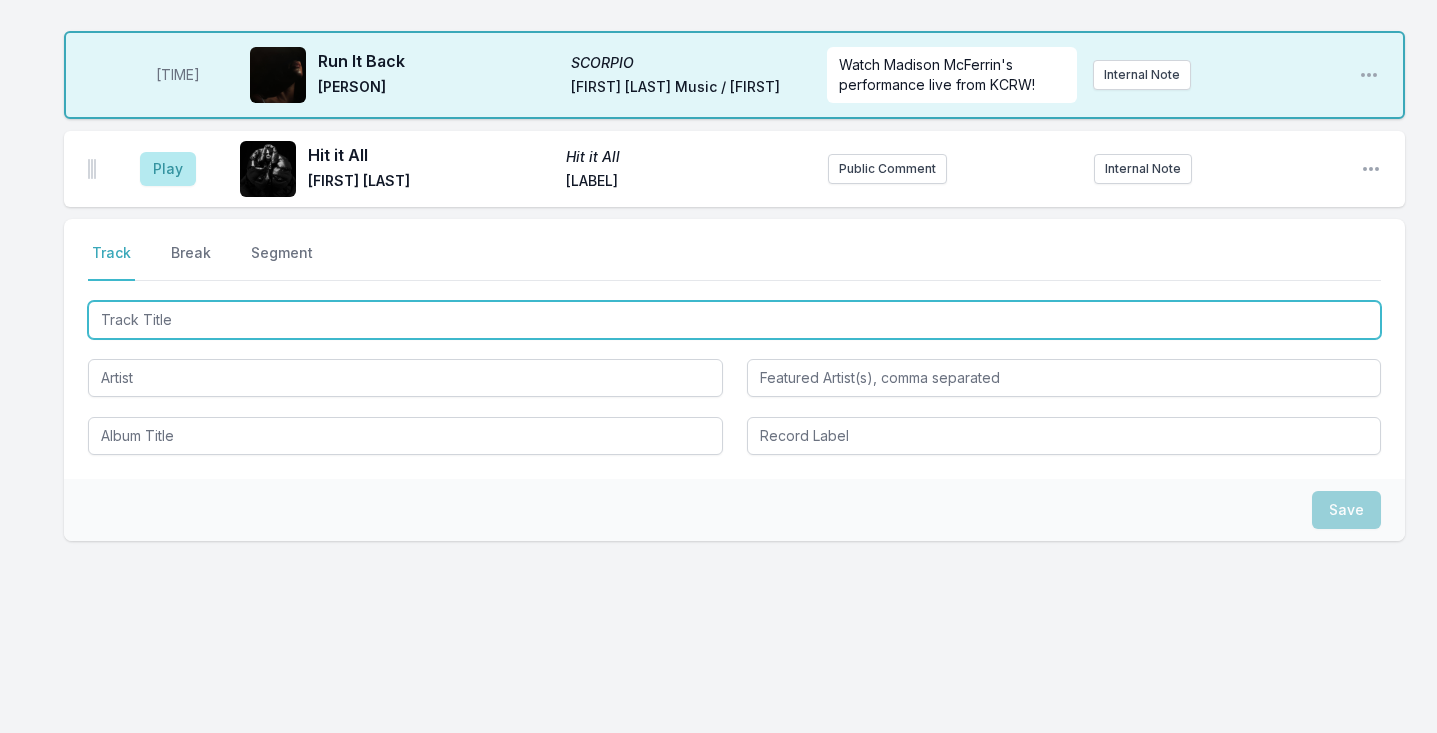 click at bounding box center [734, 320] 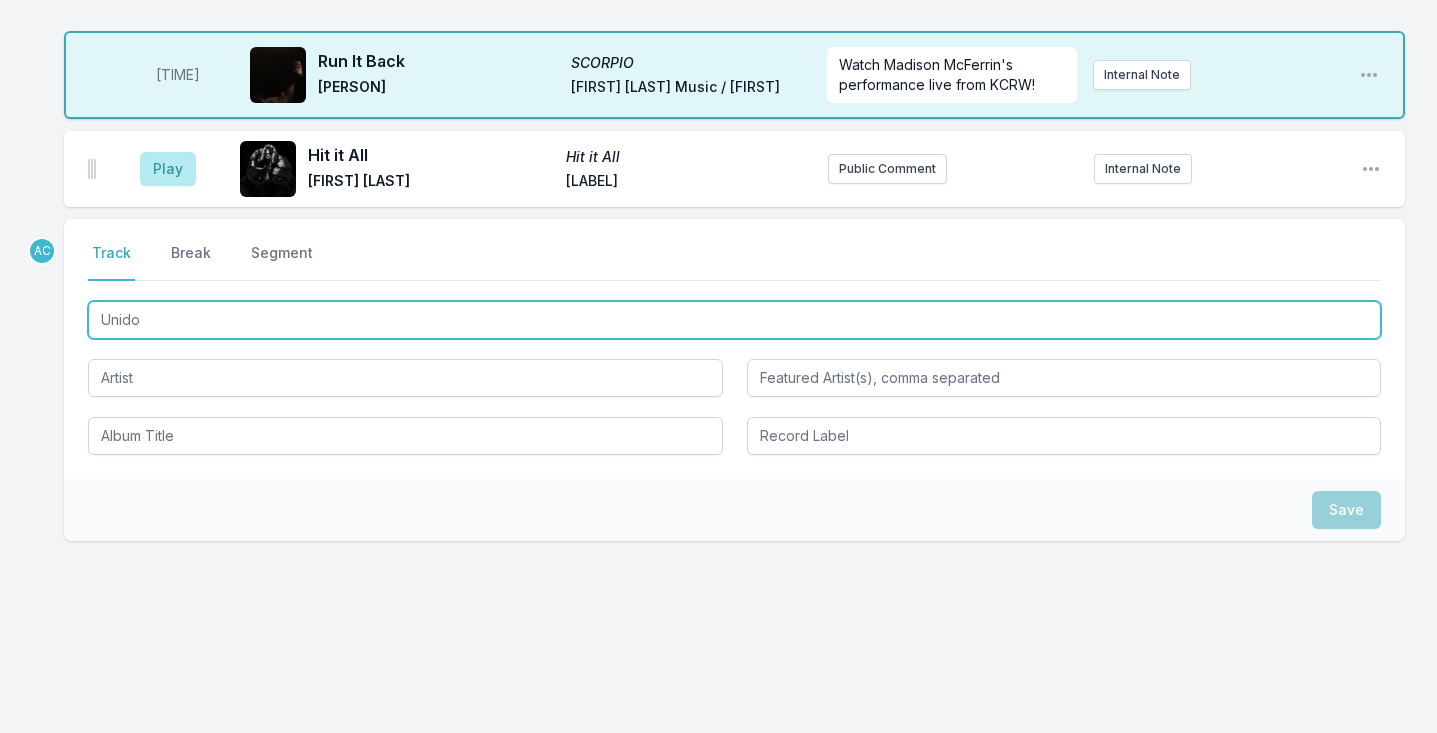 type on "Unidos" 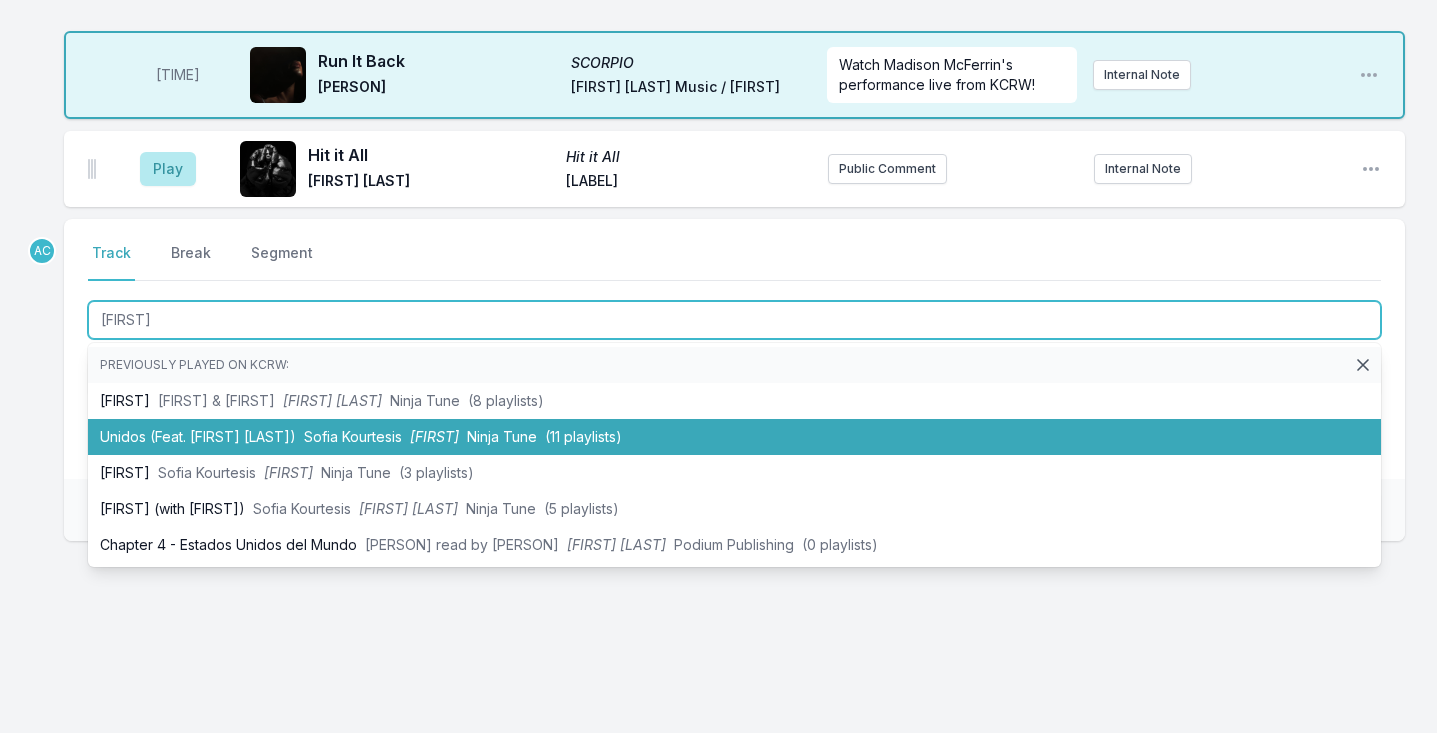 click on "Unidos (Feat. Daphni) Sofia Kourtesis Unidos Ninja Tune (11 playlists)" at bounding box center (734, 437) 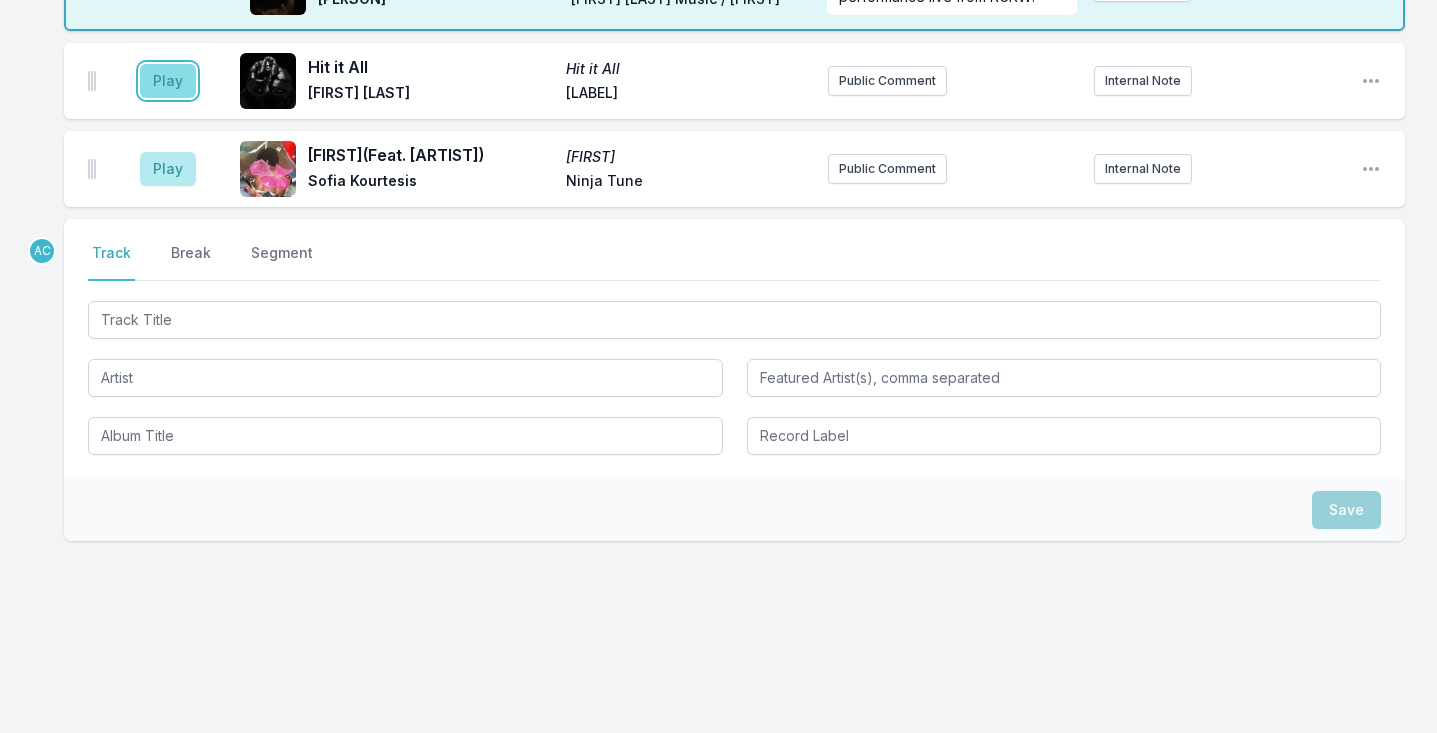 click on "Play" at bounding box center [168, 81] 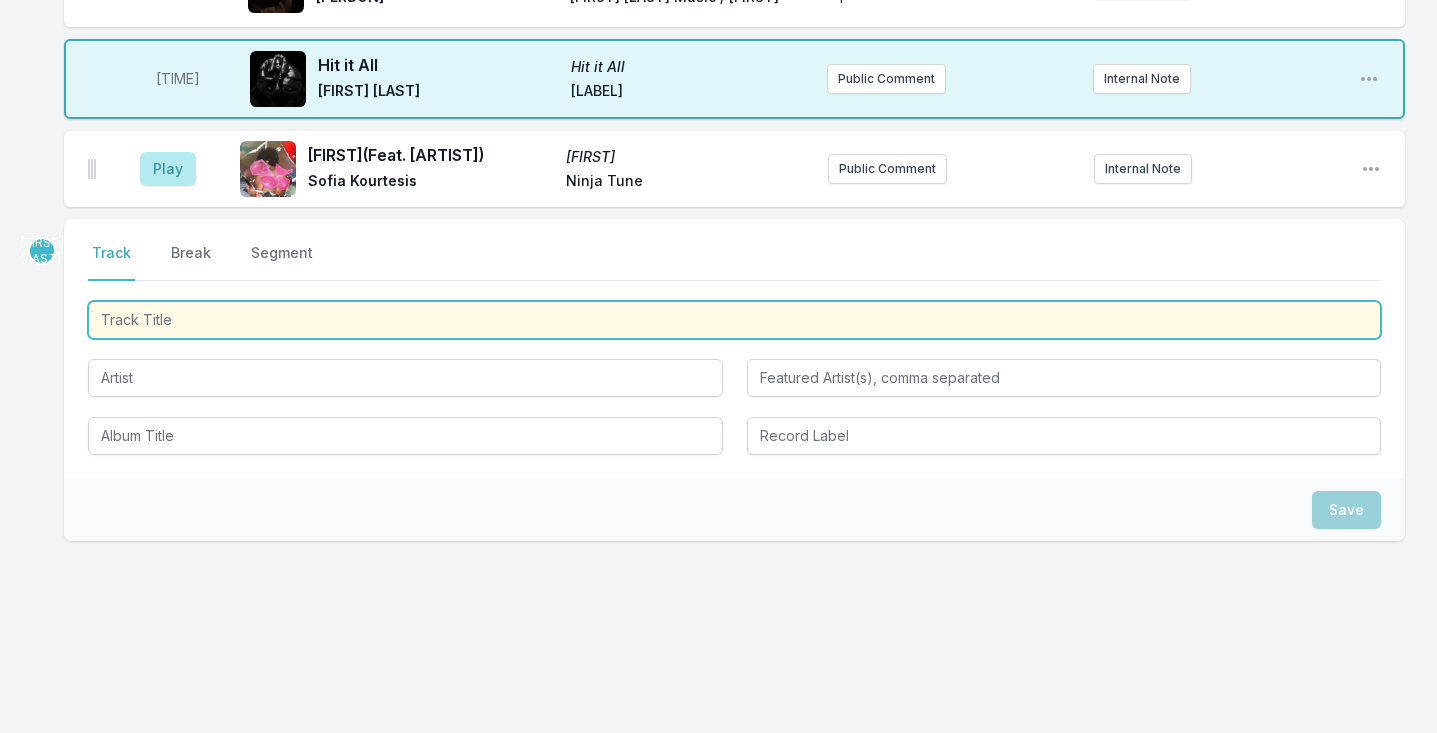 click at bounding box center [734, 320] 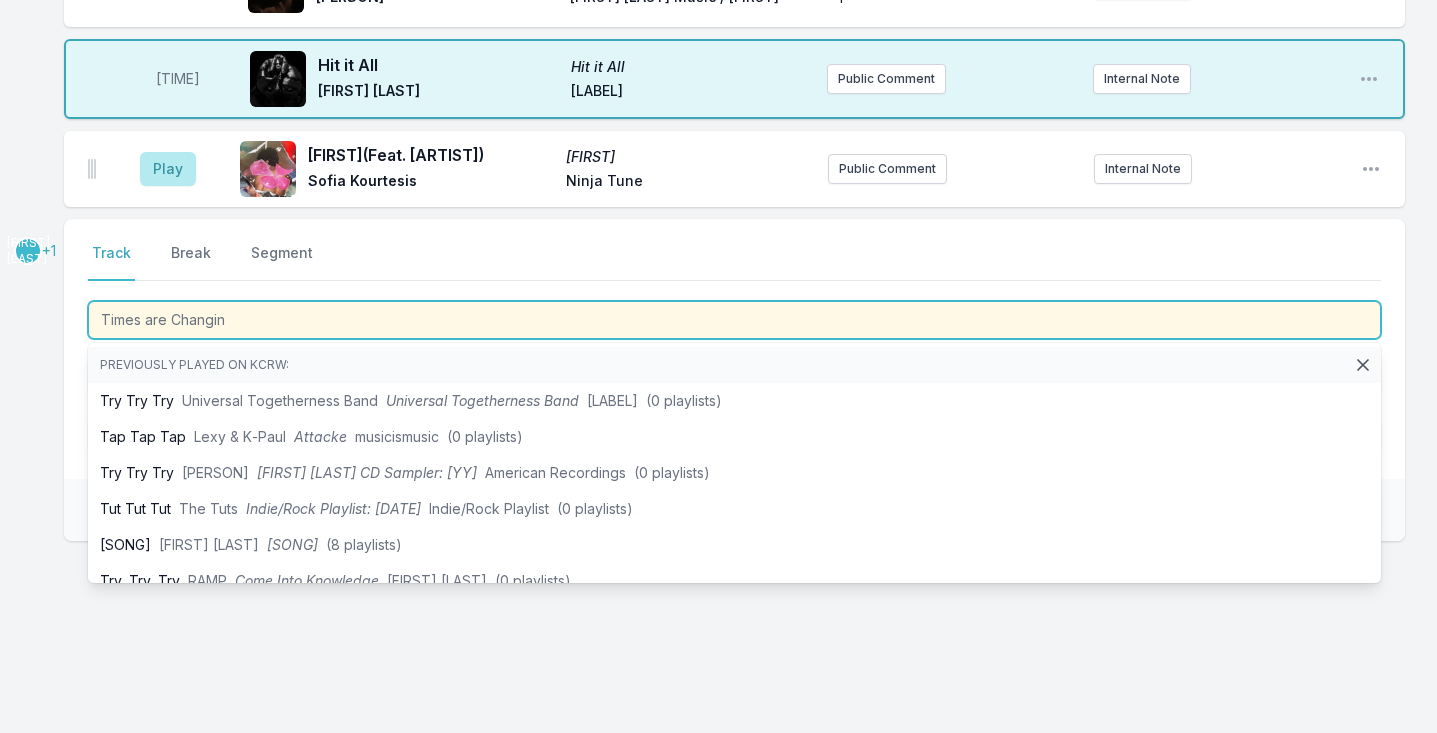 type on "Times are Changing" 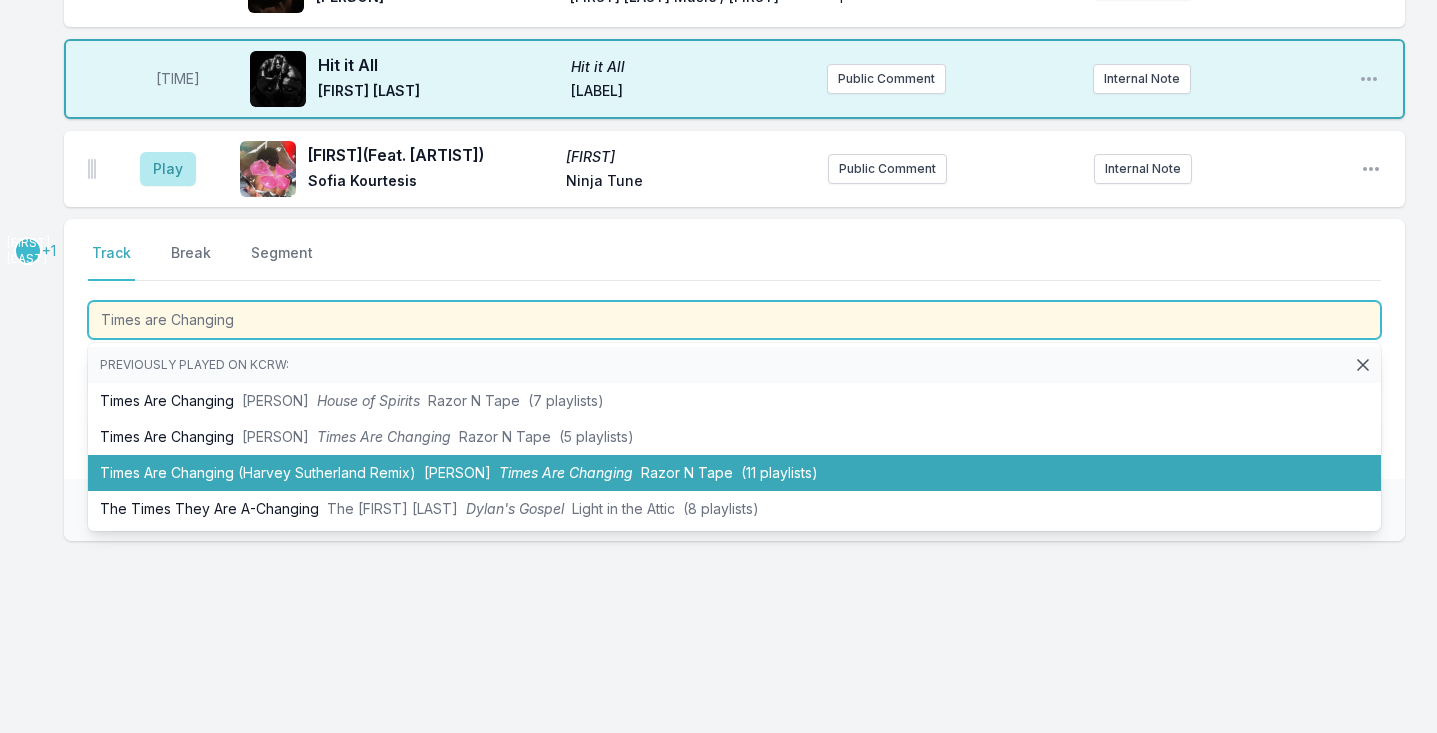 click on "Tom Noble" at bounding box center (457, 472) 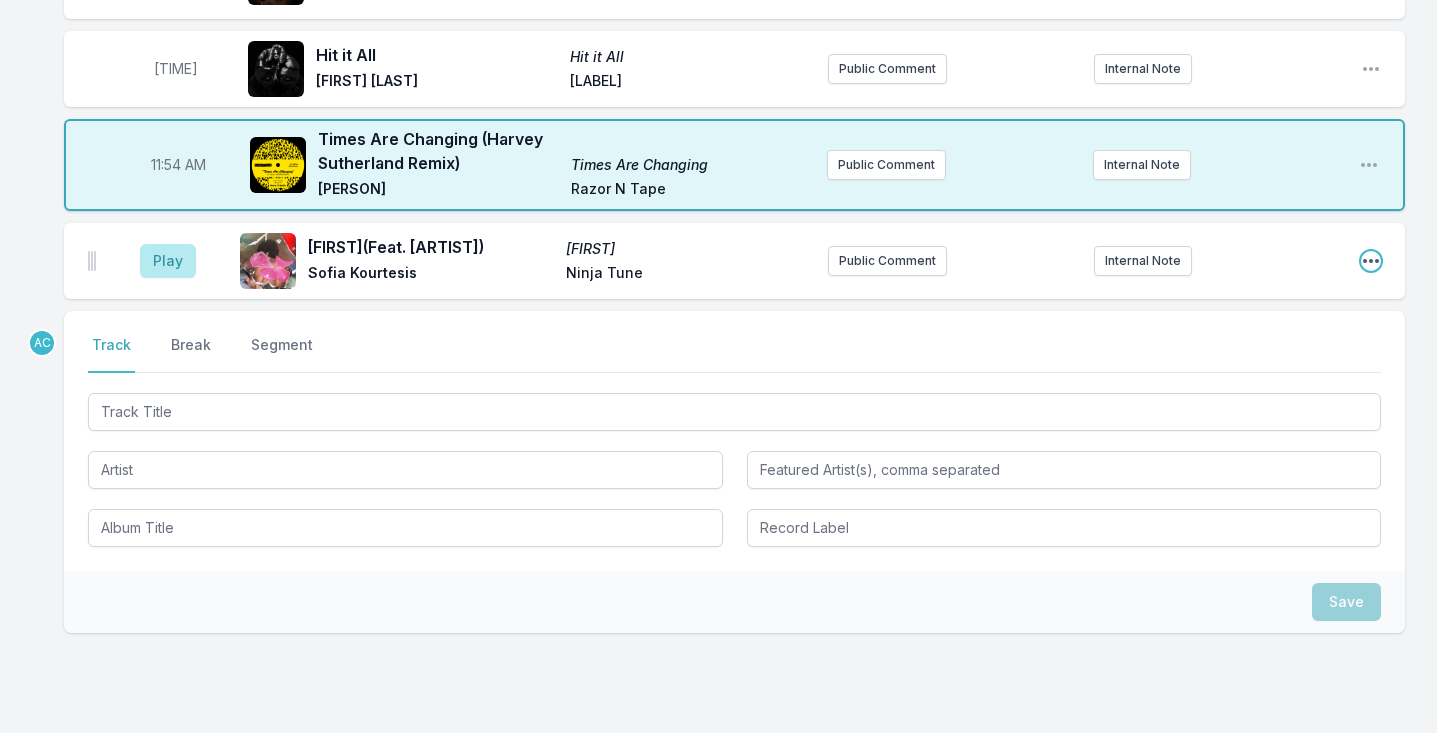 click 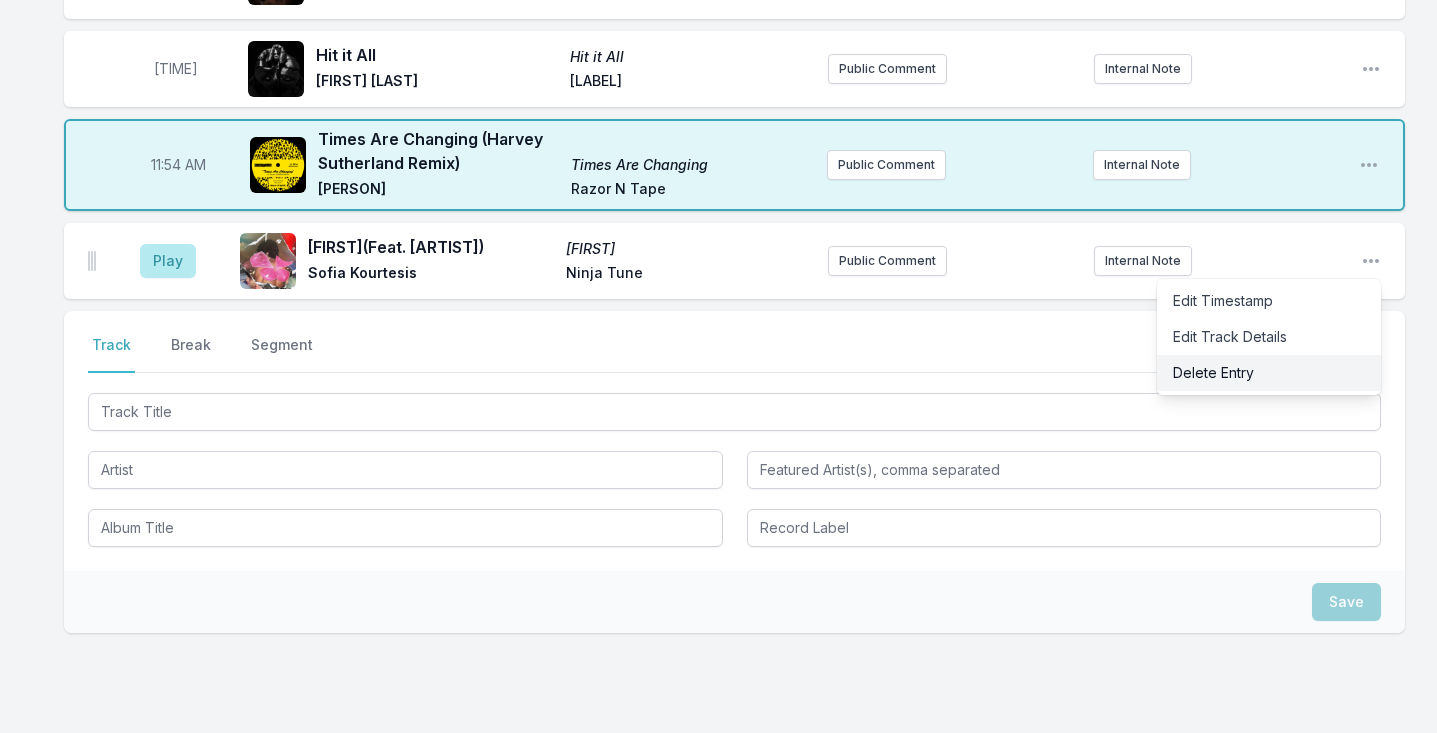 click on "Delete Entry" at bounding box center (1269, 373) 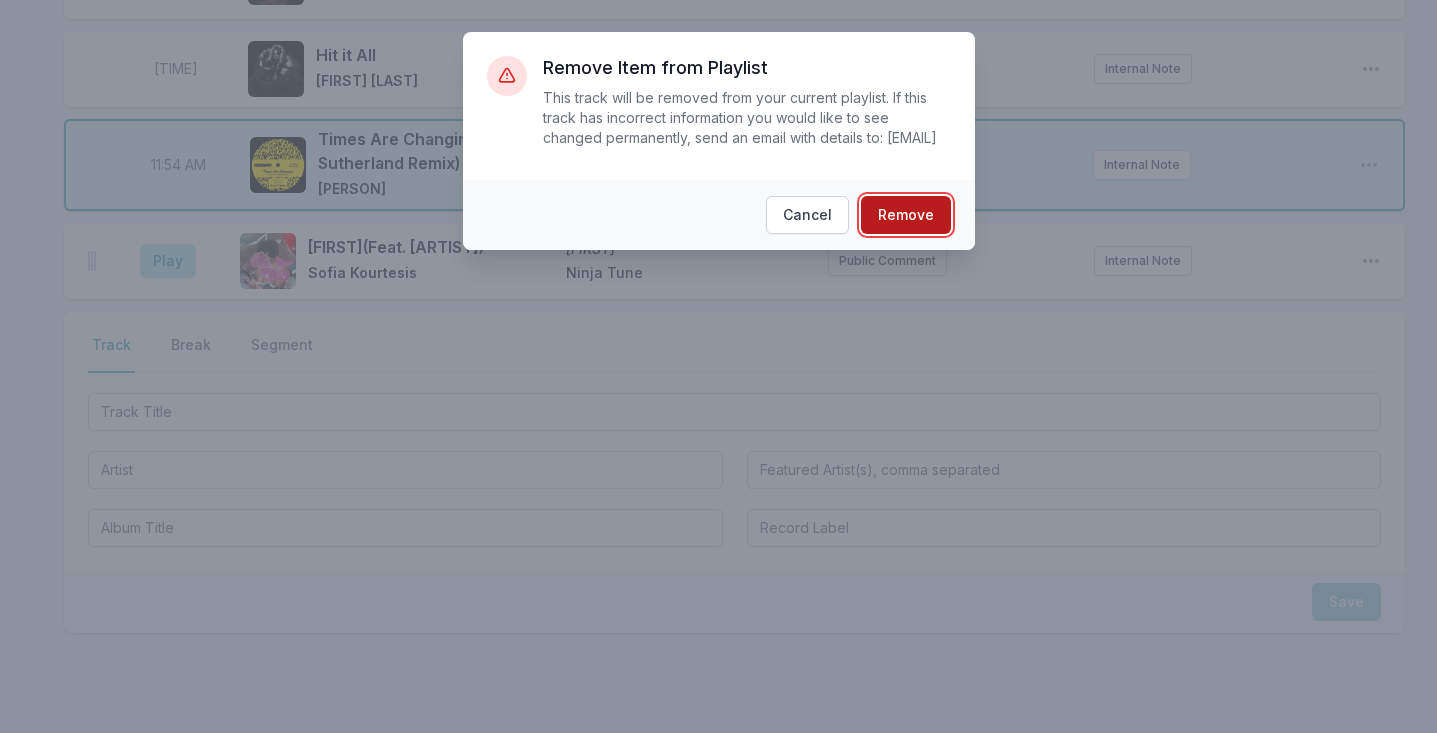click on "Remove" at bounding box center [906, 215] 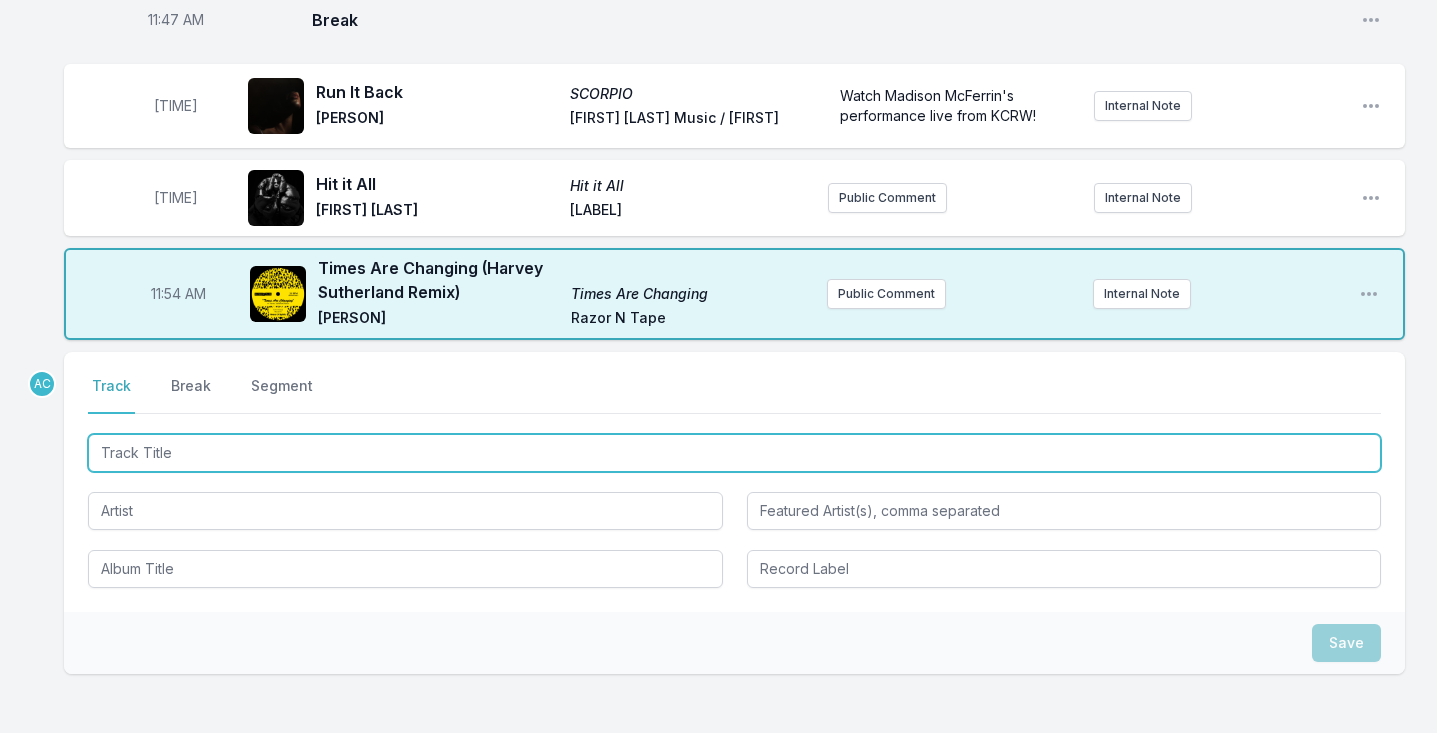 scroll, scrollTop: 5717, scrollLeft: 0, axis: vertical 